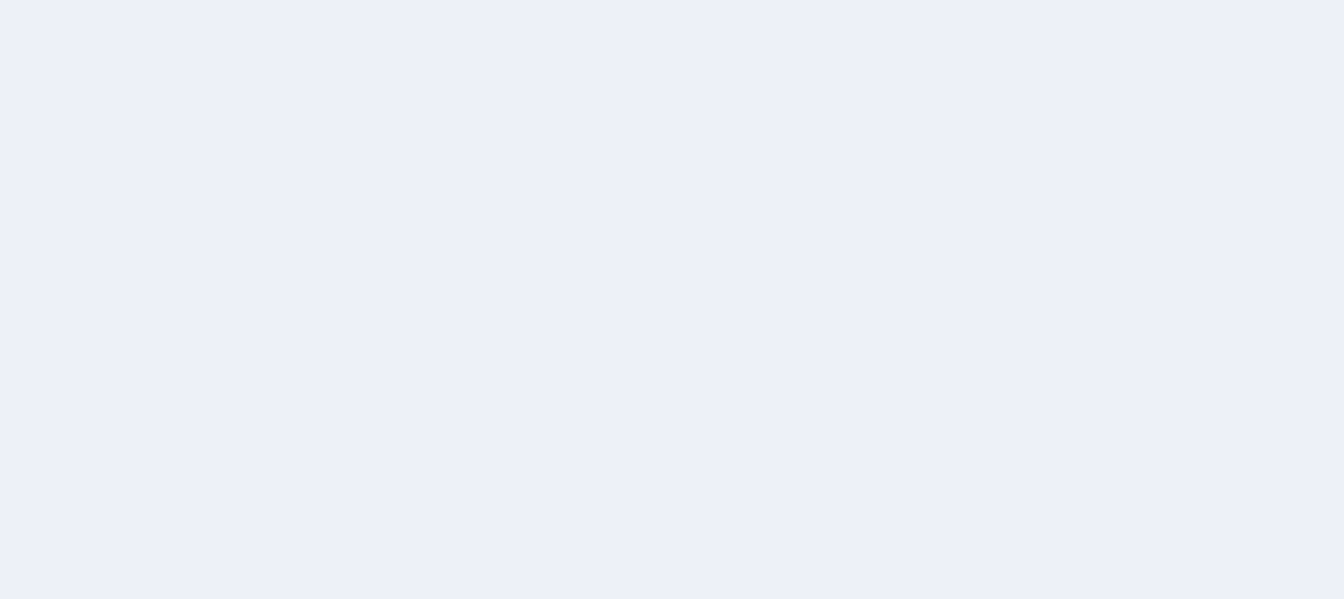 scroll, scrollTop: 0, scrollLeft: 0, axis: both 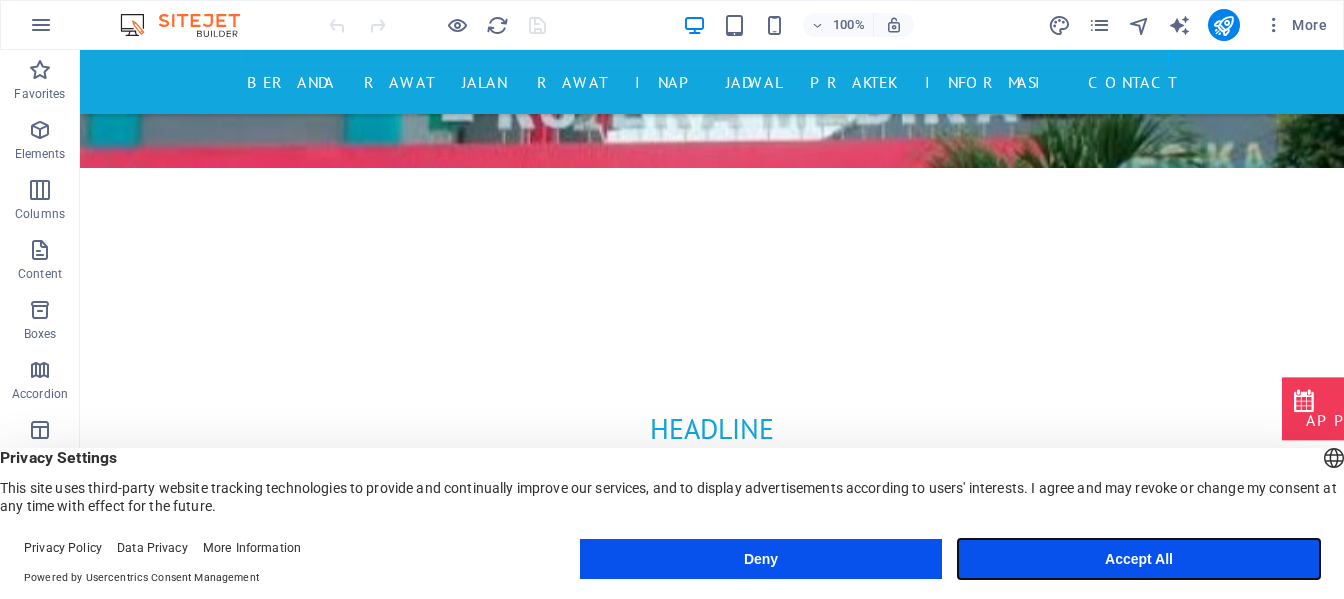 click on "Accept All" at bounding box center (1139, 559) 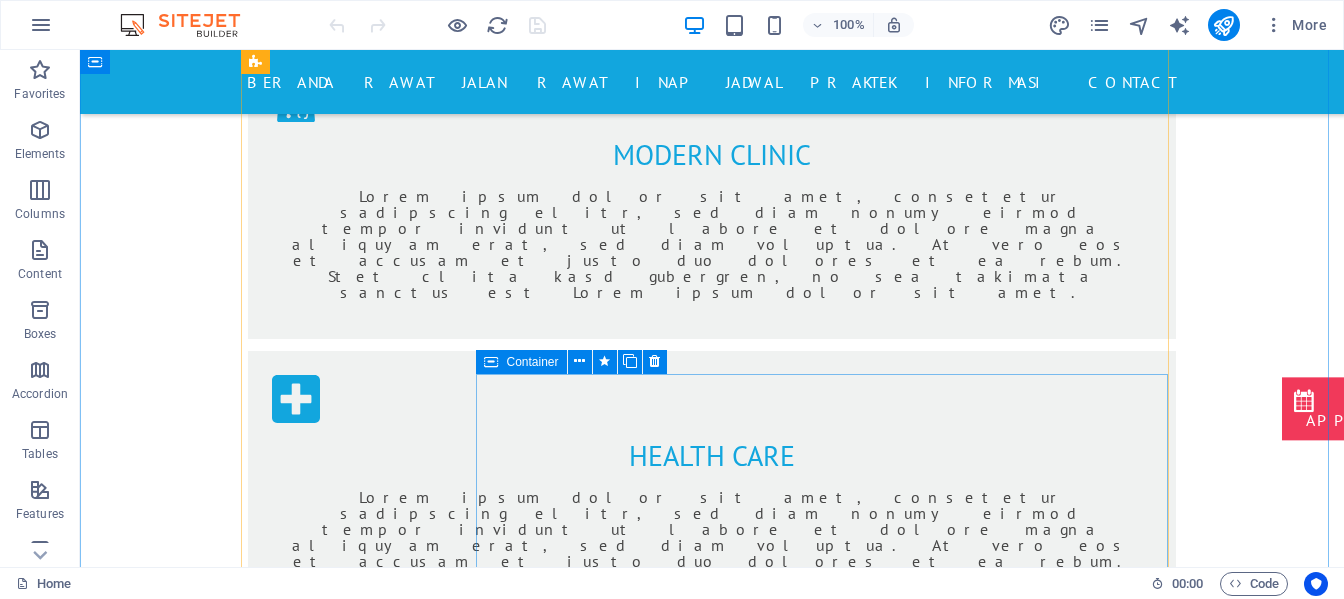 scroll, scrollTop: 1705, scrollLeft: 0, axis: vertical 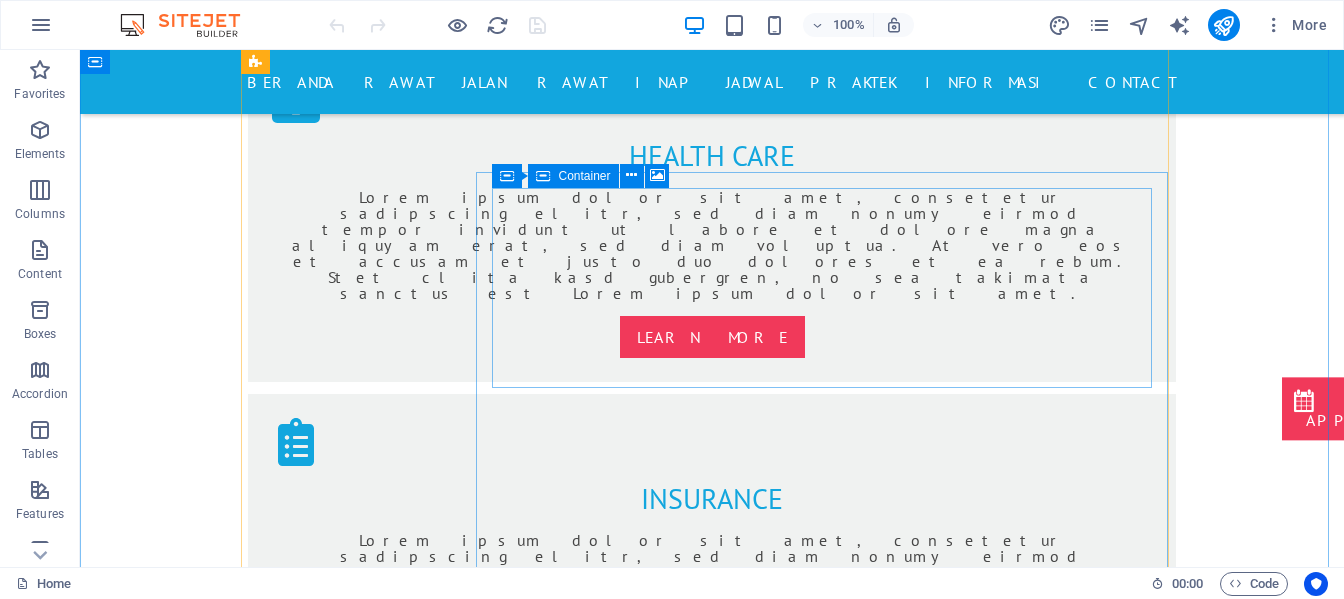 click on "Add elements" at bounding box center [771, 1821] 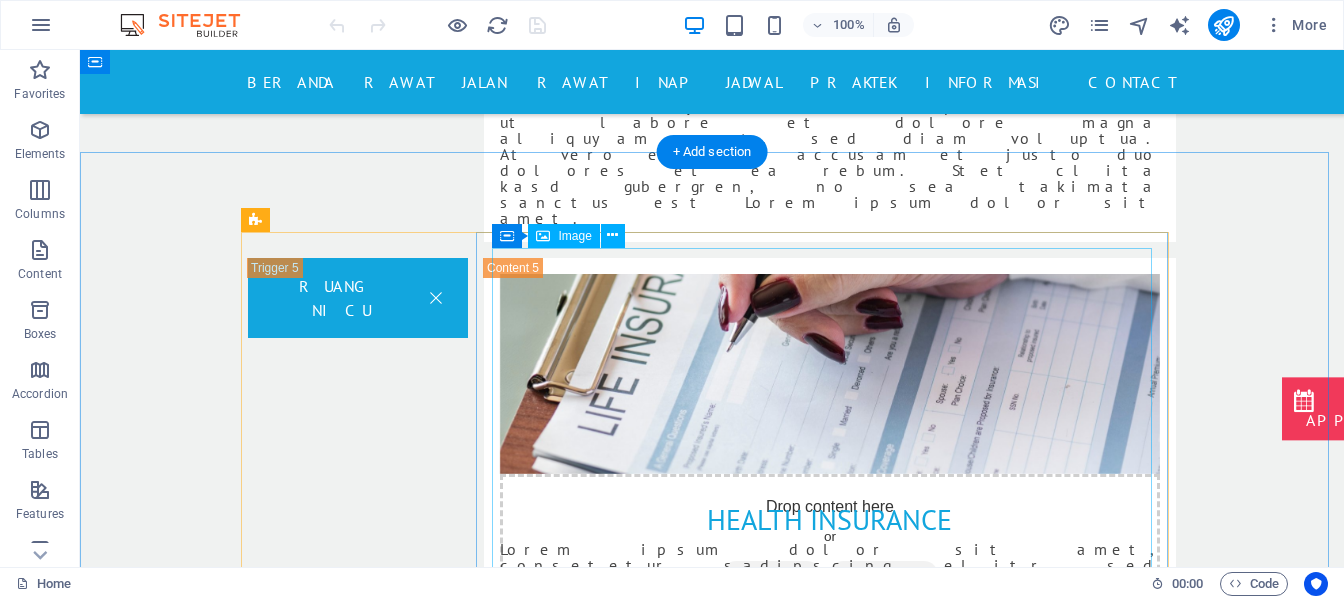 scroll, scrollTop: 4705, scrollLeft: 0, axis: vertical 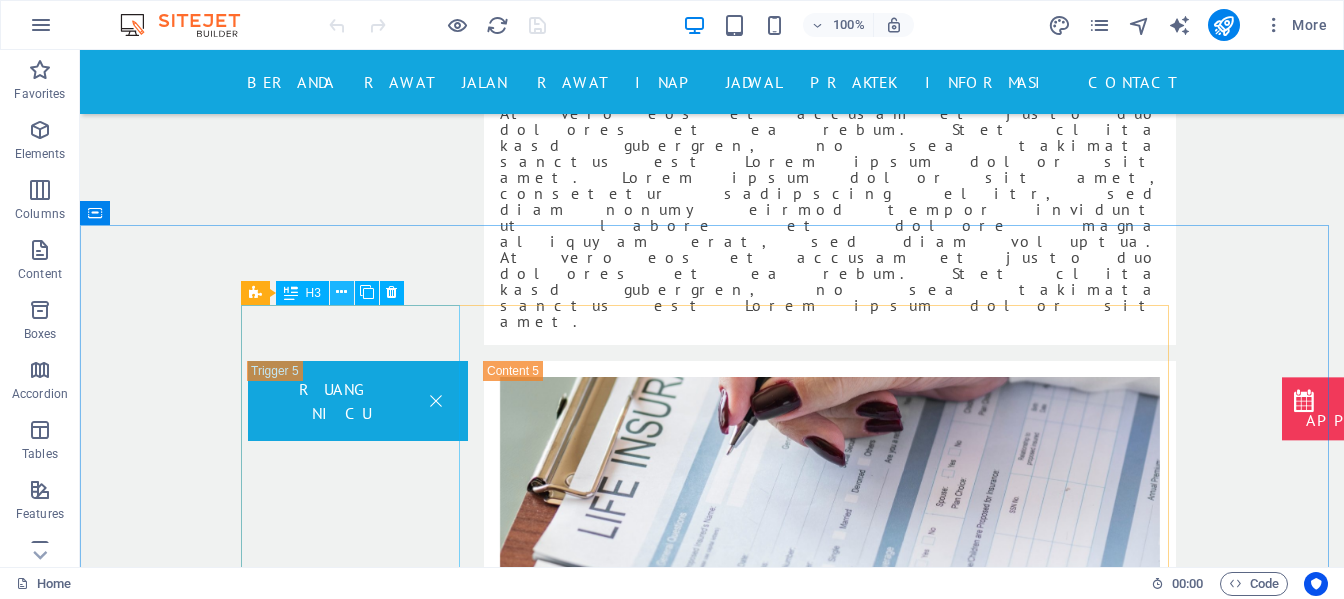 click at bounding box center (341, 292) 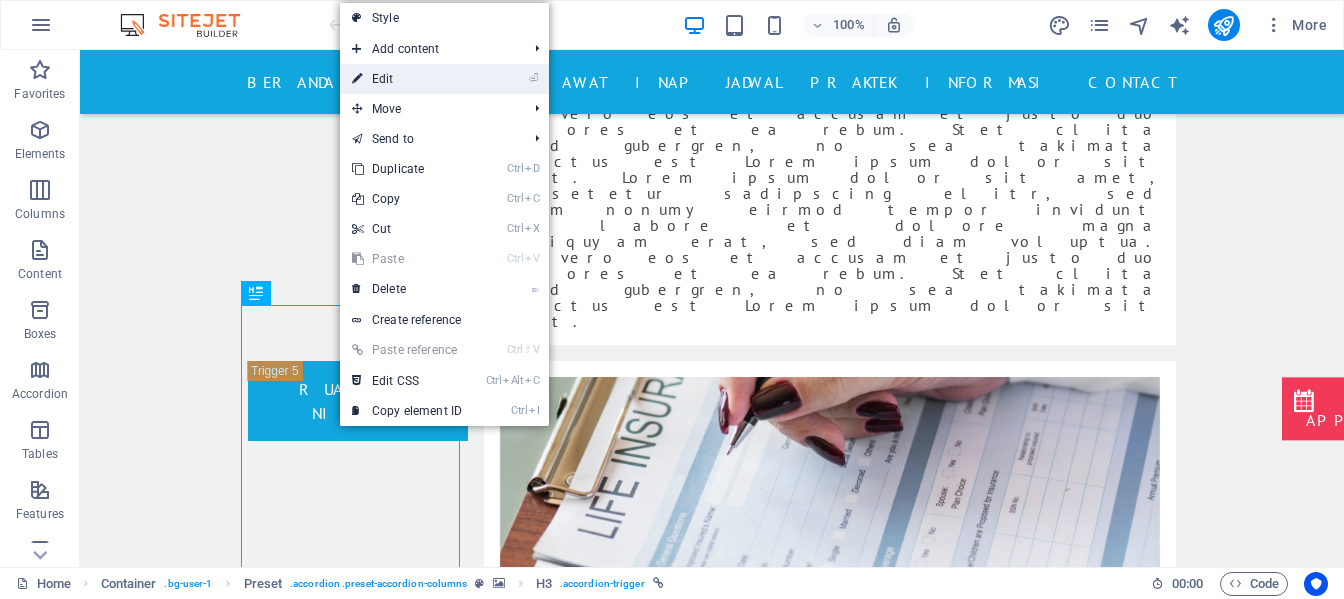 click on "⏎  Edit" at bounding box center (407, 79) 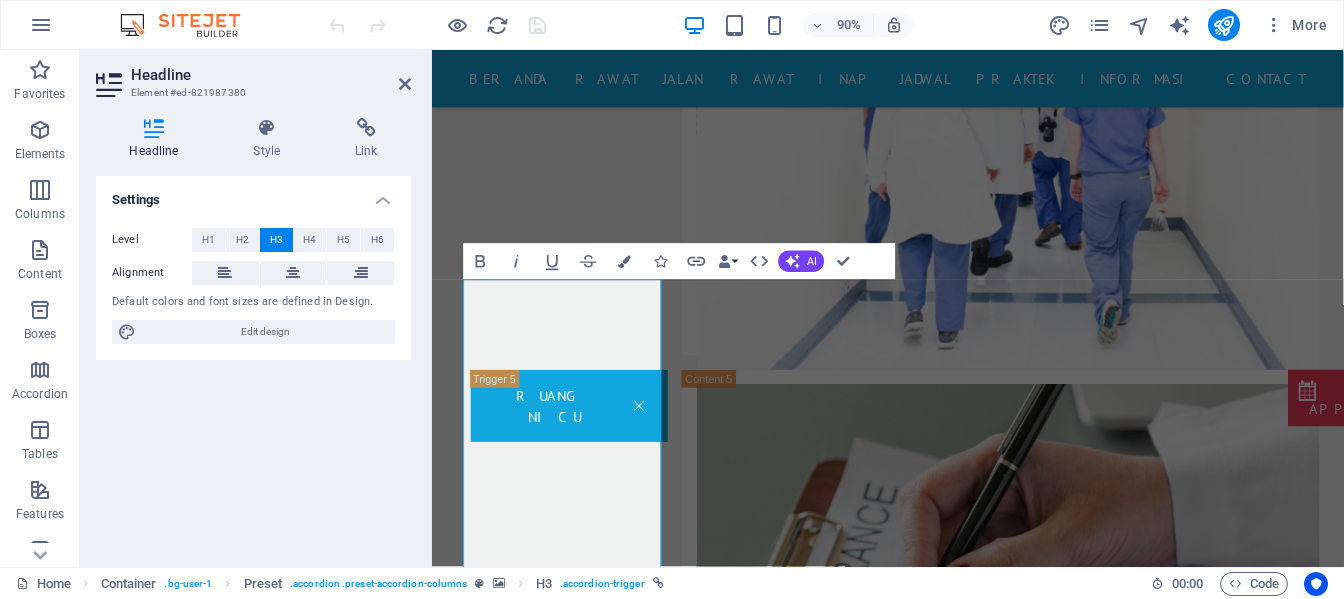 scroll, scrollTop: 4750, scrollLeft: 0, axis: vertical 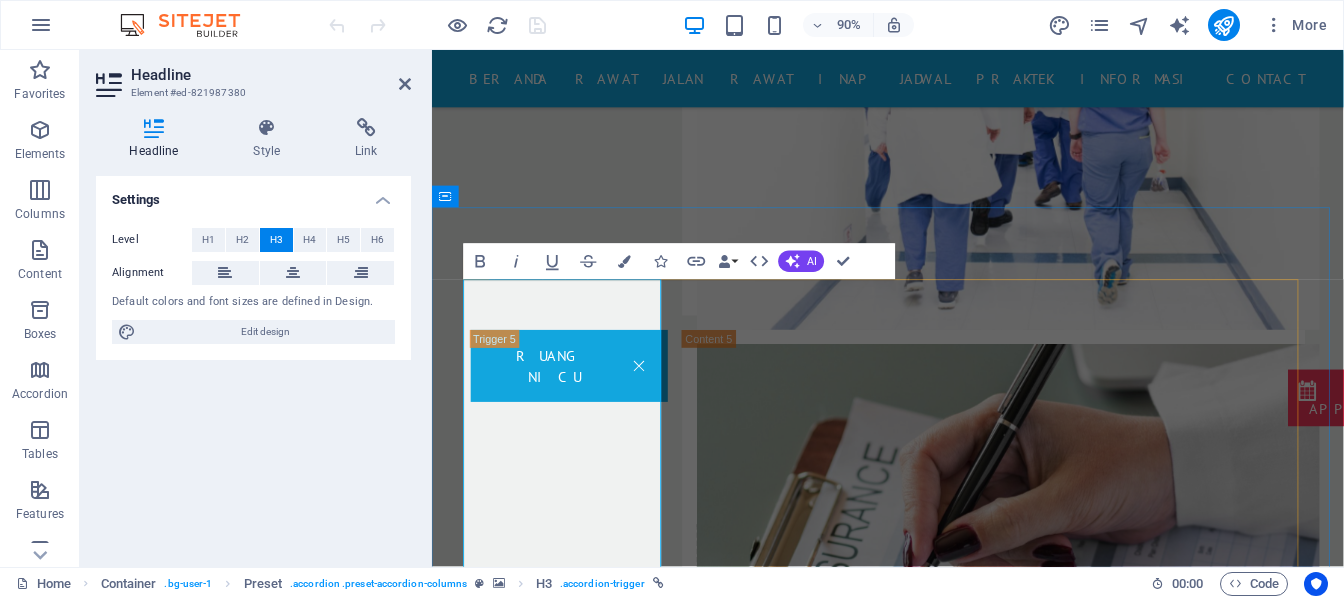 click on "KAMAR VVIP" at bounding box center [585, 6122] 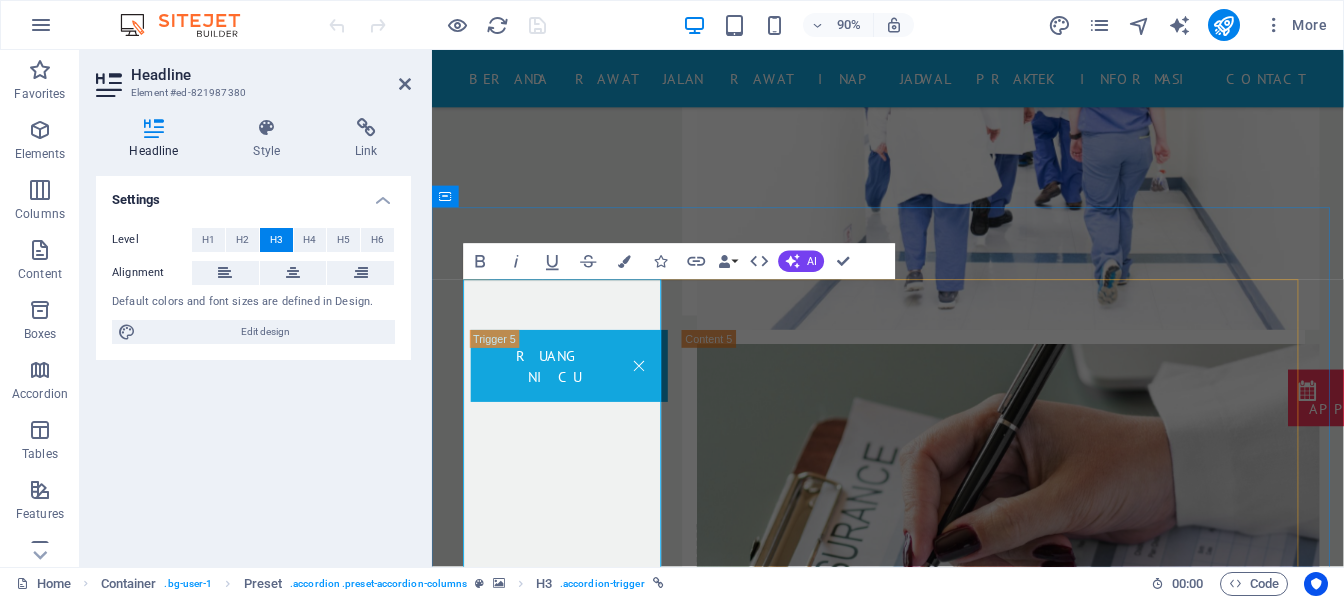 type 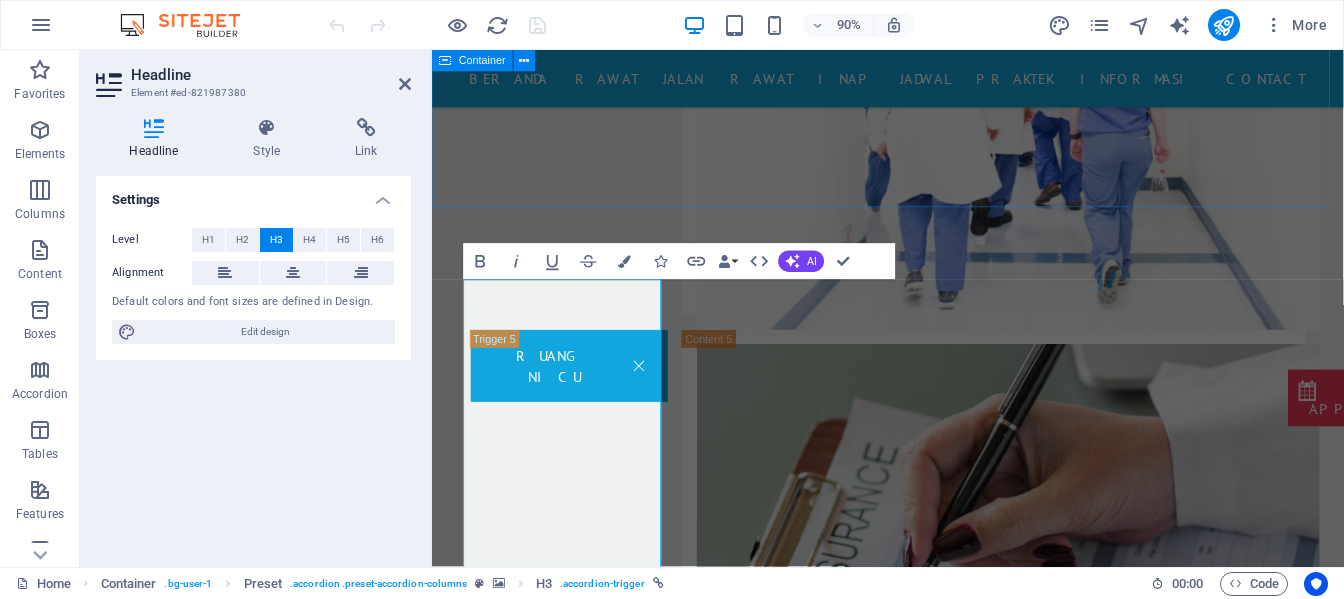 click on "DOKTER Drop content here or  Add elements  Paste clipboard Health Care Lorem ipsum dolor sit amet, consetetur sadipscing elitr, sed diam nonumy eirmod tempor invidunt ut labore et dolore magna aliquyam erat, sed diam voluptua. At vero eos et accusam et justo duo dolores et ea rebum. Stet clita kasd gubergren, no sea takimata sanctus est Lorem ipsum dolor sit amet. Lorem ipsum dolor sit amet, consetetur sadipscing elitr, sed diam nonumy eirmod tempor invidunt ut labore et dolore magna aliquyam erat, sed diam voluptua. At vero eos et accusam et justo duo dolores et ea rebum. Stet clita kasd gubergren, no sea takimata sanctus est Lorem ipsum dolor sit amet. IGD 24 JAM Drop content here or  Add elements  Paste clipboard Emergency Unit AMBULANCE Drop content here or  Add elements  Paste clipboard Emergency Unit RUANG ICU Drop content here or  Add elements  Paste clipboard Surgery RUANG NICU Drop content here or  Add elements  Paste clipboard Health Insurance RUANG OPERASI Drop content here or or or" at bounding box center [938, 353] 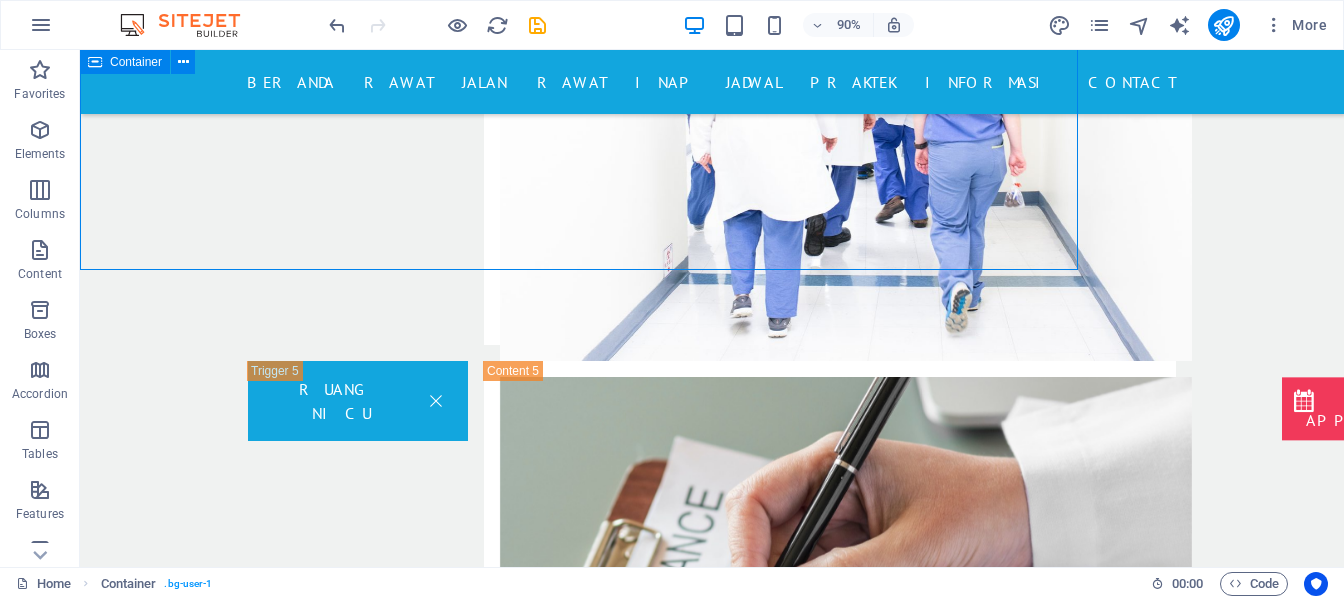 scroll, scrollTop: 4705, scrollLeft: 0, axis: vertical 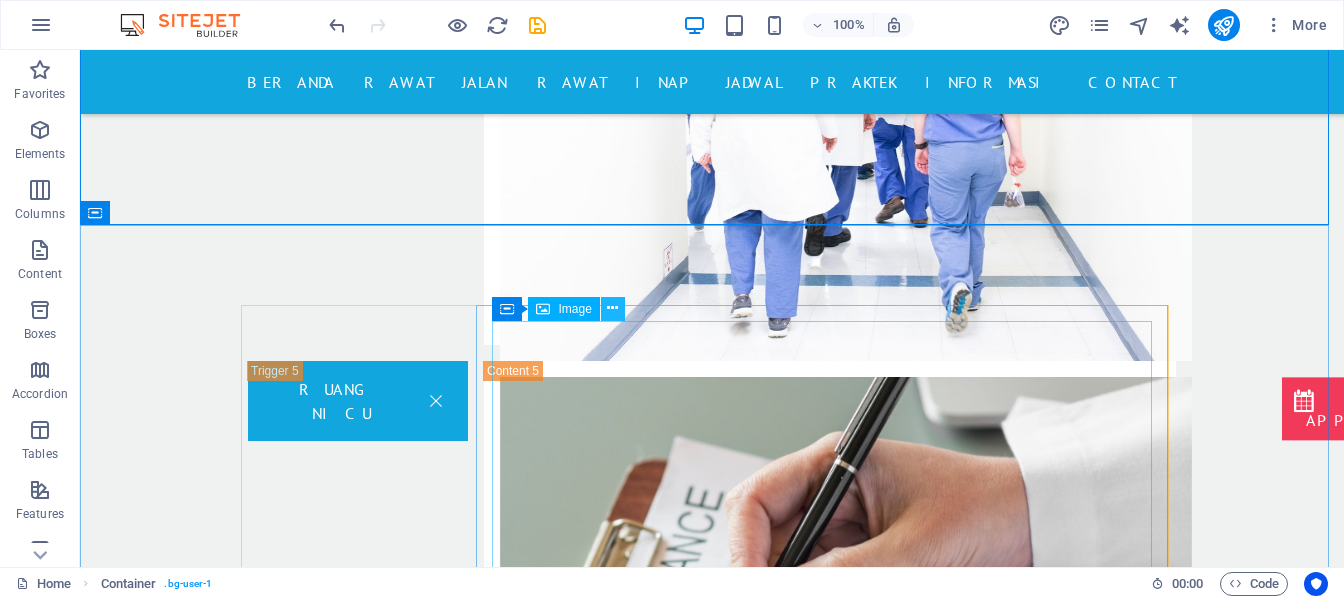click at bounding box center [612, 308] 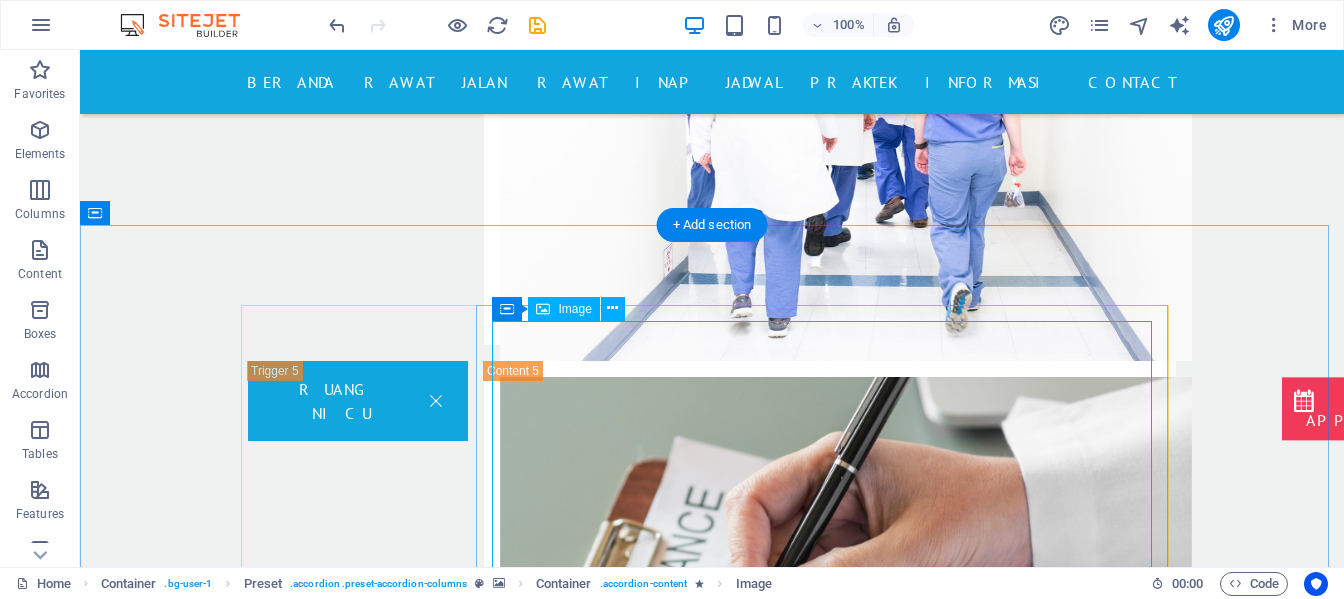 click at bounding box center (830, 6481) 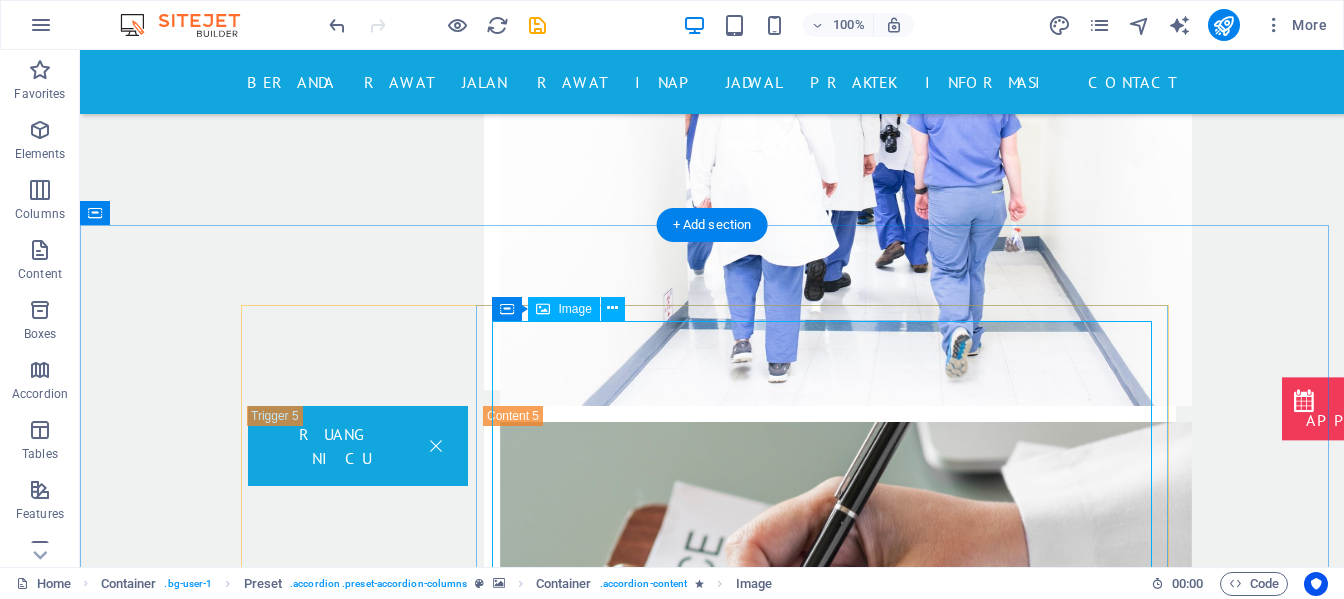 select on "px" 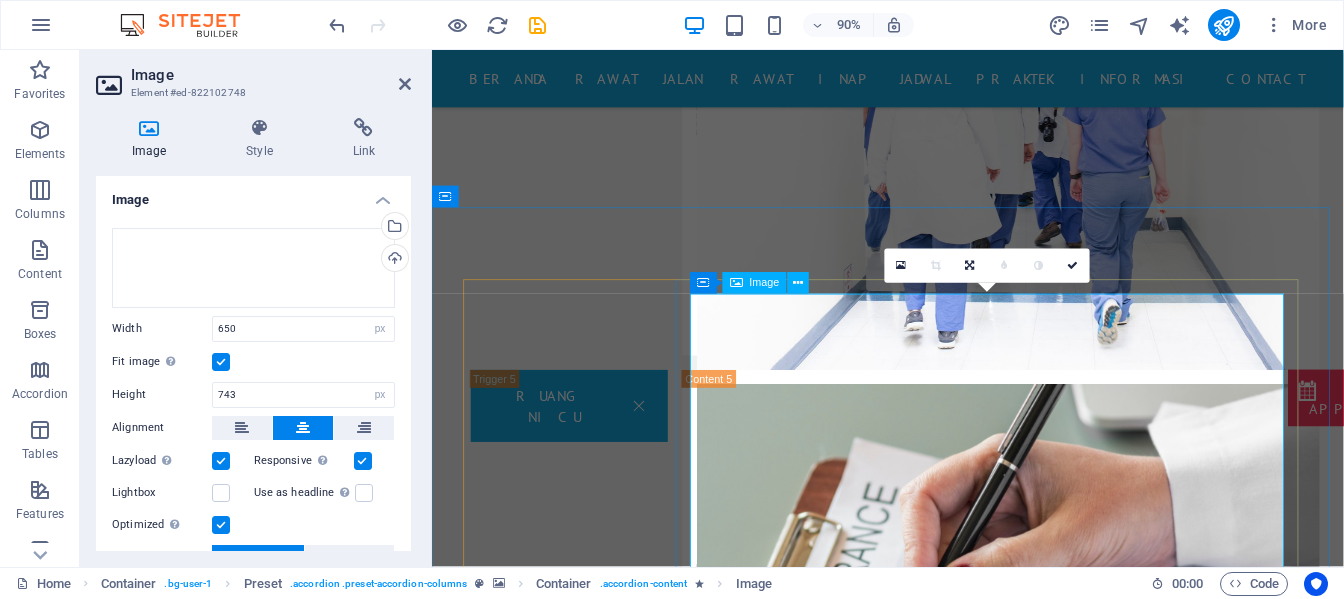 scroll, scrollTop: 4750, scrollLeft: 0, axis: vertical 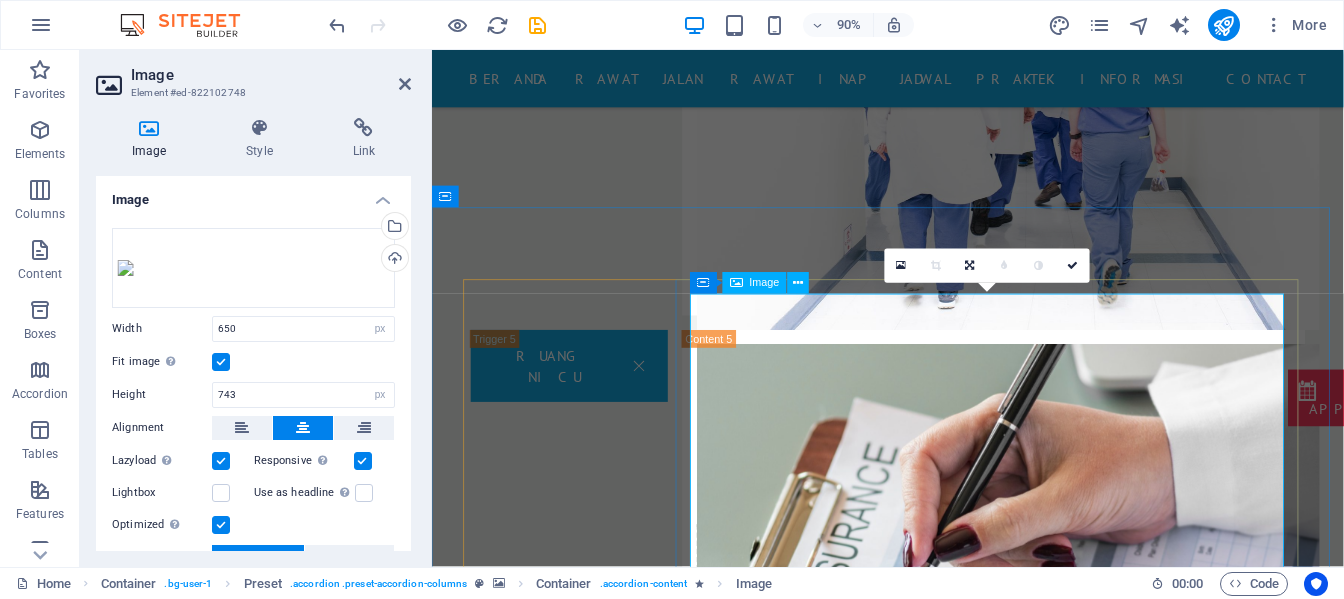 click at bounding box center (1056, 6481) 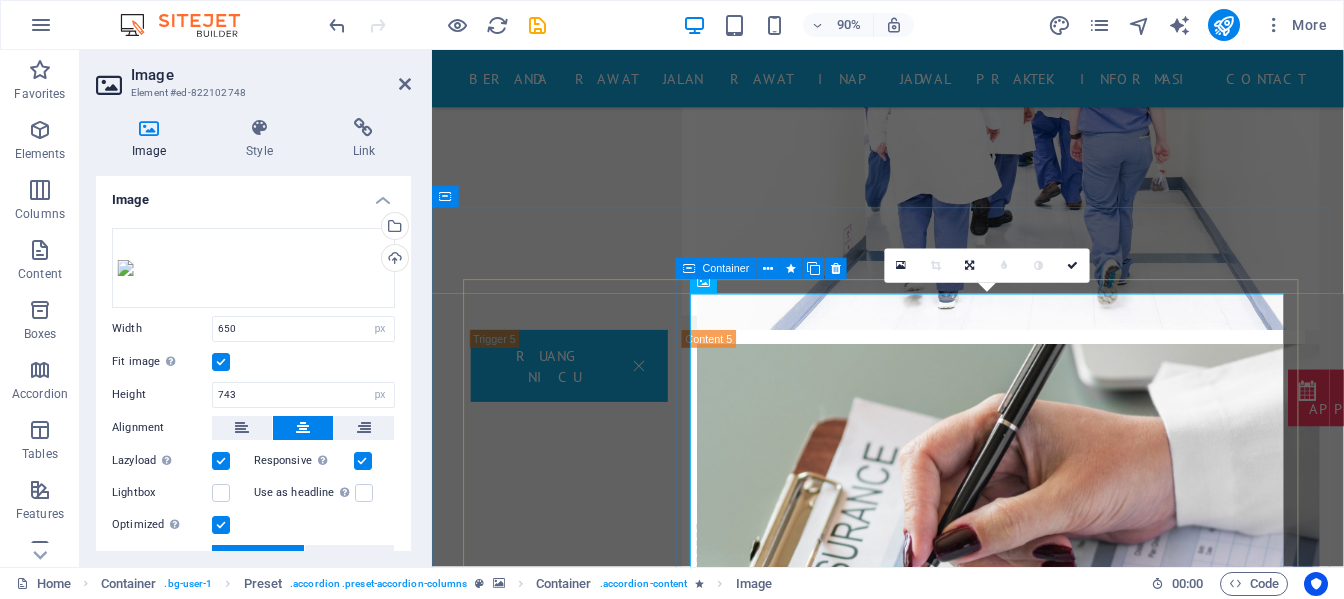 click at bounding box center [1056, 6481] 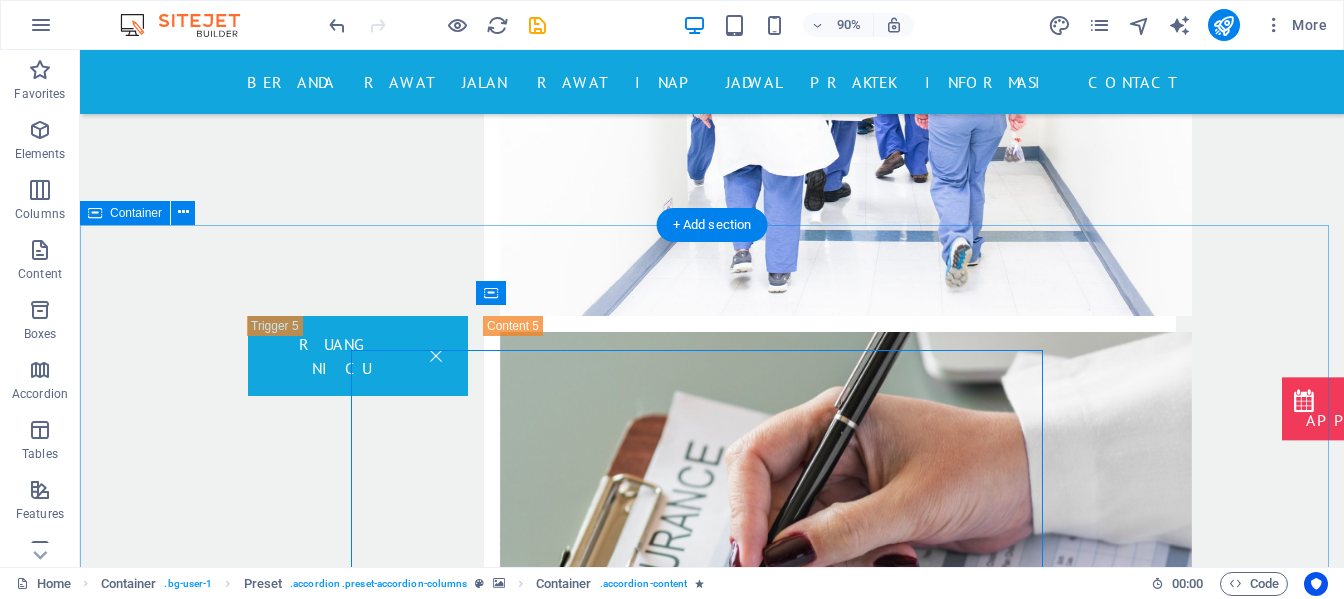 scroll, scrollTop: 4705, scrollLeft: 0, axis: vertical 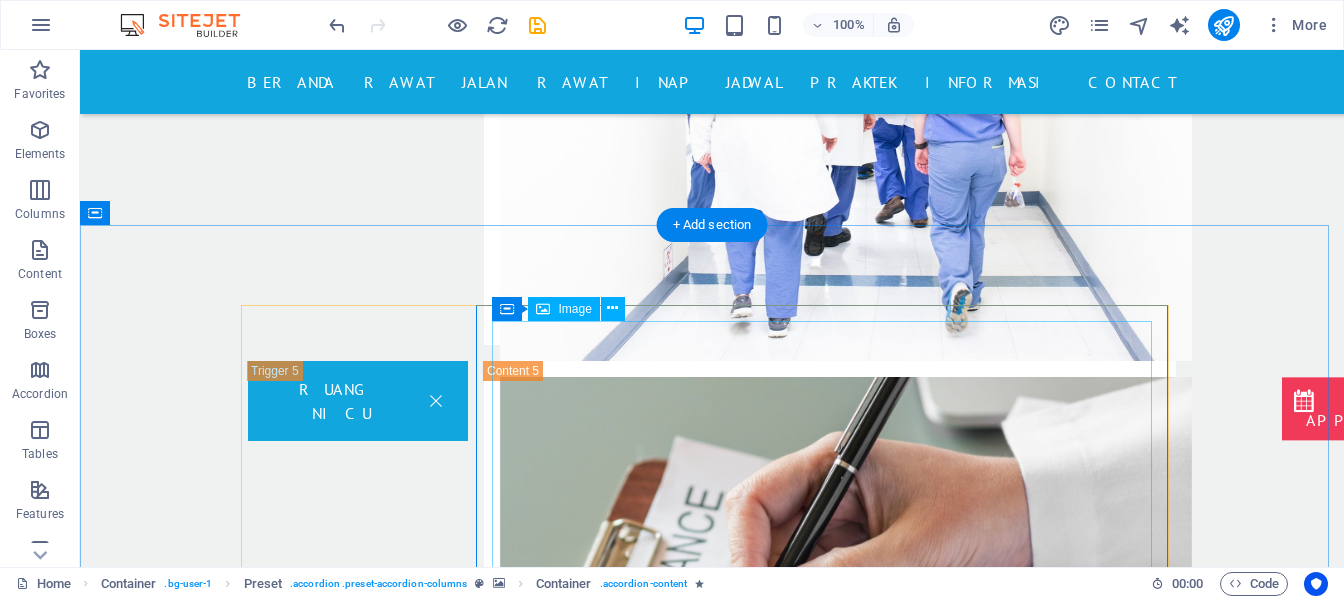 click at bounding box center (830, 6481) 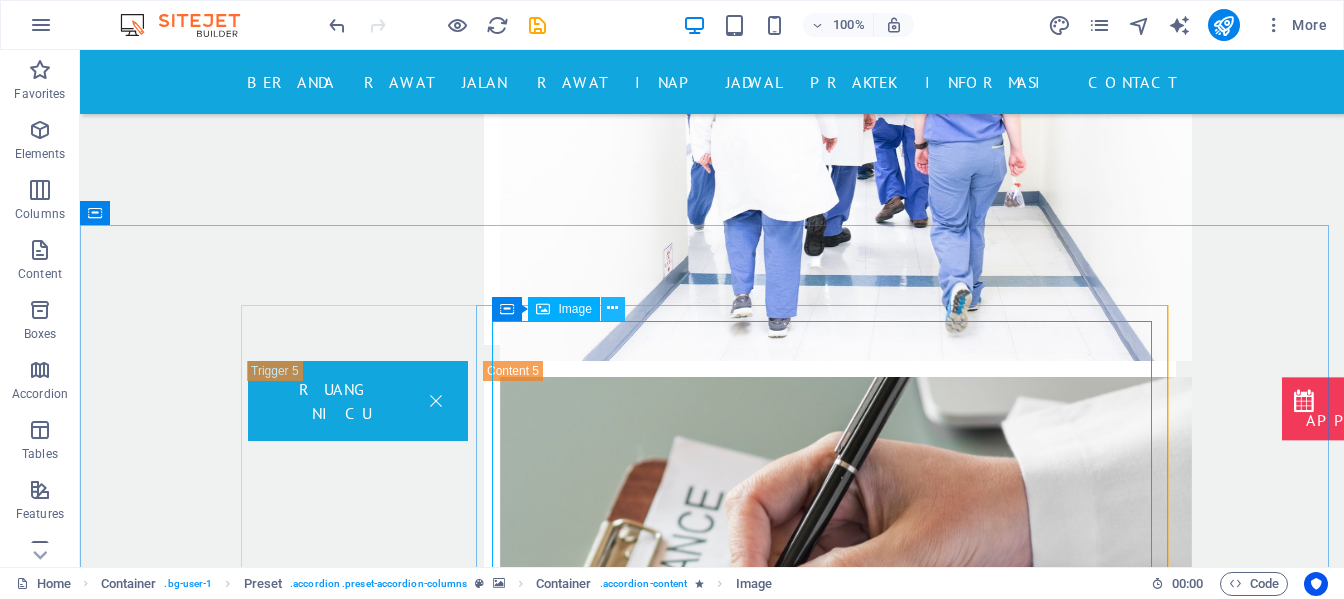 click at bounding box center [612, 308] 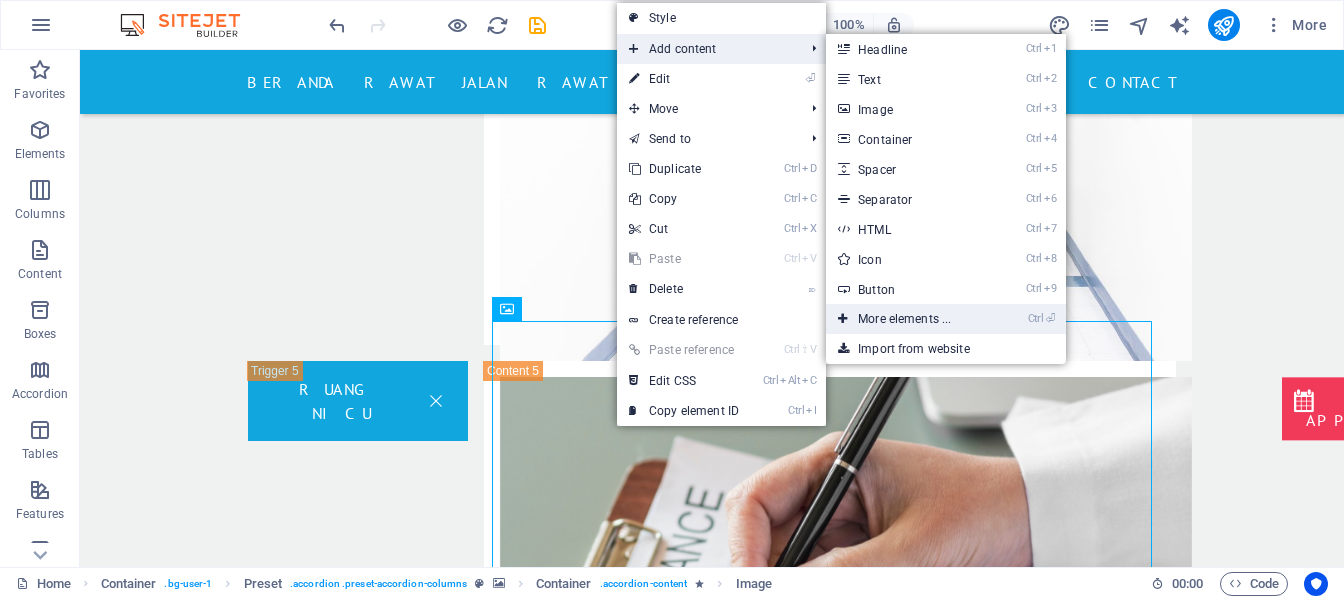 click on "Ctrl ⏎  More elements ..." at bounding box center [908, 319] 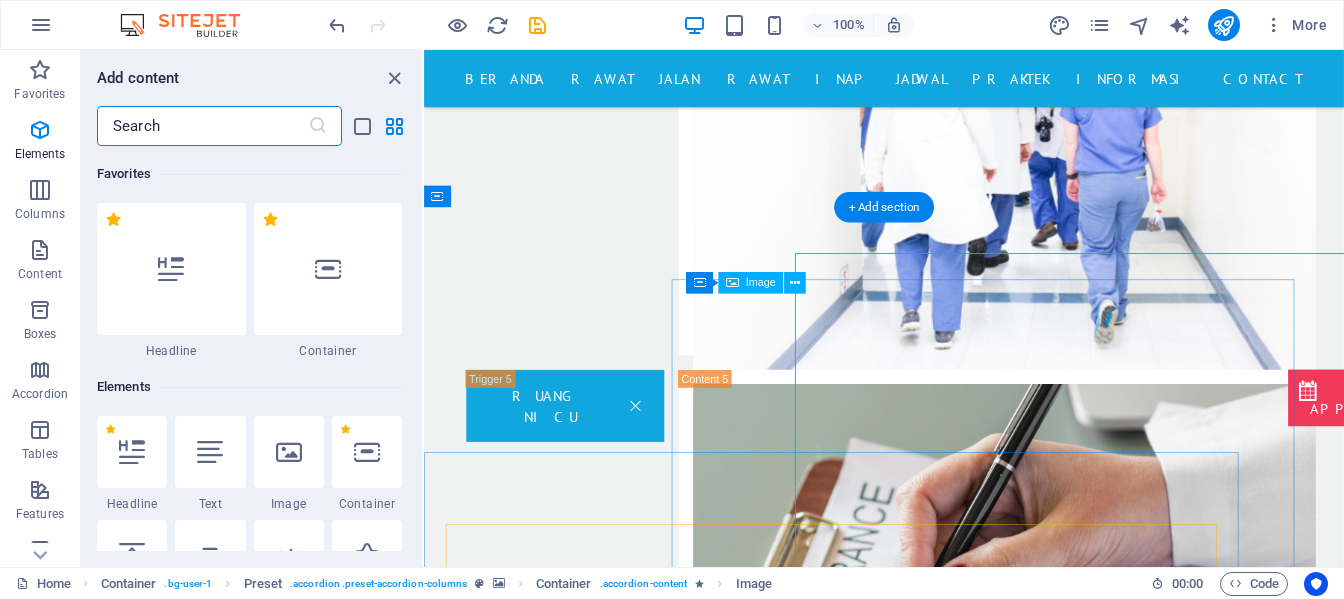 scroll, scrollTop: 4750, scrollLeft: 0, axis: vertical 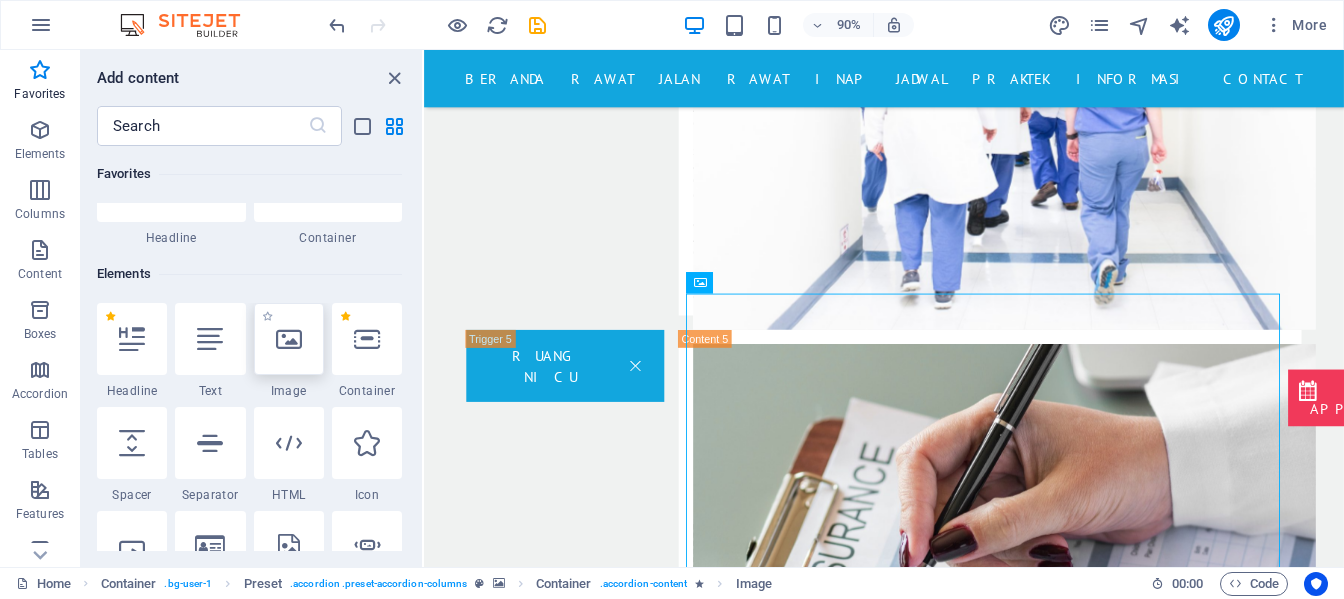 drag, startPoint x: 291, startPoint y: 334, endPoint x: 219, endPoint y: 327, distance: 72.33948 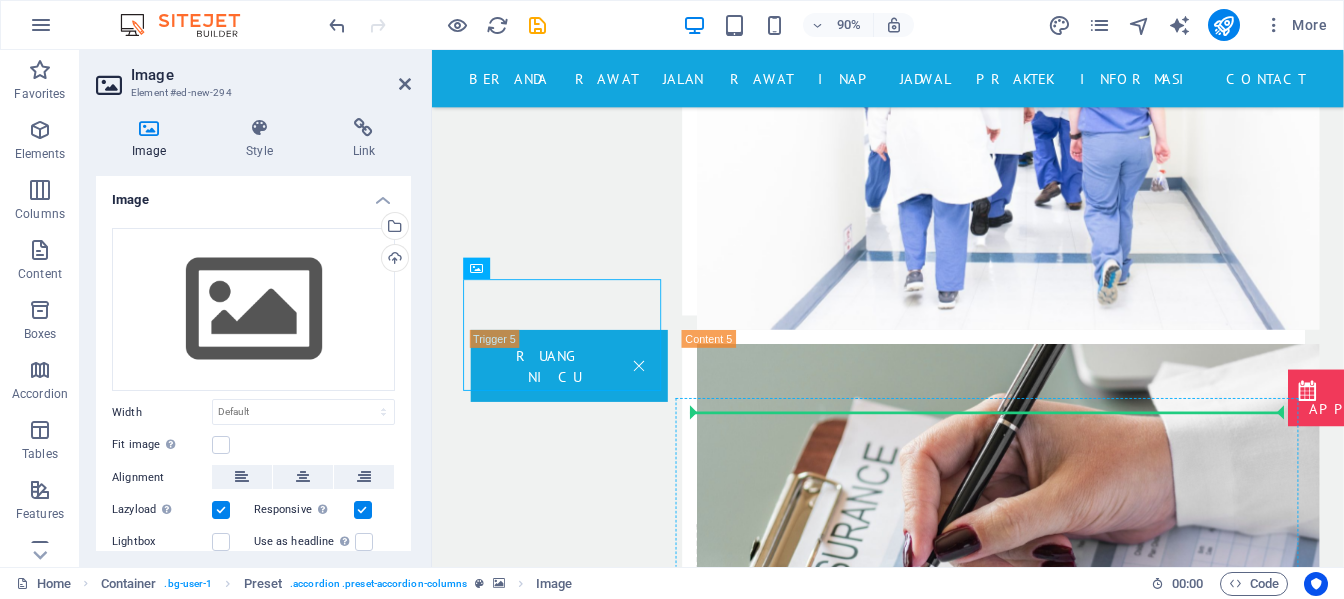 drag, startPoint x: 590, startPoint y: 357, endPoint x: 787, endPoint y: 476, distance: 230.15213 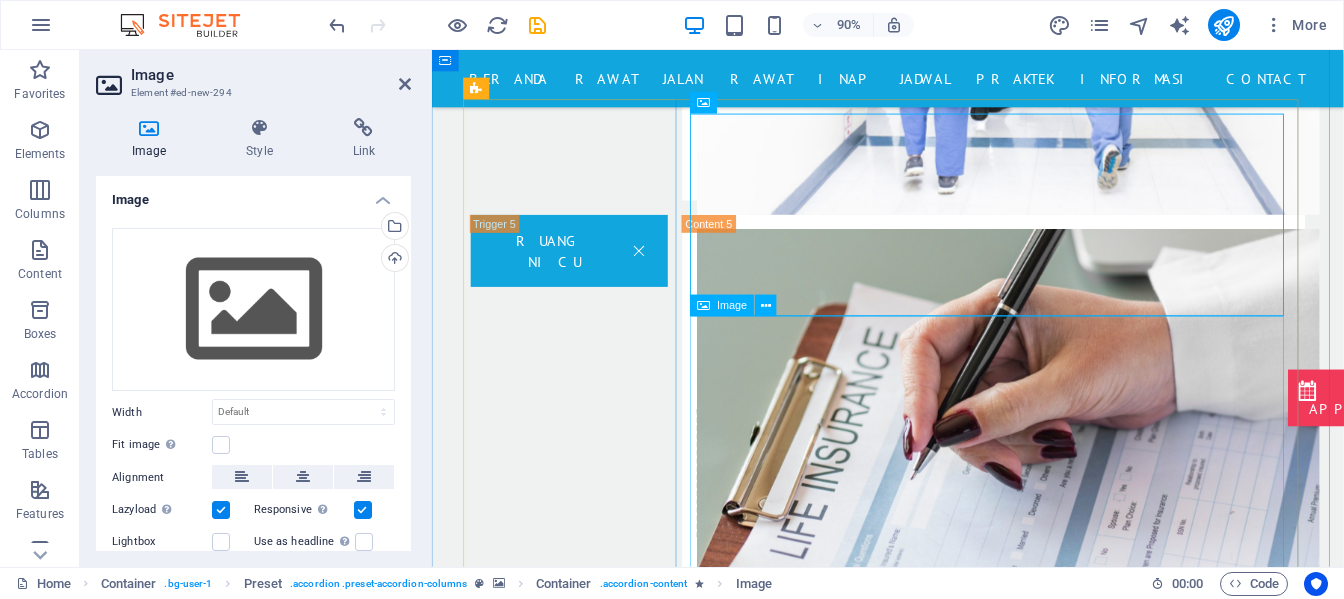 scroll, scrollTop: 4850, scrollLeft: 0, axis: vertical 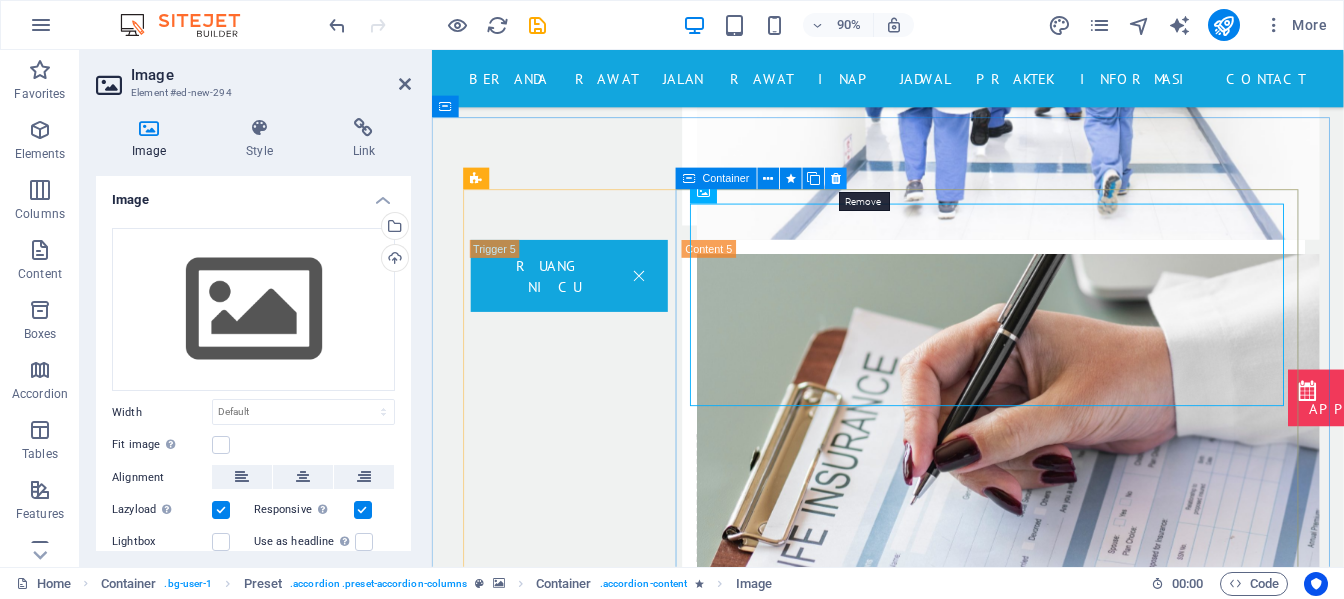 click at bounding box center (836, 178) 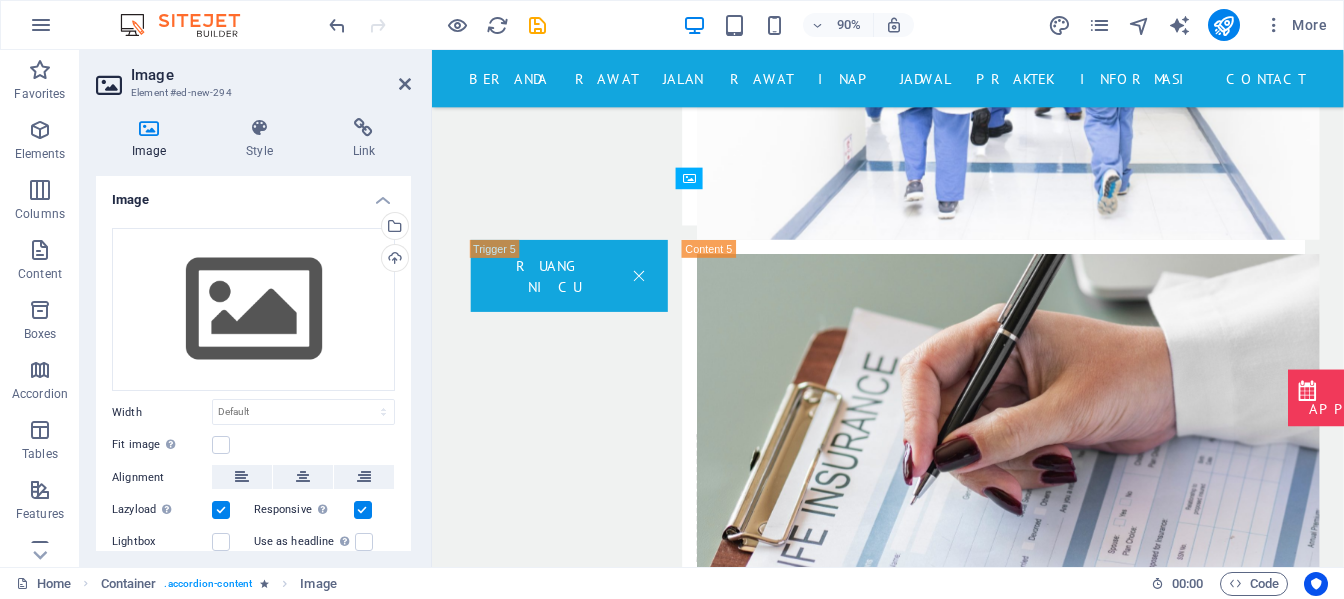 click at bounding box center [939, 4074] 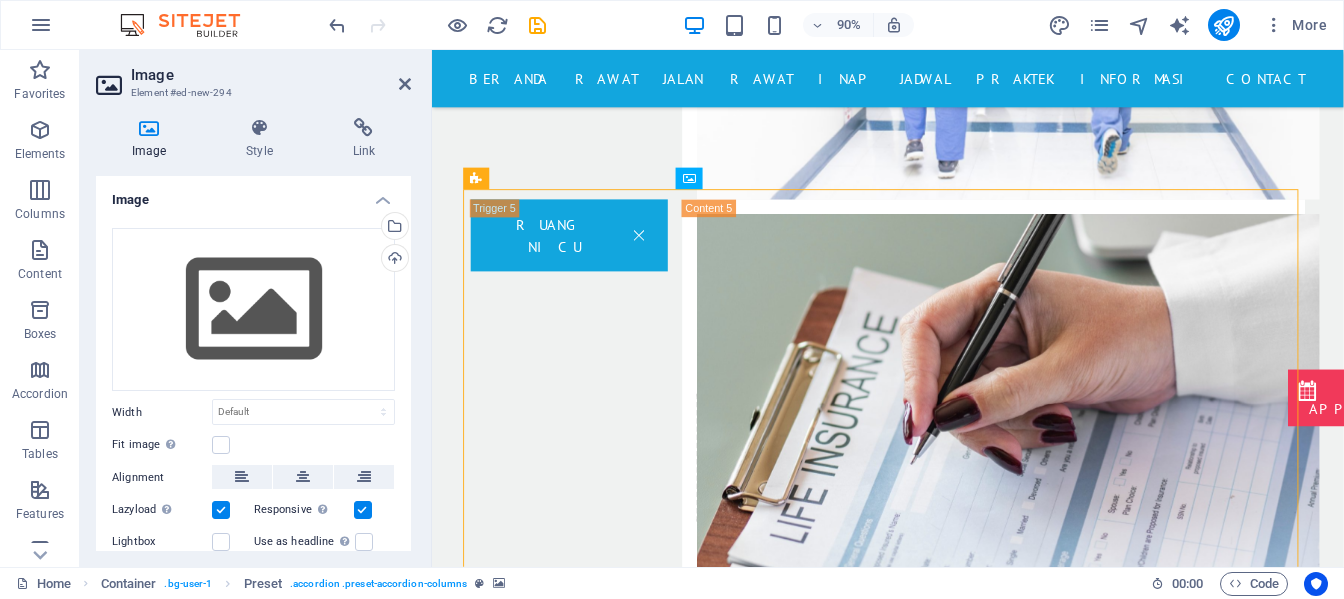scroll, scrollTop: 4805, scrollLeft: 0, axis: vertical 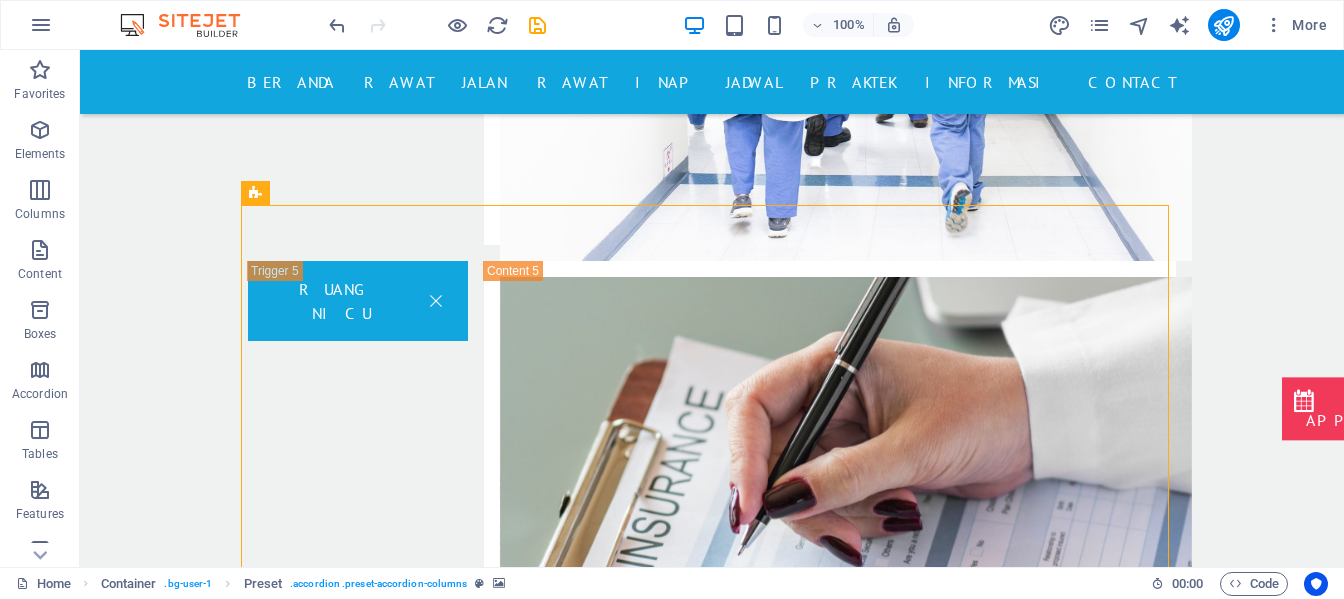 click at bounding box center [712, 4074] 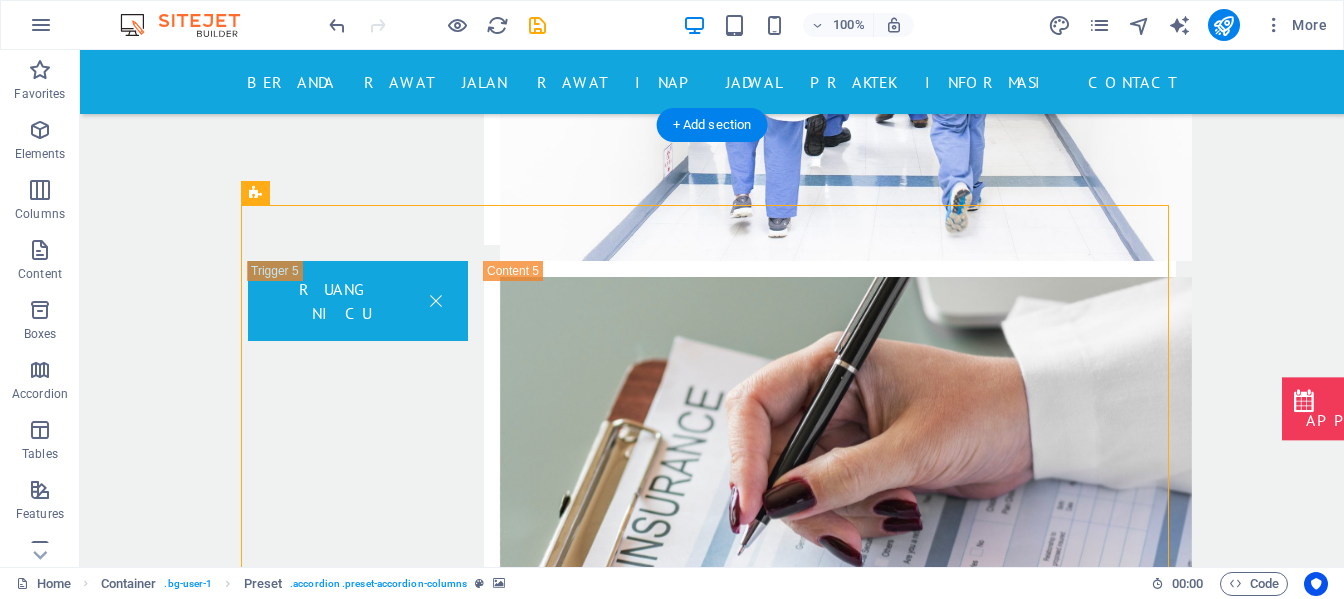 click at bounding box center [712, 4074] 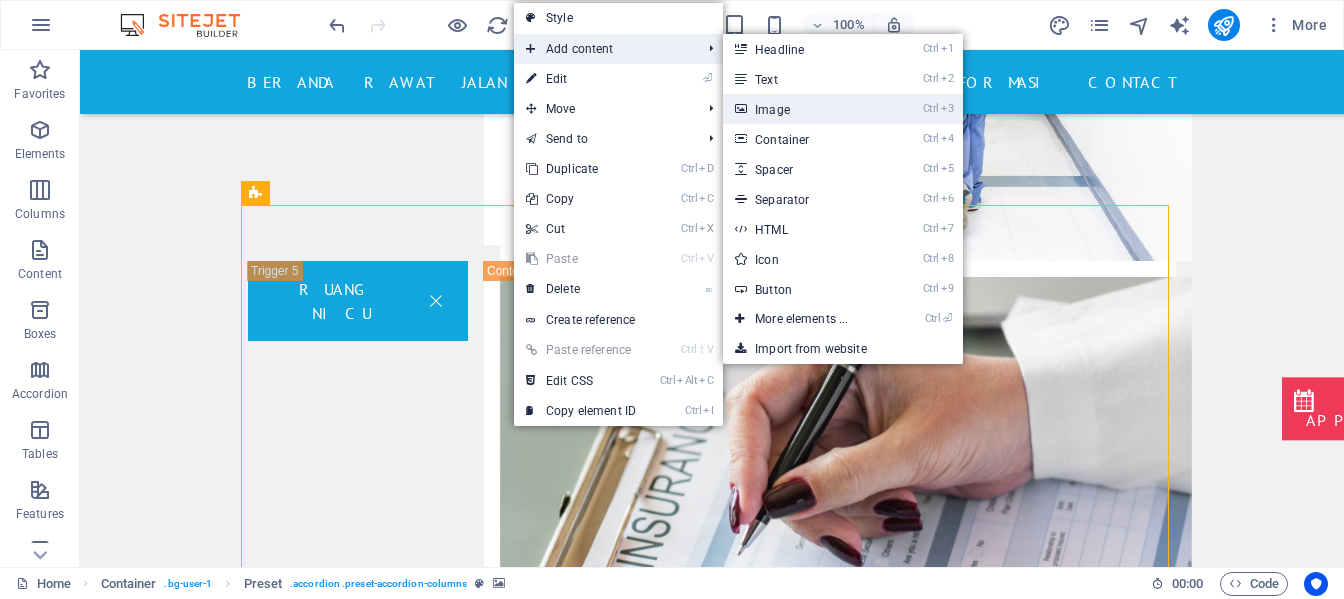 drag, startPoint x: 798, startPoint y: 107, endPoint x: 409, endPoint y: 88, distance: 389.46375 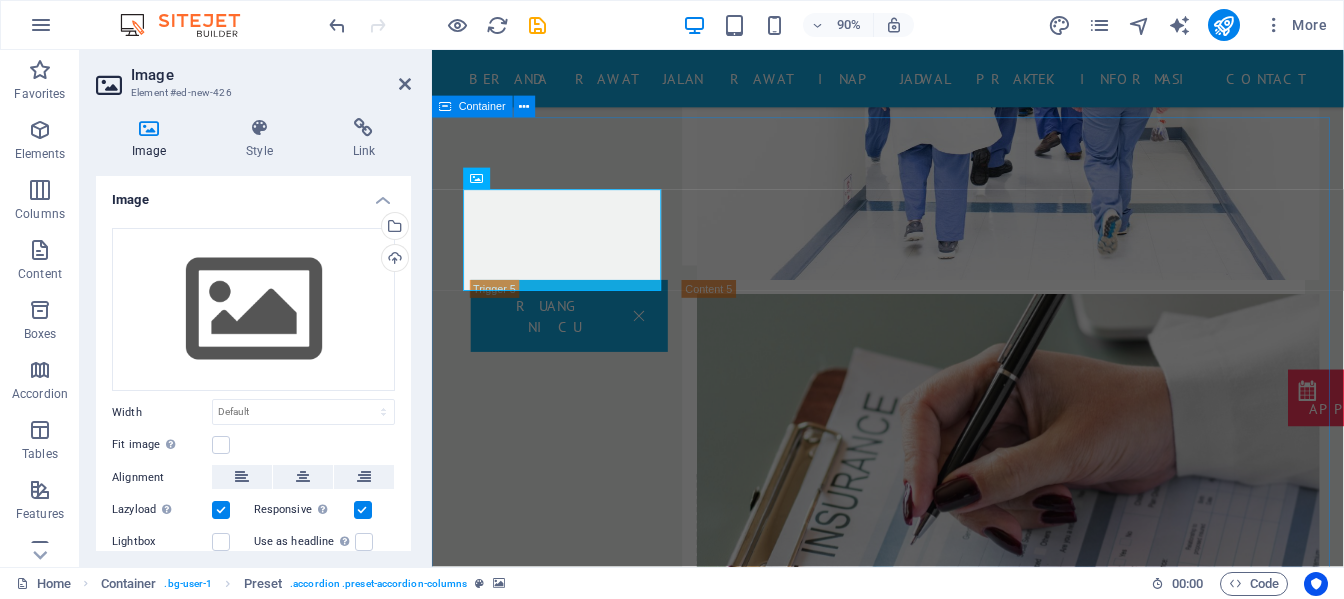 scroll, scrollTop: 4850, scrollLeft: 0, axis: vertical 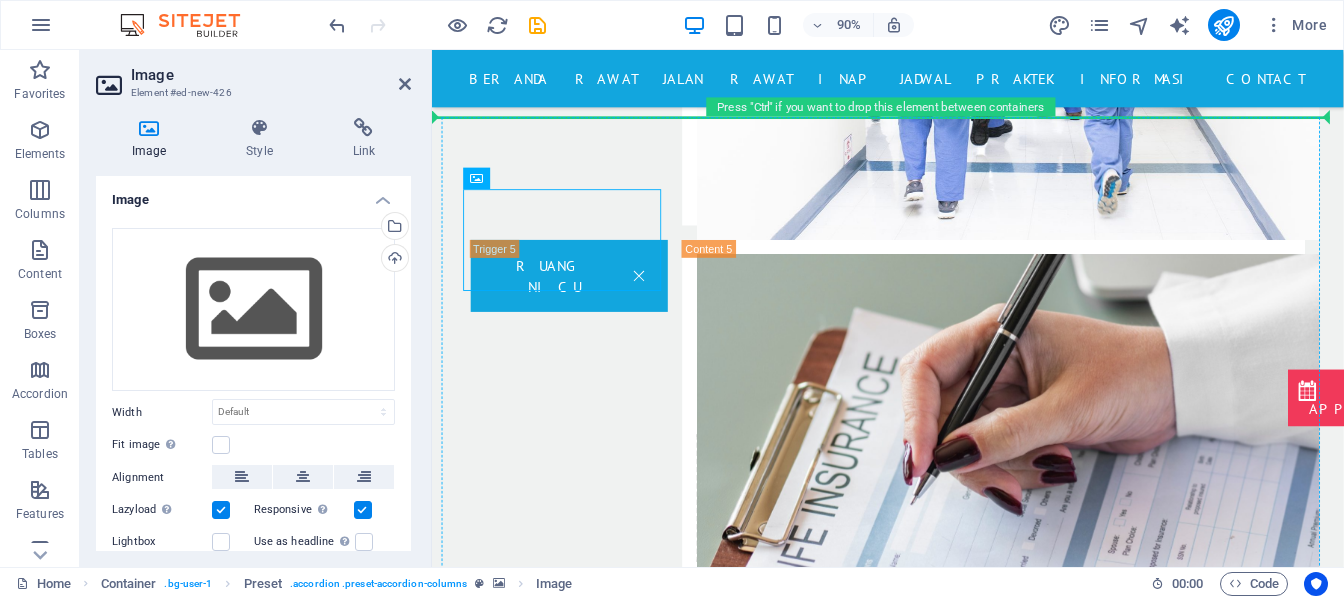 drag, startPoint x: 670, startPoint y: 254, endPoint x: 786, endPoint y: 287, distance: 120.60265 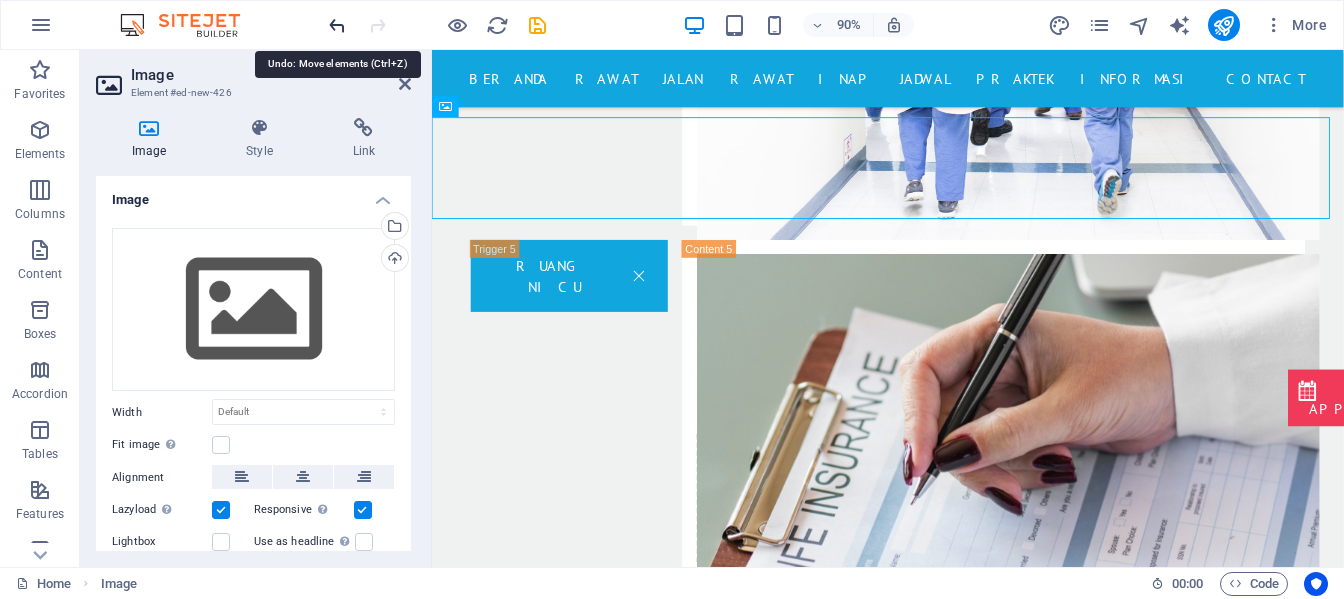 click at bounding box center [337, 25] 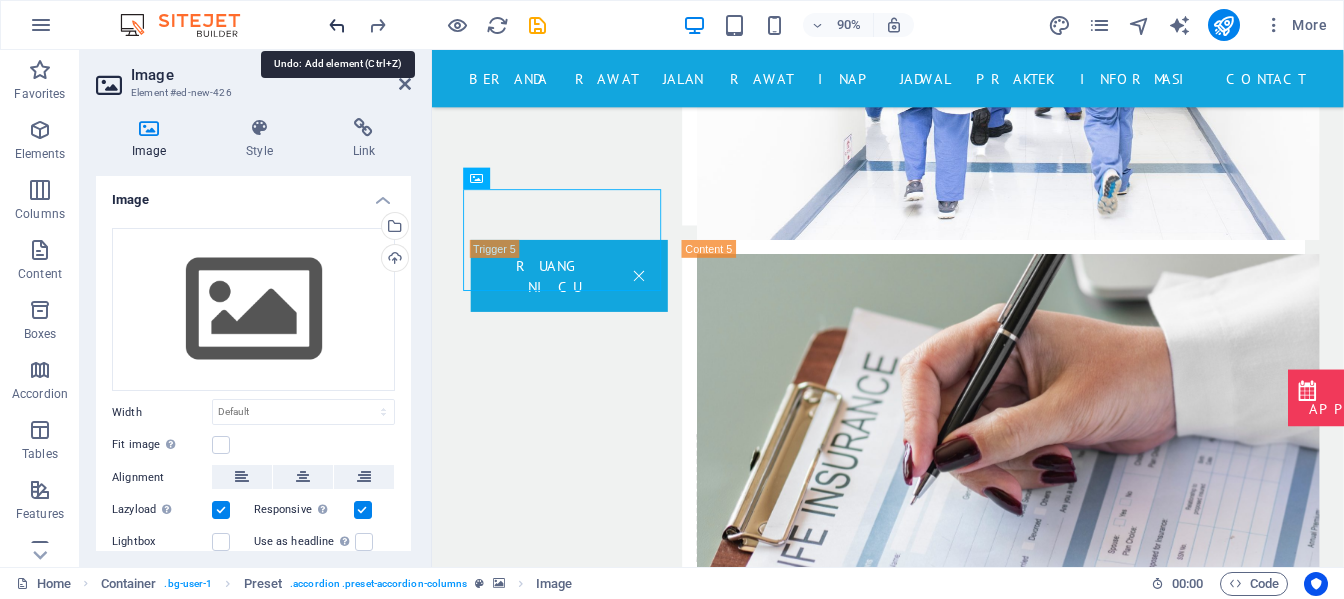 click at bounding box center [337, 25] 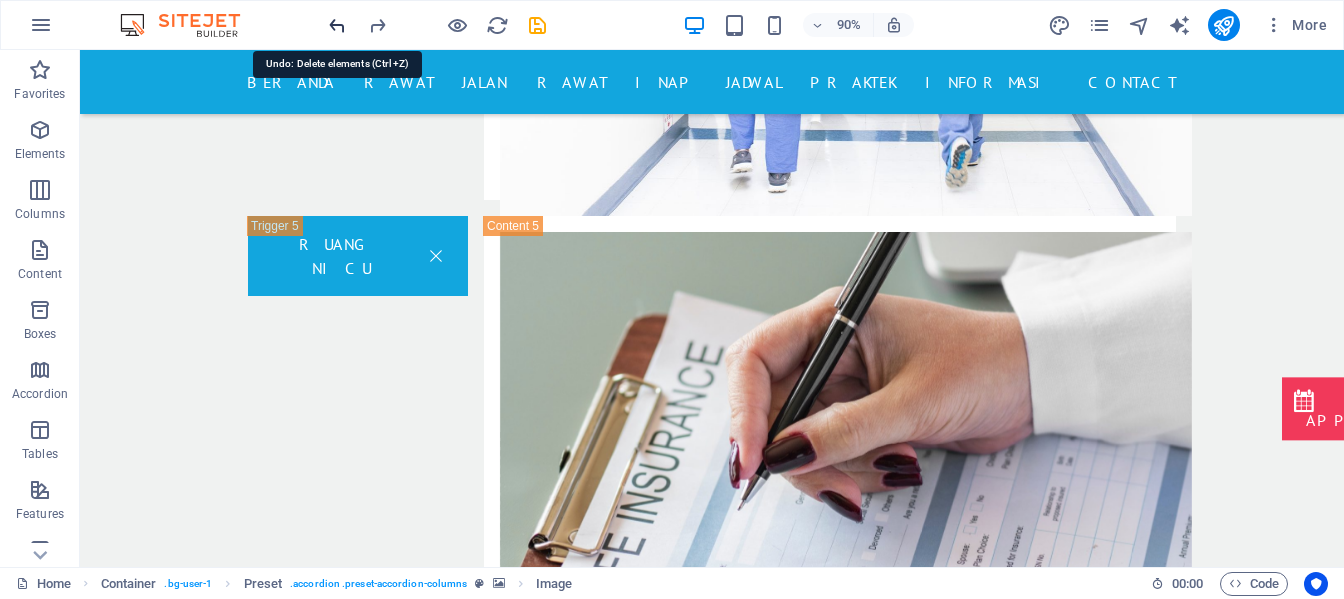 scroll, scrollTop: 4805, scrollLeft: 0, axis: vertical 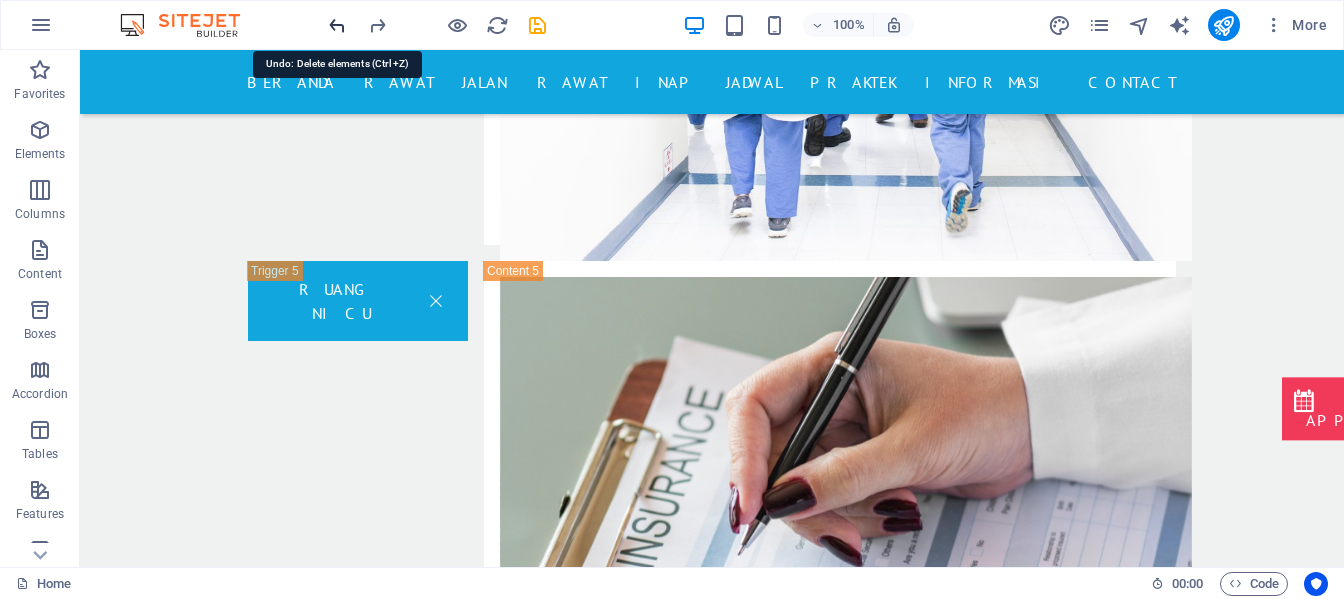 click at bounding box center (337, 25) 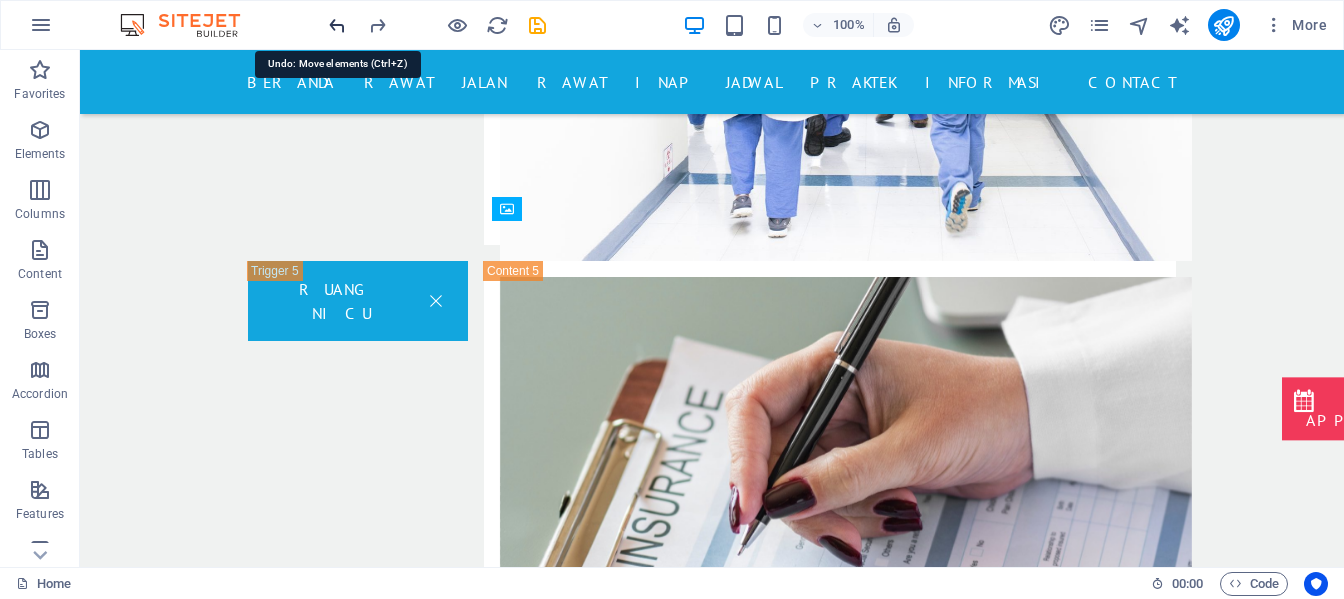 click at bounding box center (337, 25) 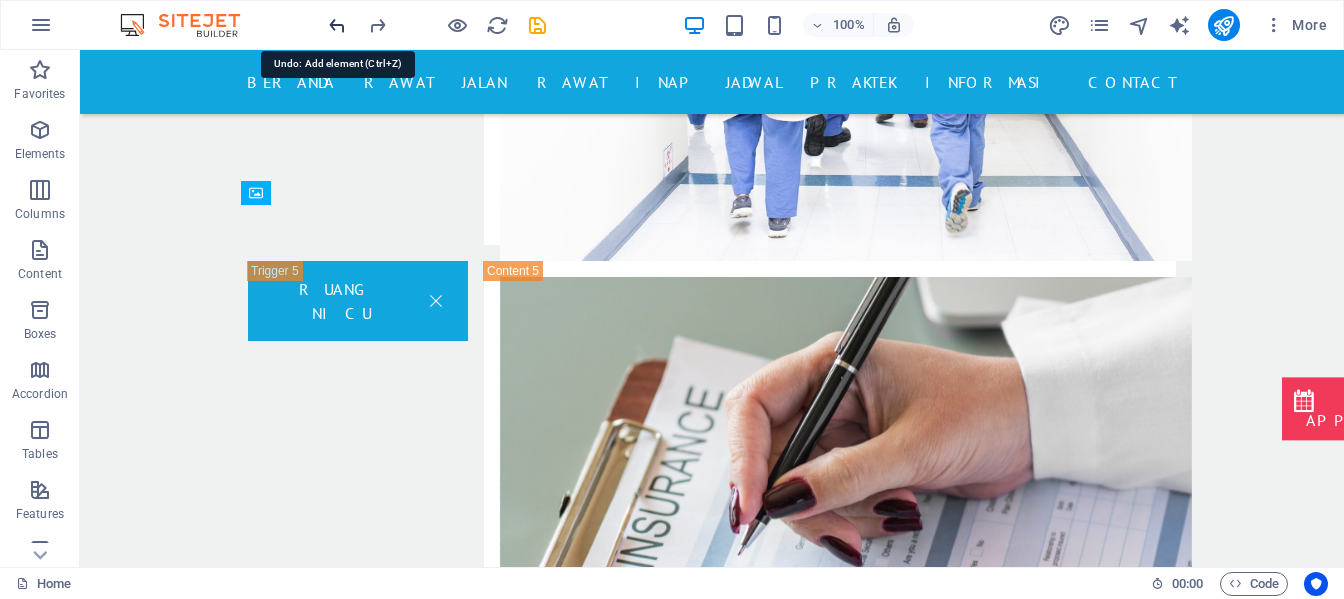 click at bounding box center (337, 25) 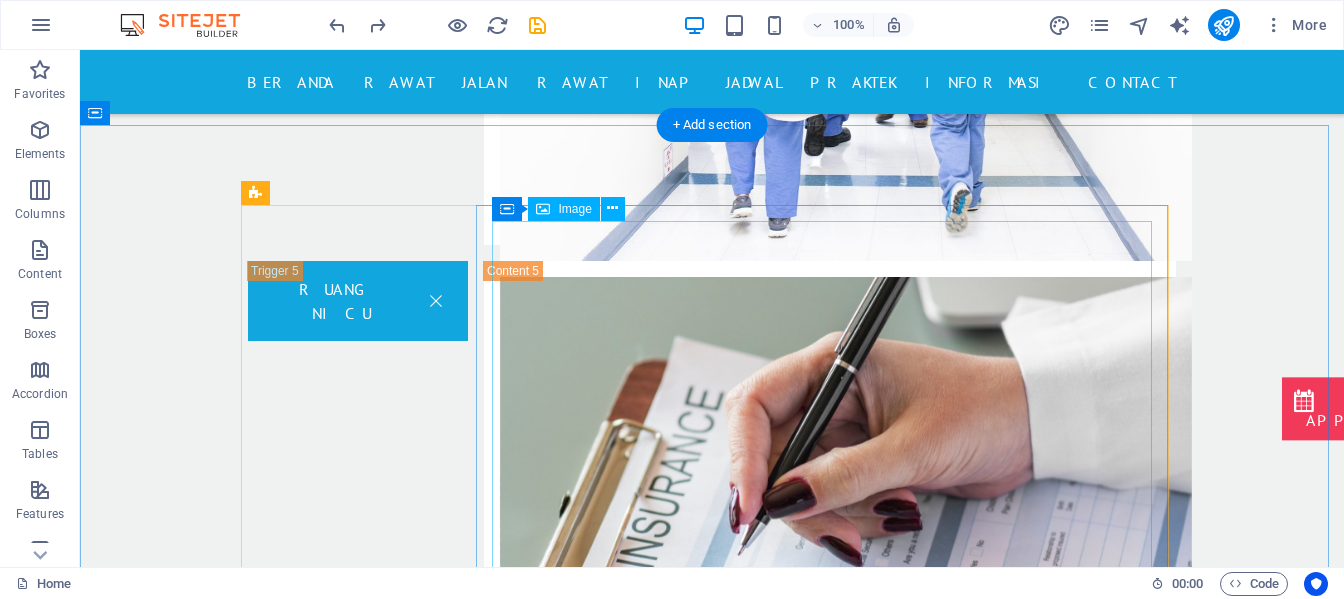 click at bounding box center (830, 6381) 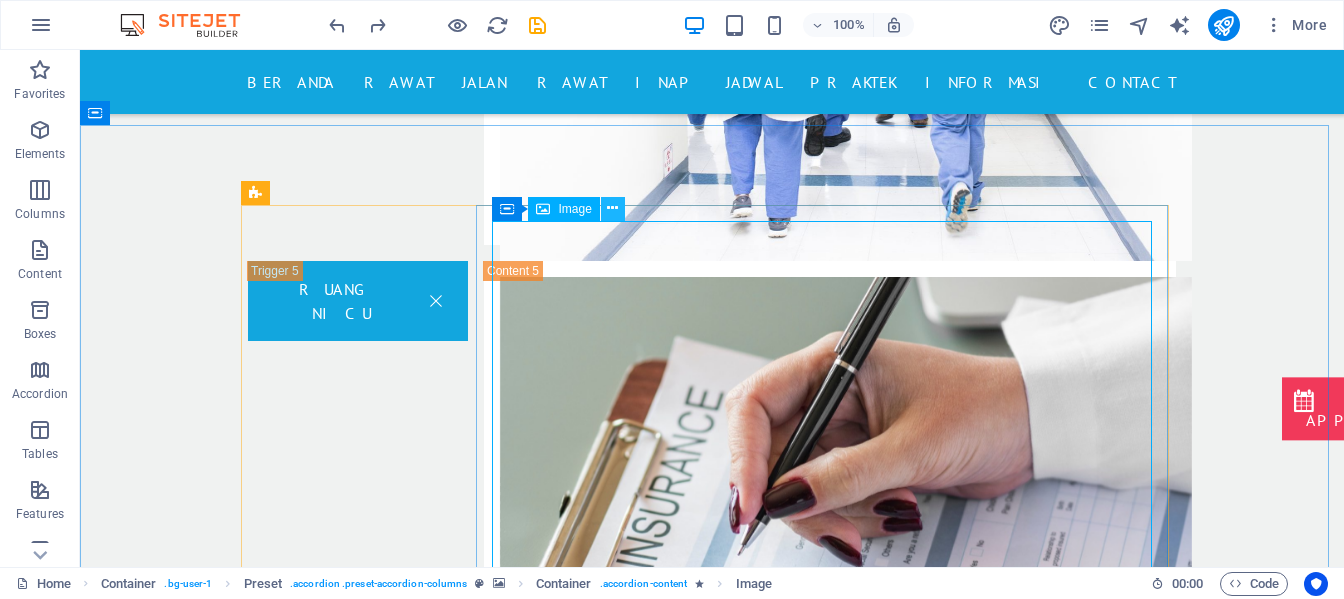 click at bounding box center [612, 208] 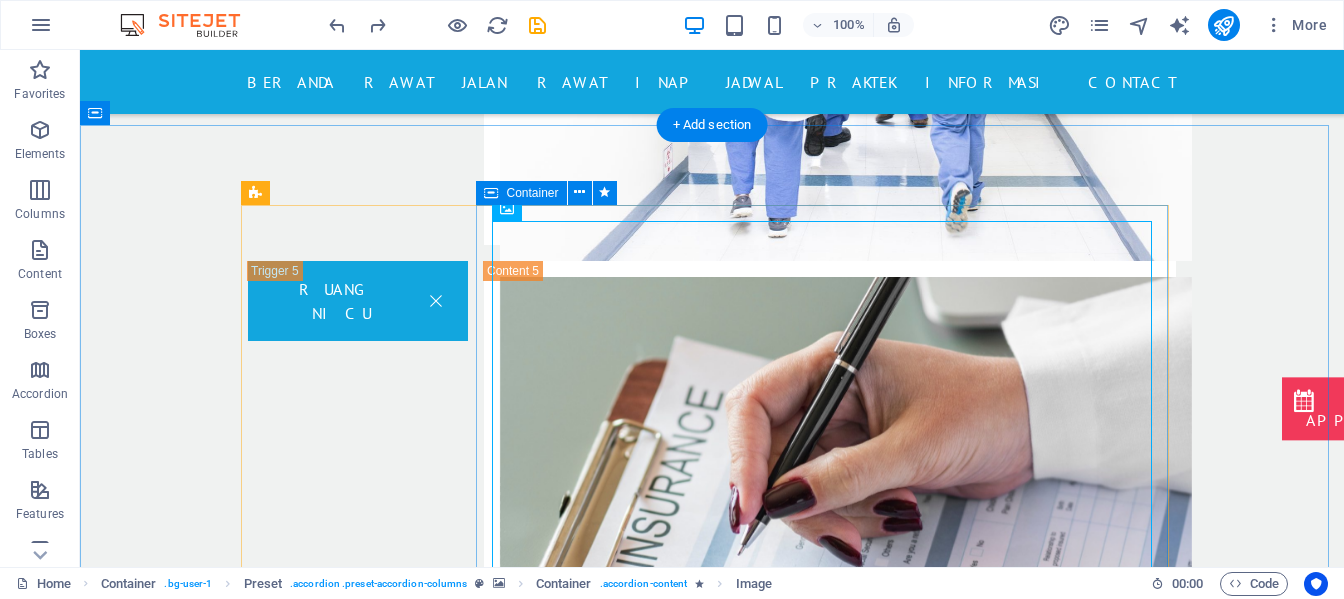 click at bounding box center [830, 6381] 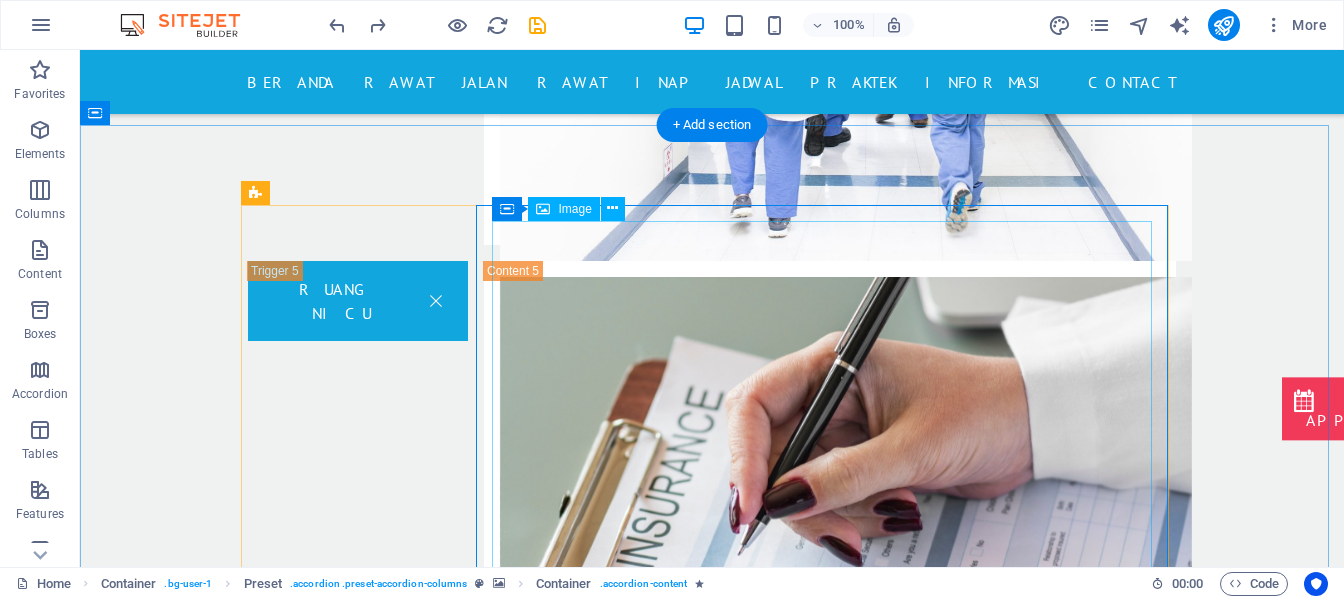 click at bounding box center [830, 6381] 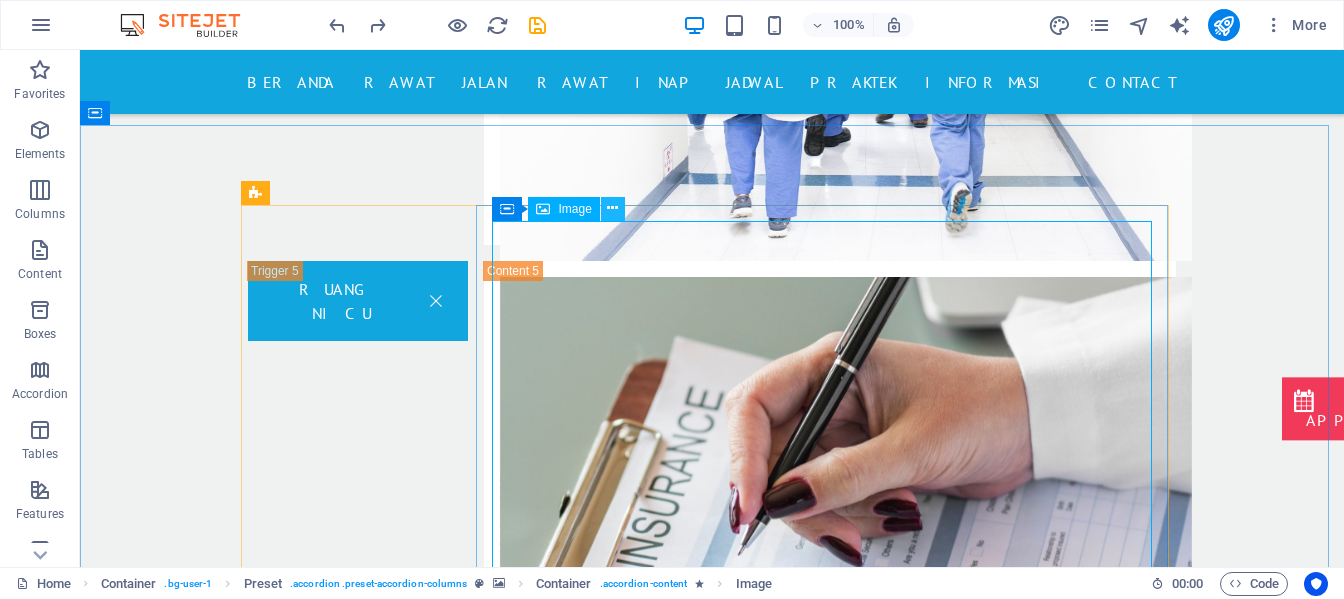 click at bounding box center (613, 209) 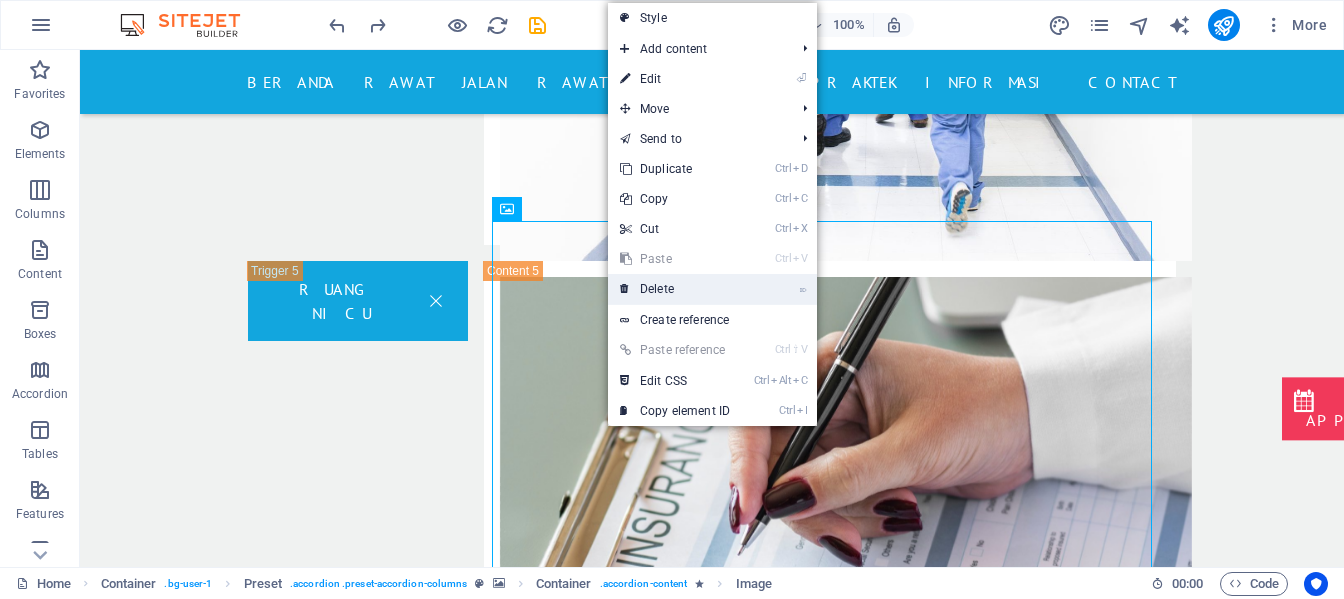 click on "⌦  Delete" at bounding box center [675, 289] 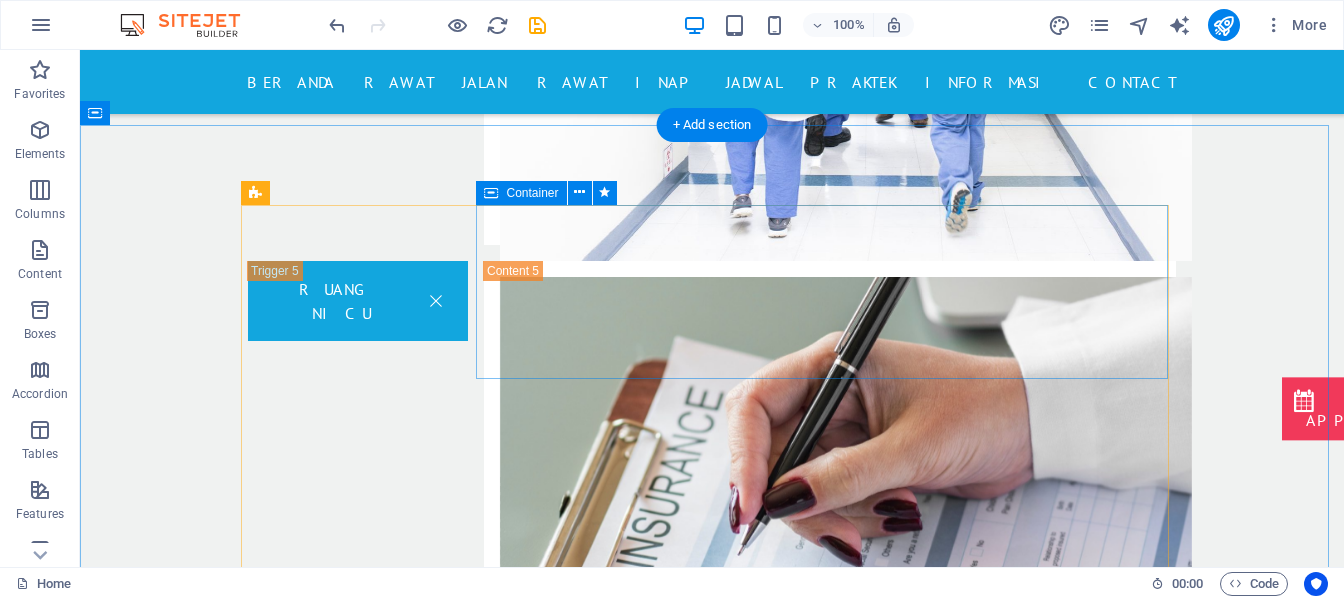 click on "Drop content here or  Add elements  Paste clipboard" at bounding box center [830, 5480] 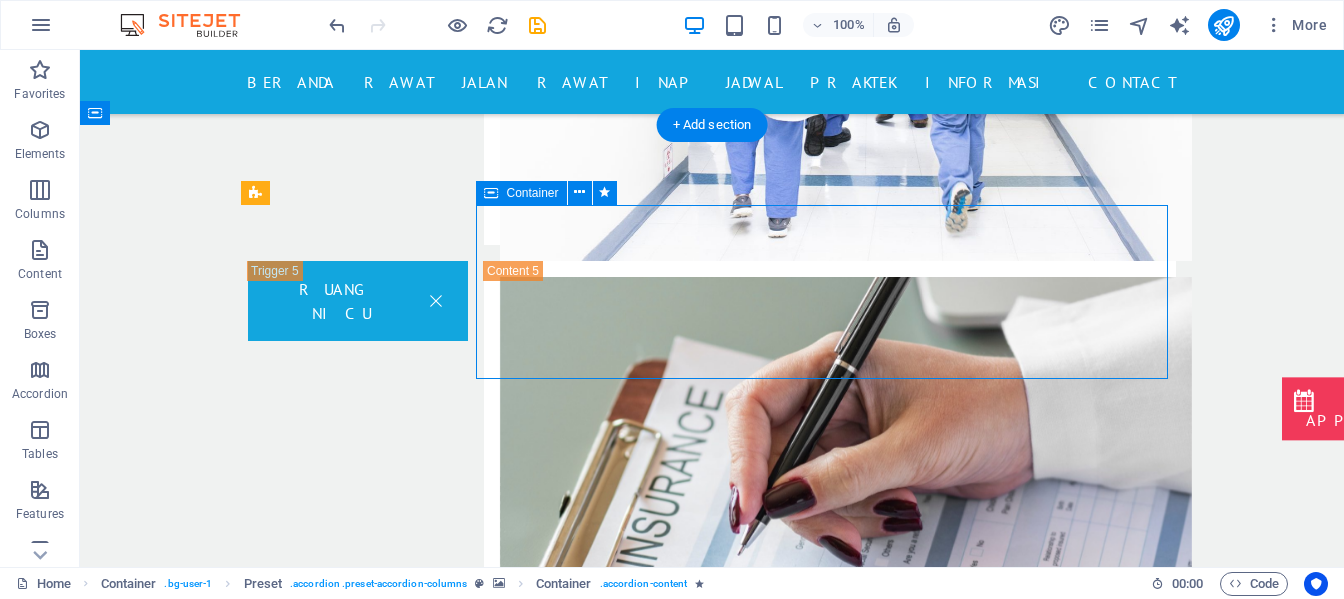 click on "Add elements" at bounding box center (771, 5510) 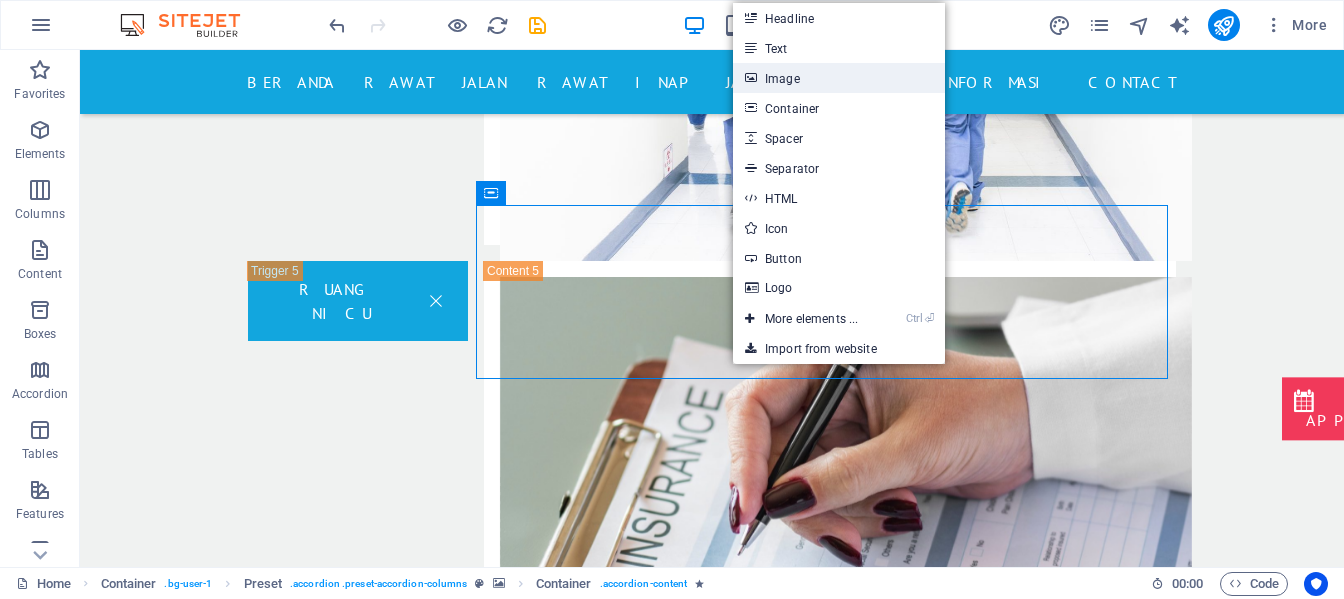click on "Image" at bounding box center (839, 78) 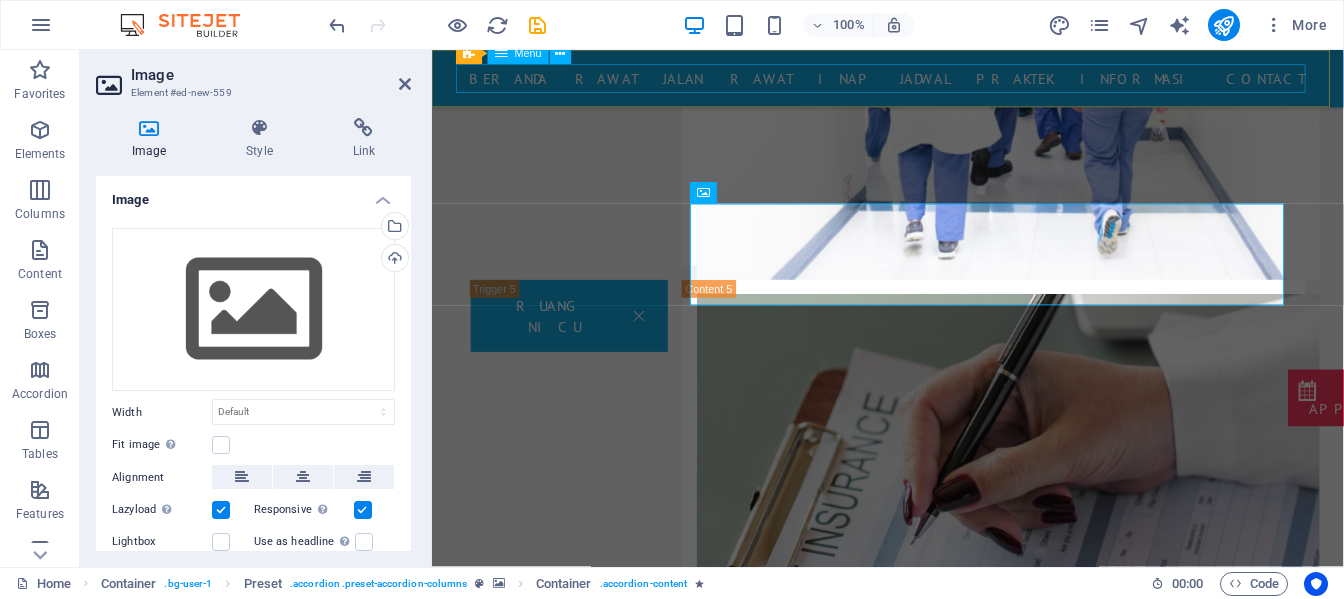 scroll, scrollTop: 4850, scrollLeft: 0, axis: vertical 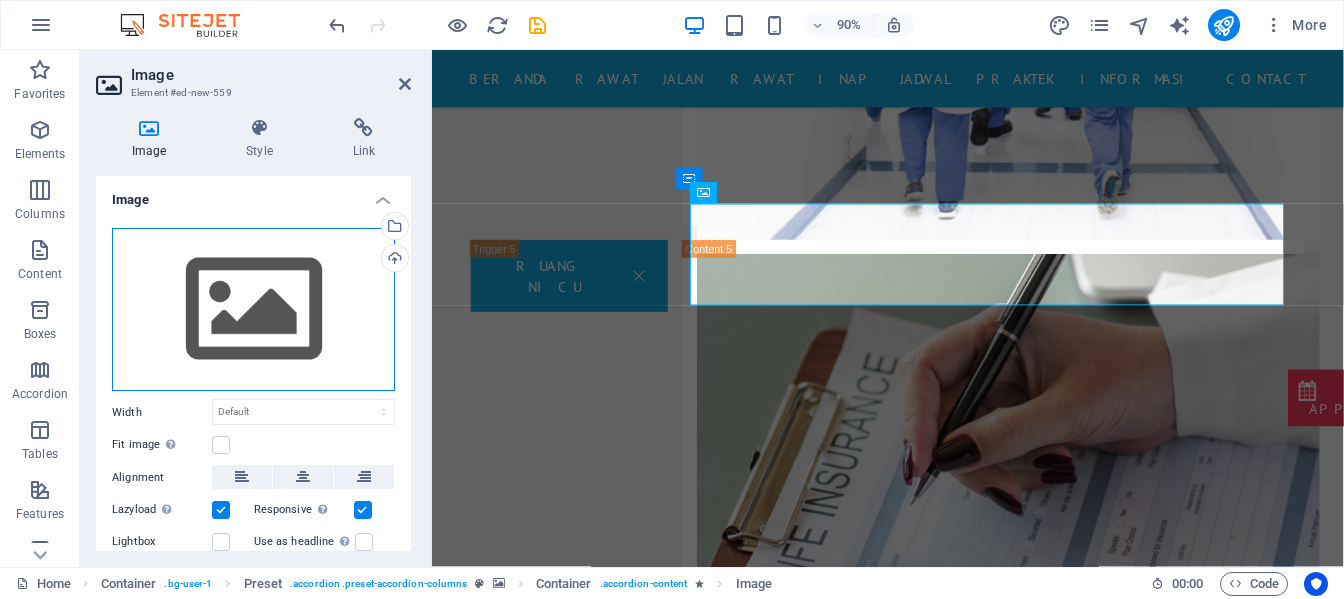 click on "Drag files here, click to choose files or select files from Files or our free stock photos & videos" at bounding box center [253, 310] 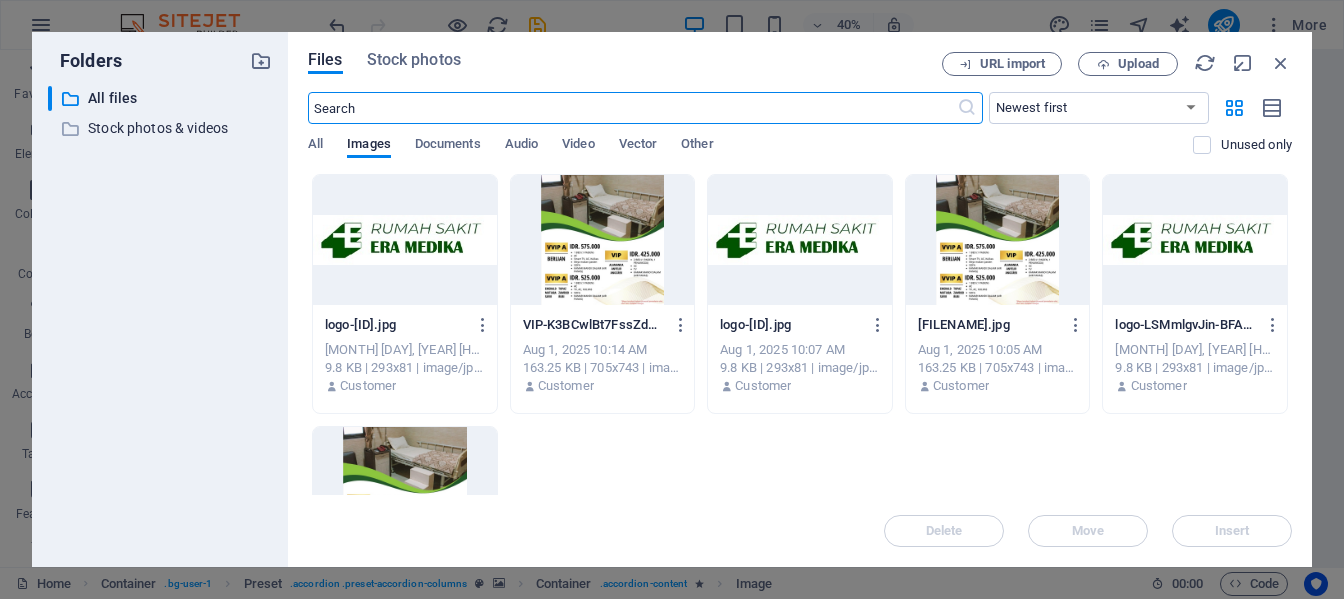 scroll, scrollTop: 5425, scrollLeft: 0, axis: vertical 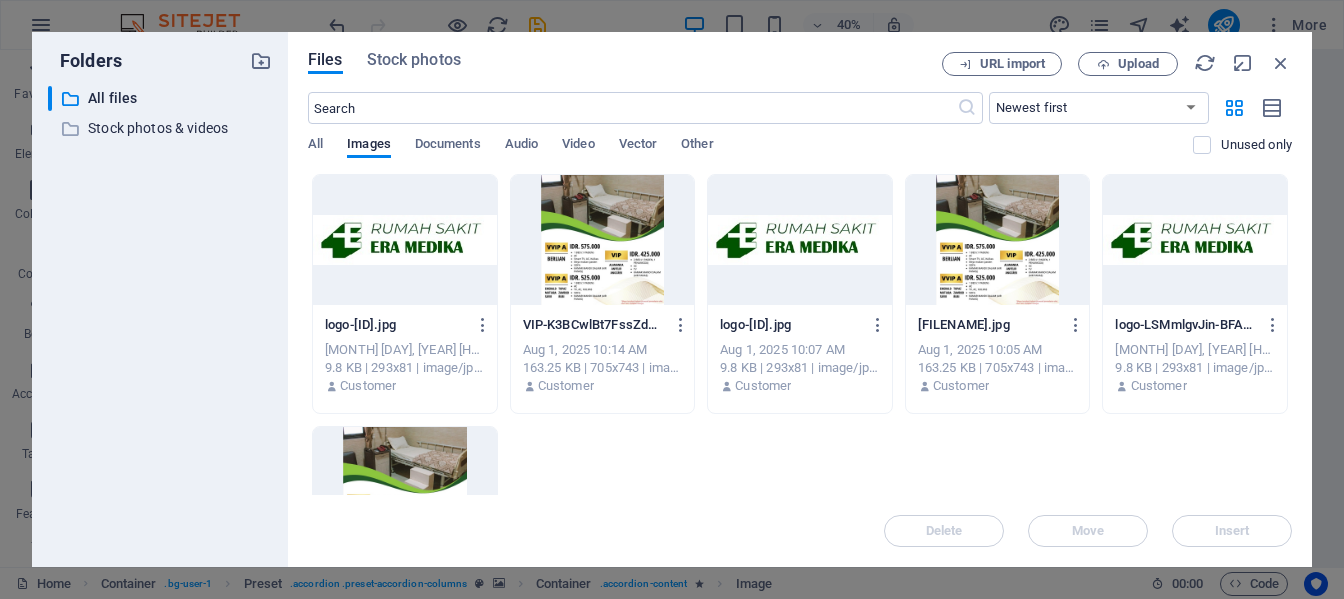 click at bounding box center (405, 492) 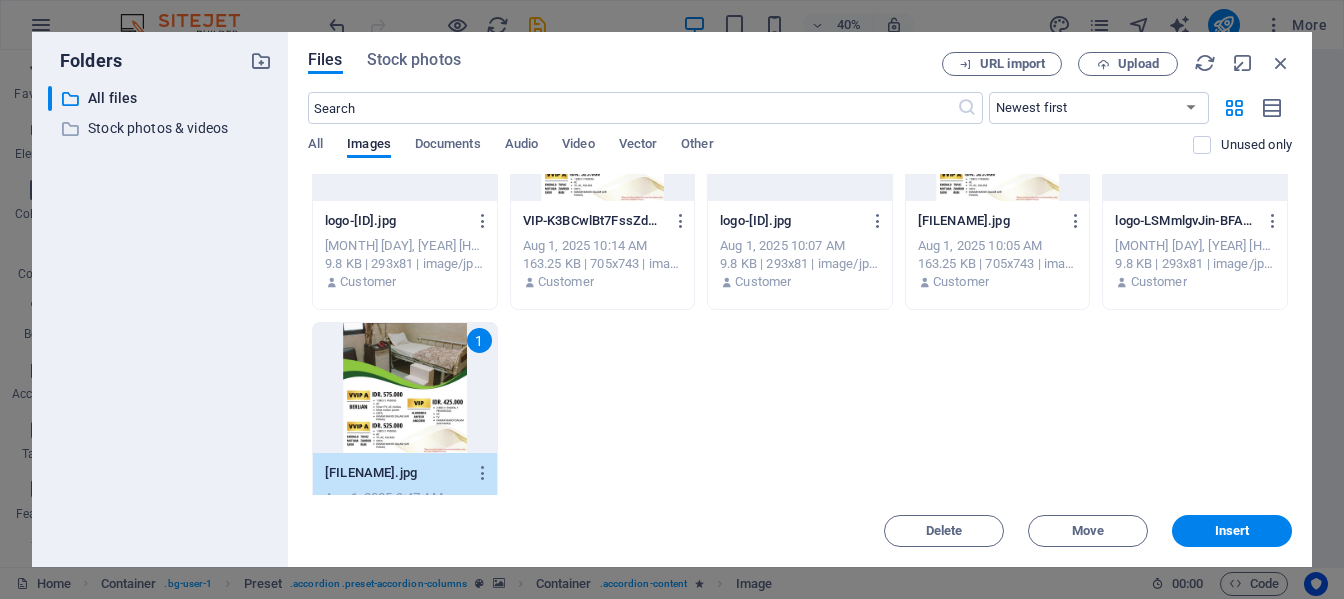 scroll, scrollTop: 0, scrollLeft: 0, axis: both 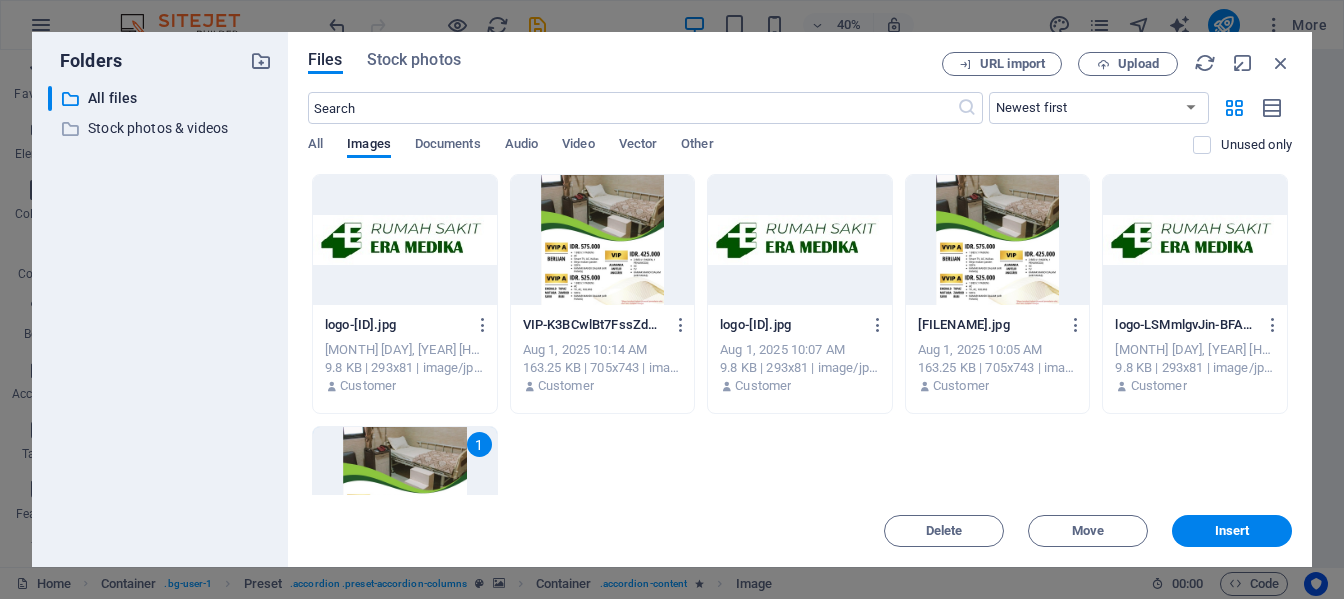 click on "1" at bounding box center [405, 492] 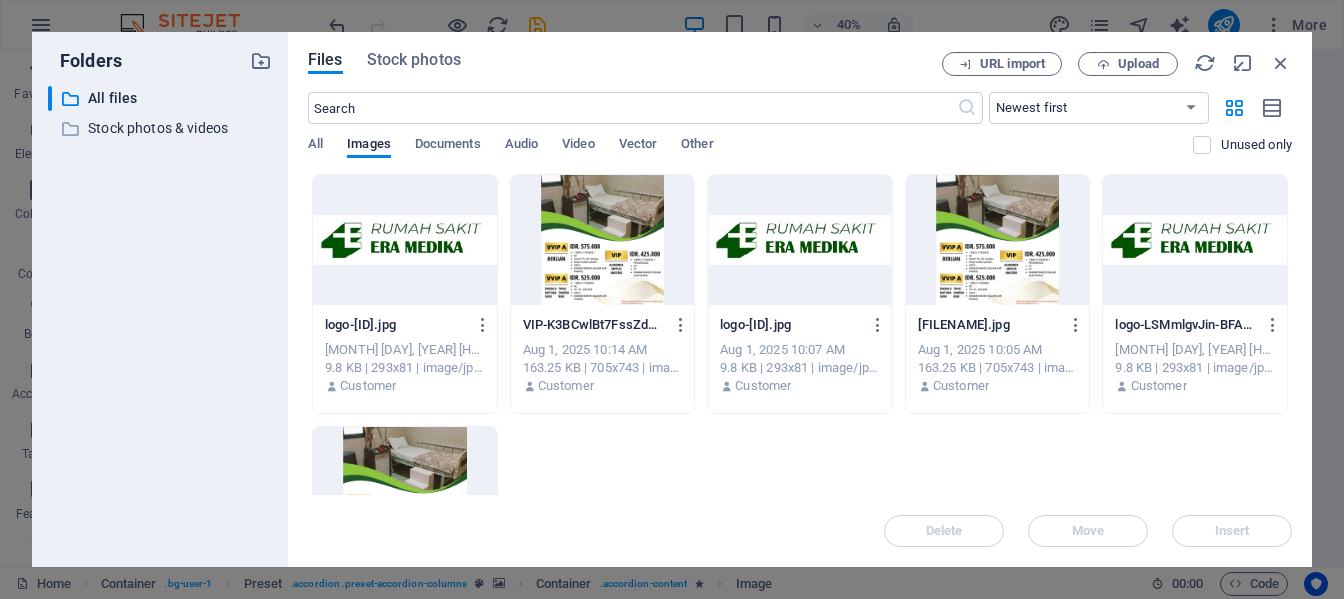 click at bounding box center [603, 240] 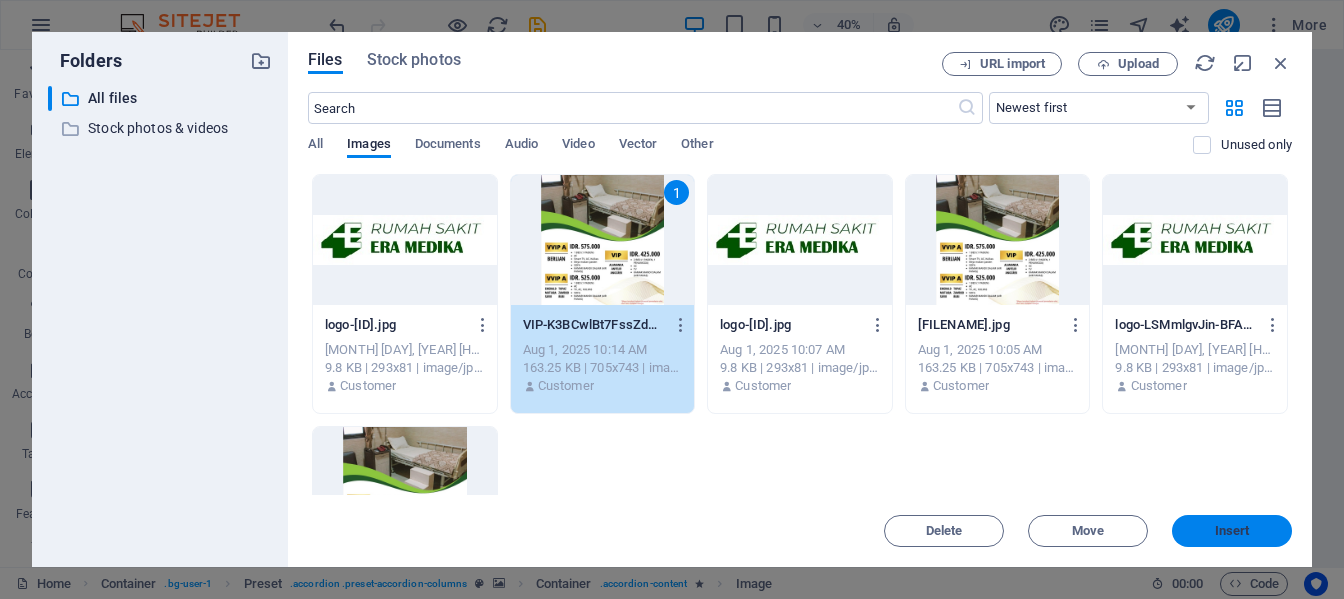 click on "Insert" at bounding box center (1232, 531) 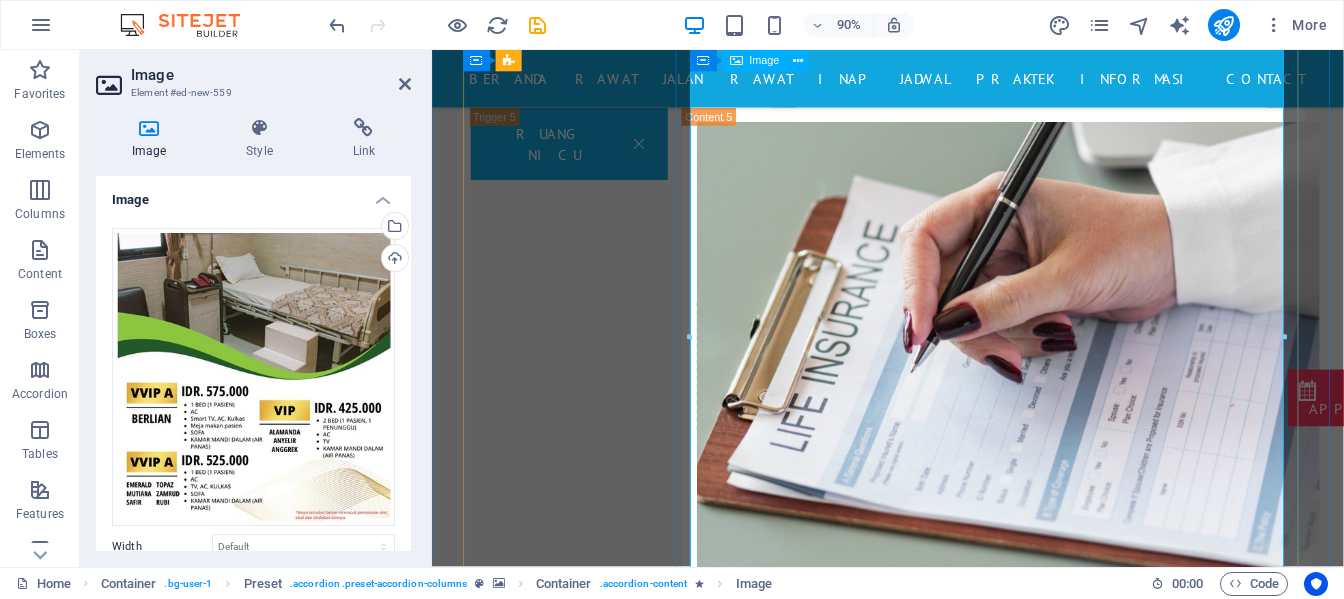 scroll, scrollTop: 4850, scrollLeft: 0, axis: vertical 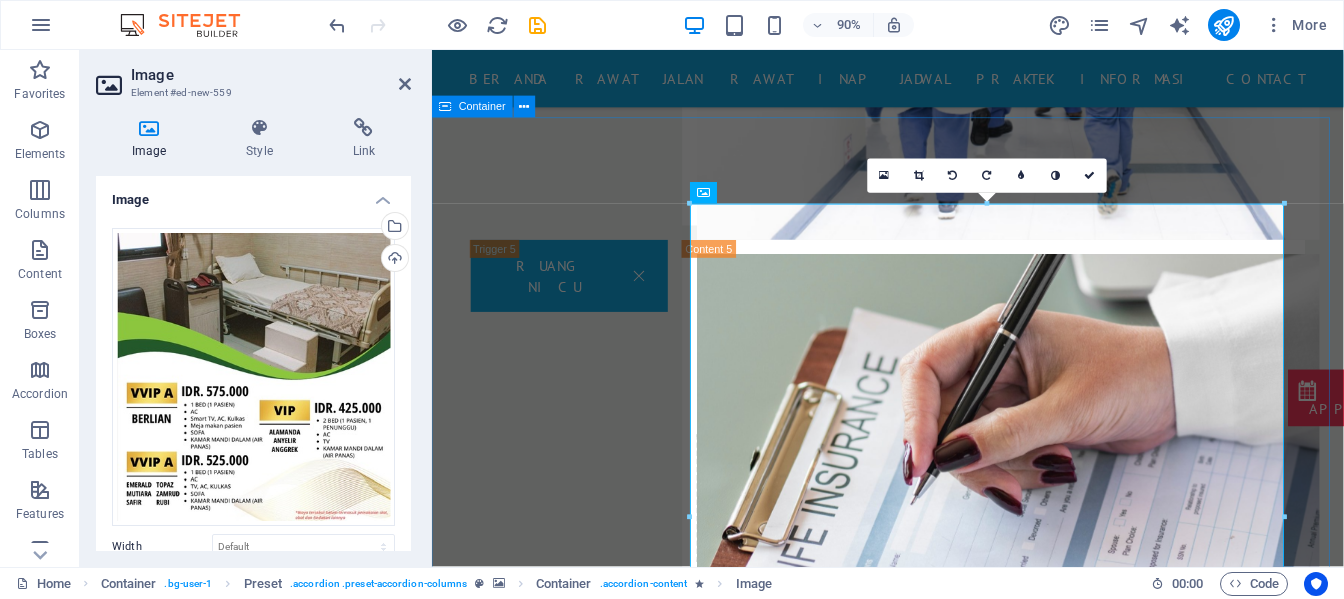 click on "KAMAR VVIP DAN VIP KAMAR VIP Drop content here or  Add elements  Paste clipboard Health Care Lorem ipsum dolor sit amet, consetetur sadipscing elitr, sed diam nonumy eirmod tempor invidunt ut labore et dolore magna aliquyam erat, sed diam voluptua. At vero eos et accusam et justo duo dolores et ea rebum. Stet clita kasd gubergren, no sea takimata sanctus est Lorem ipsum dolor sit amet. Lorem ipsum dolor sit amet, consetetur sadipscing elitr, sed diam nonumy eirmod tempor invidunt ut labore et dolore magna aliquyam erat, sed diam voluptua. At vero eos et accusam et justo duo dolores et ea rebum. Stet clita kasd gubergren, no sea takimata sanctus est Lorem ipsum dolor sit amet. KELAS 1 Drop content here or  Add elements  Paste clipboard Emergency Unit KELAS 2 Drop content here or  Add elements  Paste clipboard Emergency Unit KRIS Drop content here or  Add elements  Paste clipboard Surgery RUANG OPERASI" at bounding box center (938, 6297) 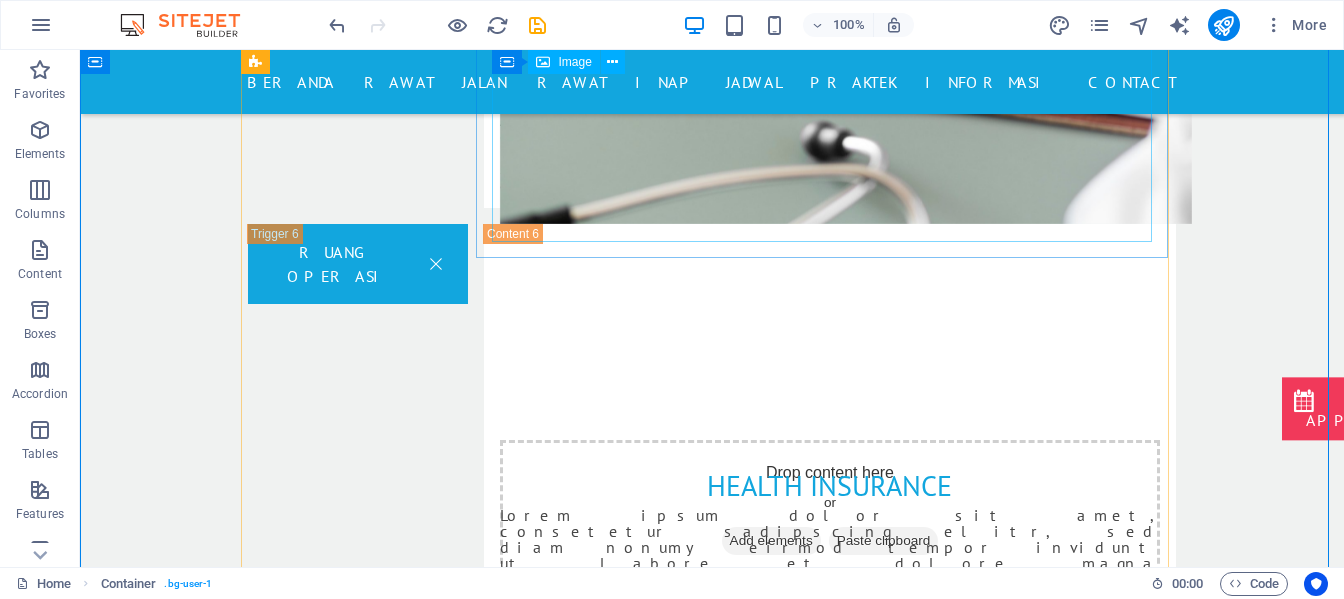 scroll, scrollTop: 5605, scrollLeft: 0, axis: vertical 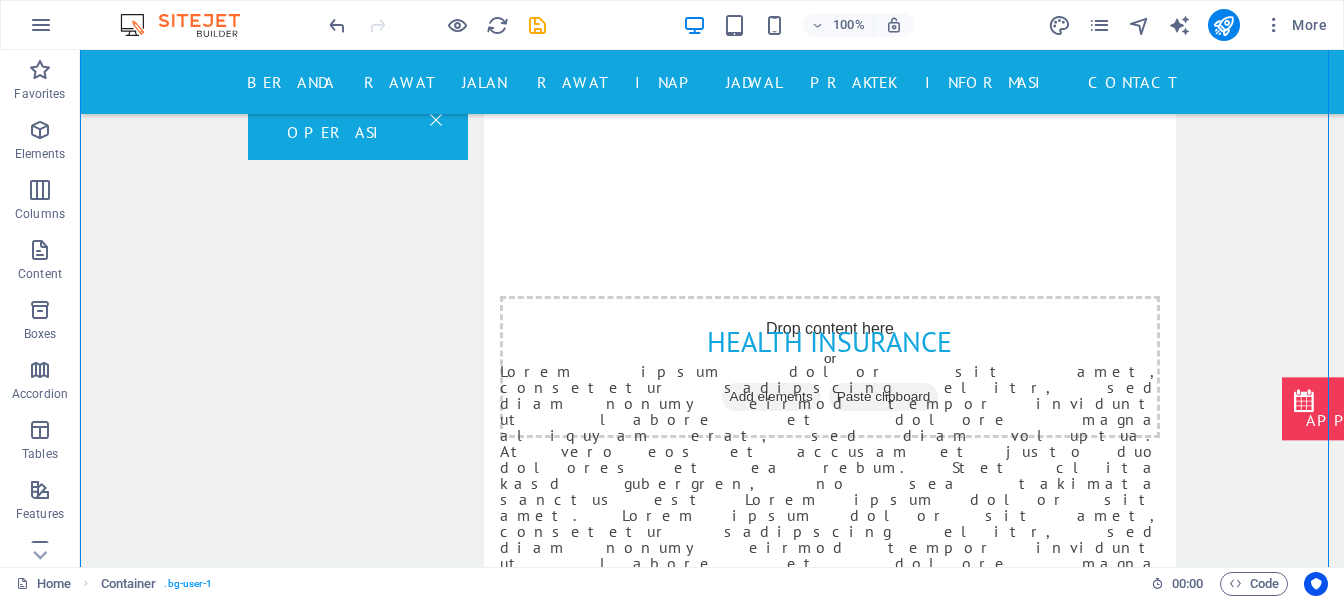 click at bounding box center [805, 6914] 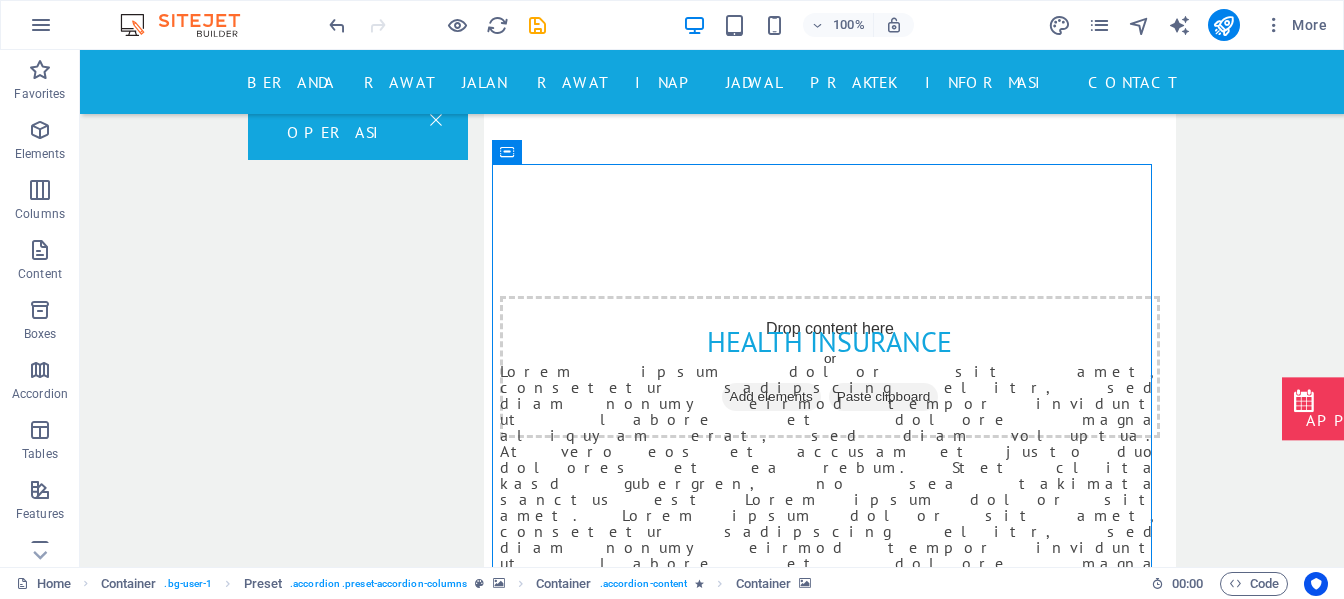 click at bounding box center (805, 6914) 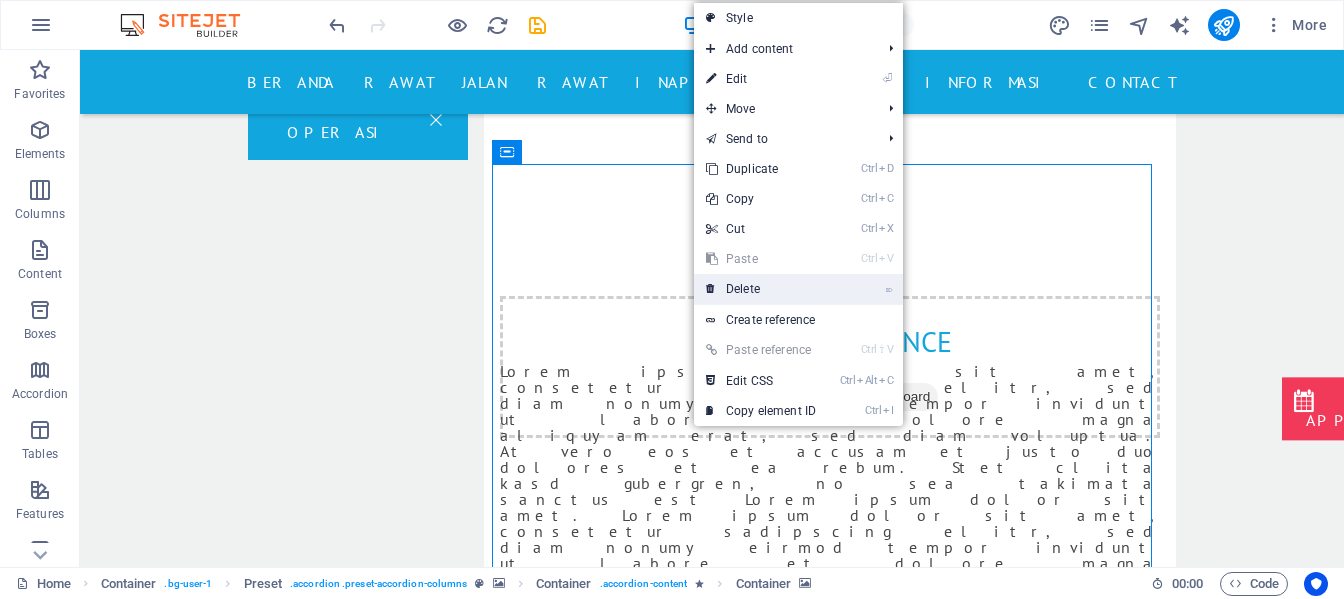 click on "⌦  Delete" at bounding box center [761, 289] 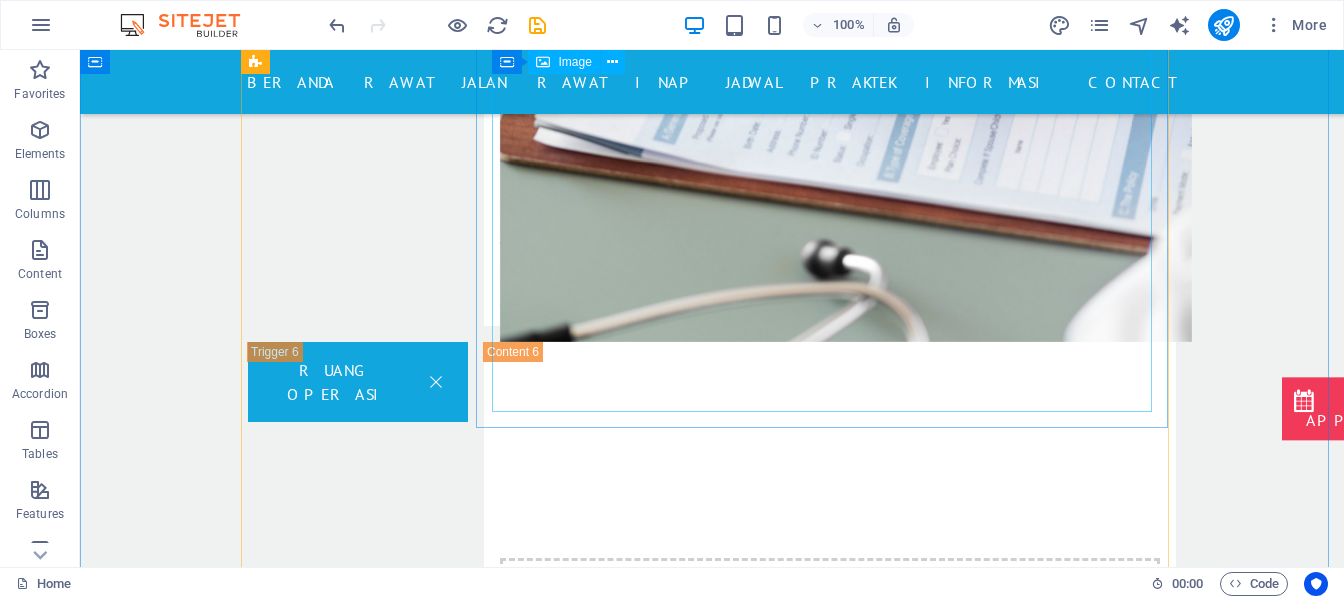 scroll, scrollTop: 5305, scrollLeft: 0, axis: vertical 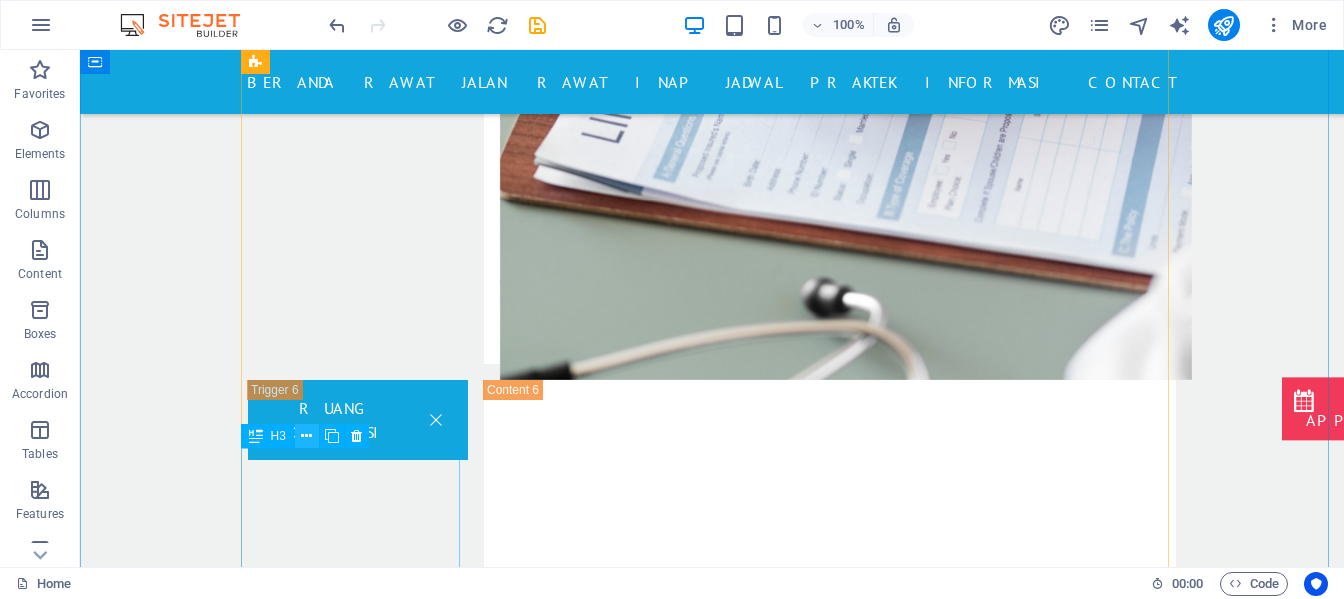 click at bounding box center (306, 436) 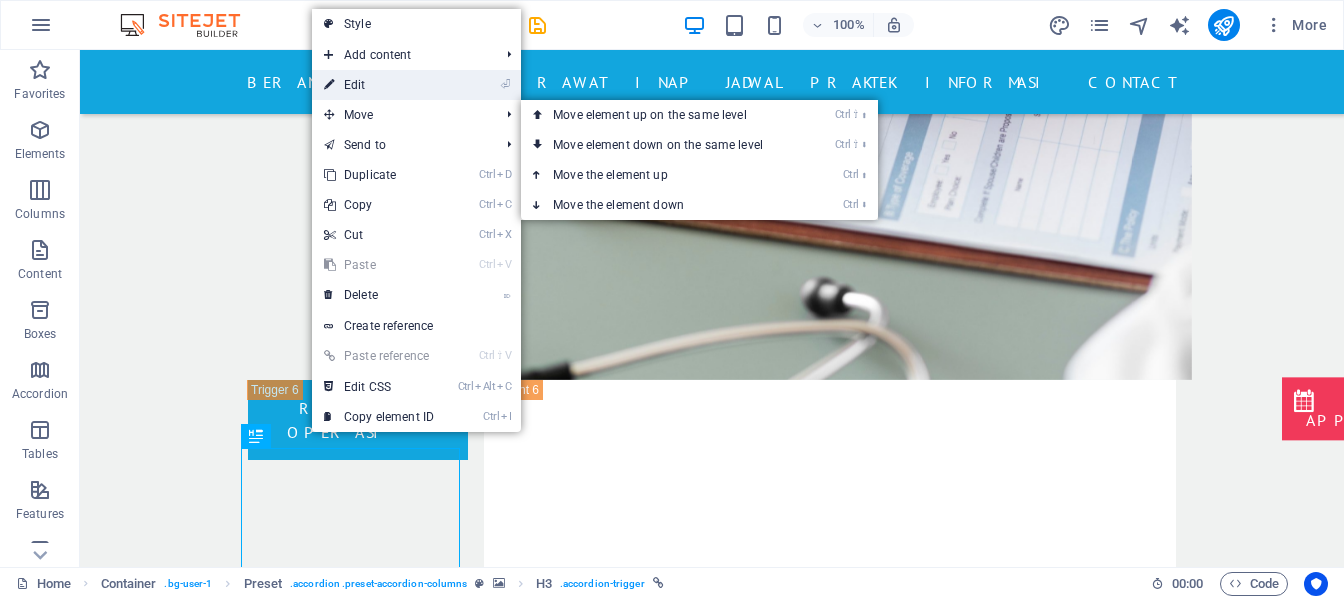 click on "⏎  Edit" at bounding box center (416, 85) 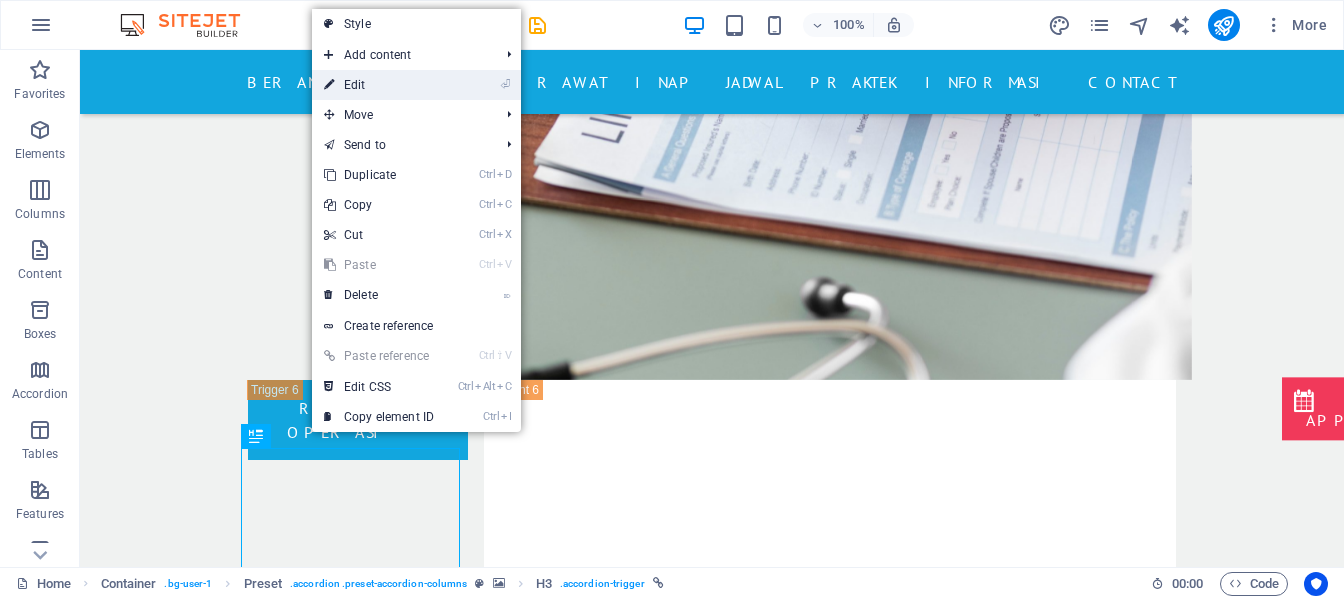 click on "⏎  Edit" at bounding box center [379, 85] 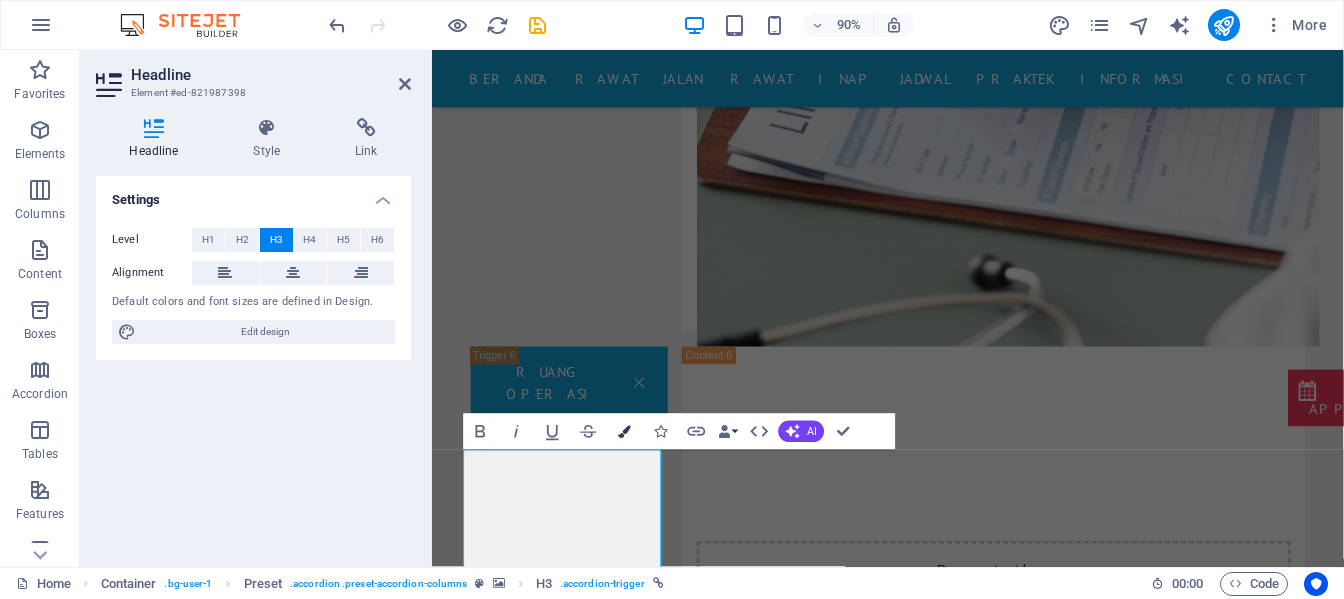 type 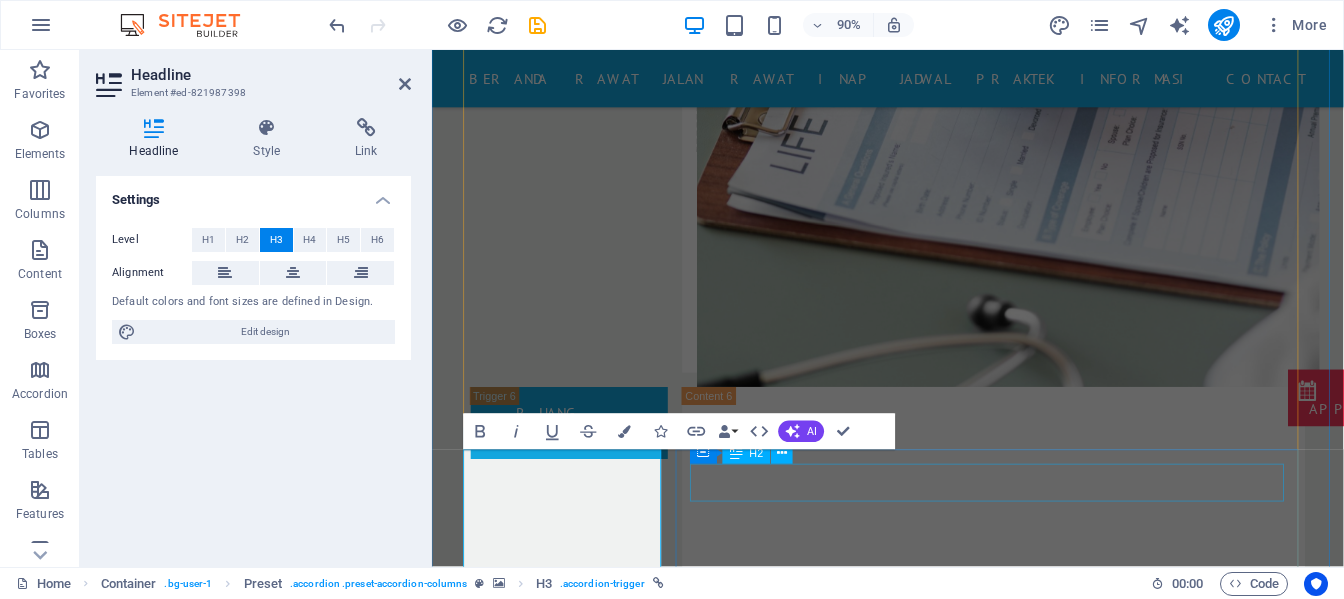 click on "Health Care" at bounding box center [1186, 5877] 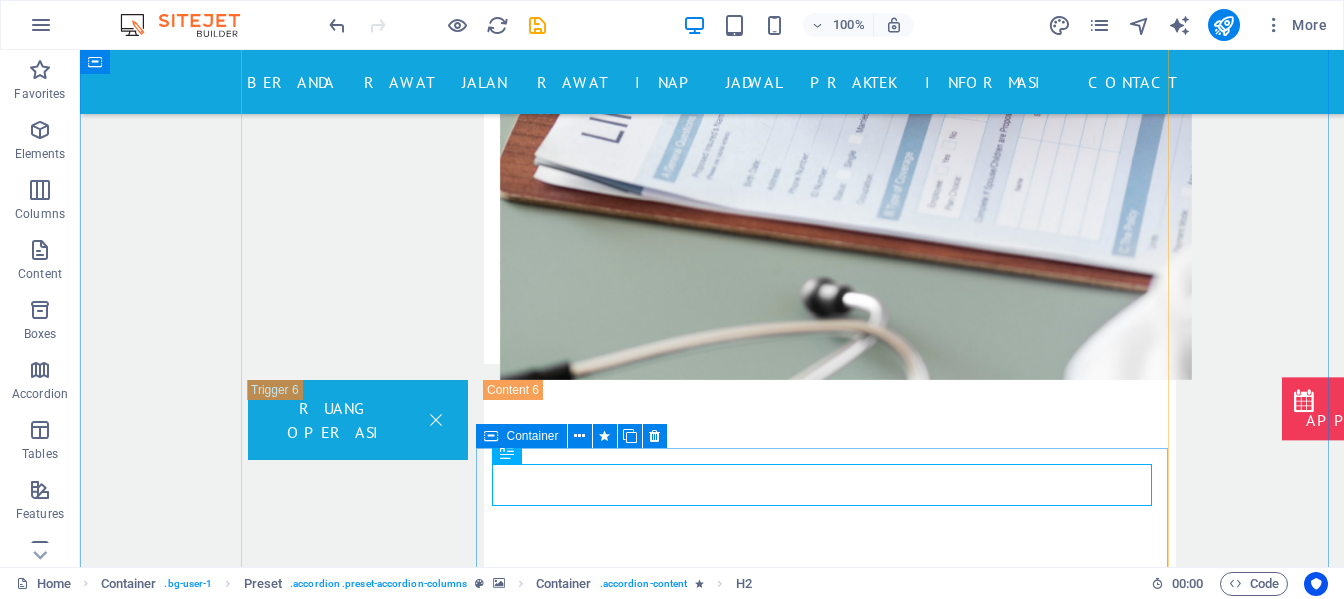 click on "Health Care" at bounding box center (1085, 6096) 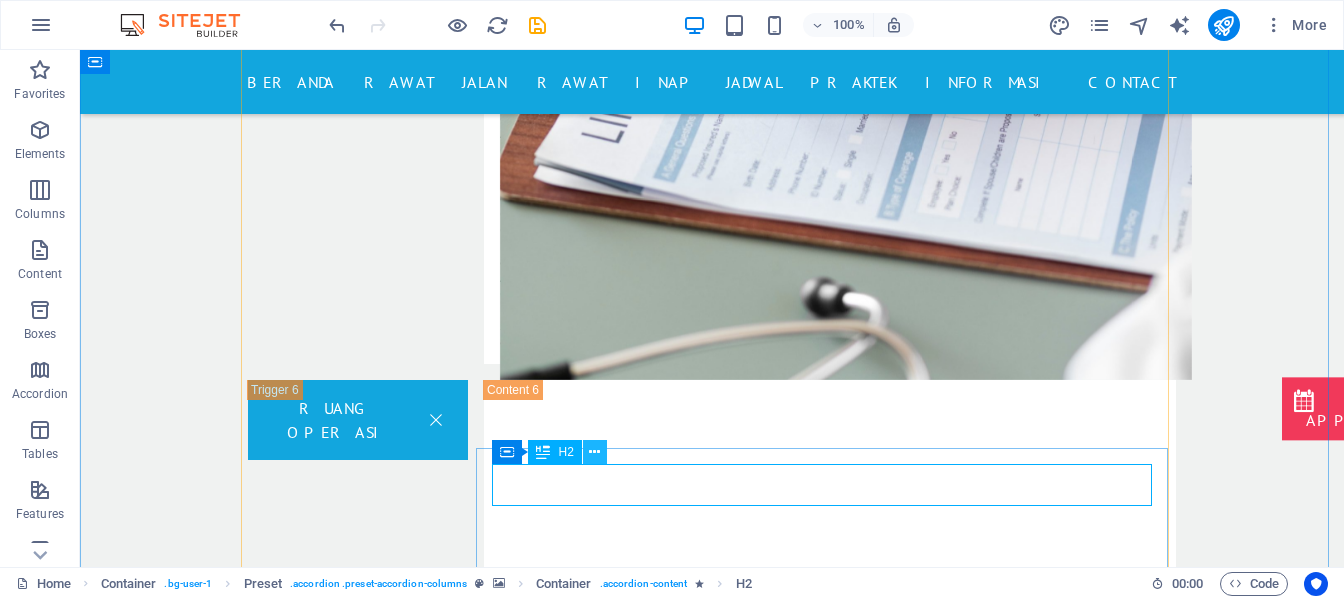 click at bounding box center [594, 452] 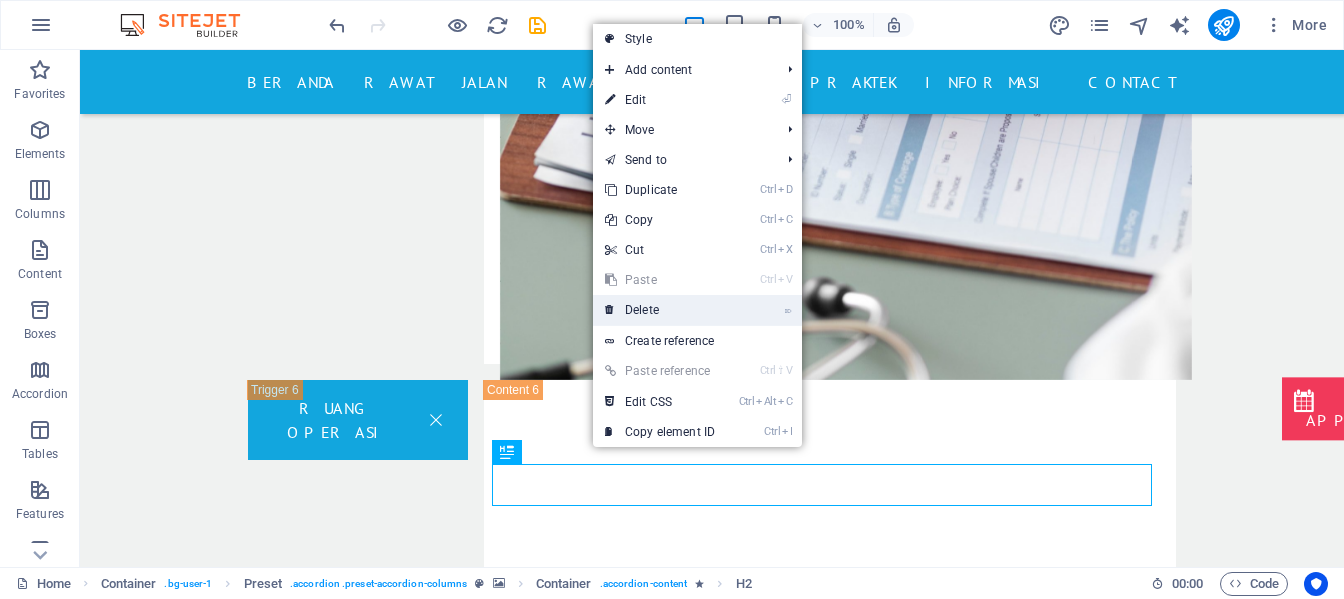 click on "⌦  Delete" at bounding box center [660, 310] 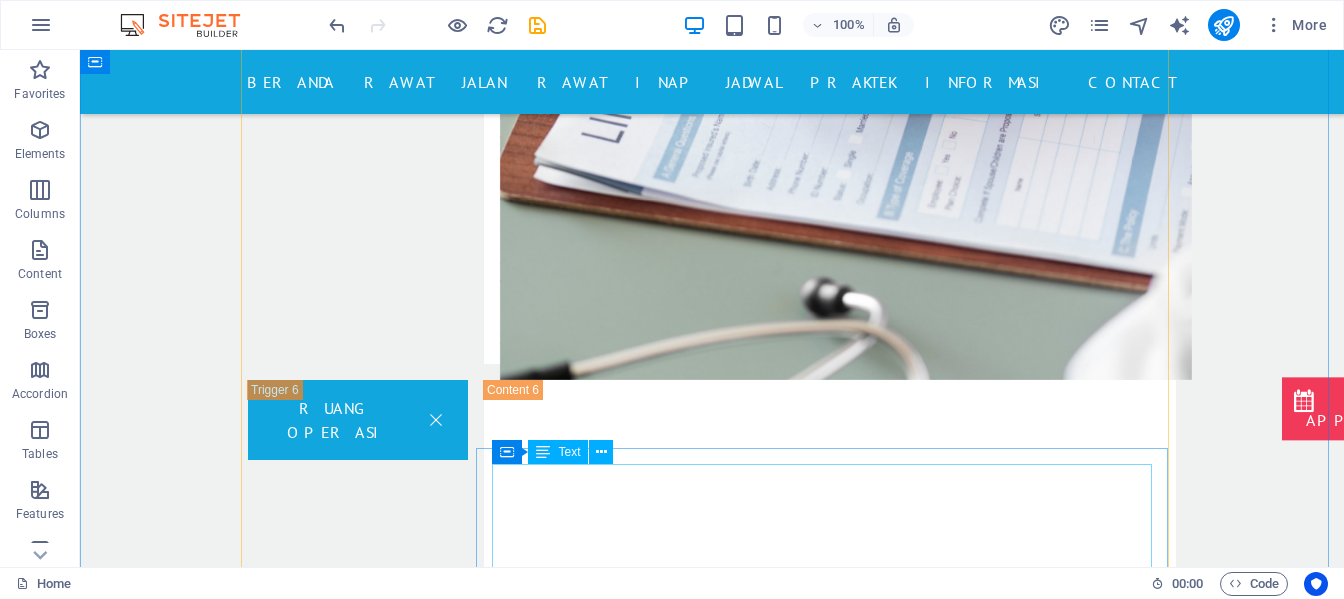click on "Lorem ipsum dolor sit amet, consetetur sadipscing elitr, sed diam nonumy eirmod tempor invidunt ut labore et dolore magna aliquyam erat, sed diam voluptua. At vero eos et accusam et justo duo dolores et ea rebum. Stet clita kasd gubergren, no sea takimata sanctus est Lorem ipsum dolor sit amet. Lorem ipsum dolor sit amet, consetetur sadipscing elitr, sed diam nonumy eirmod tempor invidunt ut labore et dolore magna aliquyam erat, sed diam voluptua. At vero eos et accusam et justo duo dolores et ea rebum. Stet clita kasd gubergren, no sea takimata sanctus est Lorem ipsum dolor sit amet." at bounding box center [1085, 6113] 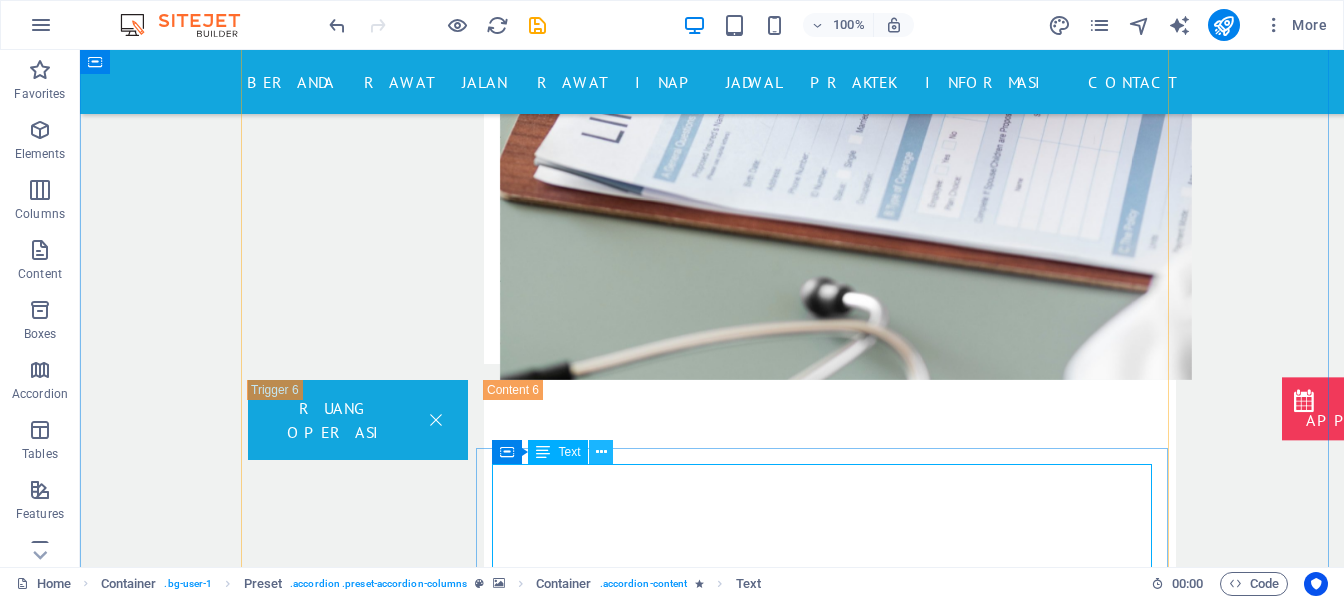 click at bounding box center [601, 452] 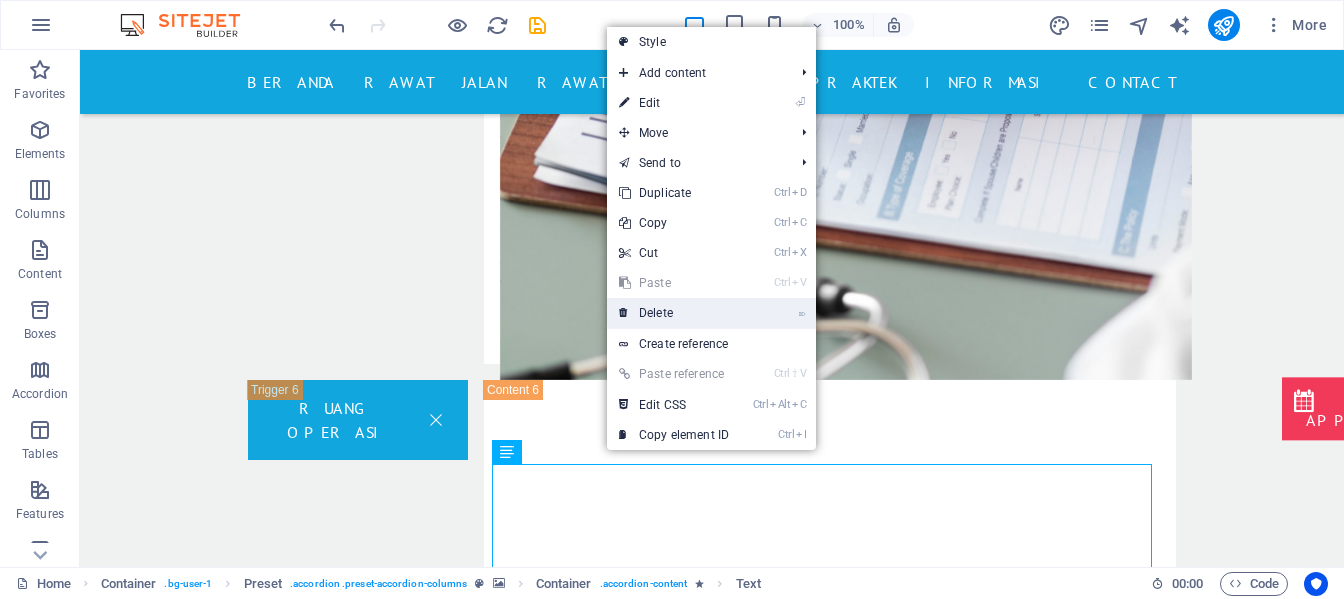 click on "⌦  Delete" at bounding box center [674, 313] 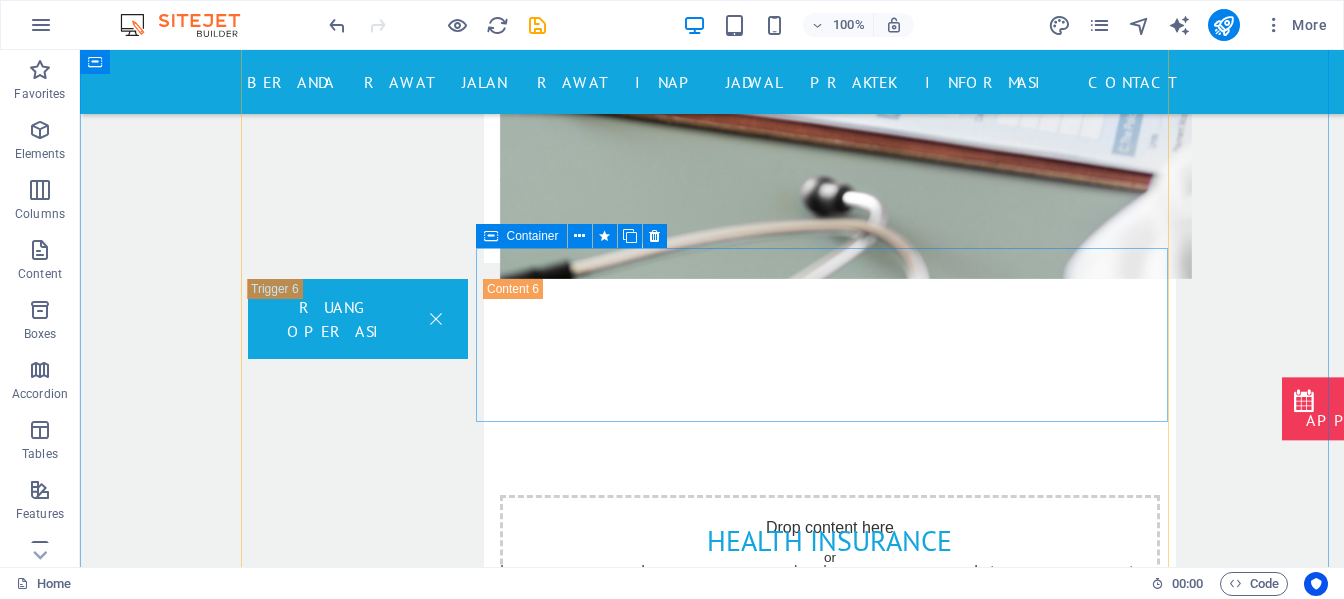 scroll, scrollTop: 5505, scrollLeft: 0, axis: vertical 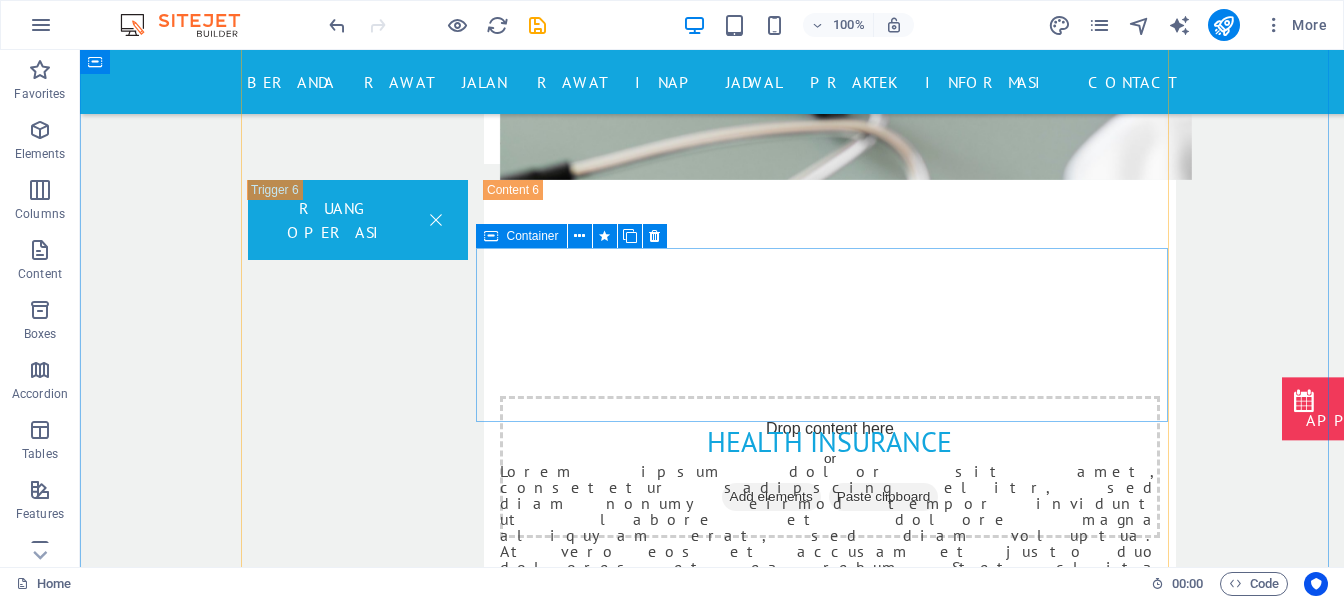 click on "Add elements" at bounding box center [1026, 5964] 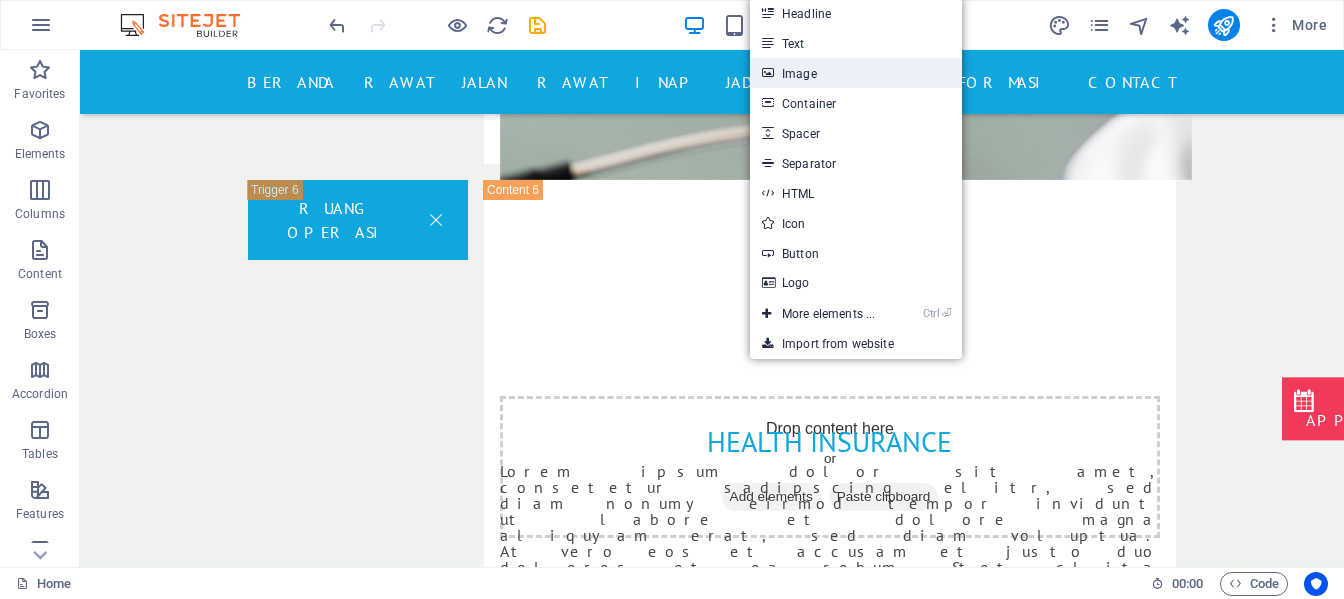 click on "Image" at bounding box center (856, 73) 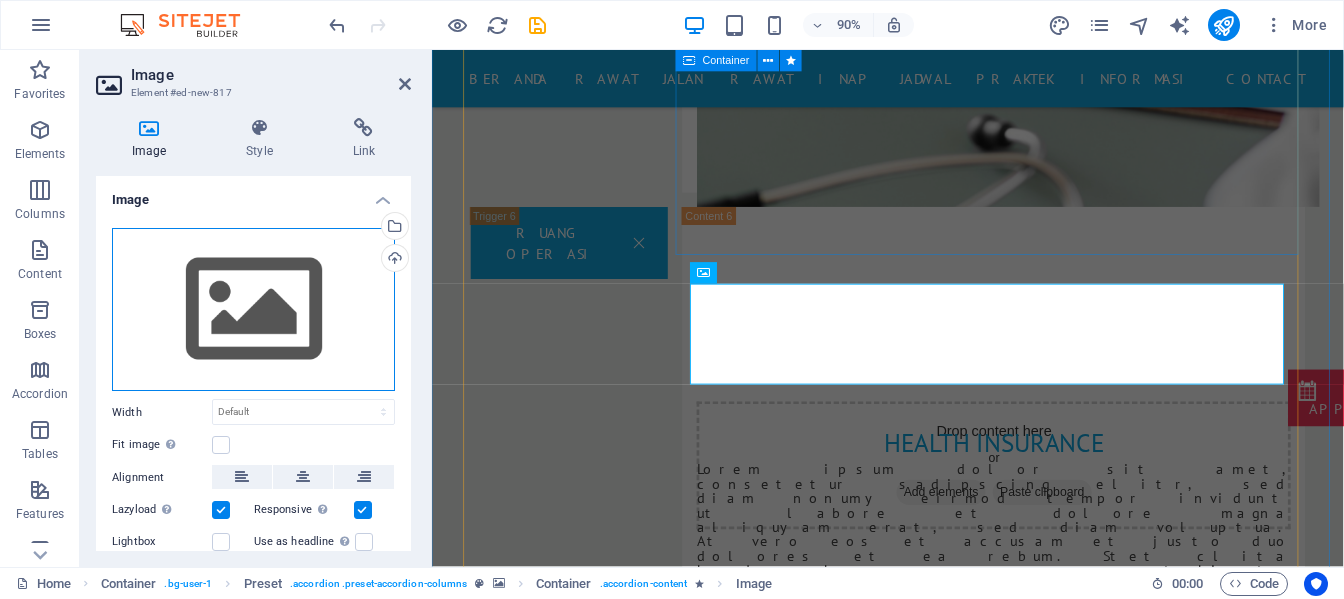 click on "Drag files here, click to choose files or select files from Files or our free stock photos & videos" at bounding box center [253, 310] 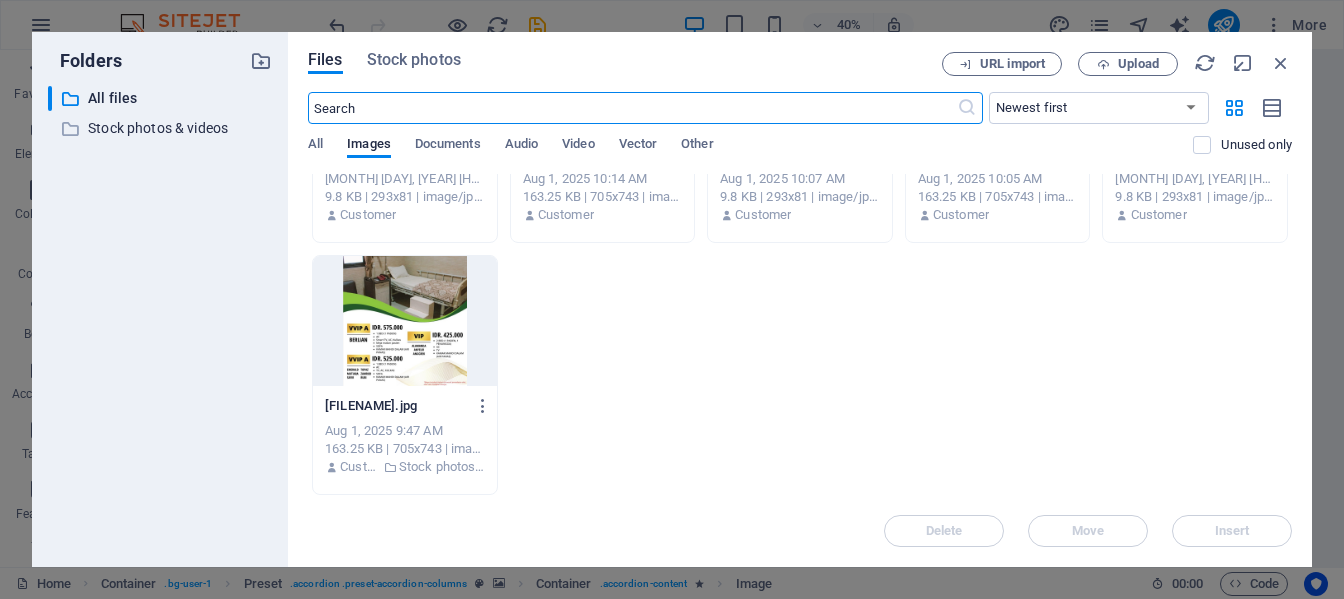 scroll, scrollTop: 0, scrollLeft: 0, axis: both 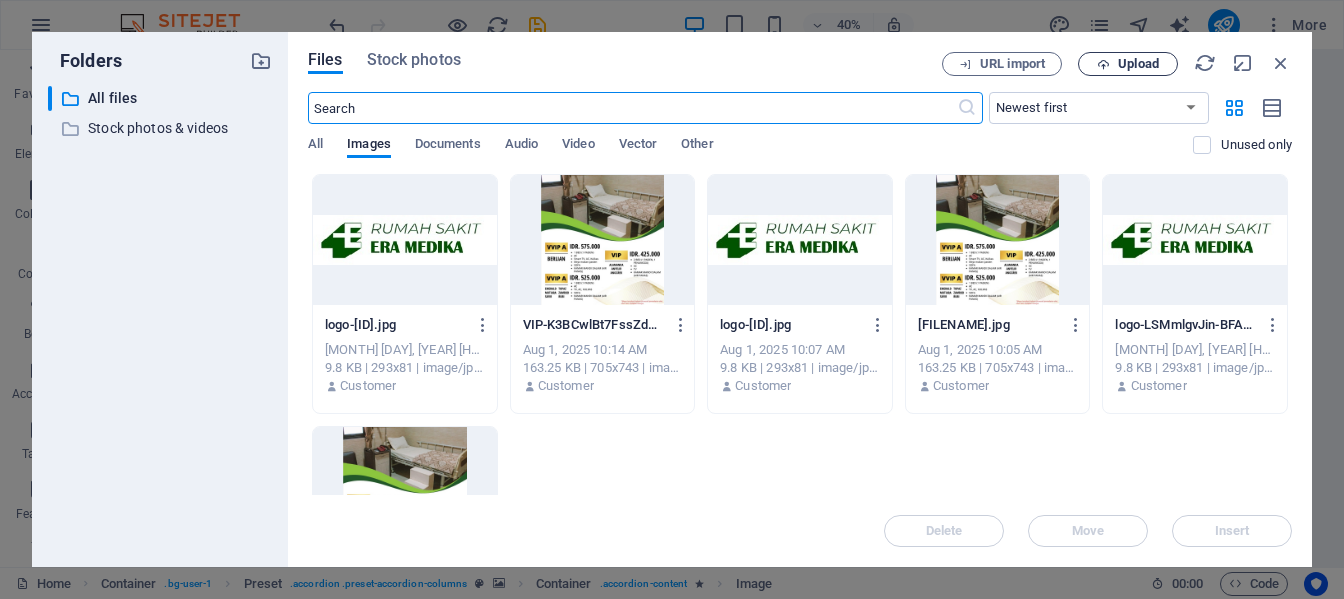 click on "Upload" at bounding box center [1138, 64] 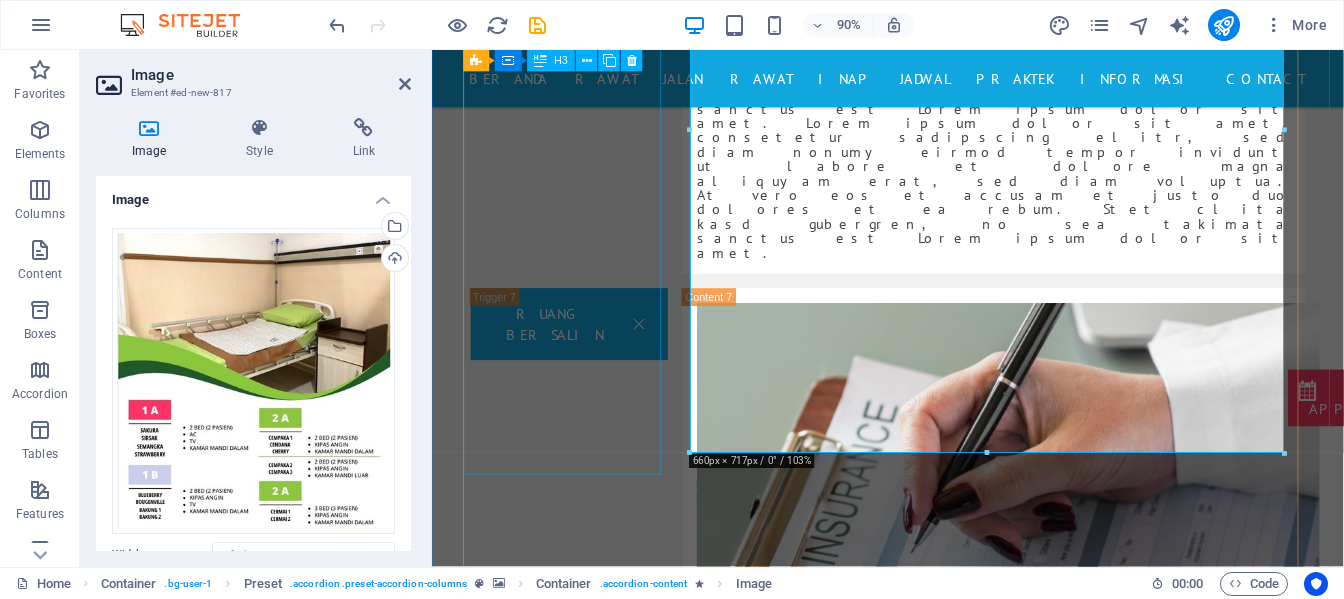 scroll, scrollTop: 6134, scrollLeft: 0, axis: vertical 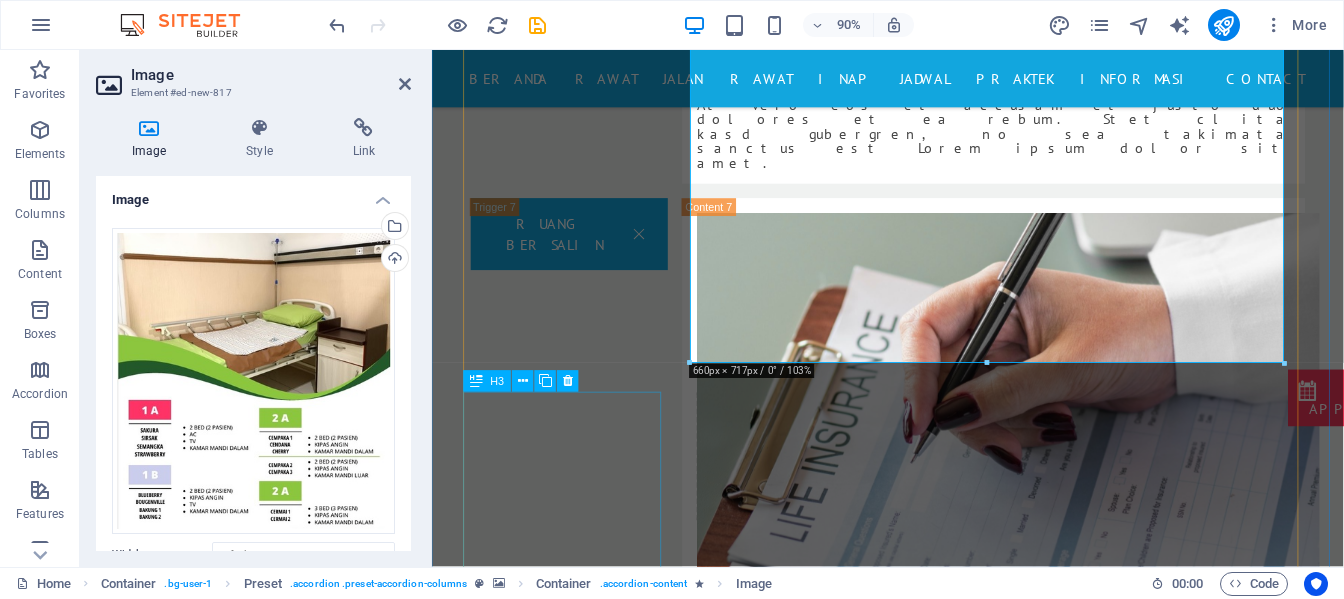 click on "KELAS 1" at bounding box center (561, 6970) 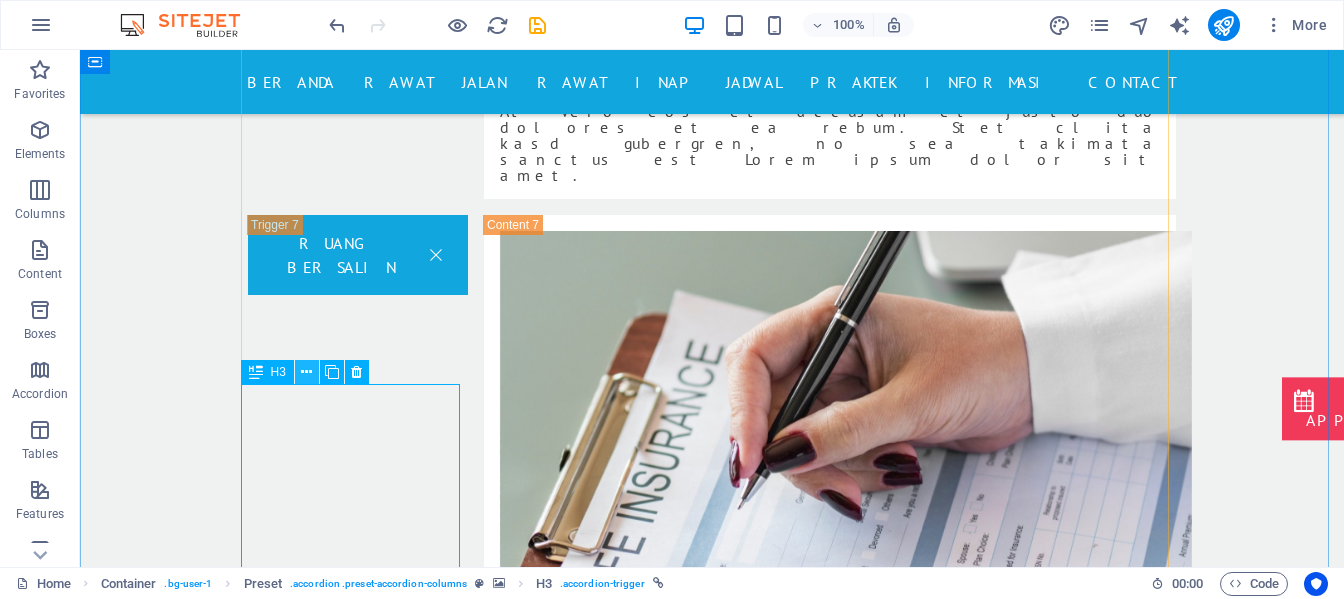 click at bounding box center (306, 372) 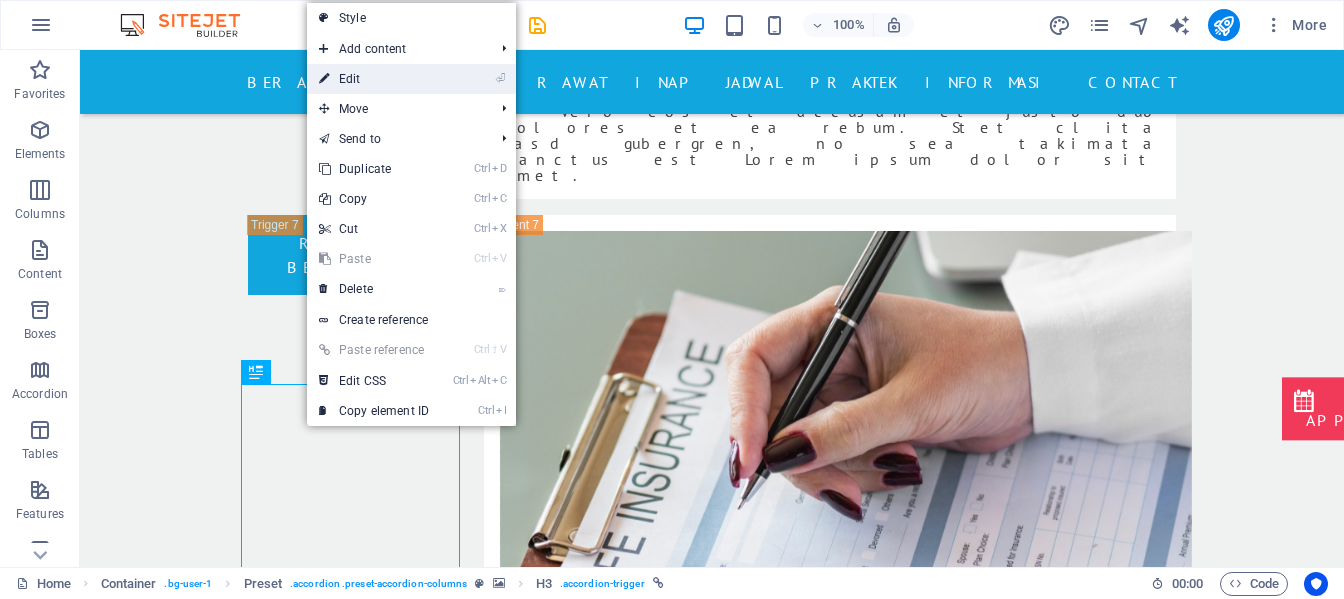 click on "⏎  Edit" at bounding box center (374, 79) 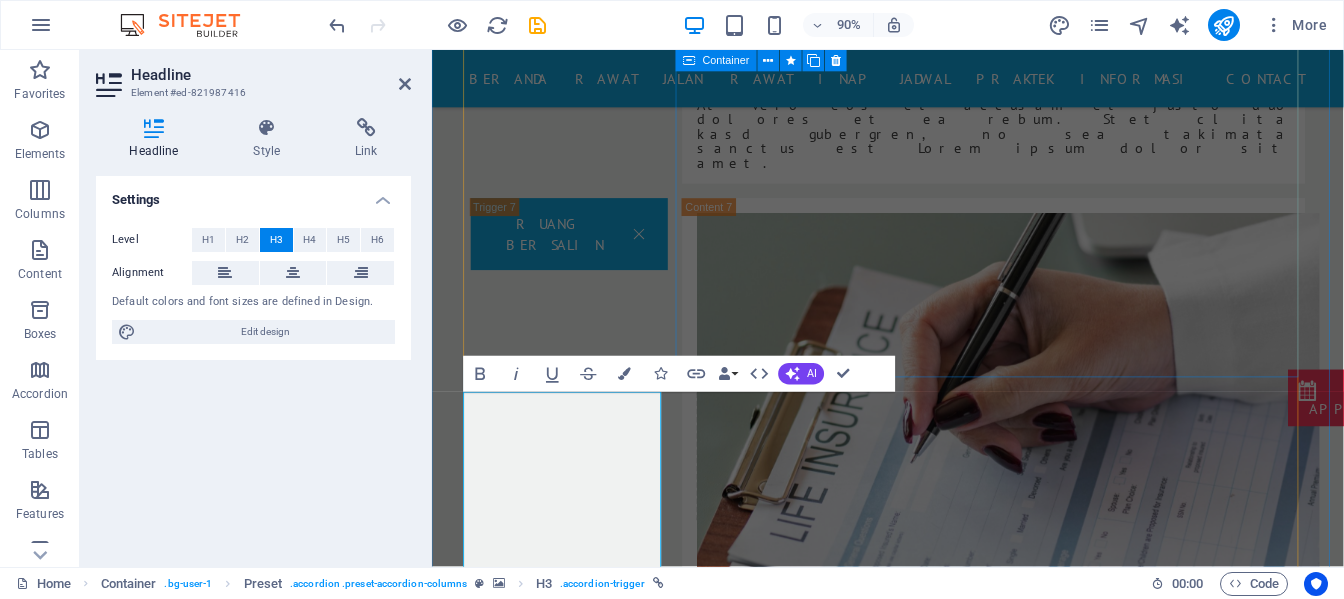 type 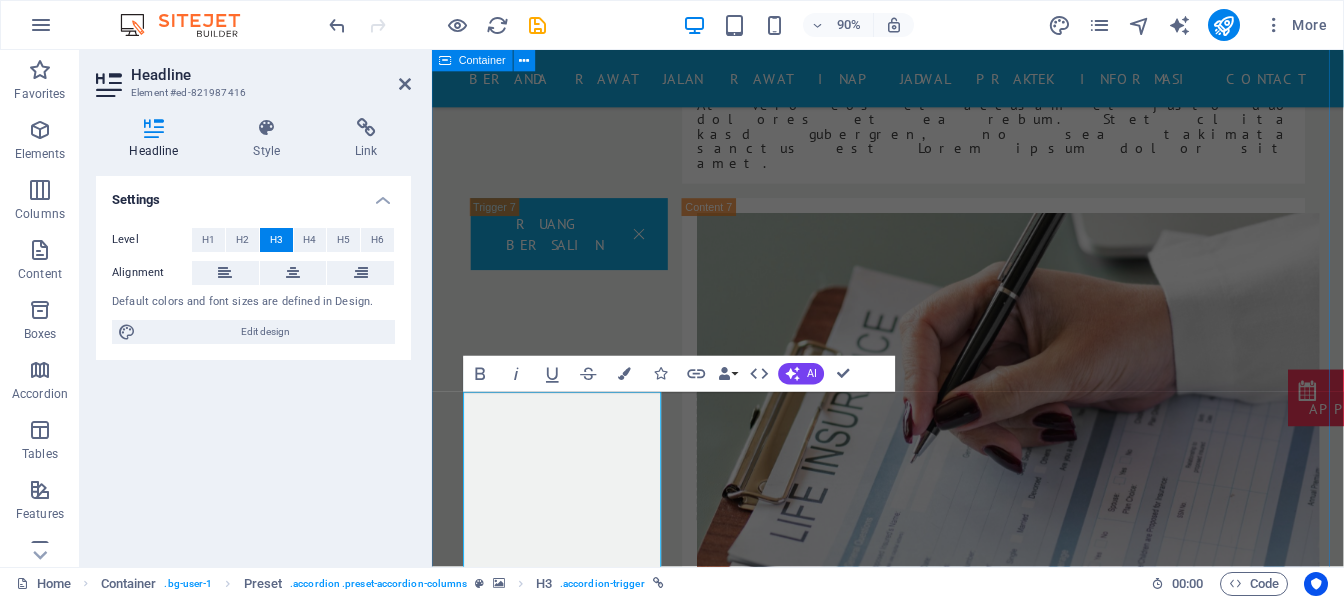 click on "KAMAR VVIP DAN VIP KELAS 1 DAN 2 KRIS DAN NON KRIS Drop content here or  Add elements  Paste clipboard Emergency Unit Lorem ipsum dolor sit amet, consetetur sadipscing elitr, sed diam nonumy eirmod tempor invidunt ut labore et dolore magna aliquyam erat, sed diam voluptua. At vero eos et accusam et justo duo dolores et ea rebum. Stet clita kasd gubergren, no sea takimata sanctus est Lorem ipsum dolor sit amet. Lorem ipsum dolor sit amet, consetetur sadipscing elitr, sed diam nonumy eirmod tempor invidunt ut labore et dolore magna aliquyam erat, sed diam voluptua. At vero eos et accusam et justo duo dolores et ea rebum. Stet clita kasd gubergren, no sea takimata sanctus est Lorem ipsum dolor sit amet. KELAS 2 Drop content here or  Add elements  Paste clipboard Emergency Unit KRIS Drop content here or  Add elements  Paste clipboard Surgery RUANG OPERASI" at bounding box center (938, 4959) 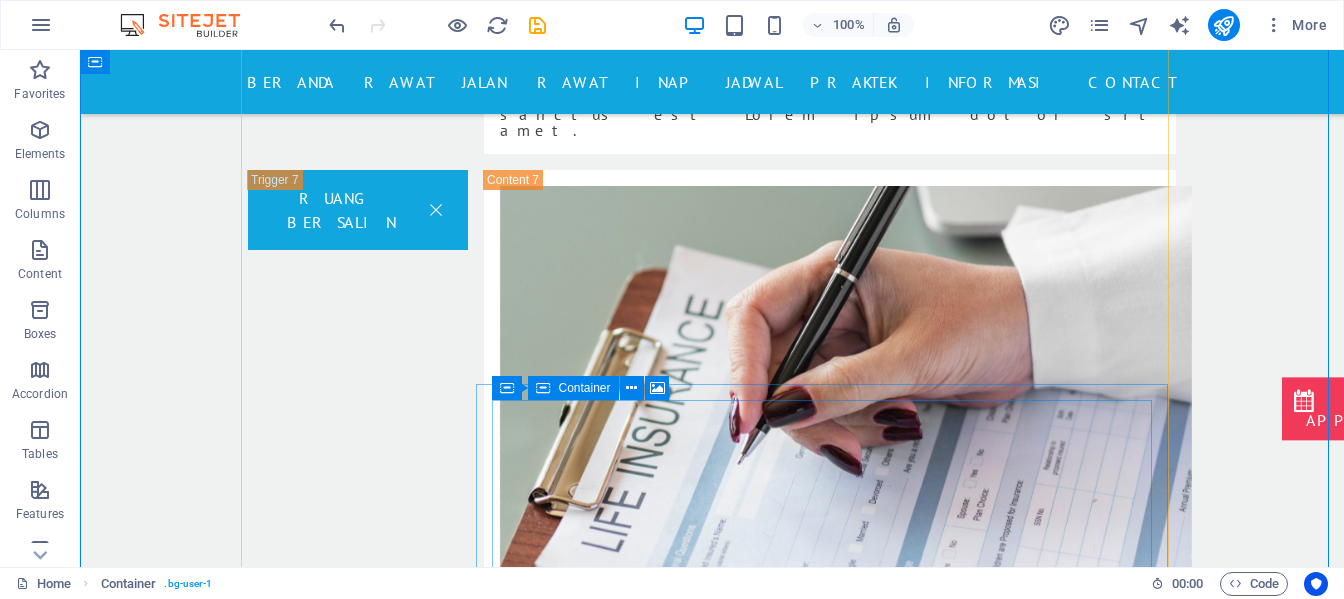 click on "Drop content here or  Add elements  Paste clipboard" at bounding box center (1085, 7500) 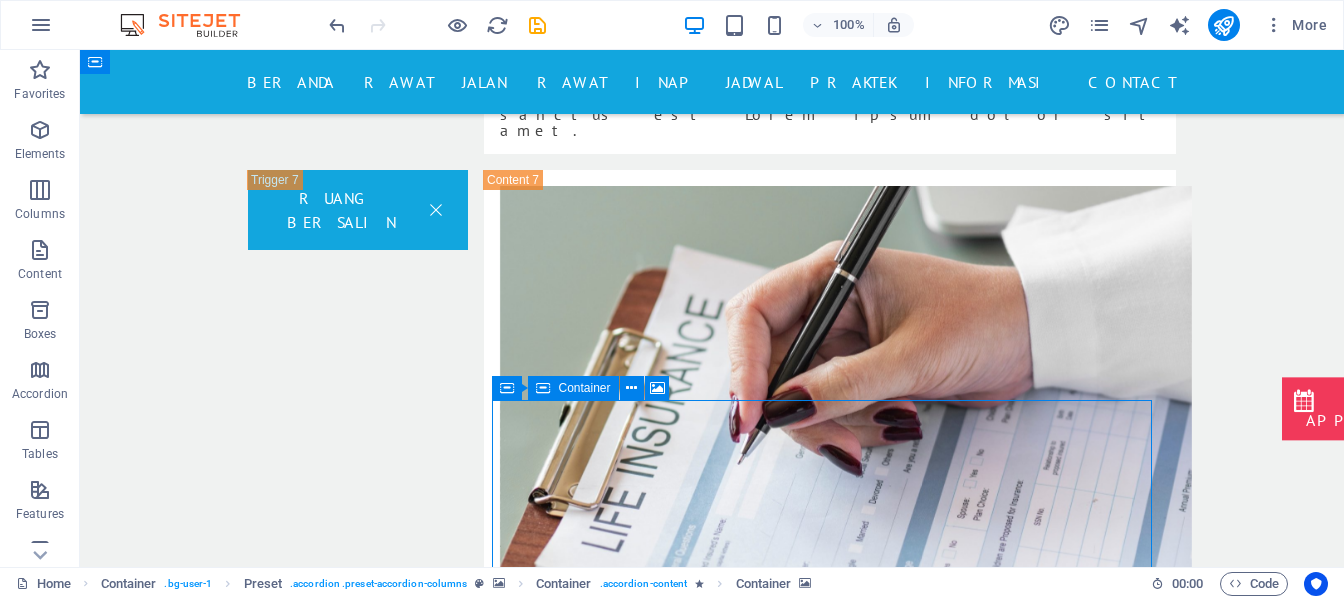 click on "Add elements" at bounding box center [1026, 7530] 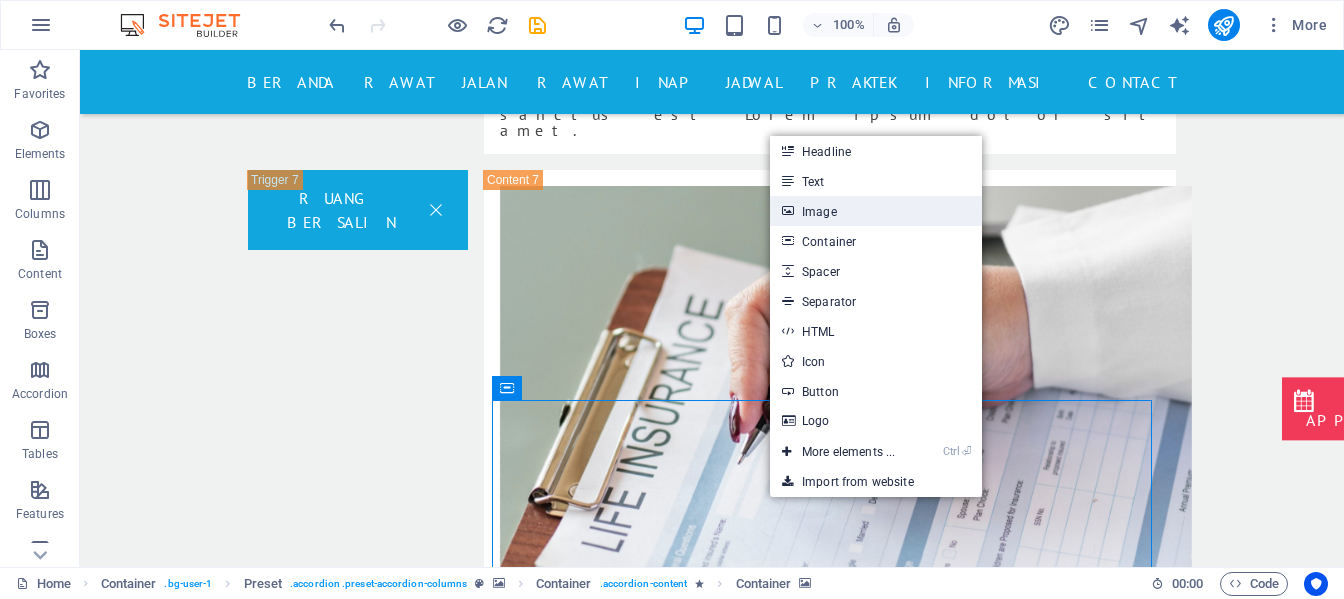 click on "Image" at bounding box center (876, 211) 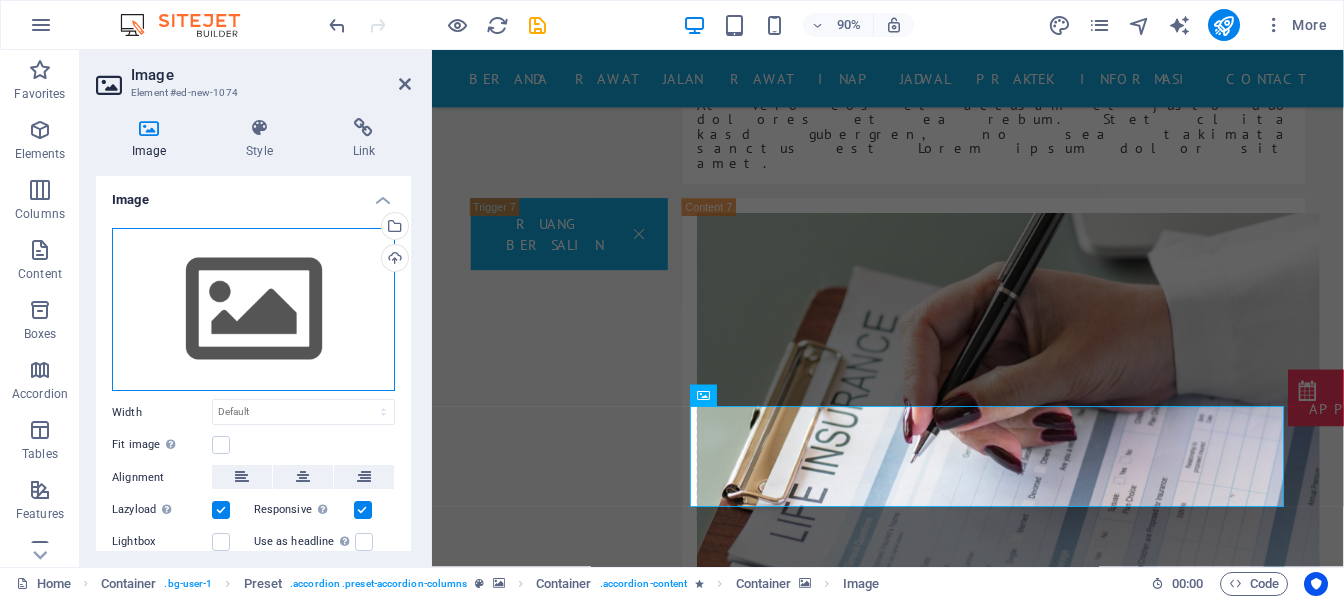 click on "Drag files here, click to choose files or select files from Files or our free stock photos & videos" at bounding box center [253, 310] 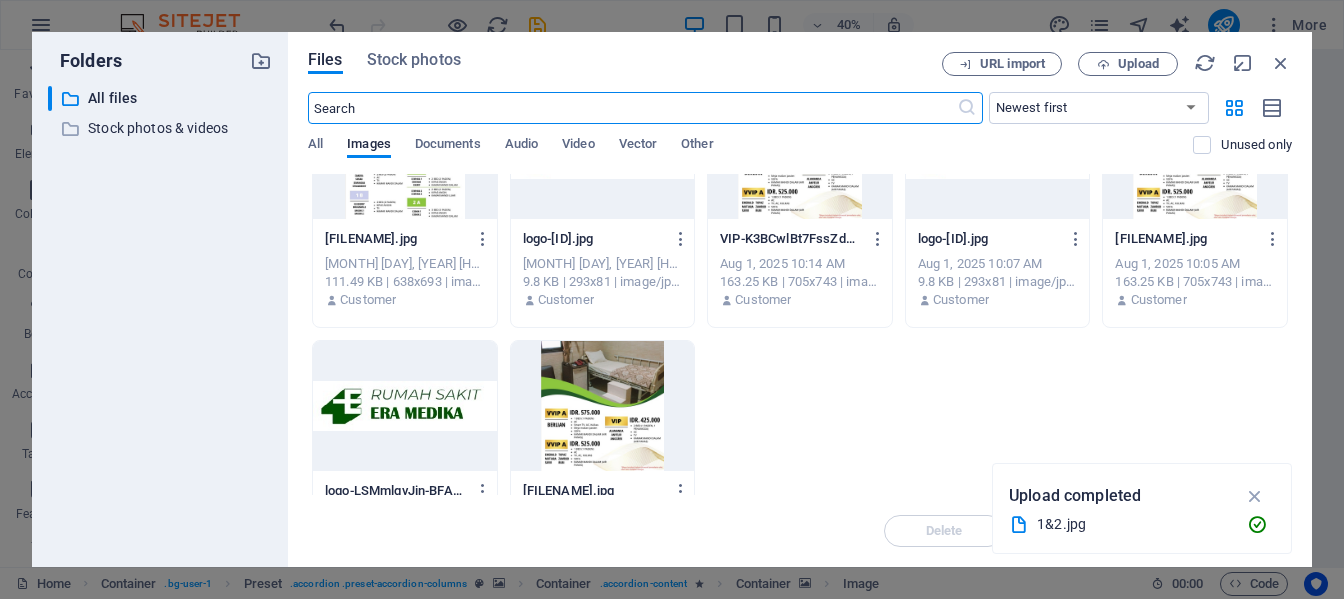 scroll, scrollTop: 171, scrollLeft: 0, axis: vertical 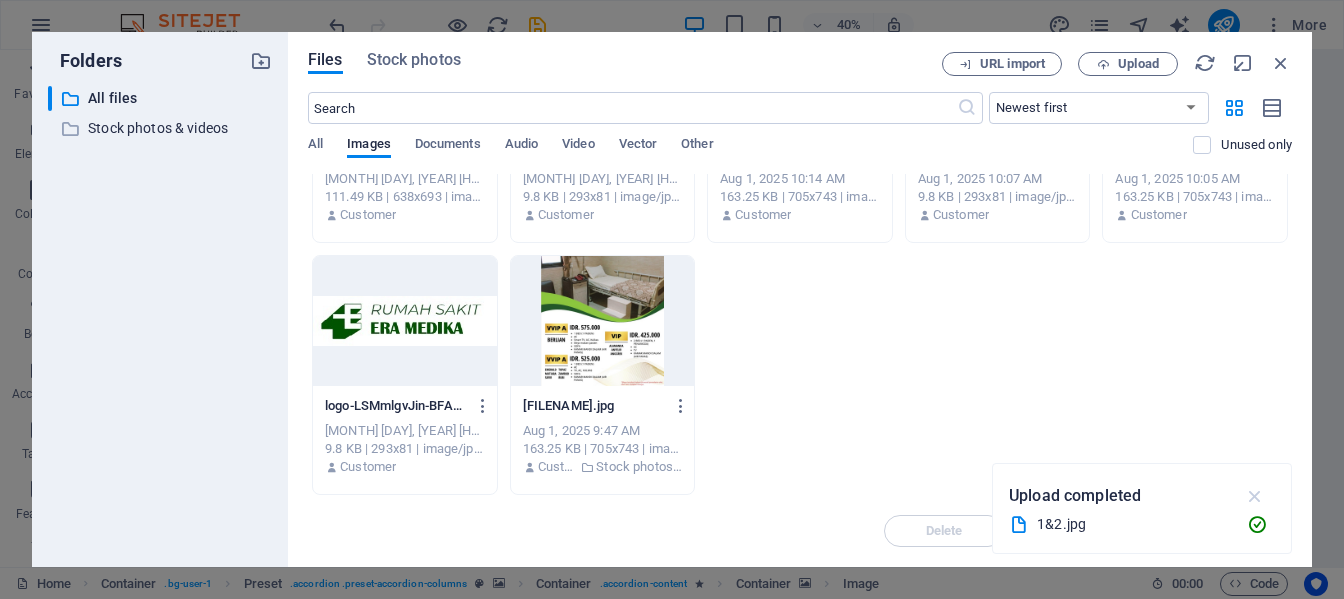 click at bounding box center (1255, 496) 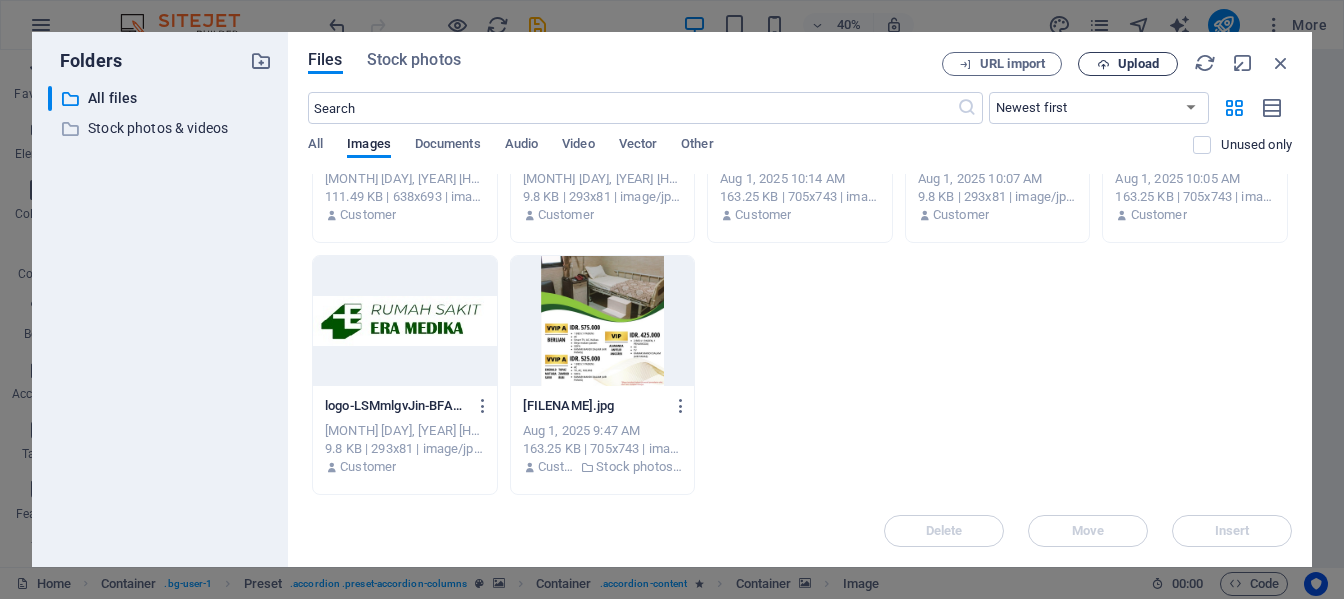 click on "Upload" at bounding box center [1138, 64] 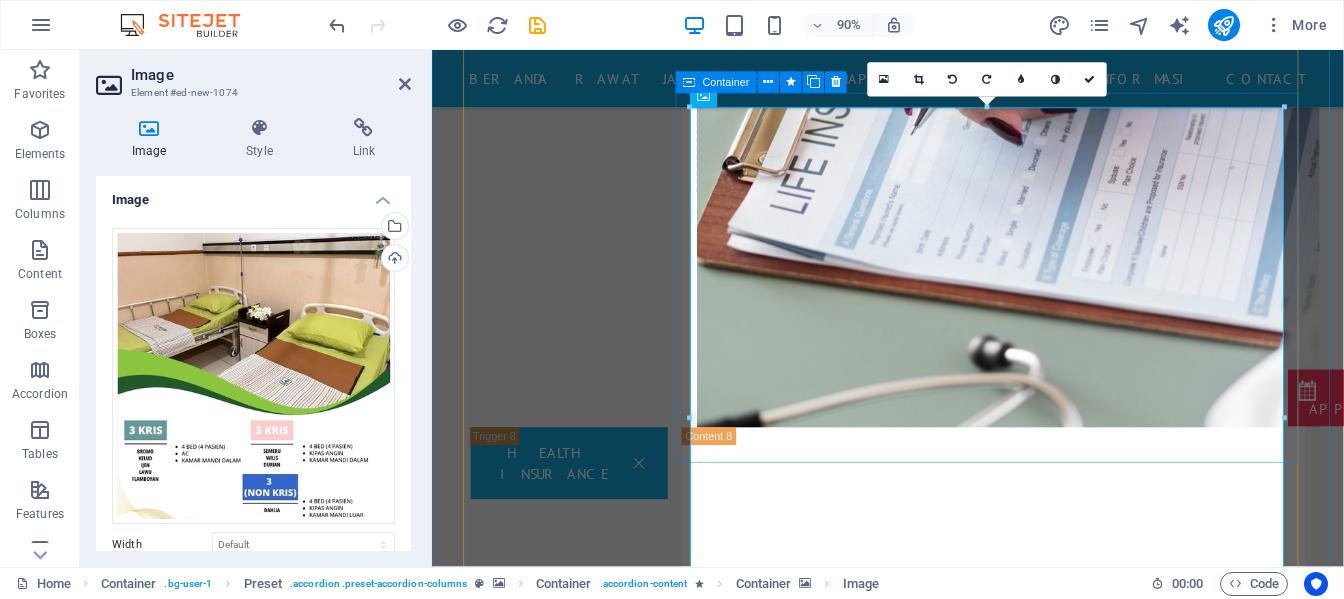 scroll, scrollTop: 6399, scrollLeft: 0, axis: vertical 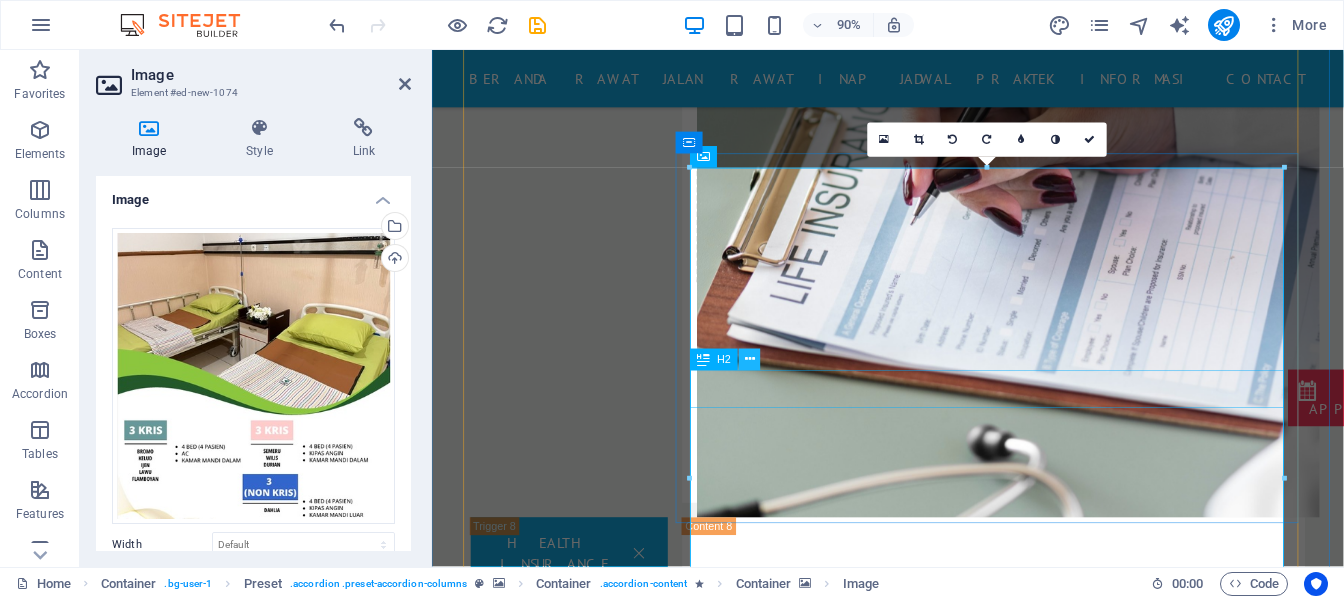 click at bounding box center (750, 359) 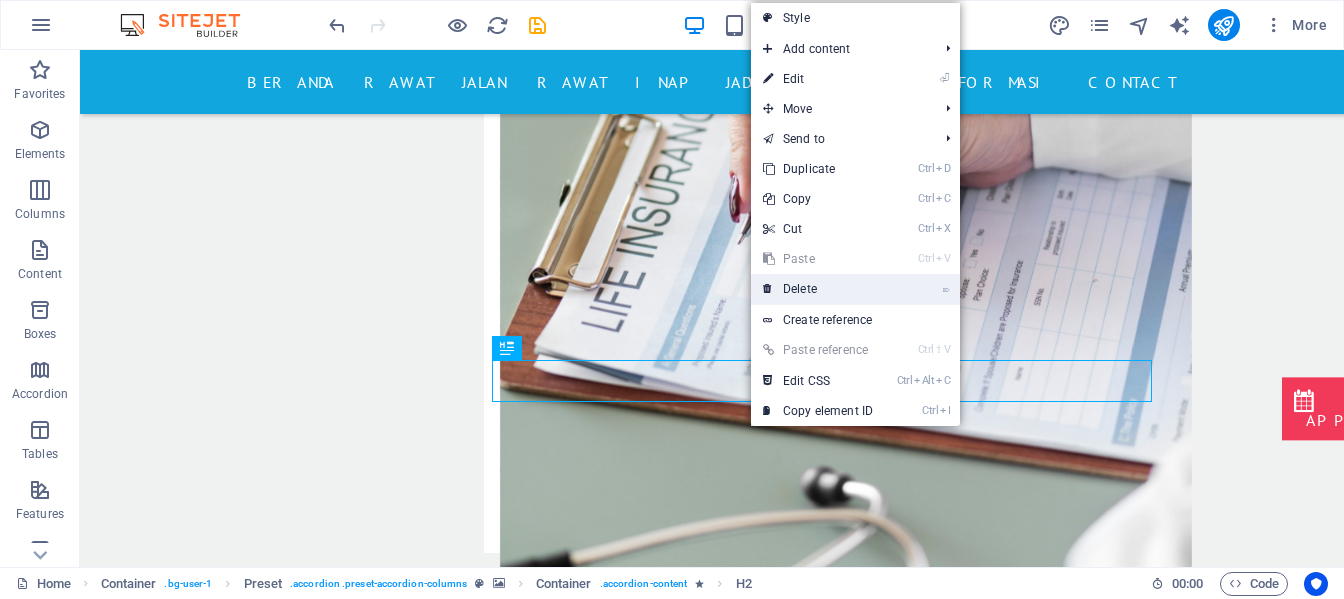 click on "⌦  Delete" at bounding box center [818, 289] 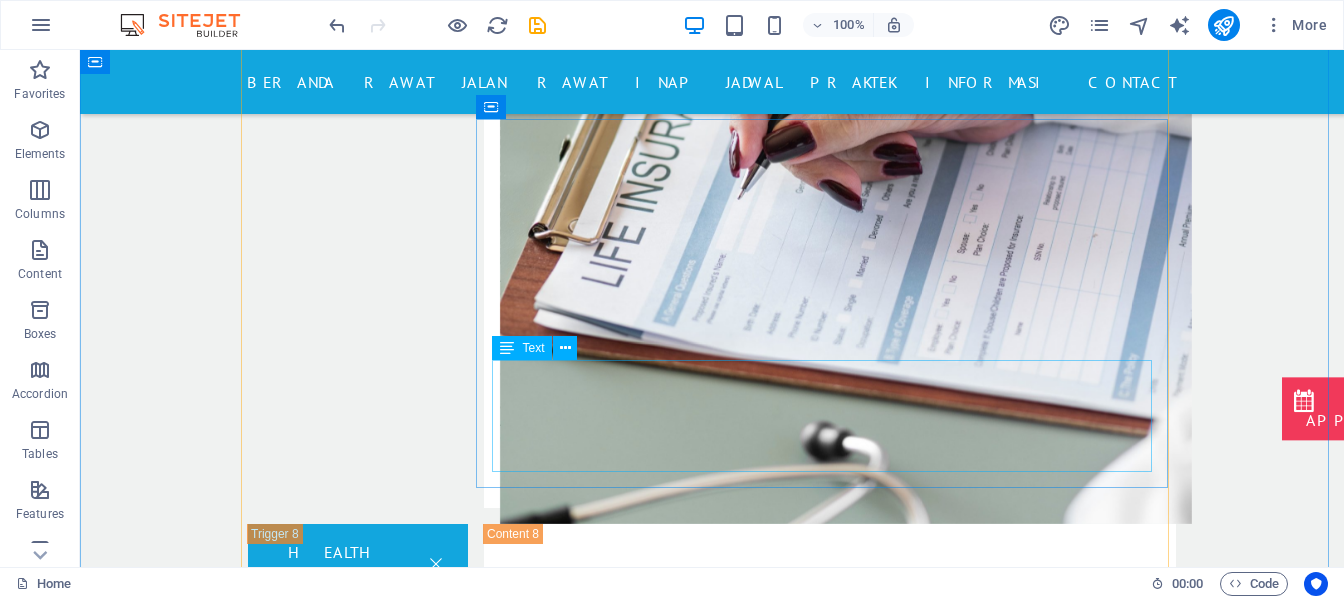 click on "Lorem ipsum dolor sit amet, consetetur sadipscing elitr, sed diam nonumy eirmod tempor invidunt ut labore et dolore magna aliquyam erat, sed diam voluptua. At vero eos et accusam et justo duo dolores et ea rebum. Stet clita kasd gubergren, no sea takimata sanctus est Lorem ipsum dolor sit amet. Lorem ipsum dolor sit amet, consetetur sadipscing elitr, sed diam nonumy eirmod tempor invidunt ut labore et dolore magna aliquyam erat, sed diam voluptua. At vero eos et accusam et justo duo dolores et ea rebum. Stet clita kasd gubergren, no sea takimata sanctus est Lorem ipsum dolor sit amet." at bounding box center [1085, 7227] 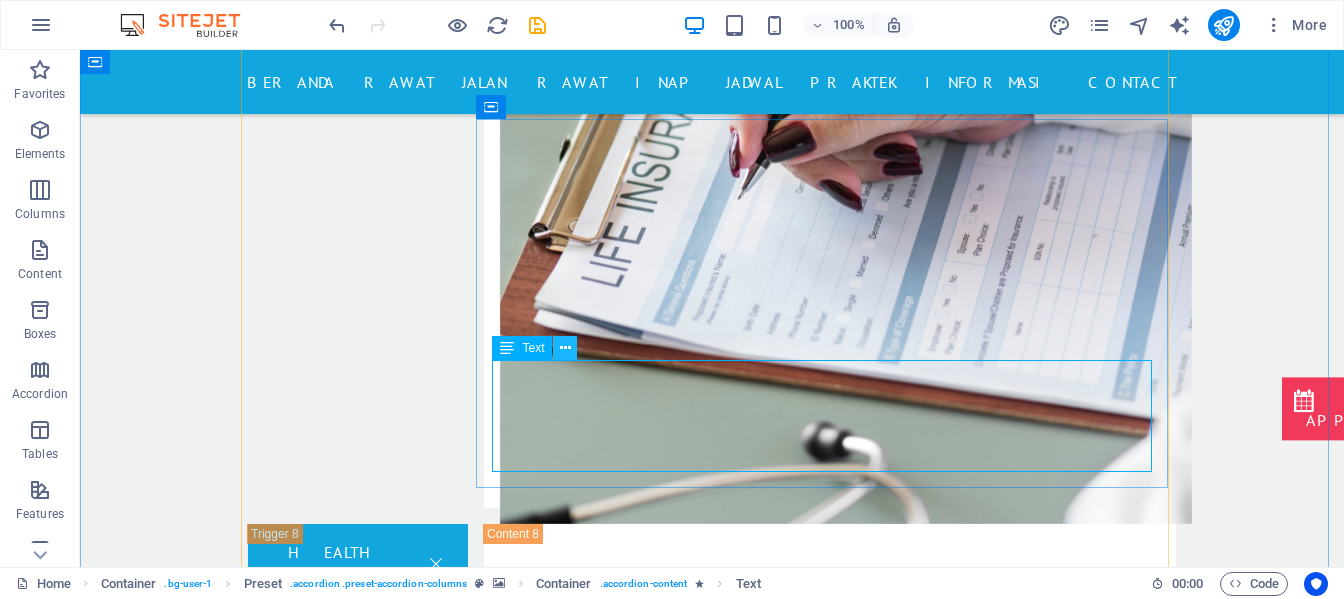 click at bounding box center (565, 348) 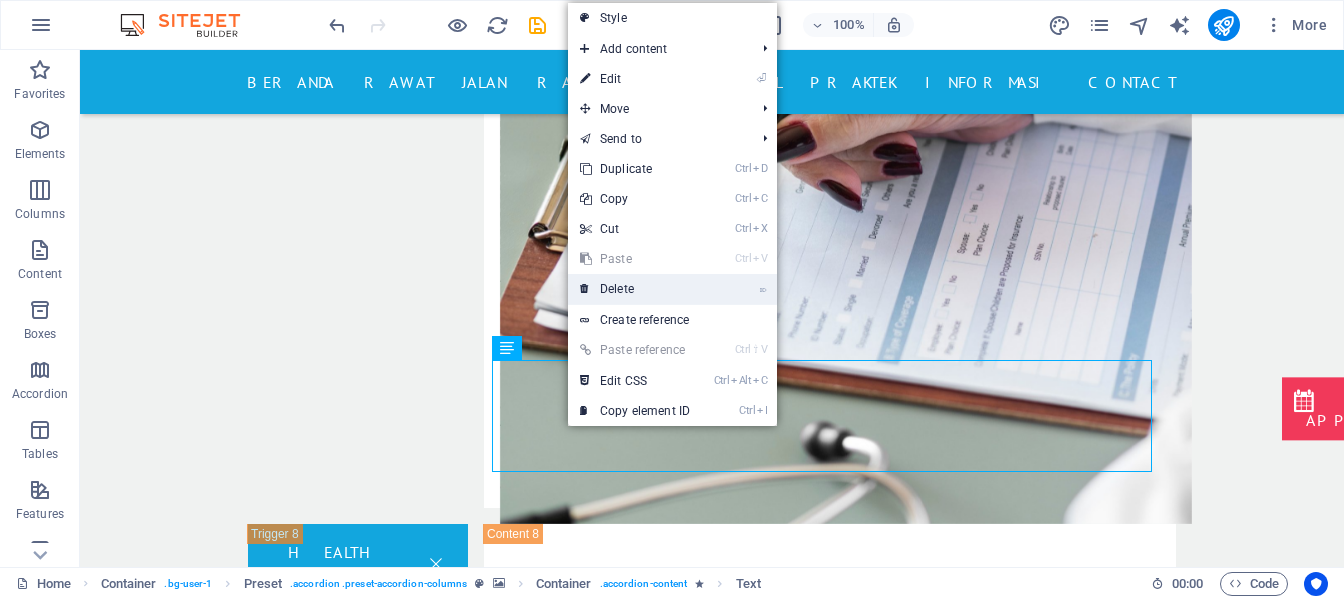 drag, startPoint x: 642, startPoint y: 287, endPoint x: 564, endPoint y: 237, distance: 92.64988 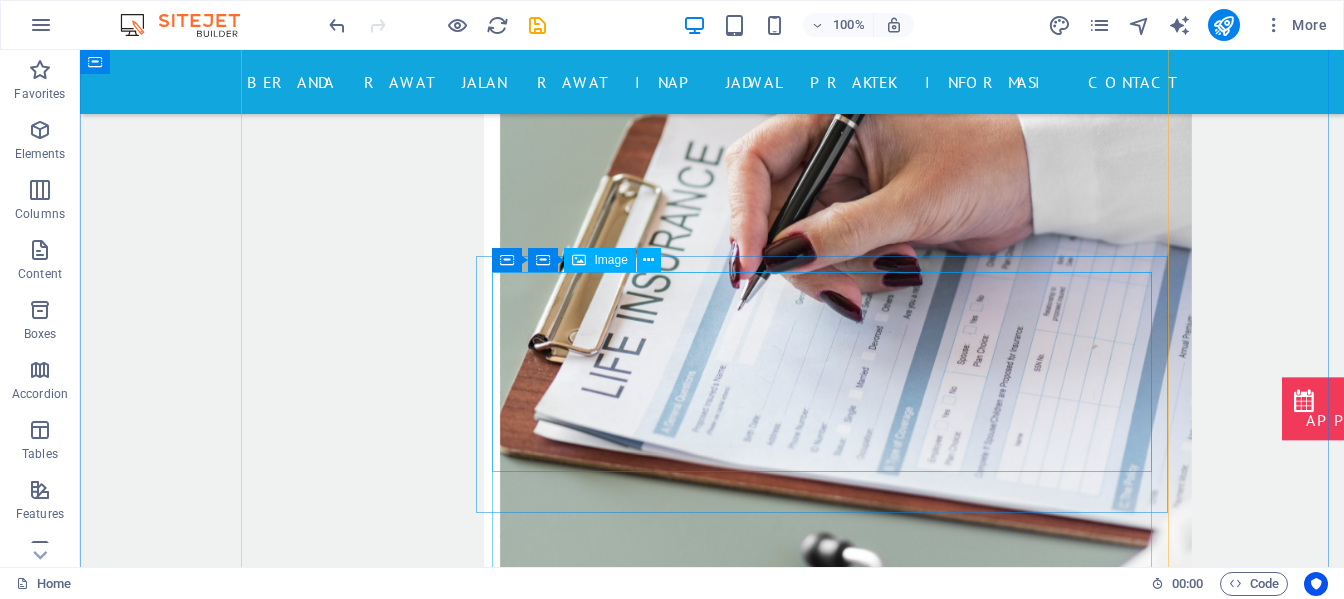 scroll, scrollTop: 6299, scrollLeft: 0, axis: vertical 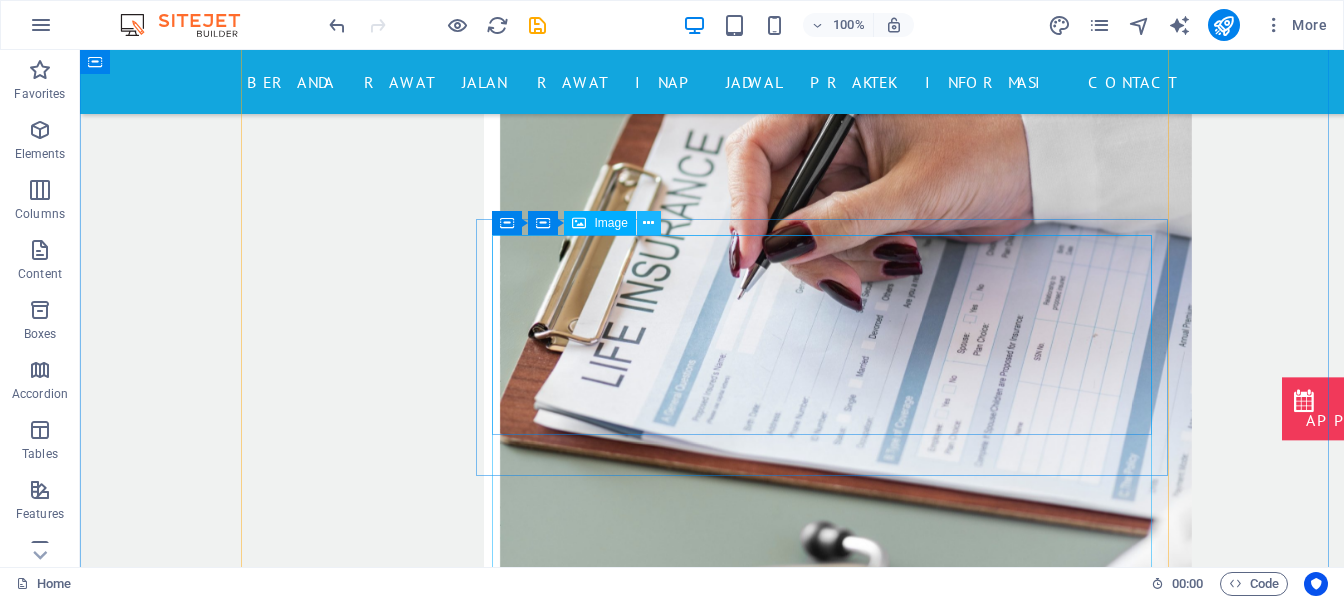 click at bounding box center [648, 223] 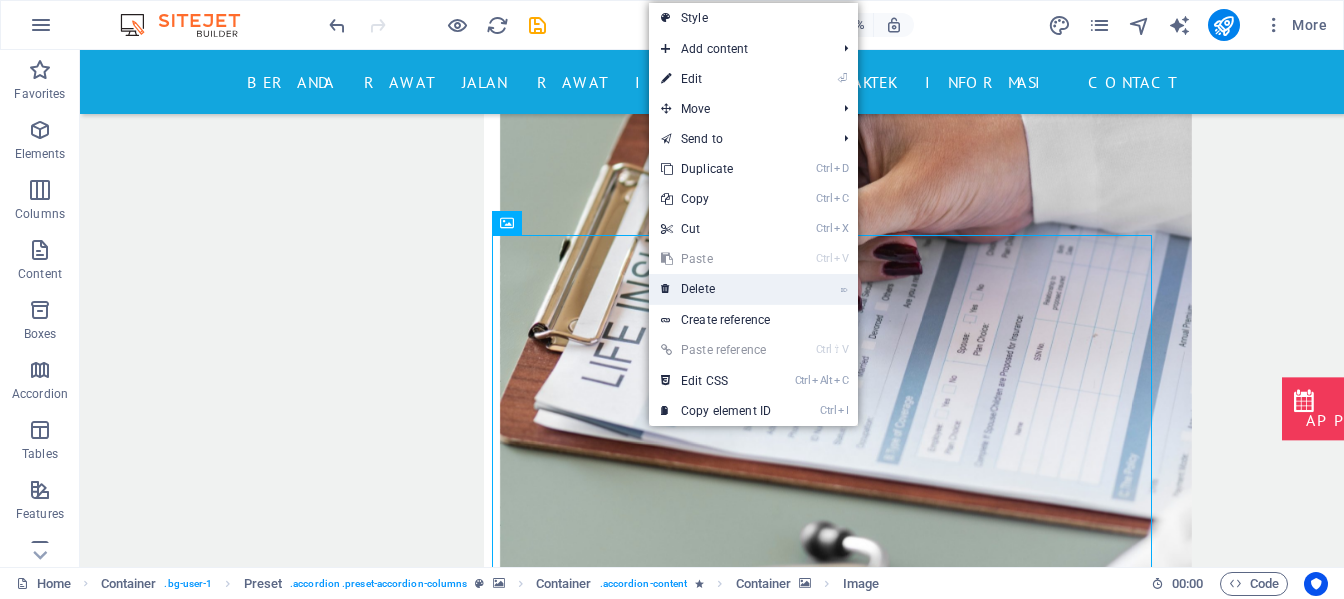 click on "⌦  Delete" at bounding box center (716, 289) 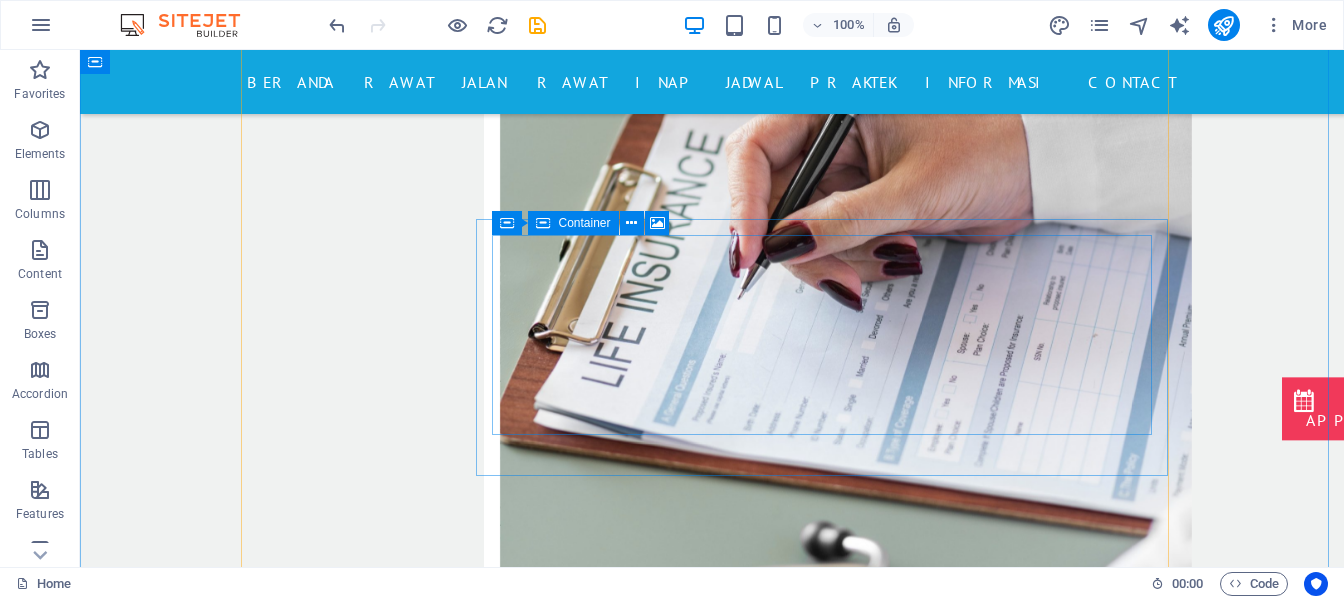click on "Add elements" at bounding box center [1026, 7211] 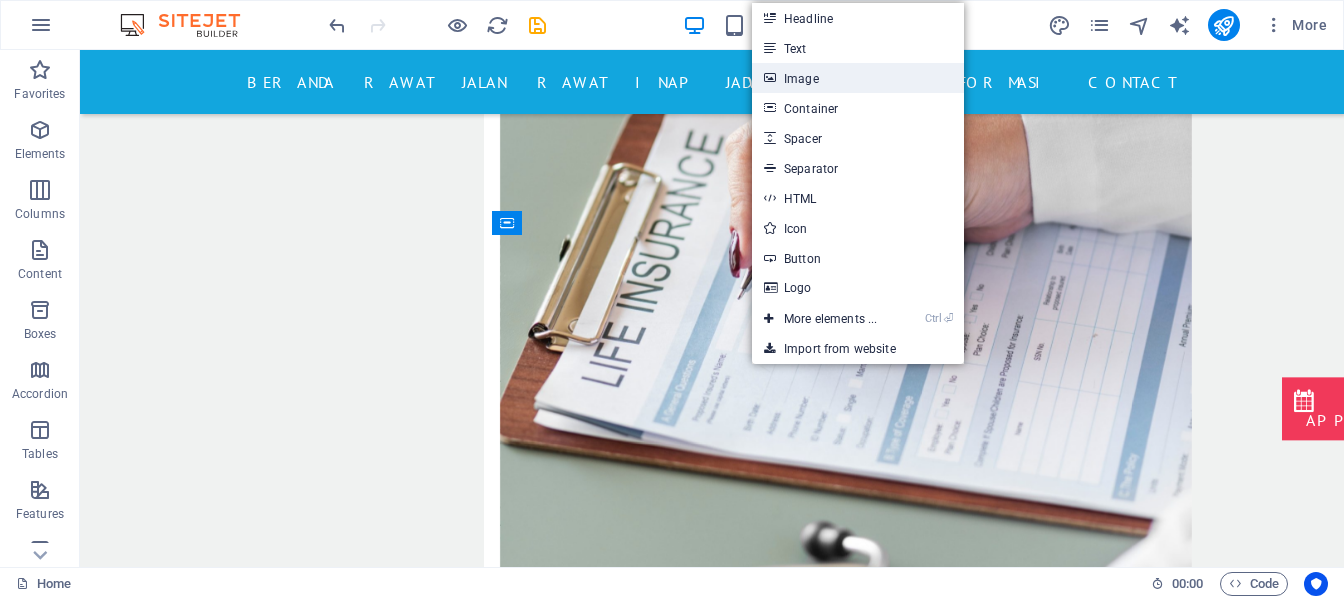 drag, startPoint x: 829, startPoint y: 77, endPoint x: 379, endPoint y: 54, distance: 450.5874 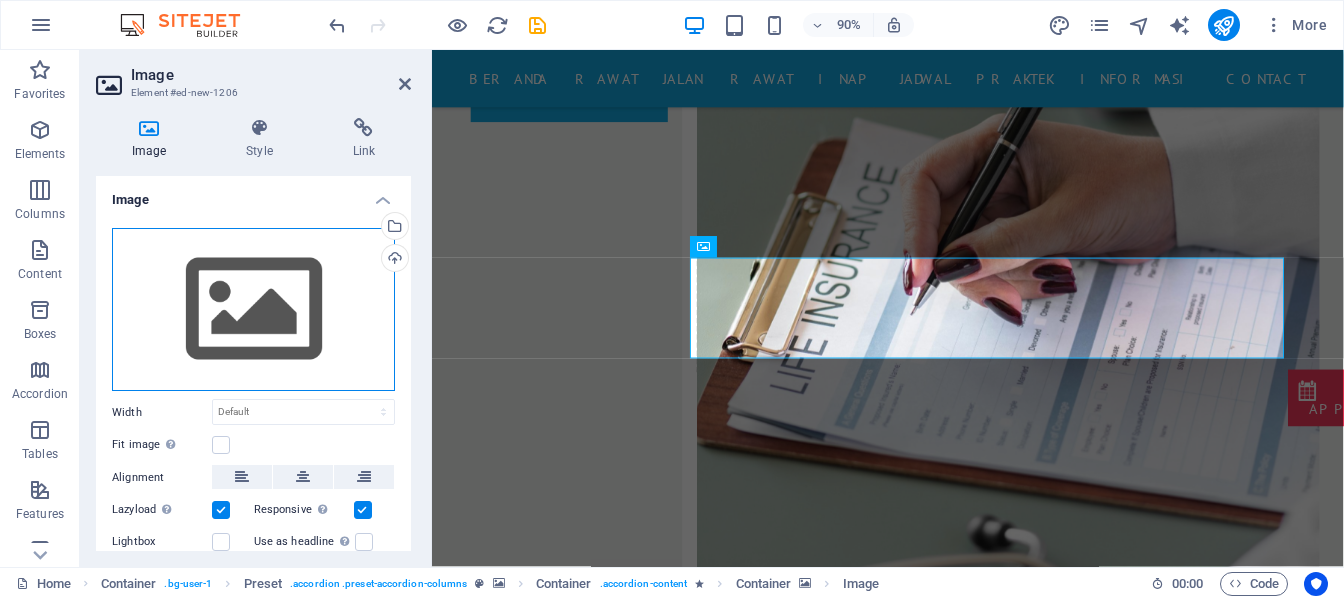 click on "Drag files here, click to choose files or select files from Files or our free stock photos & videos" at bounding box center (253, 310) 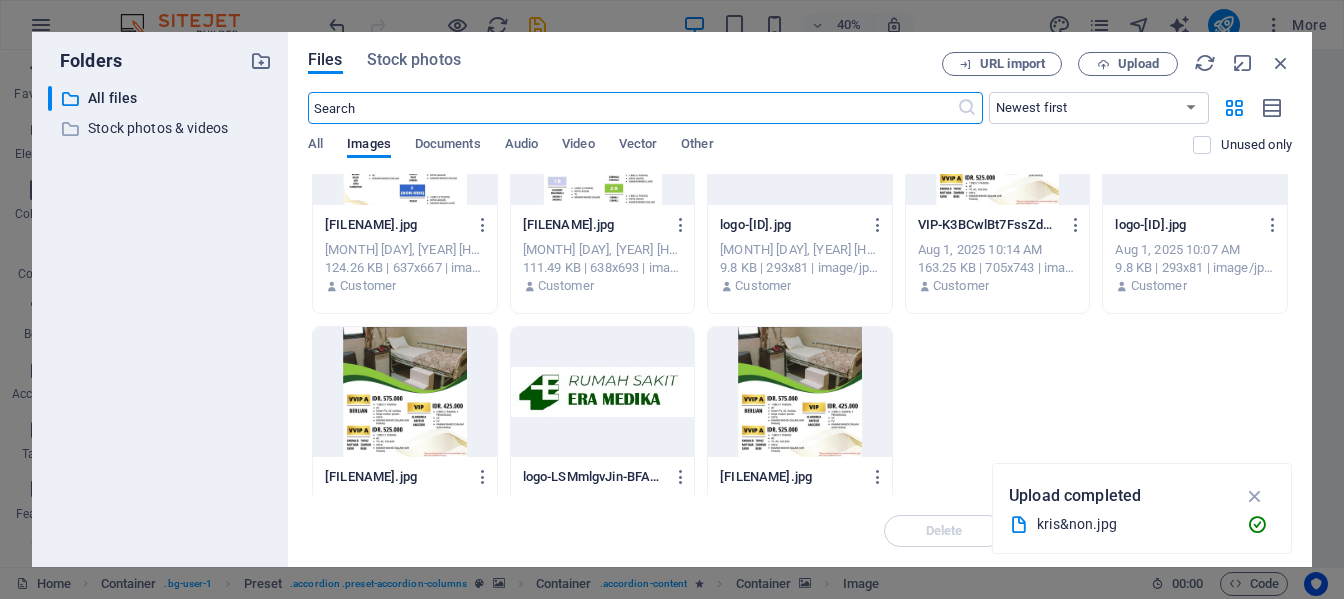 scroll, scrollTop: 71, scrollLeft: 0, axis: vertical 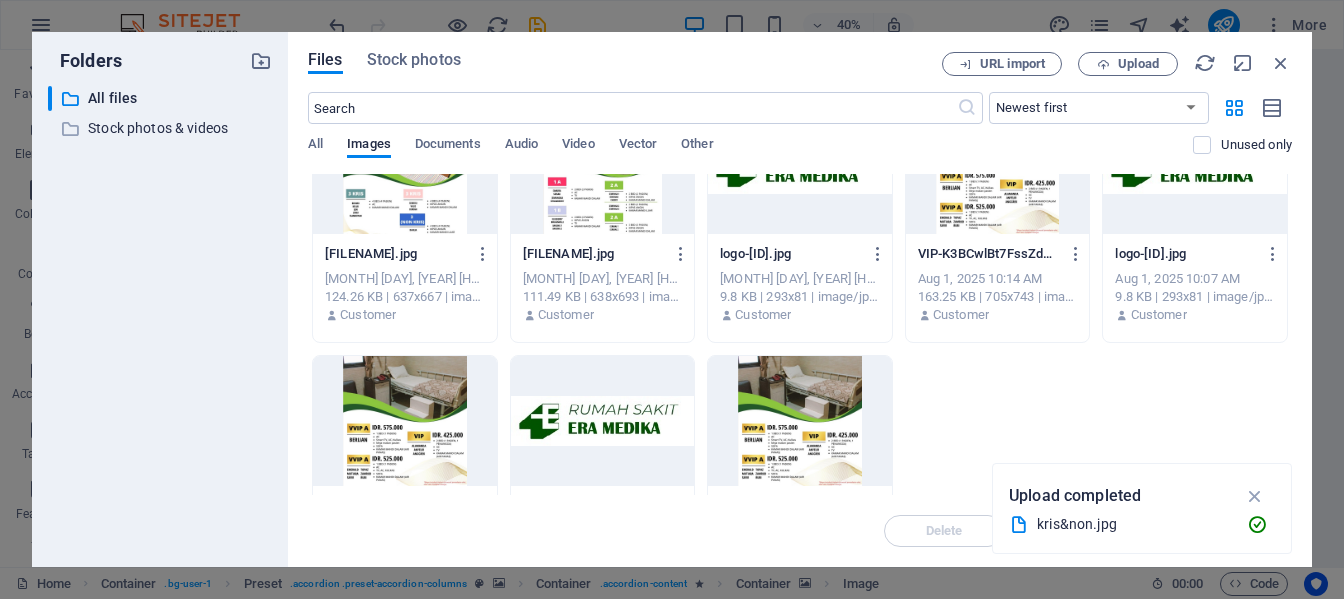click at bounding box center [405, 169] 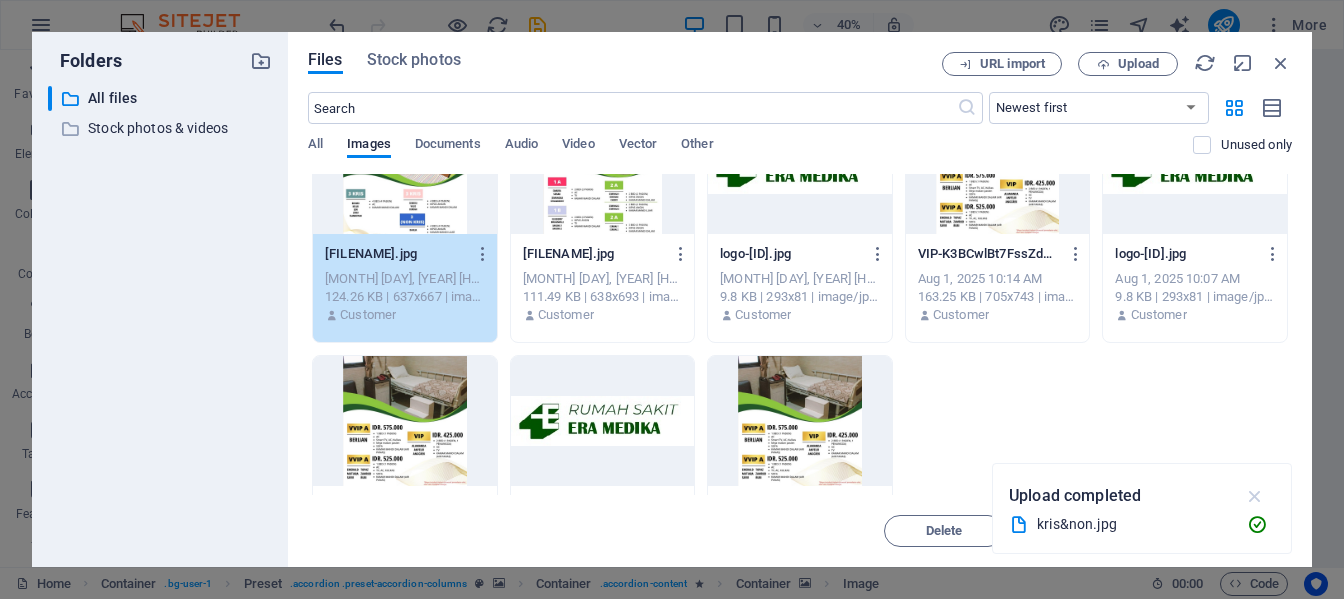 click at bounding box center (1255, 496) 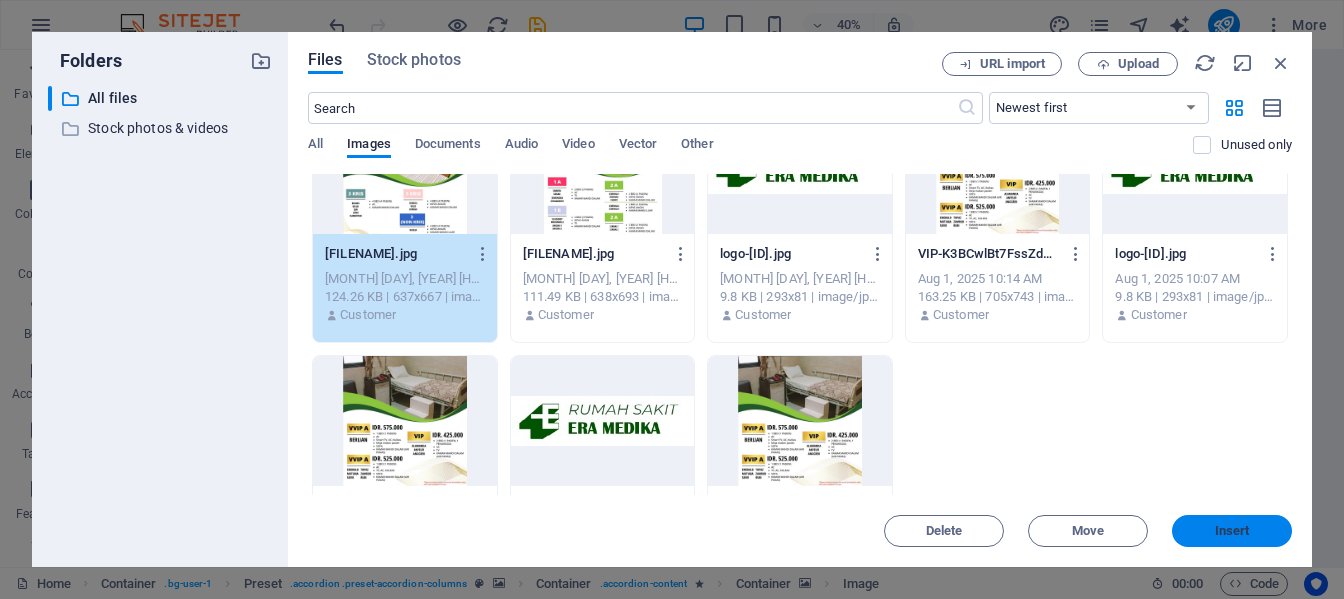 click on "Insert" at bounding box center (1232, 531) 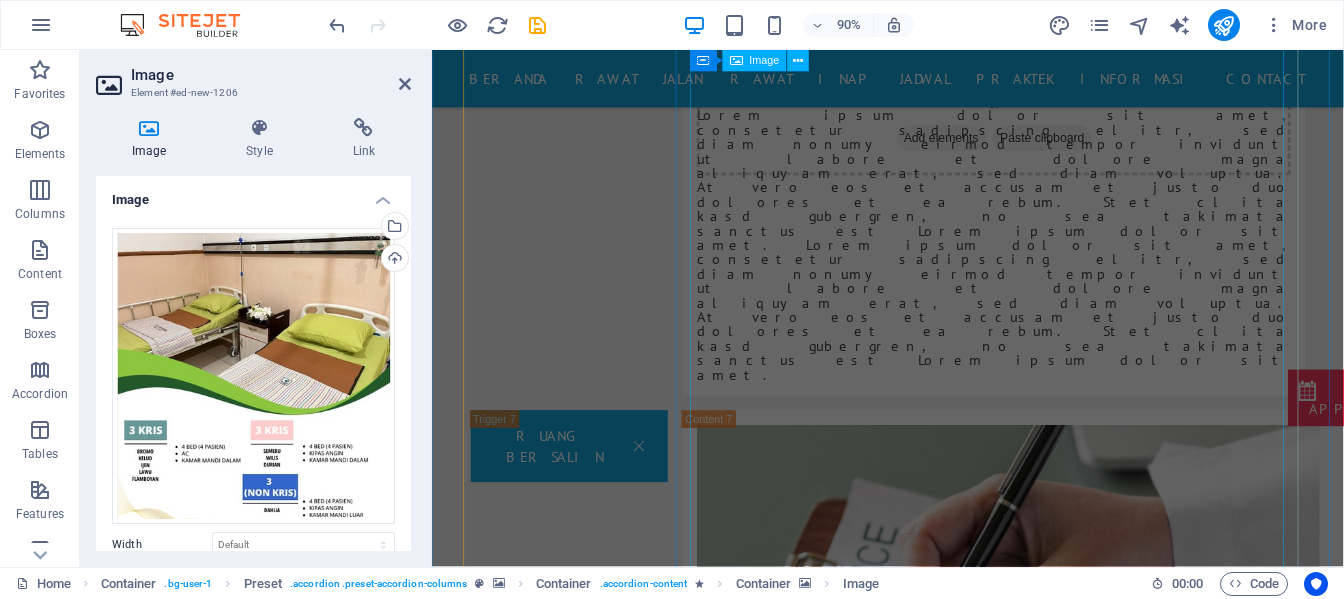 scroll, scrollTop: 5699, scrollLeft: 0, axis: vertical 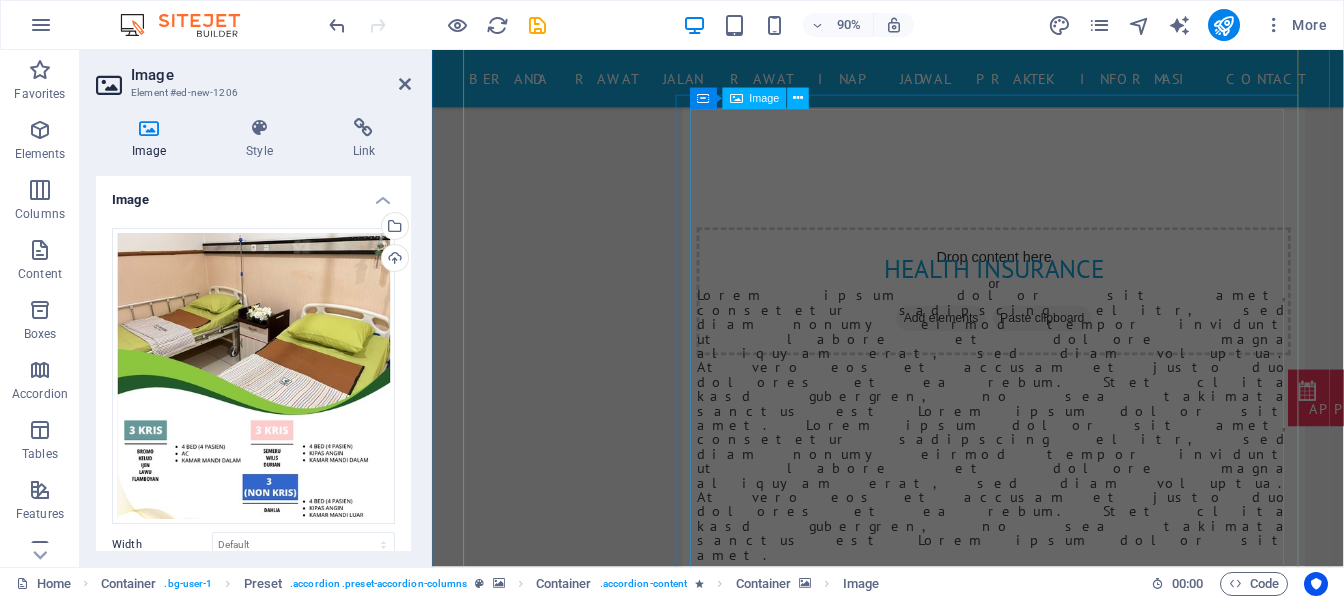 click at bounding box center (1186, 6420) 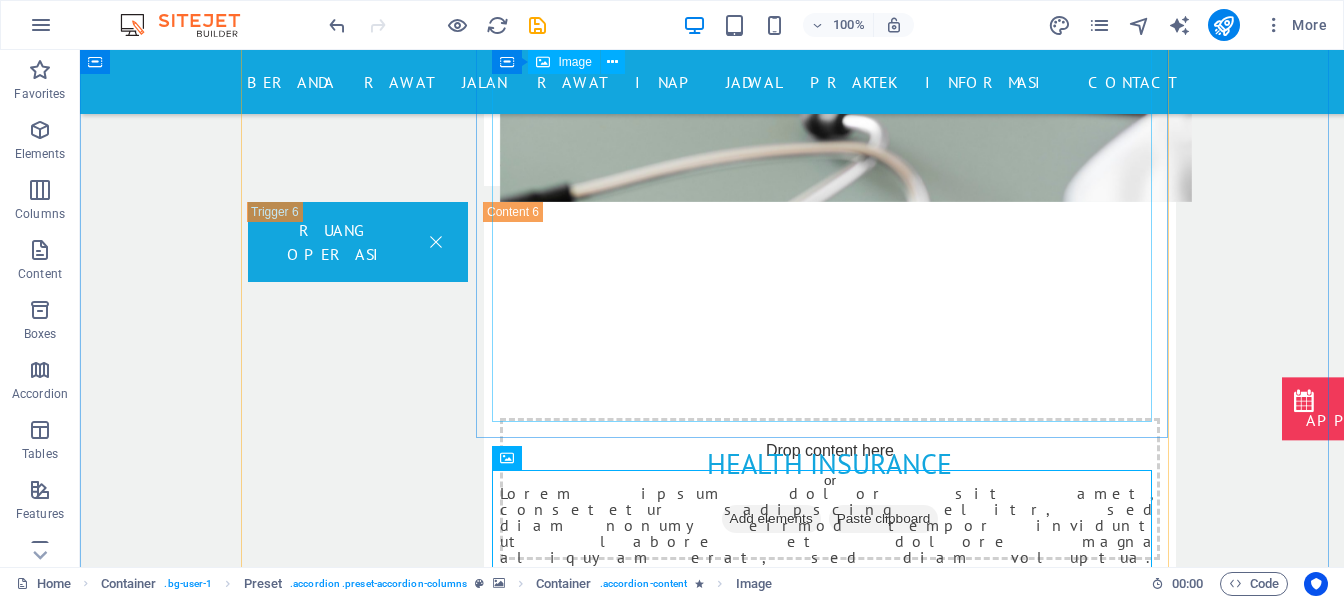 scroll, scrollTop: 5299, scrollLeft: 0, axis: vertical 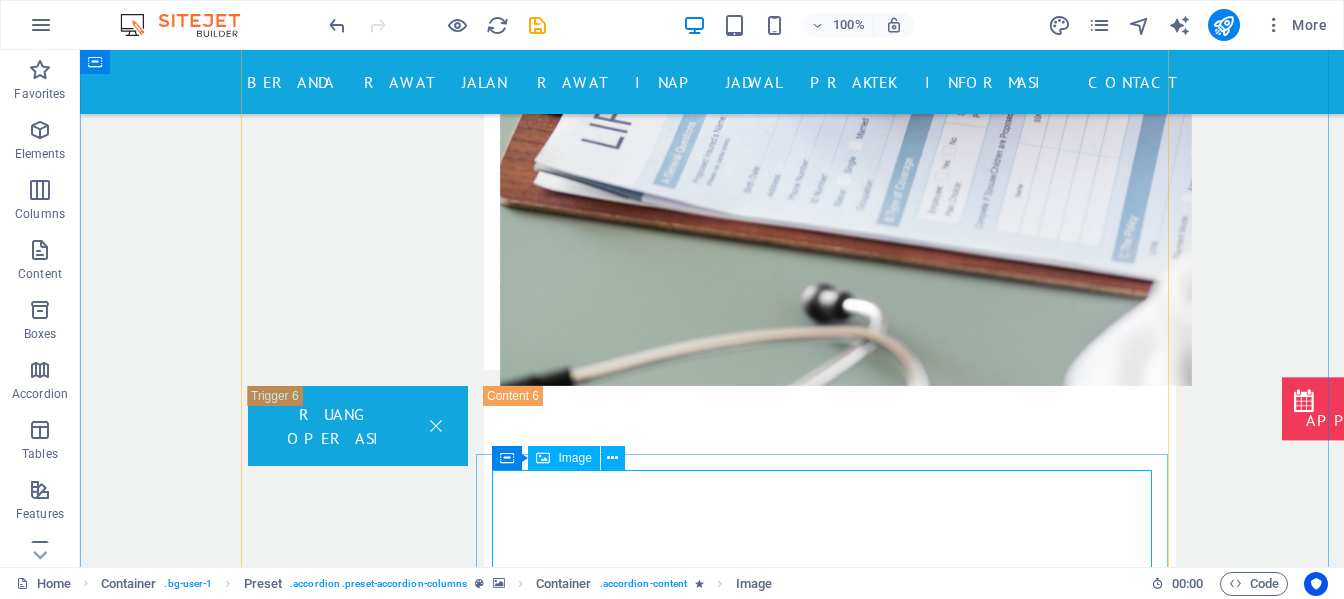 click at bounding box center [1085, 7175] 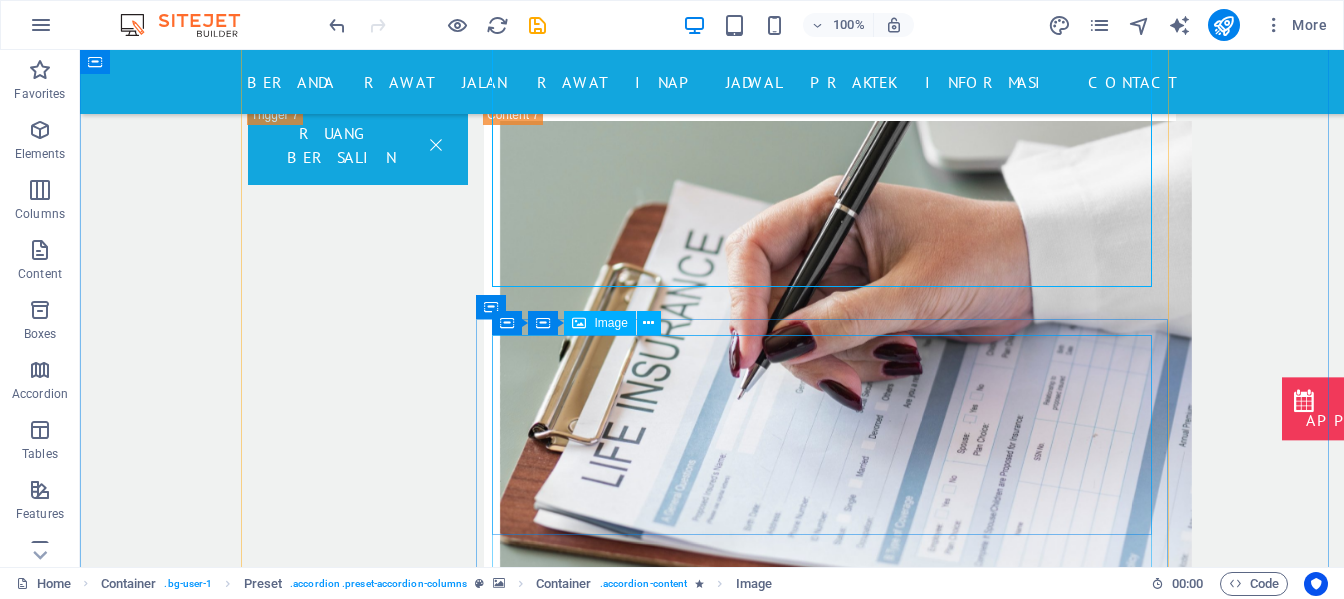 click at bounding box center [1085, 7872] 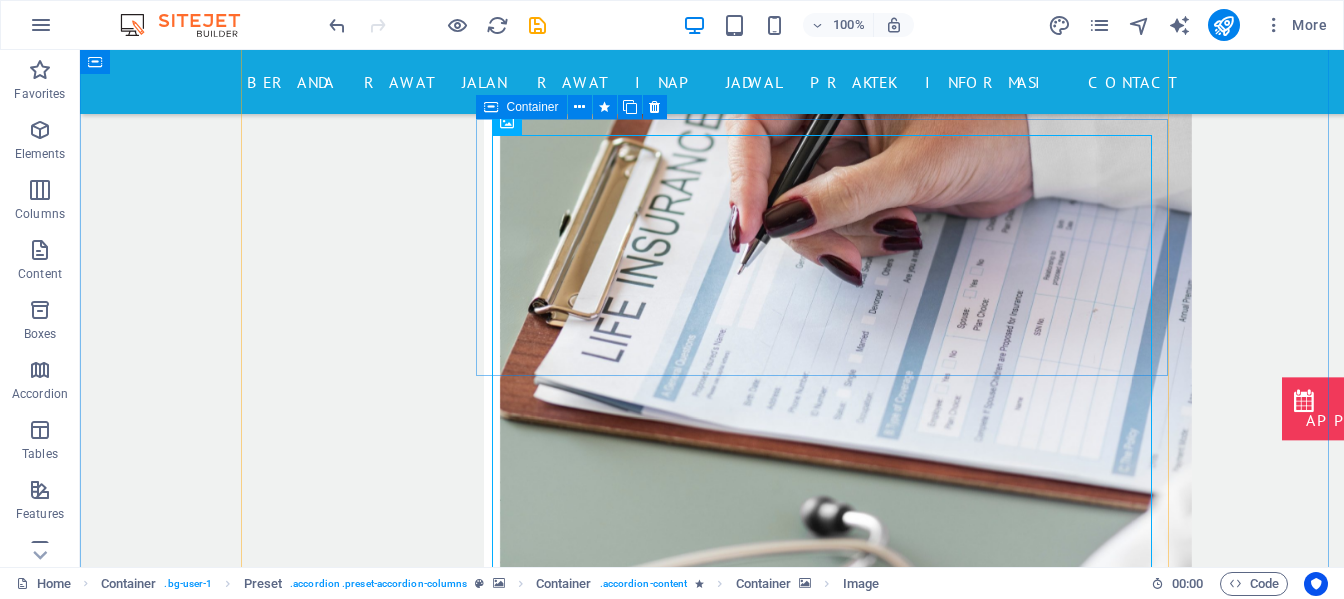 scroll, scrollTop: 6399, scrollLeft: 0, axis: vertical 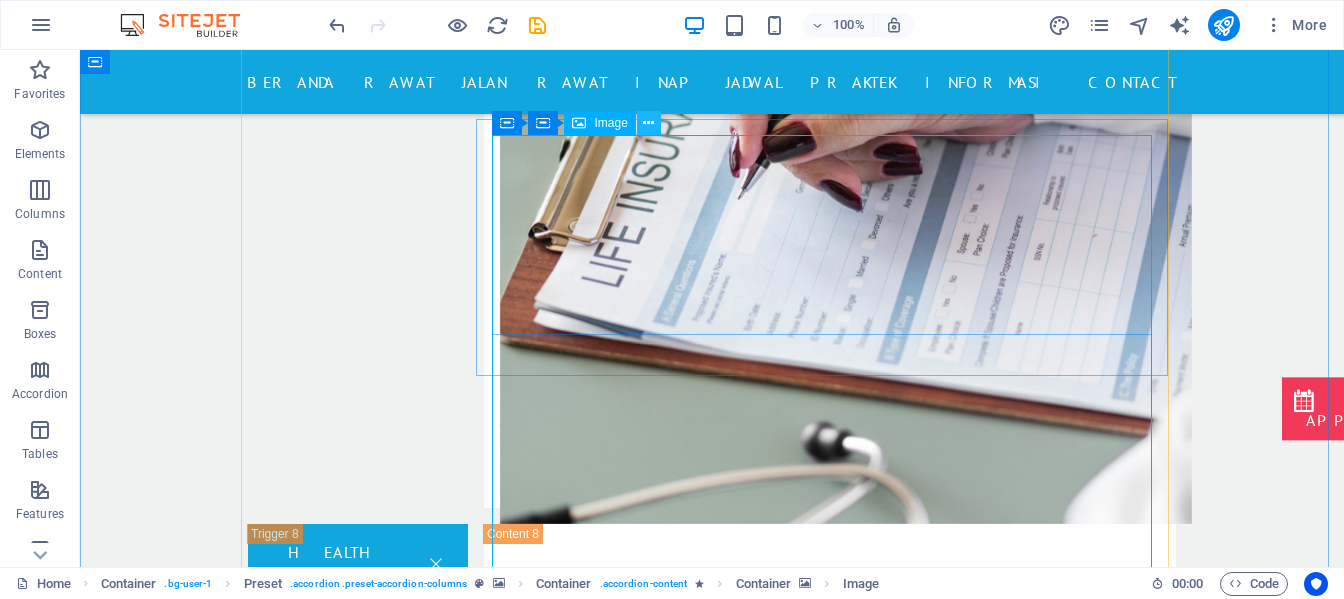 drag, startPoint x: 653, startPoint y: 122, endPoint x: 551, endPoint y: 110, distance: 102.70345 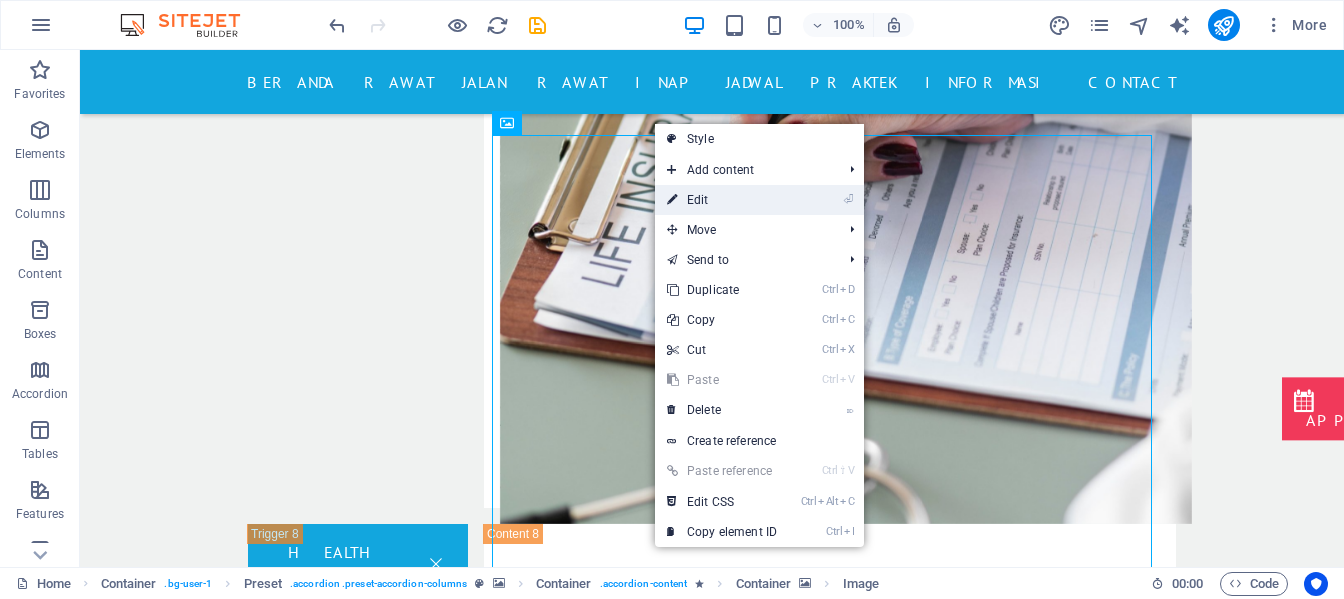 click on "⏎  Edit" at bounding box center [722, 200] 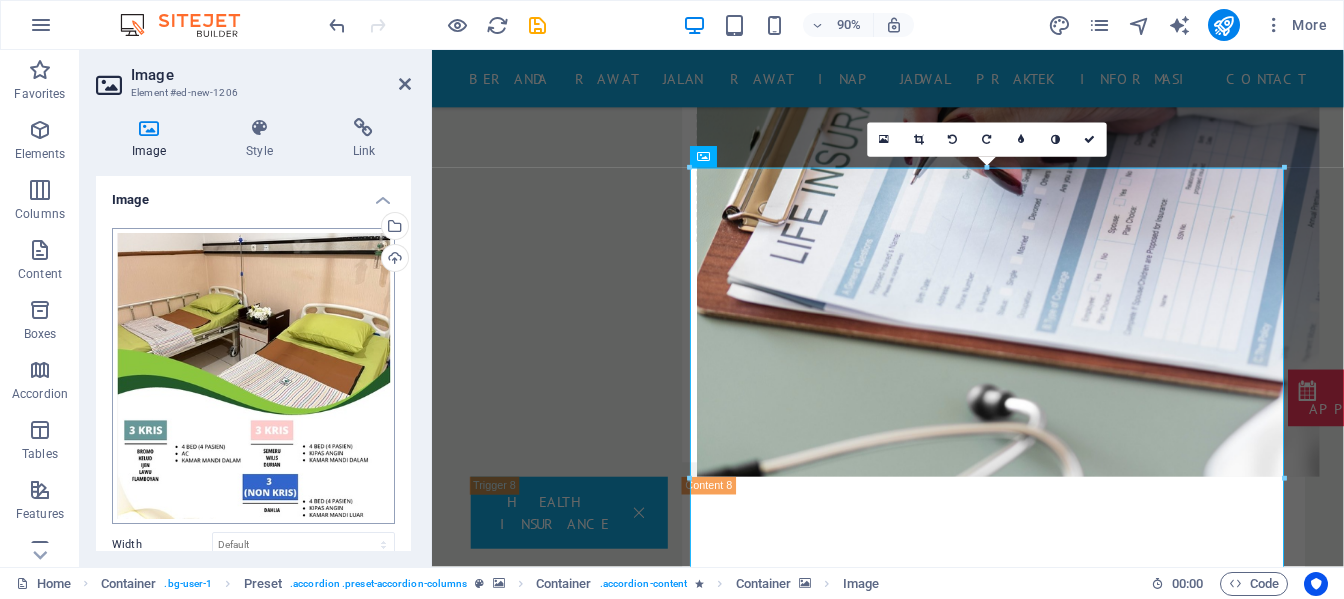 scroll, scrollTop: 200, scrollLeft: 0, axis: vertical 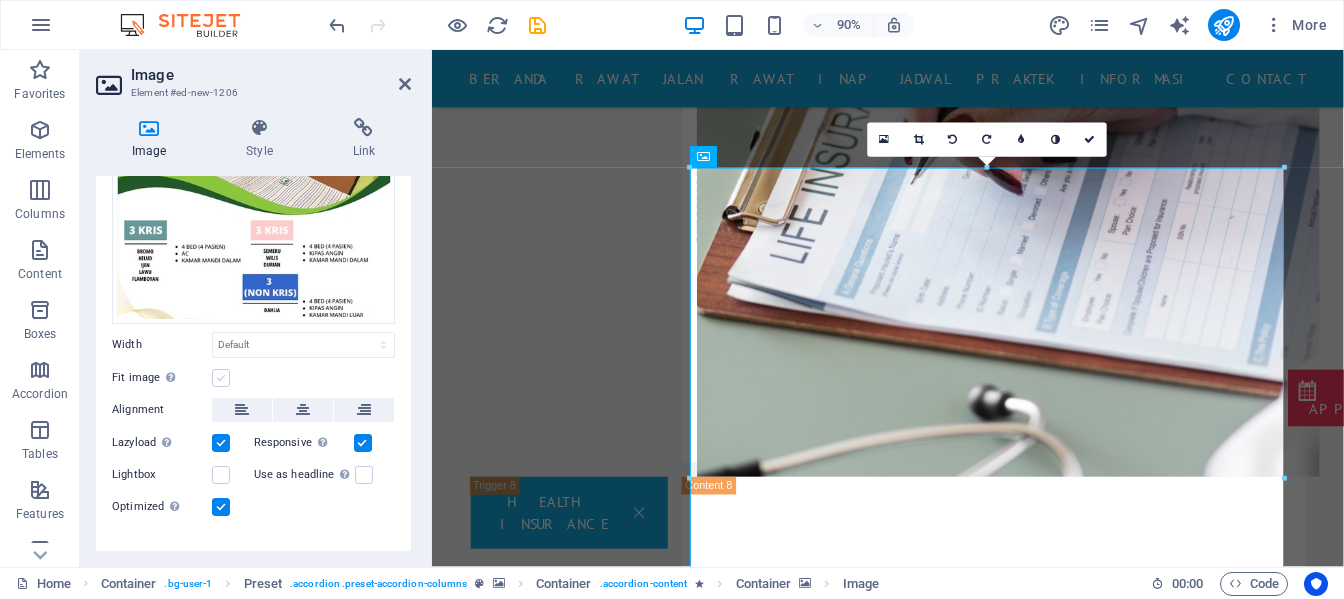 click at bounding box center [221, 378] 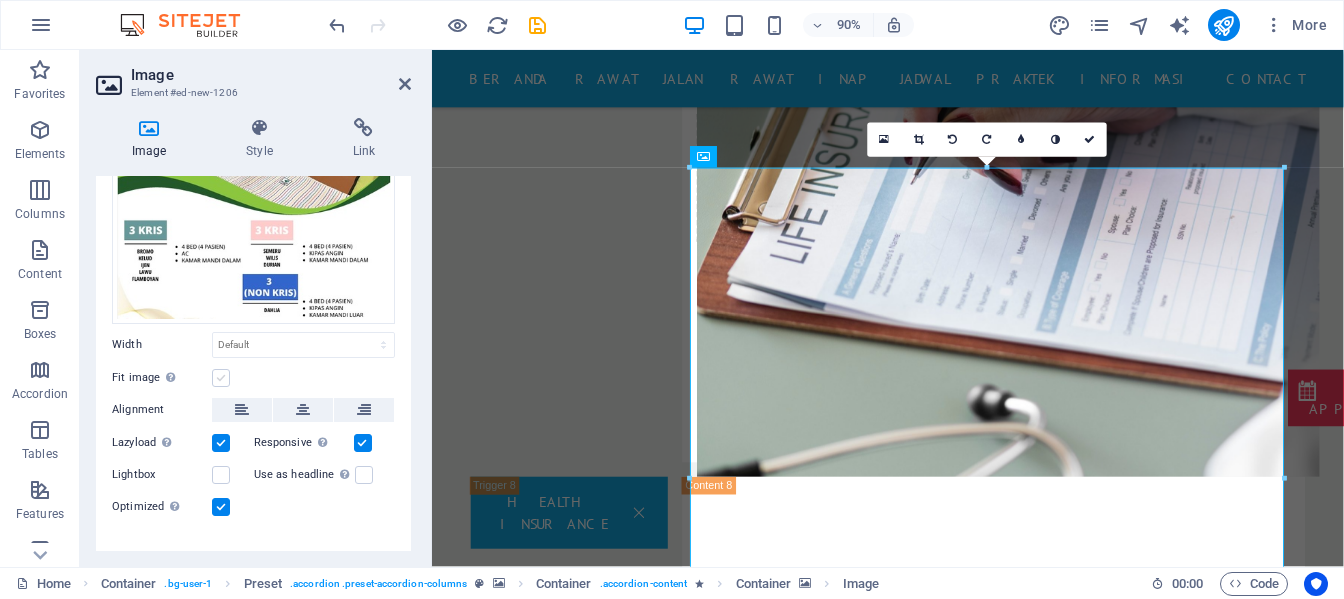 click on "Fit image Automatically fit image to a fixed width and height" at bounding box center [0, 0] 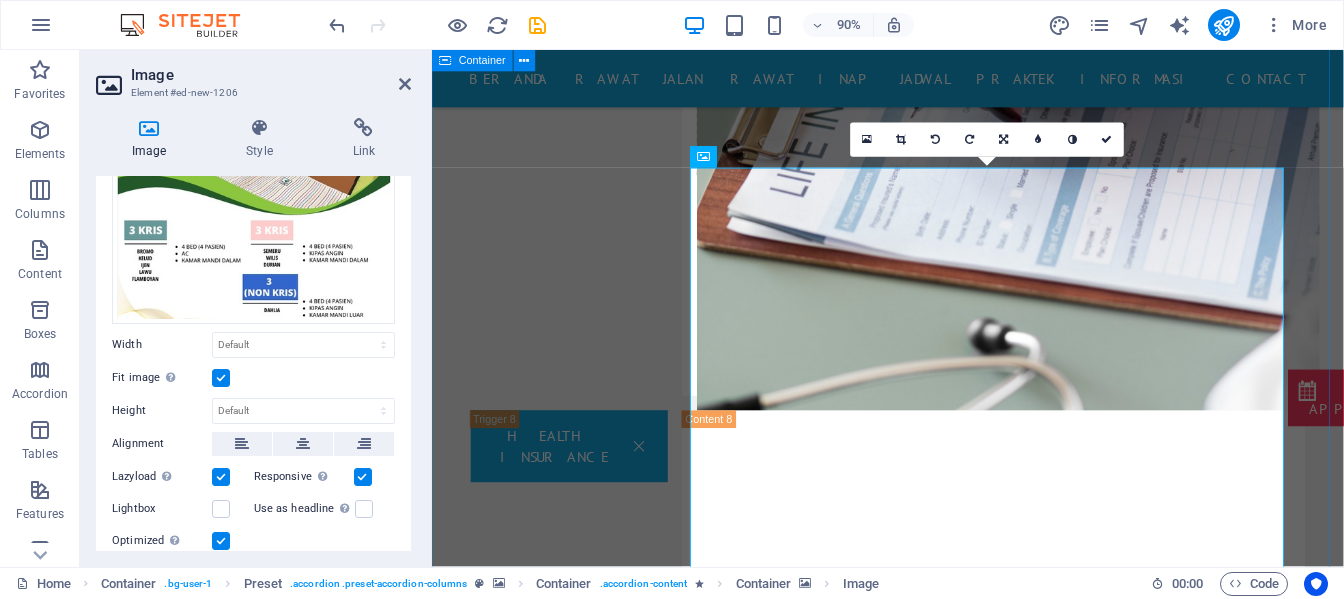 scroll, scrollTop: 6399, scrollLeft: 0, axis: vertical 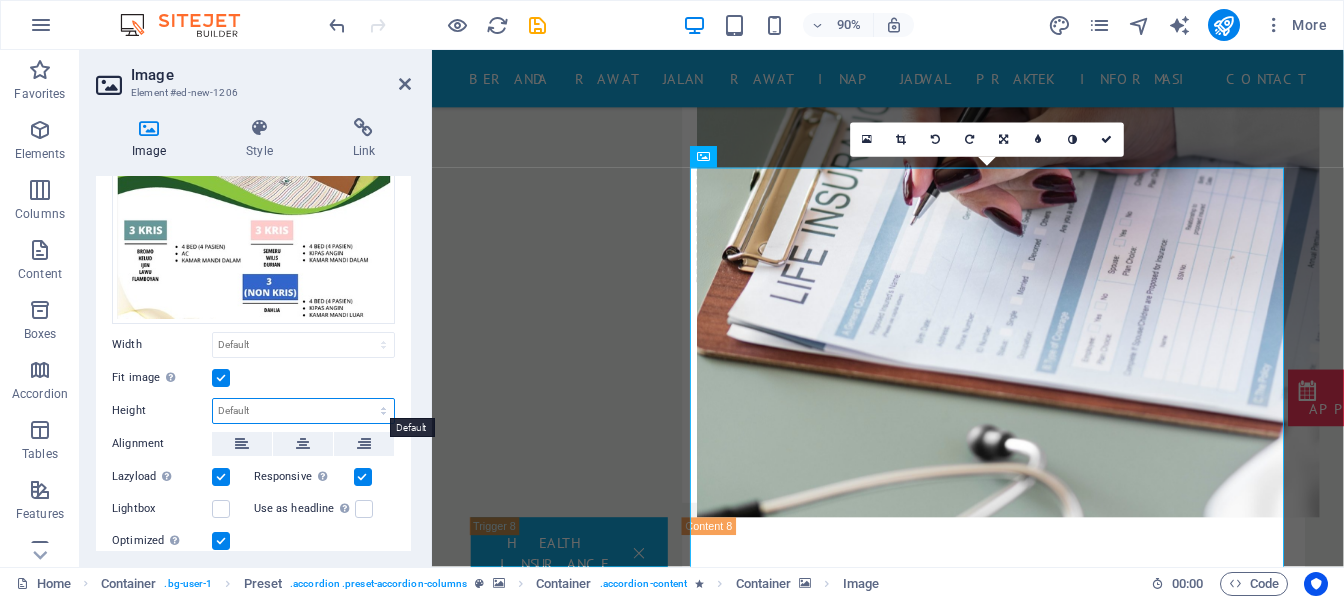 click on "Default auto px" at bounding box center (303, 411) 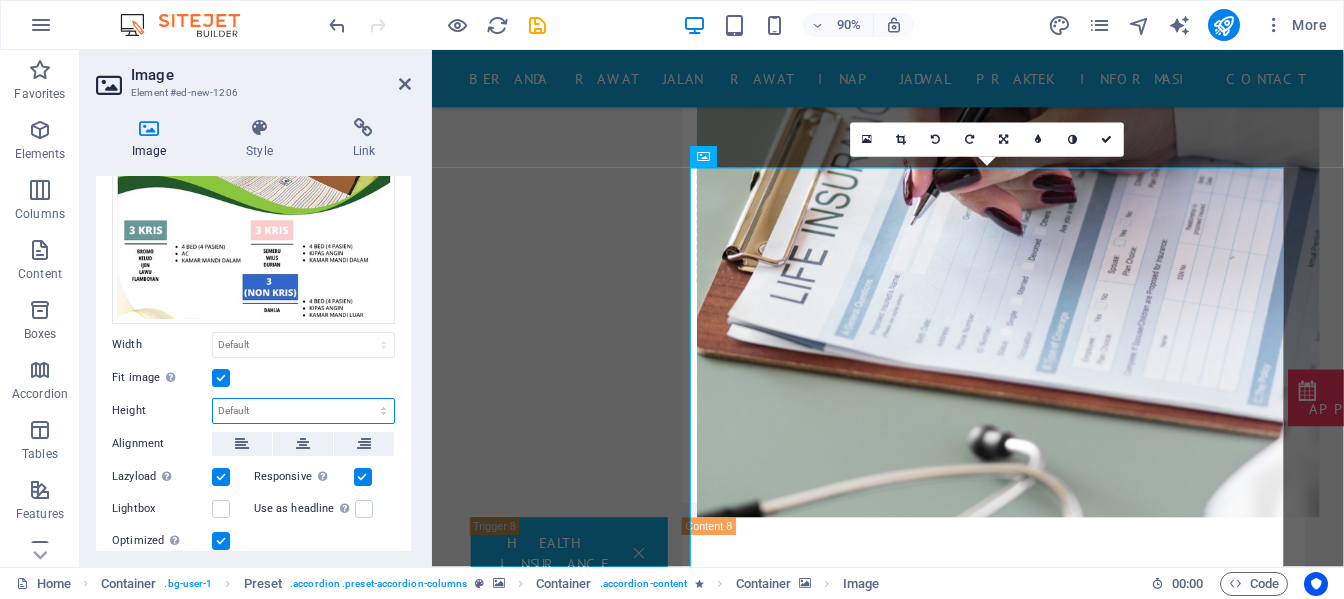 select on "px" 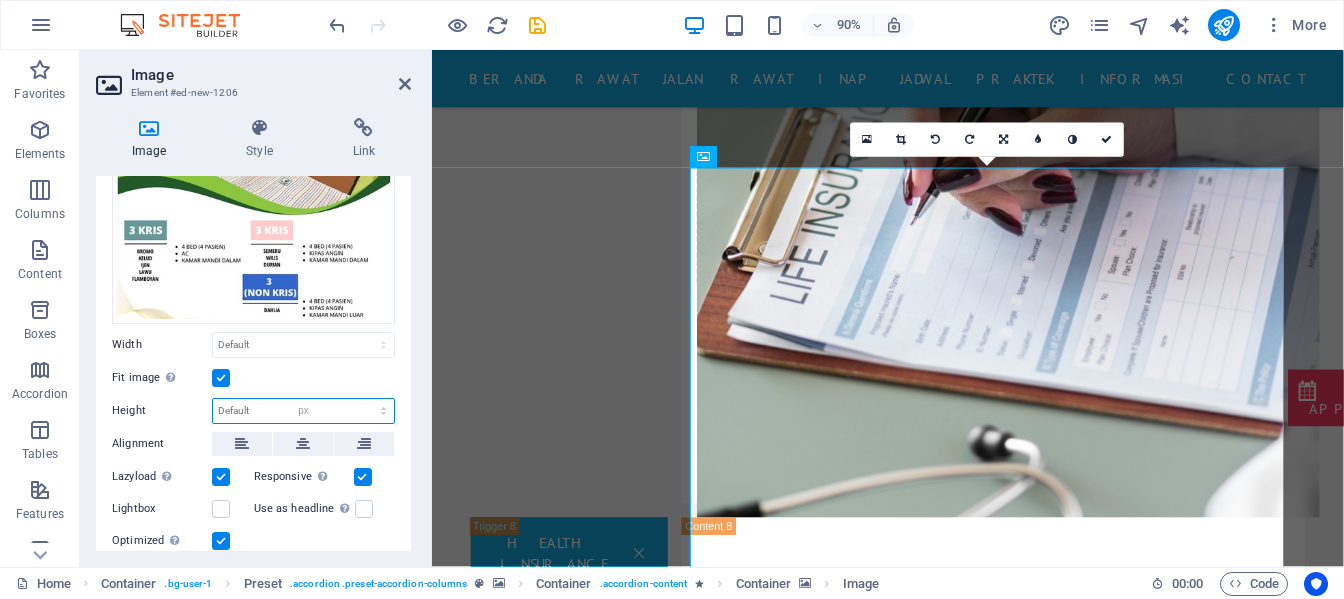 click on "Default auto px" at bounding box center (303, 411) 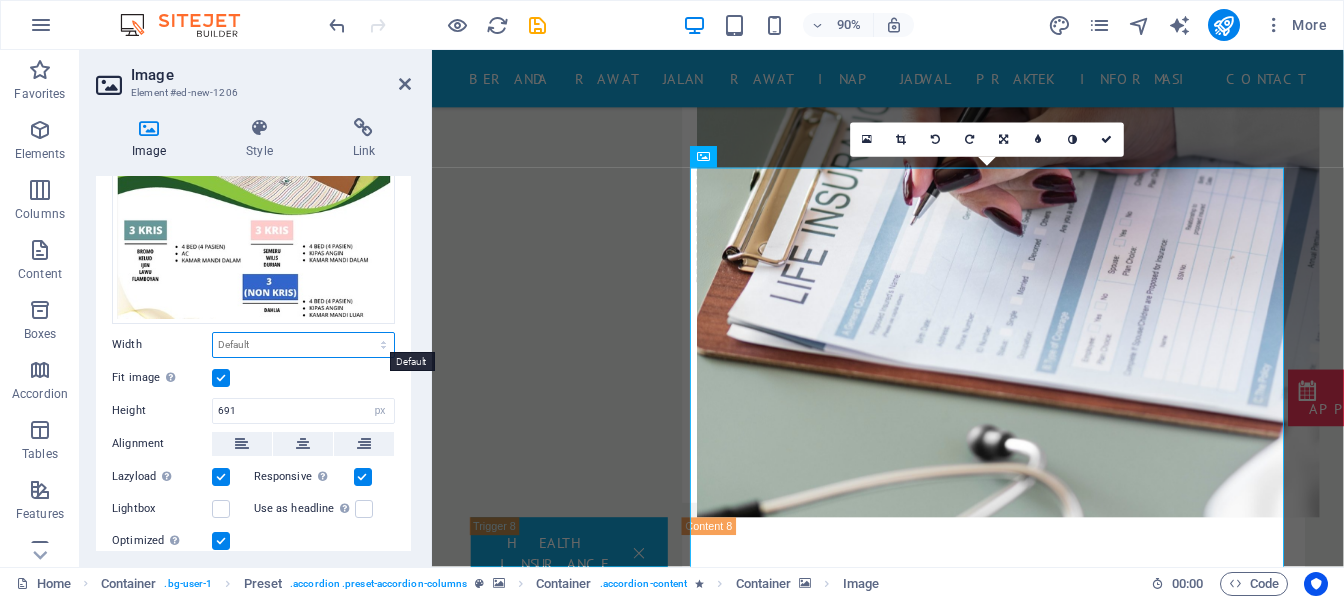 click on "Default auto px rem % em vh vw" at bounding box center (303, 345) 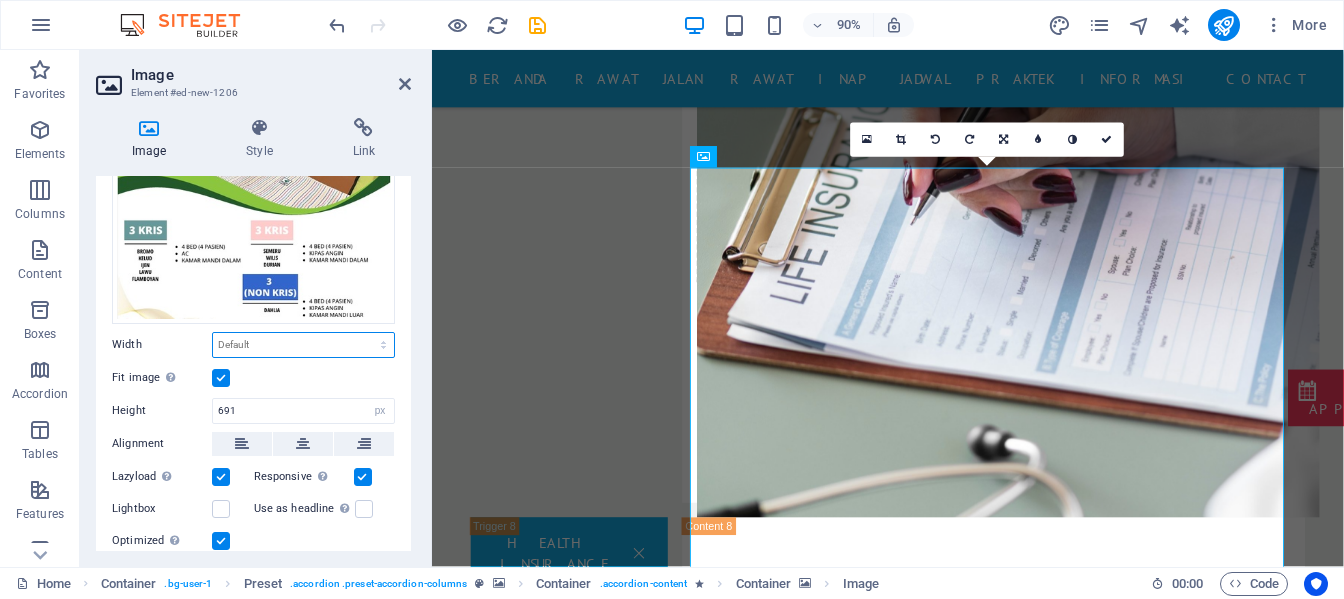 select on "px" 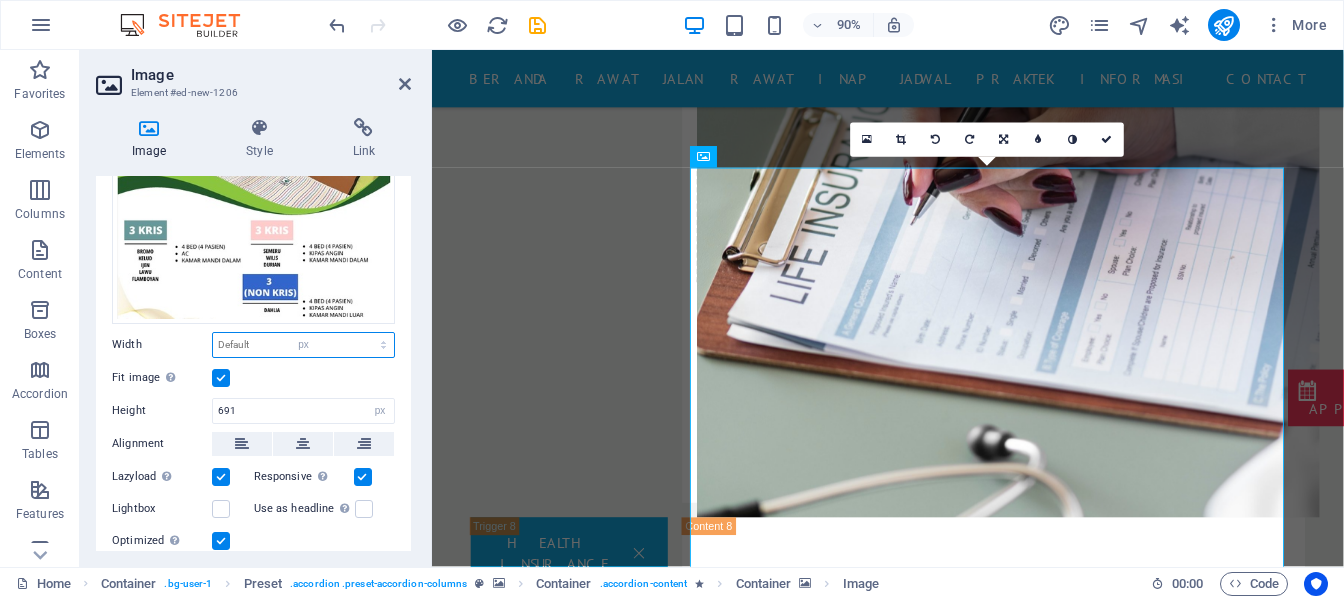 click on "Default auto px rem % em vh vw" at bounding box center [303, 345] 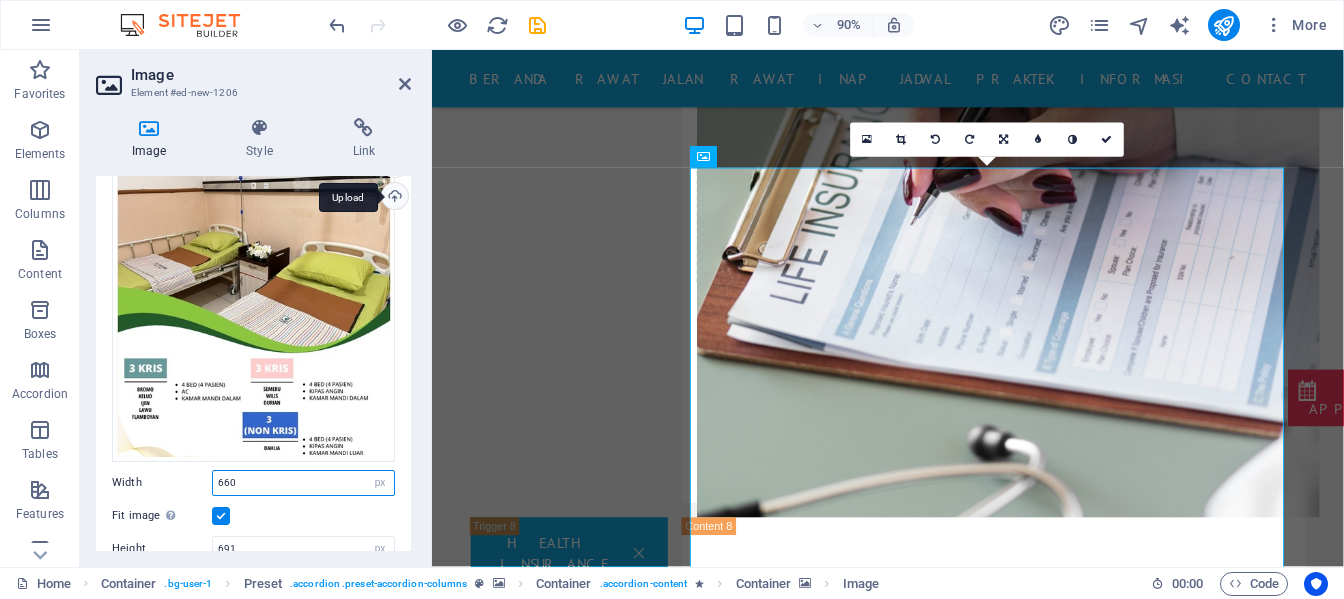 scroll, scrollTop: 0, scrollLeft: 0, axis: both 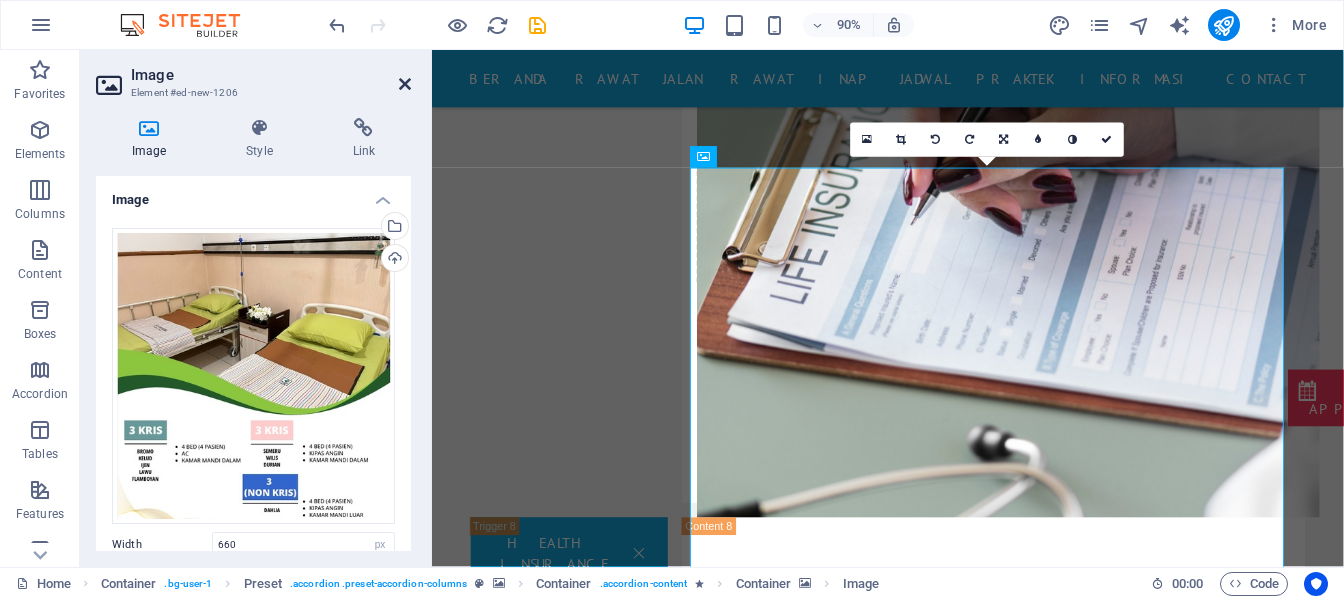 click at bounding box center [405, 84] 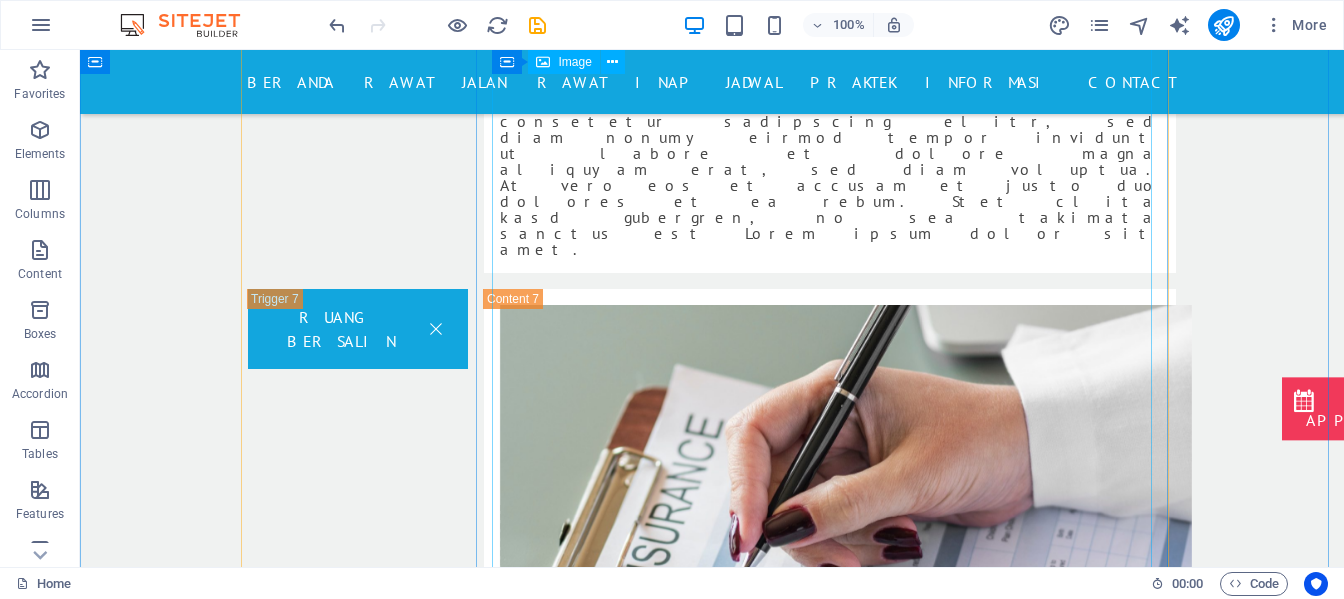 scroll, scrollTop: 6177, scrollLeft: 0, axis: vertical 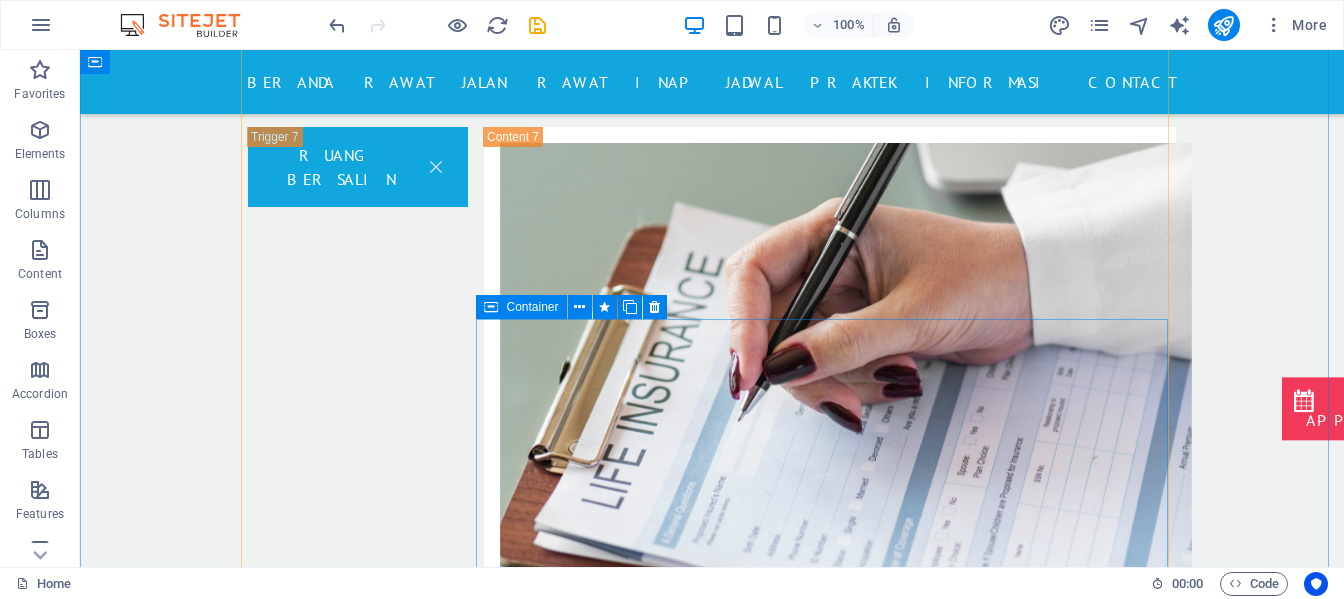 click at bounding box center [1085, 7577] 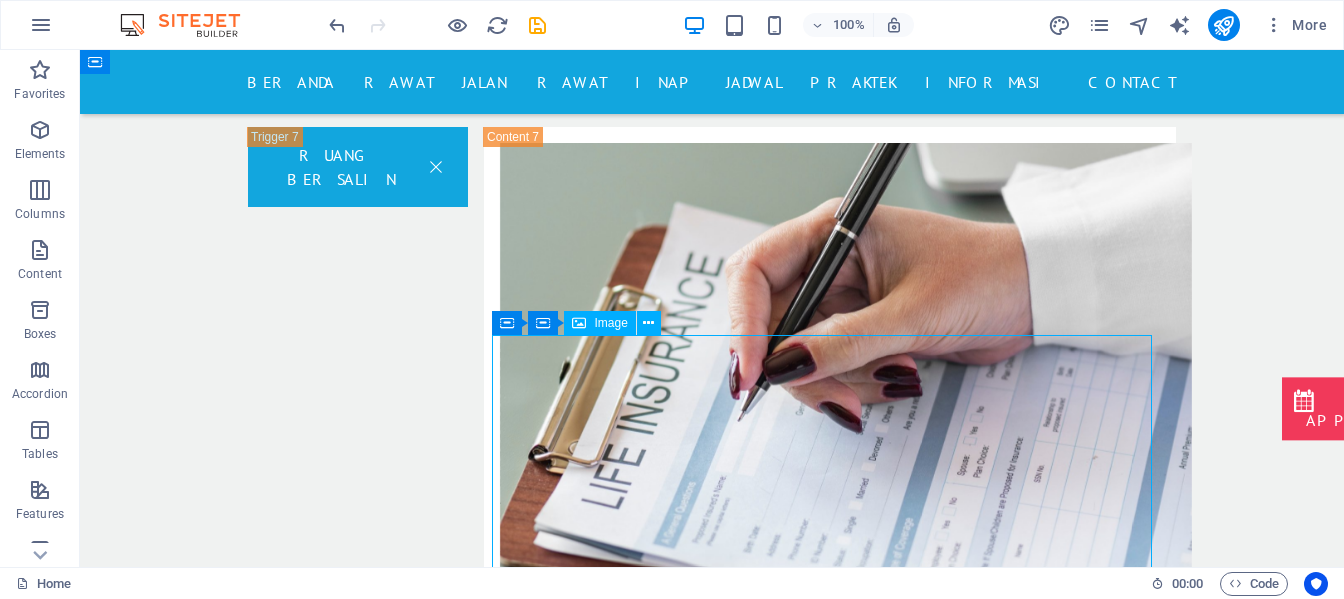 scroll, scrollTop: 6199, scrollLeft: 0, axis: vertical 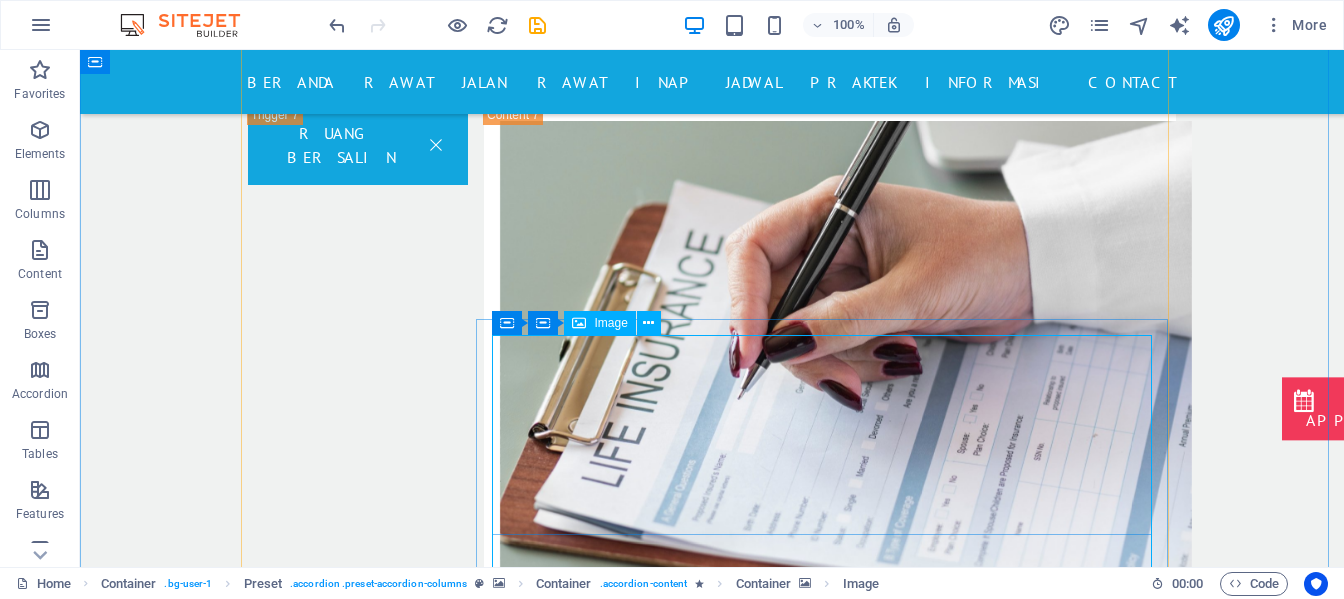 click at bounding box center (1085, 7122) 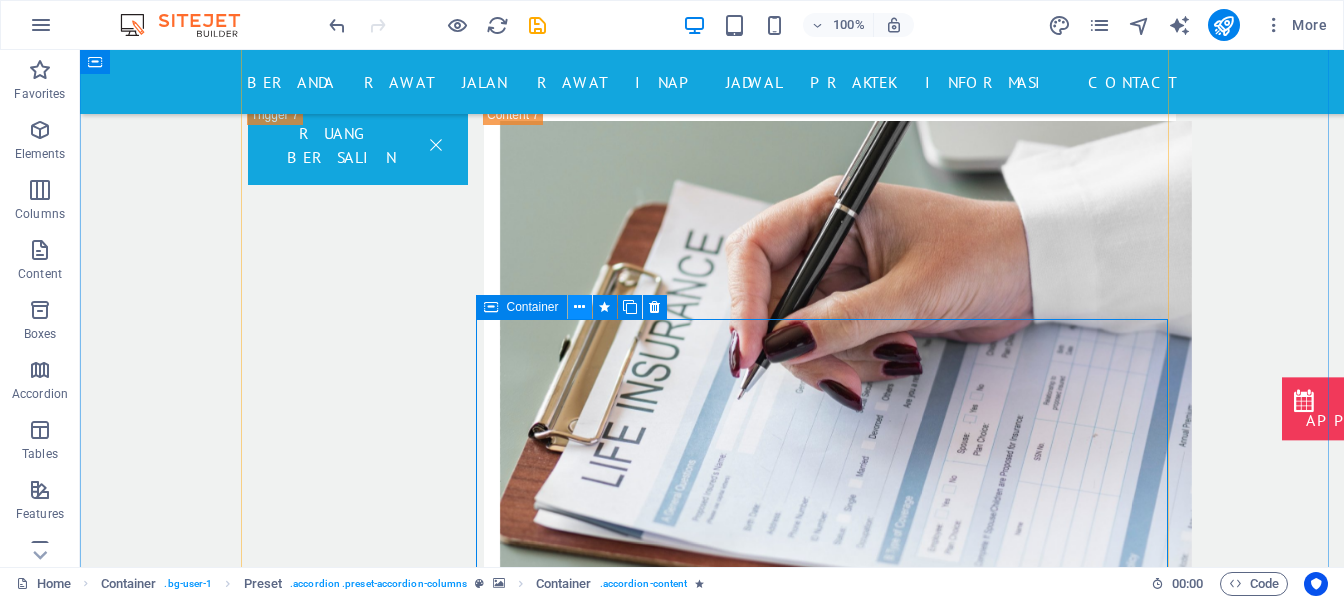click at bounding box center [579, 307] 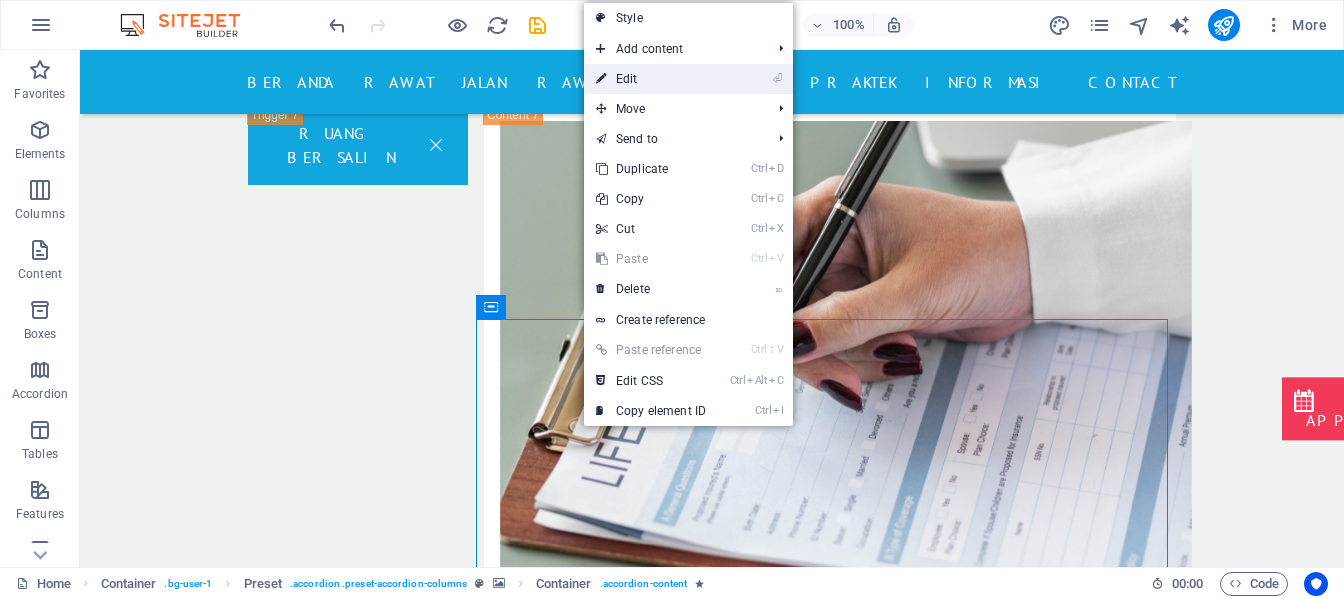 drag, startPoint x: 666, startPoint y: 81, endPoint x: 202, endPoint y: 73, distance: 464.06897 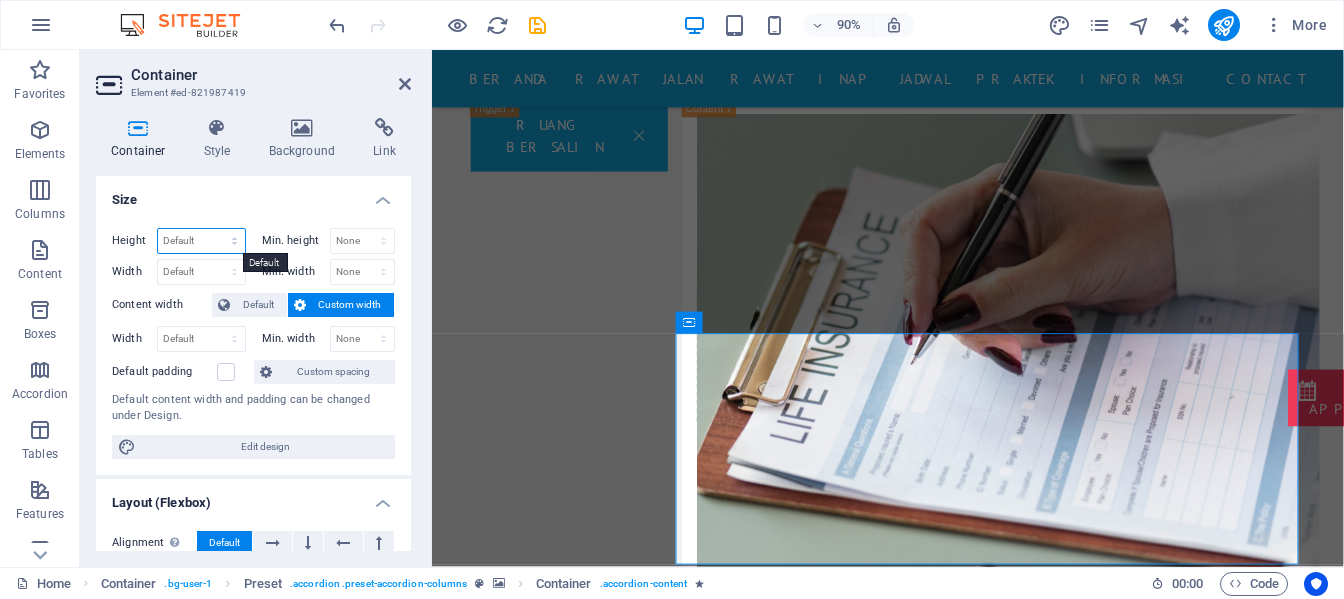 click on "Default px rem % vh vw" at bounding box center [201, 241] 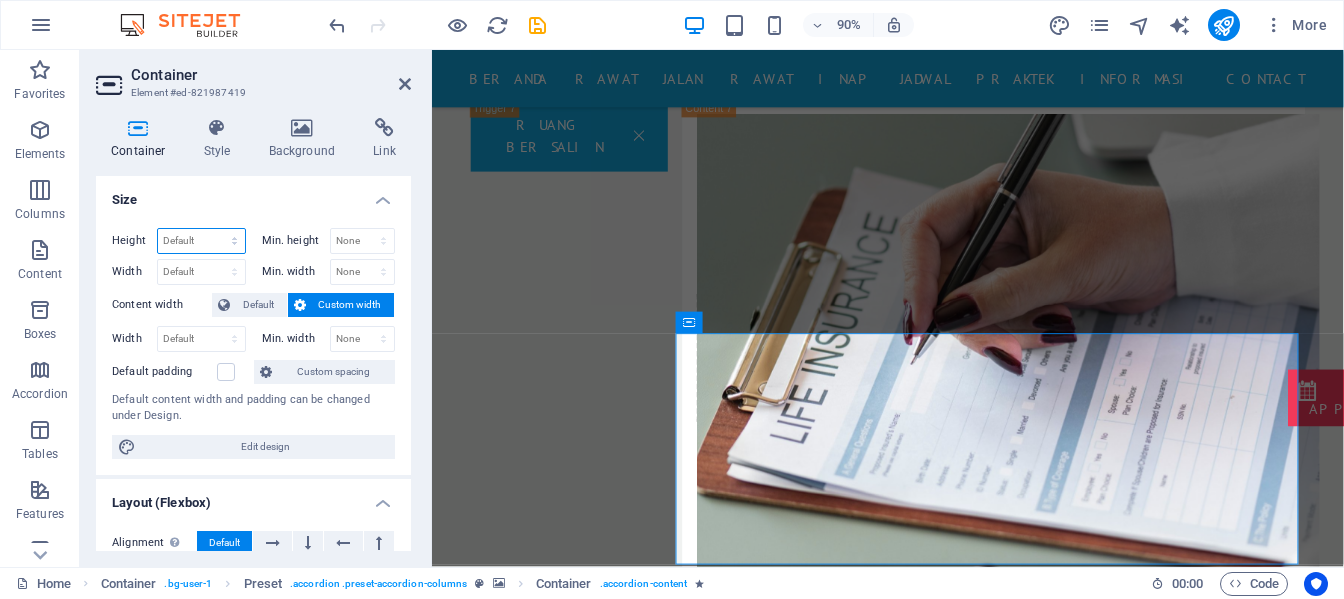 select on "px" 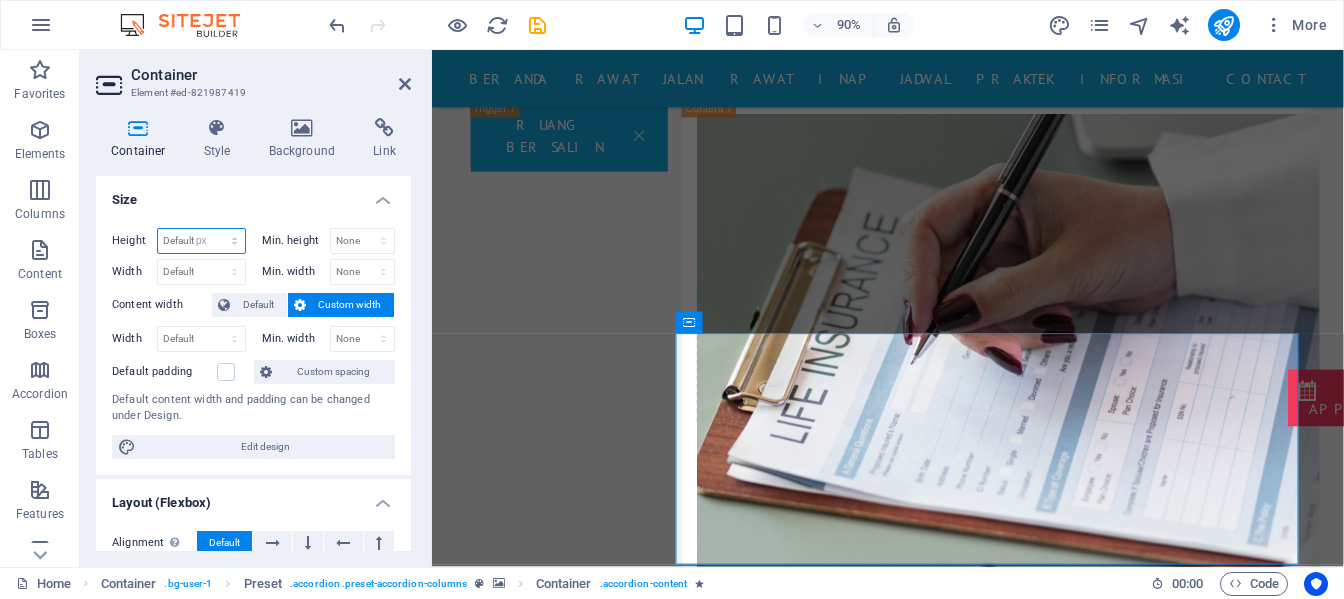 click on "Default px rem % vh vw" at bounding box center [201, 241] 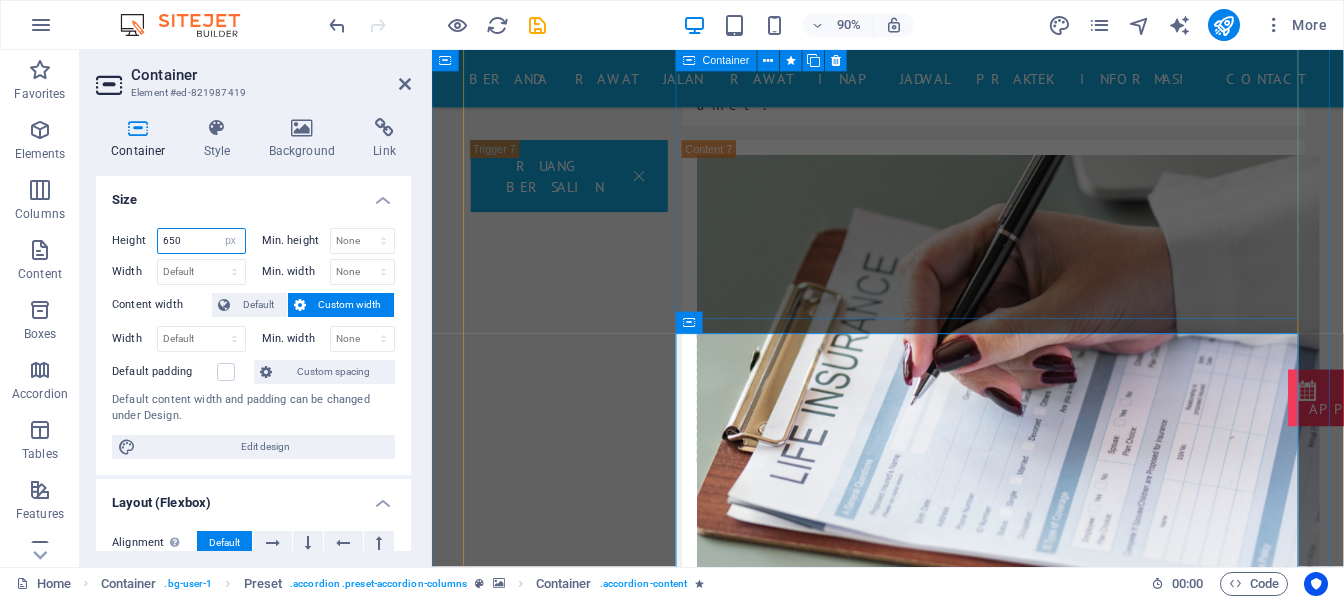 type on "650" 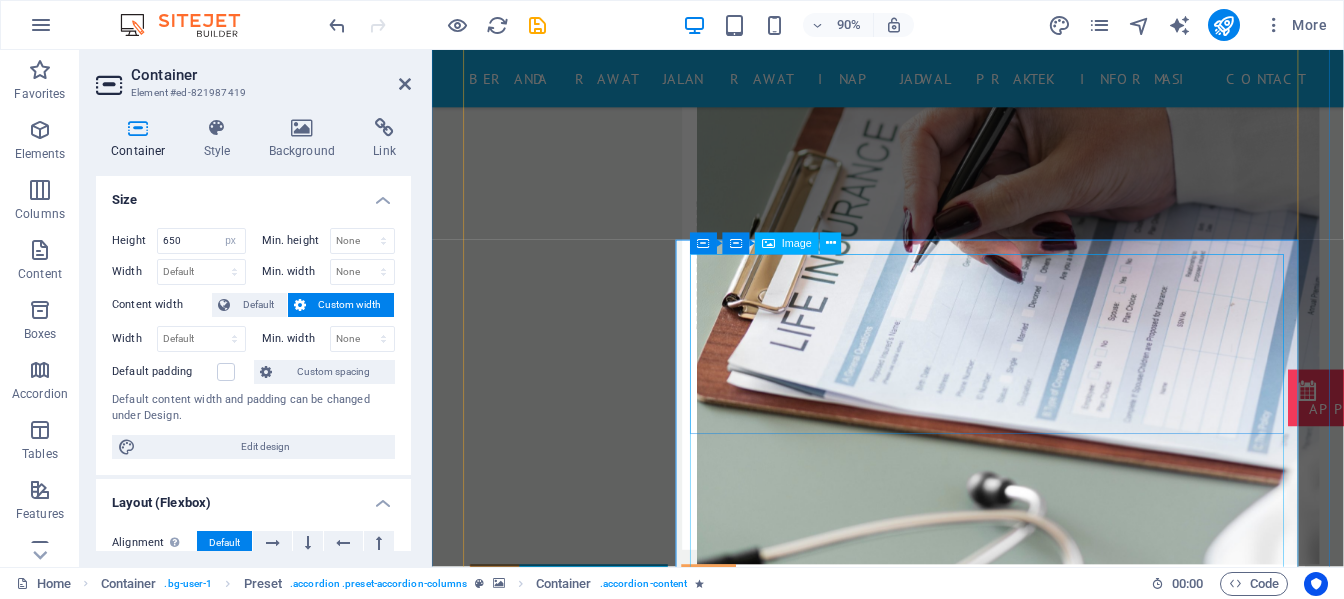scroll, scrollTop: 6299, scrollLeft: 0, axis: vertical 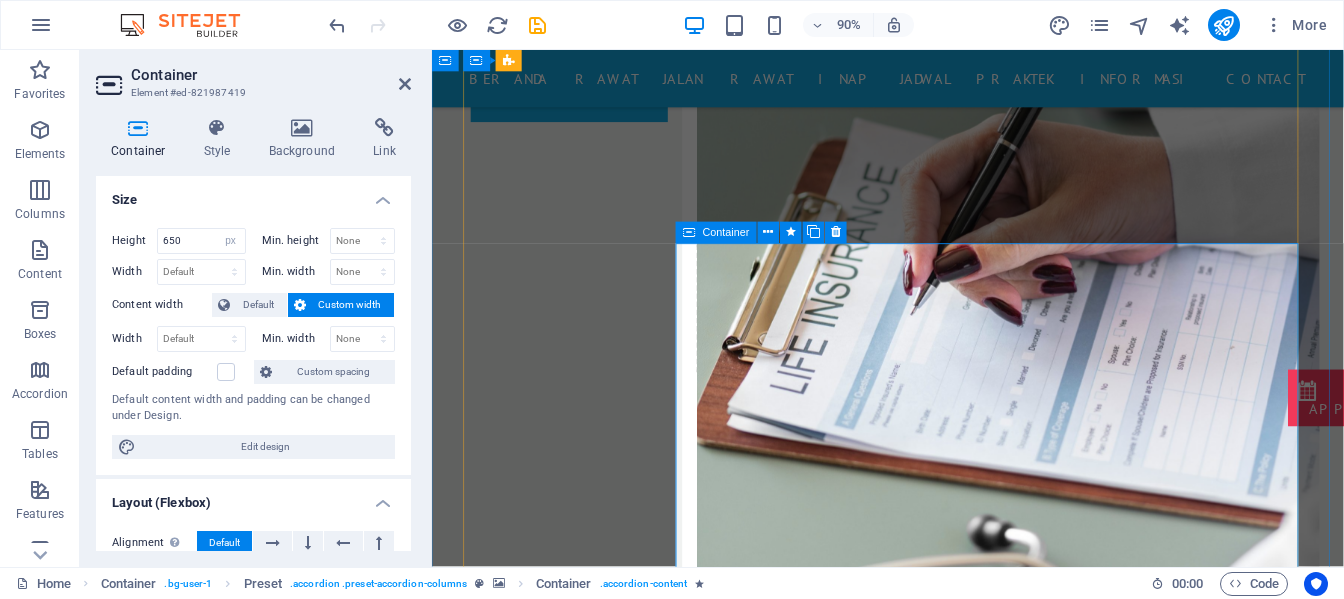 click at bounding box center [1186, 7120] 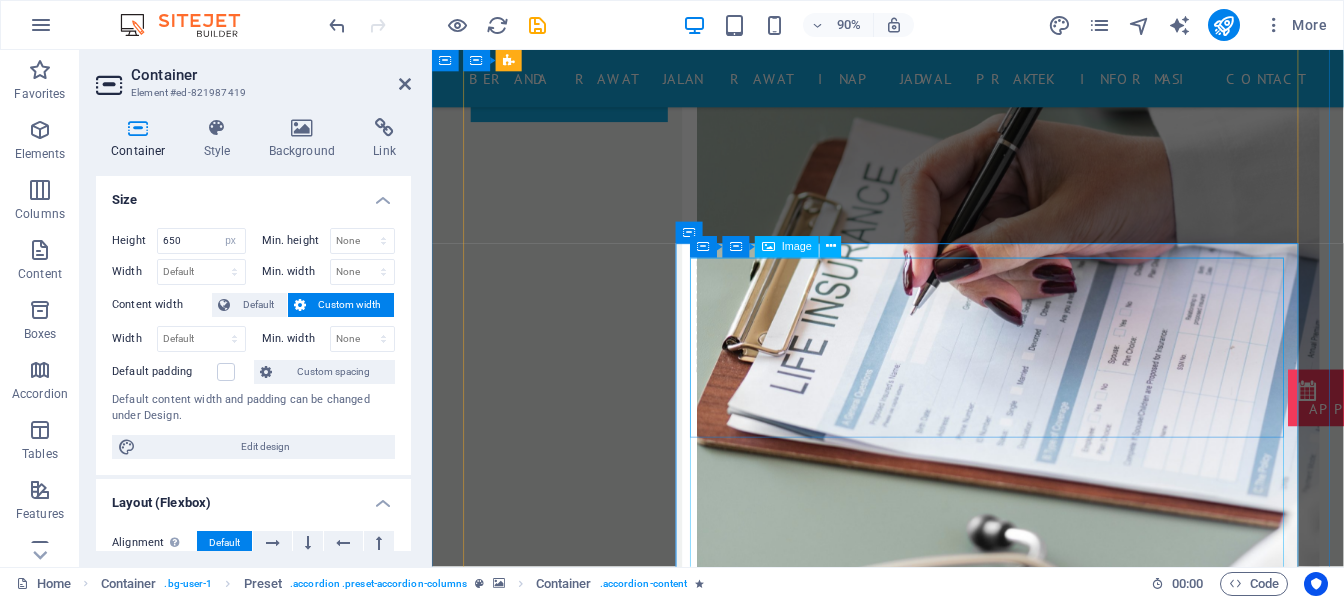 click at bounding box center (1186, 7356) 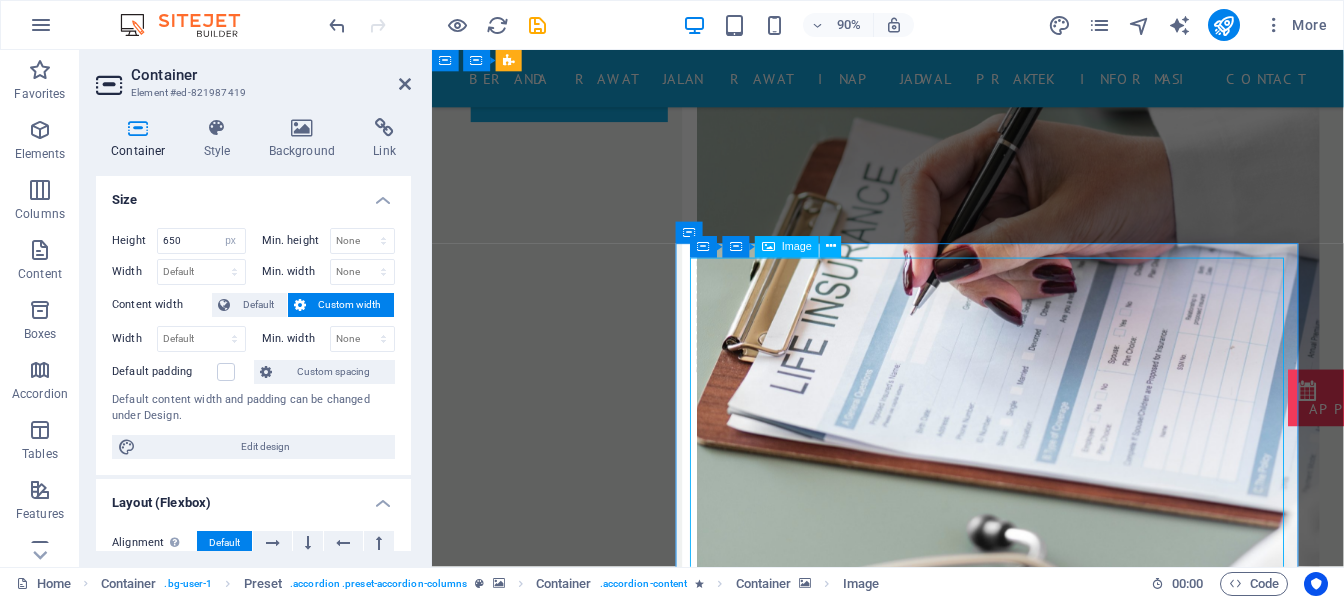 click at bounding box center [1186, 7356] 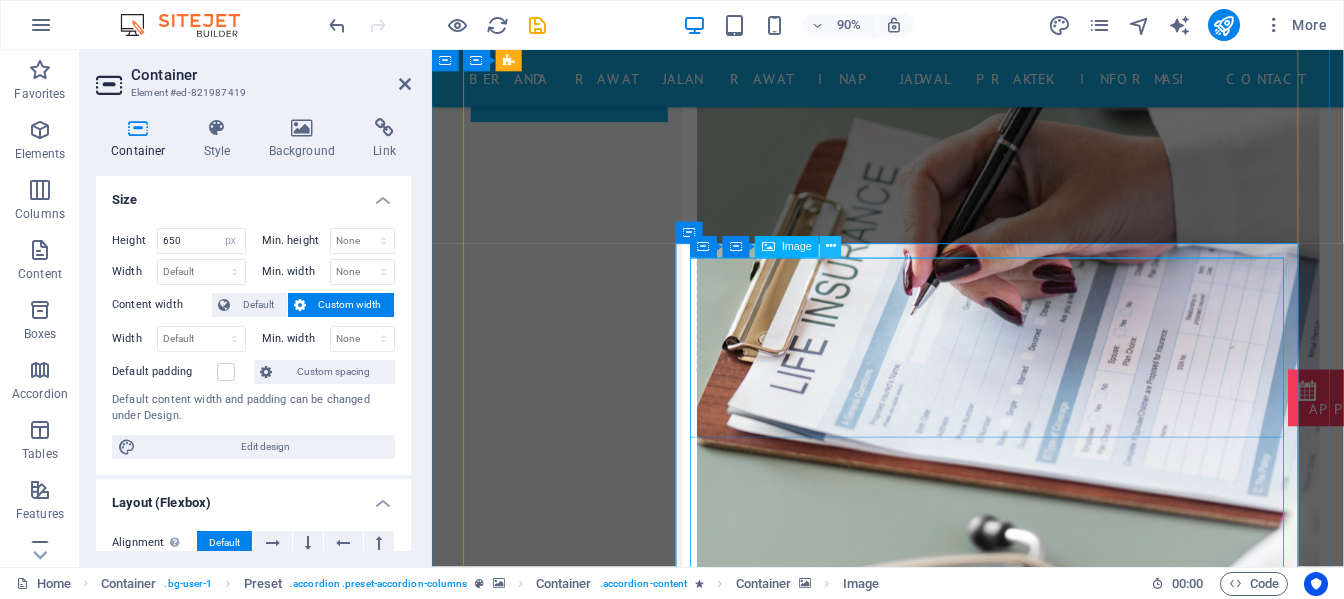 click at bounding box center (831, 246) 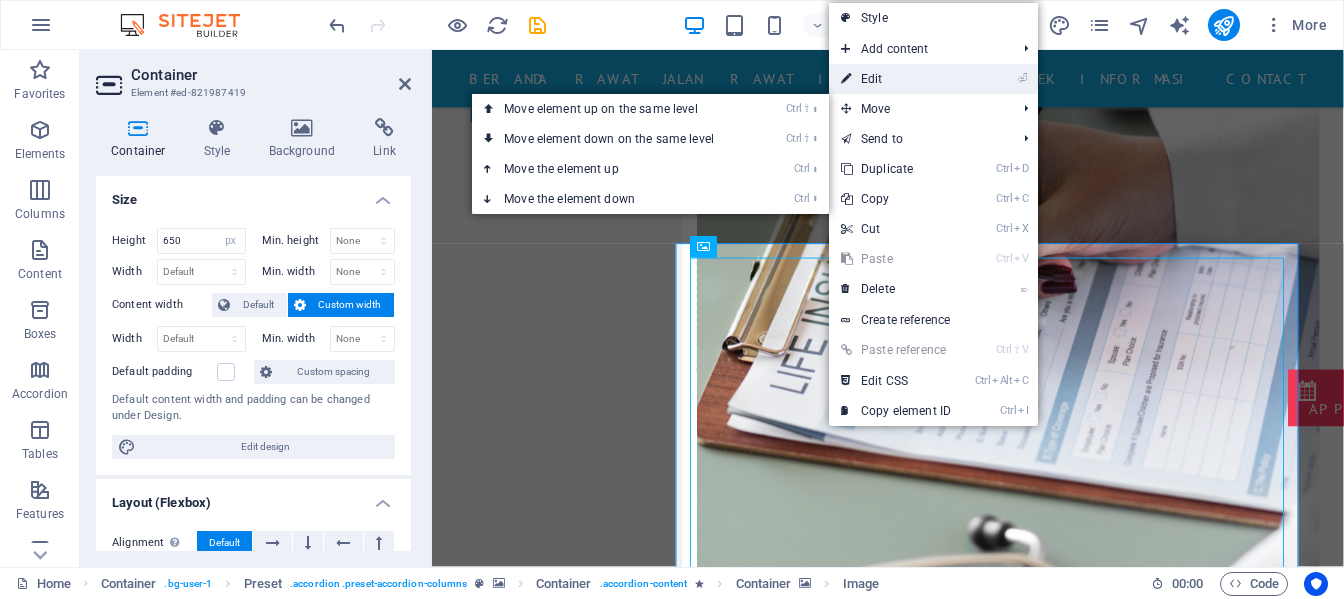 click on "⏎  Edit" at bounding box center [896, 79] 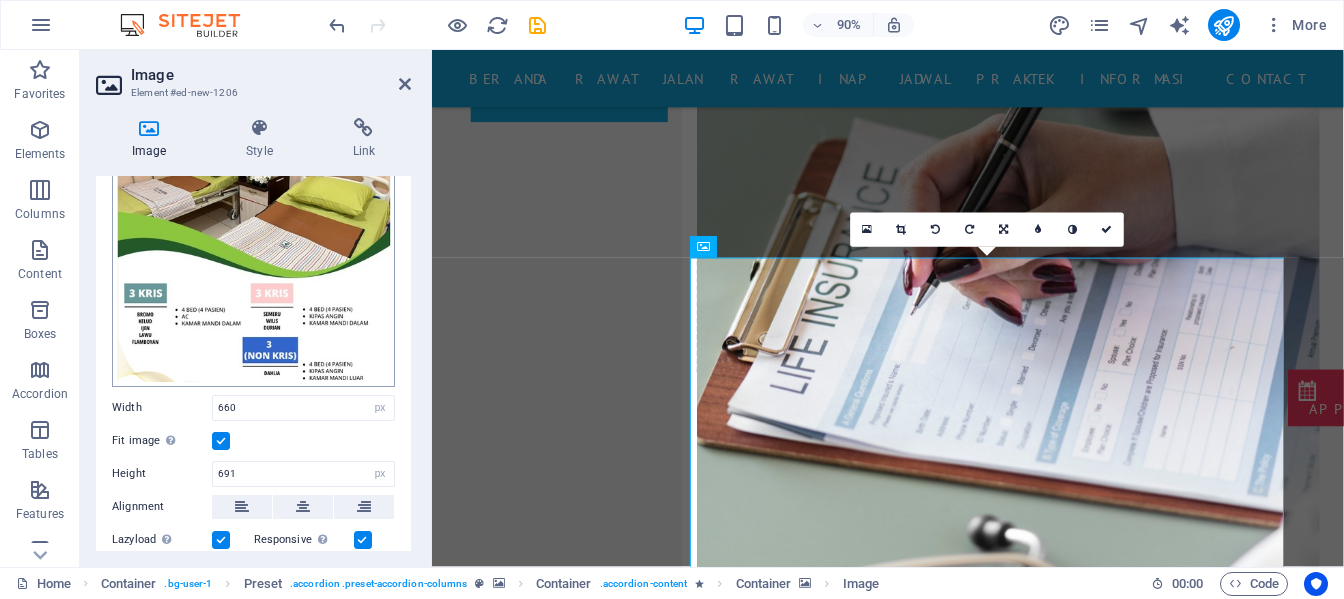 scroll, scrollTop: 300, scrollLeft: 0, axis: vertical 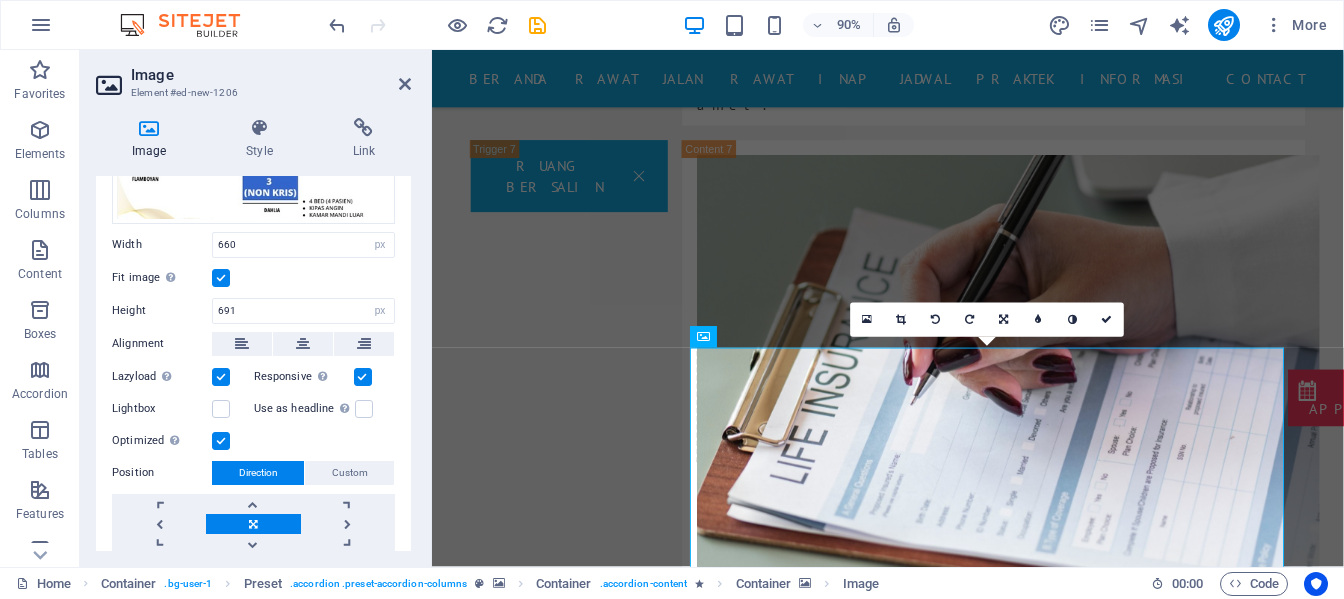 click at bounding box center [939, 3081] 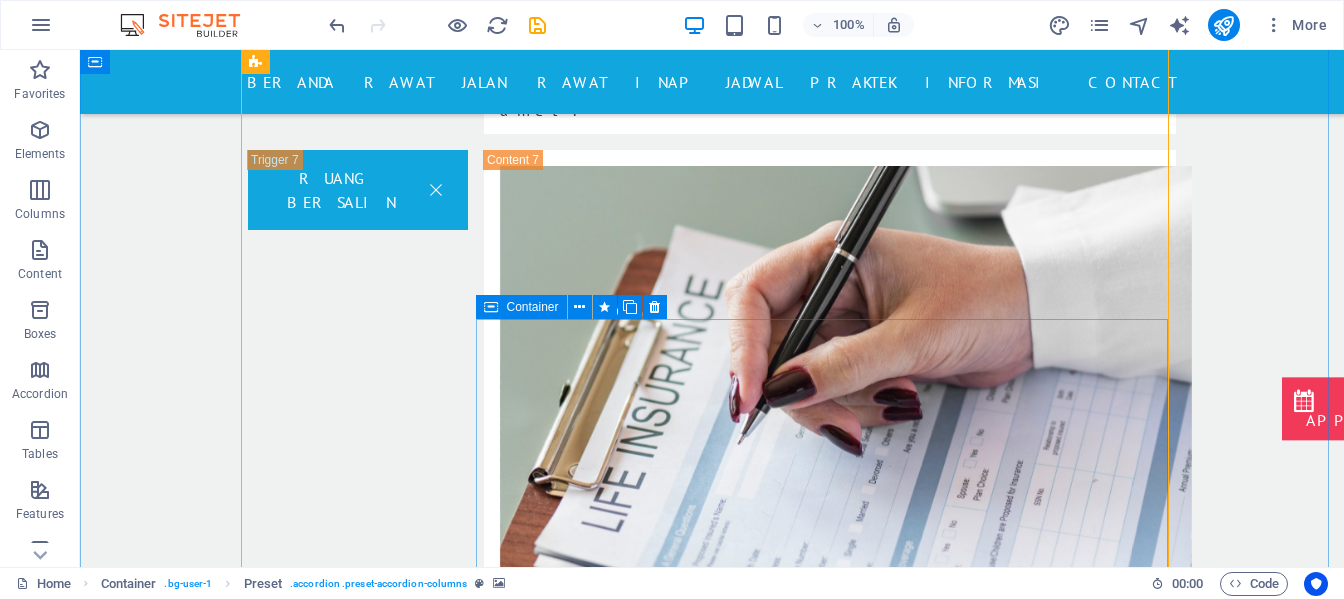 click at bounding box center (1085, 7757) 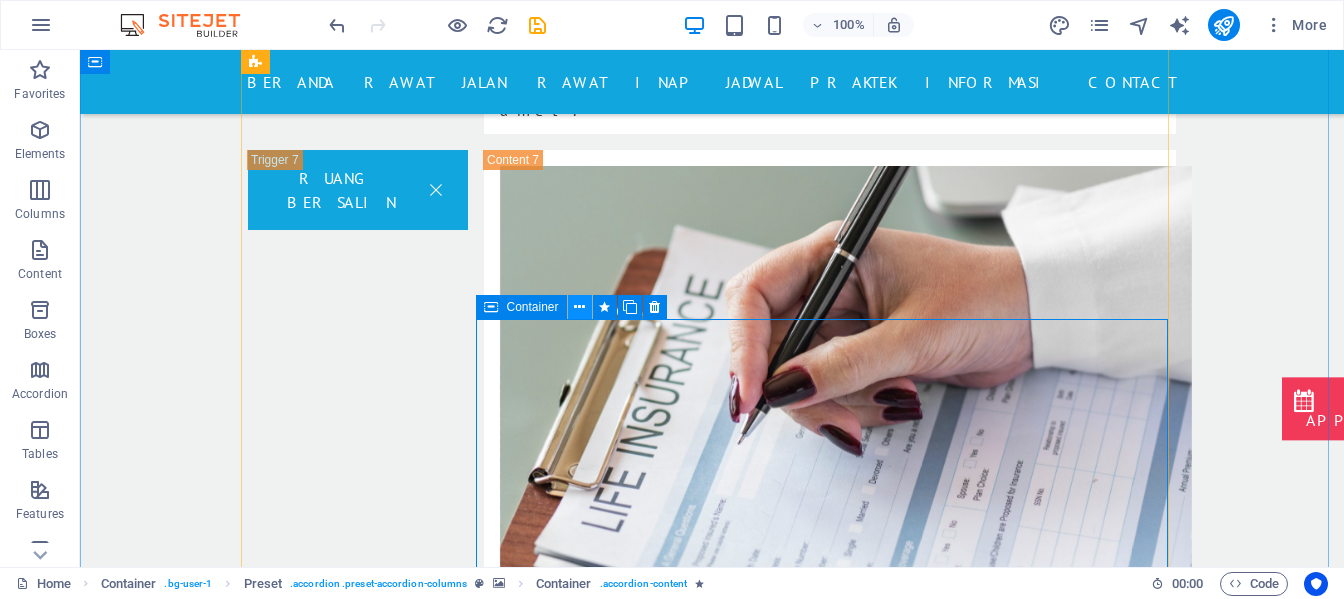 click at bounding box center [580, 307] 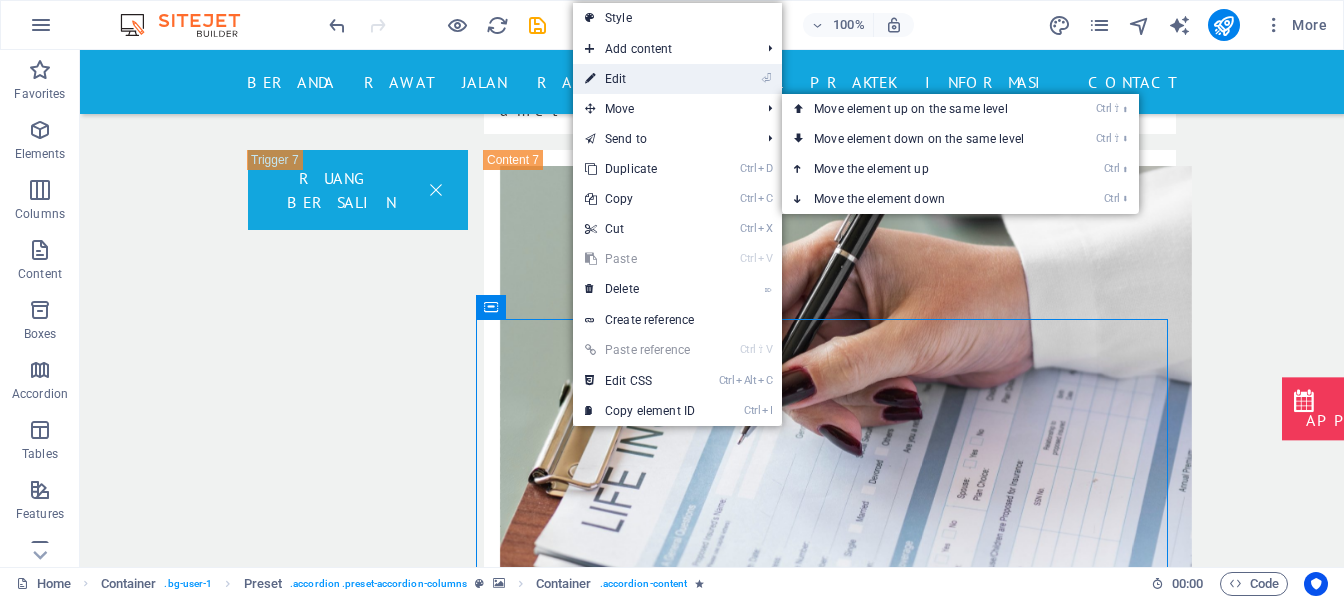 click on "⏎  Edit" at bounding box center (640, 79) 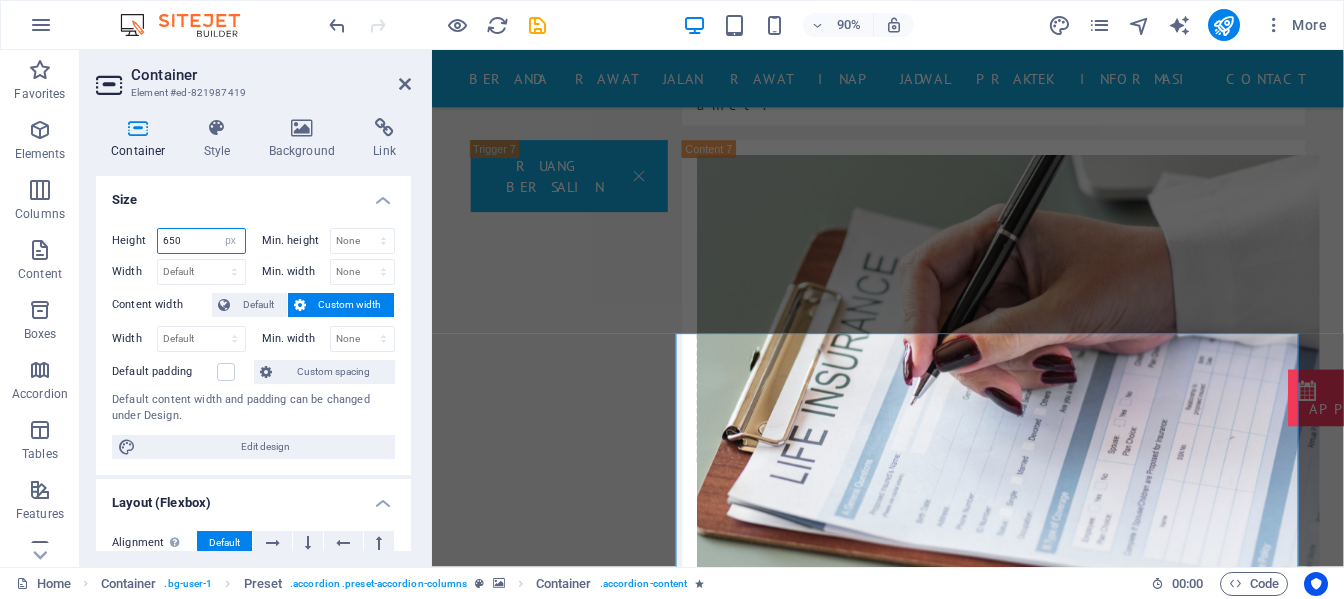drag, startPoint x: 189, startPoint y: 242, endPoint x: 142, endPoint y: 232, distance: 48.052055 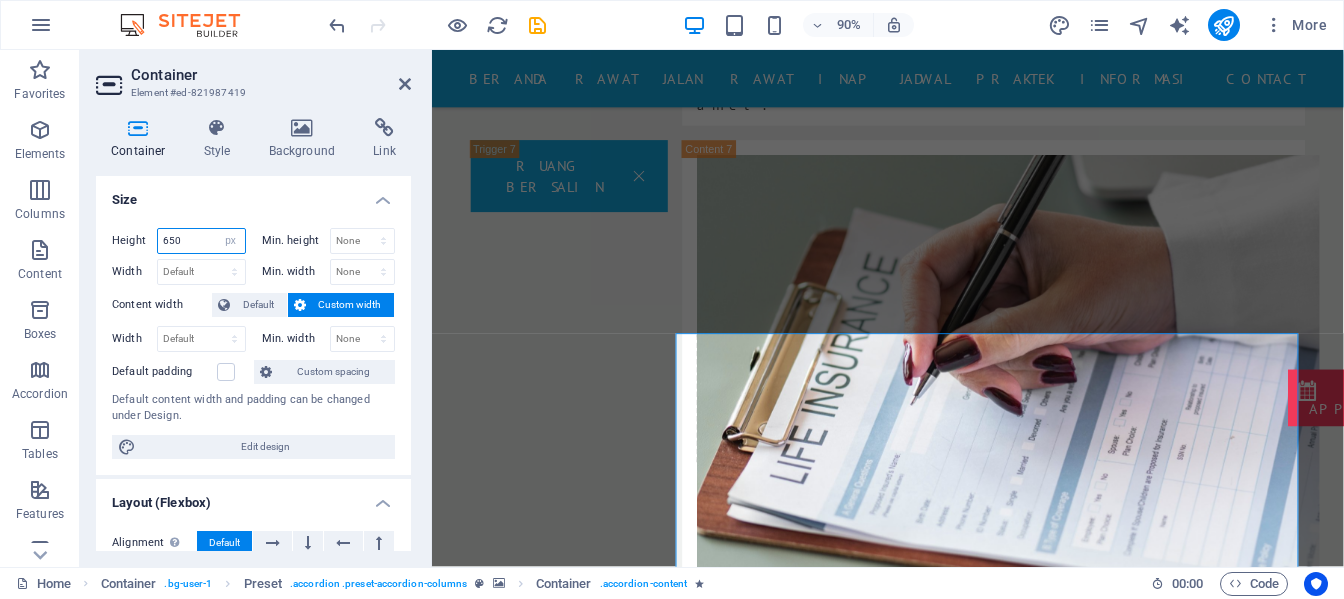 click on "Height 650 Default px rem % vh vw" at bounding box center [179, 241] 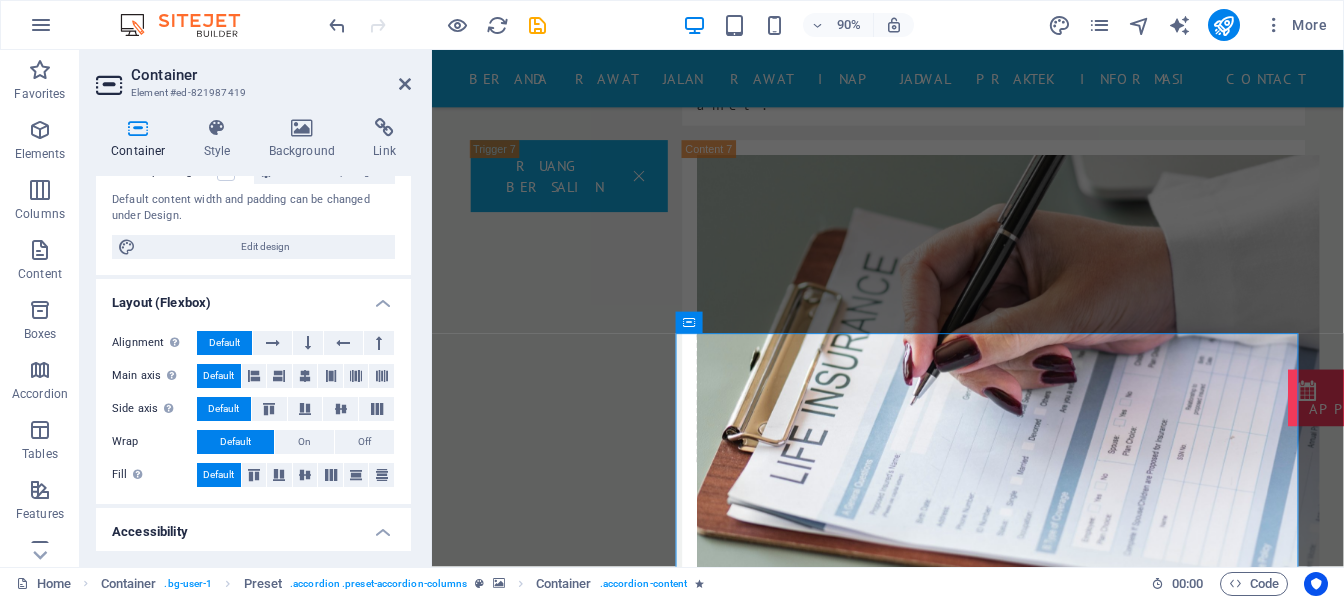 scroll, scrollTop: 0, scrollLeft: 0, axis: both 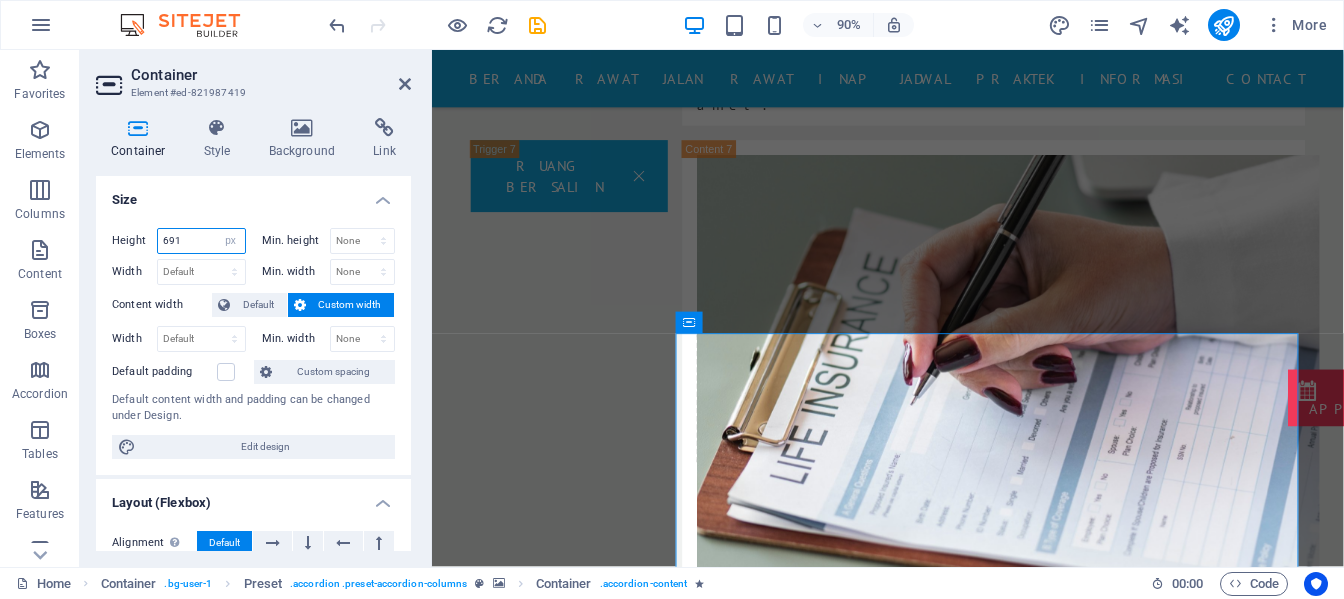 type on "691" 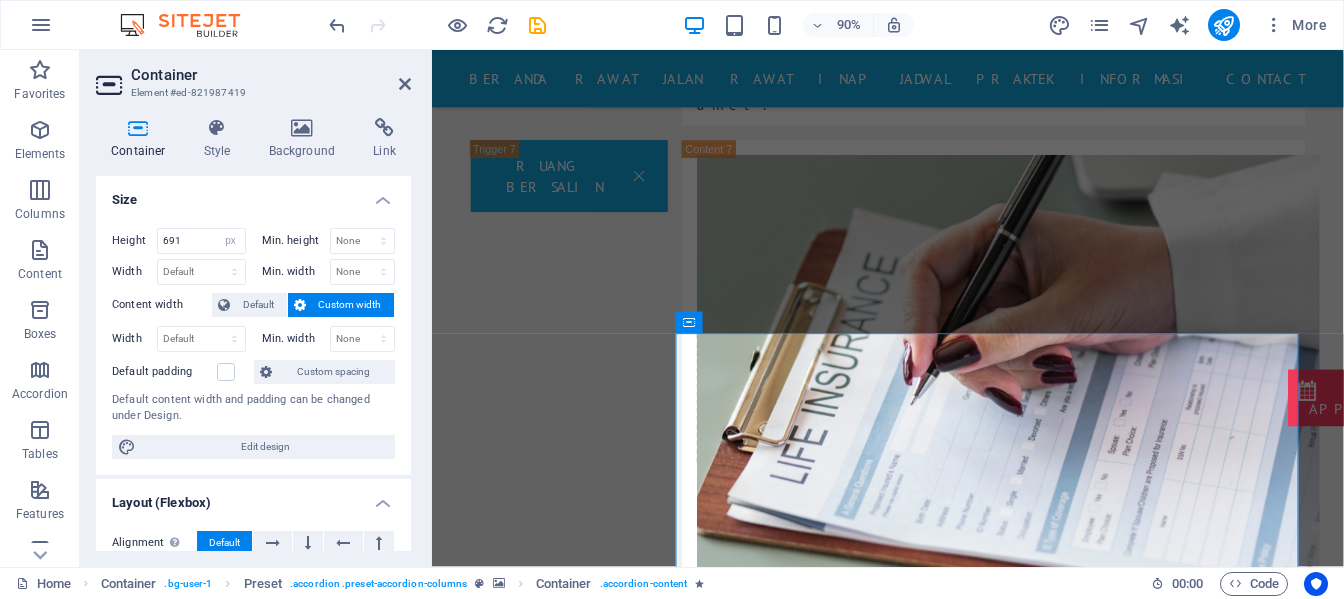 click on "Height 691 Default px rem % vh vw Min. height None px rem % vh vw Width Default px rem % em vh vw Min. width None px rem % vh vw Content width Default Custom width Width Default px rem % em vh vw Min. width None px rem % vh vw Default padding Custom spacing Default content width and padding can be changed under Design. Edit design" at bounding box center (253, 343) 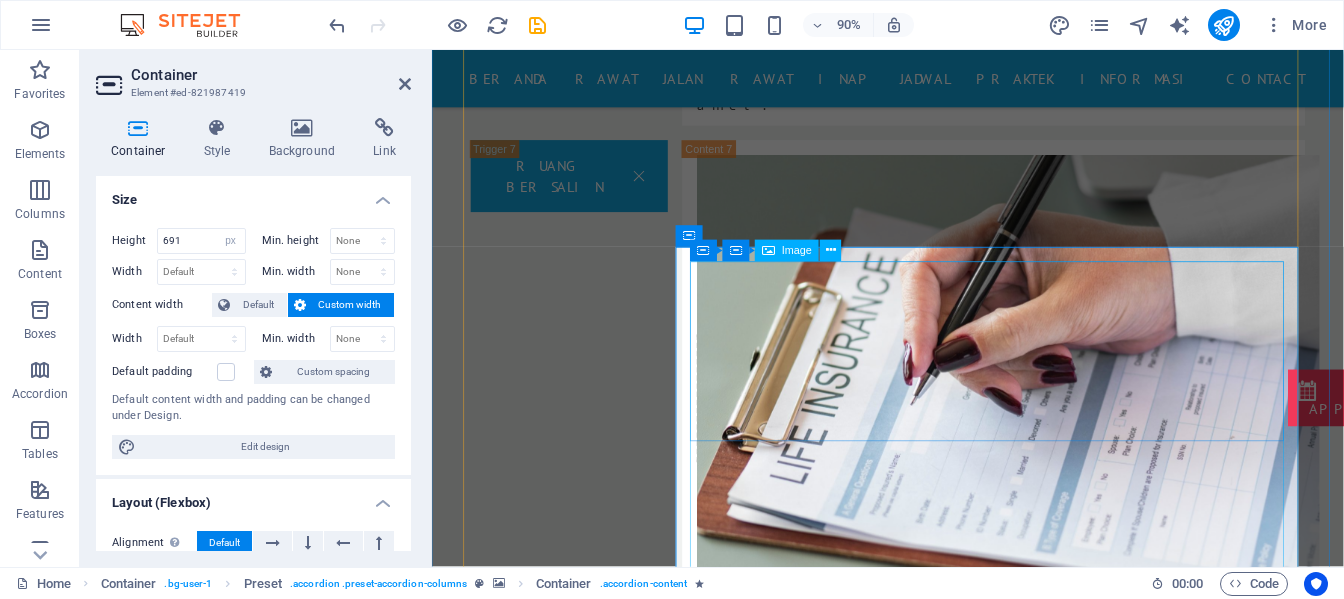 scroll, scrollTop: 6299, scrollLeft: 0, axis: vertical 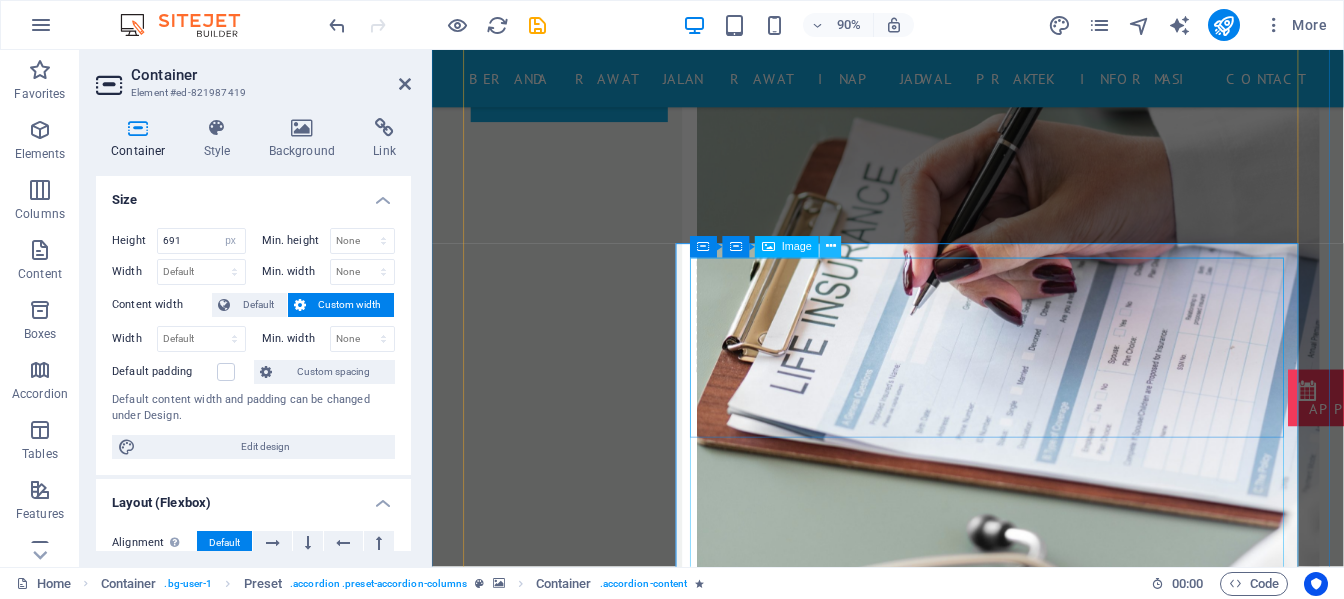 click at bounding box center (831, 246) 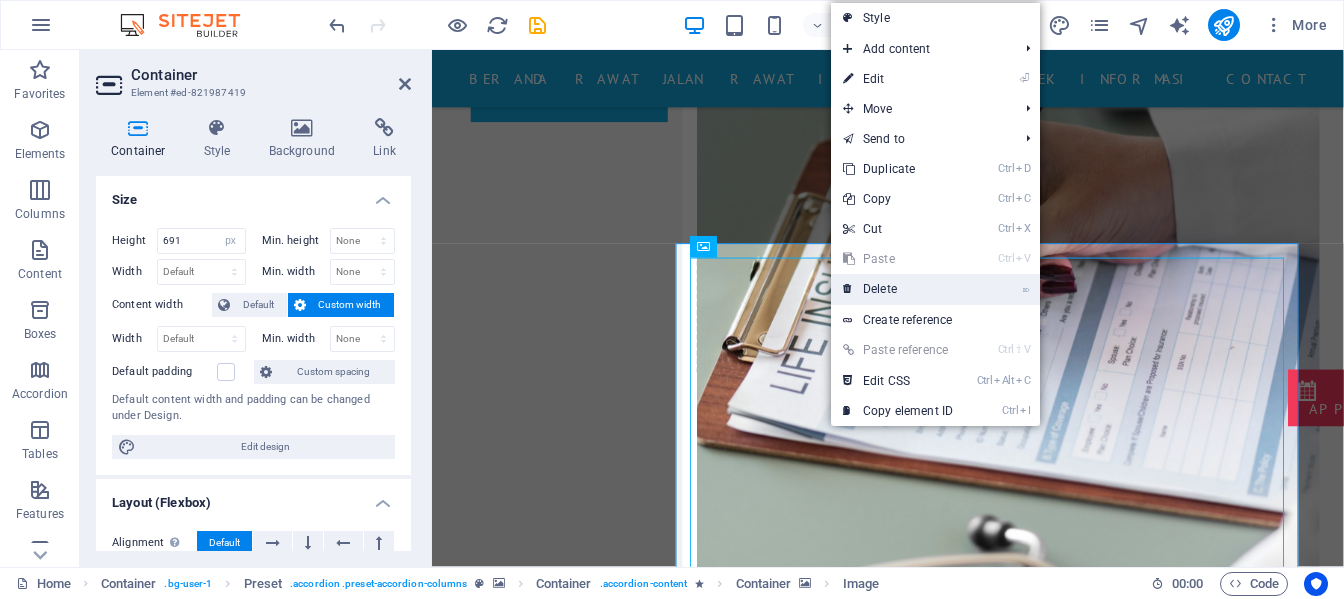 click on "⌦  Delete" at bounding box center (898, 289) 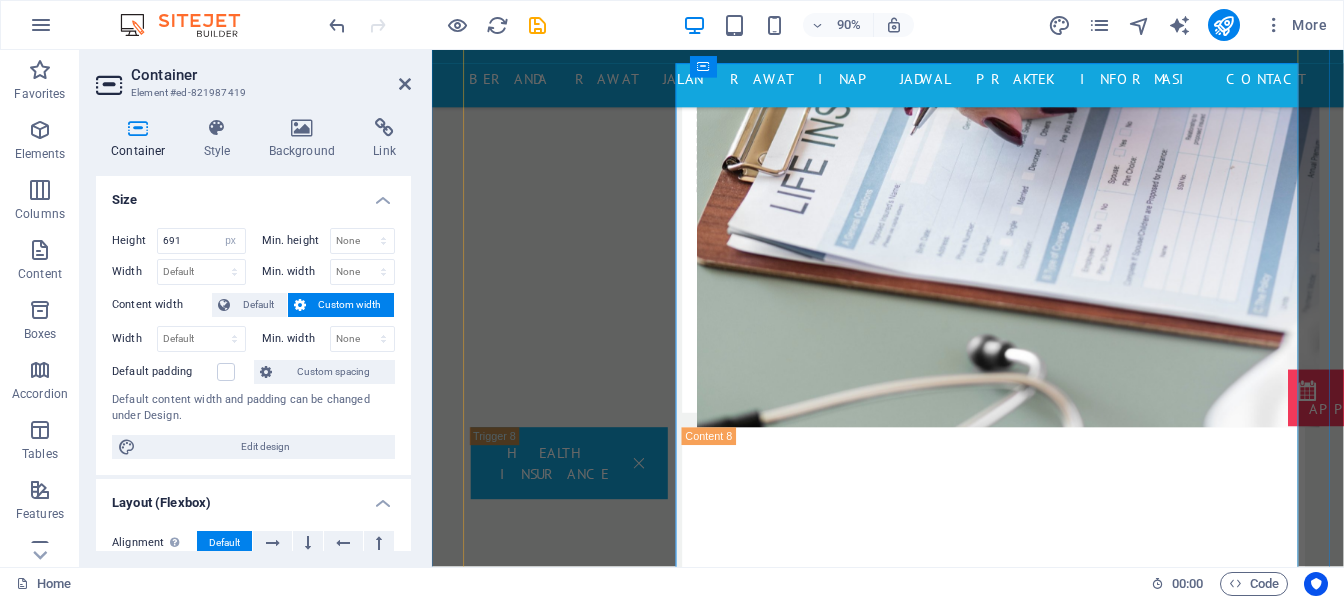 scroll, scrollTop: 6399, scrollLeft: 0, axis: vertical 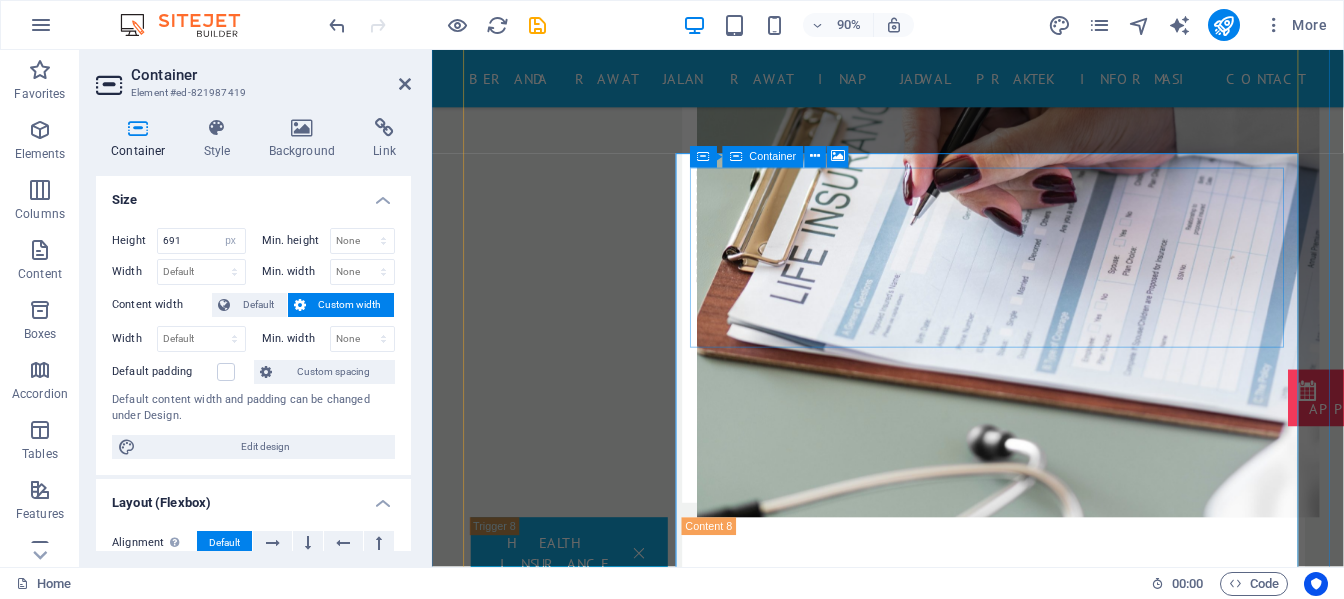 click on "Add elements" at bounding box center (1127, 7053) 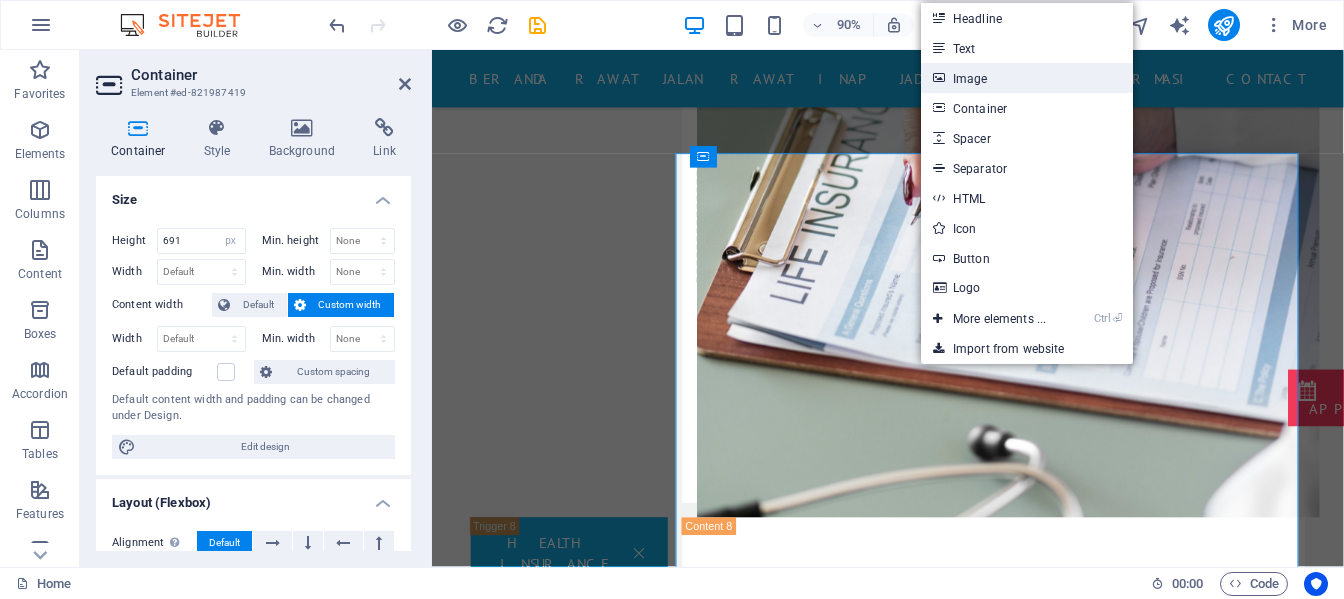 click on "Image" at bounding box center (1027, 78) 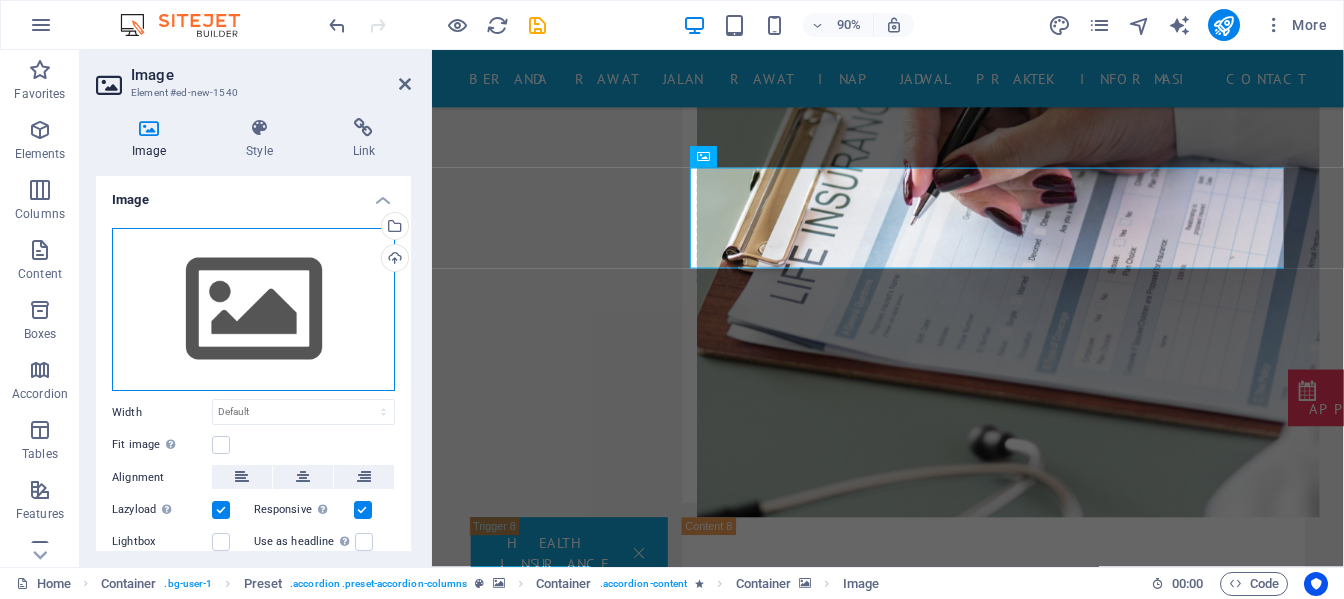 click on "Drag files here, click to choose files or select files from Files or our free stock photos & videos" at bounding box center [253, 310] 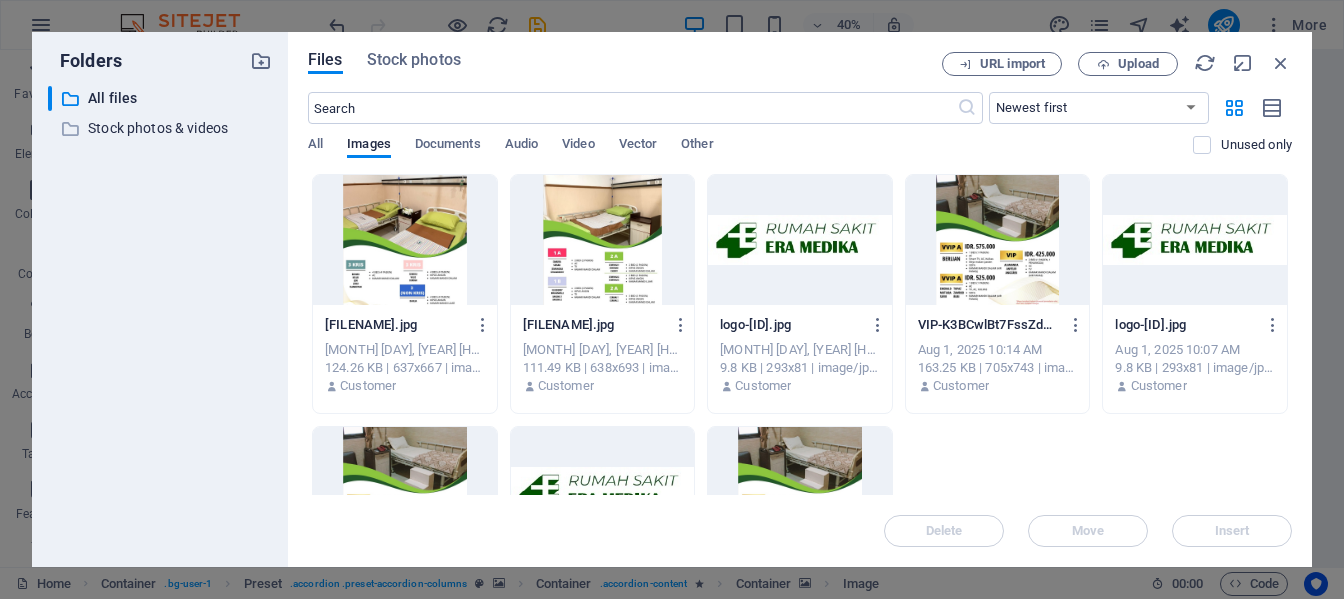 click at bounding box center [405, 240] 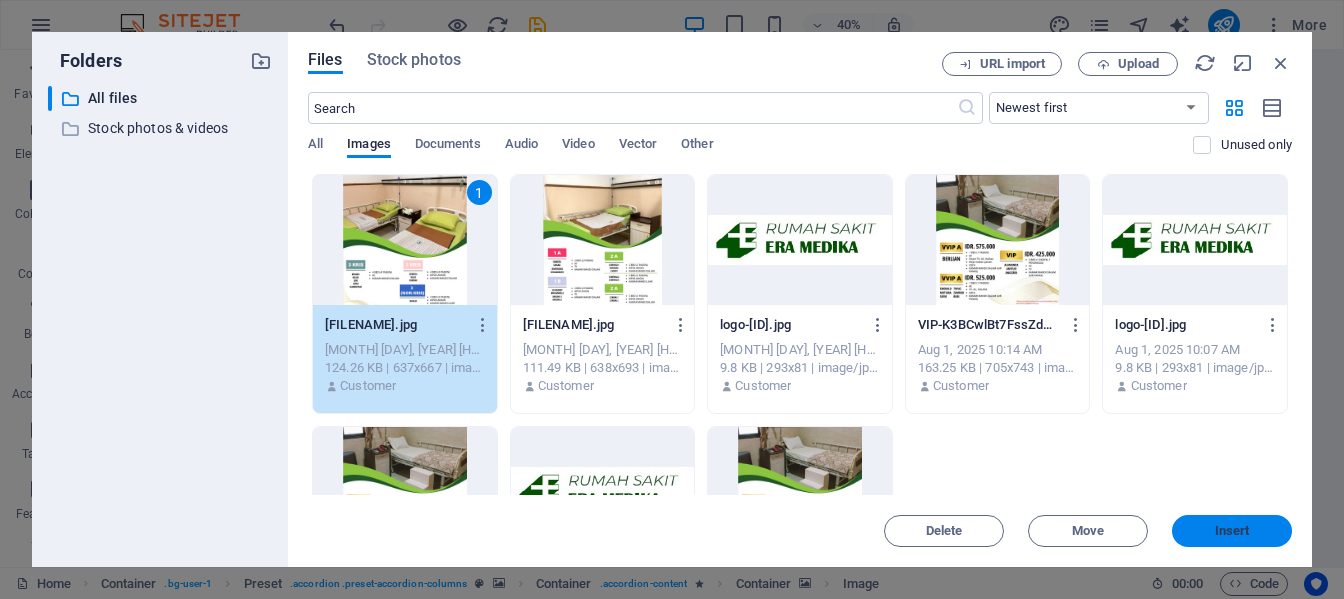 click on "Insert" at bounding box center [1232, 531] 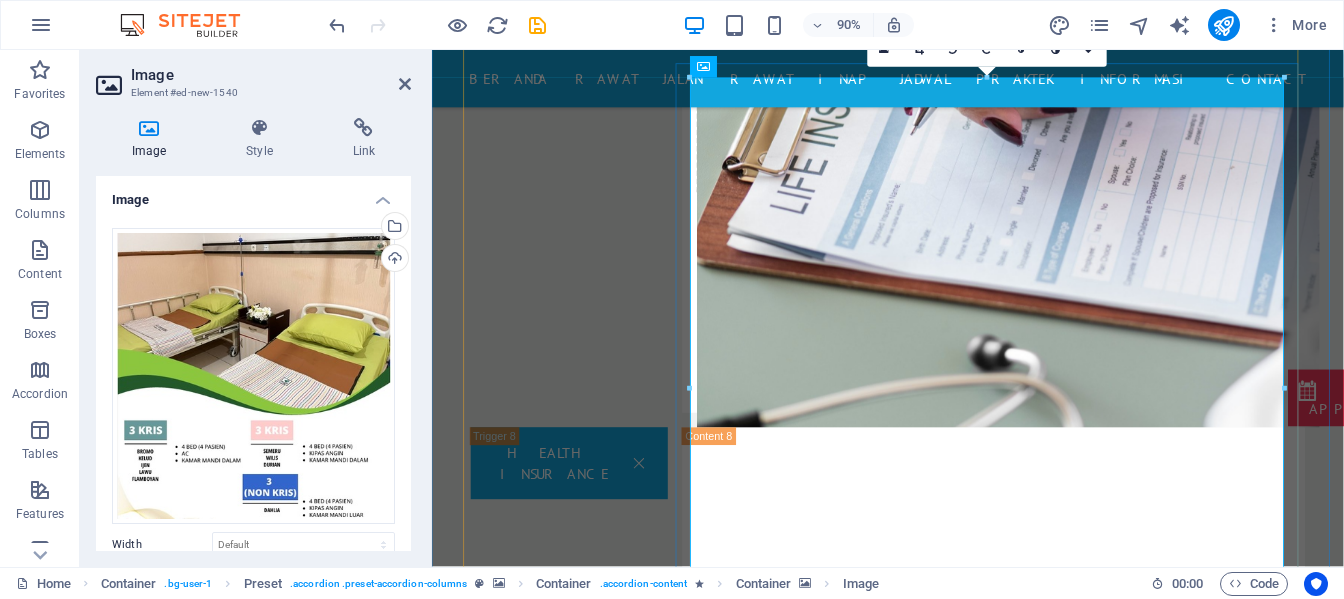 scroll, scrollTop: 6599, scrollLeft: 0, axis: vertical 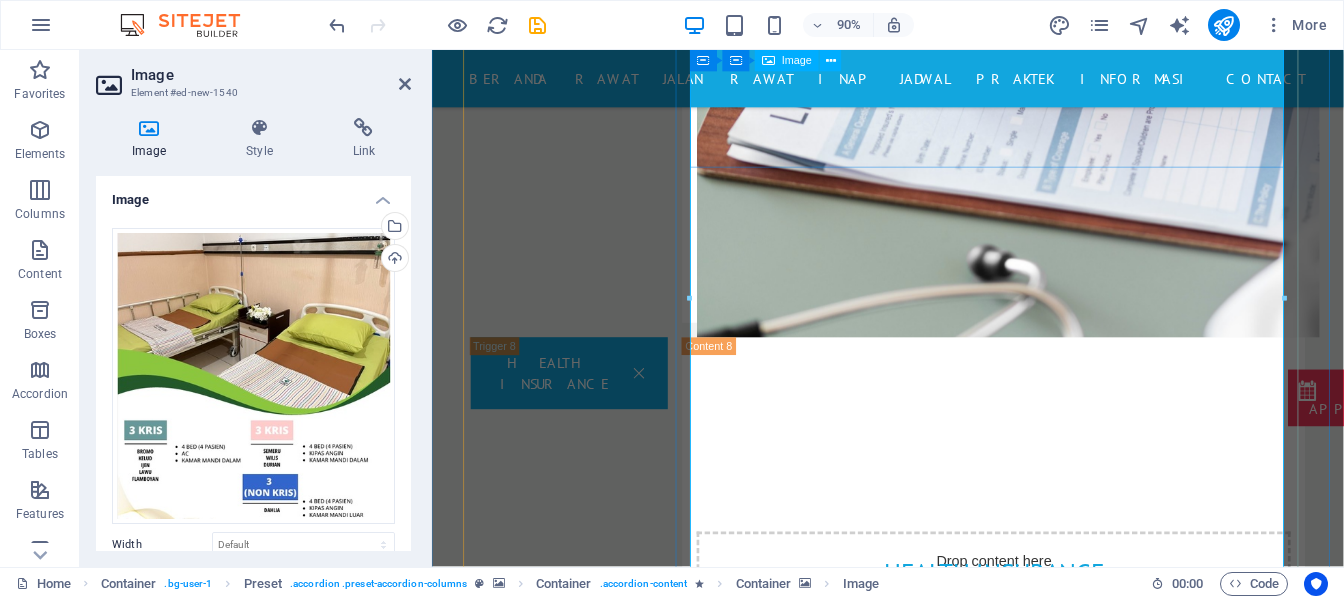 click at bounding box center (1186, 7282) 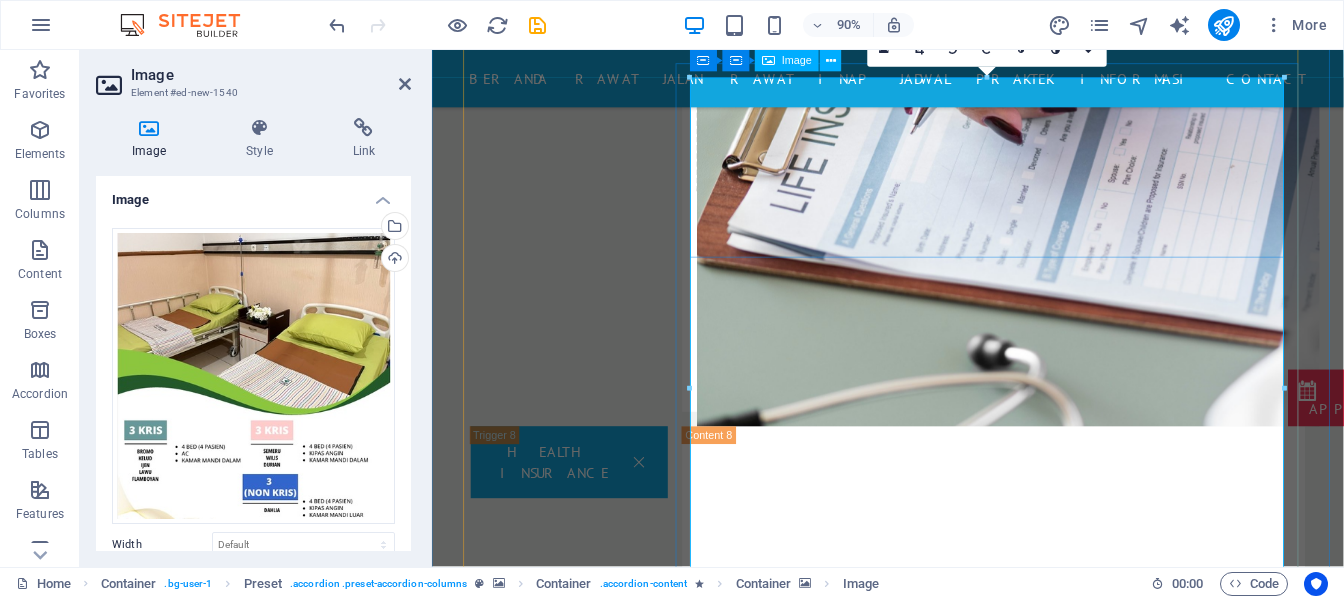scroll, scrollTop: 6499, scrollLeft: 0, axis: vertical 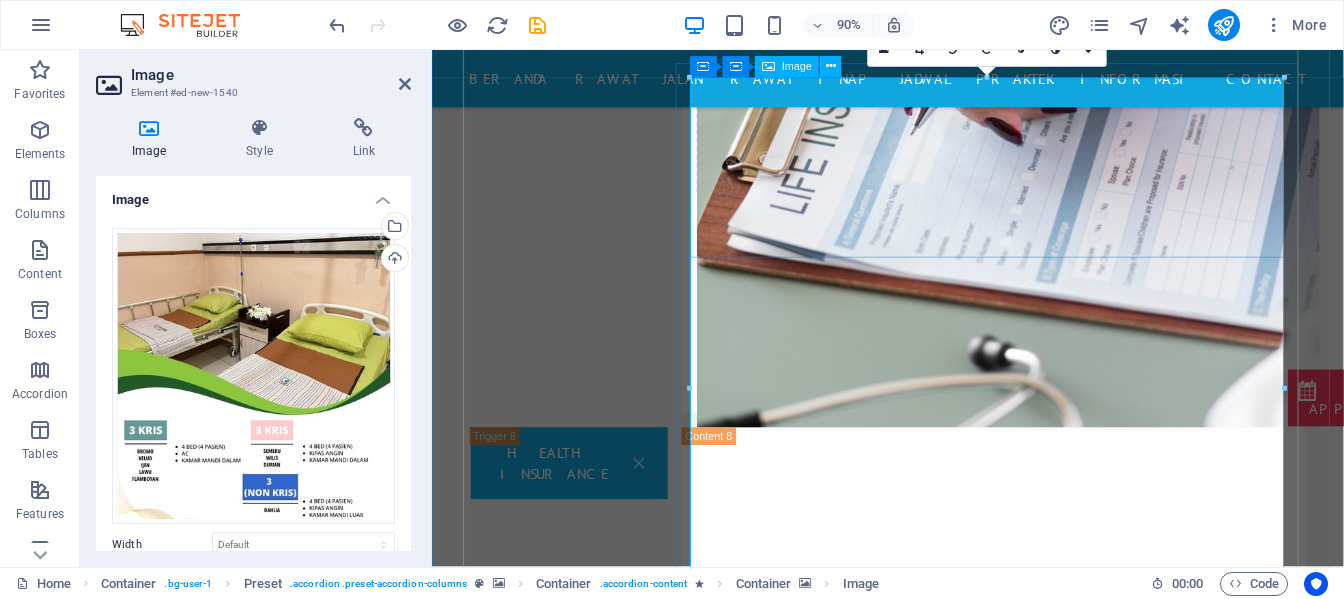 click at bounding box center (1186, 7382) 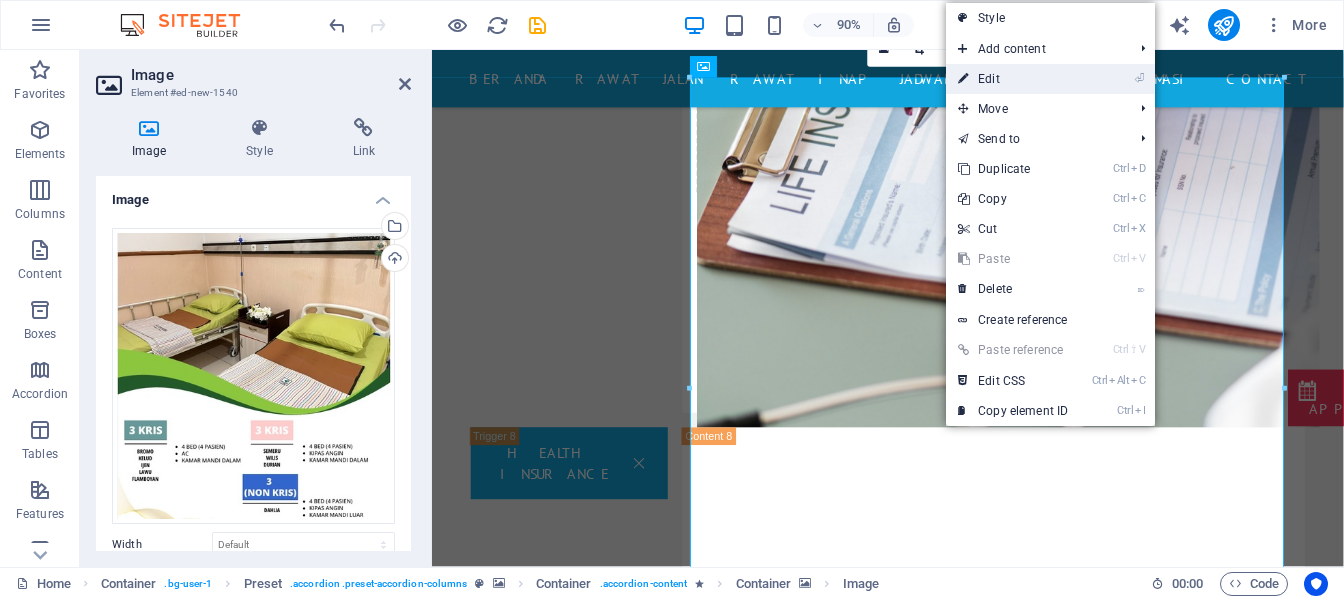 click on "⏎  Edit" at bounding box center [1013, 79] 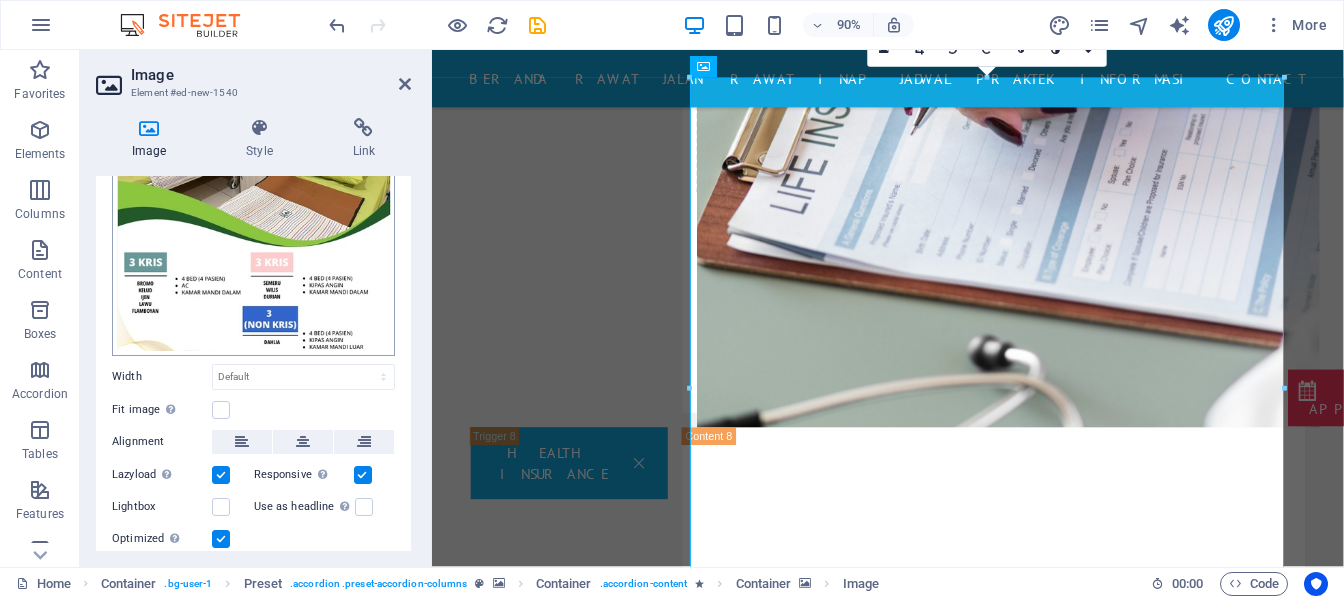 scroll, scrollTop: 200, scrollLeft: 0, axis: vertical 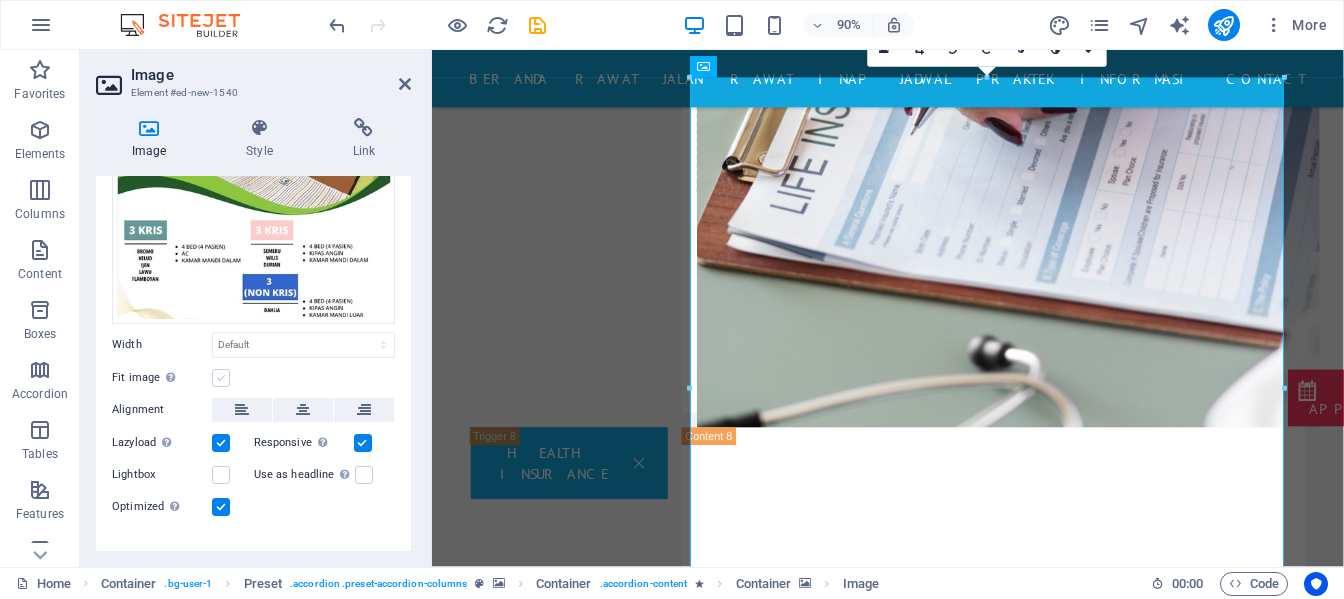 click at bounding box center (221, 378) 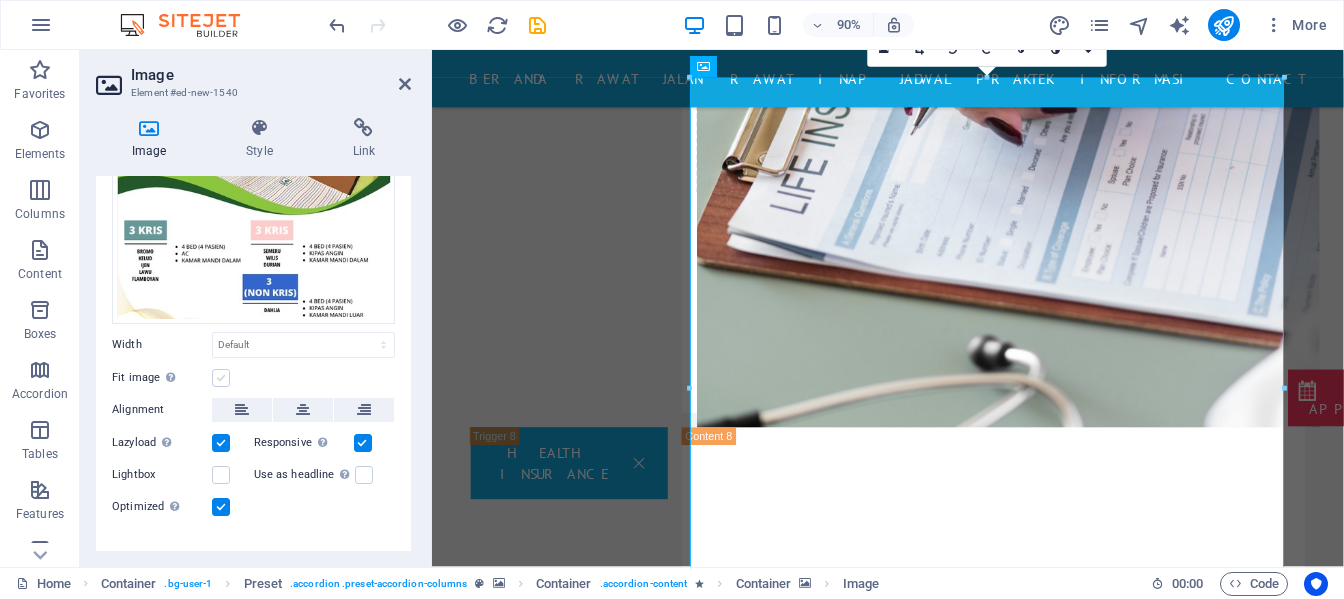 click on "Fit image Automatically fit image to a fixed width and height" at bounding box center [0, 0] 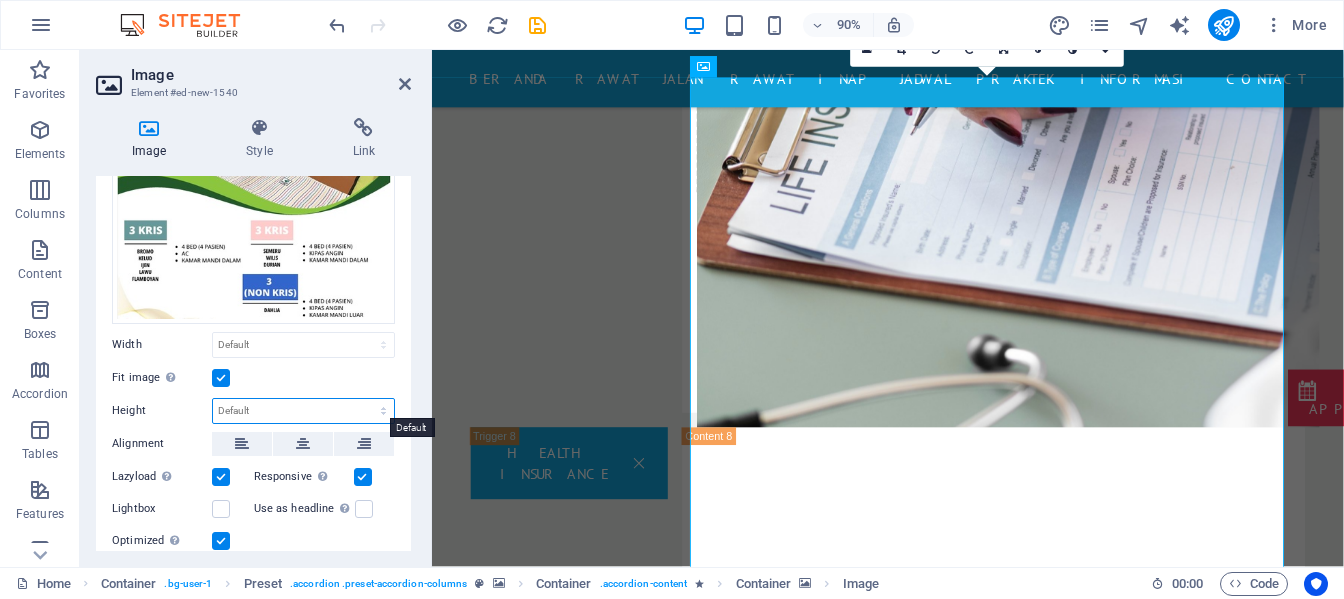 click on "Default auto px" at bounding box center [303, 411] 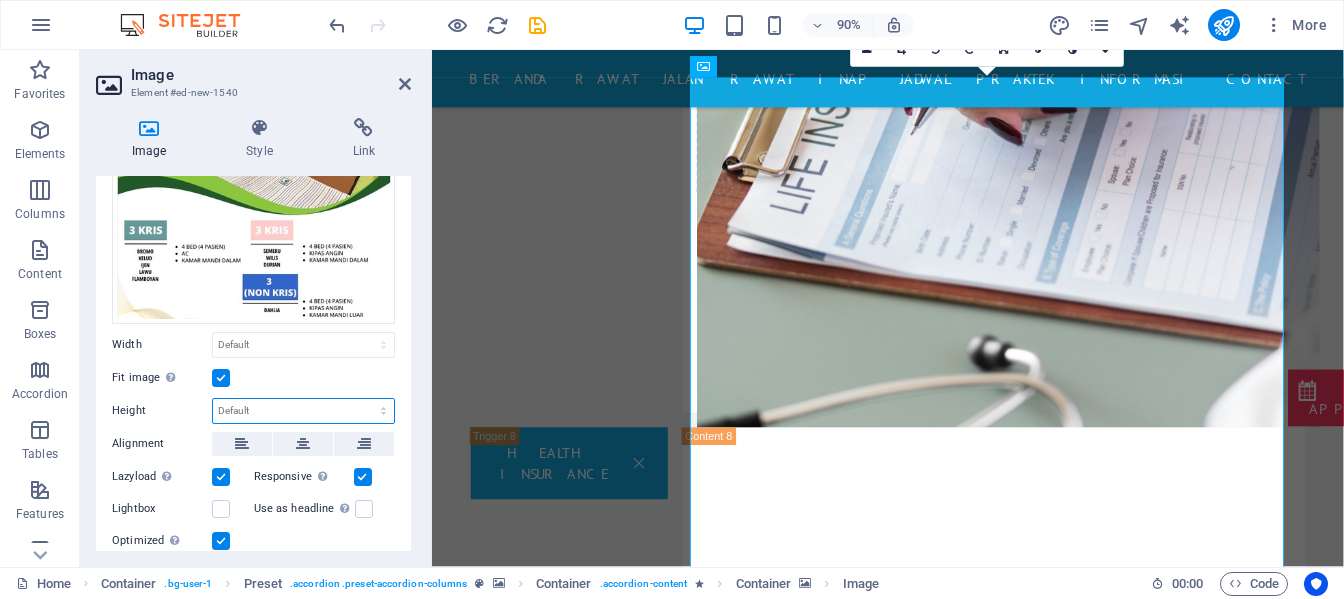 select on "px" 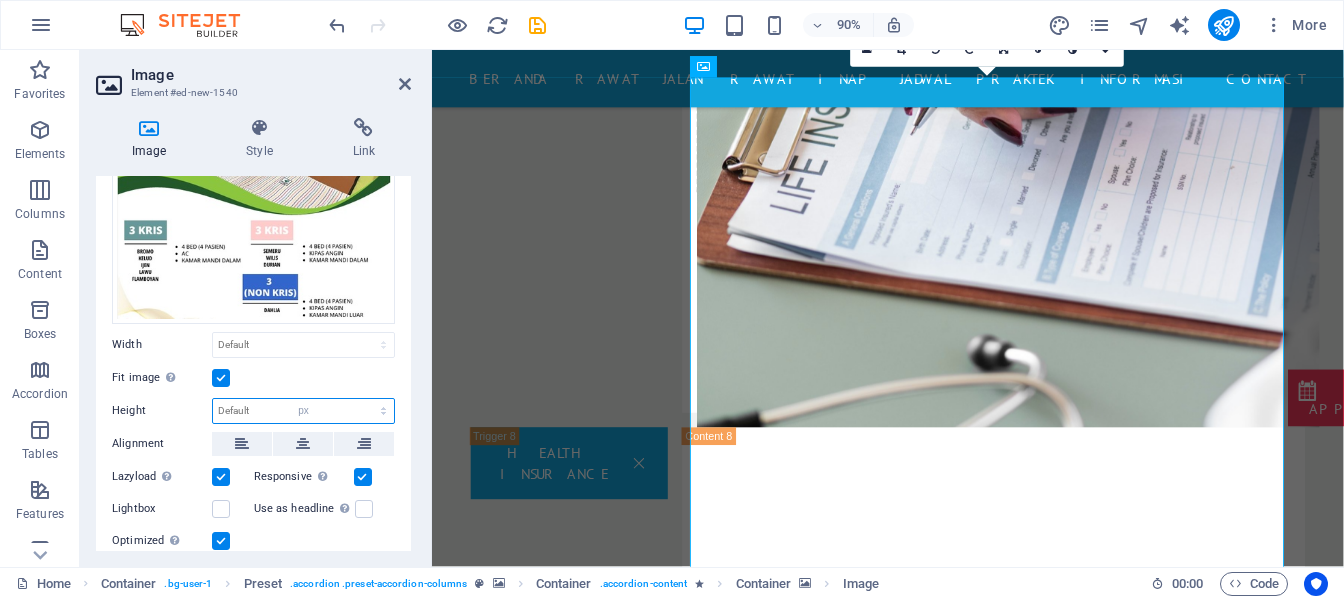 click on "Default auto px" at bounding box center [303, 411] 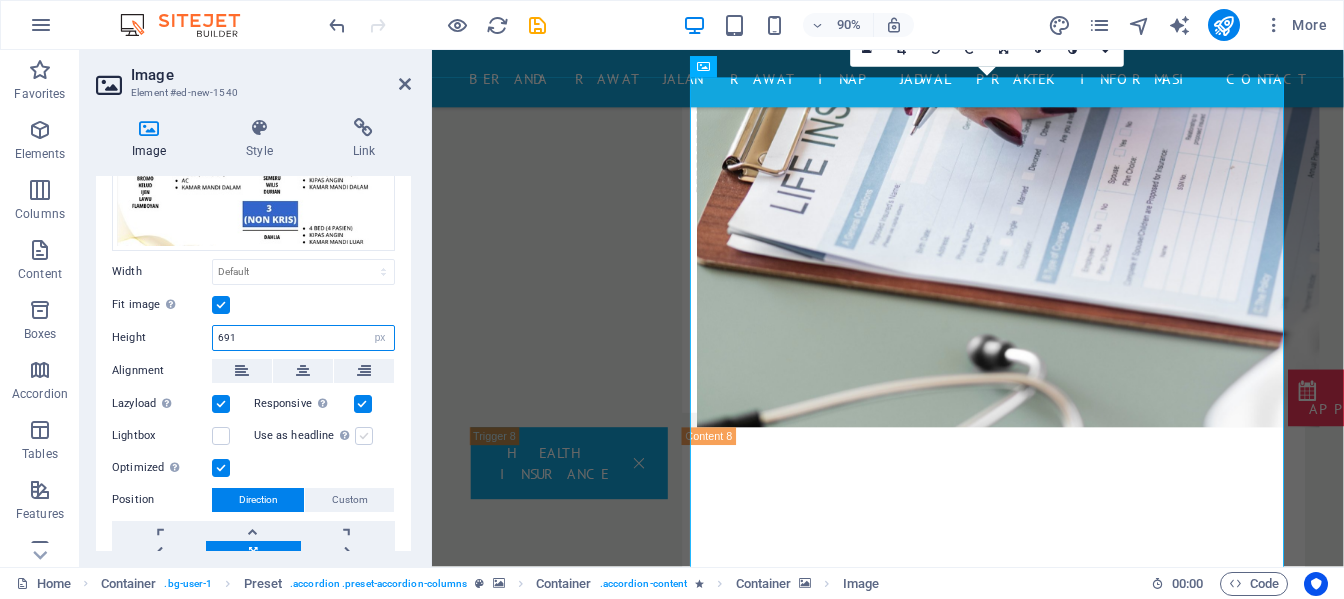 scroll, scrollTop: 300, scrollLeft: 0, axis: vertical 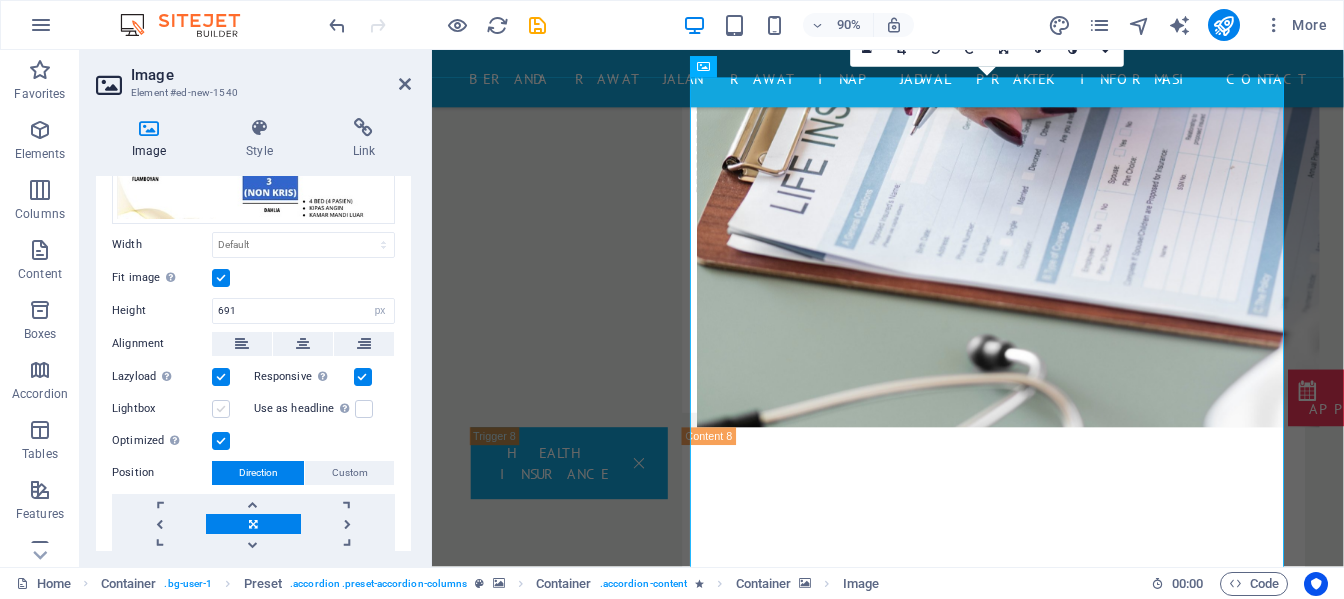 click at bounding box center [221, 409] 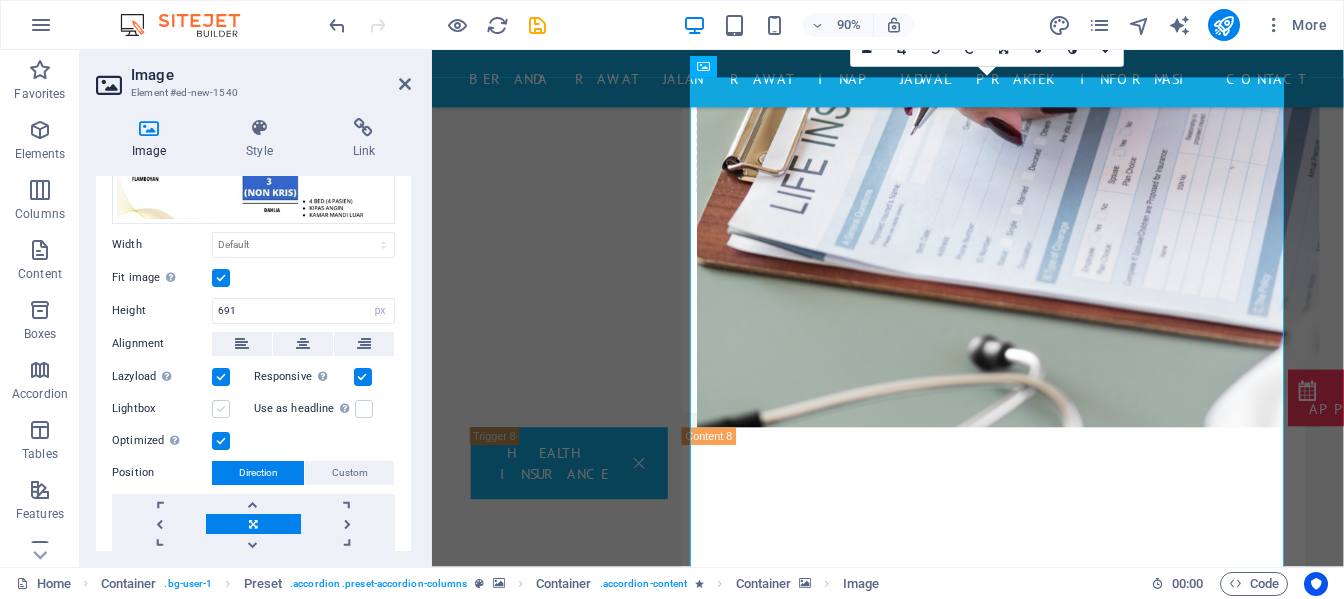 click on "Lightbox" at bounding box center [0, 0] 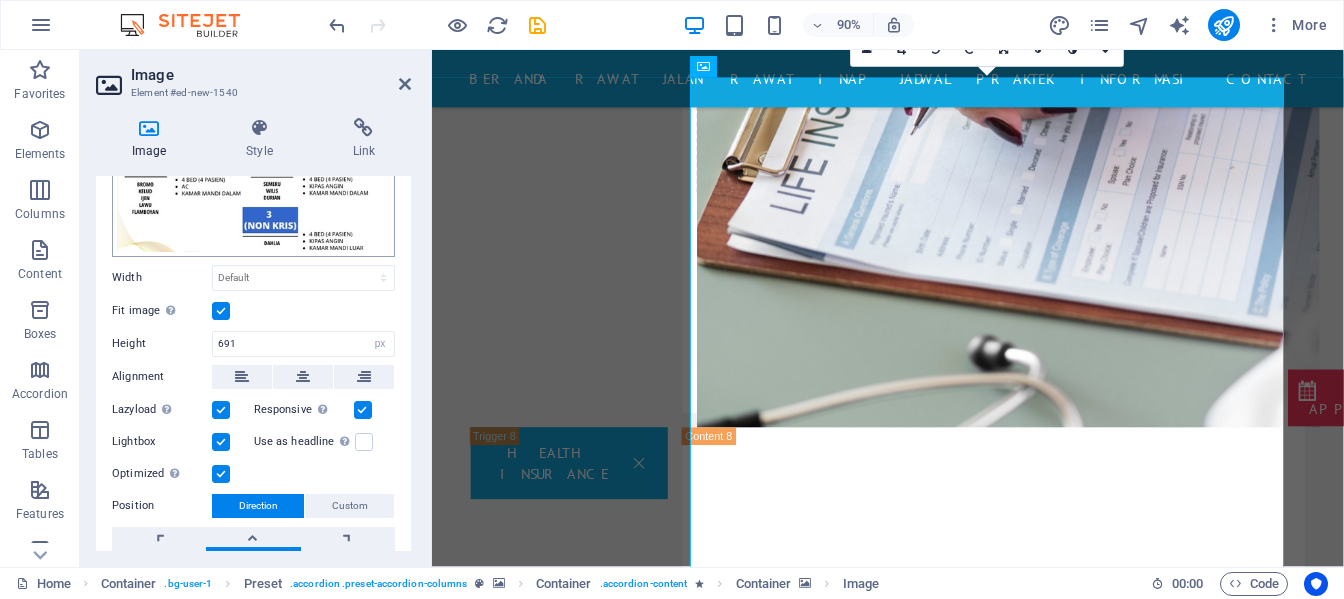 scroll, scrollTop: 62, scrollLeft: 0, axis: vertical 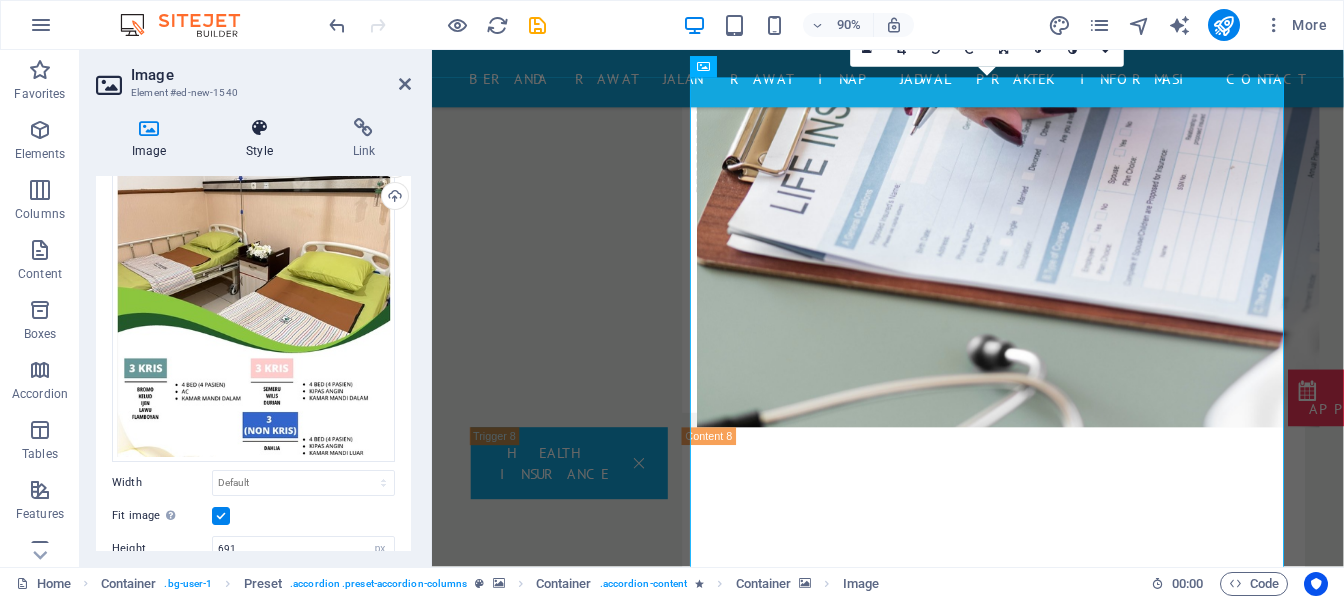 click on "Style" at bounding box center [263, 139] 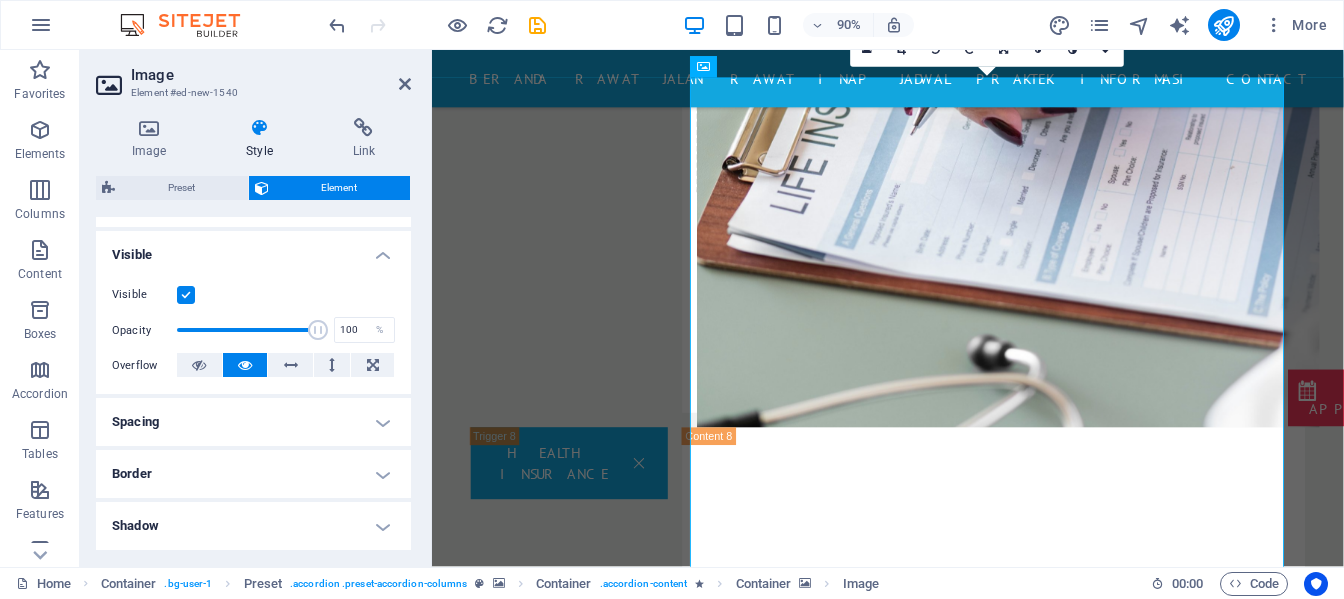 scroll, scrollTop: 300, scrollLeft: 0, axis: vertical 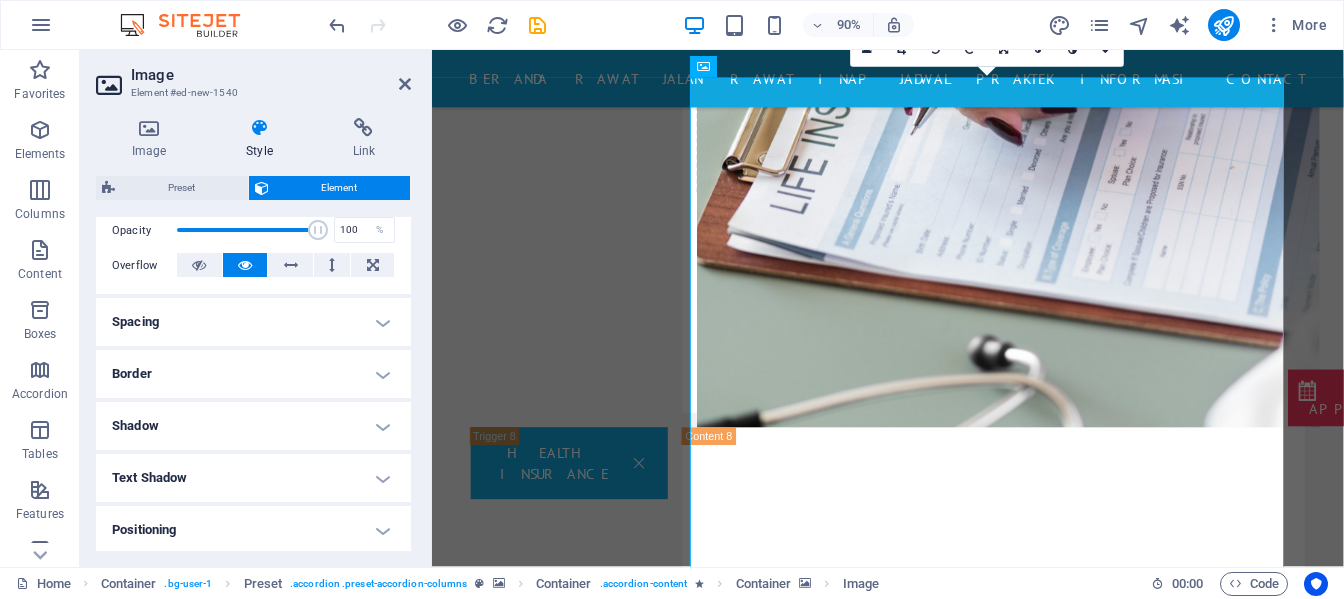 click on "Border" at bounding box center [253, 374] 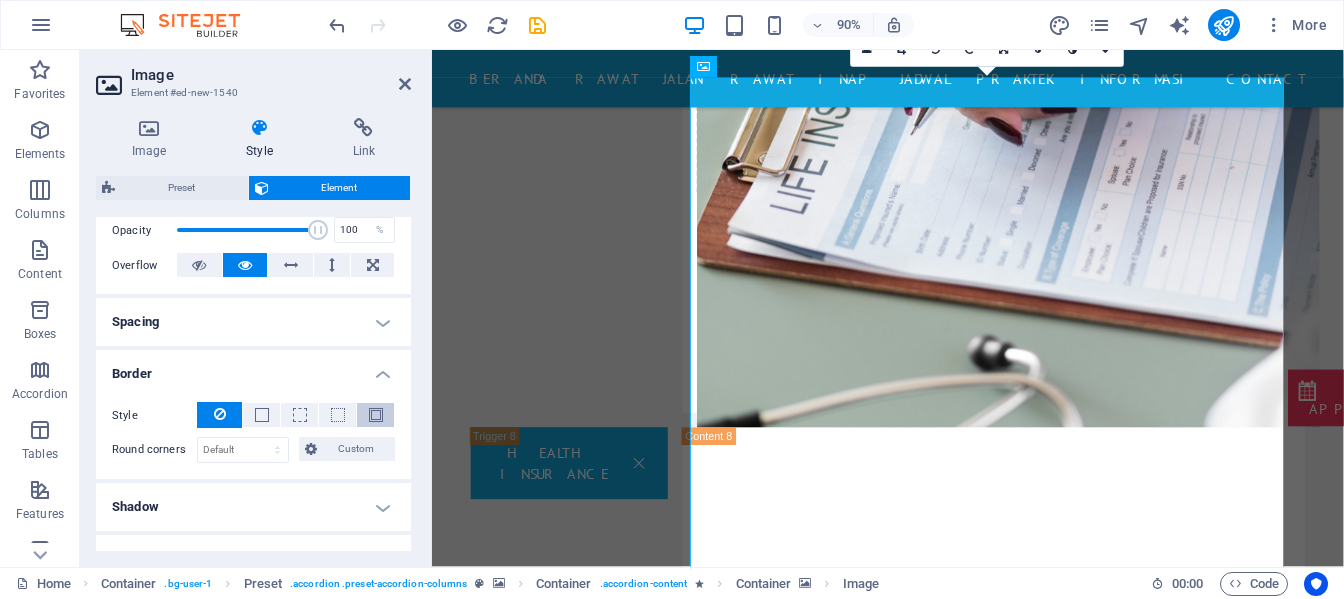 click at bounding box center (375, 415) 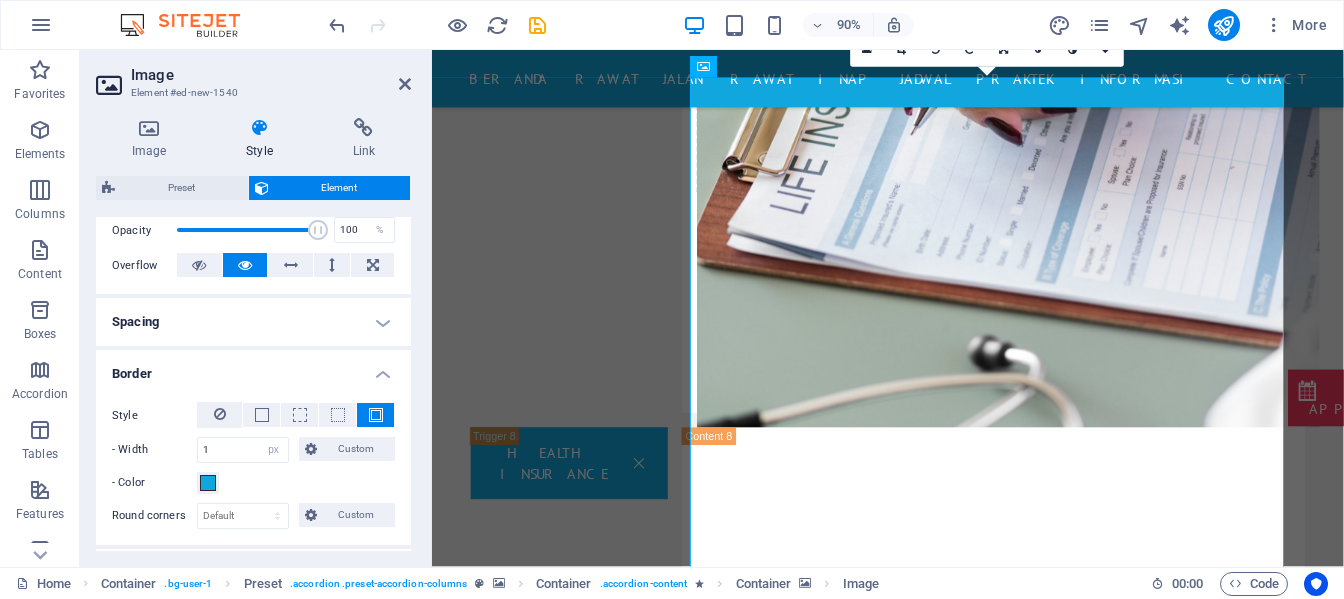 click on "Image Style Link Image Drag files here, click to choose files or select files from Files or our free stock photos & videos Select files from the file manager, stock photos, or upload file(s) Upload Width Default auto px rem % em vh vw Fit image Automatically fit image to a fixed width and height Height 691 Default auto px Alignment Lazyload Loading images after the page loads improves page speed. Responsive Automatically load retina image and smartphone optimized sizes. Lightbox Use as headline The image will be wrapped in an H1 headline tag. Useful for giving alternative text the weight of an H1 headline, e.g. for the logo. Leave unchecked if uncertain. Optimized Images are compressed to improve page speed. Position Direction Custom X offset 50 px rem % vh vw Y offset 50 px rem % vh vw Text Float No float Image left Image right Determine how text should behave around the image. Text Alternative text Image caption Paragraph Format Normal Heading 1 Heading 2 Heading 3 Heading 4 Heading 5 Heading 6 Code Arial 8" at bounding box center [253, 334] 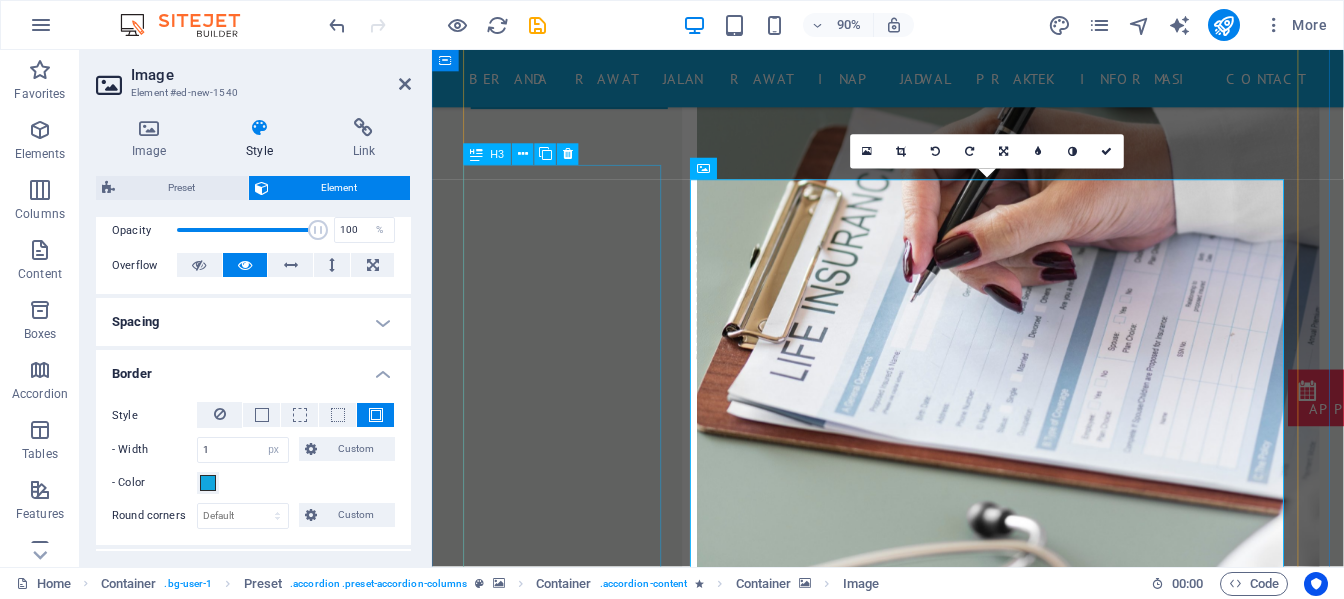 scroll, scrollTop: 6299, scrollLeft: 0, axis: vertical 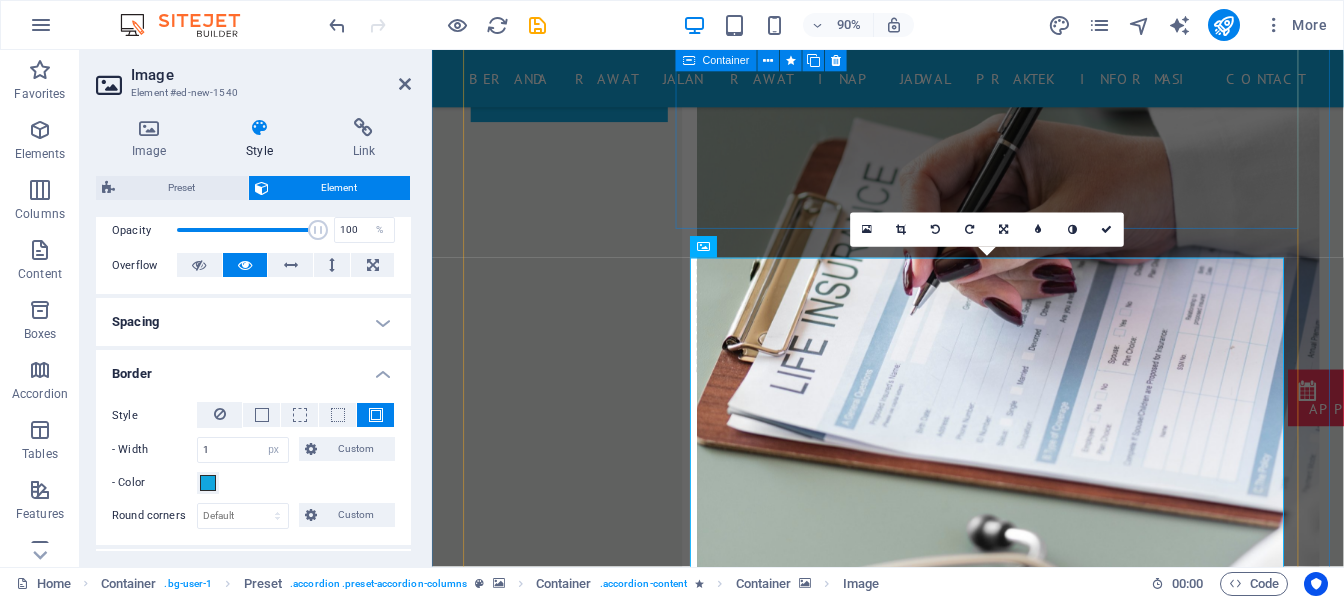 click at bounding box center [1186, 6254] 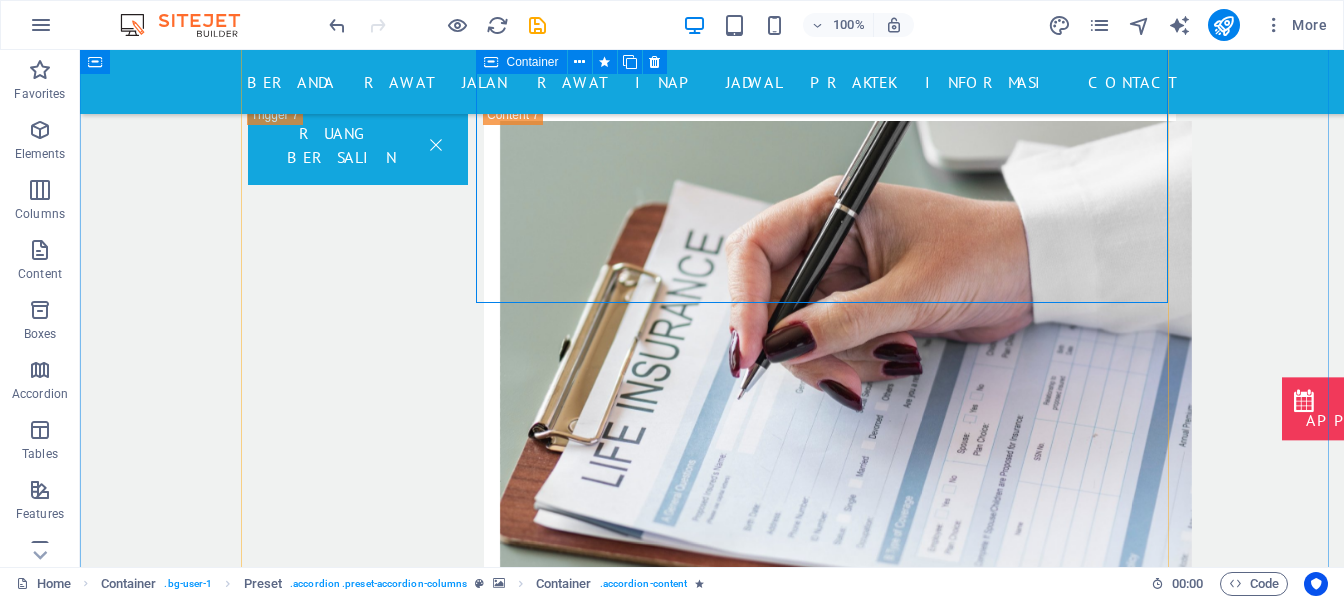 scroll, scrollTop: 6299, scrollLeft: 0, axis: vertical 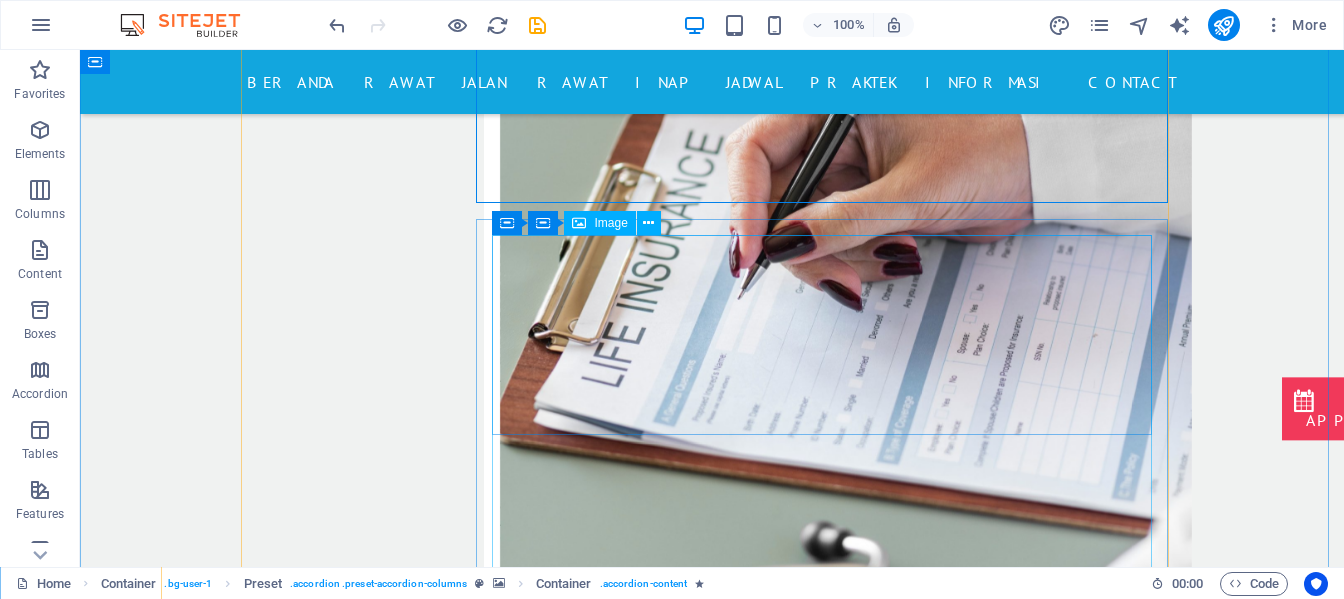 click at bounding box center (1085, 7889) 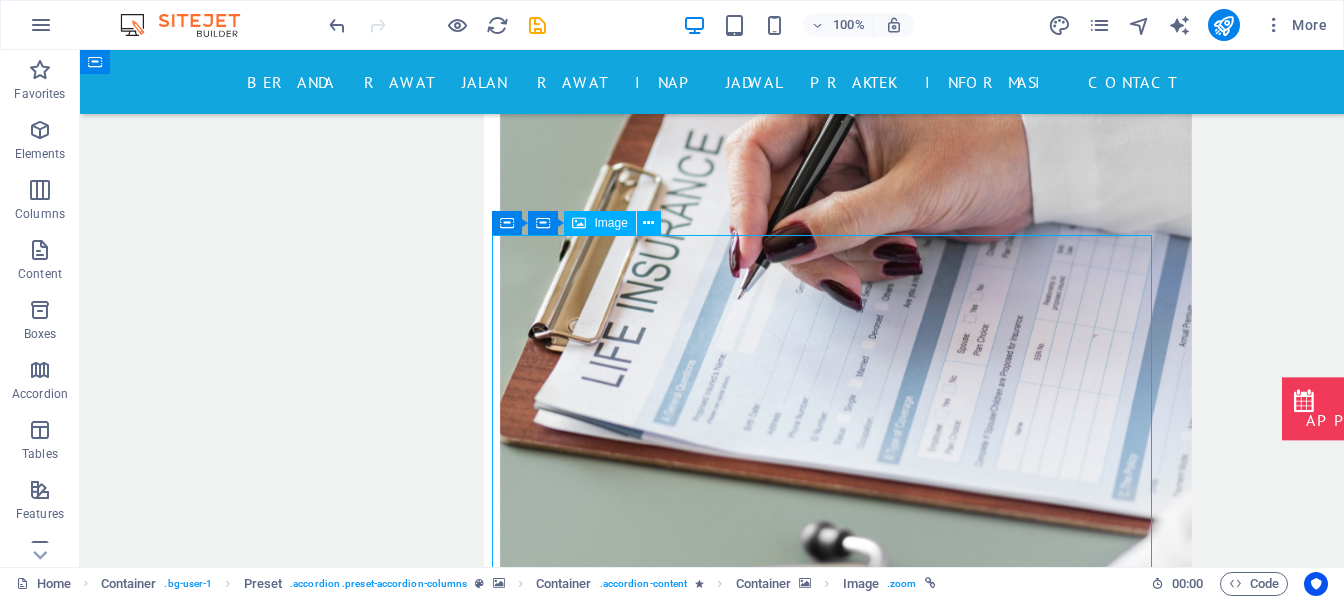 click at bounding box center (1085, 7889) 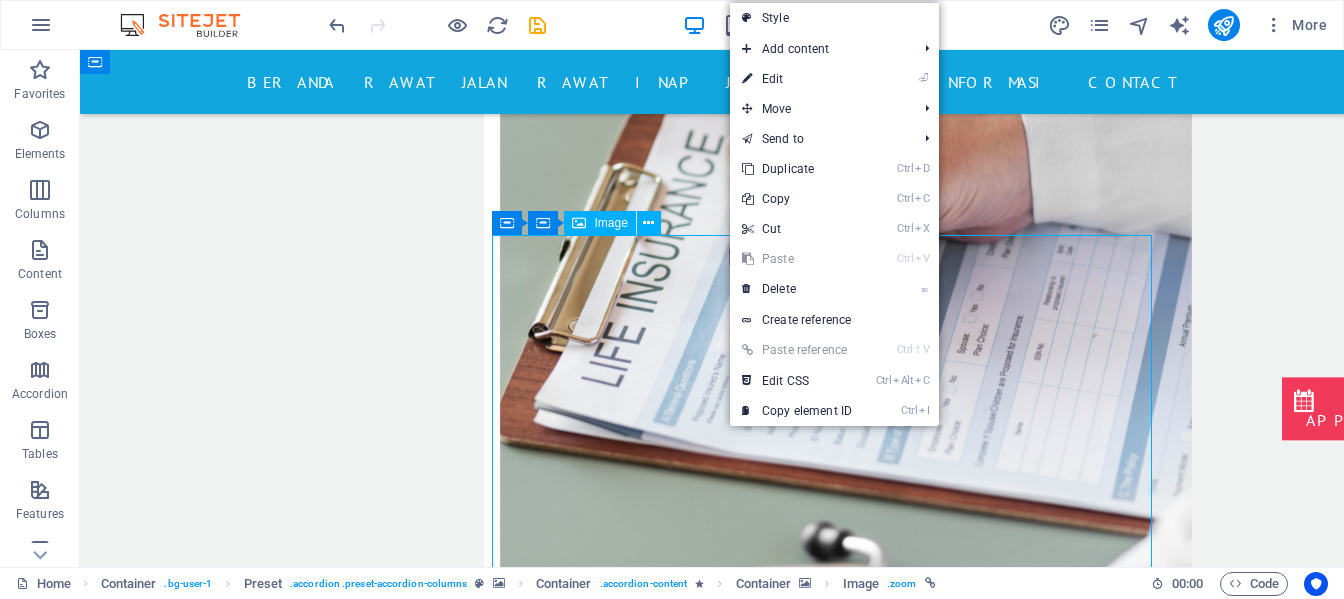 click at bounding box center (1085, 7889) 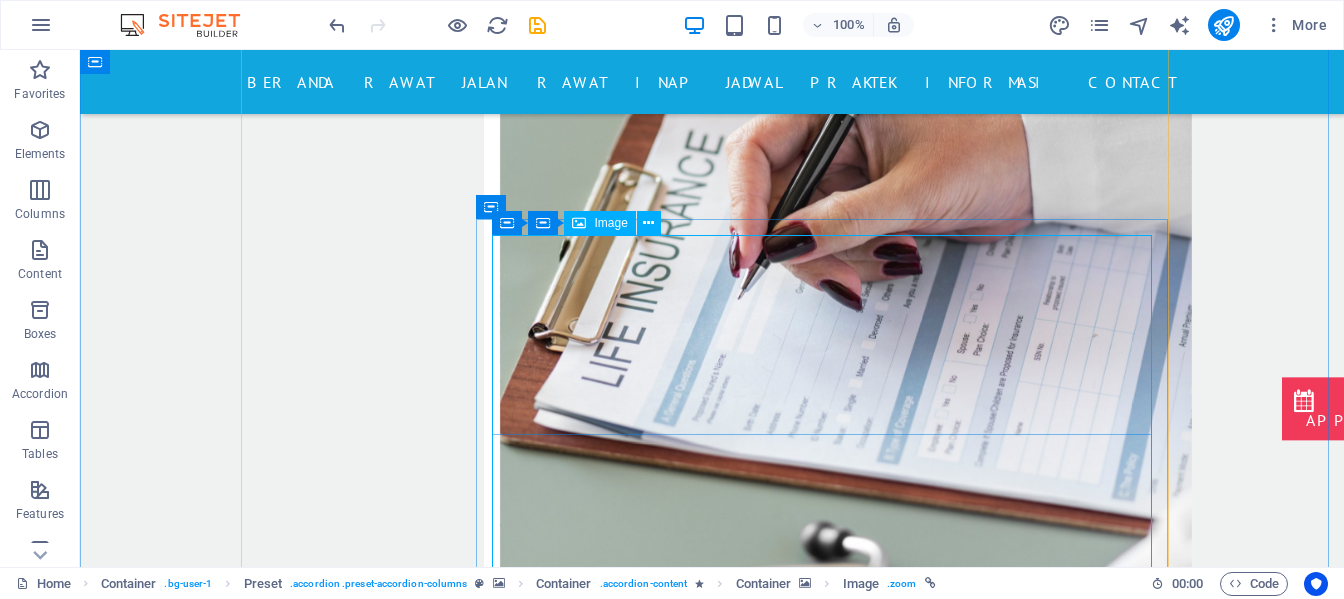 drag, startPoint x: 682, startPoint y: 285, endPoint x: 604, endPoint y: 289, distance: 78.10249 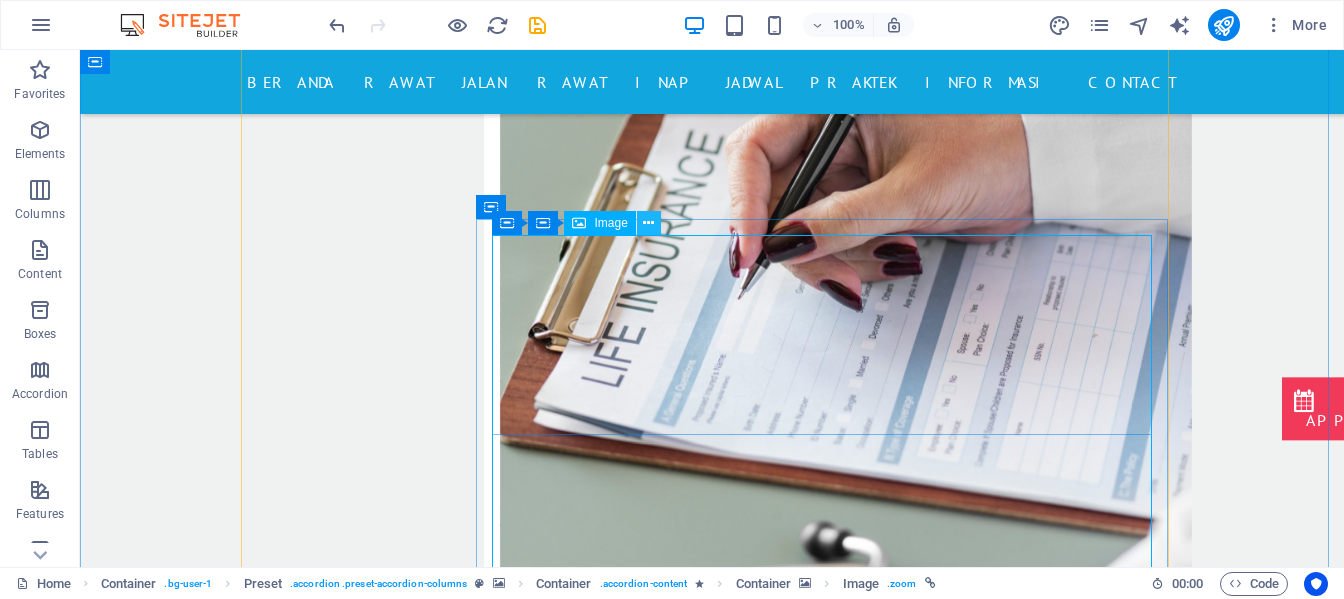 click at bounding box center [648, 223] 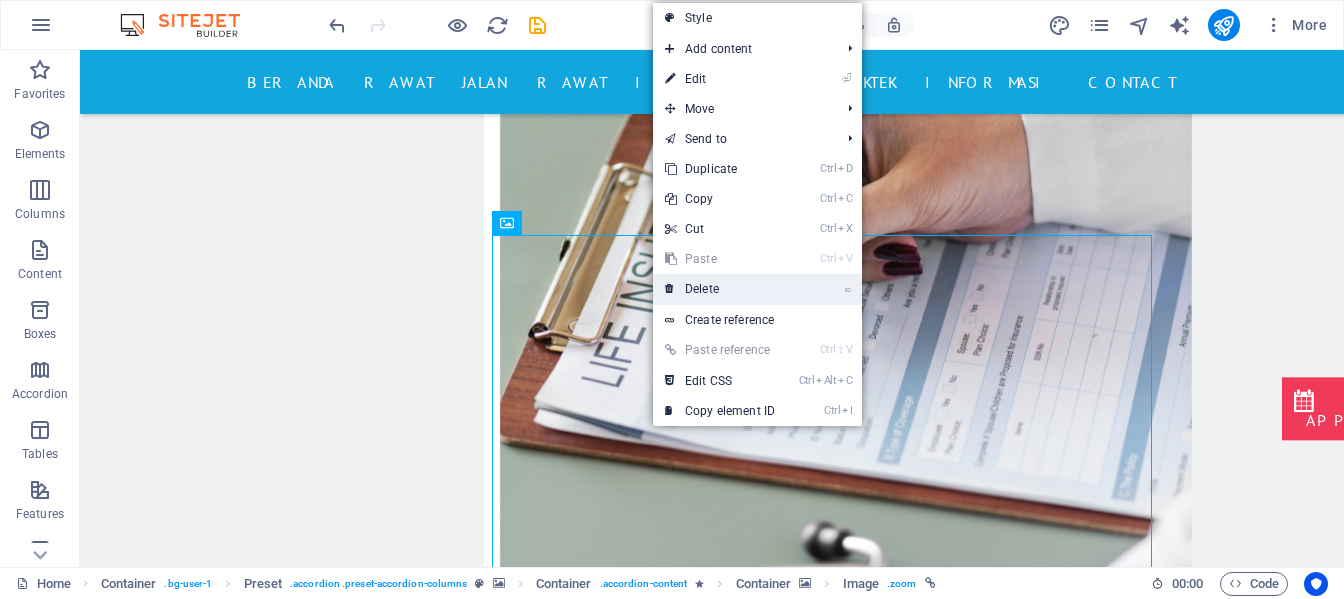click on "⌦  Delete" at bounding box center (720, 289) 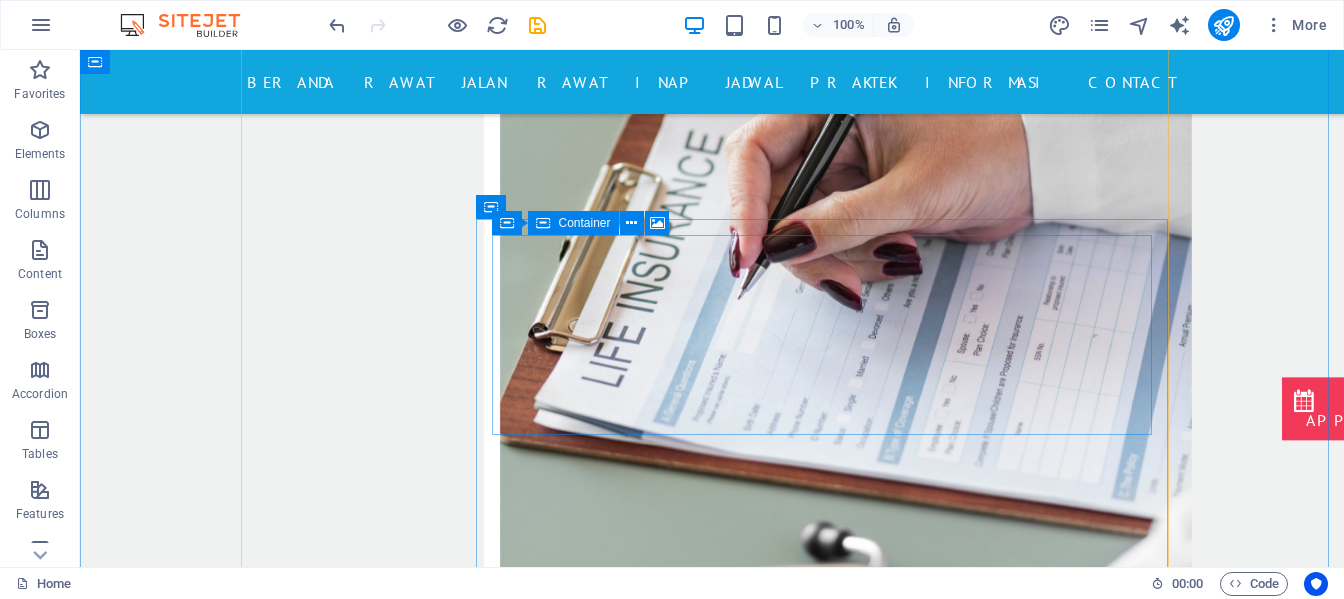 click on "Drop content here or  Add elements  Paste clipboard" at bounding box center [1085, 7615] 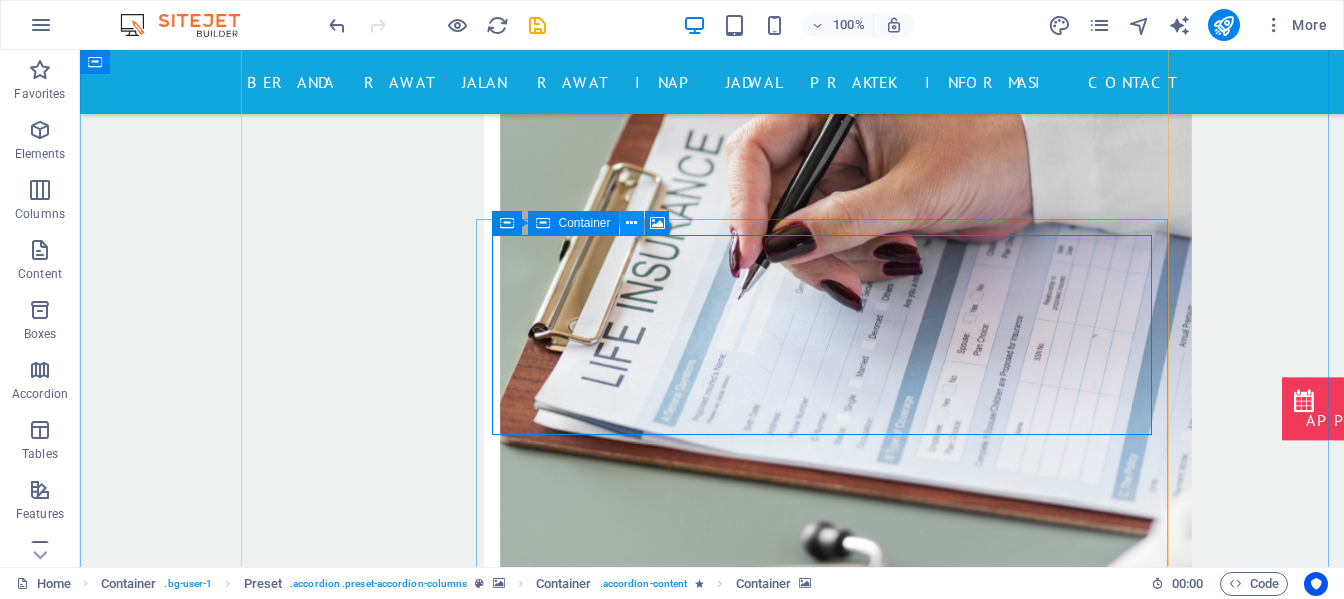 click at bounding box center [631, 223] 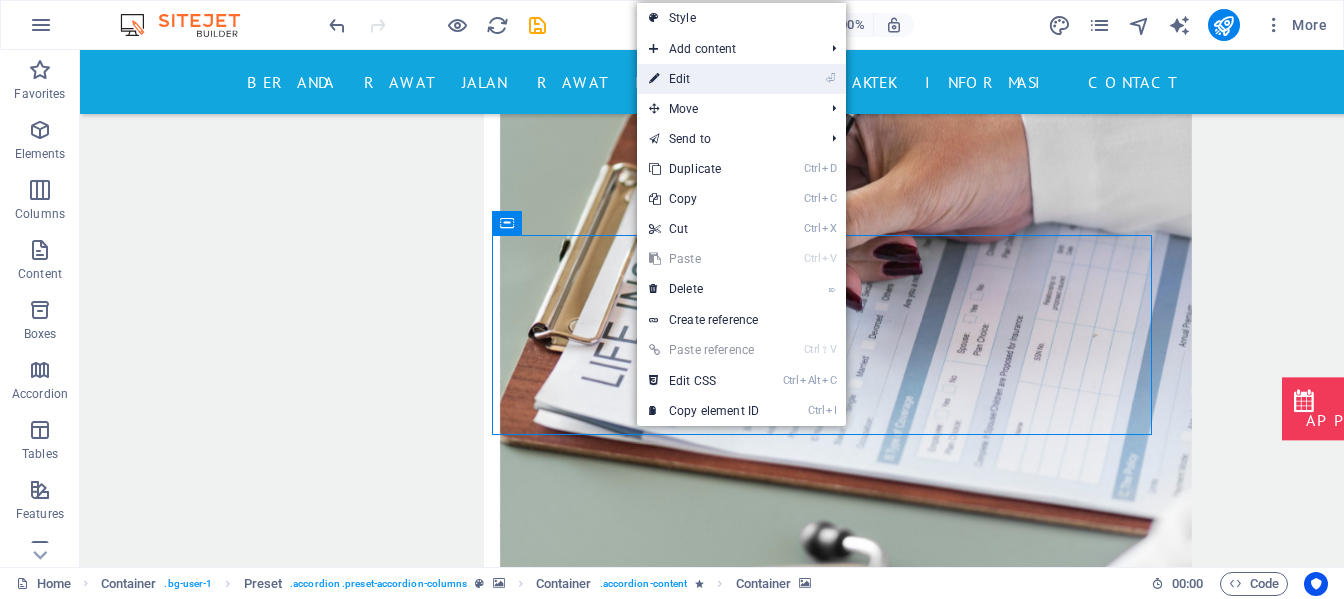 click on "⏎  Edit" at bounding box center (704, 79) 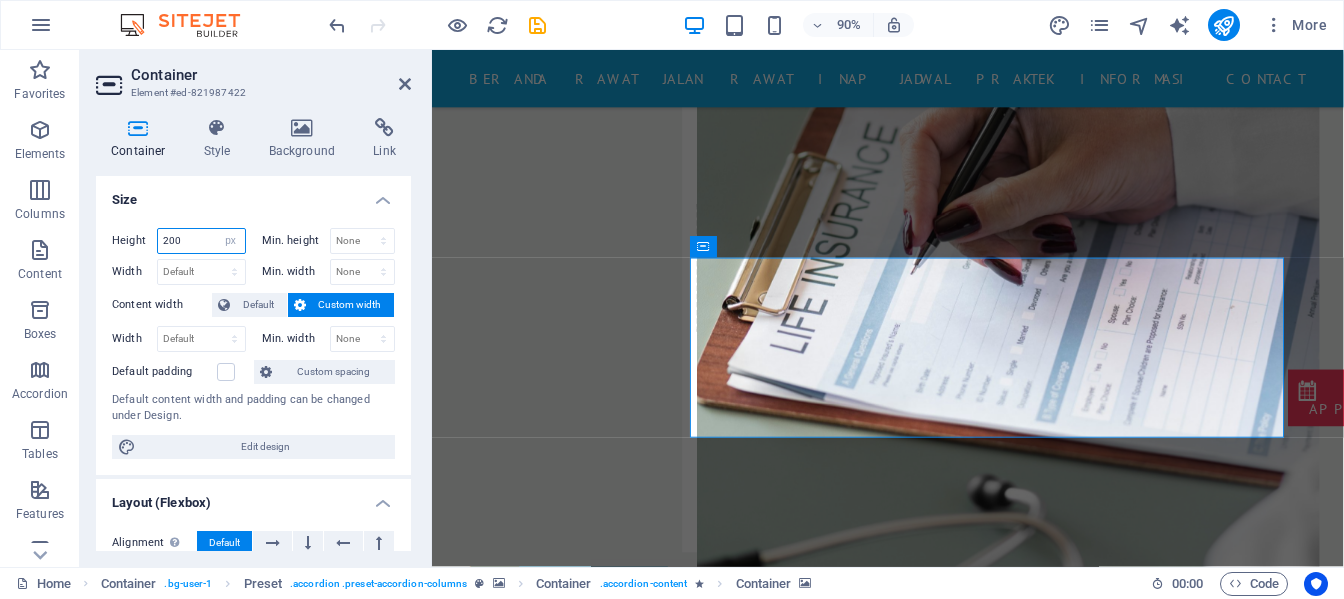 click on "200" at bounding box center [201, 241] 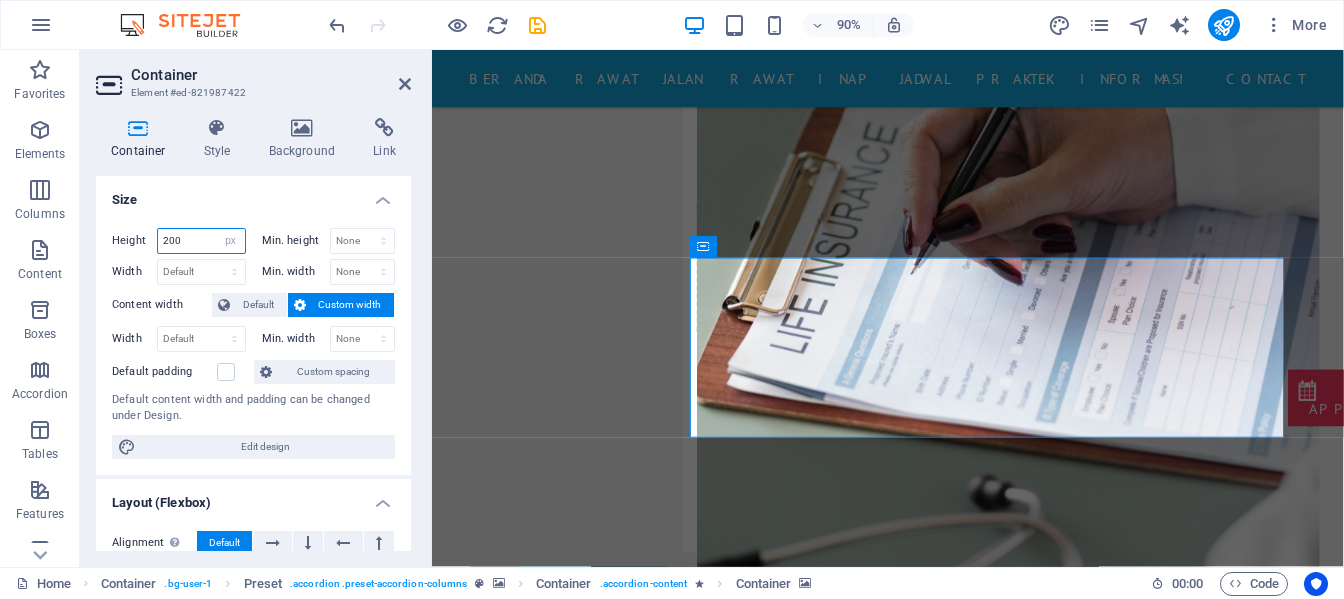 click on "200" at bounding box center (201, 241) 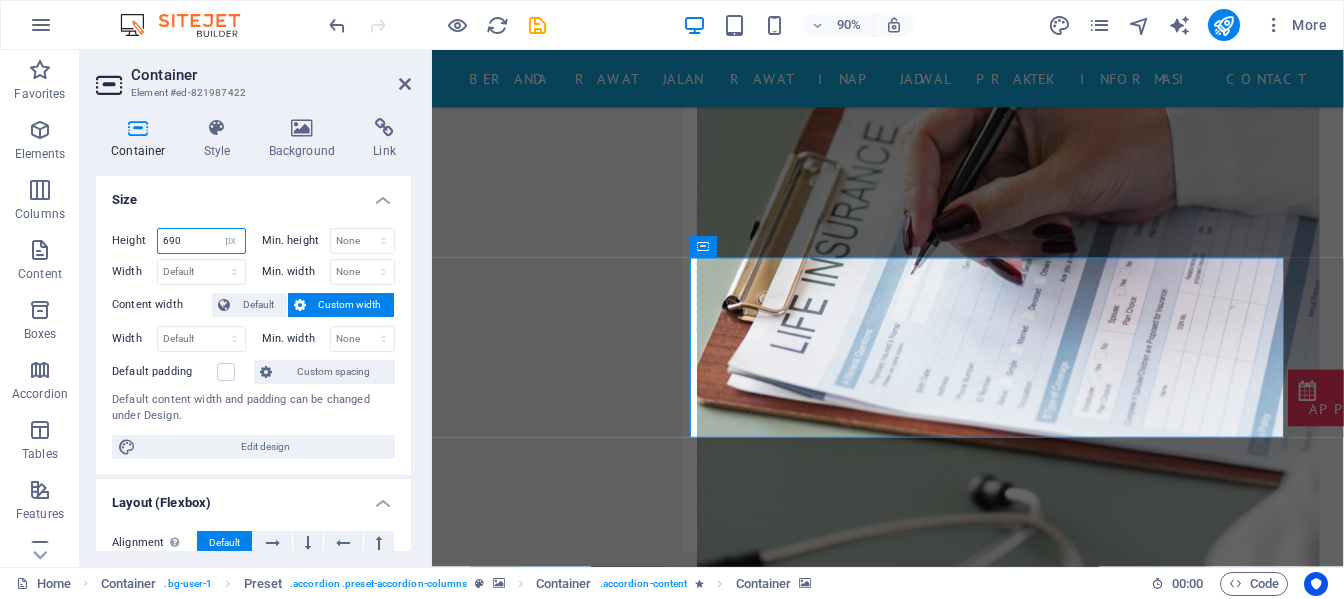 type on "690" 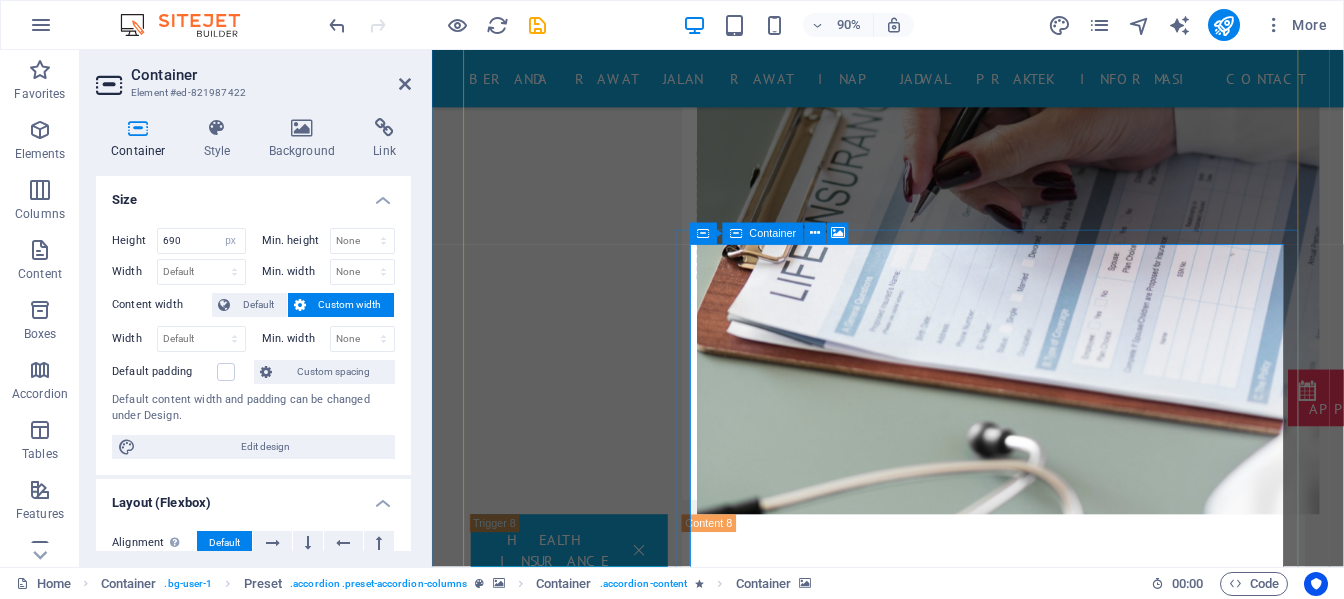 scroll, scrollTop: 6299, scrollLeft: 0, axis: vertical 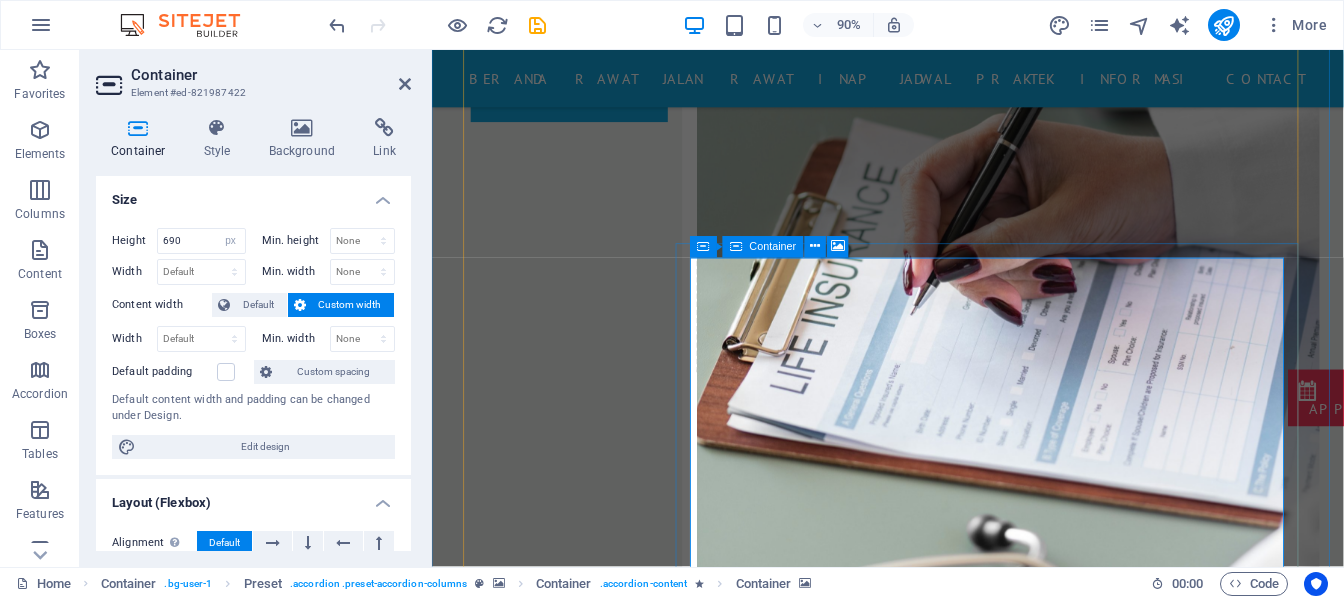 click on "Add elements" at bounding box center [1127, 7643] 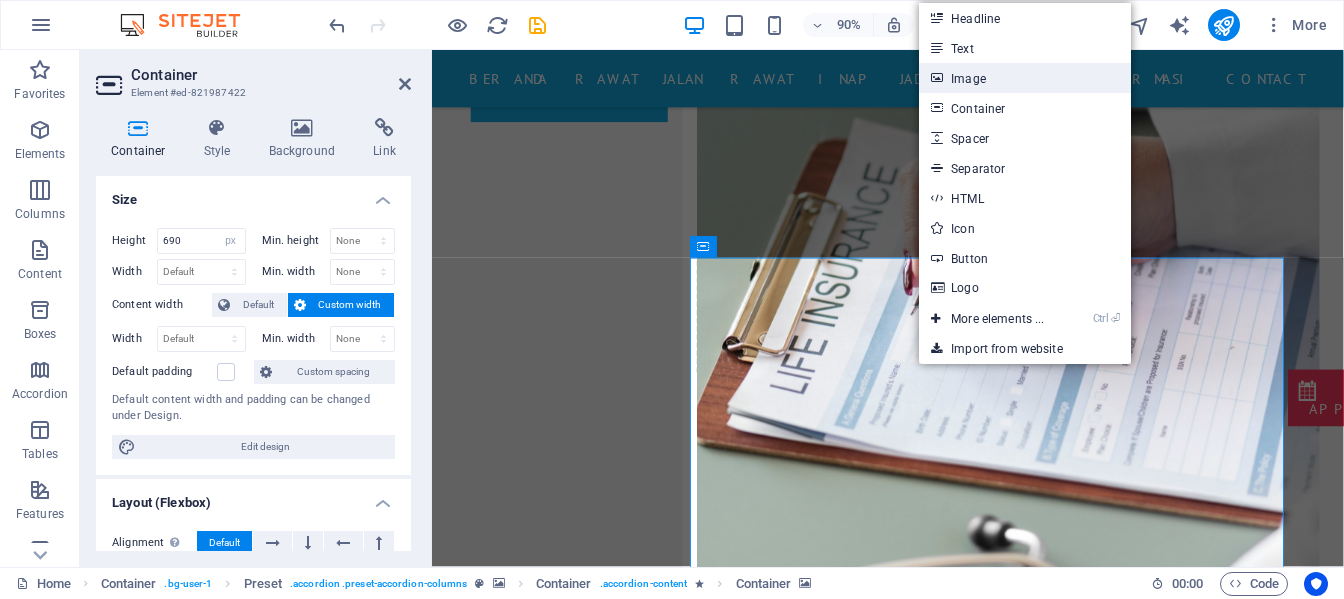 click on "Image" at bounding box center (1025, 78) 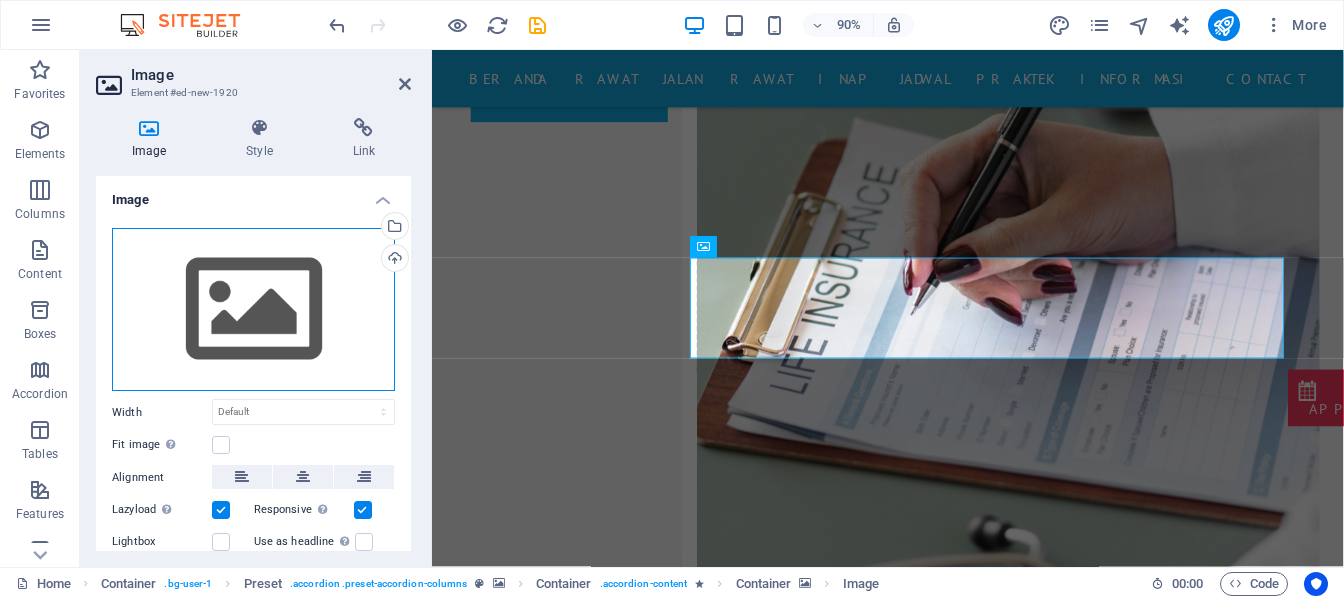 click on "Drag files here, click to choose files or select files from Files or our free stock photos & videos" at bounding box center [253, 310] 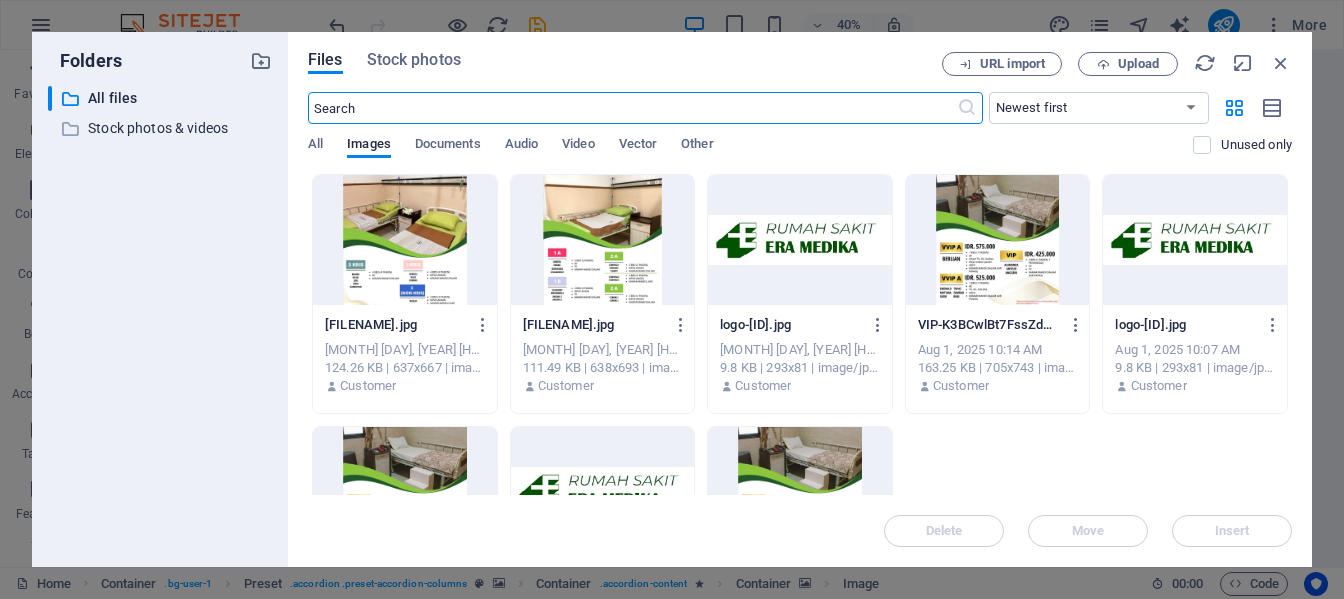 click at bounding box center [405, 240] 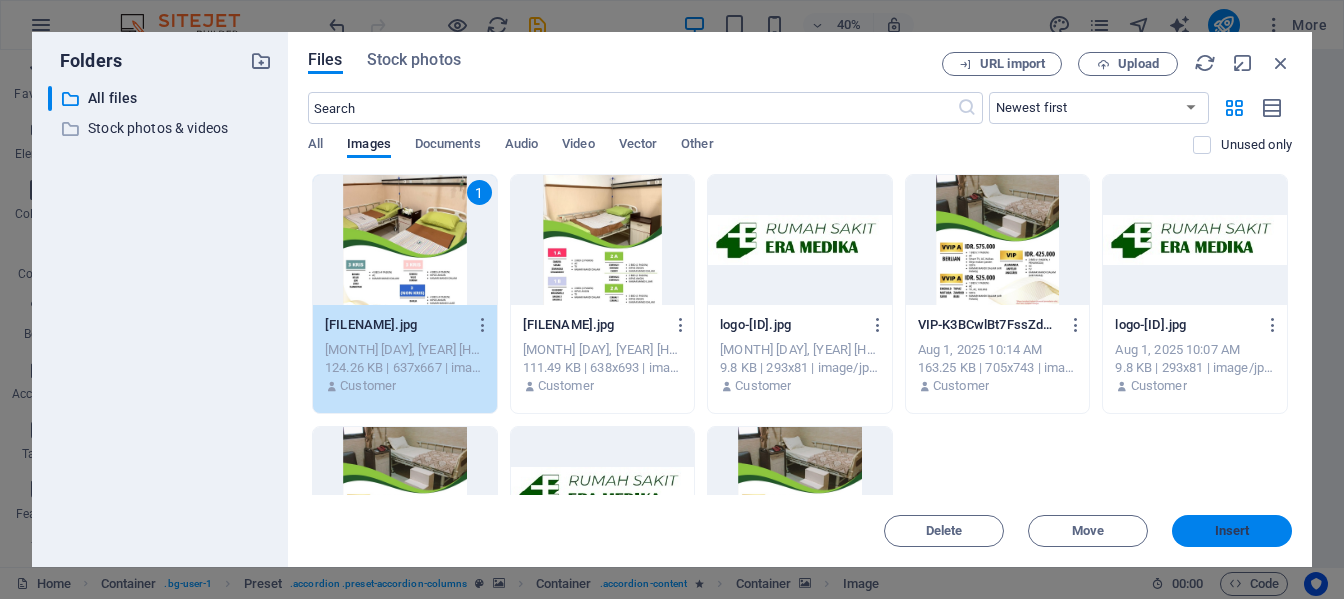 click on "Insert" at bounding box center (1232, 531) 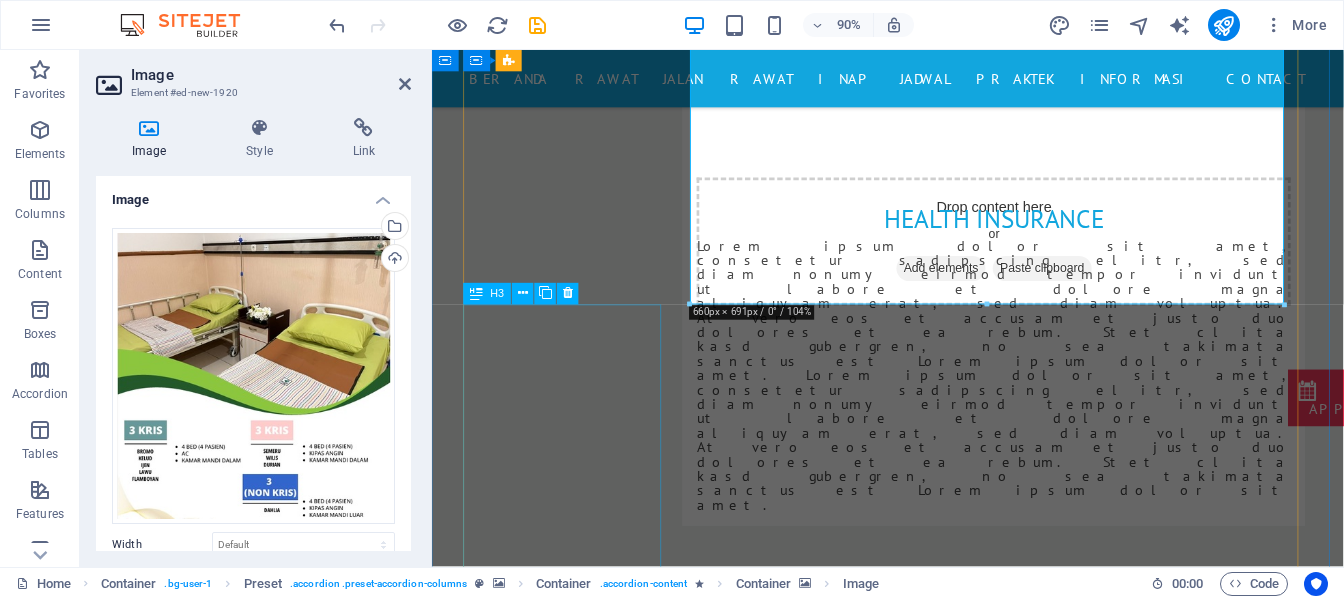 scroll, scrollTop: 6999, scrollLeft: 0, axis: vertical 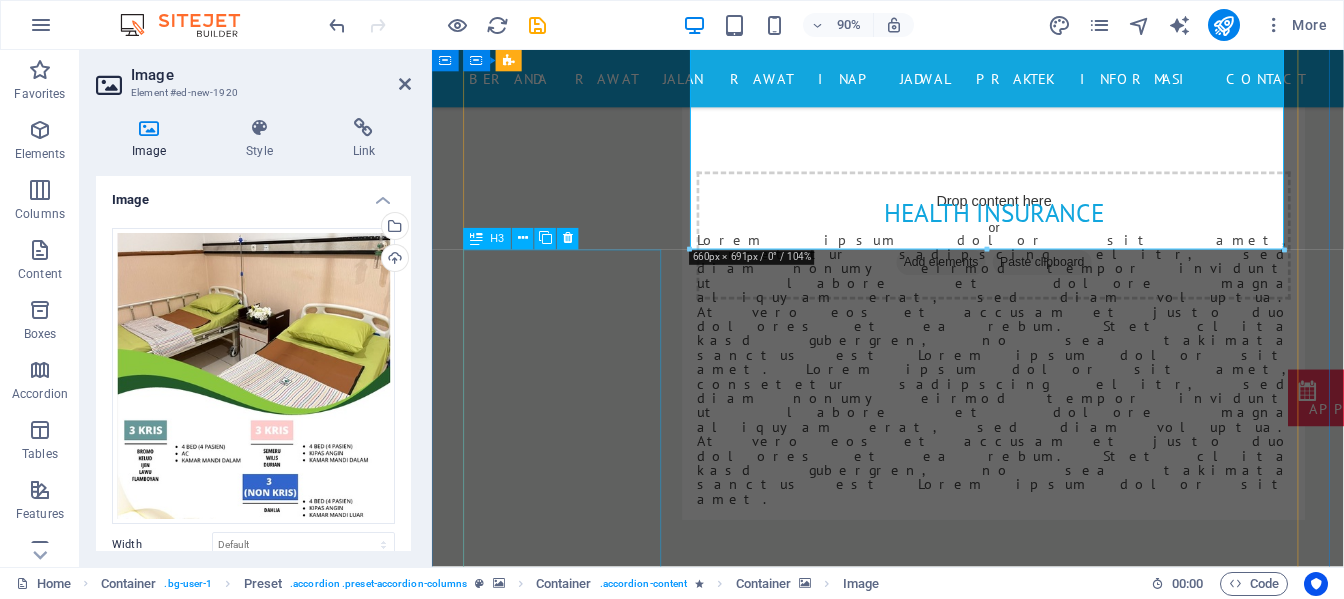 click on "KELAS 2" at bounding box center [561, 7092] 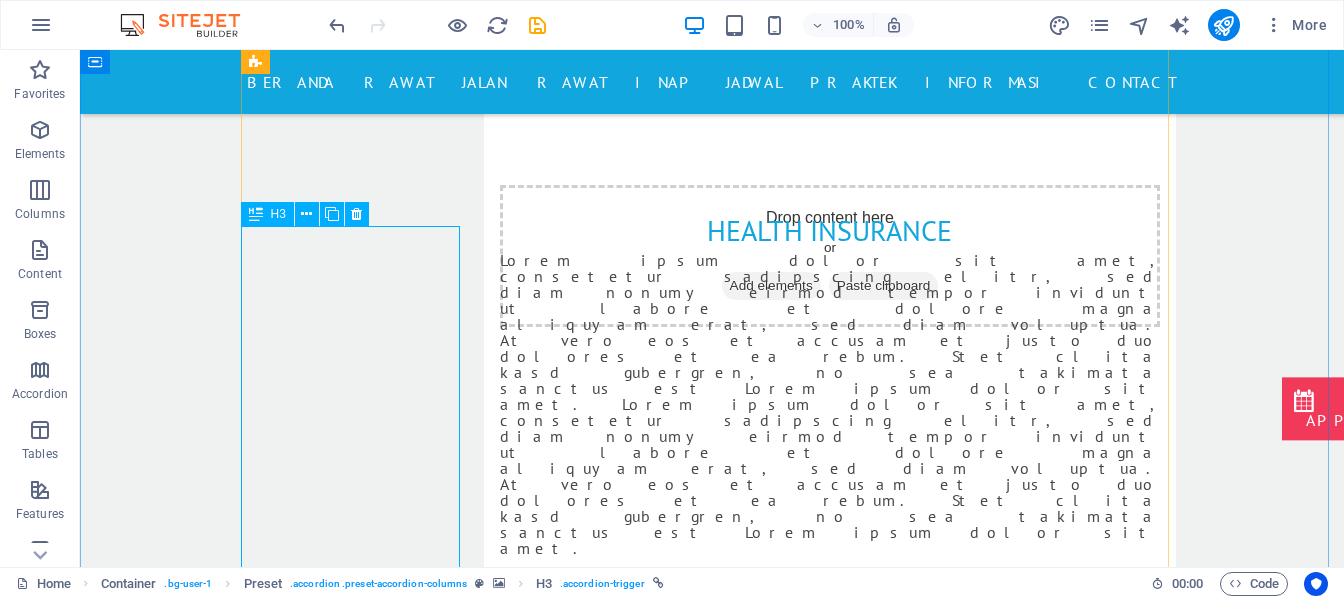 click on "KELAS 2" at bounding box center (334, 7613) 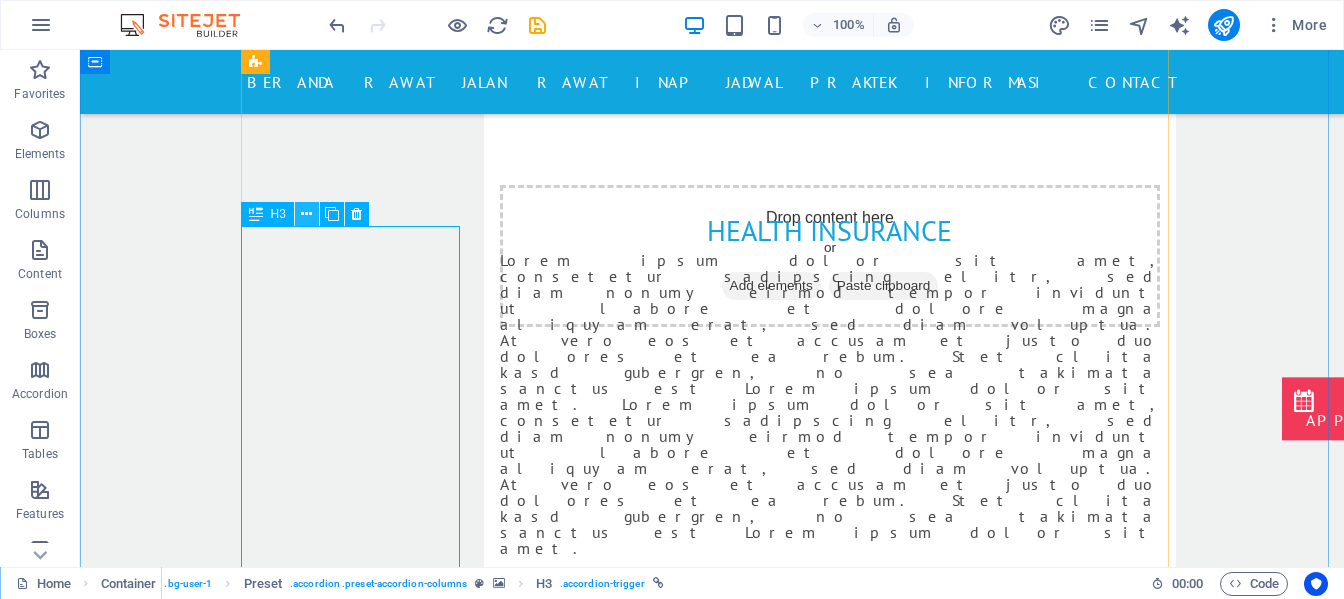 click at bounding box center (306, 214) 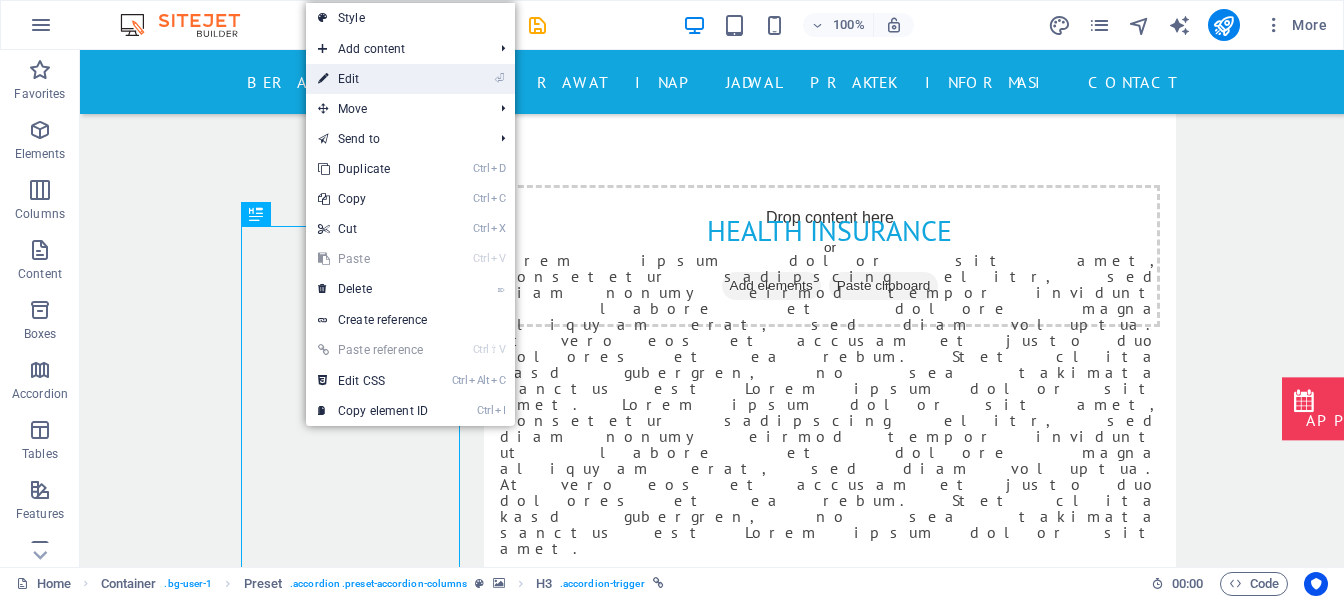 click on "⏎  Edit" at bounding box center (373, 79) 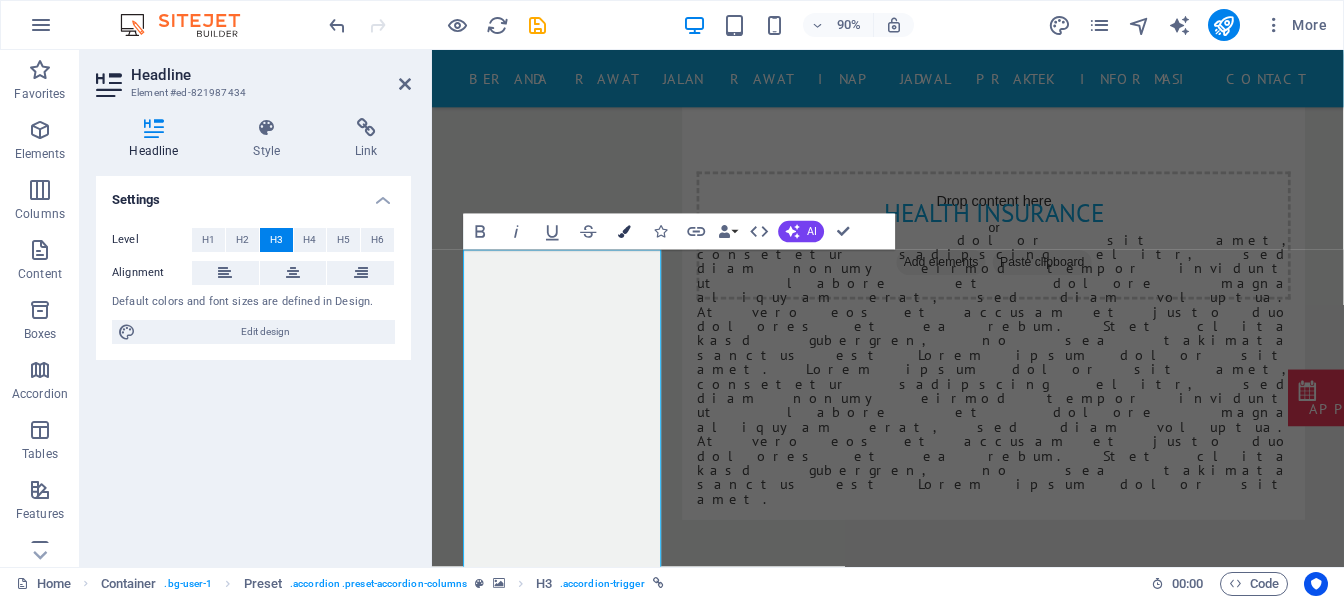 type 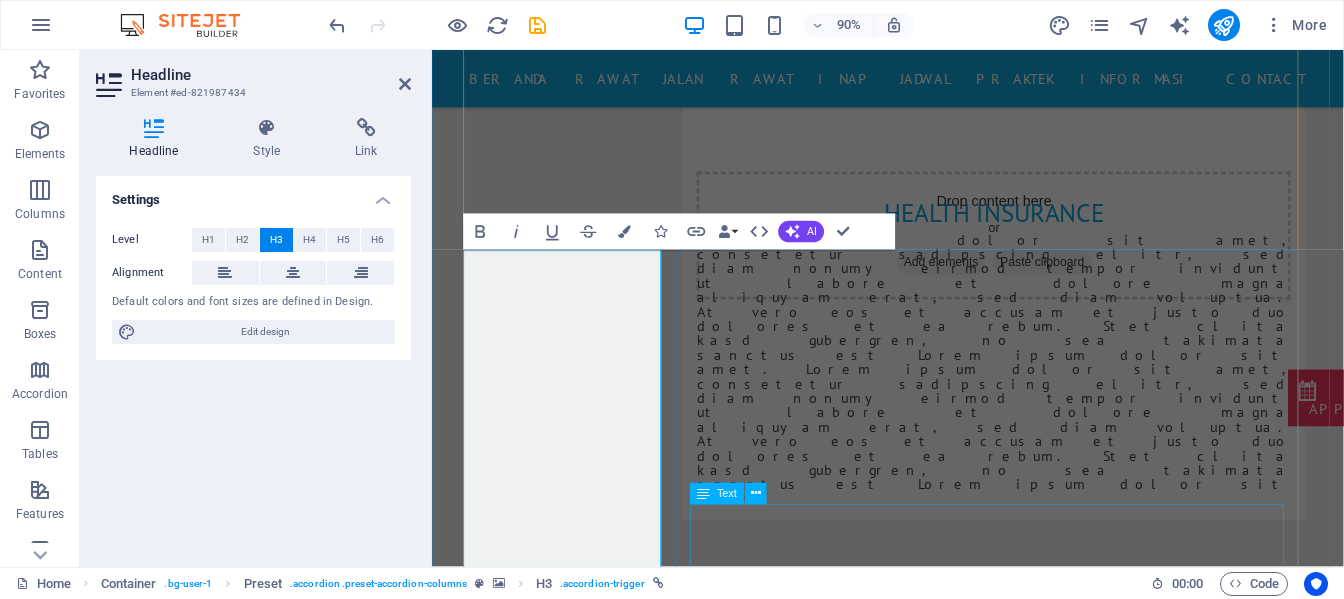 click on "Lorem ipsum dolor sit amet, consetetur sadipscing elitr, sed diam nonumy eirmod tempor invidunt ut labore et dolore magna aliquyam erat, sed diam voluptua. At vero eos et accusam et justo duo dolores et ea rebum. Stet clita kasd gubergren, no sea takimata sanctus est Lorem ipsum dolor sit amet. Lorem ipsum dolor sit amet, consetetur sadipscing elitr, sed diam nonumy eirmod tempor invidunt ut labore et dolore magna aliquyam erat, sed diam voluptua. At vero eos et accusam et justo duo dolores et ea rebum. Stet clita kasd gubergren, no sea takimata sanctus est Lorem ipsum dolor sit amet." at bounding box center (1188, 7222) 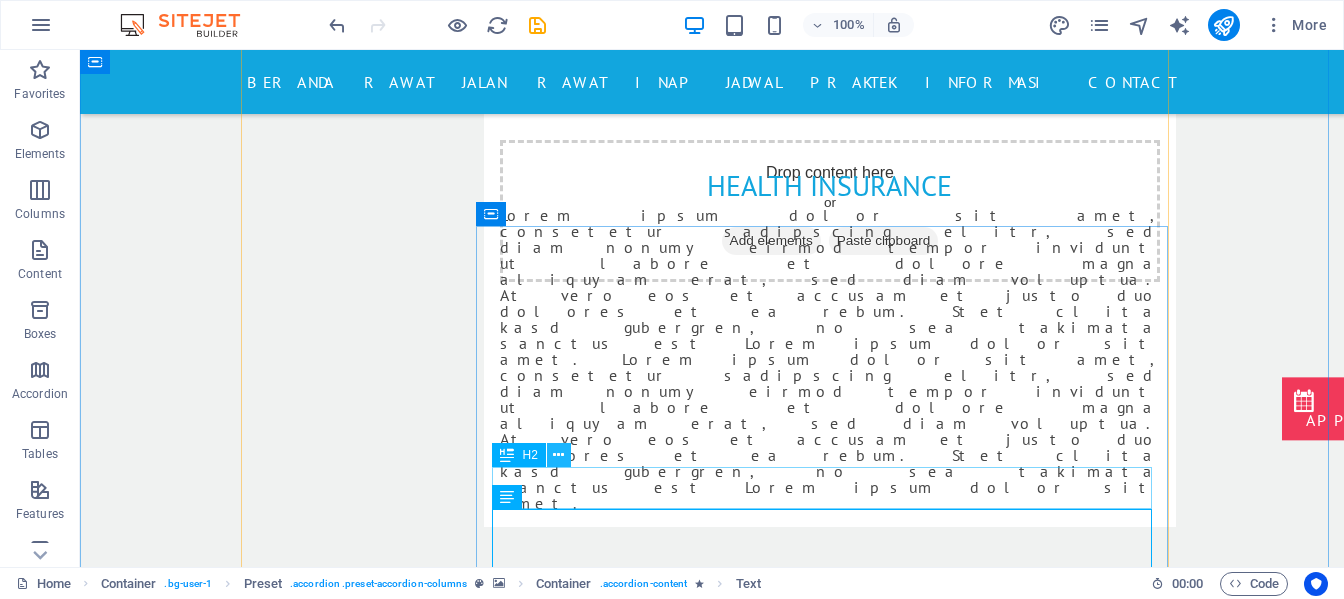 click at bounding box center (558, 455) 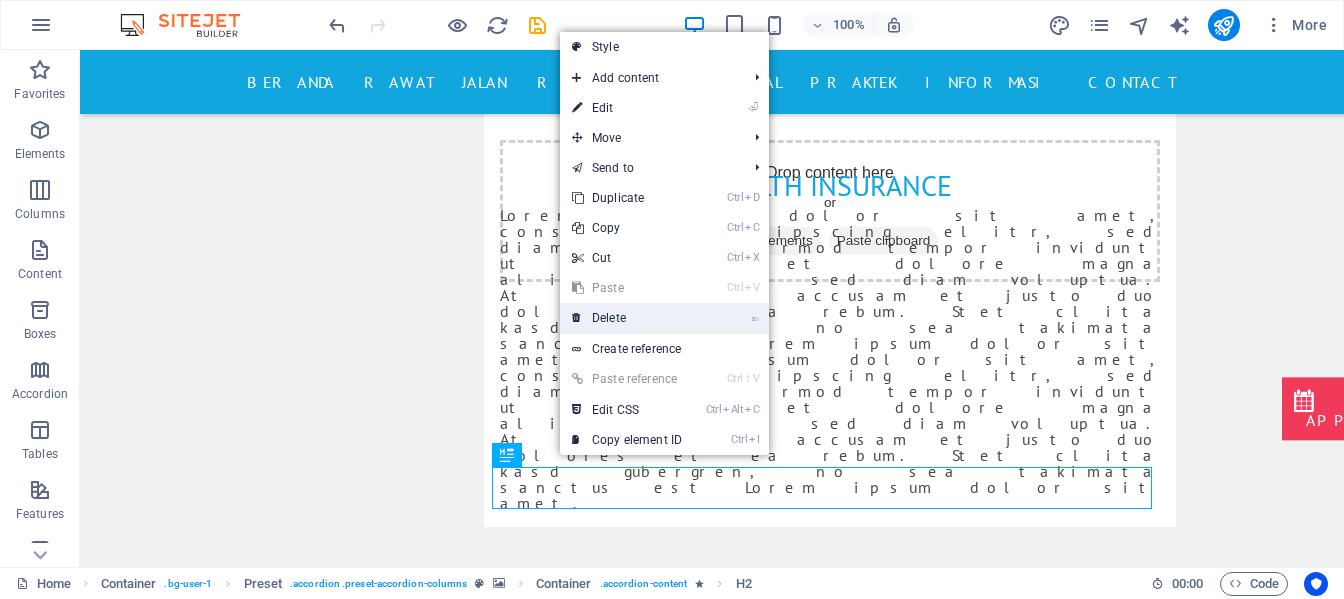 click on "⌦  Delete" at bounding box center [627, 318] 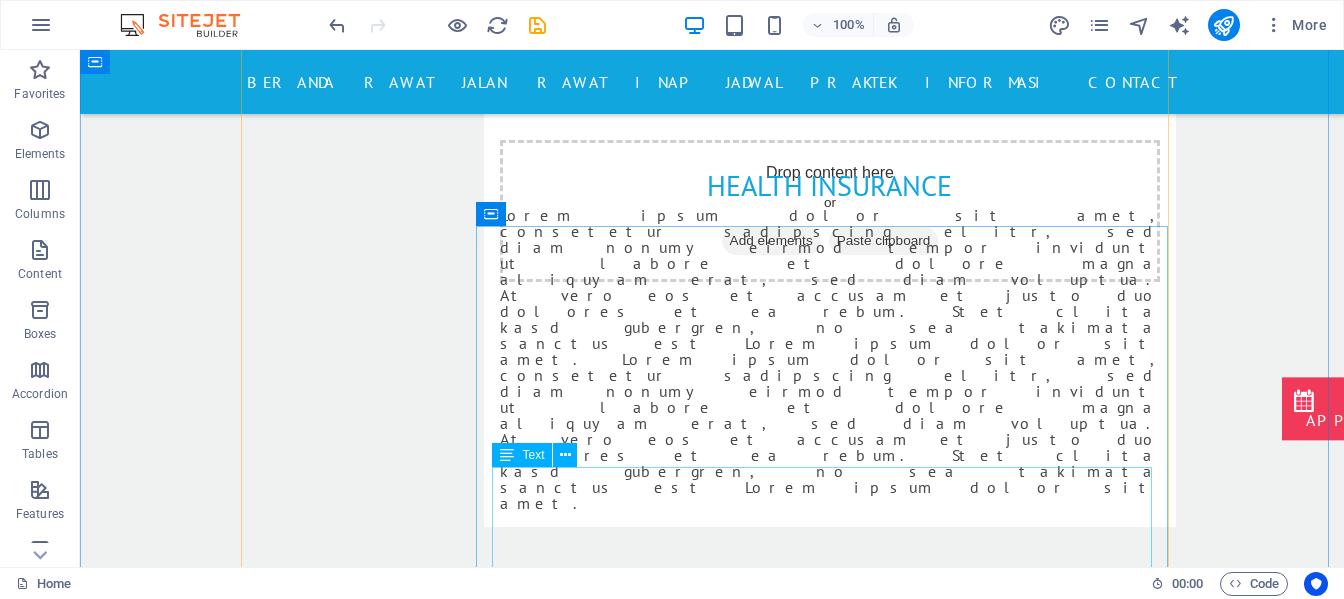 click on "Lorem ipsum dolor sit amet, consetetur sadipscing elitr, sed diam nonumy eirmod tempor invidunt ut labore et dolore magna aliquyam erat, sed diam voluptua. At vero eos et accusam et justo duo dolores et ea rebum. Stet clita kasd gubergren, no sea takimata sanctus est Lorem ipsum dolor sit amet. Lorem ipsum dolor sit amet, consetetur sadipscing elitr, sed diam nonumy eirmod tempor invidunt ut labore et dolore magna aliquyam erat, sed diam voluptua. At vero eos et accusam et justo duo dolores et ea rebum. Stet clita kasd gubergren, no sea takimata sanctus est Lorem ipsum dolor sit amet." at bounding box center [1087, 7614] 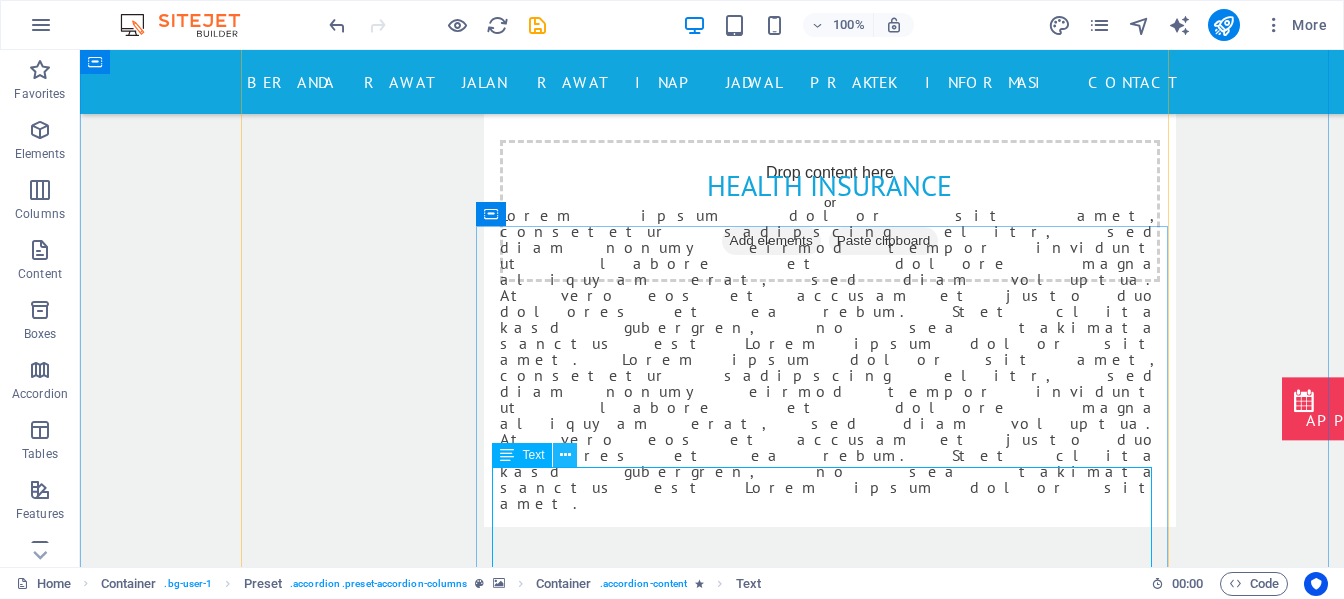 click at bounding box center (565, 455) 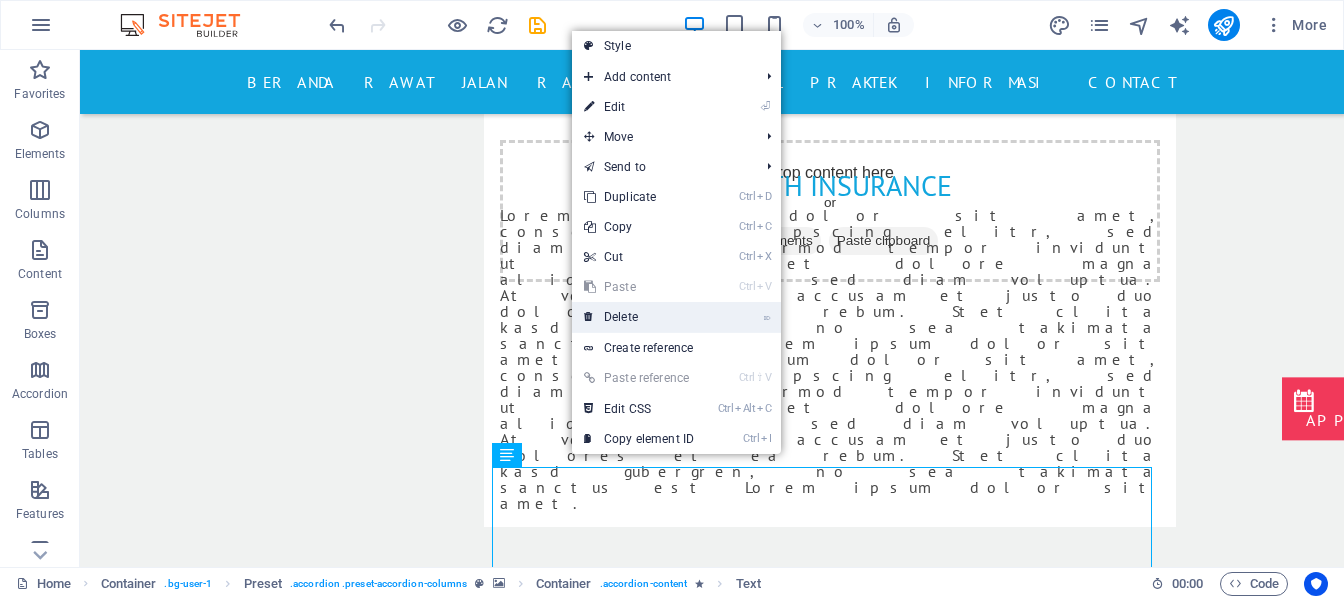 click on "⌦  Delete" at bounding box center (639, 317) 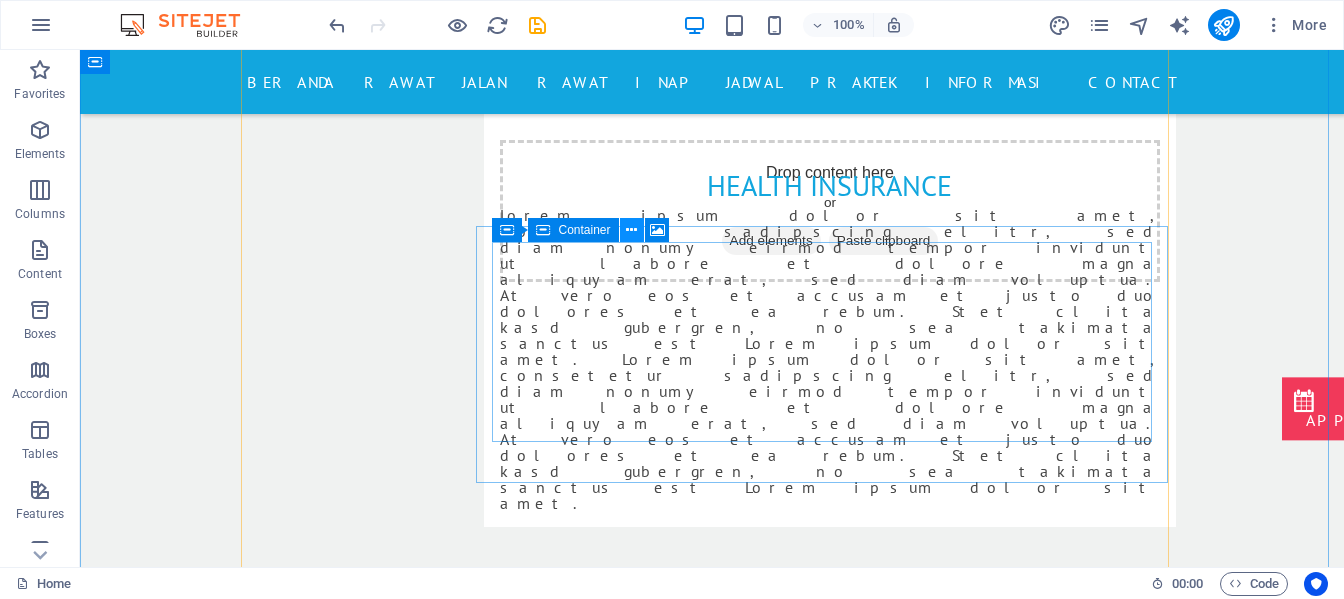 click at bounding box center (631, 230) 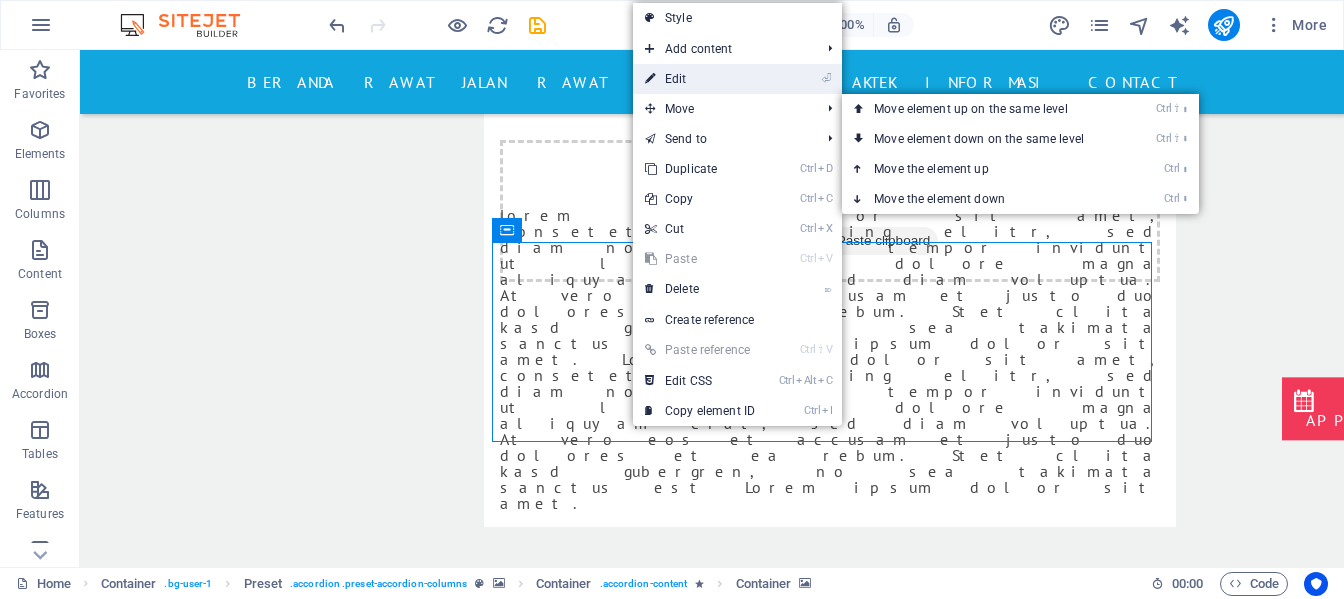 click on "⏎  Edit" at bounding box center [700, 79] 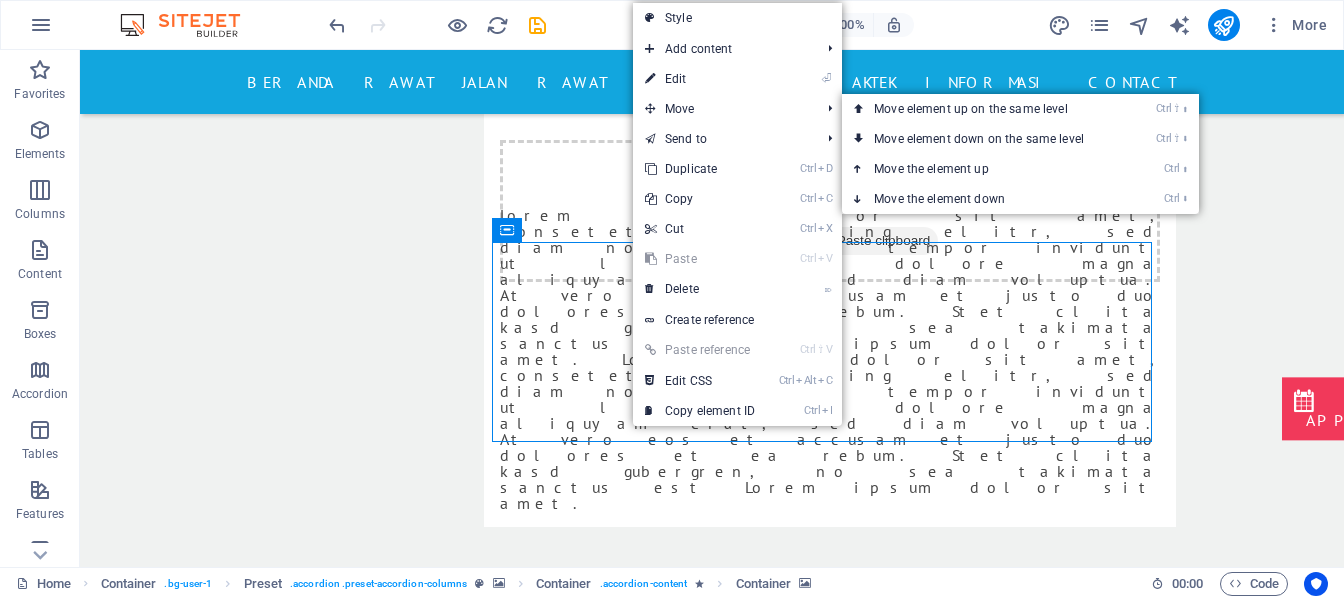 select on "px" 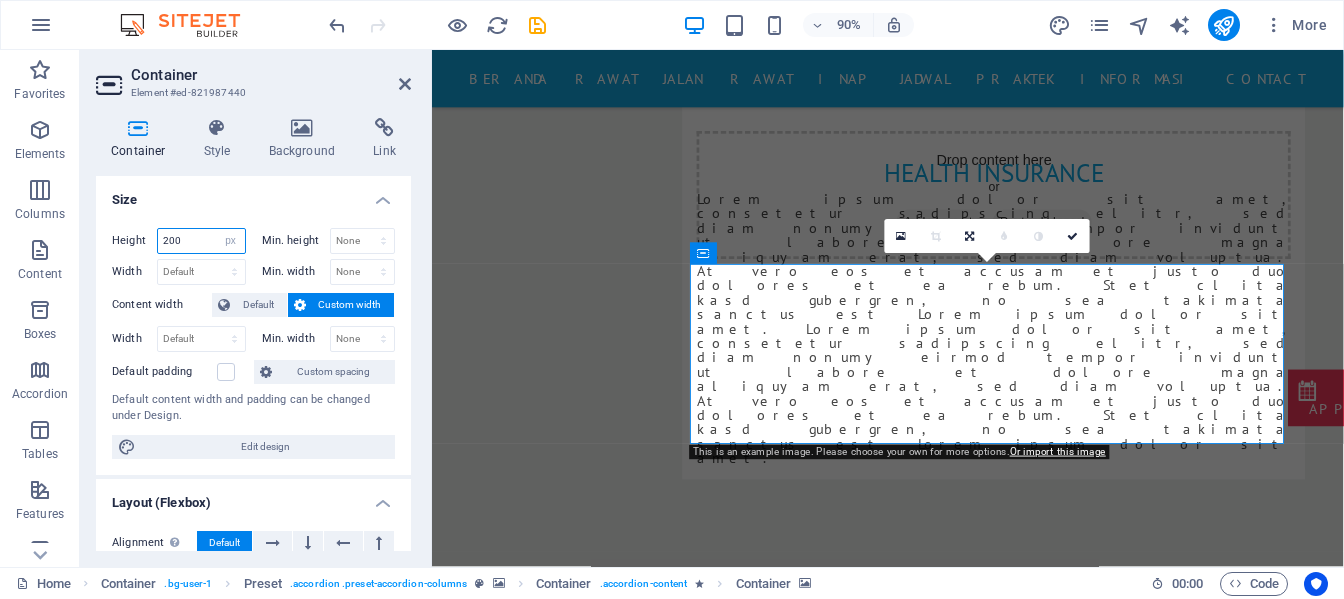 click on "200" at bounding box center [201, 241] 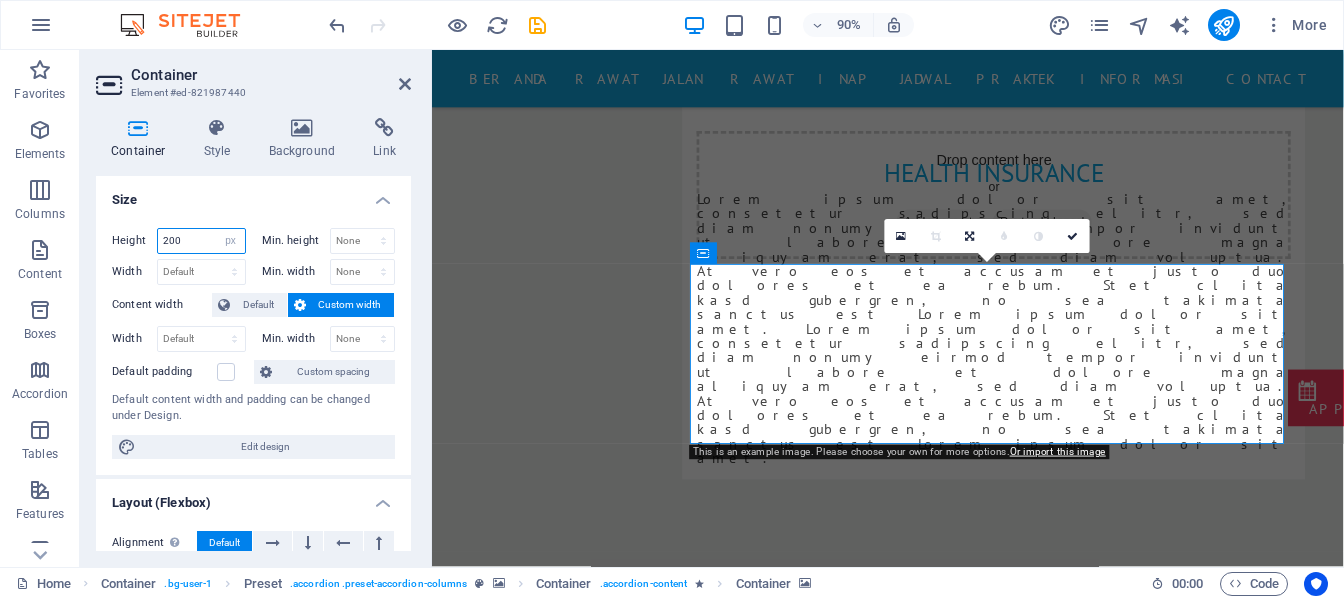 click on "200" at bounding box center (201, 241) 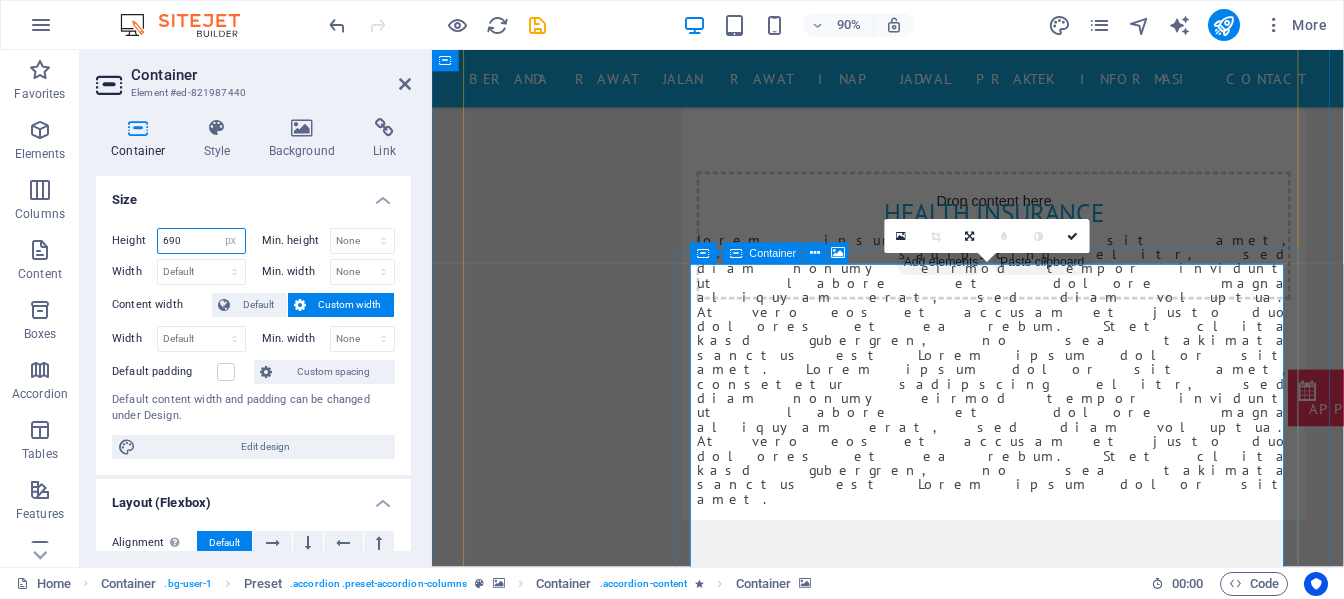 type on "690" 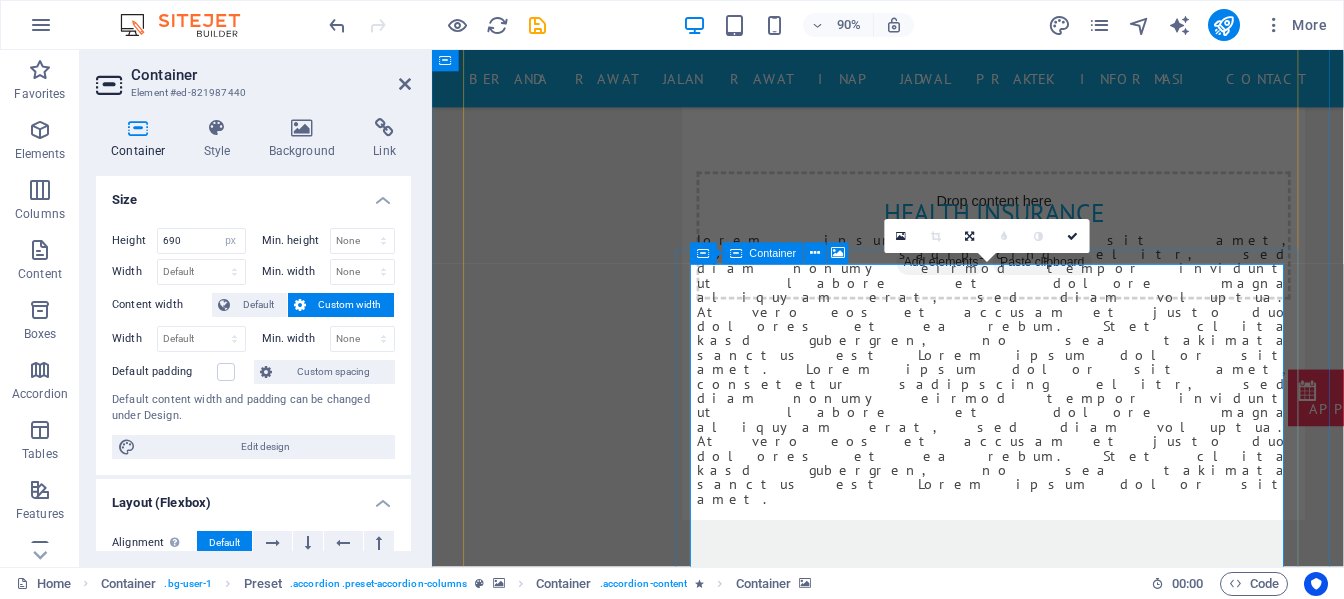 click on "Add elements" at bounding box center (1129, 7986) 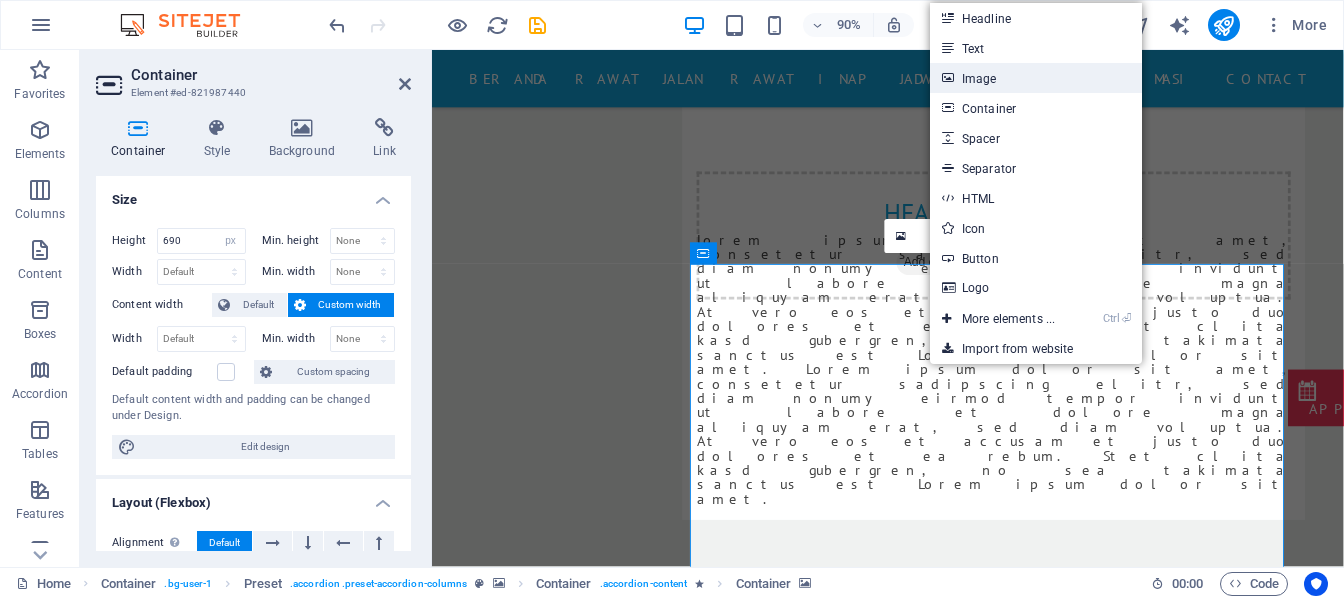 click on "Image" at bounding box center [1036, 78] 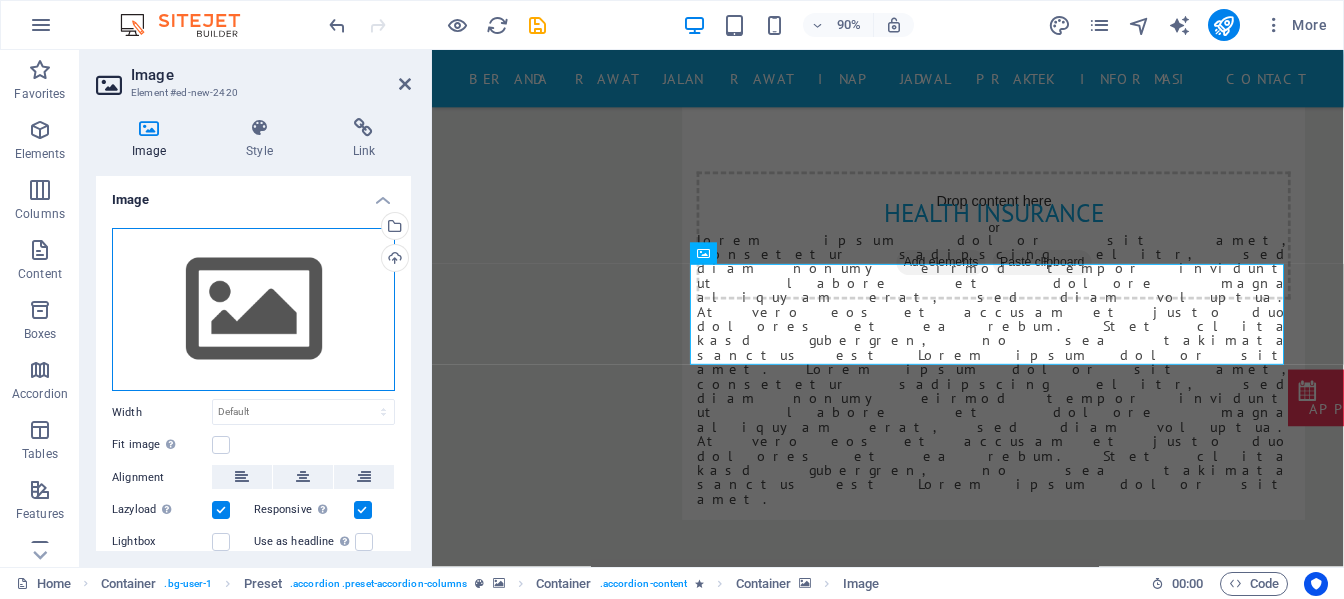 click on "Drag files here, click to choose files or select files from Files or our free stock photos & videos" at bounding box center [253, 310] 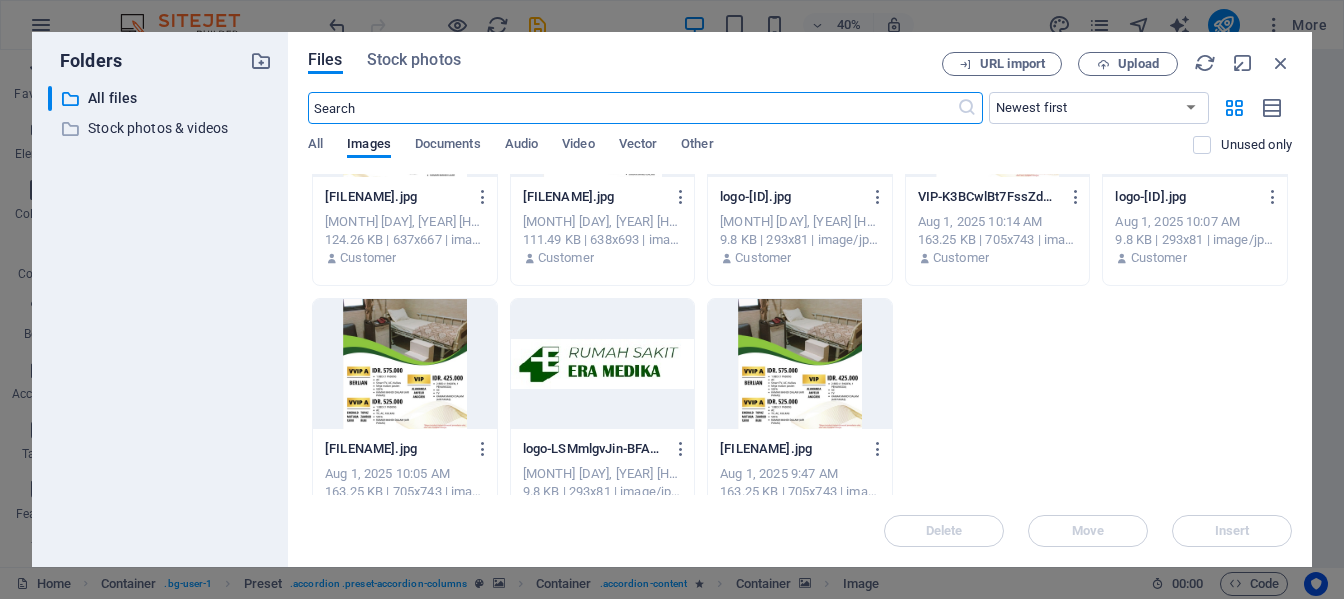scroll, scrollTop: 171, scrollLeft: 0, axis: vertical 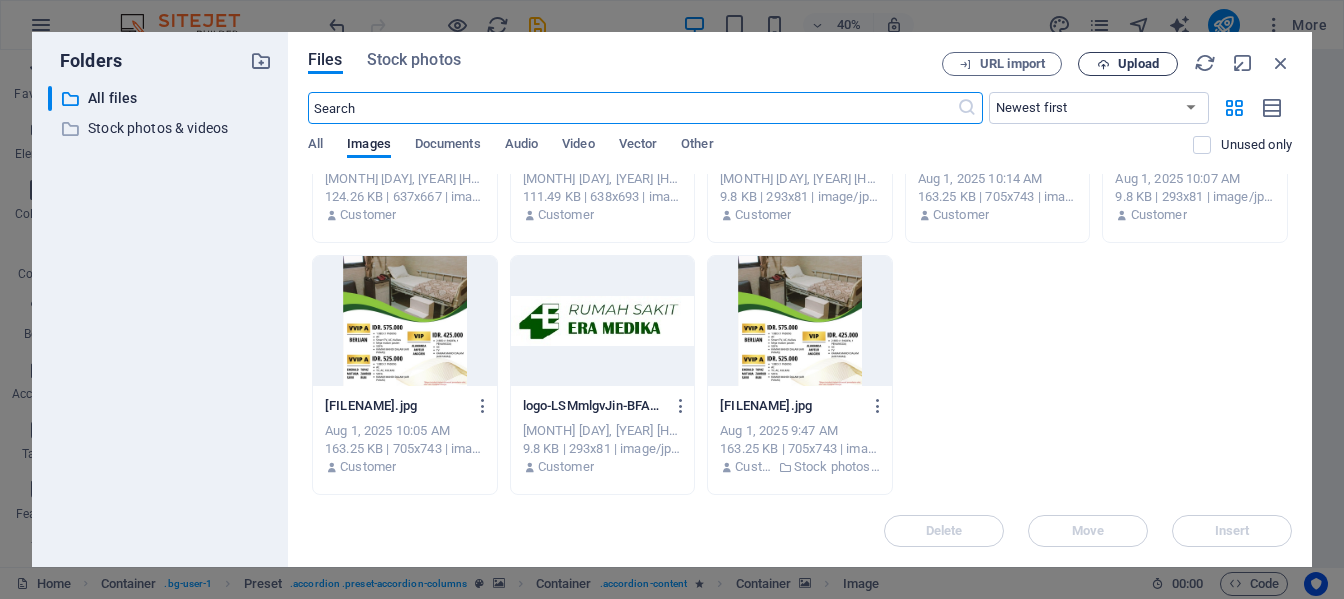 click on "Upload" at bounding box center (1138, 64) 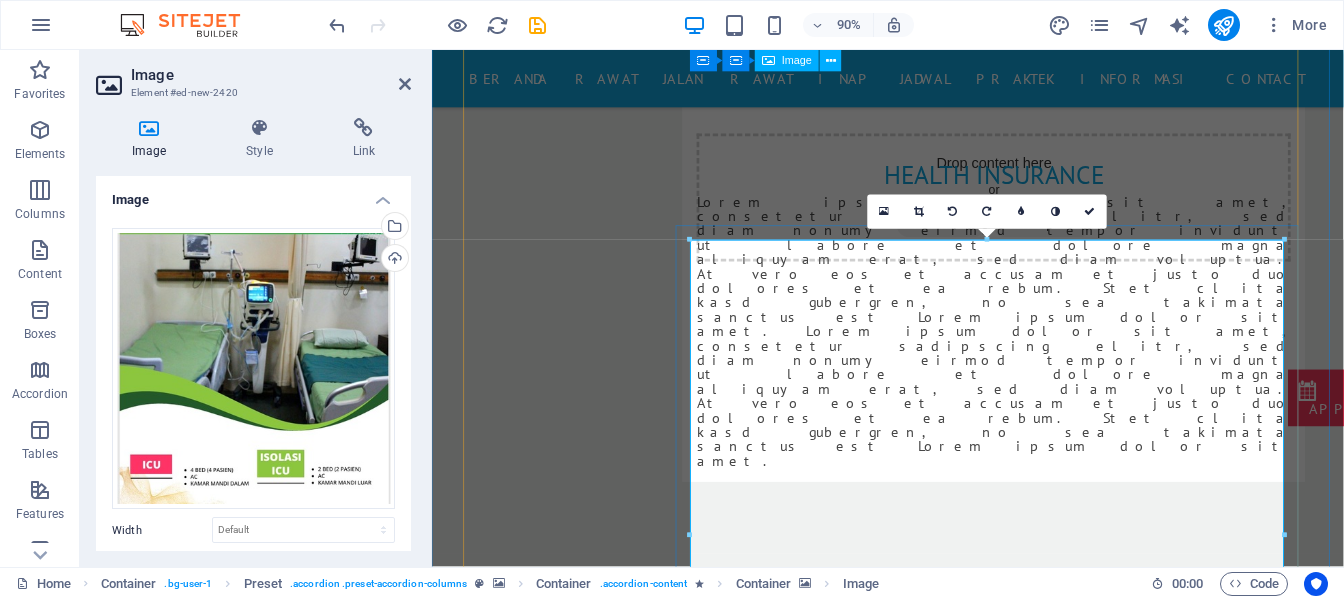 scroll, scrollTop: 7006, scrollLeft: 0, axis: vertical 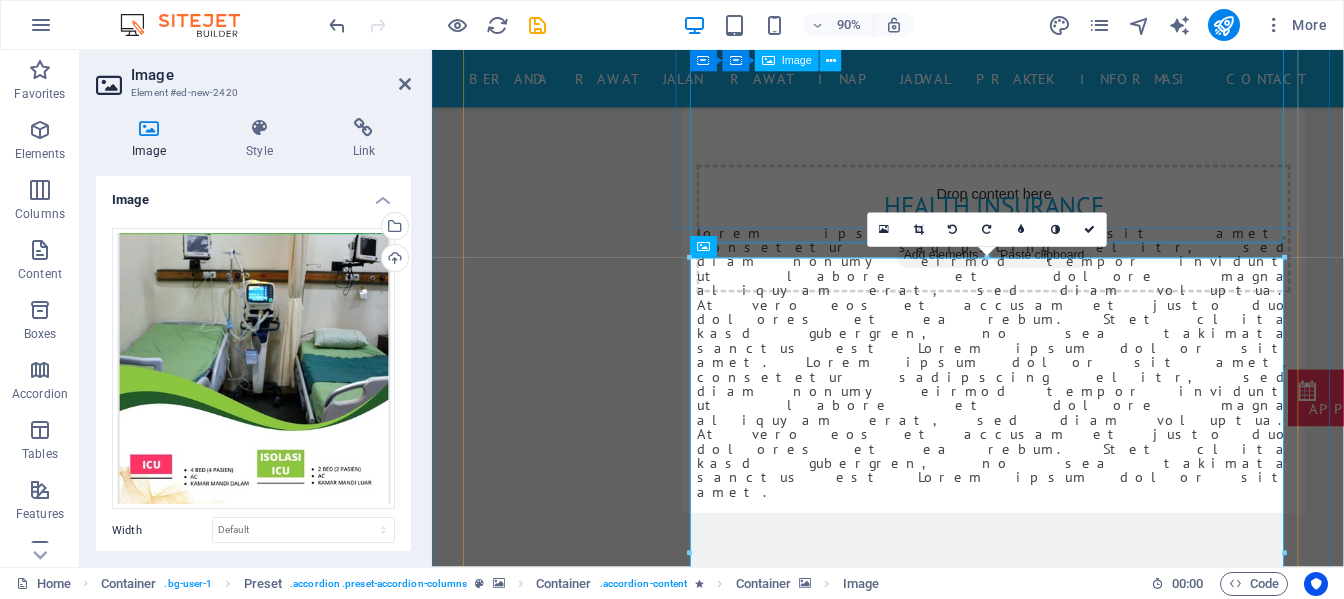 click at bounding box center (1188, 7701) 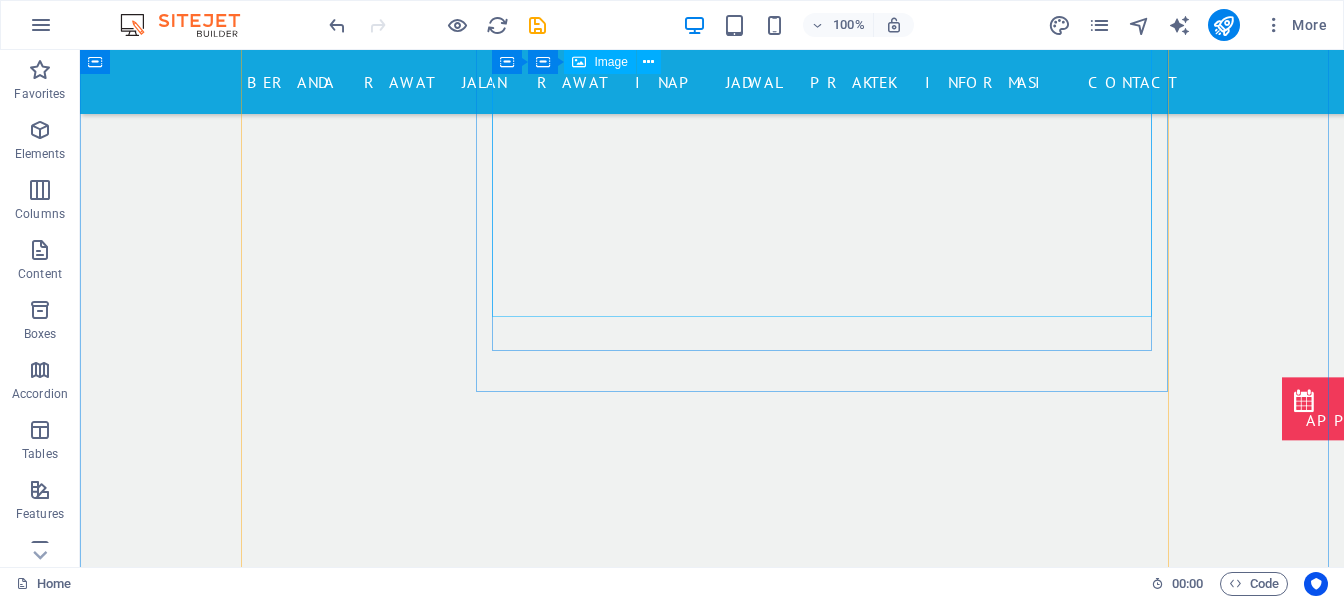 scroll, scrollTop: 7506, scrollLeft: 0, axis: vertical 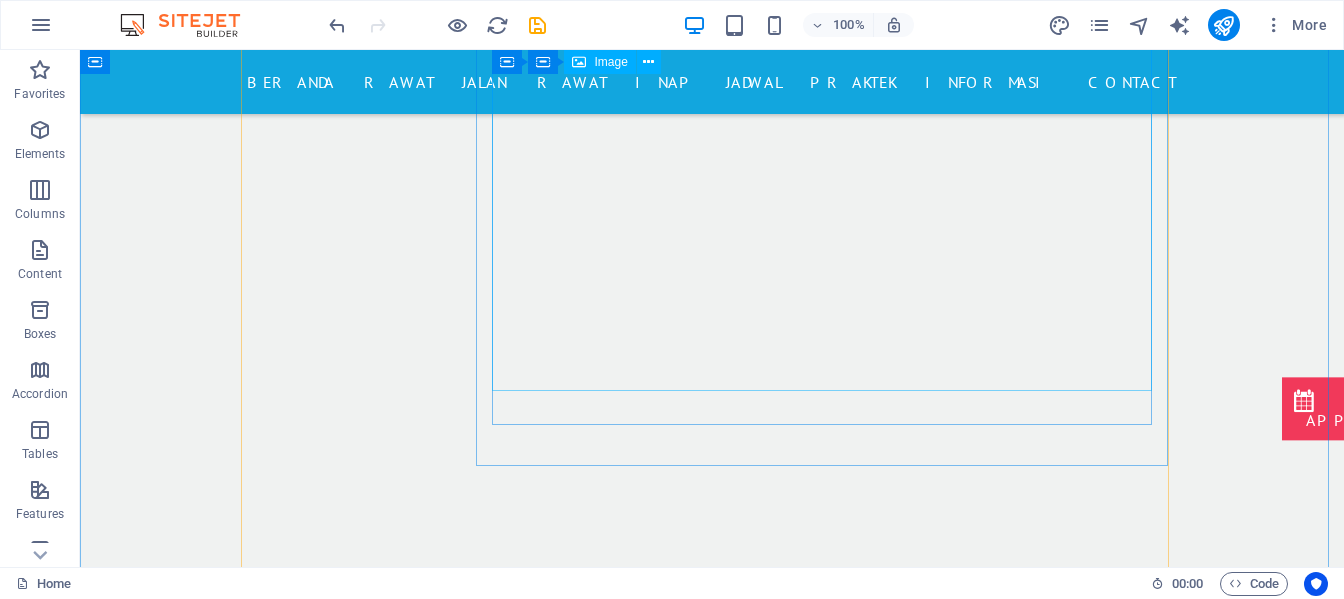 click at bounding box center (1087, 8498) 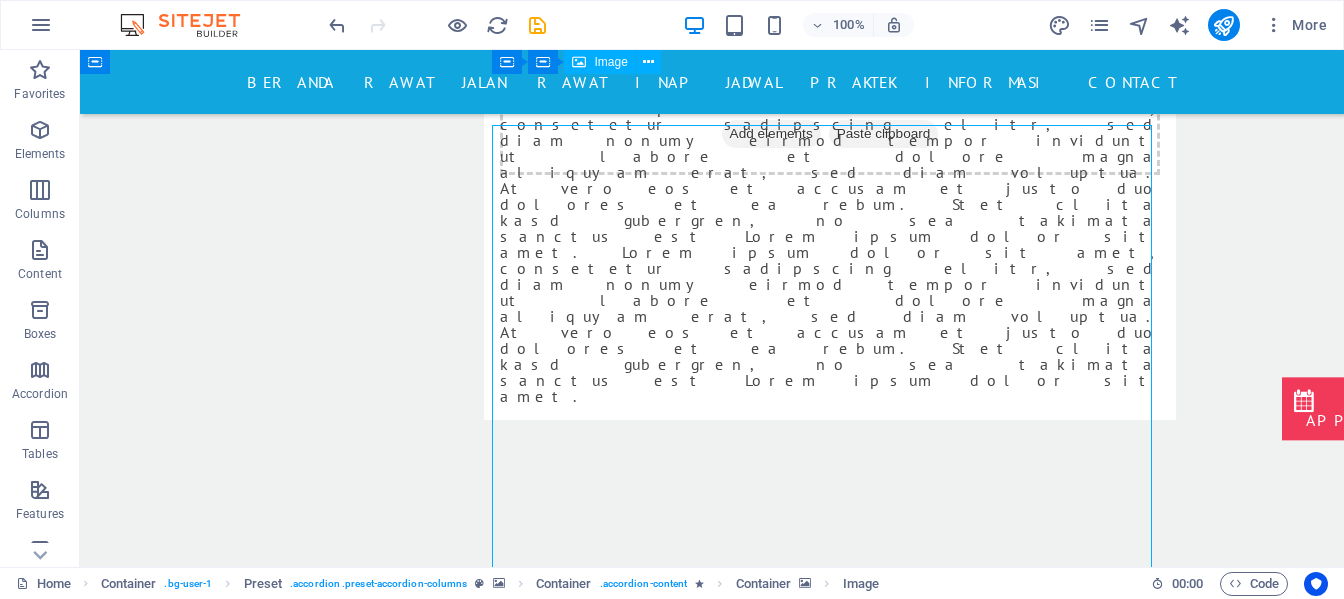 scroll, scrollTop: 7006, scrollLeft: 0, axis: vertical 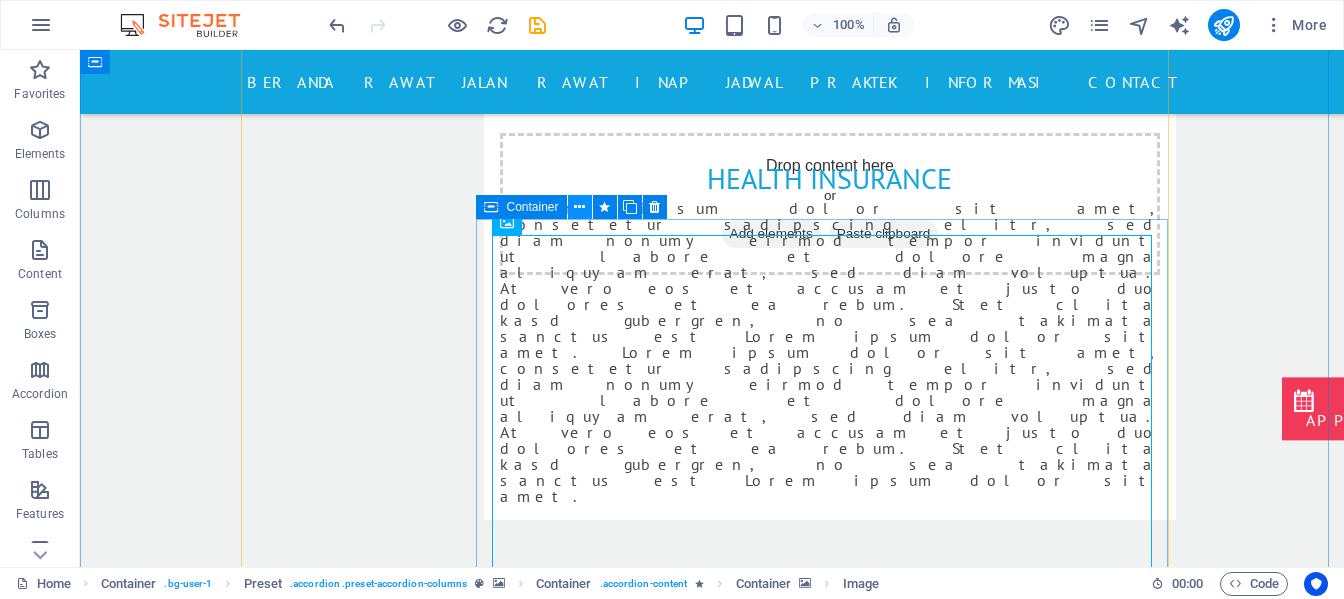 click at bounding box center [579, 207] 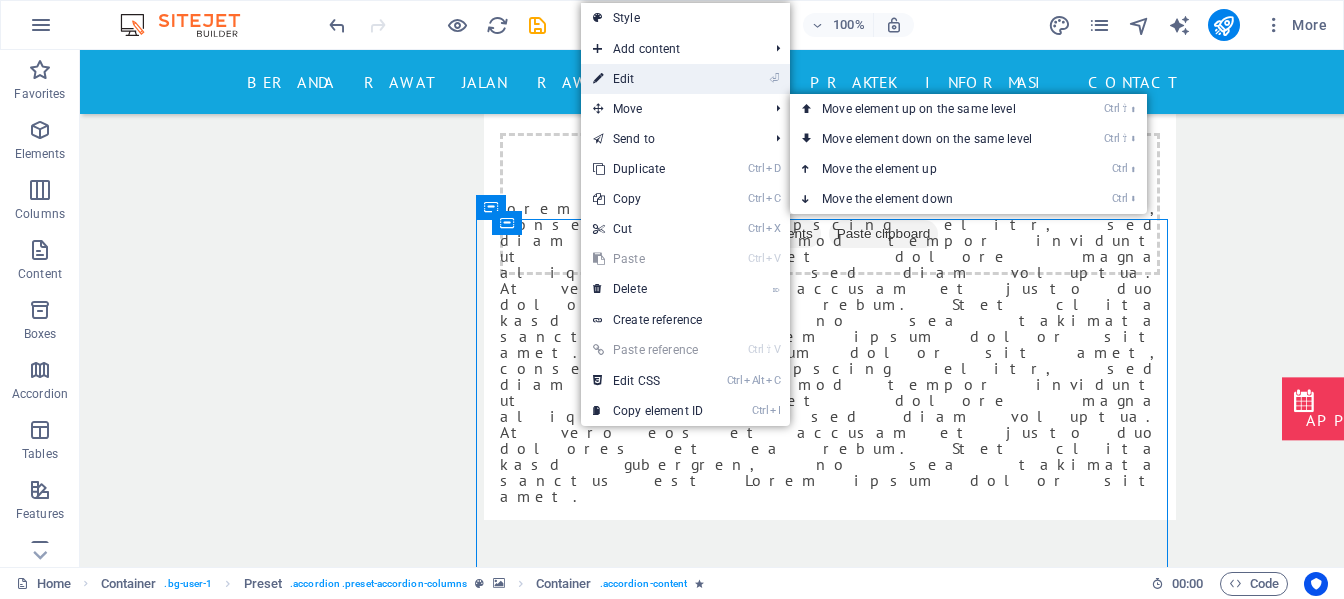 click on "⏎  Edit" at bounding box center (648, 79) 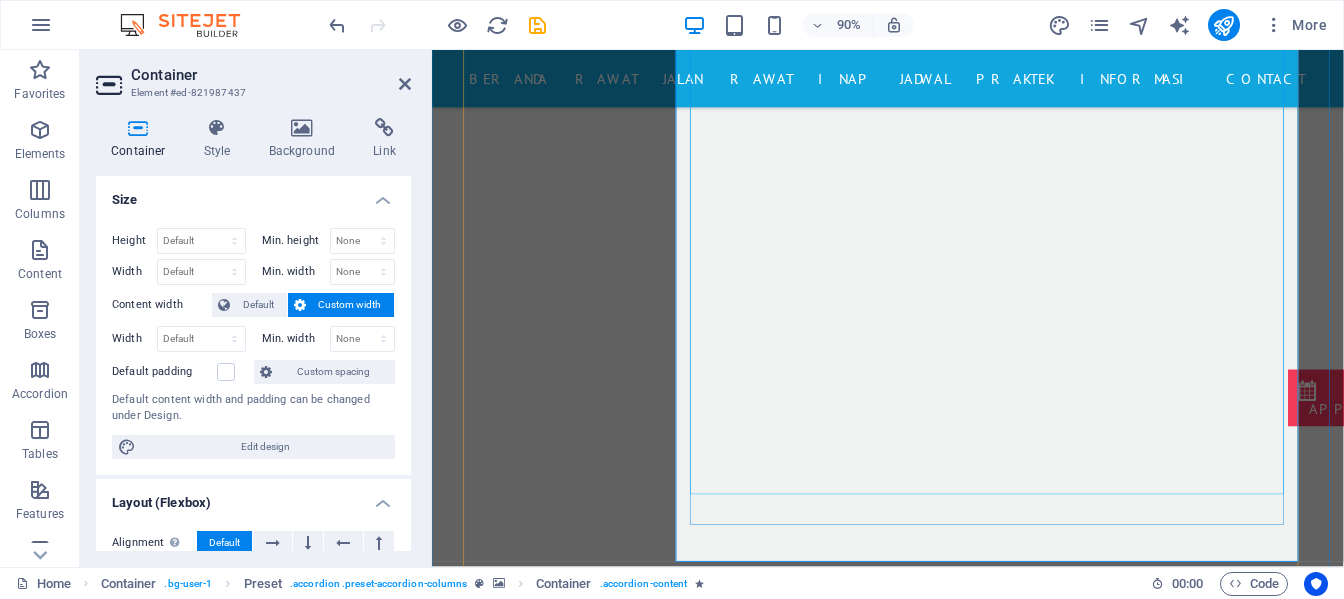 scroll, scrollTop: 7506, scrollLeft: 0, axis: vertical 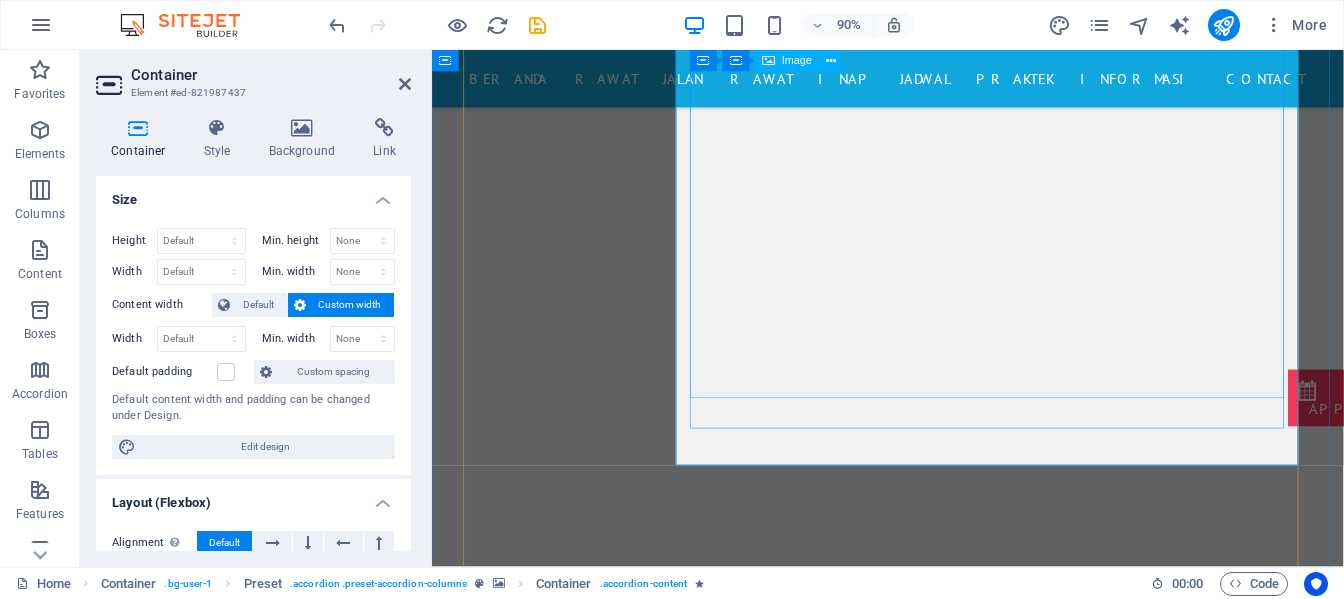 click at bounding box center (1188, 7881) 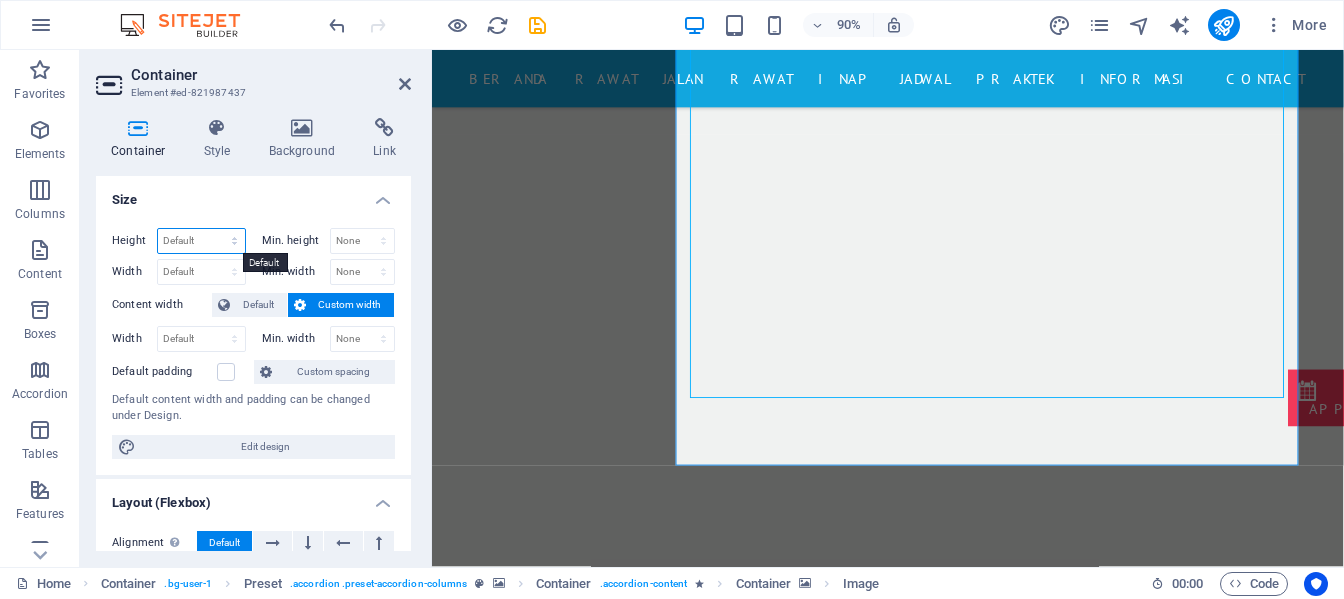 click on "Default px rem % vh vw" at bounding box center (201, 241) 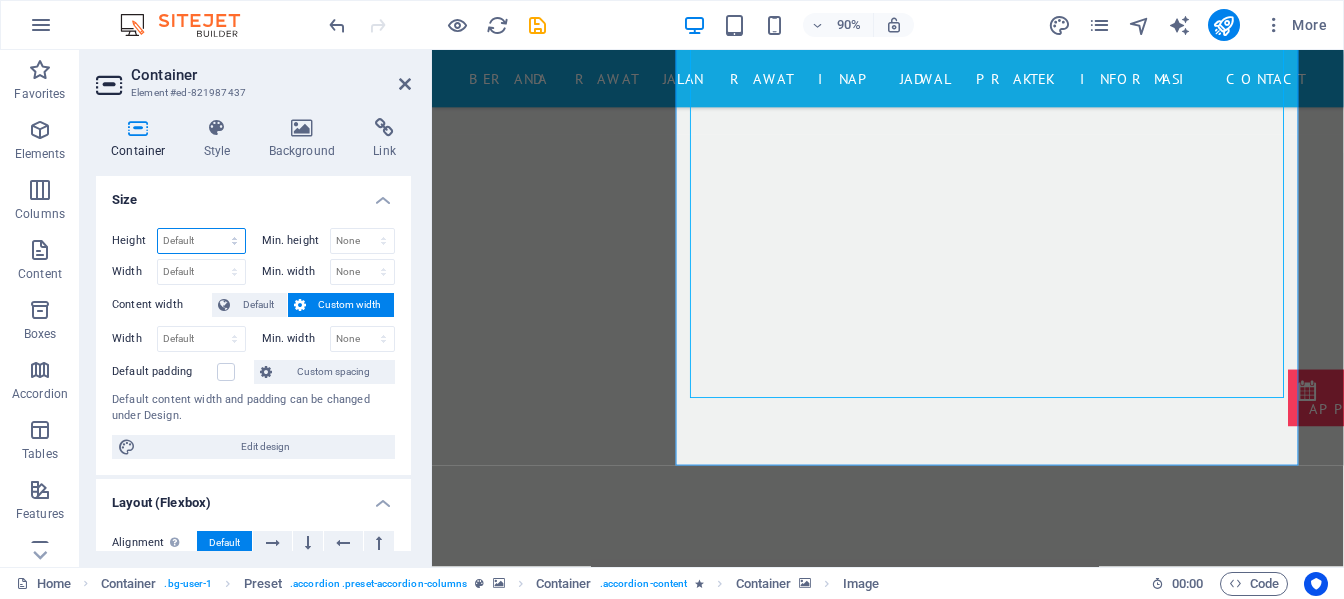 select on "px" 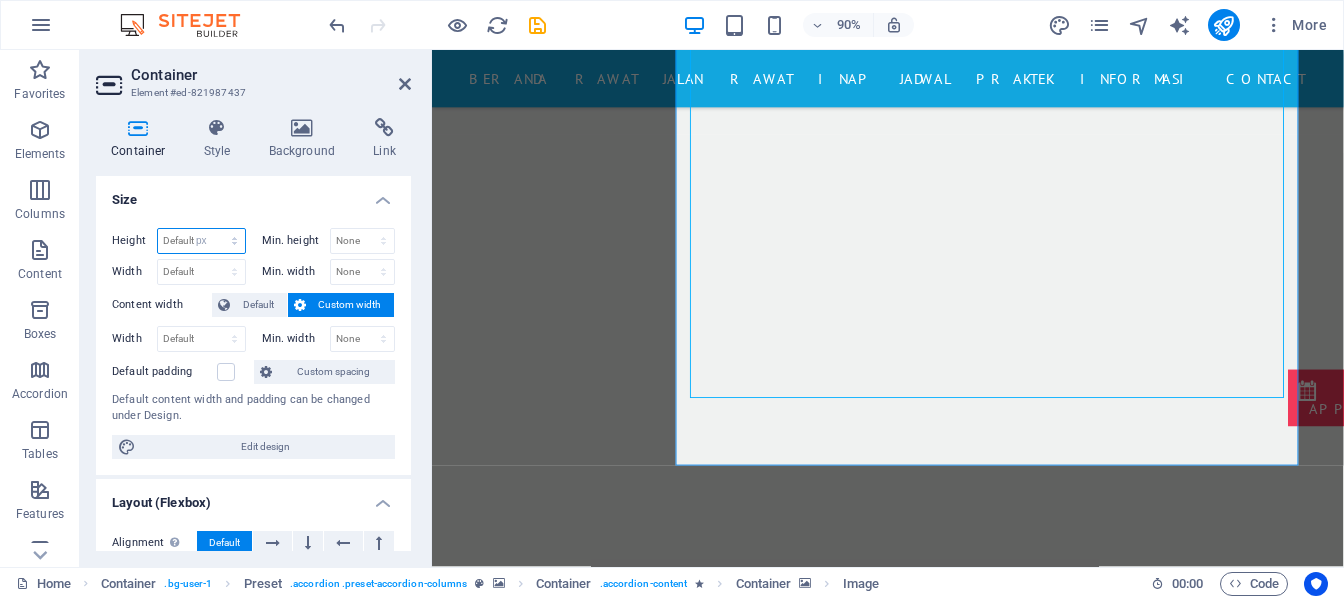 click on "Default px rem % vh vw" at bounding box center [201, 241] 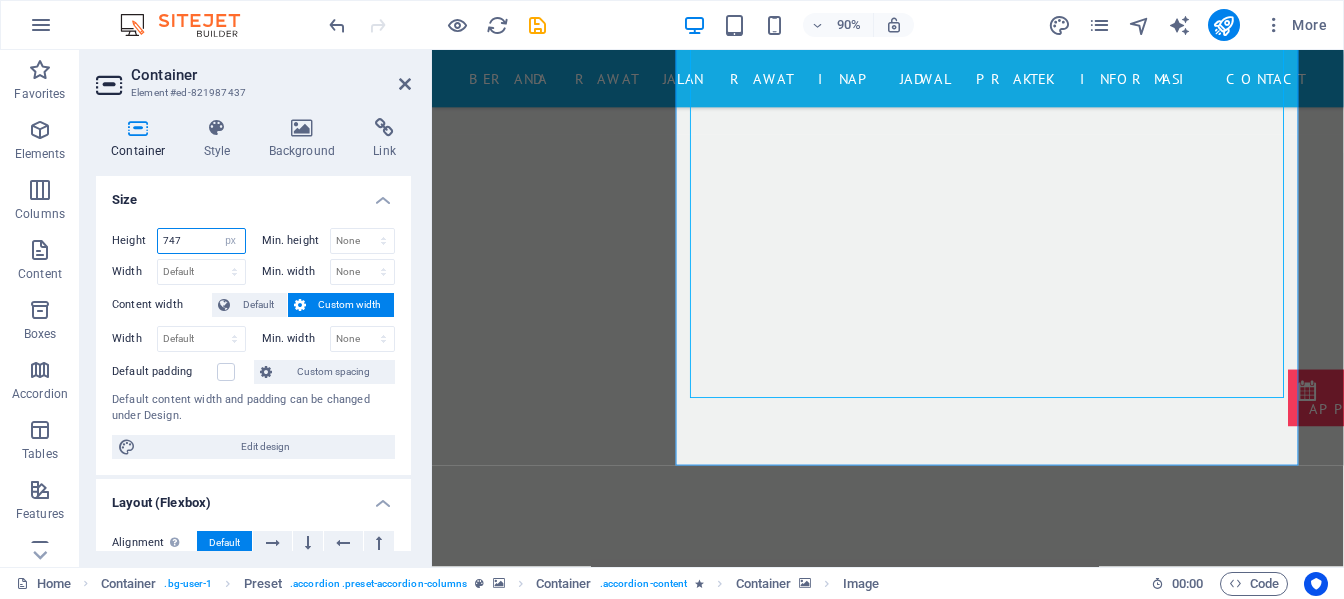 click on "747" at bounding box center (201, 241) 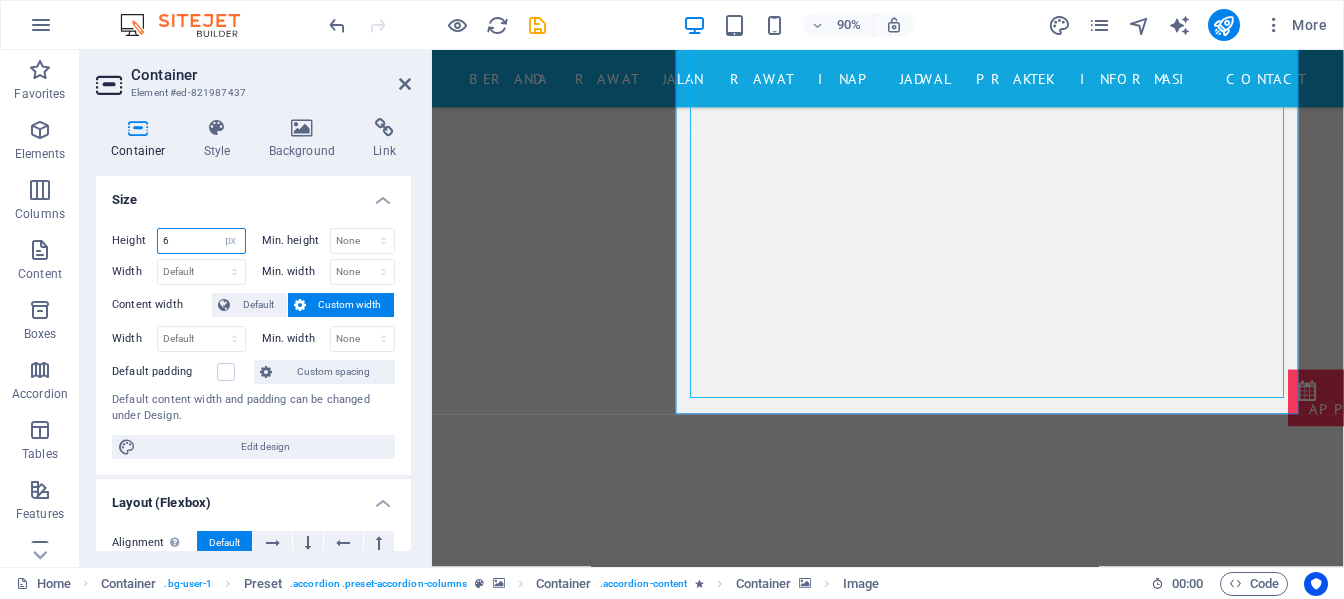 scroll, scrollTop: 6937, scrollLeft: 0, axis: vertical 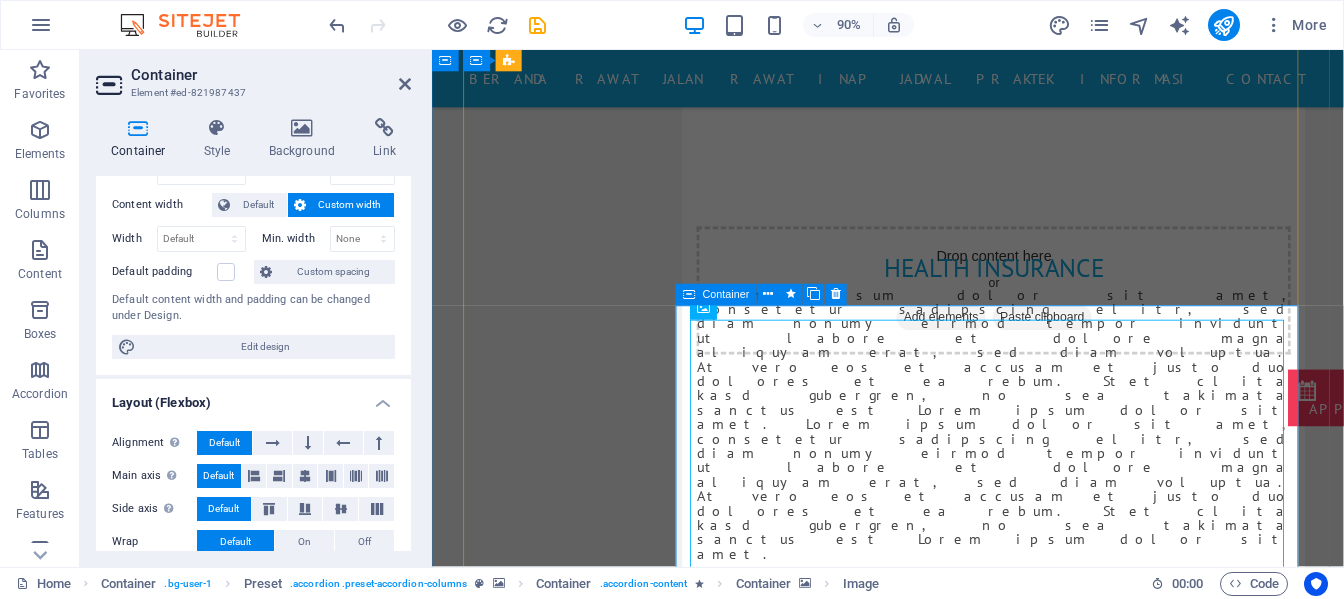 type on "680" 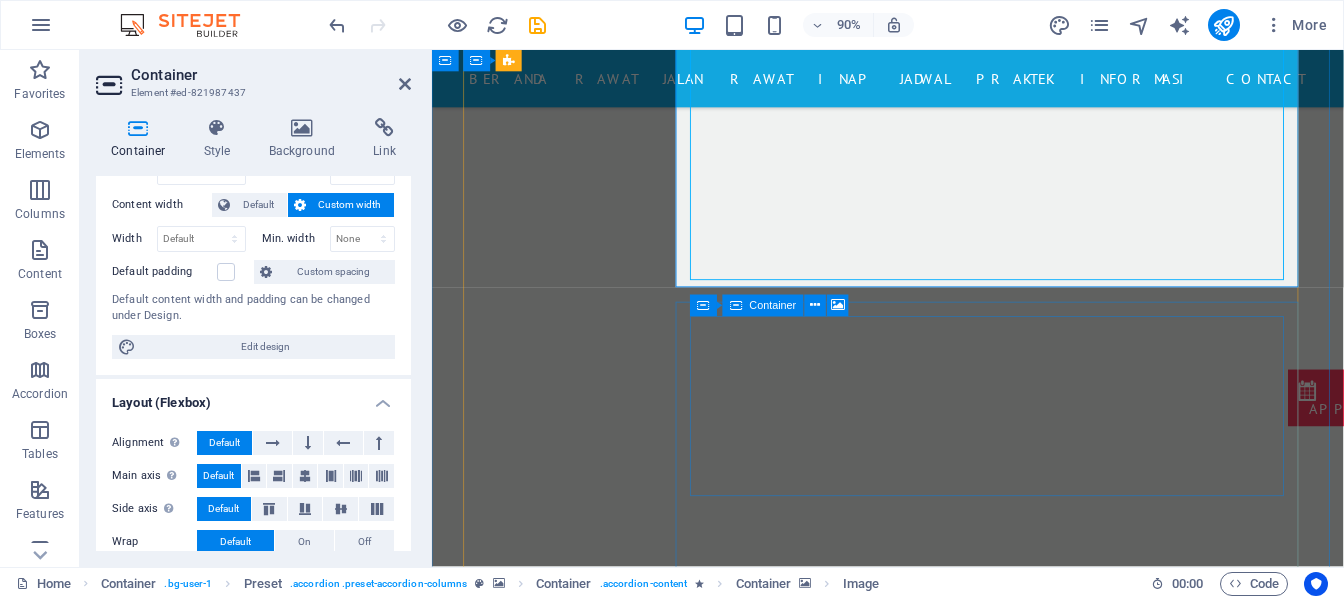 scroll, scrollTop: 7537, scrollLeft: 0, axis: vertical 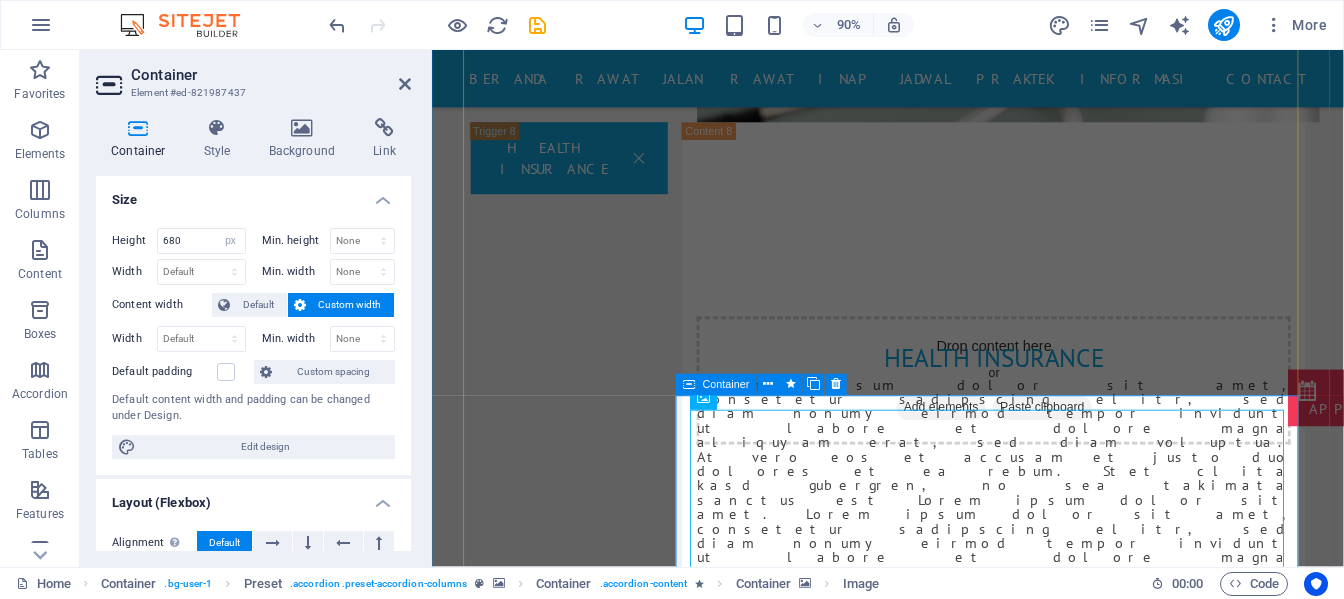 click at bounding box center (1188, 7614) 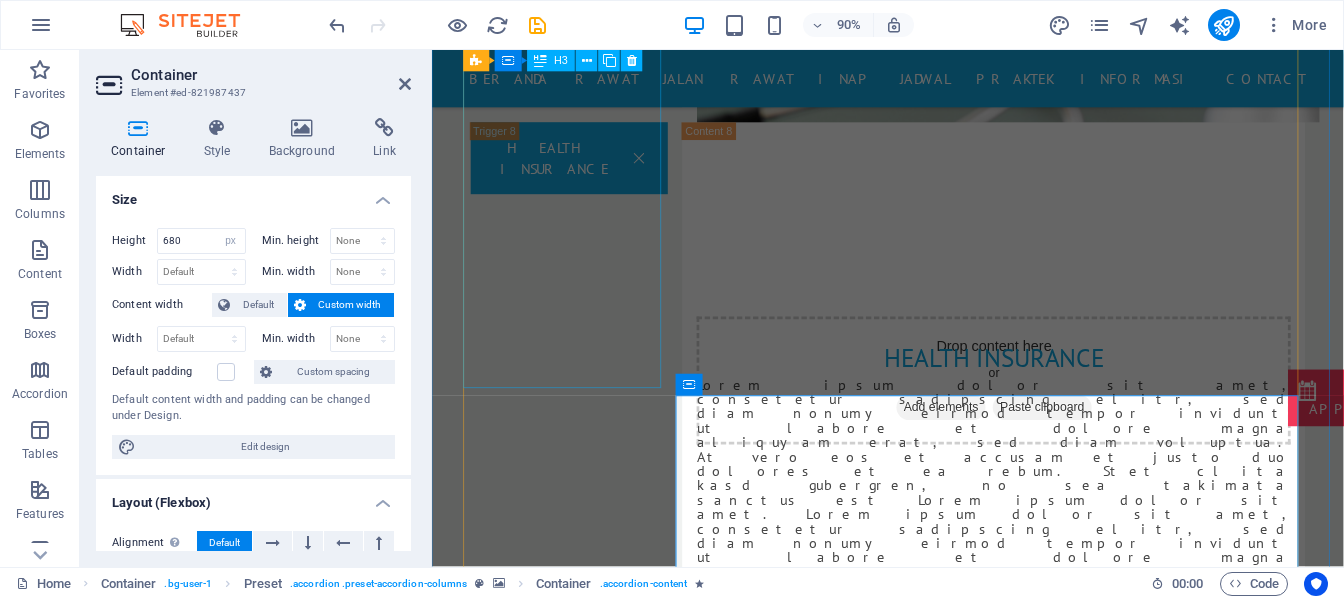 click on "KRIS DAN NON KRIS" at bounding box center (562, 6916) 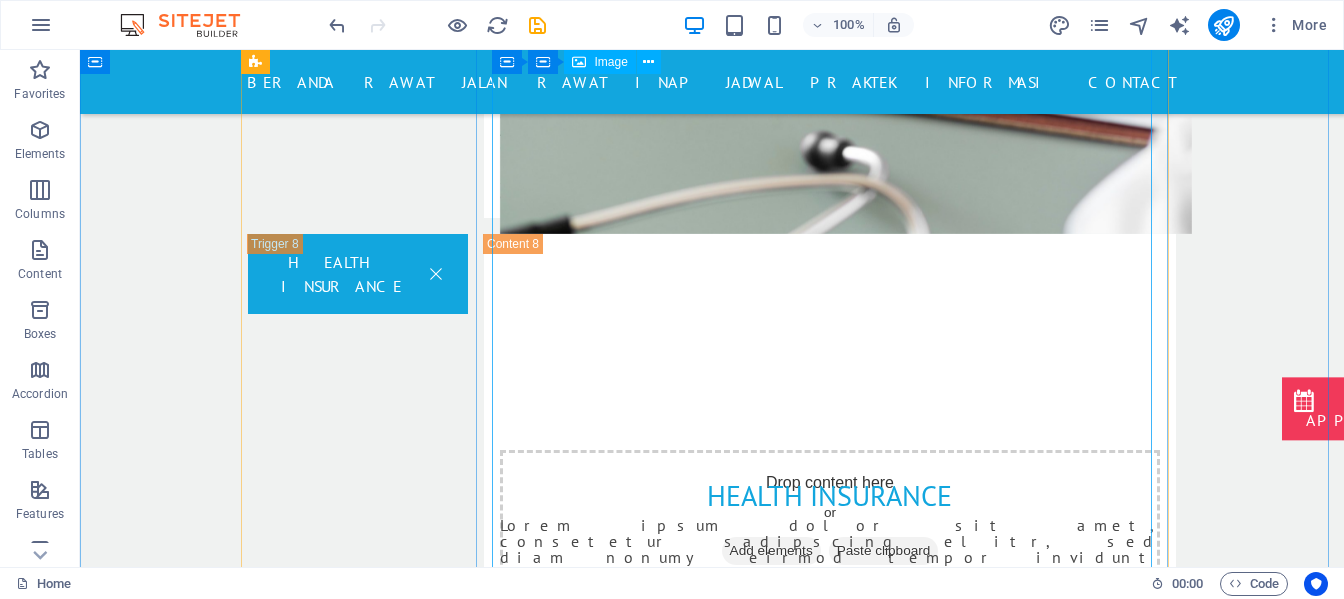scroll, scrollTop: 6738, scrollLeft: 0, axis: vertical 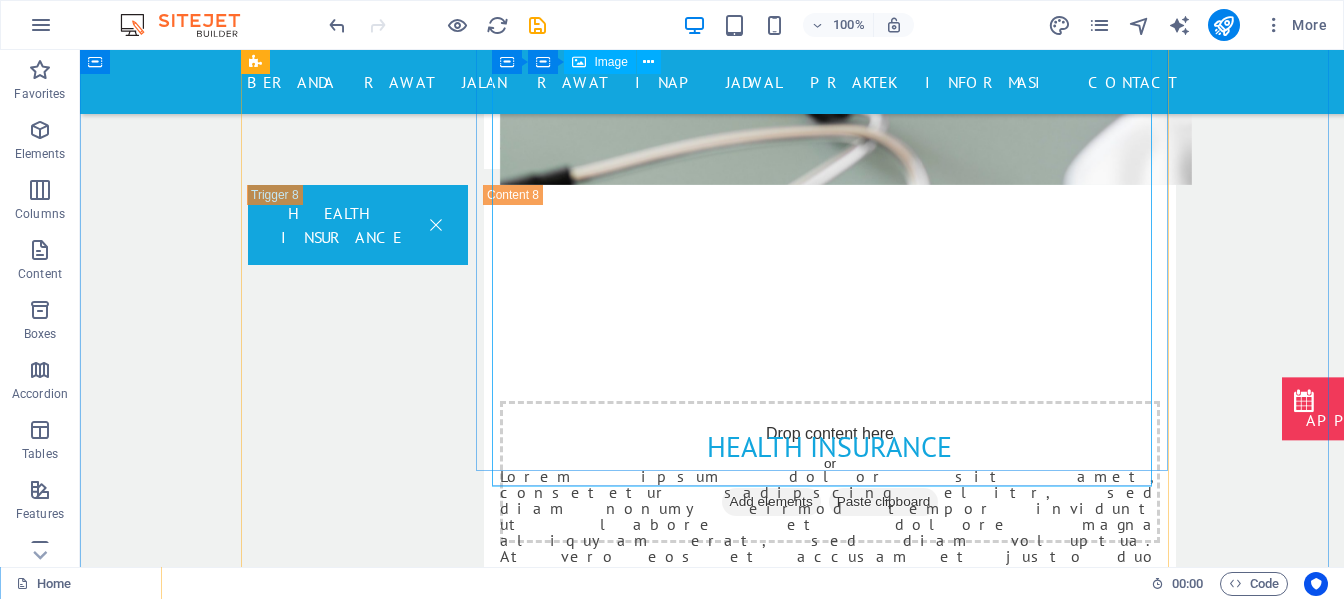 click at bounding box center (1087, 8526) 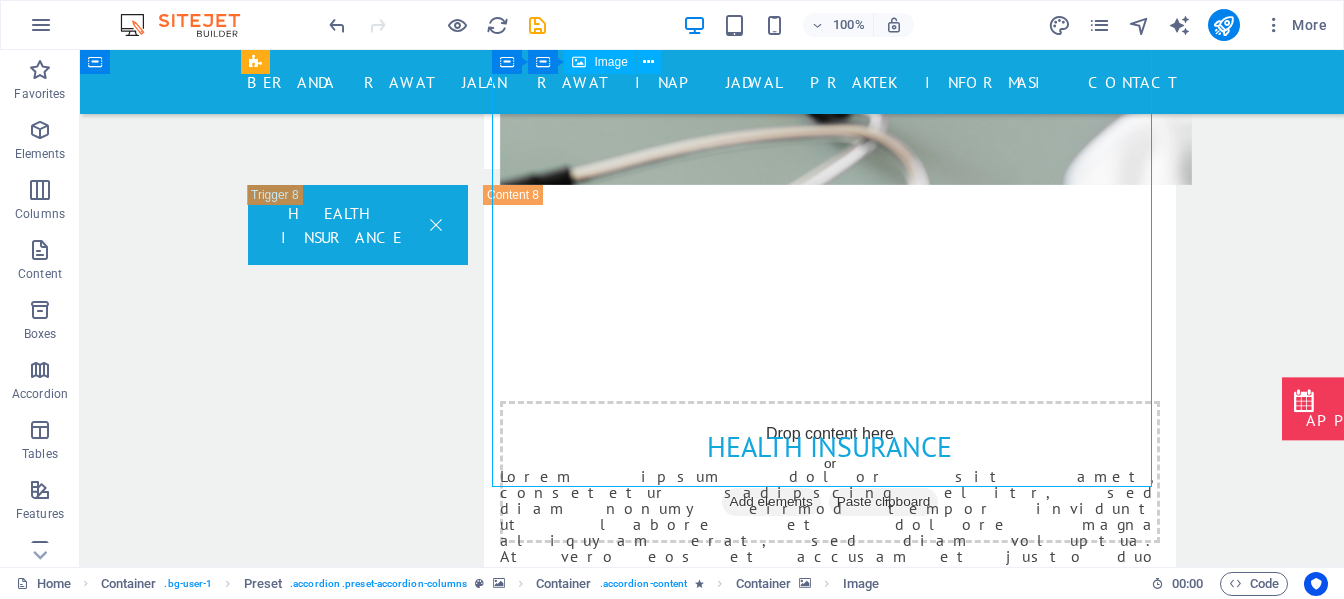 click at bounding box center [1087, 8526] 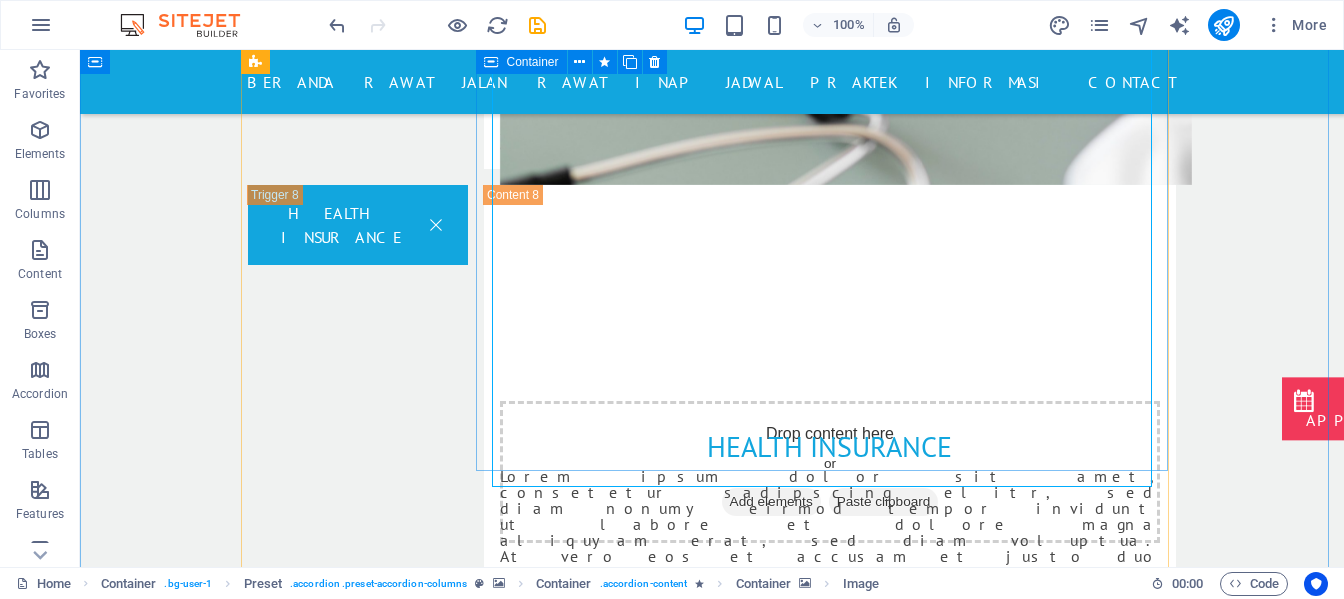 click at bounding box center (1087, 7503) 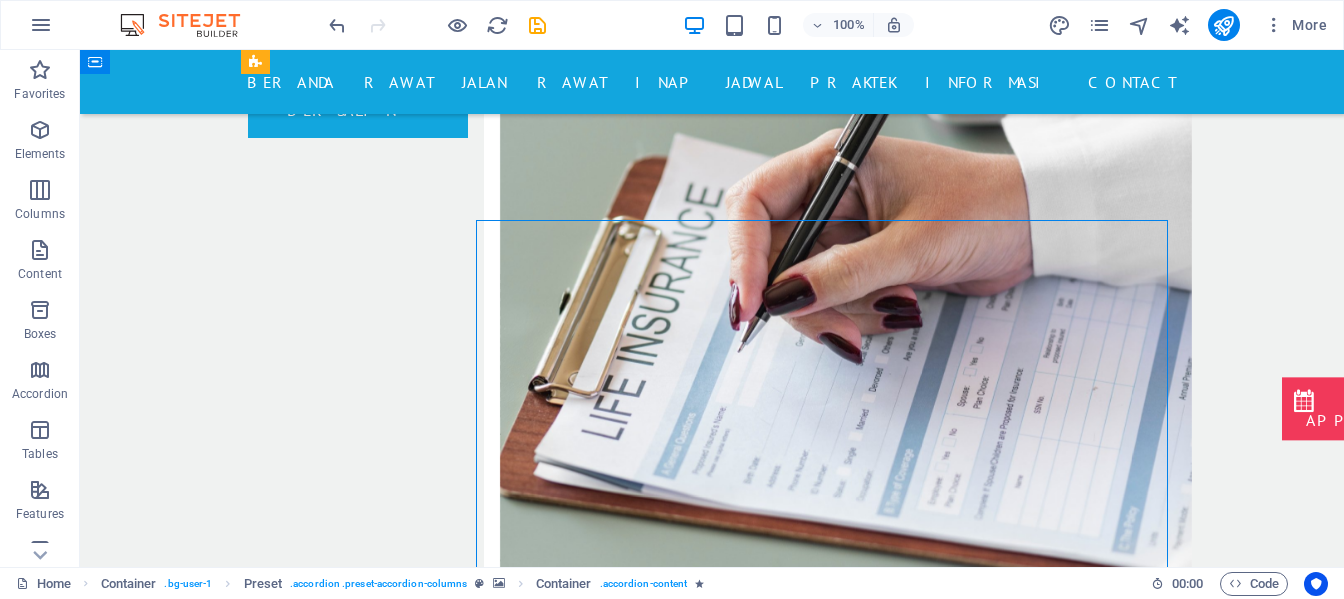 scroll, scrollTop: 6238, scrollLeft: 0, axis: vertical 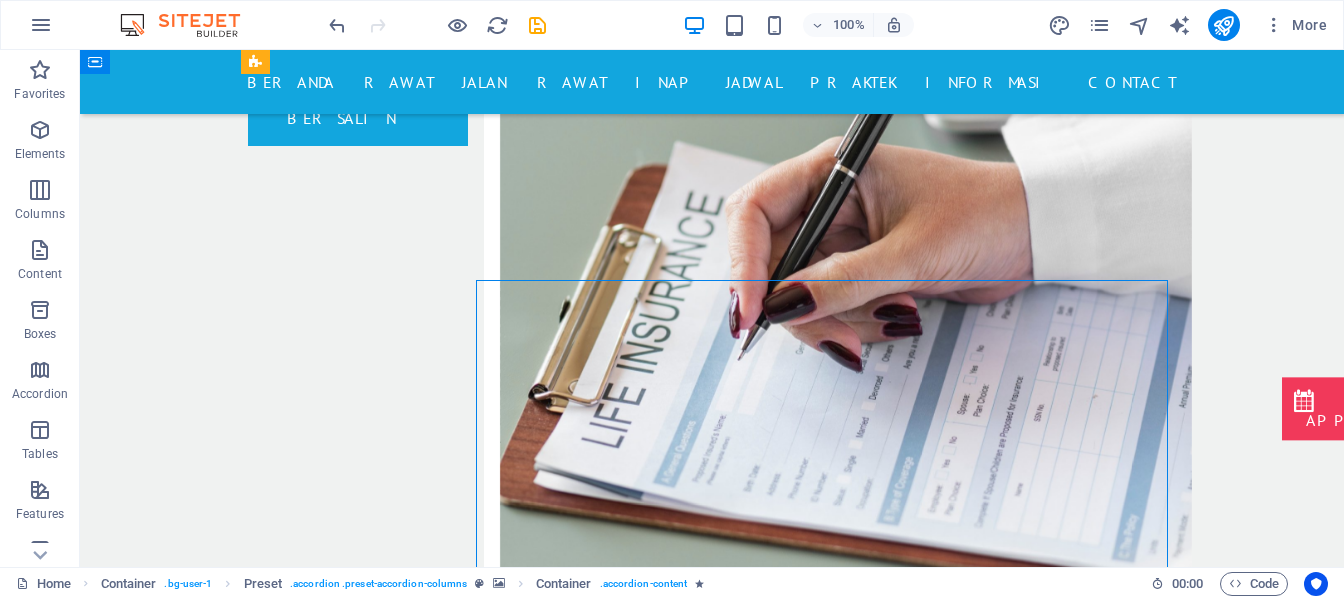 click at bounding box center (1087, 8003) 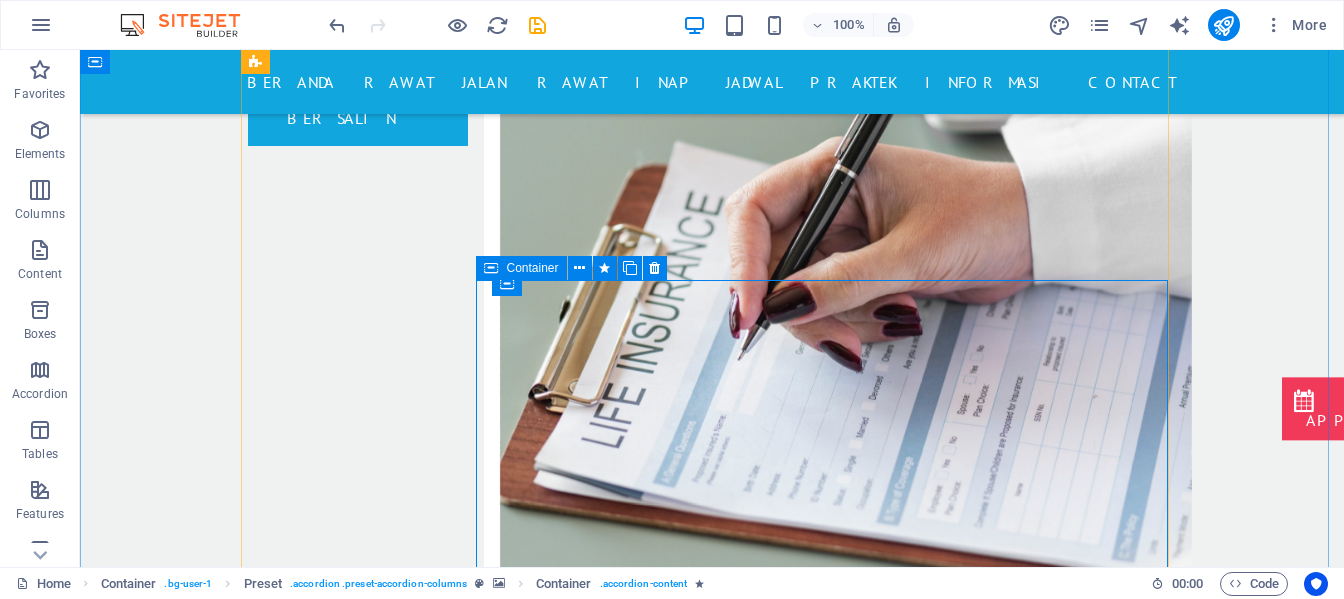 click at bounding box center (1087, 8003) 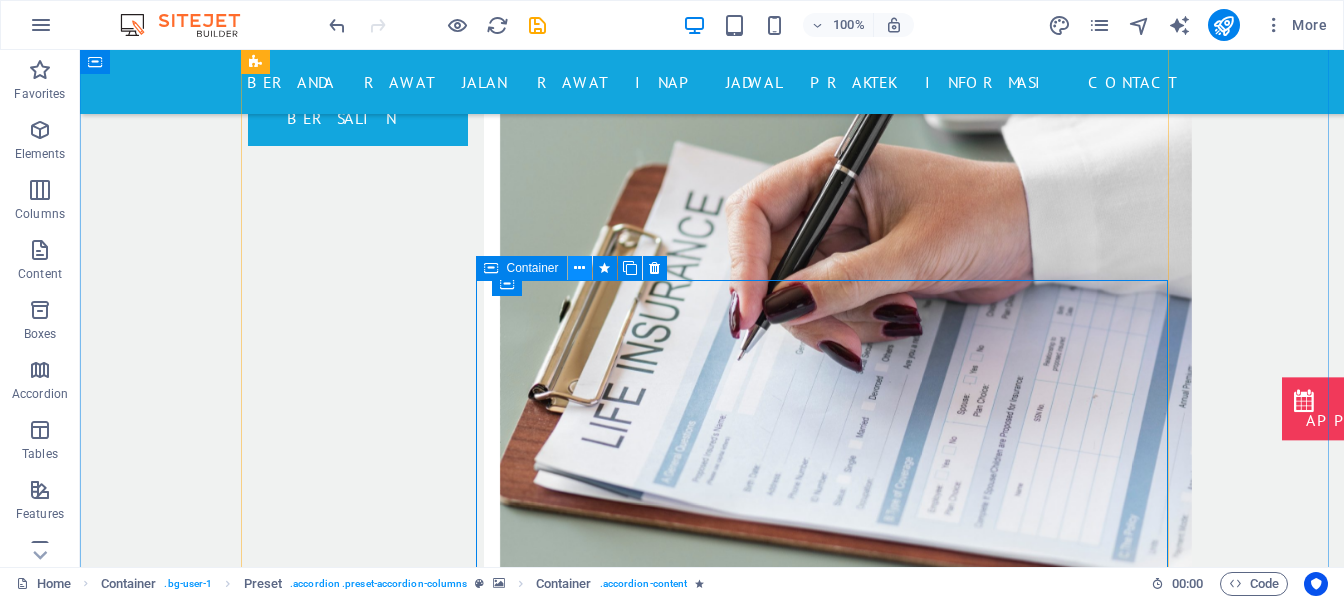 click at bounding box center [579, 268] 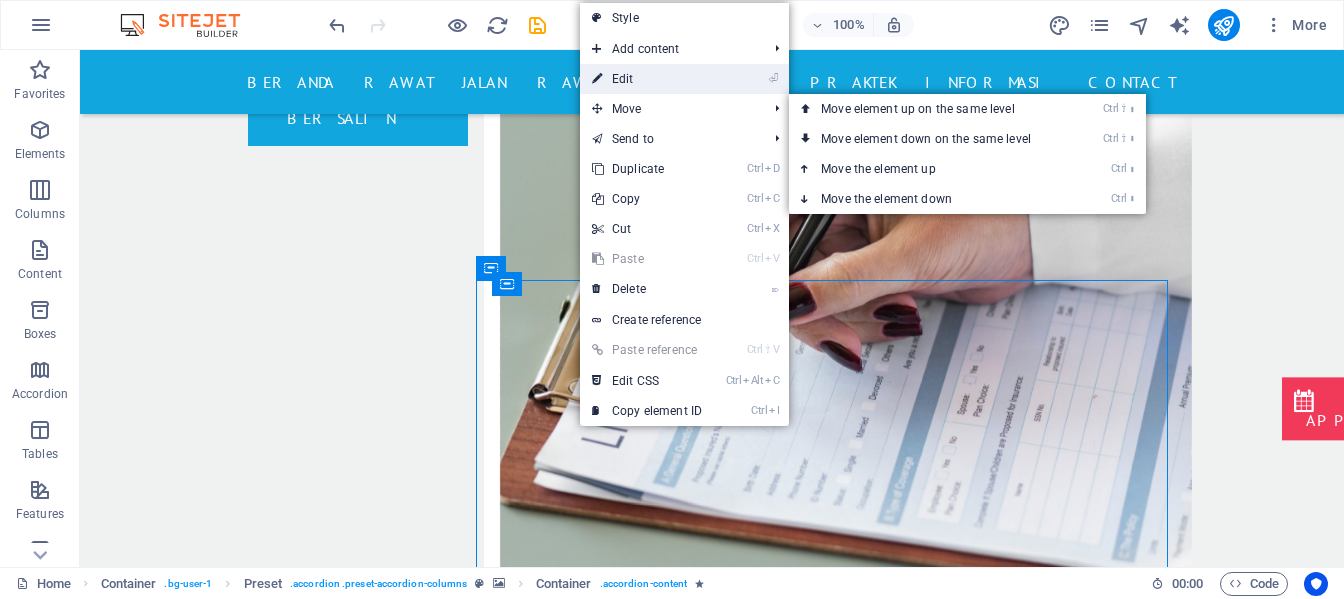 click on "⏎  Edit" at bounding box center [647, 79] 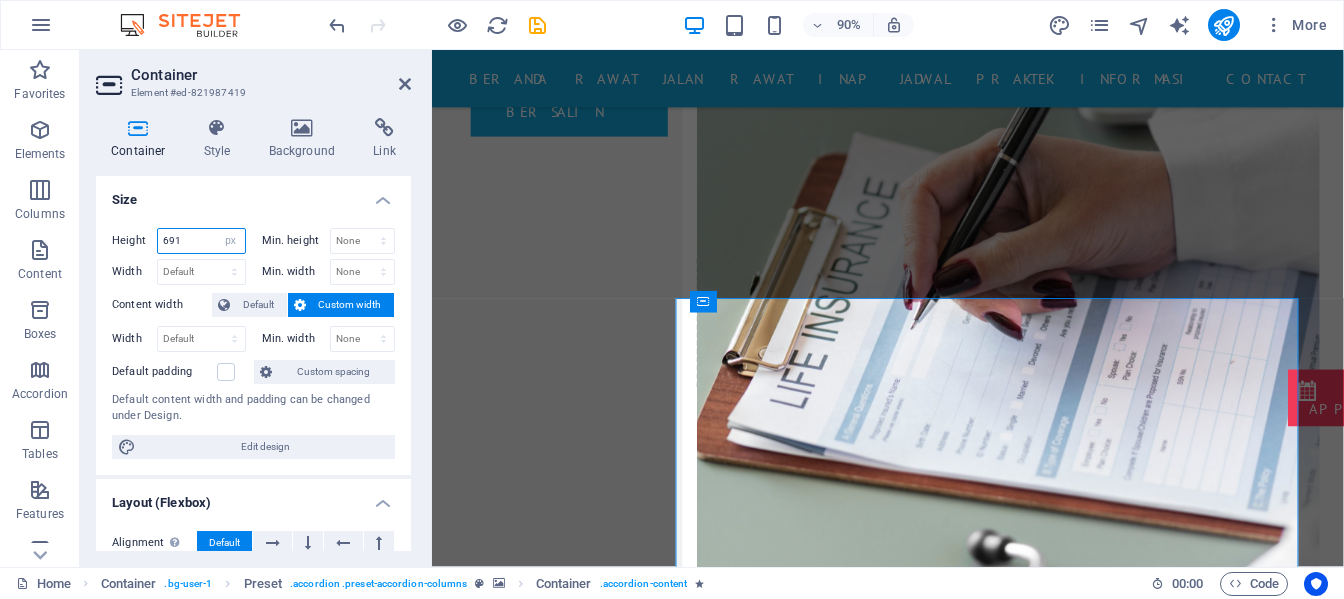 click on "691" at bounding box center (201, 241) 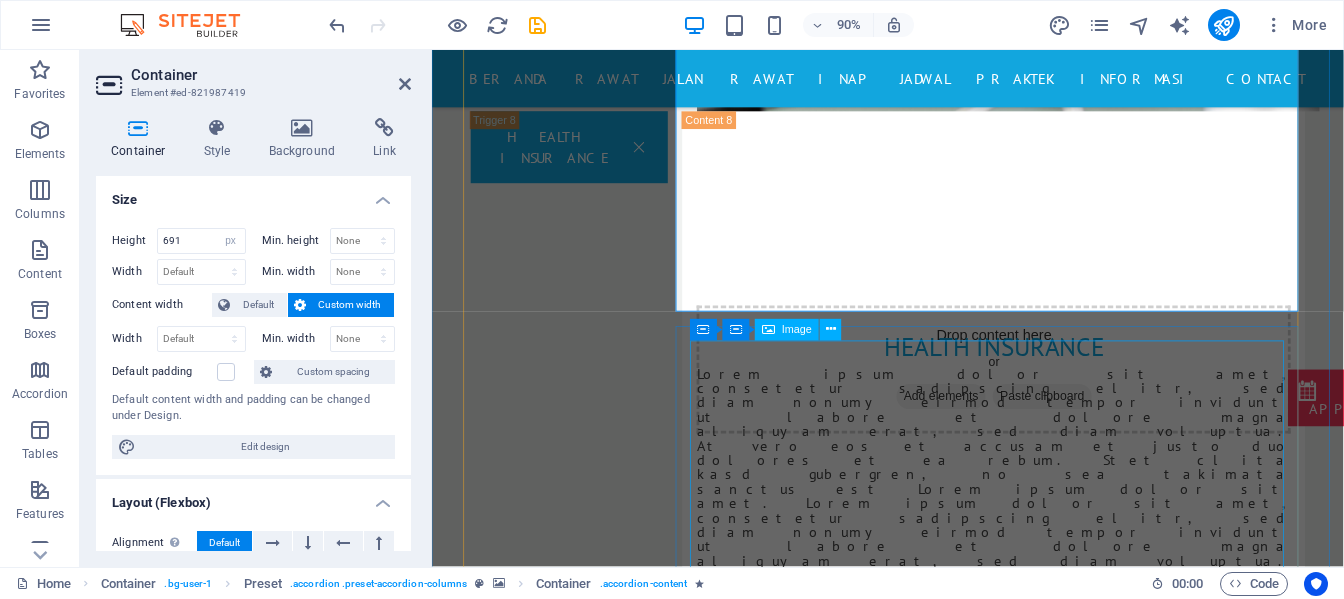 scroll, scrollTop: 6838, scrollLeft: 0, axis: vertical 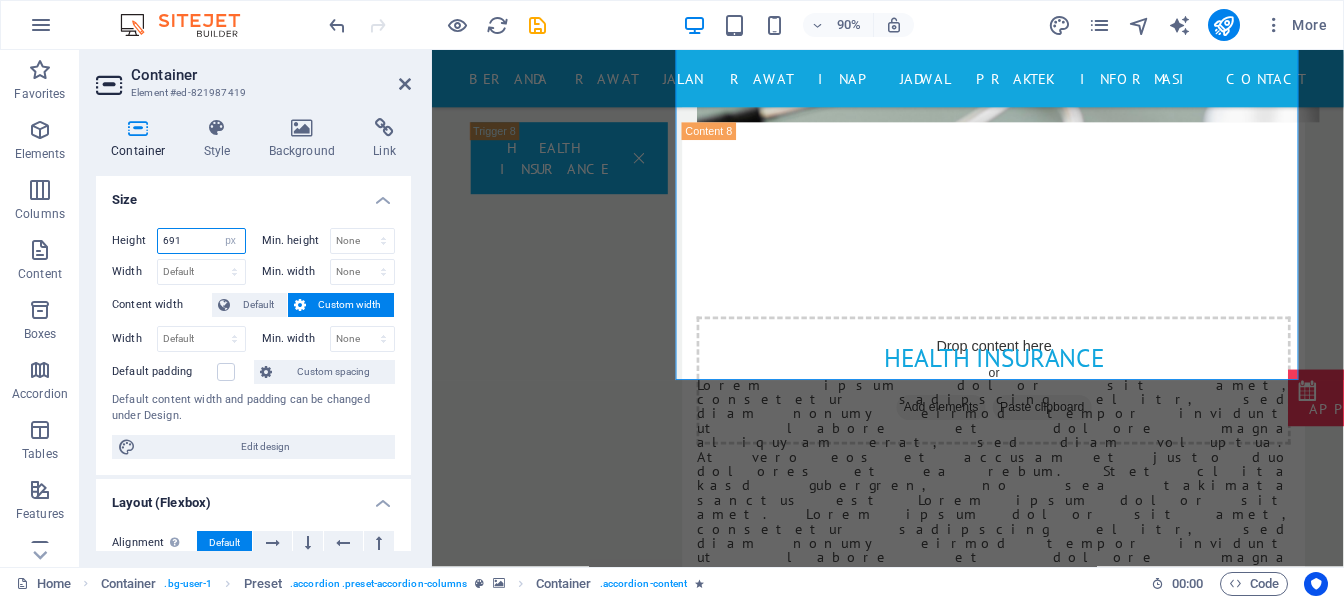 click on "691" at bounding box center [201, 241] 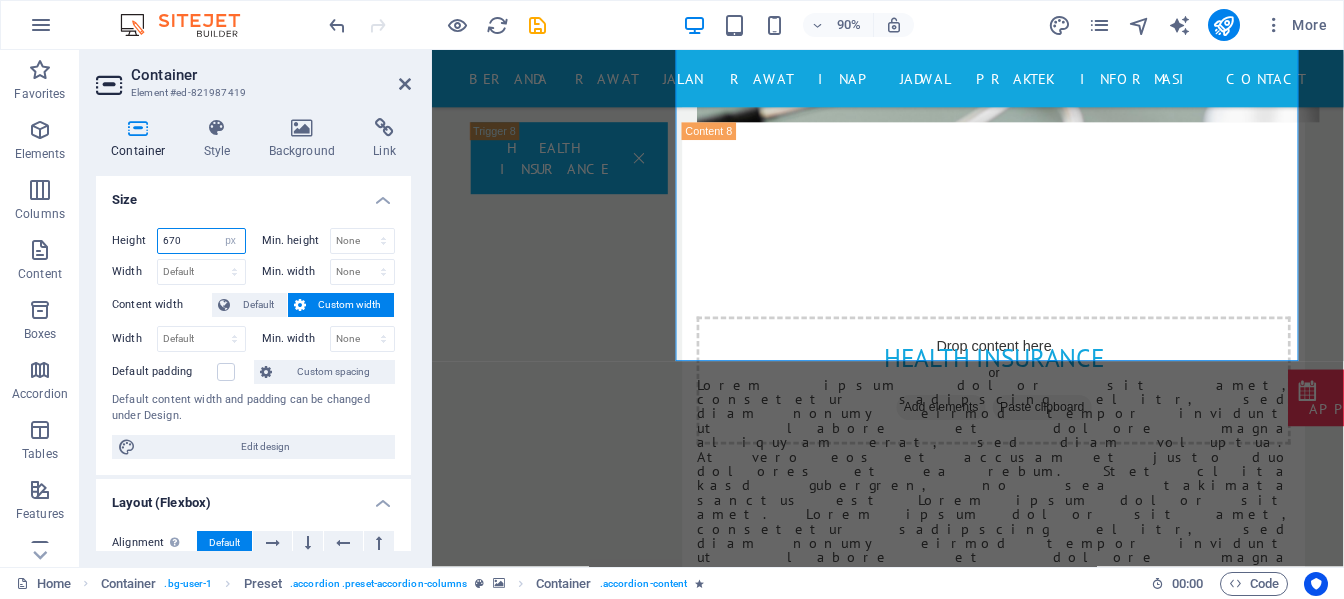 click on "670" at bounding box center (201, 241) 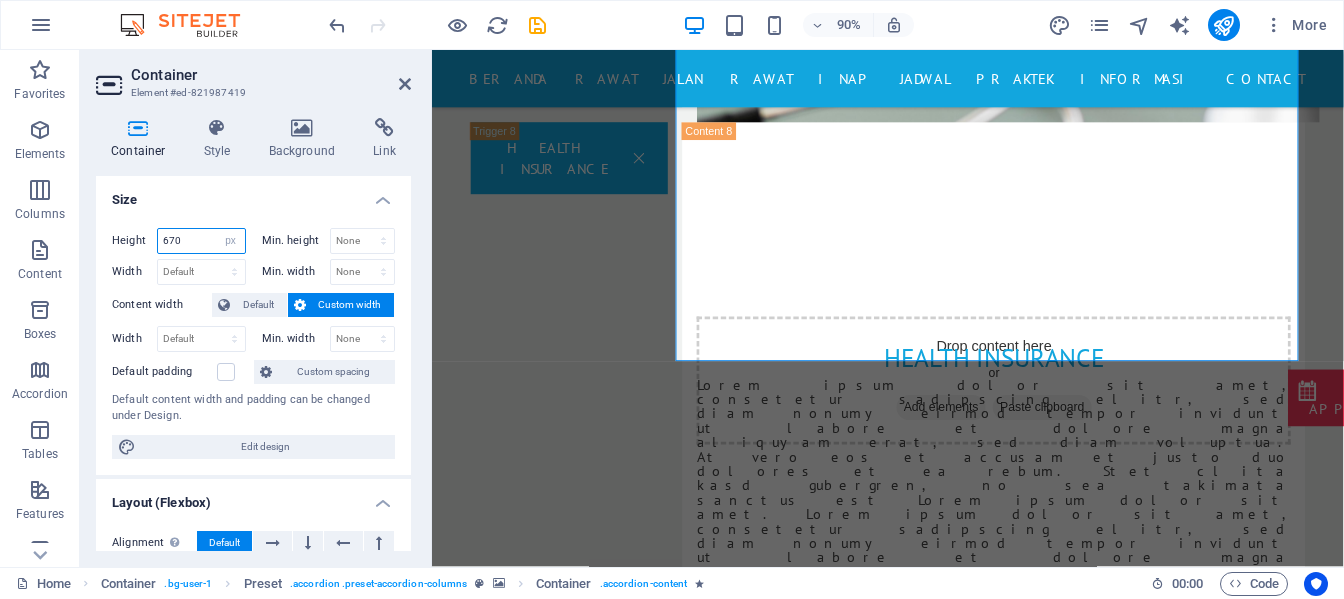 click on "670" at bounding box center (201, 241) 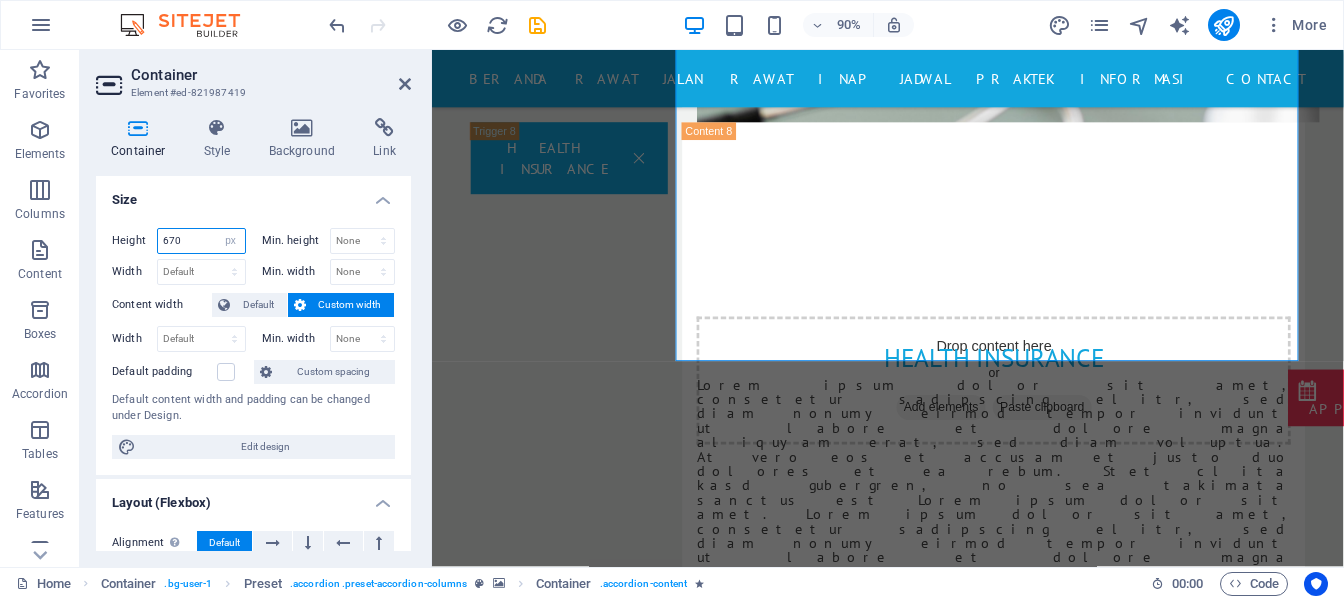 type on "6" 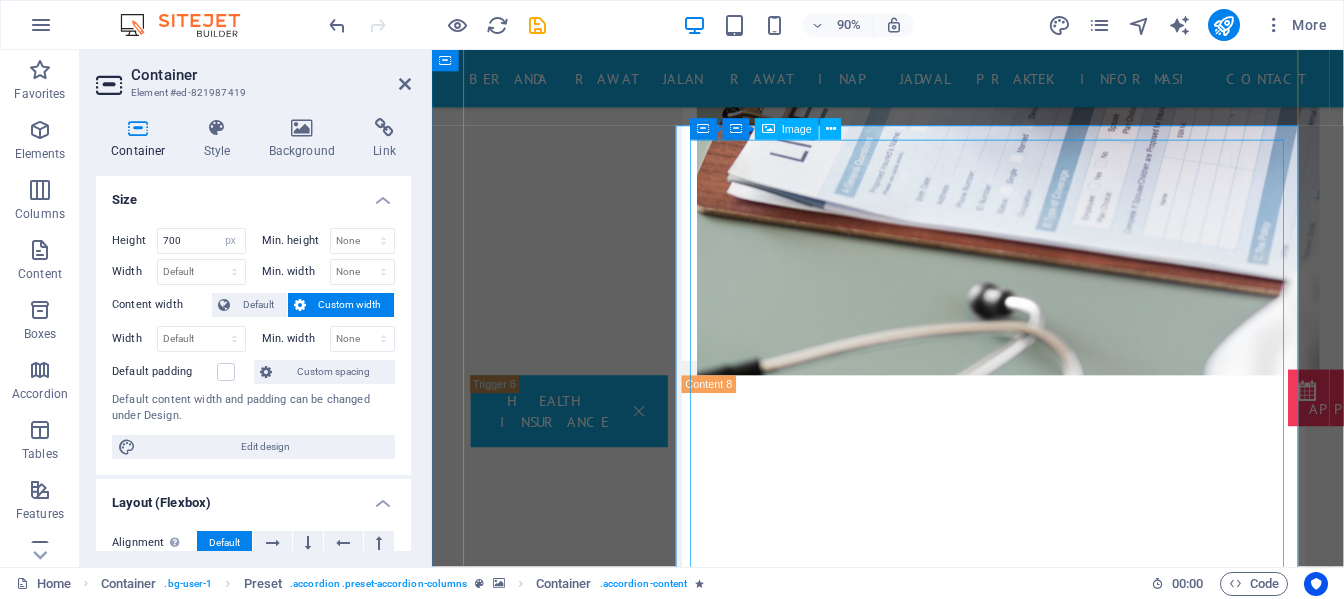 scroll, scrollTop: 6730, scrollLeft: 0, axis: vertical 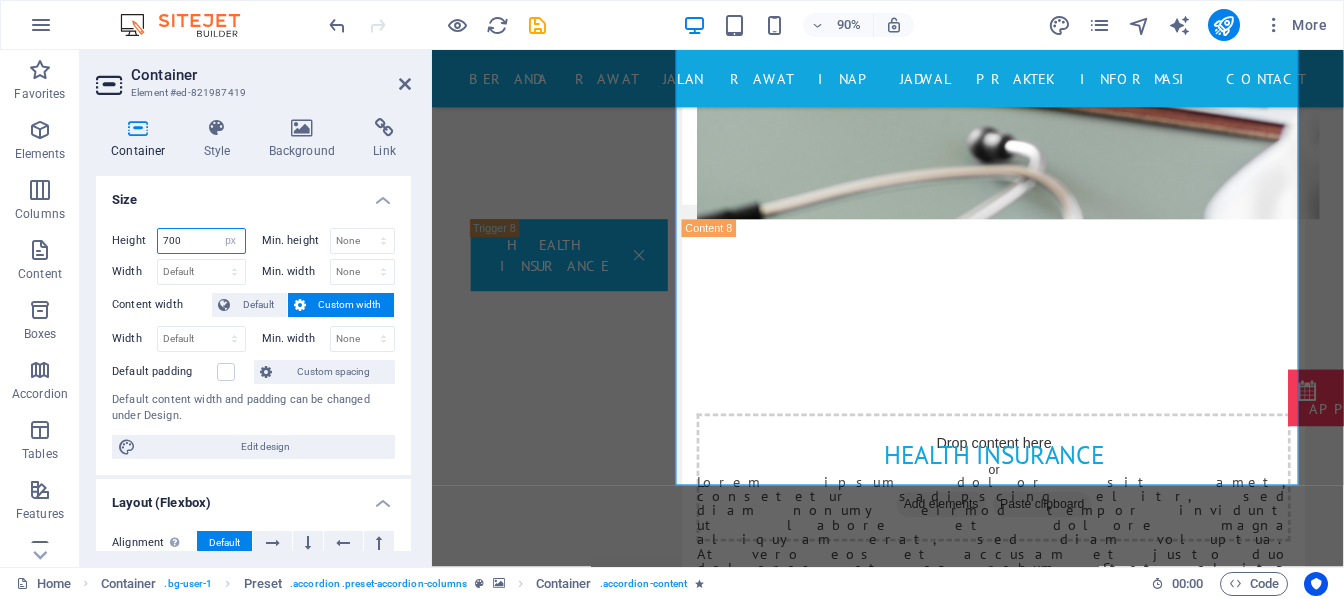 click on "700" at bounding box center (201, 241) 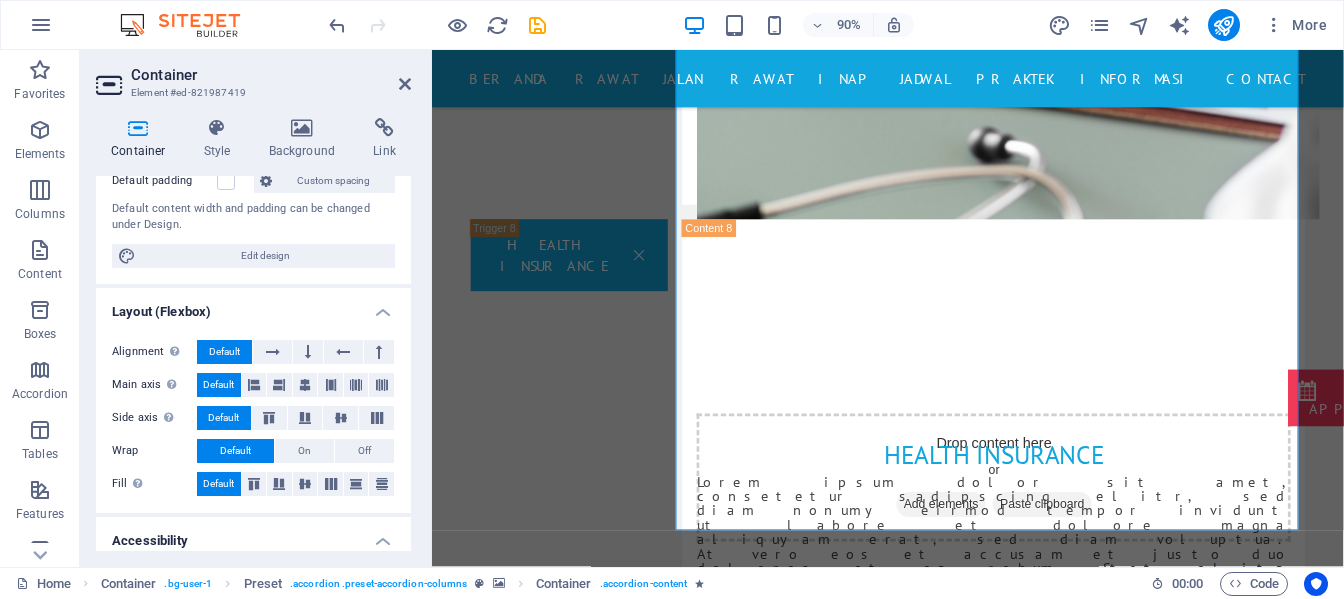 scroll, scrollTop: 200, scrollLeft: 0, axis: vertical 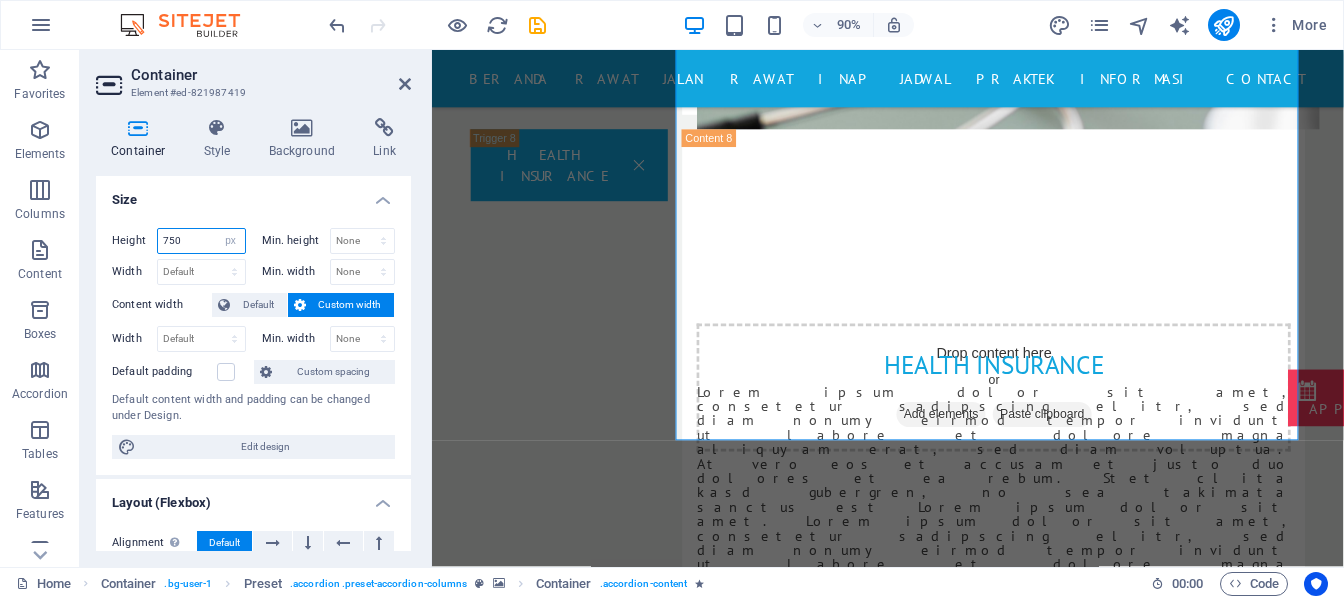 click on "750" at bounding box center [201, 241] 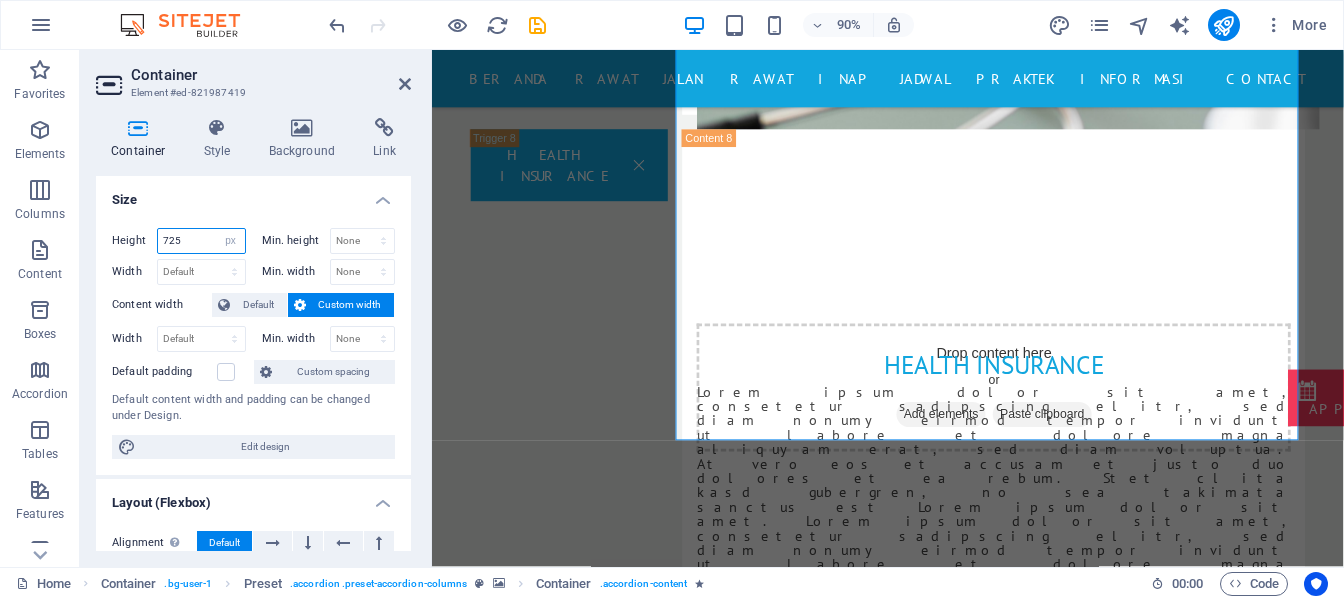 type on "725" 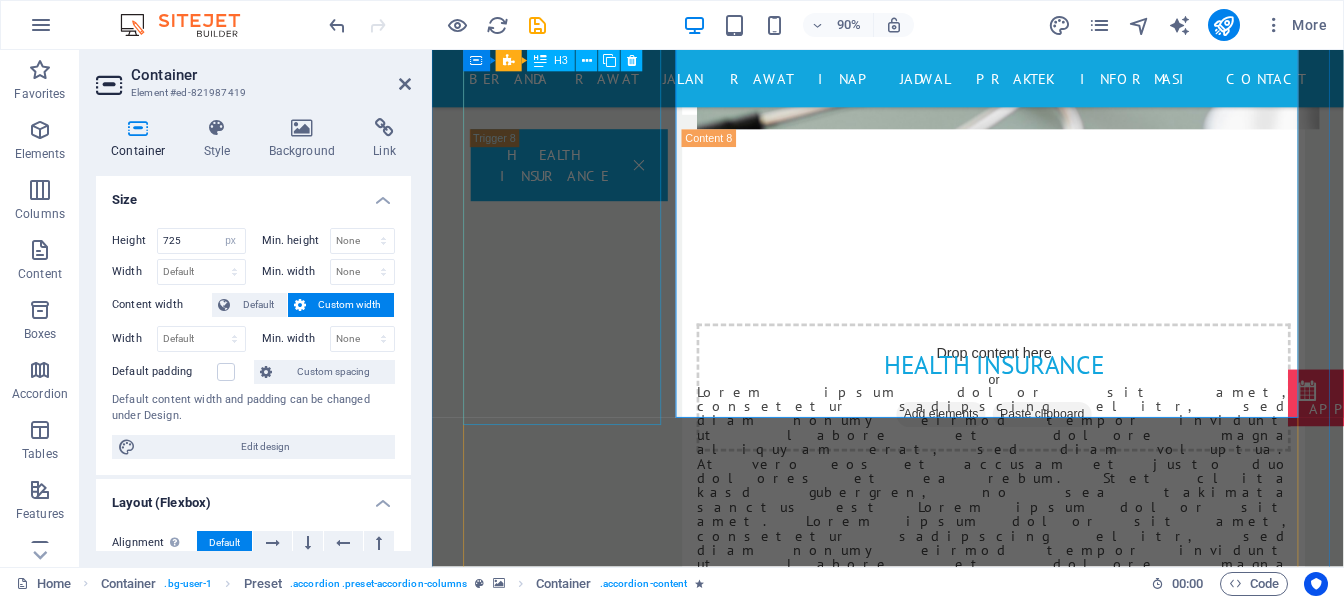 click on "KRIS DAN NON KRIS" at bounding box center [562, 6974] 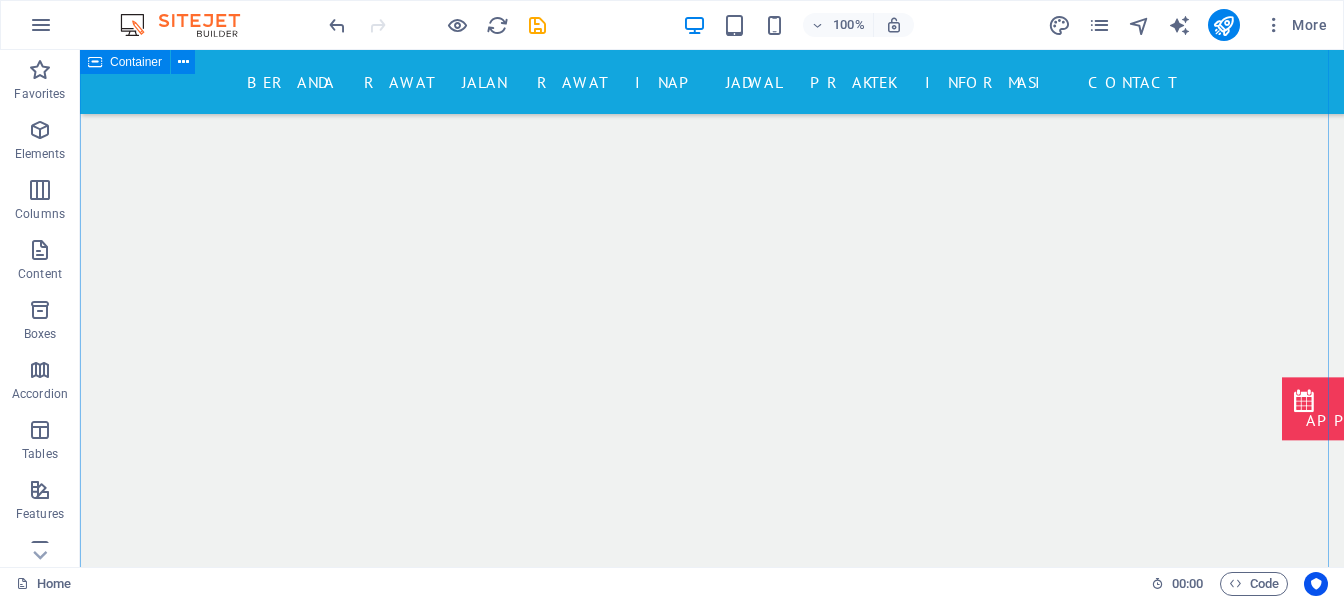 scroll, scrollTop: 7538, scrollLeft: 0, axis: vertical 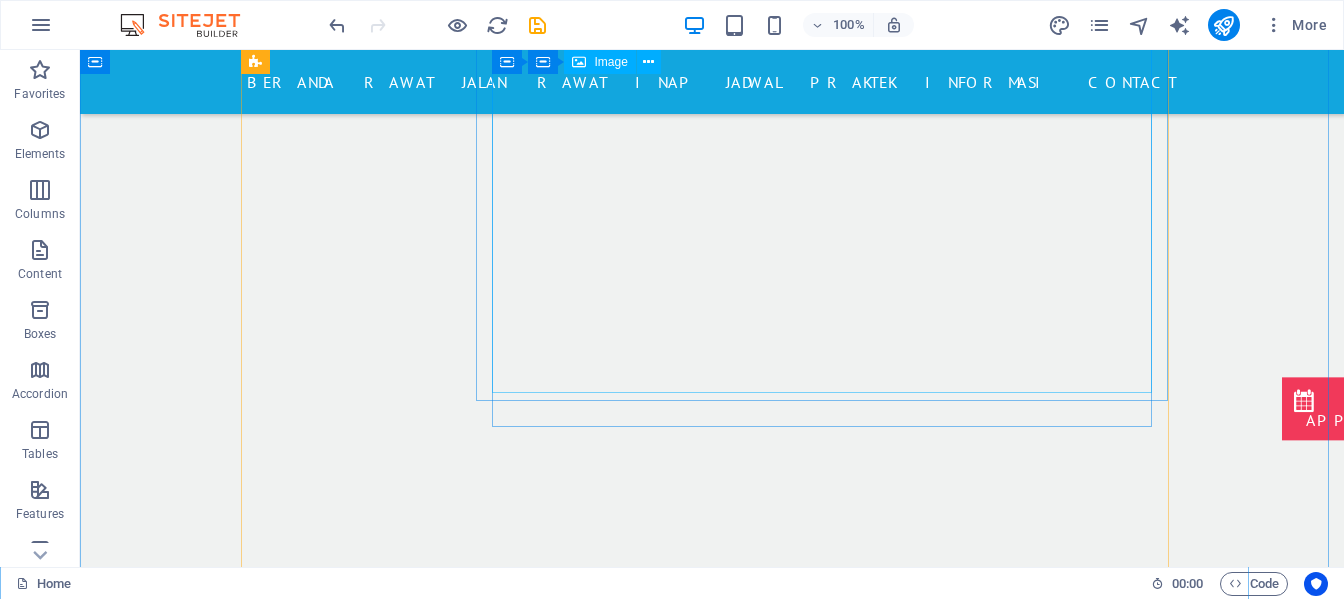 click at bounding box center (1087, 8467) 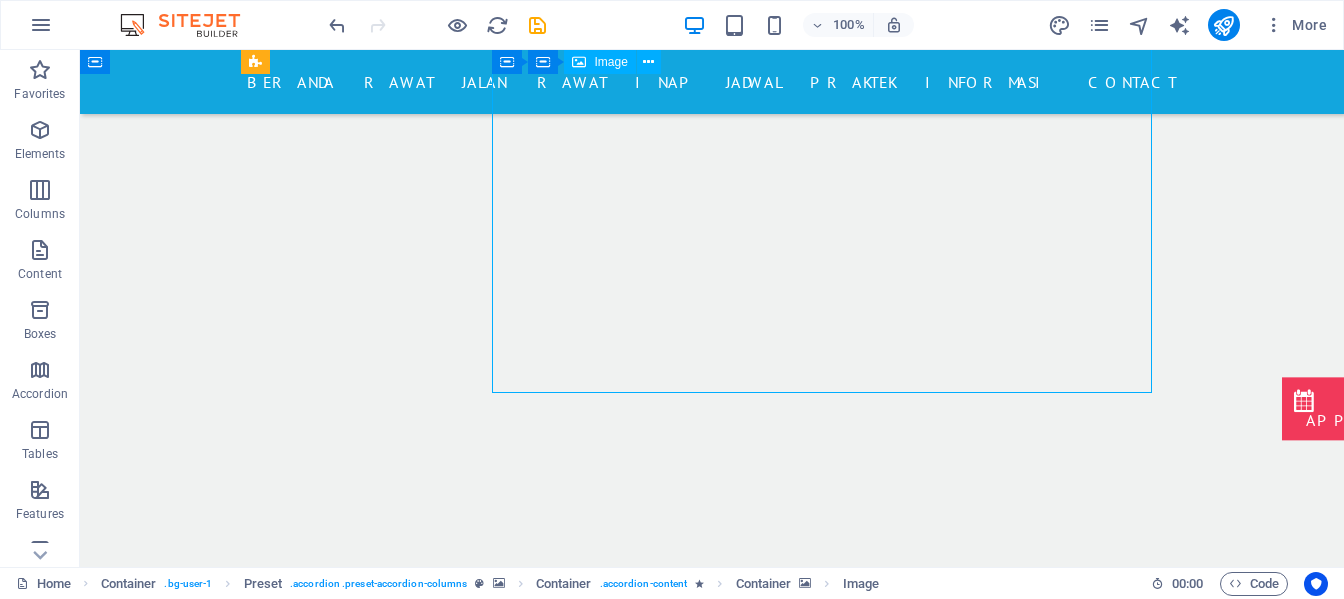 click at bounding box center [1087, 8467] 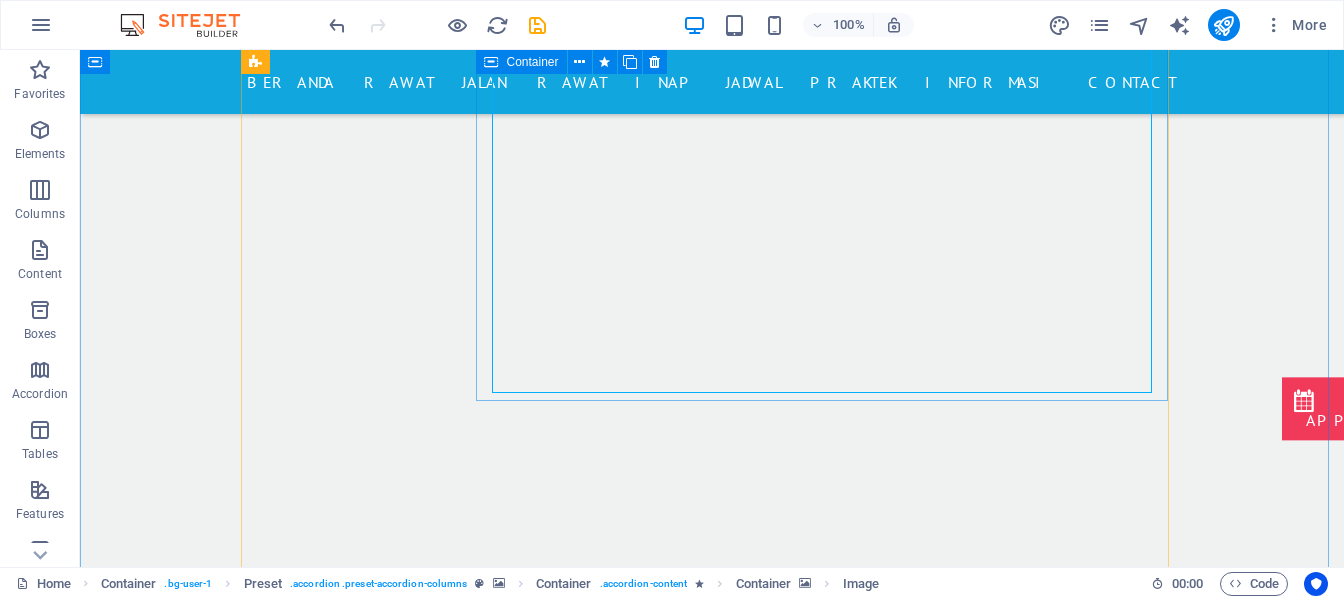 click at bounding box center (1087, 7473) 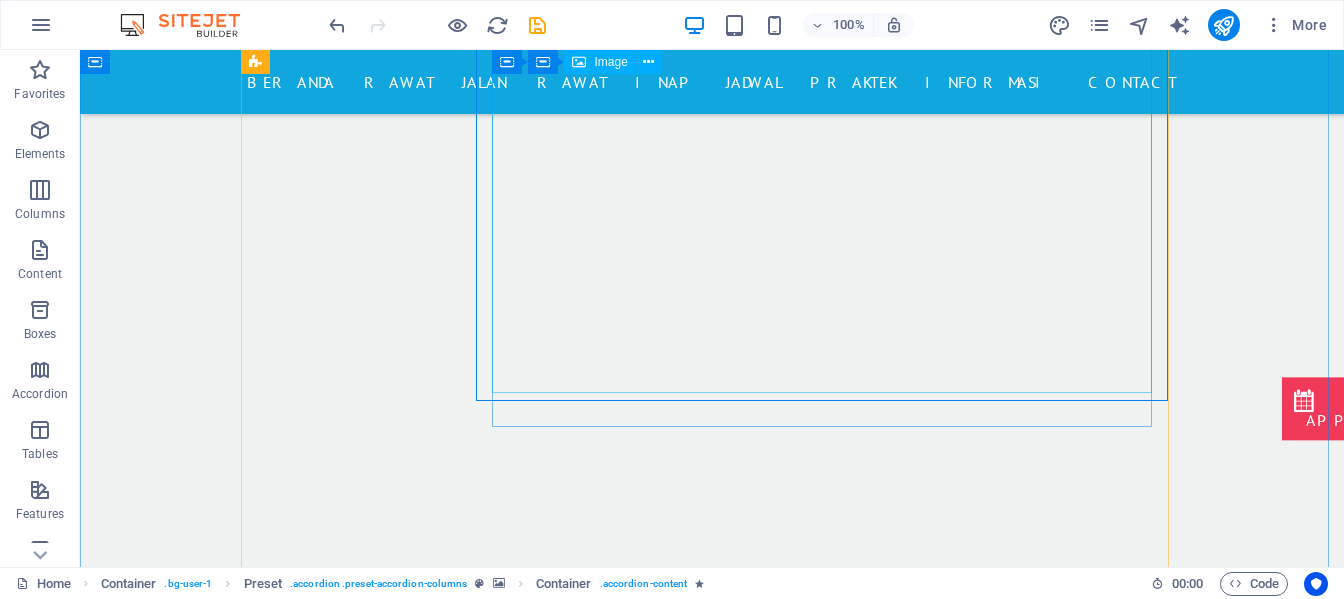 click at bounding box center [1087, 8467] 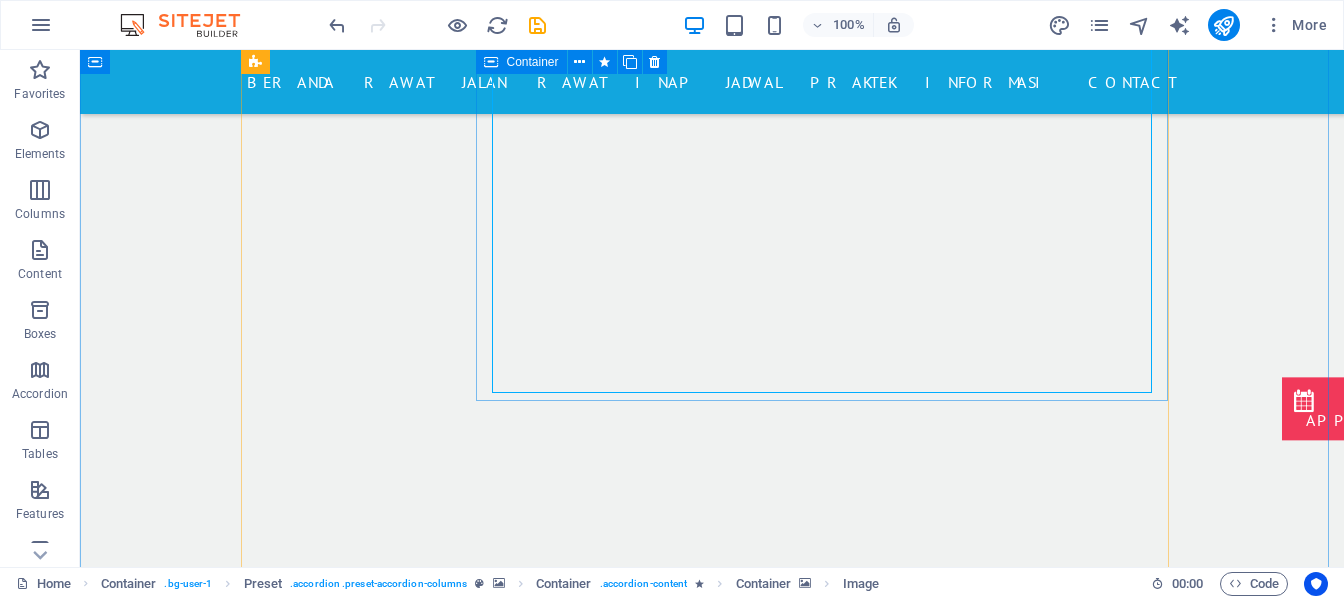click at bounding box center (1087, 7473) 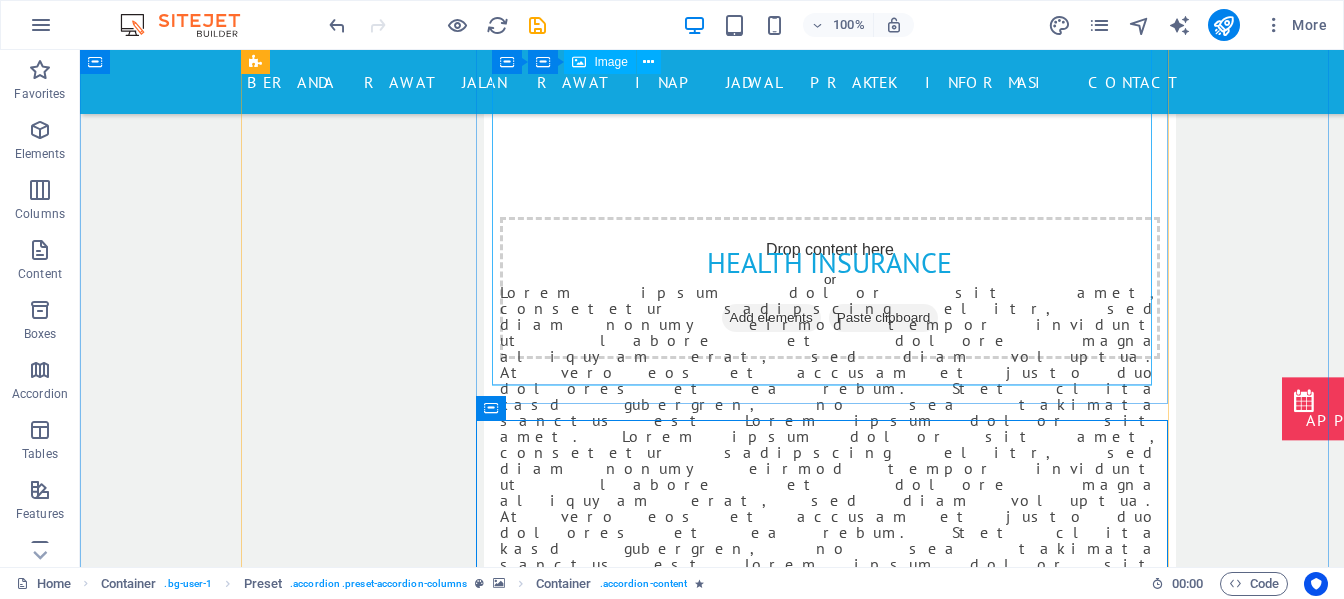 scroll, scrollTop: 6838, scrollLeft: 0, axis: vertical 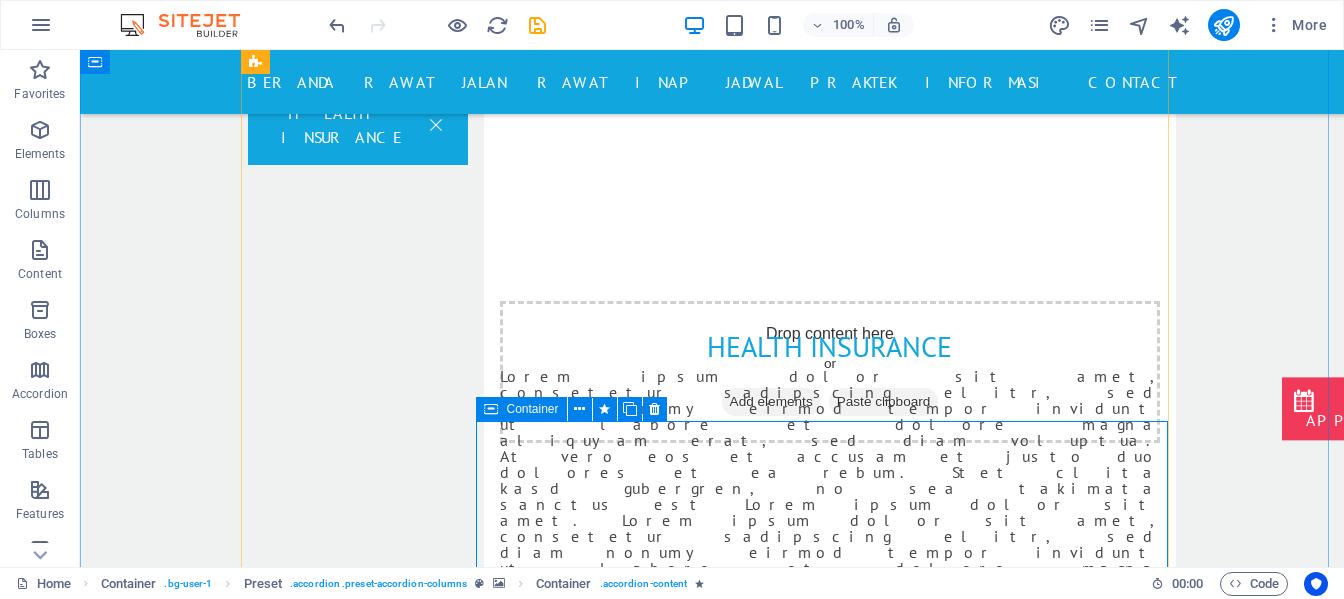 click at bounding box center [1087, 8173] 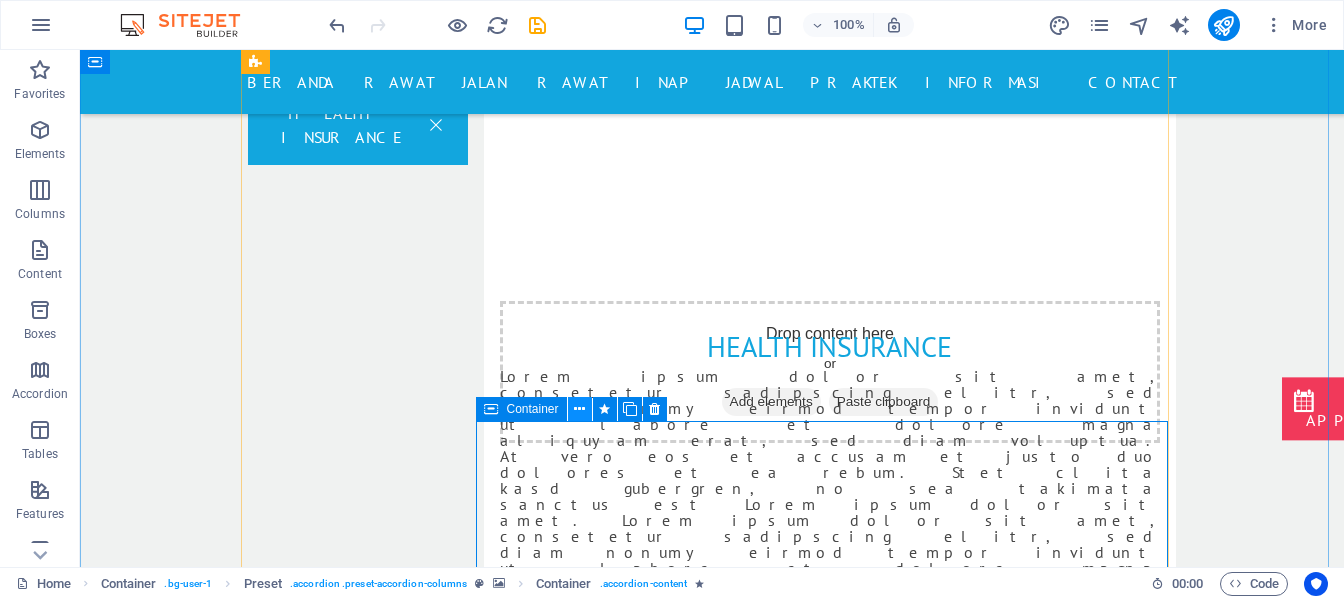 click at bounding box center (579, 409) 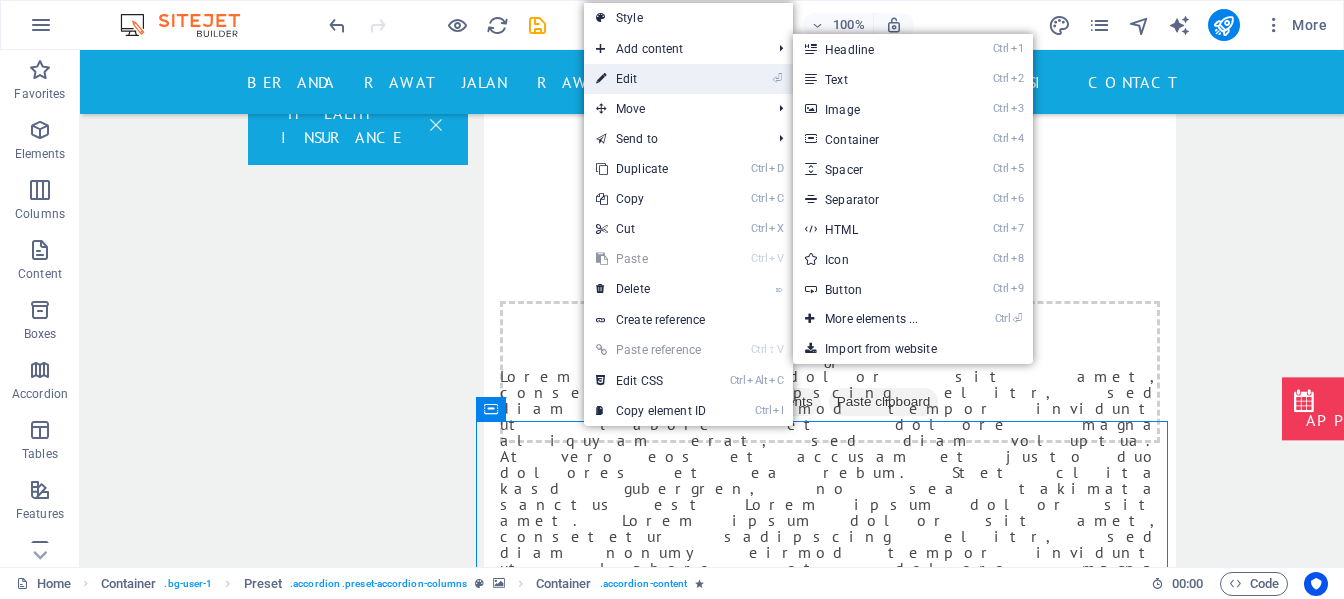 click on "⏎  Edit" at bounding box center (651, 79) 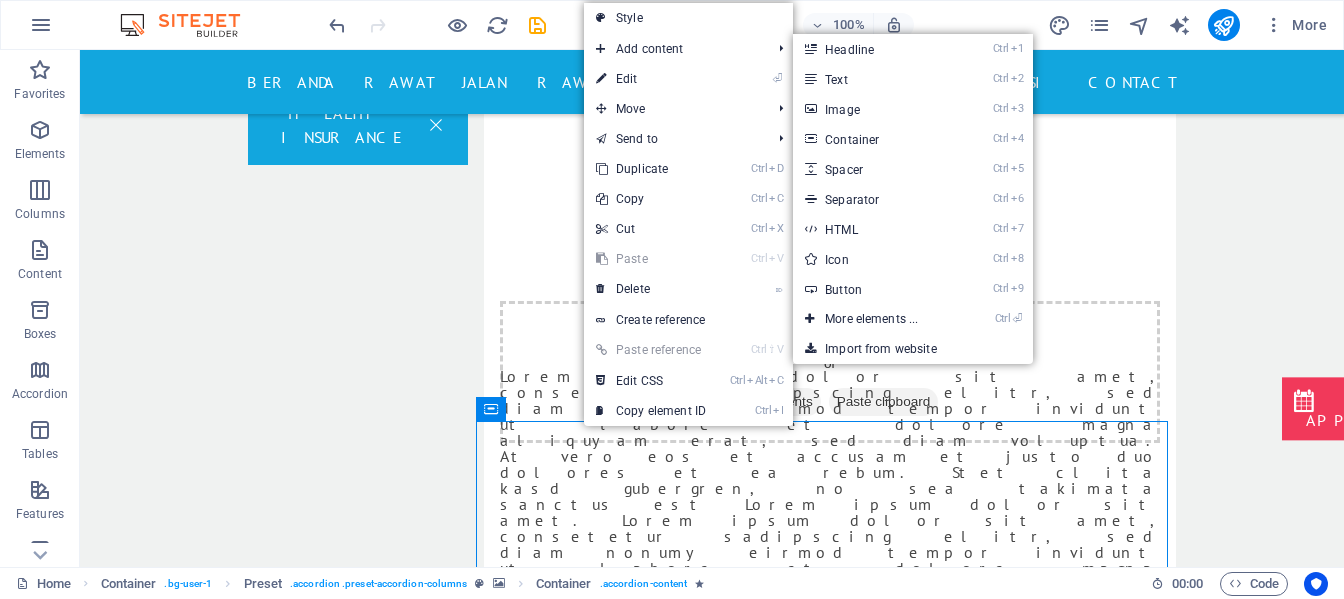 select on "px" 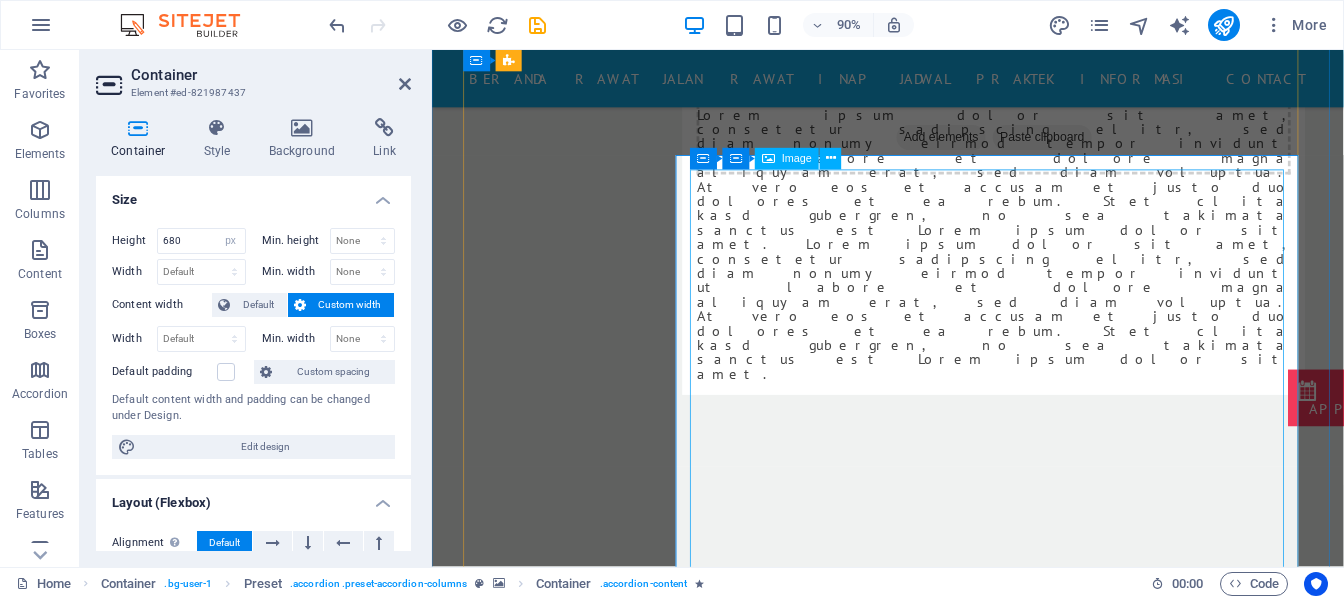 scroll, scrollTop: 7538, scrollLeft: 0, axis: vertical 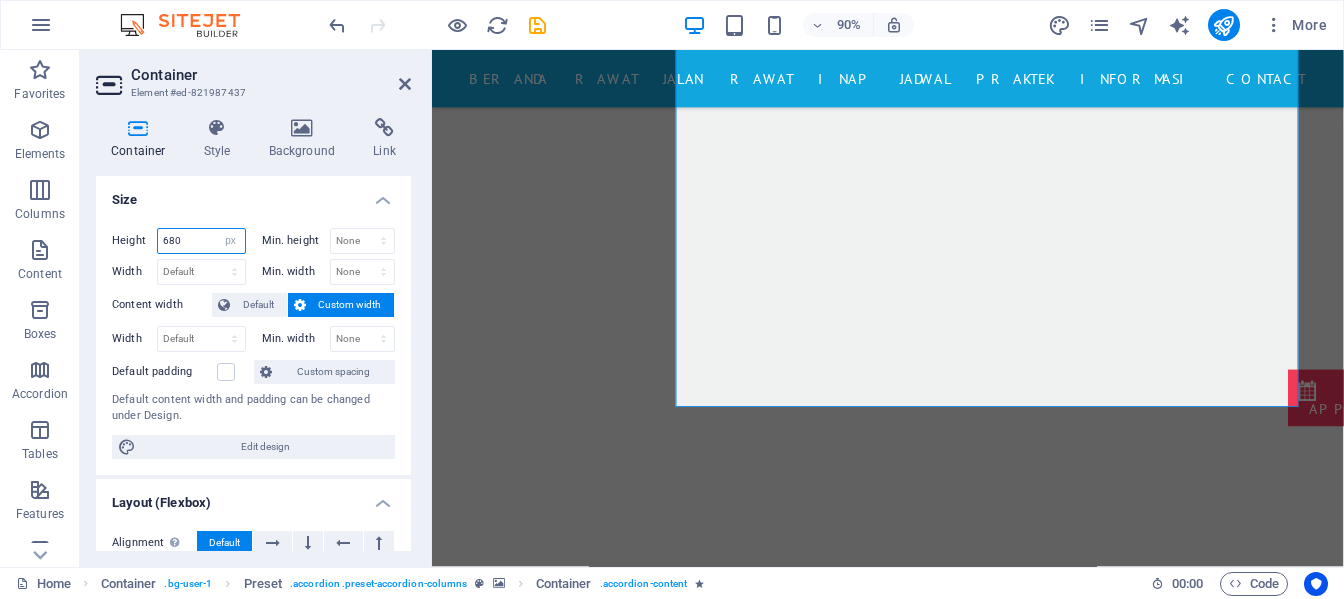 click on "680" at bounding box center (201, 241) 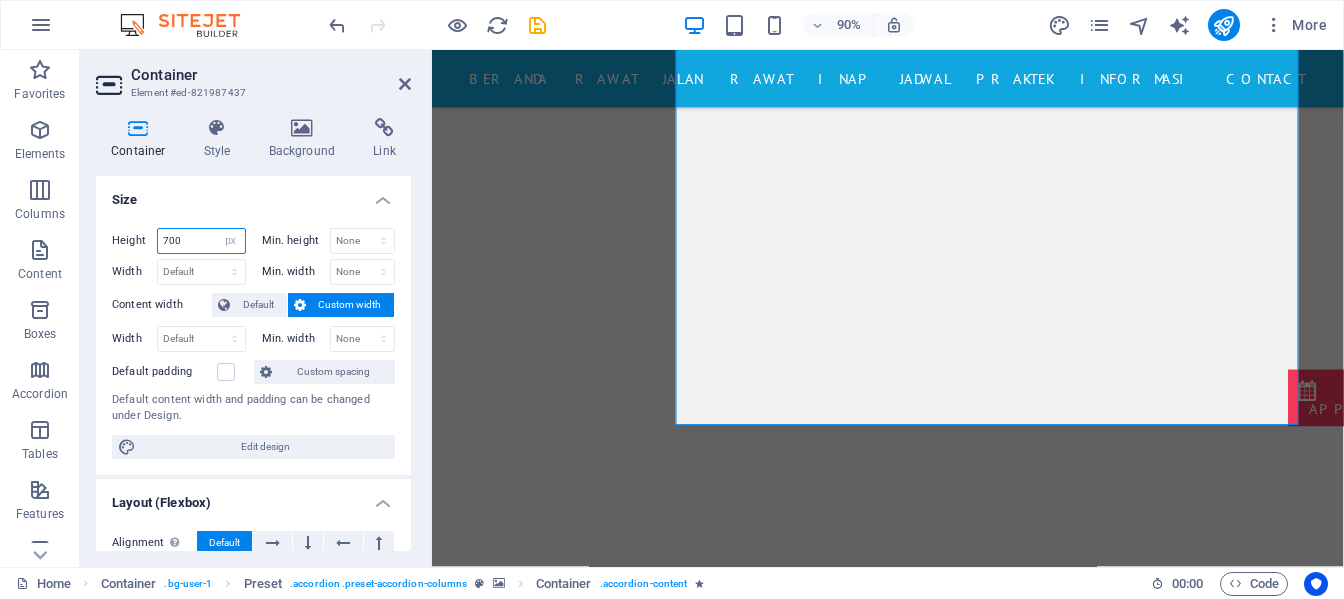 click on "700" at bounding box center [201, 241] 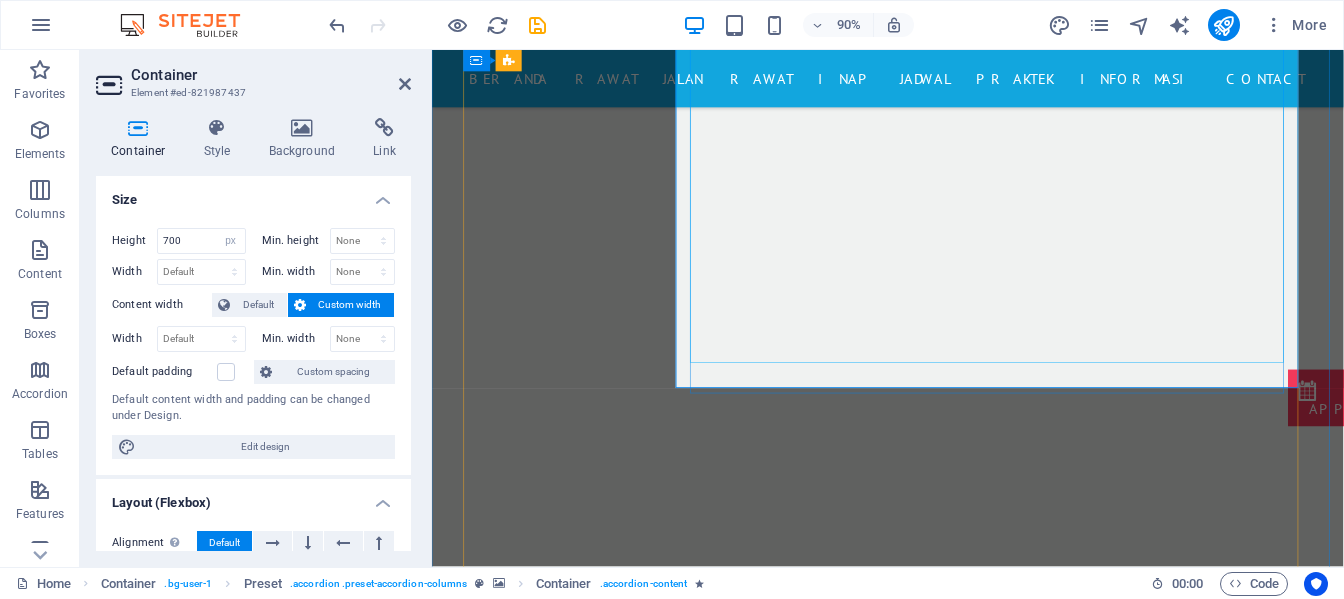 scroll, scrollTop: 7638, scrollLeft: 0, axis: vertical 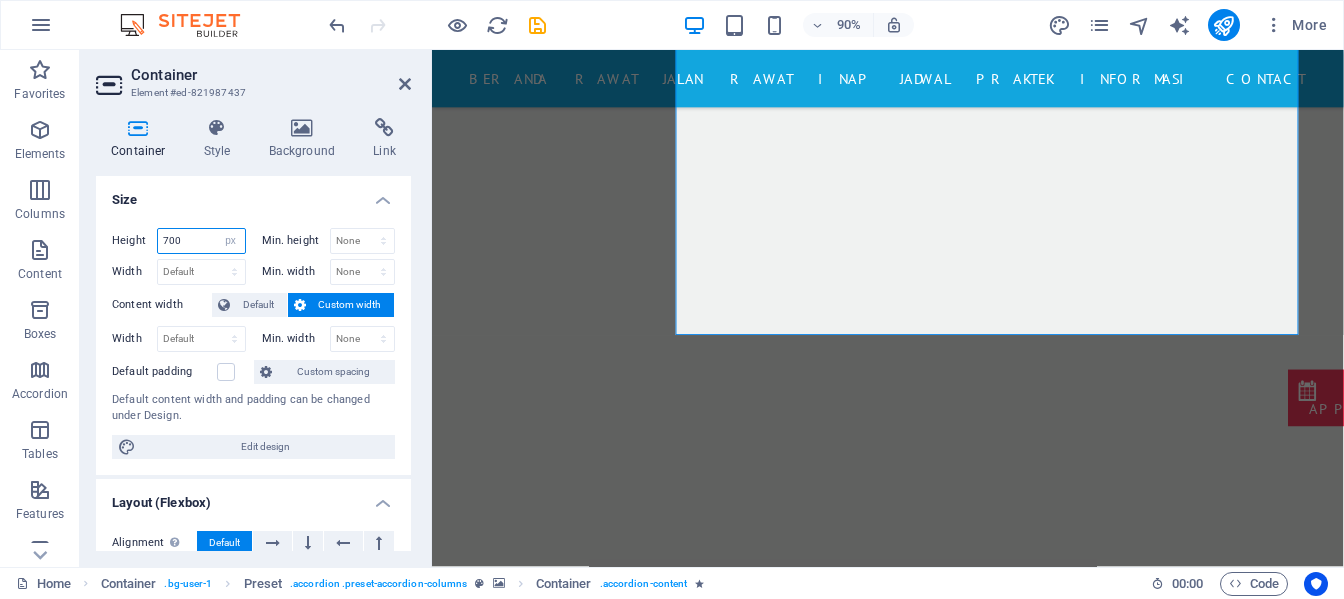 click on "700" at bounding box center [201, 241] 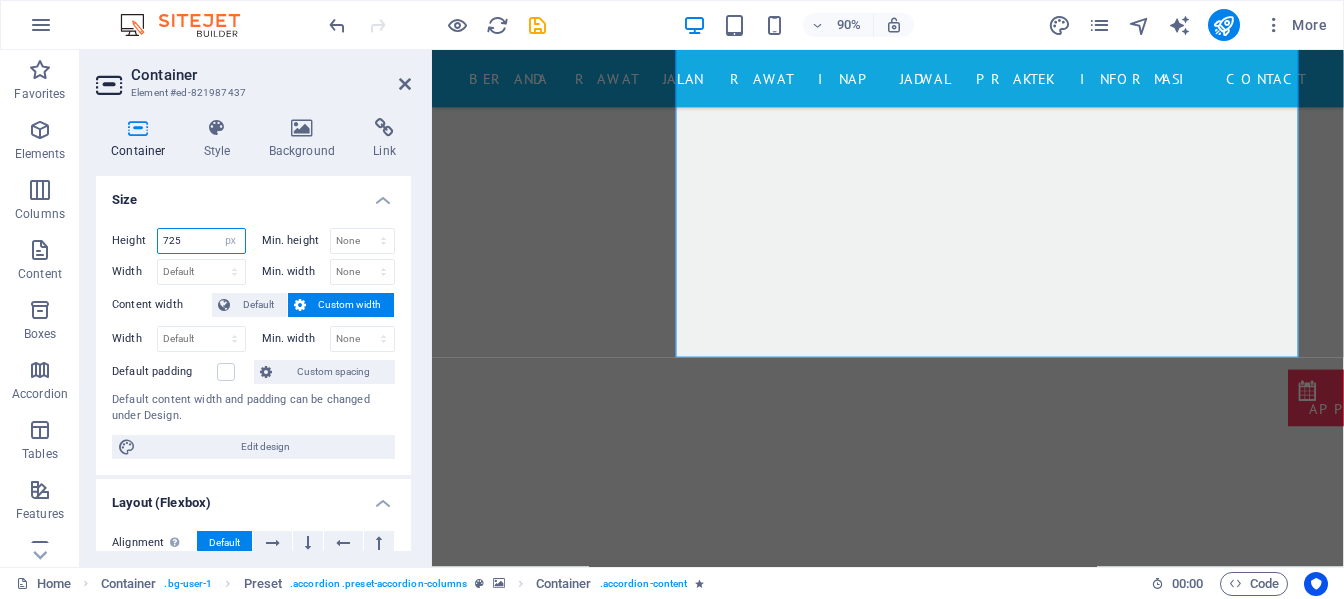 click on "725" at bounding box center (201, 241) 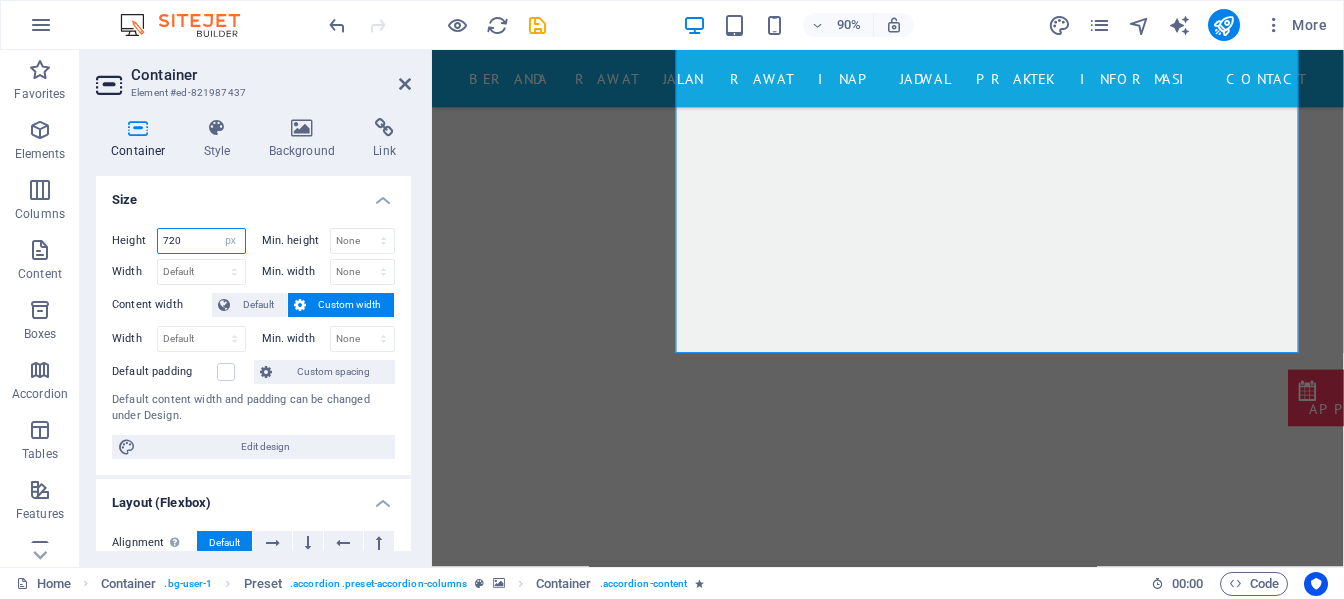 click on "720" at bounding box center (201, 241) 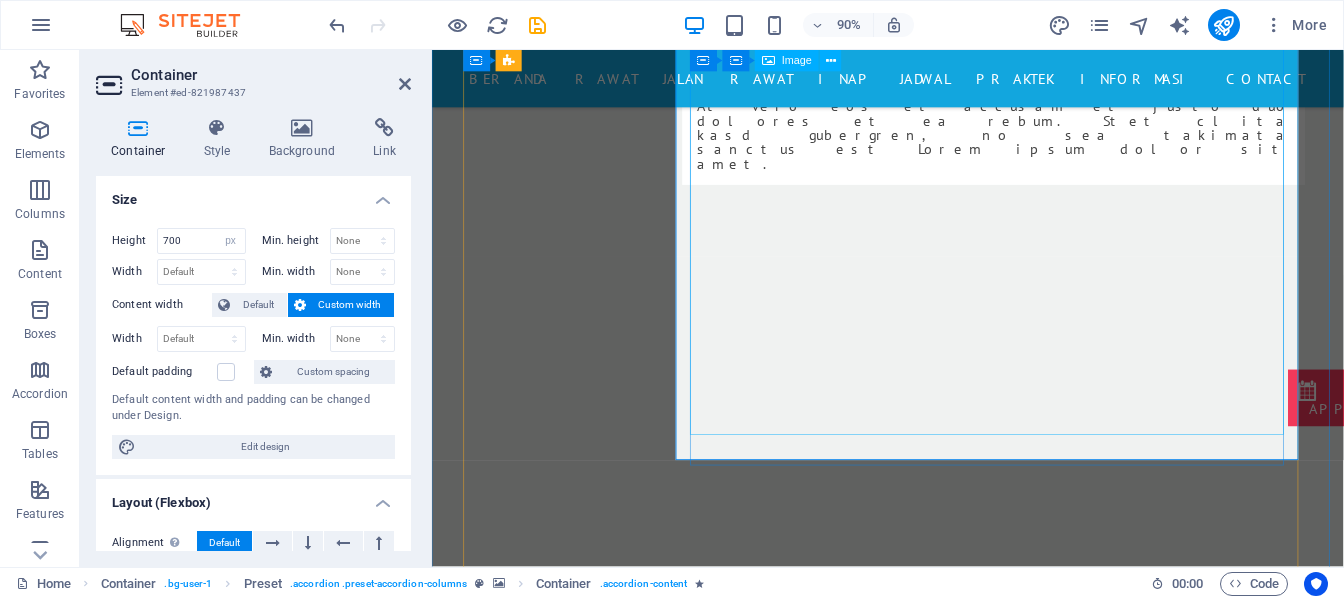 scroll, scrollTop: 7671, scrollLeft: 0, axis: vertical 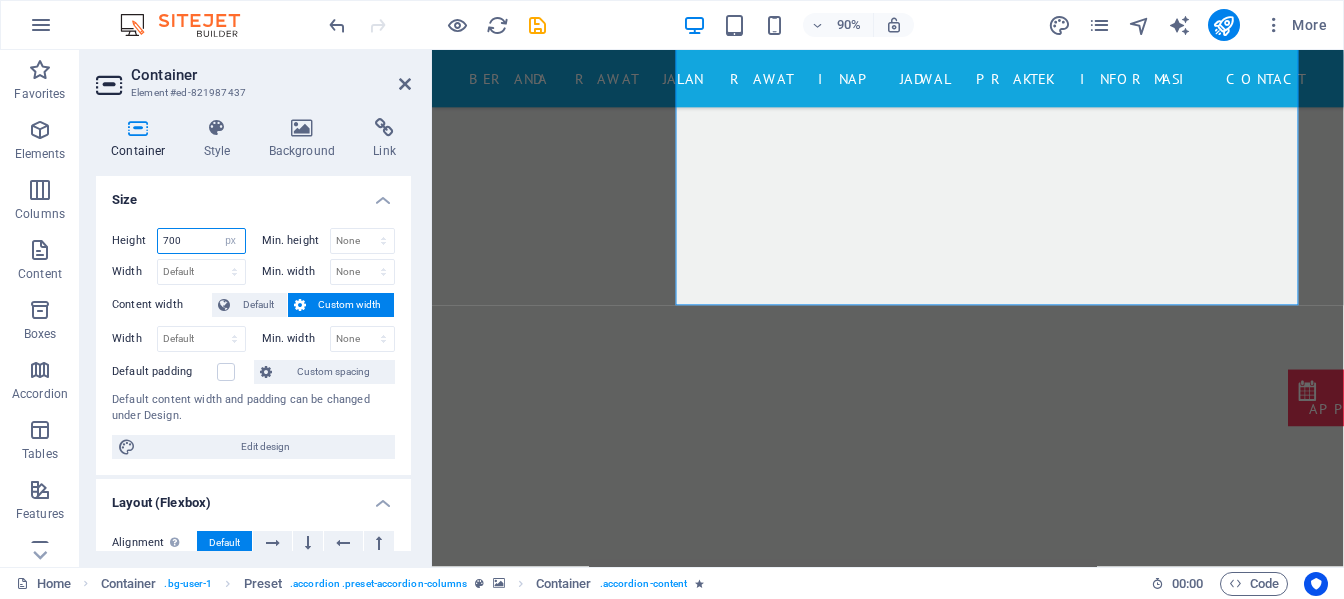 click on "700" at bounding box center (201, 241) 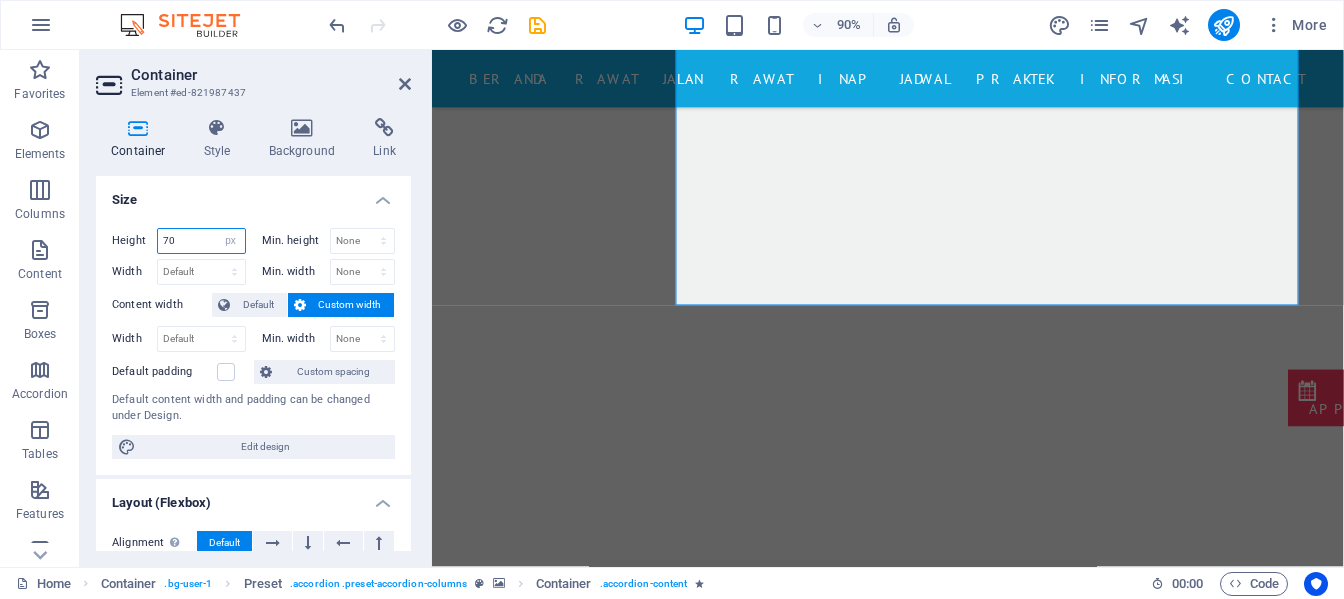 type on "7" 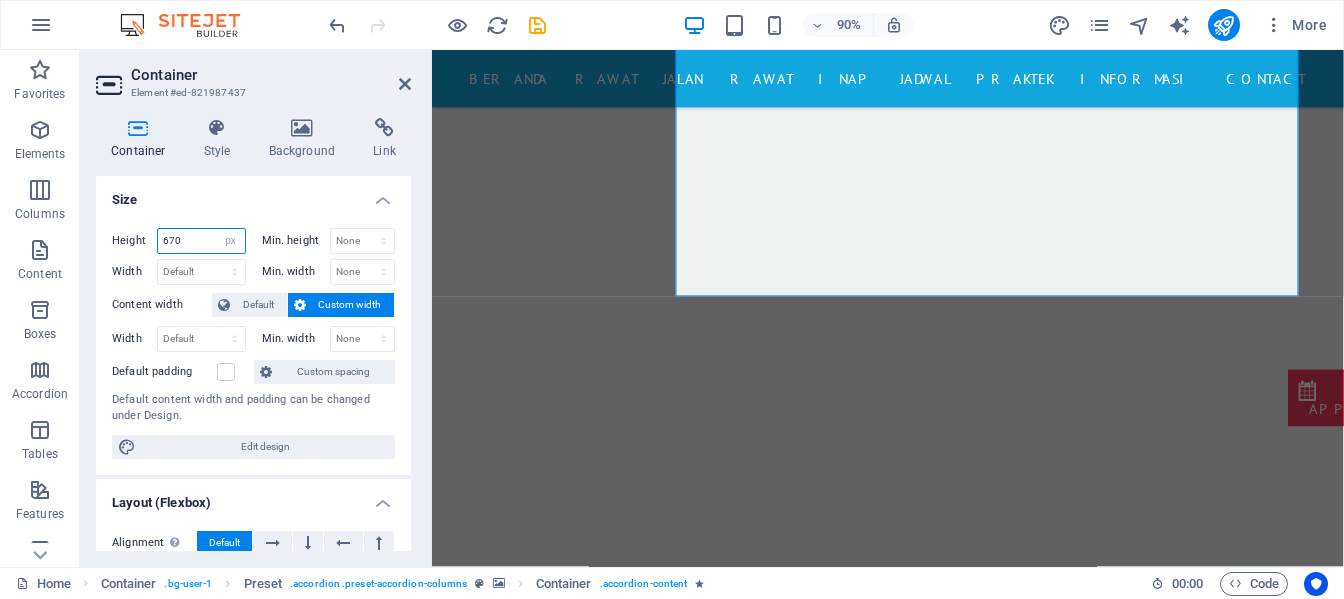 type on "670" 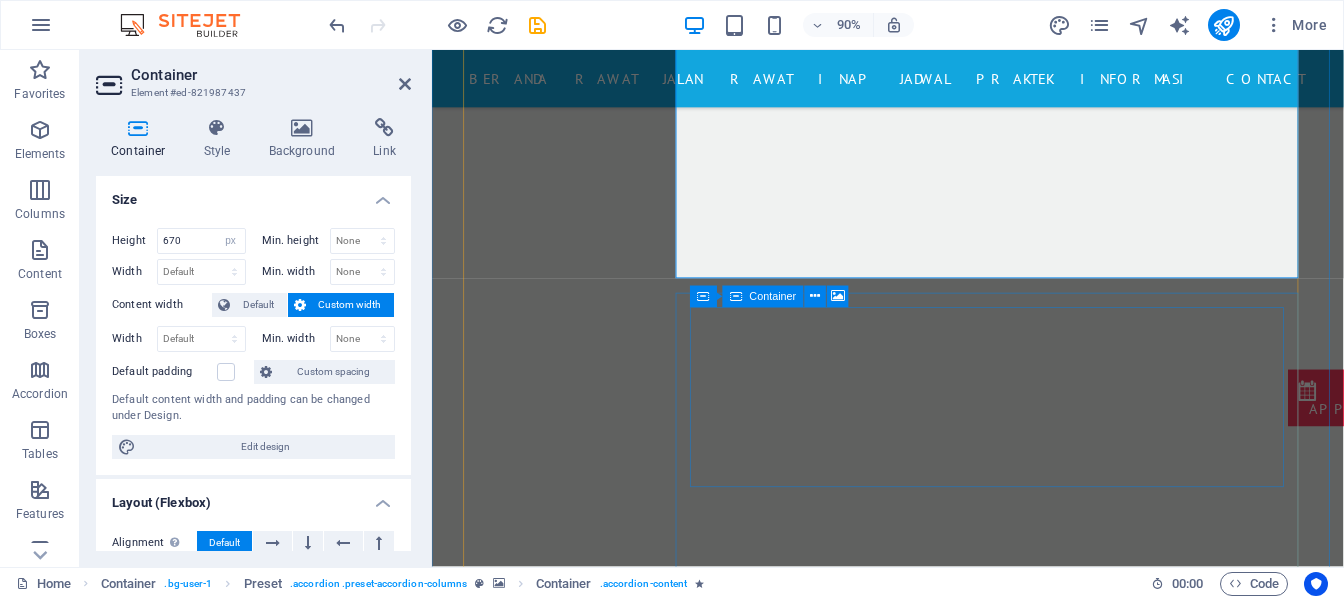 click on "Drop content here or  Add elements  Paste clipboard" at bounding box center [1188, 7471] 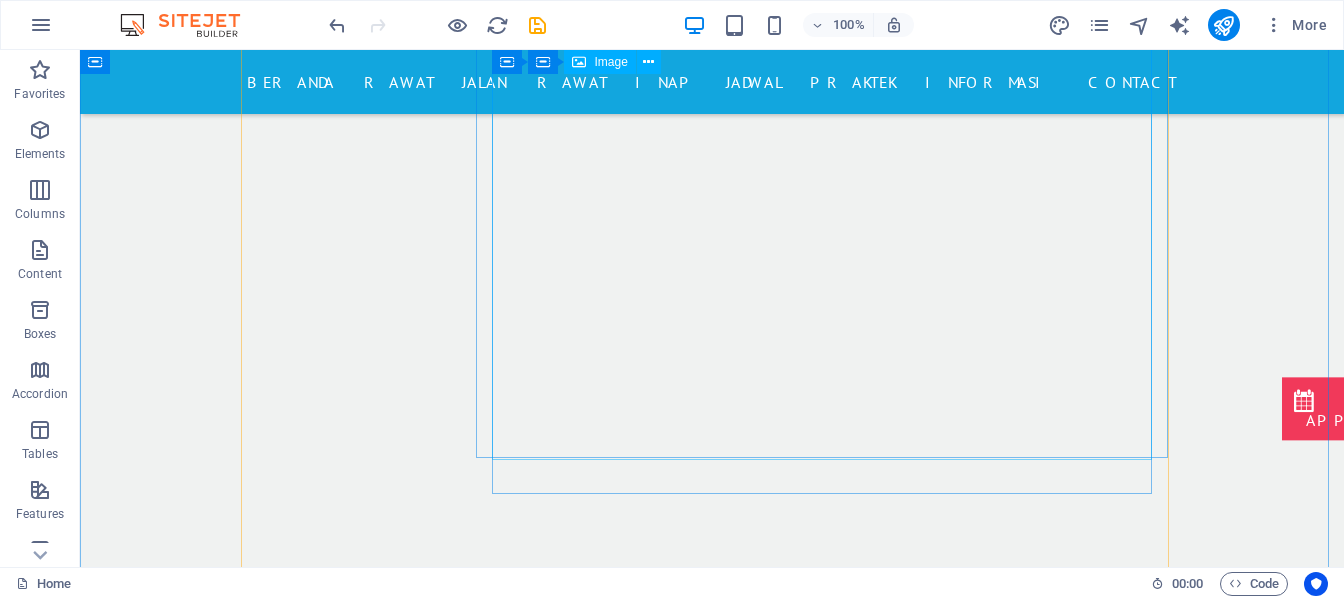 scroll, scrollTop: 7671, scrollLeft: 0, axis: vertical 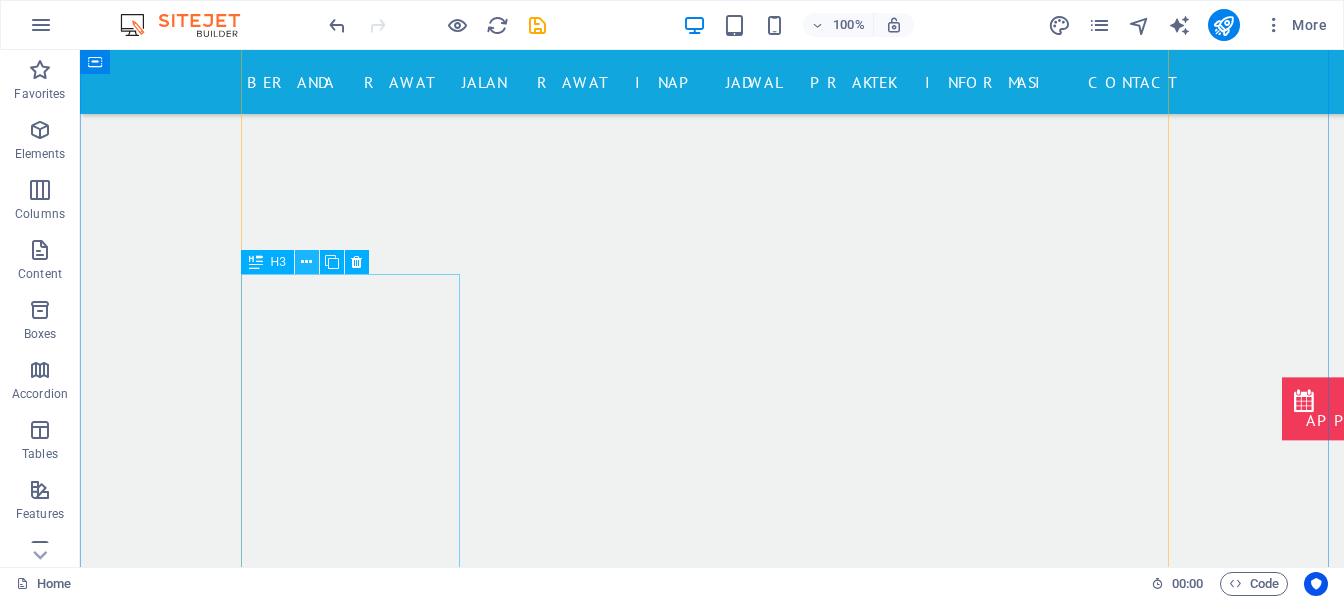 click at bounding box center [306, 262] 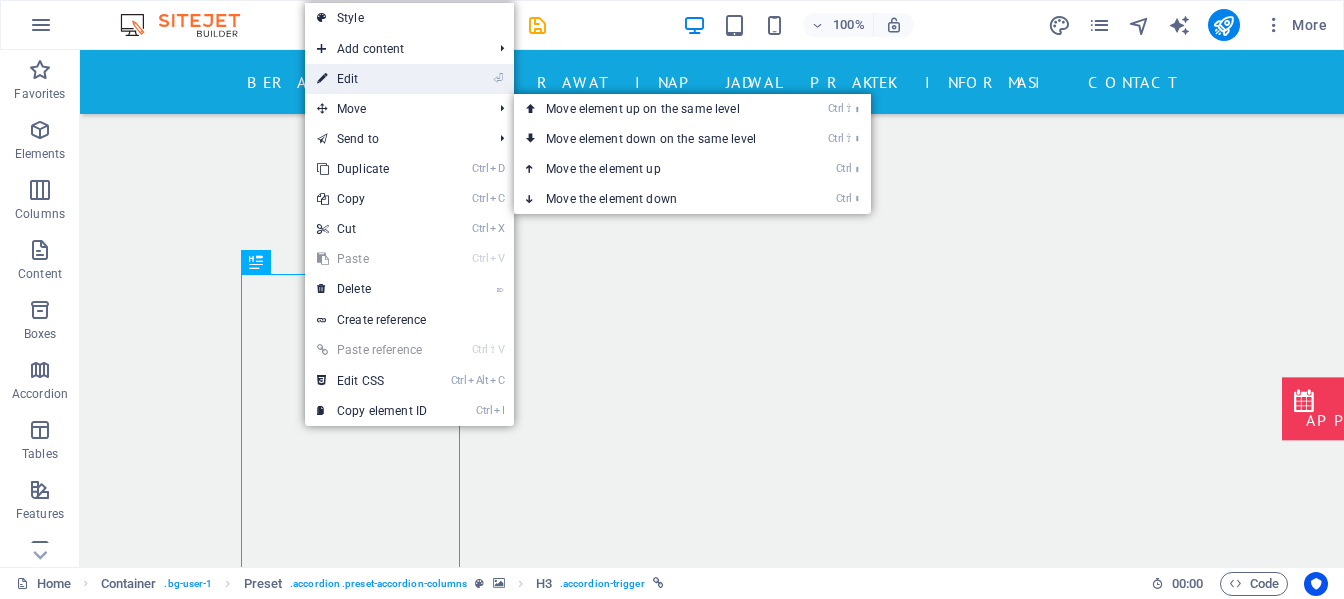 click on "⏎  Edit" at bounding box center [372, 79] 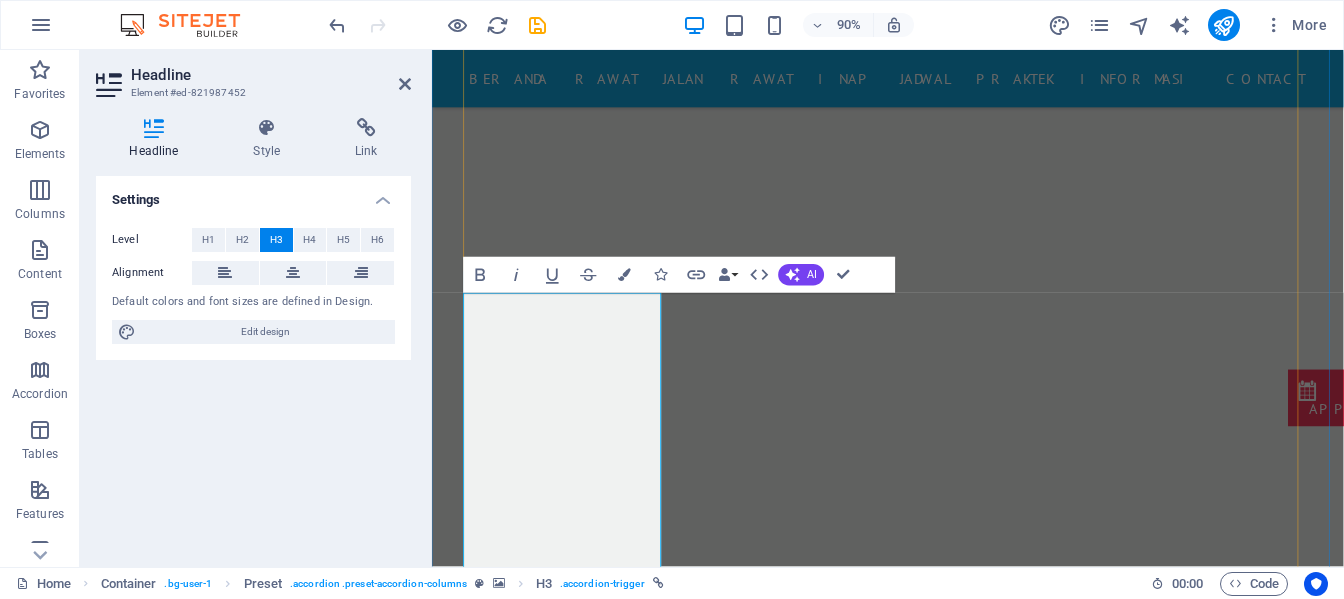 type 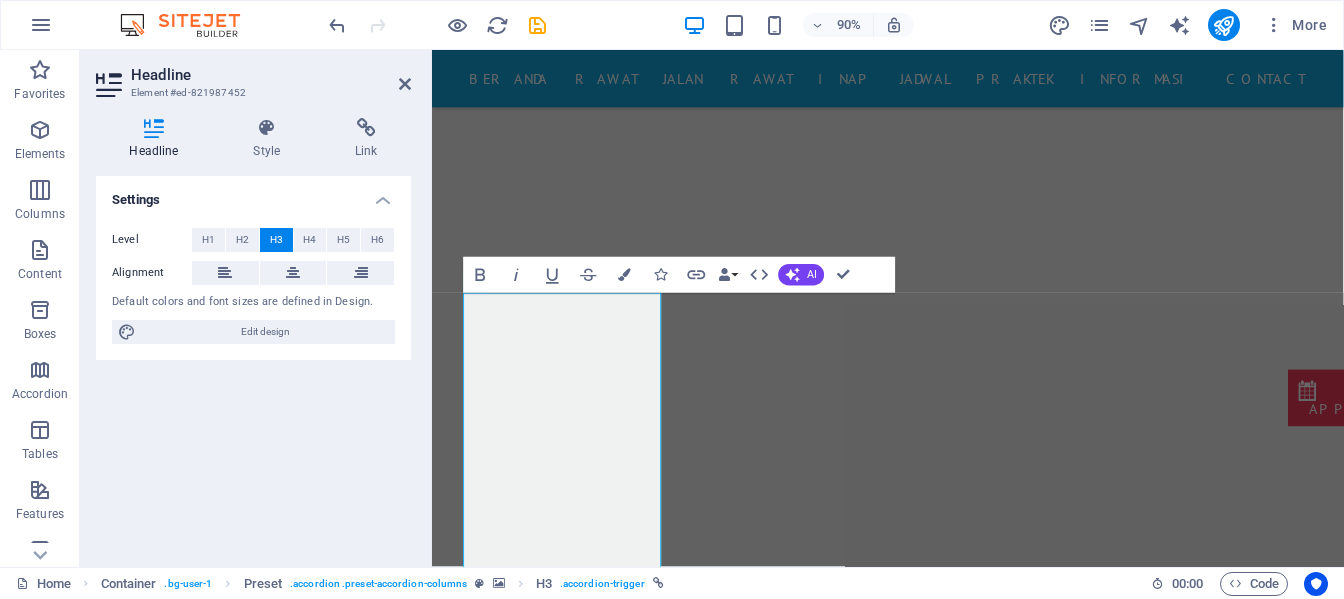 click at bounding box center [1188, 7300] 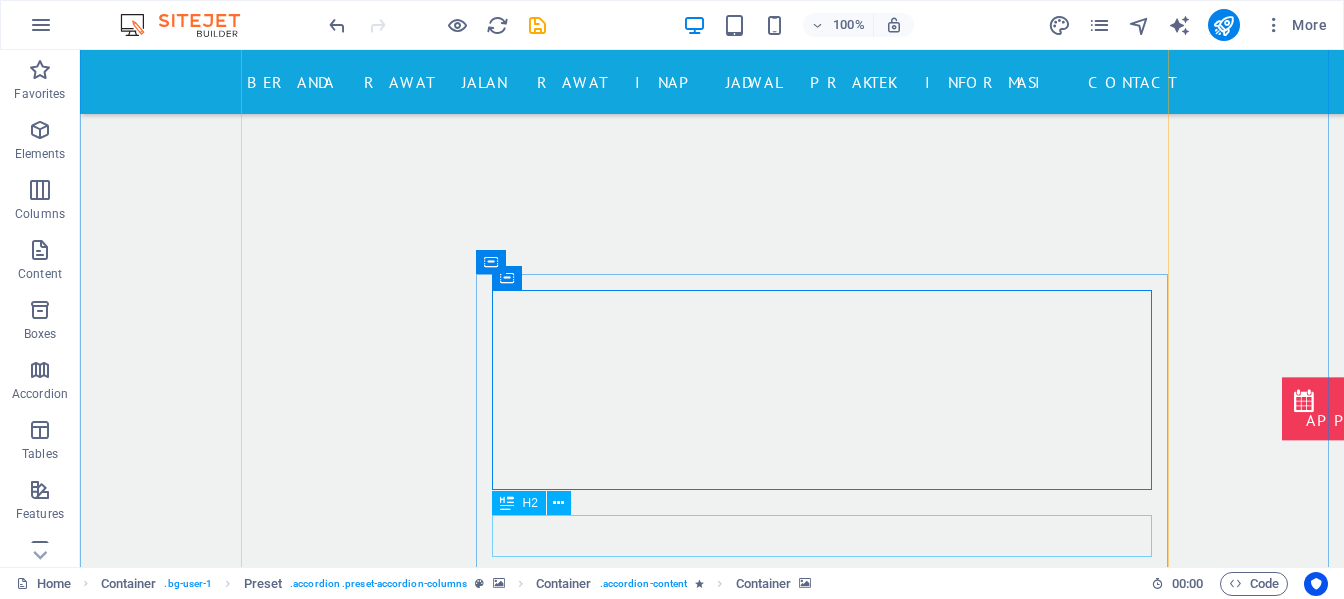 click on "Surgery" at bounding box center (1087, 7938) 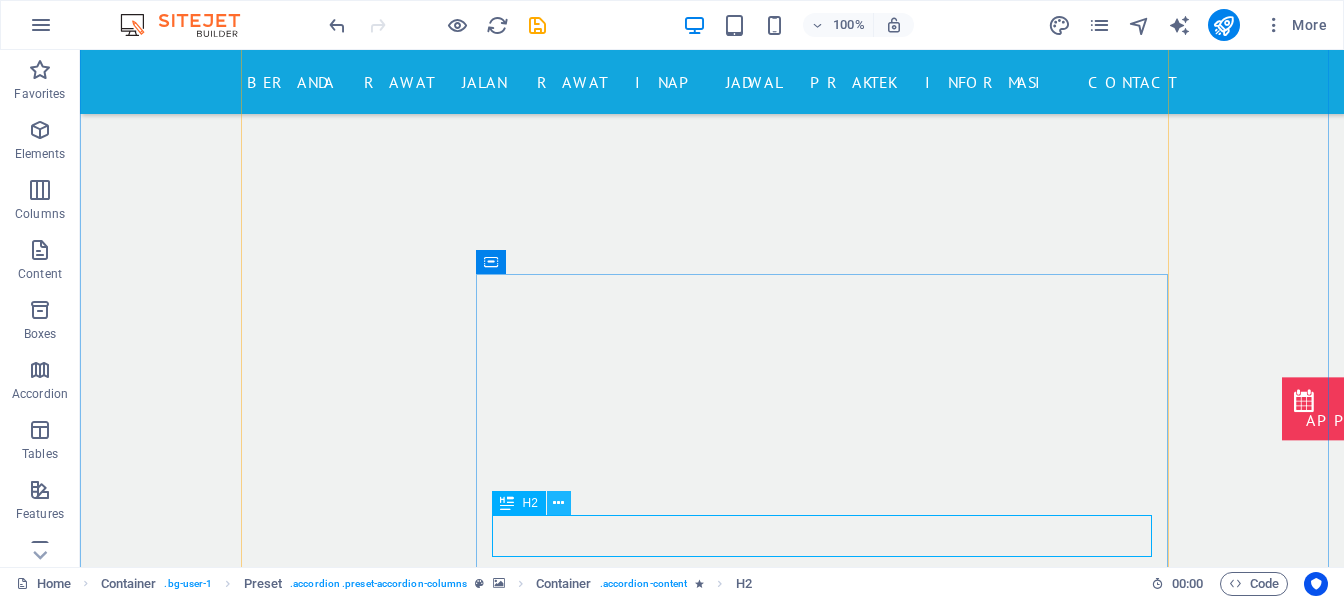click at bounding box center (558, 503) 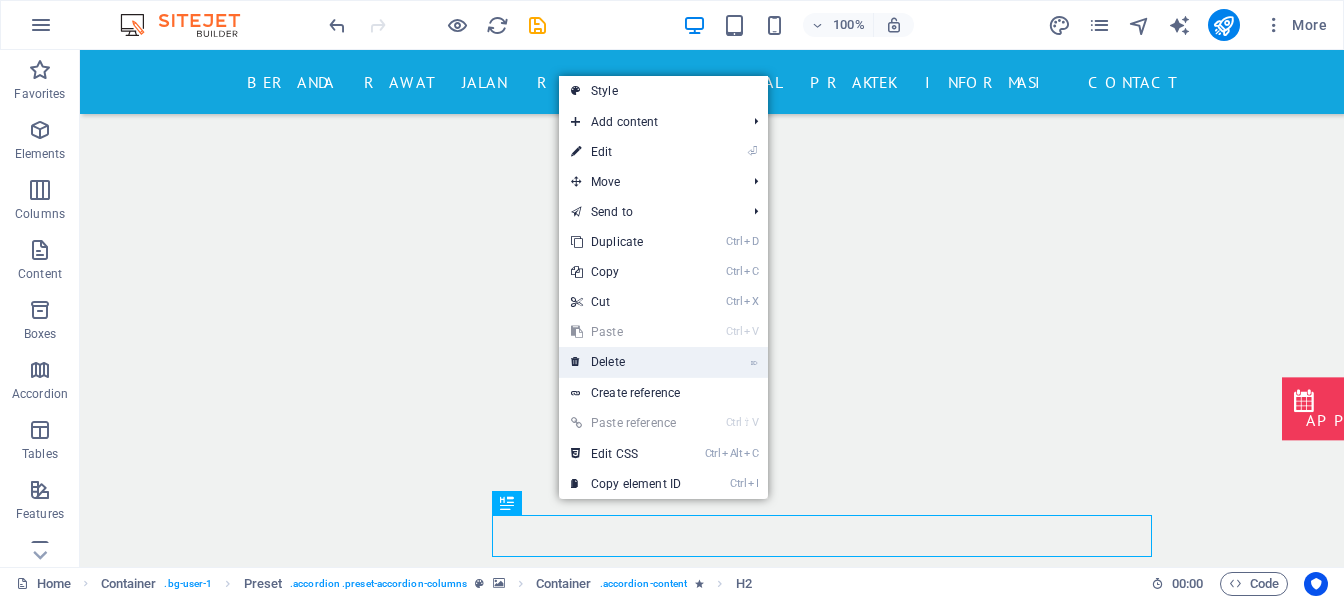 click on "⌦  Delete" at bounding box center (626, 362) 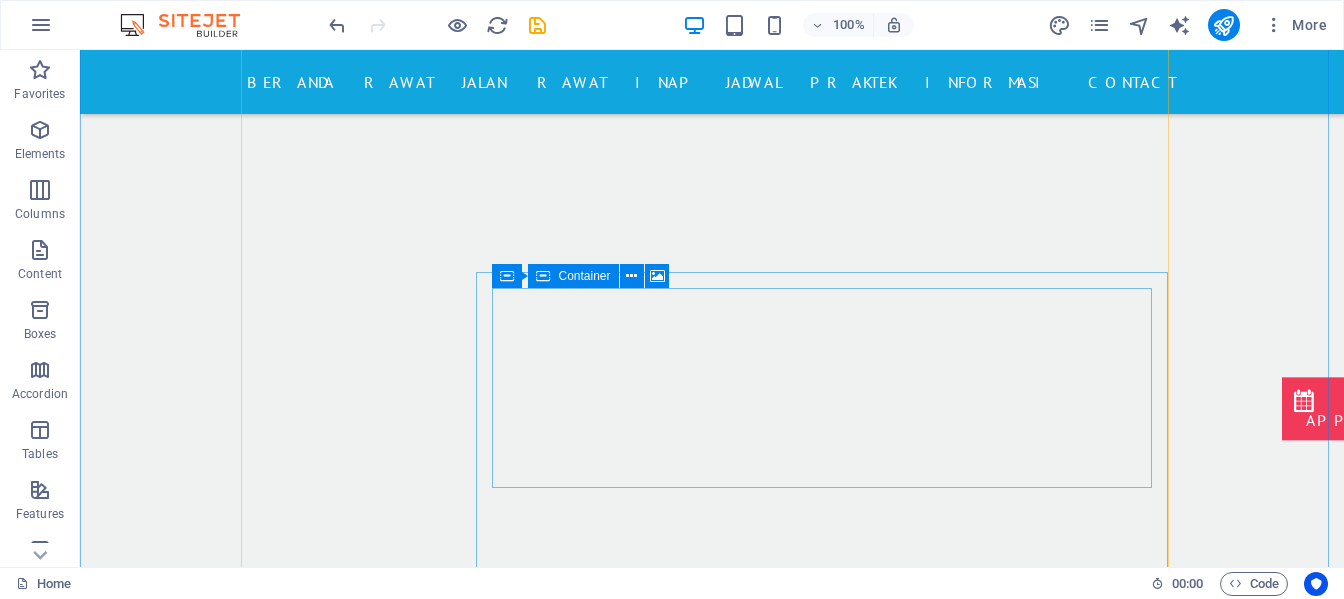 scroll, scrollTop: 7871, scrollLeft: 0, axis: vertical 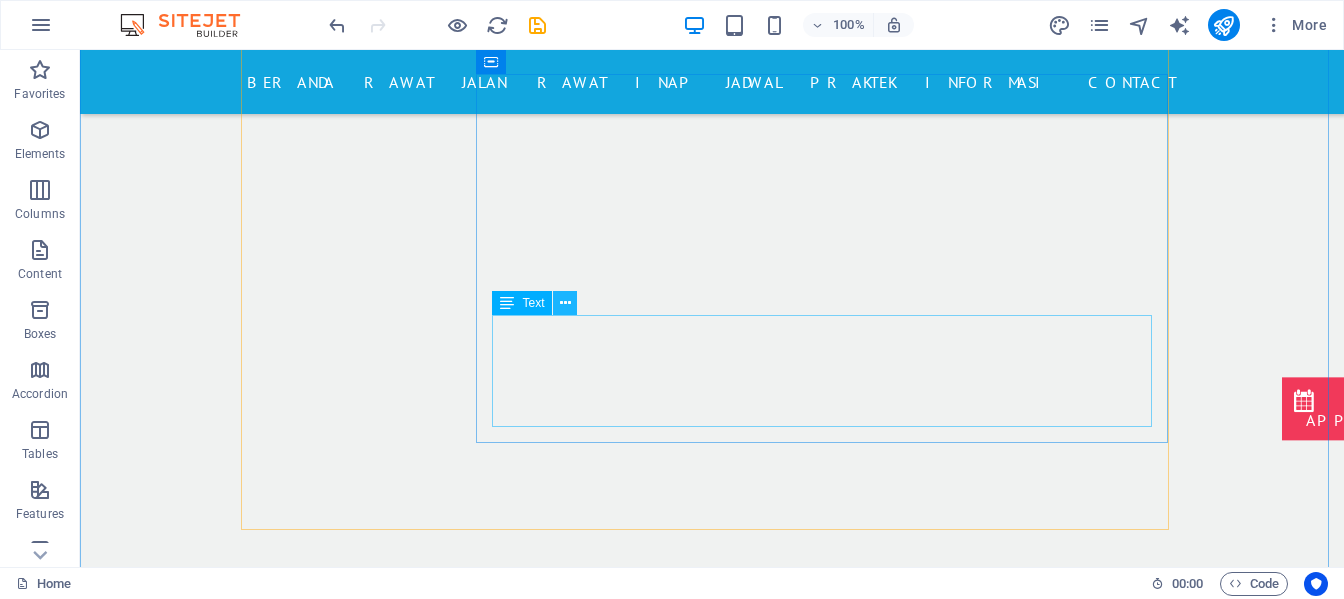 click at bounding box center (565, 303) 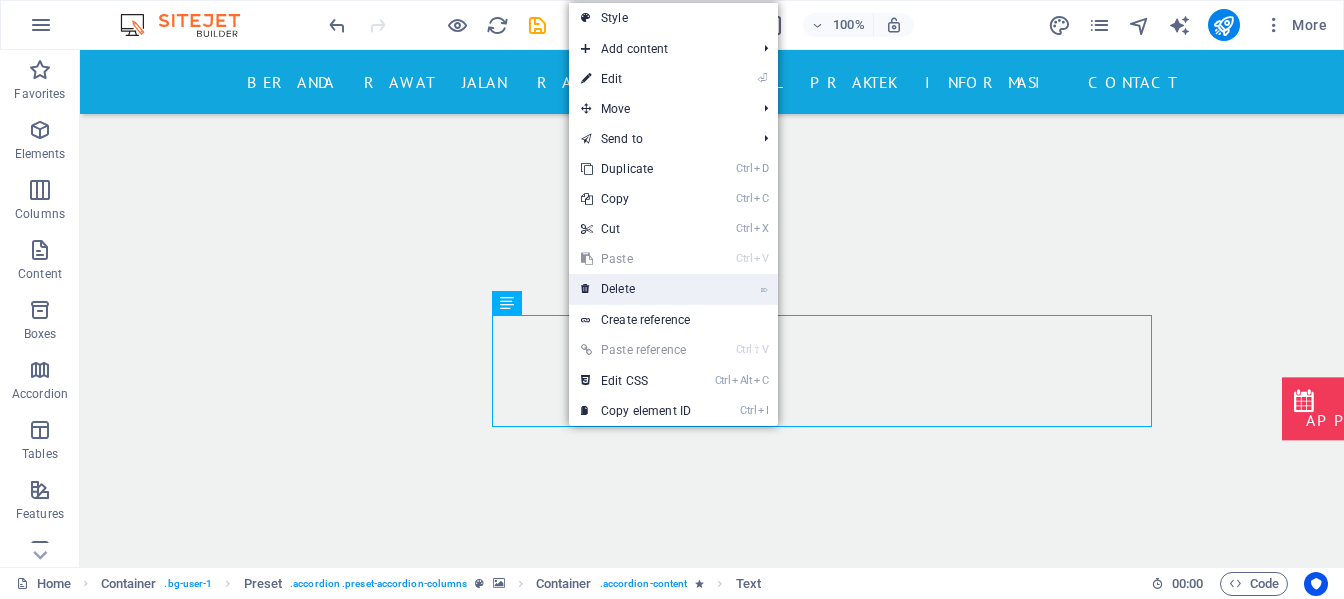 click on "⌦  Delete" at bounding box center [636, 289] 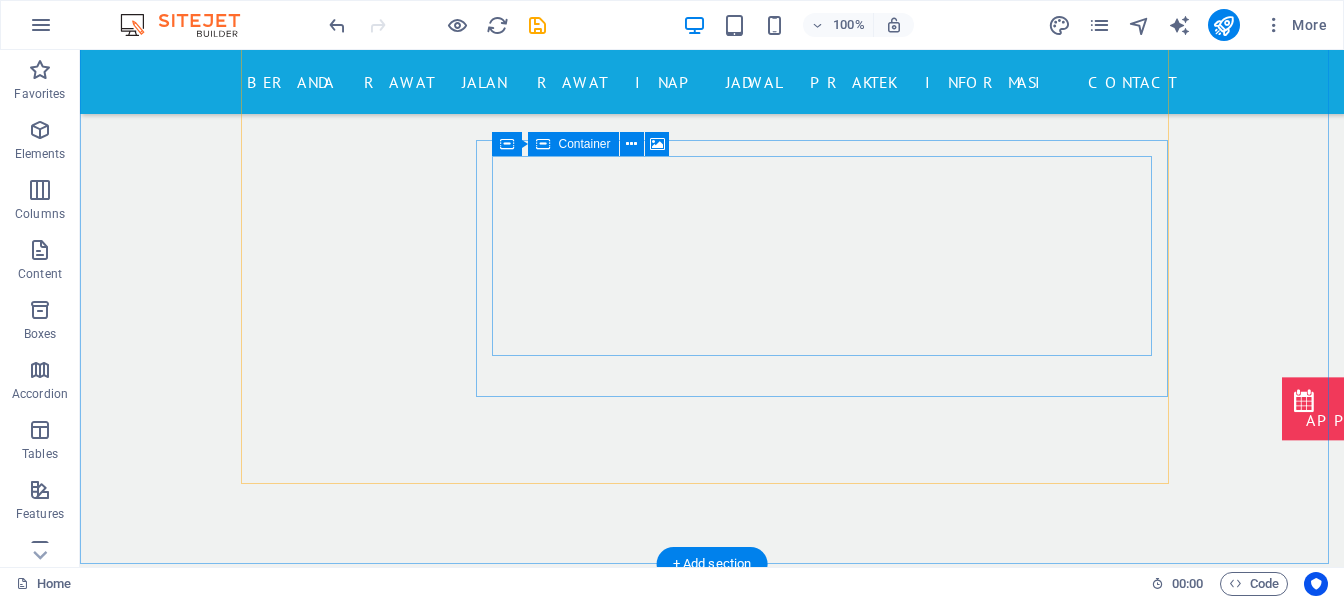 scroll, scrollTop: 7671, scrollLeft: 0, axis: vertical 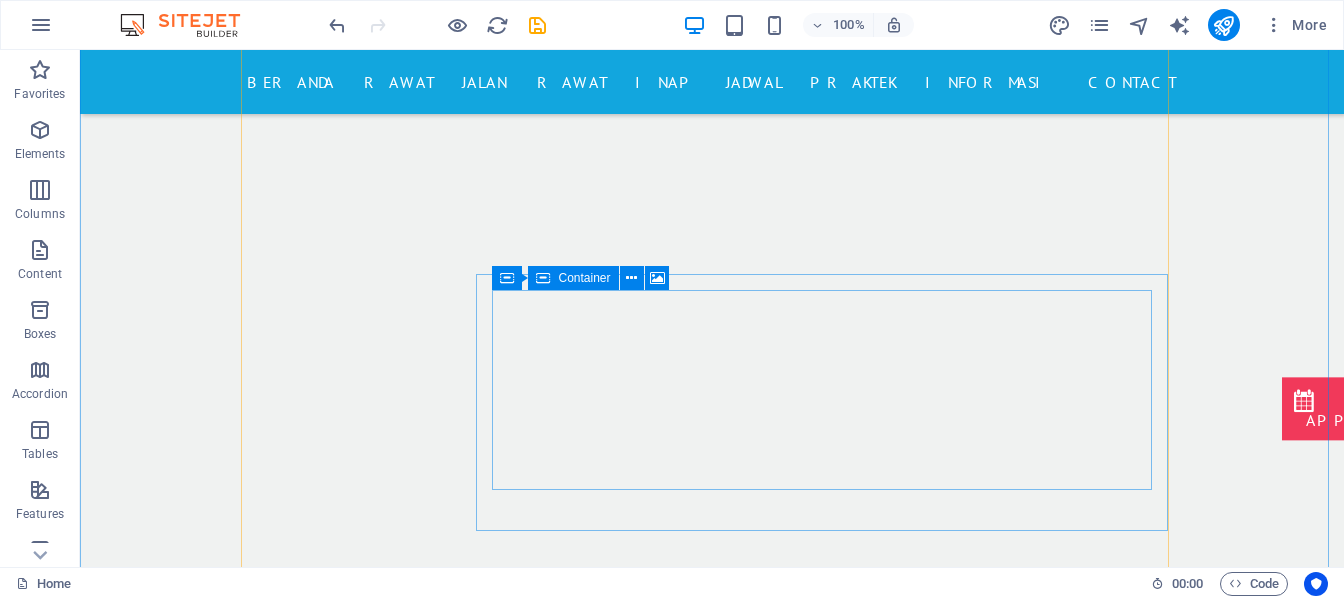 click on "Drop content here or  Add elements  Paste clipboard" at bounding box center [1087, 7809] 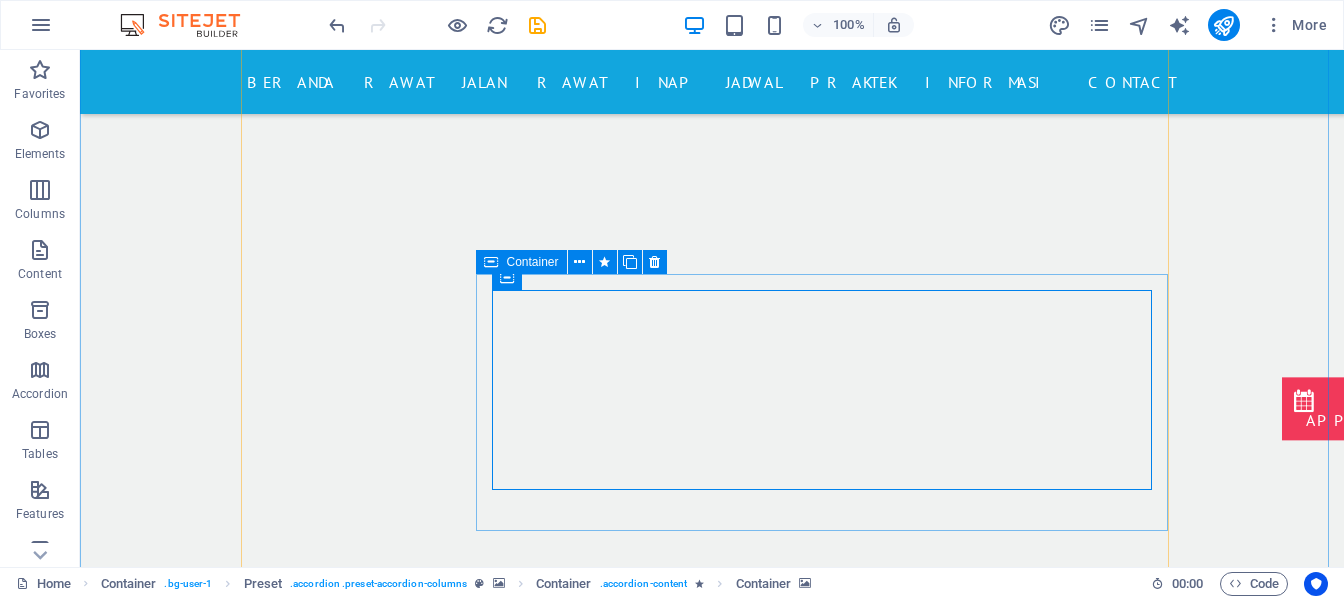click on "Drop content here or  Add elements  Paste clipboard" at bounding box center [1087, 7650] 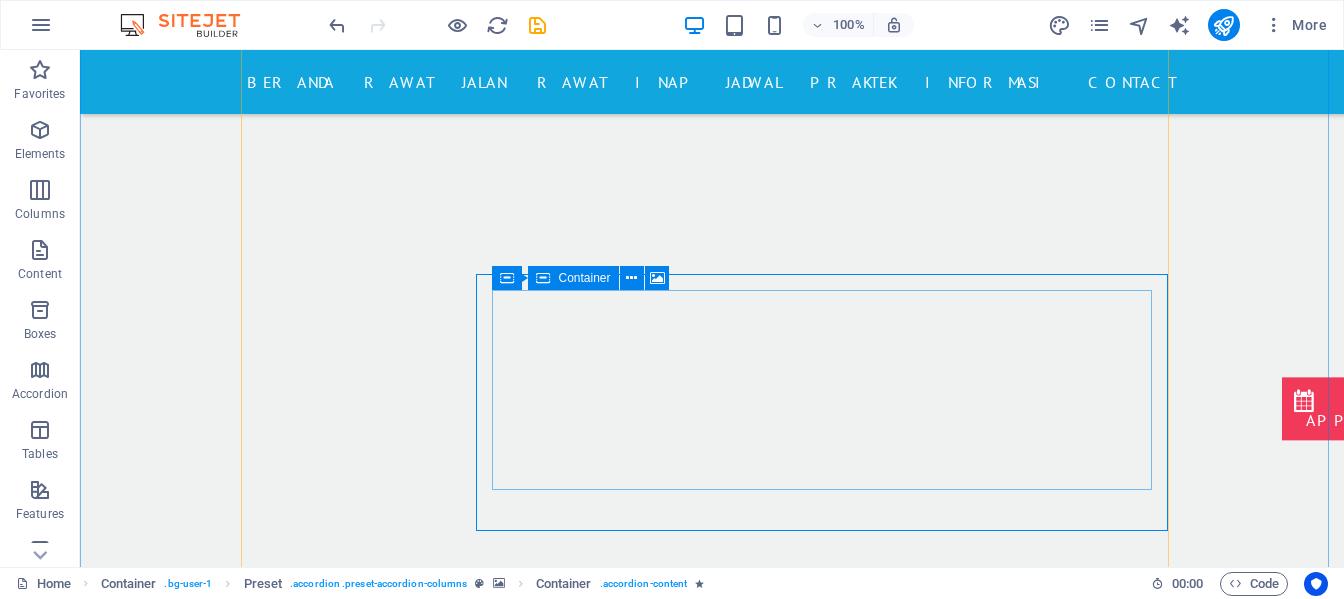 click on "Drop content here or  Add elements  Paste clipboard" at bounding box center [1087, 7809] 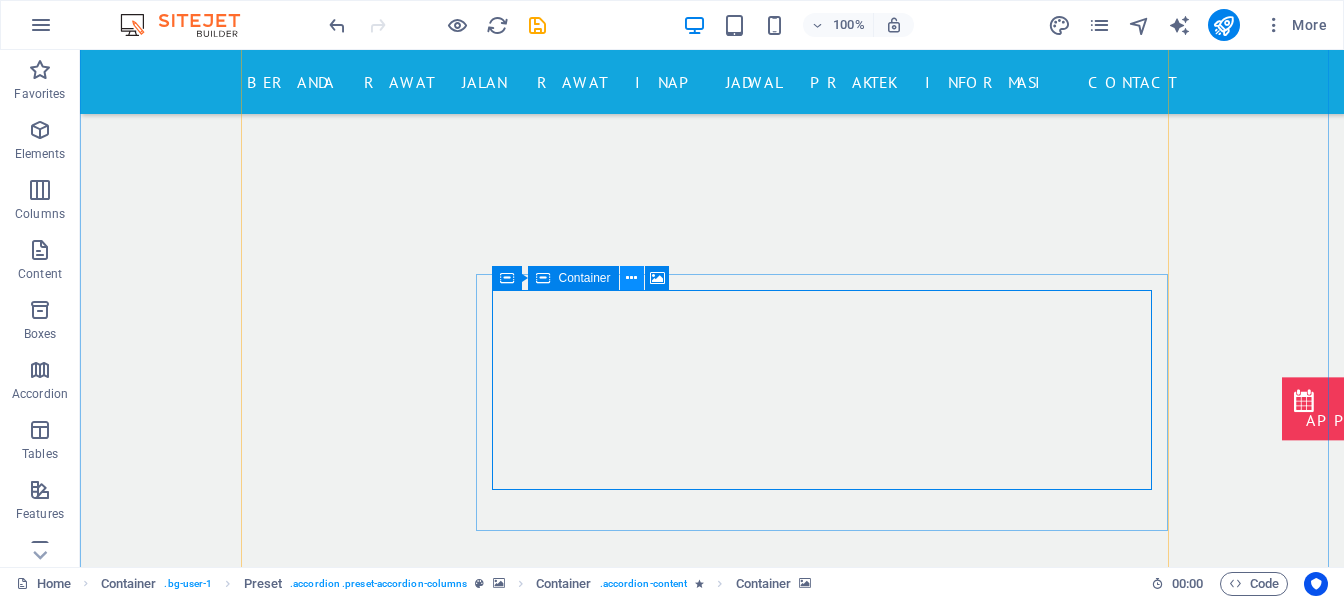 click at bounding box center [631, 278] 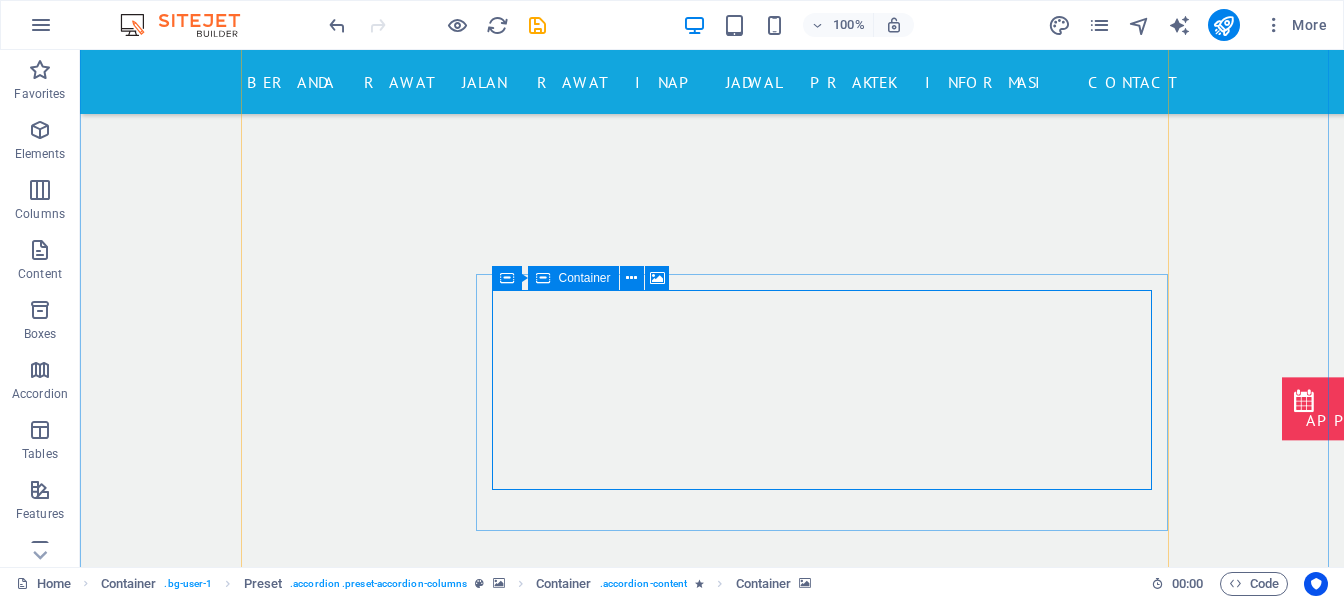 click on "Drop content here or  Add elements  Paste clipboard" at bounding box center [1087, 7809] 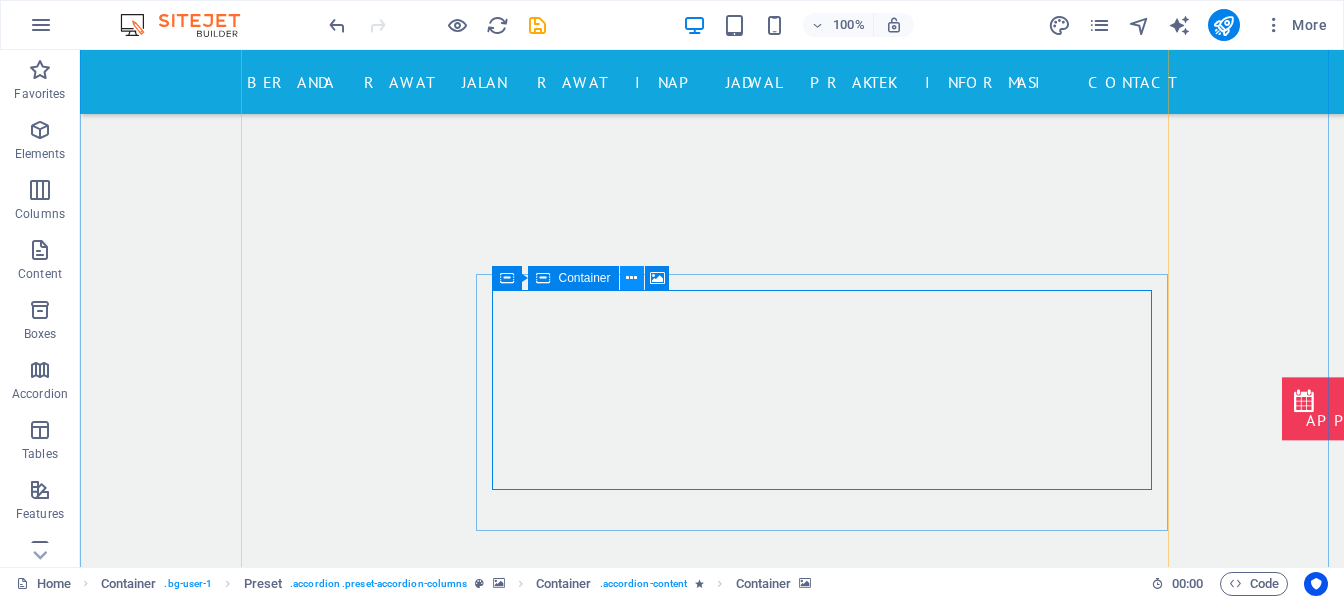 click at bounding box center [632, 278] 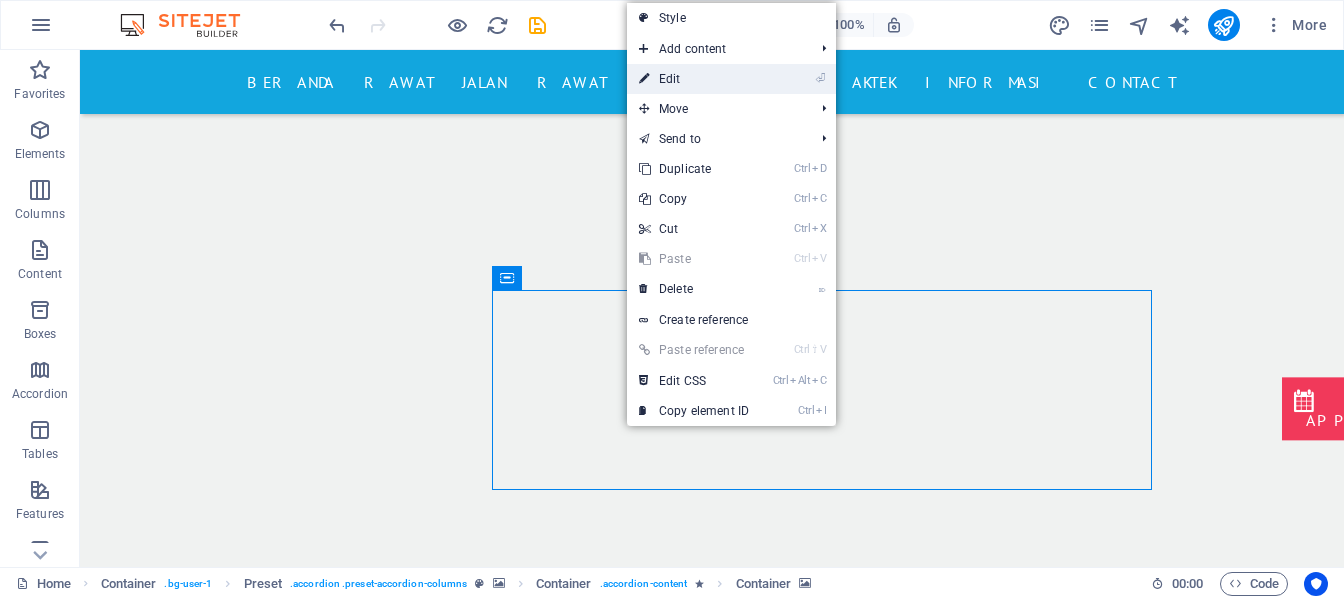 drag, startPoint x: 685, startPoint y: 88, endPoint x: 292, endPoint y: 64, distance: 393.73215 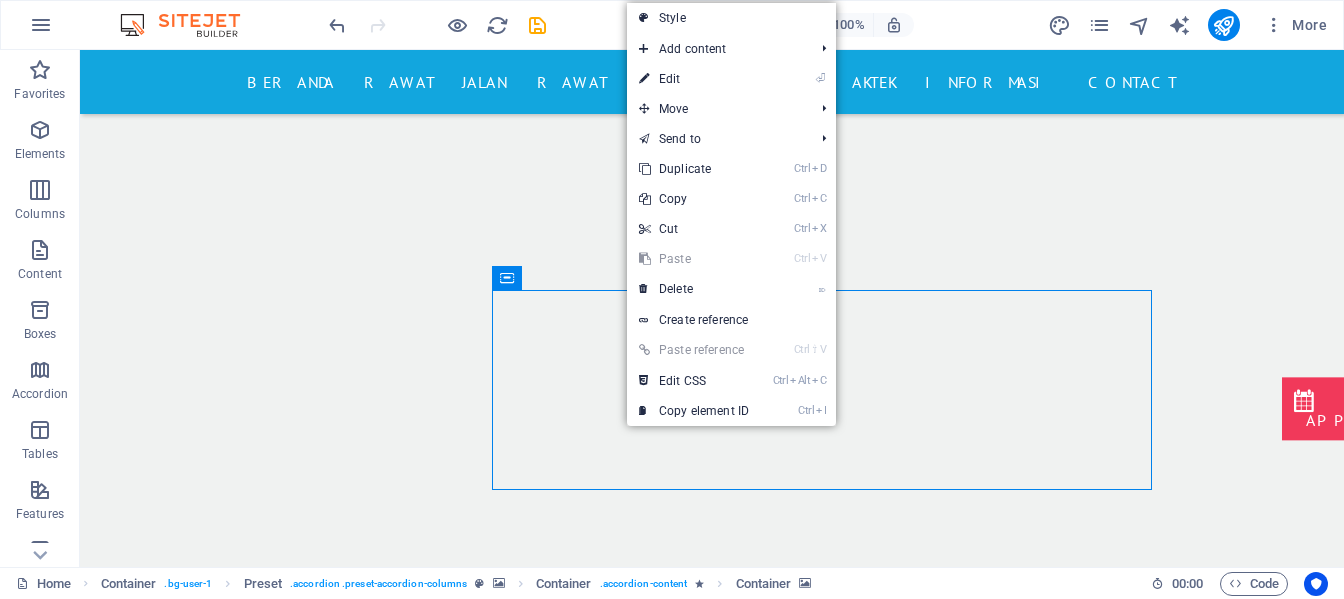 select on "px" 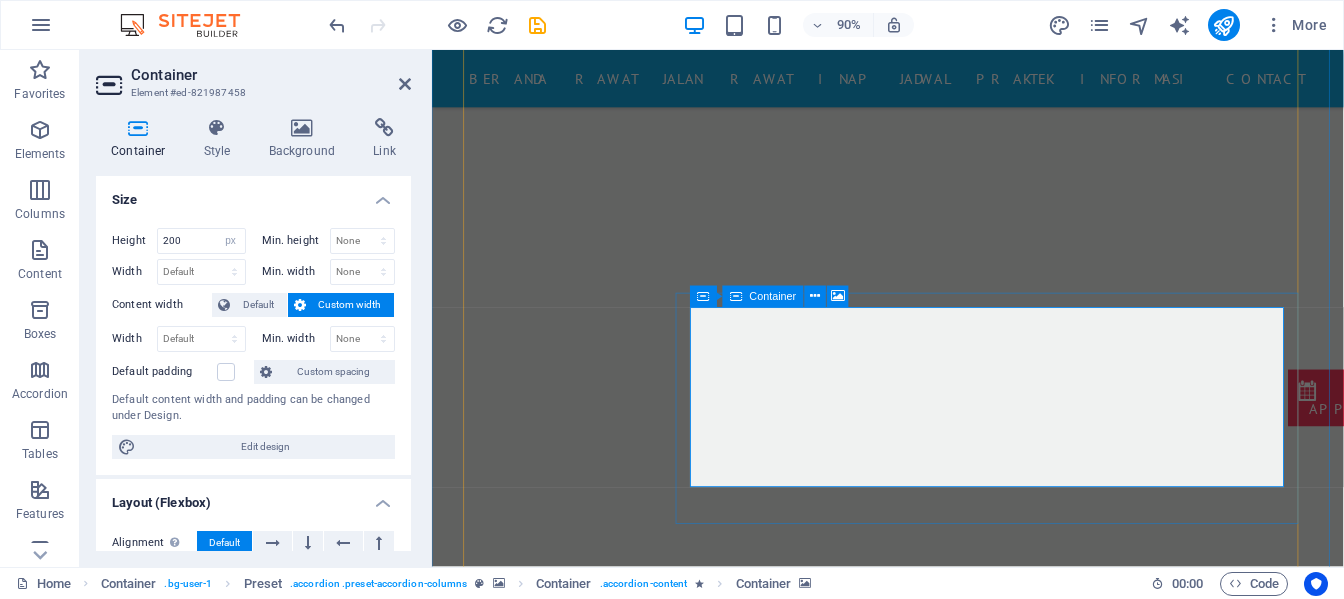 click on "Add elements" at bounding box center (1129, 7302) 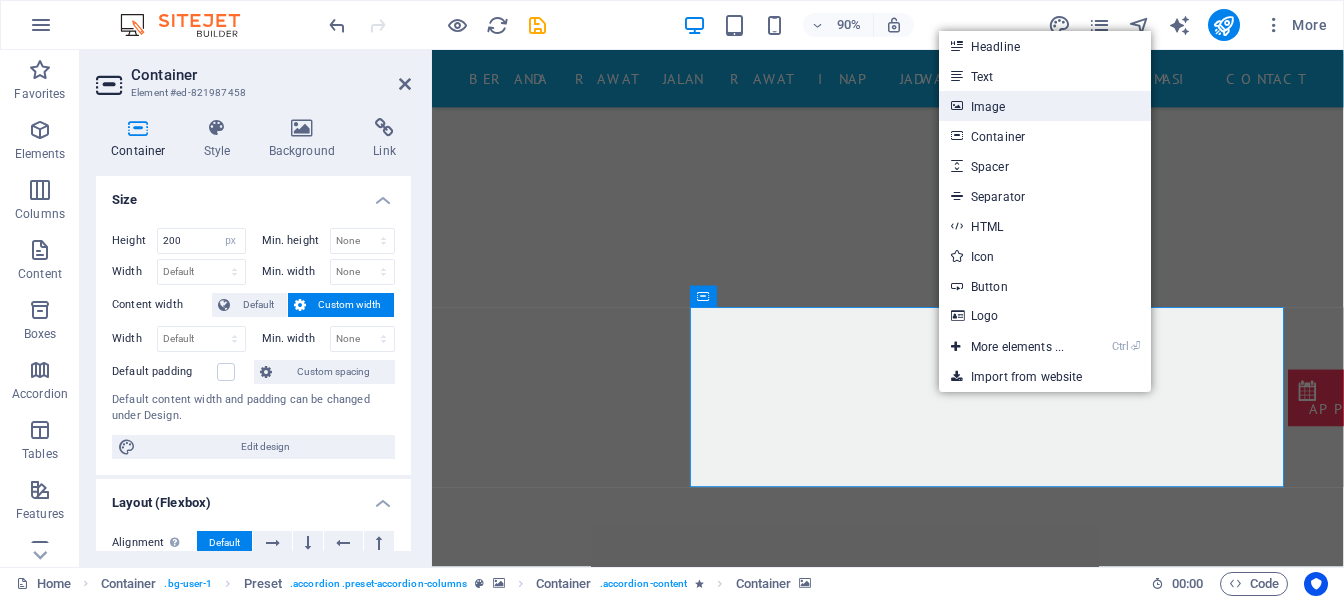 click on "Image" at bounding box center [1045, 106] 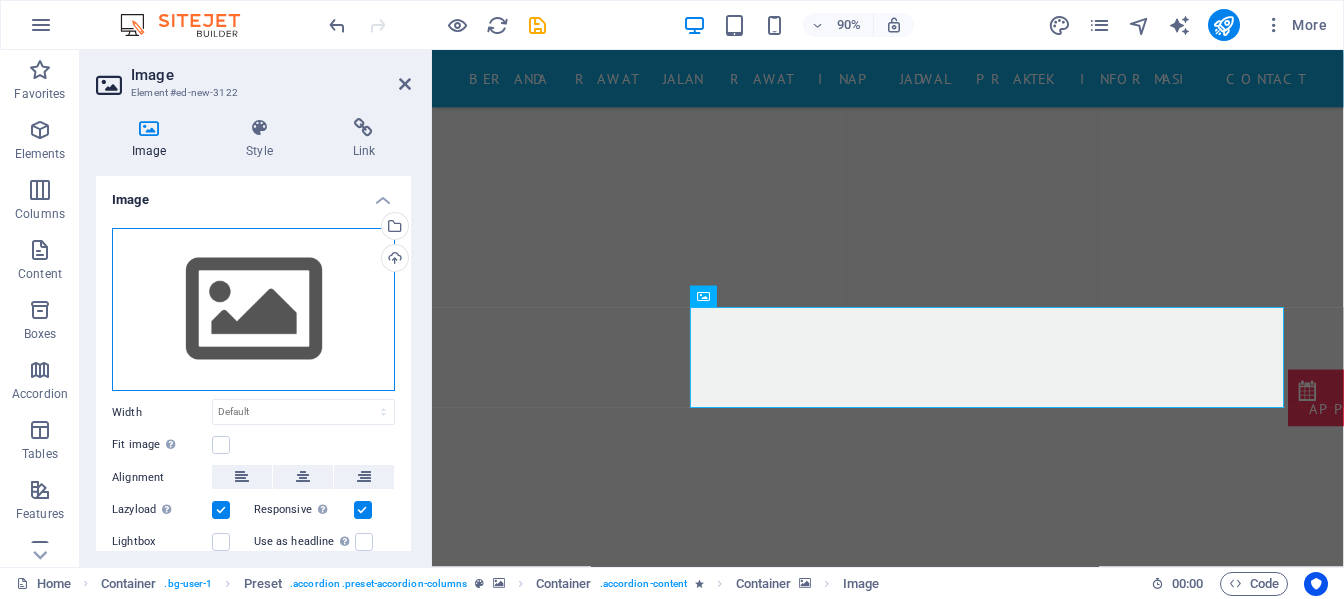 click on "Drag files here, click to choose files or select files from Files or our free stock photos & videos" at bounding box center [253, 310] 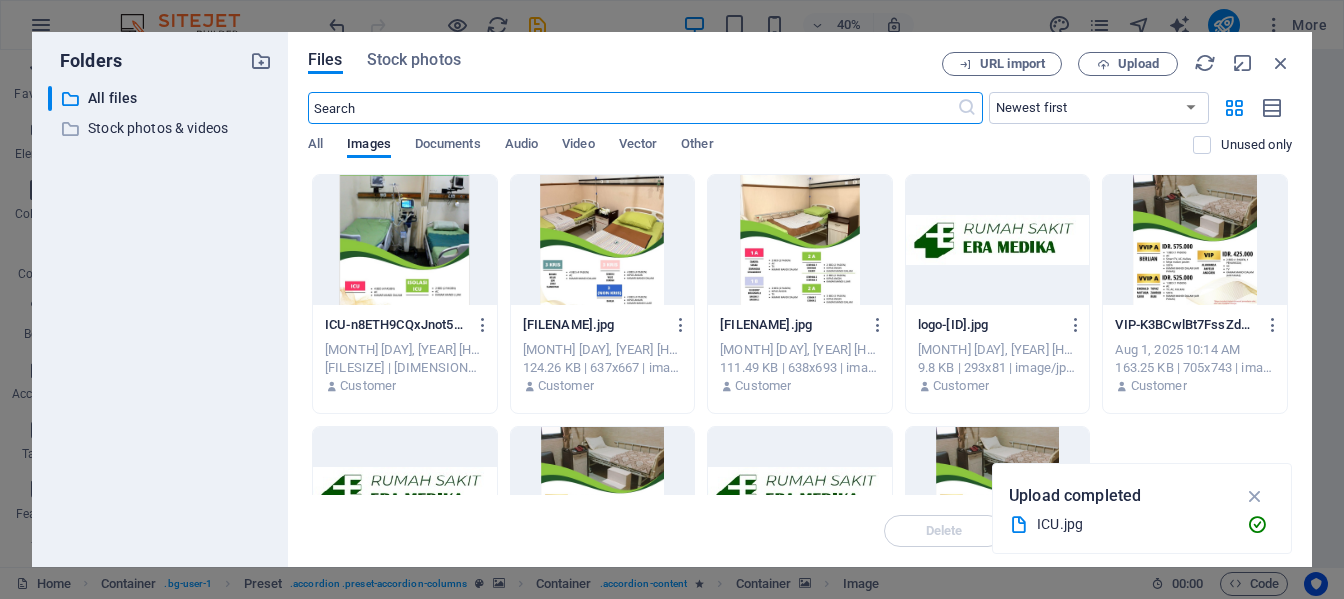 scroll, scrollTop: 100, scrollLeft: 0, axis: vertical 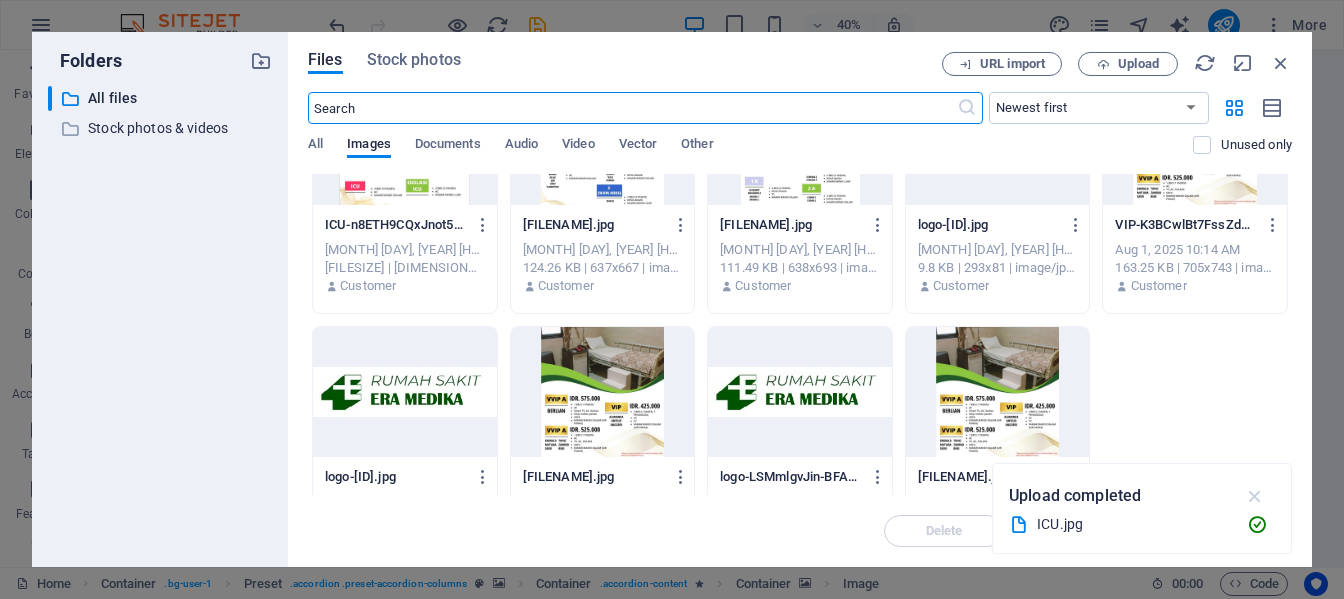 click at bounding box center [1255, 496] 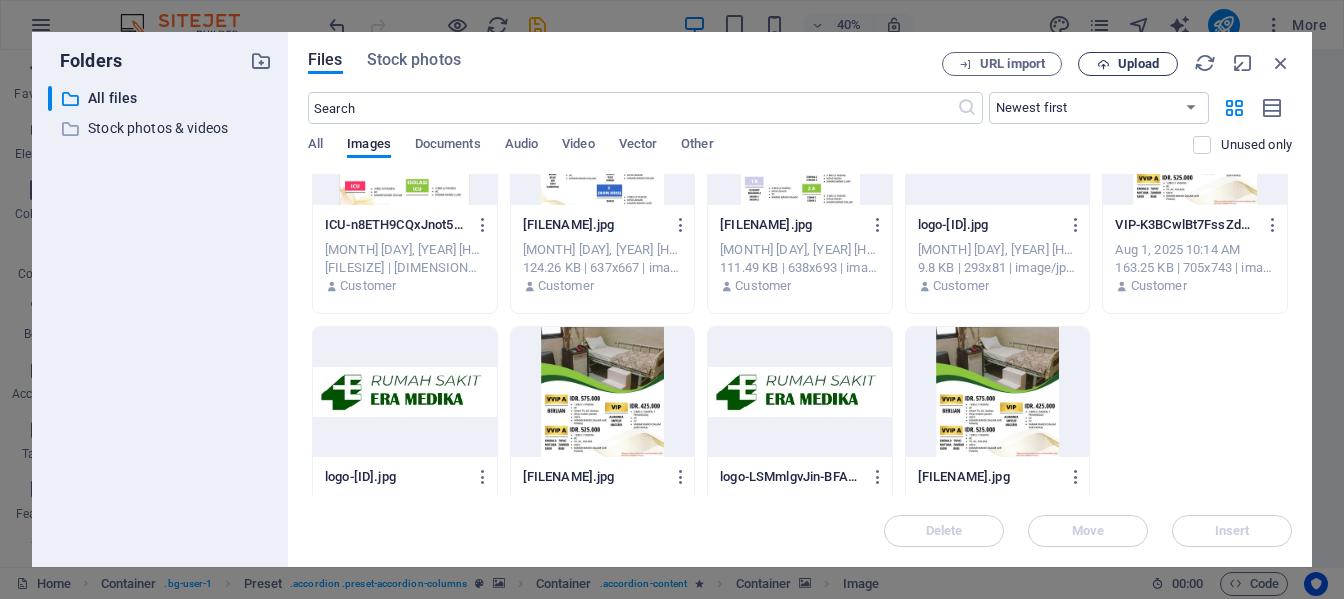 click on "Upload" at bounding box center (1138, 64) 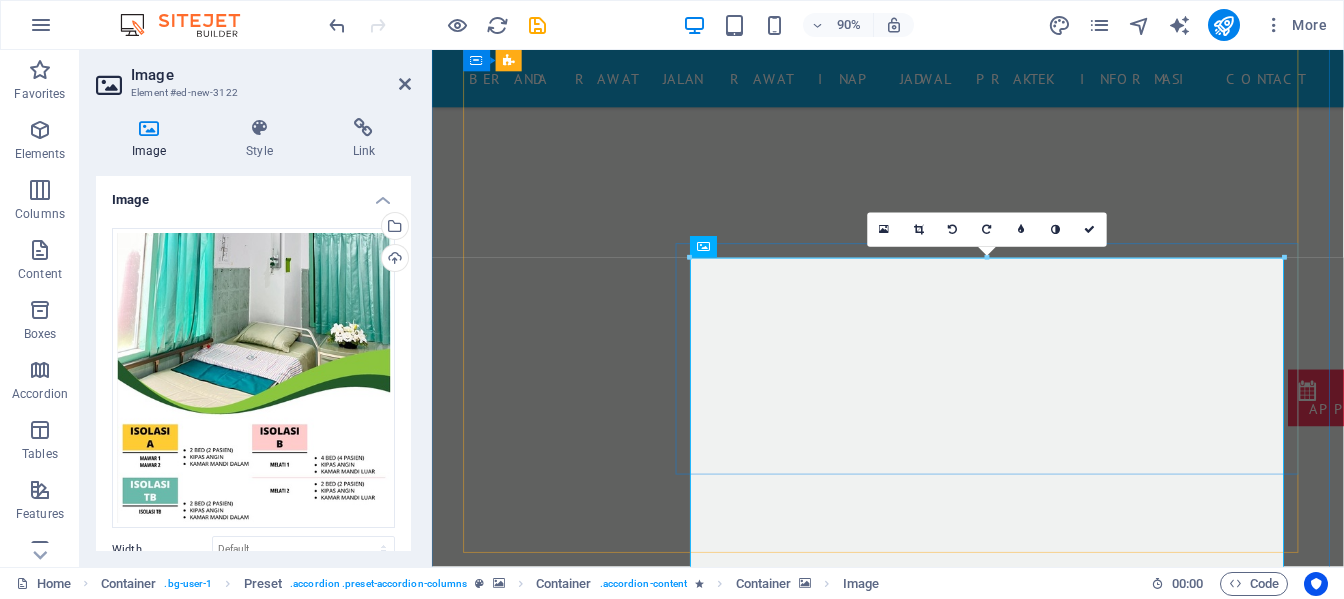 scroll, scrollTop: 7826, scrollLeft: 0, axis: vertical 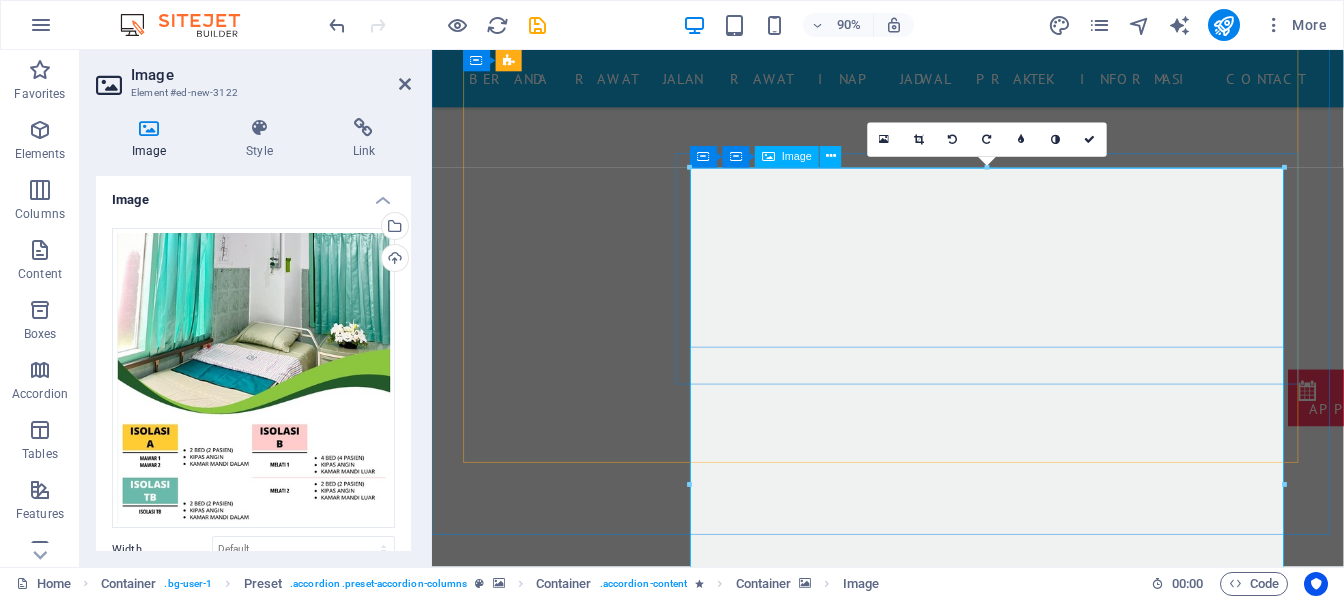 click at bounding box center [1188, 7631] 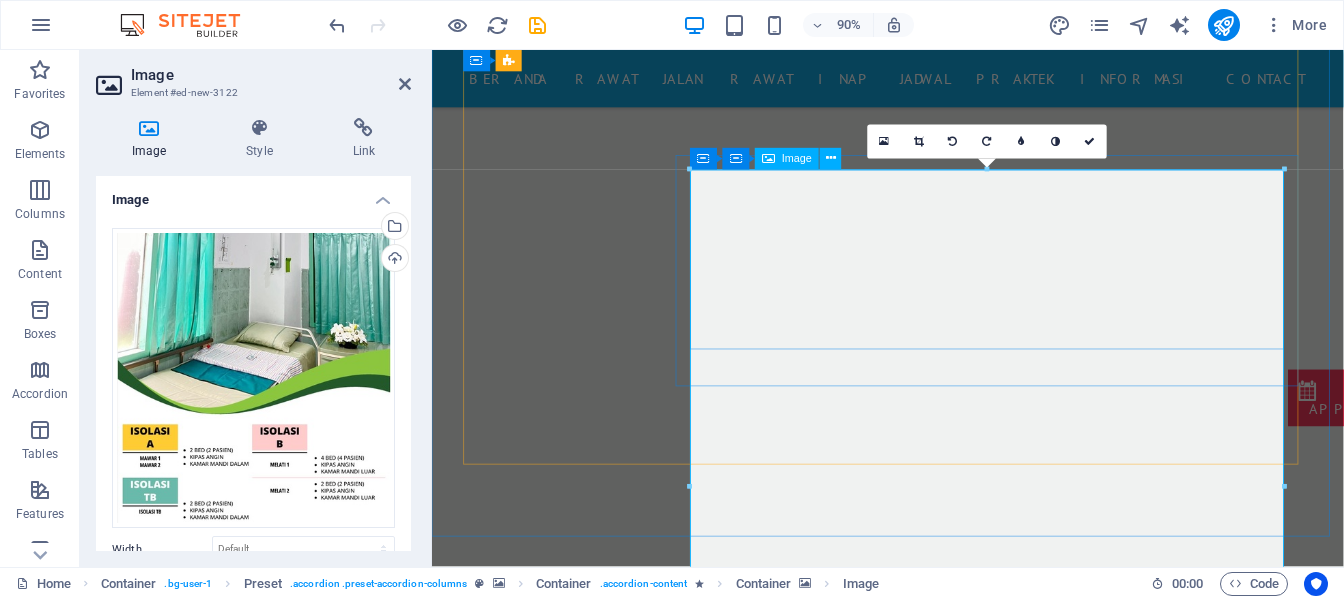 scroll, scrollTop: 7726, scrollLeft: 0, axis: vertical 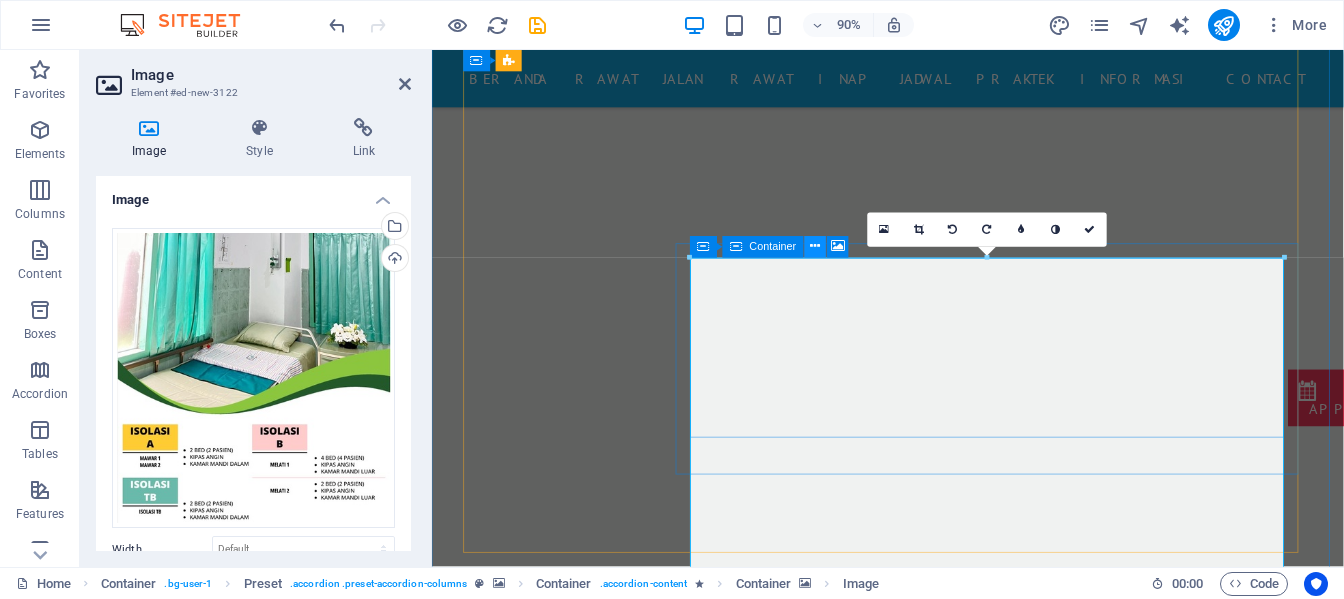 click at bounding box center (815, 246) 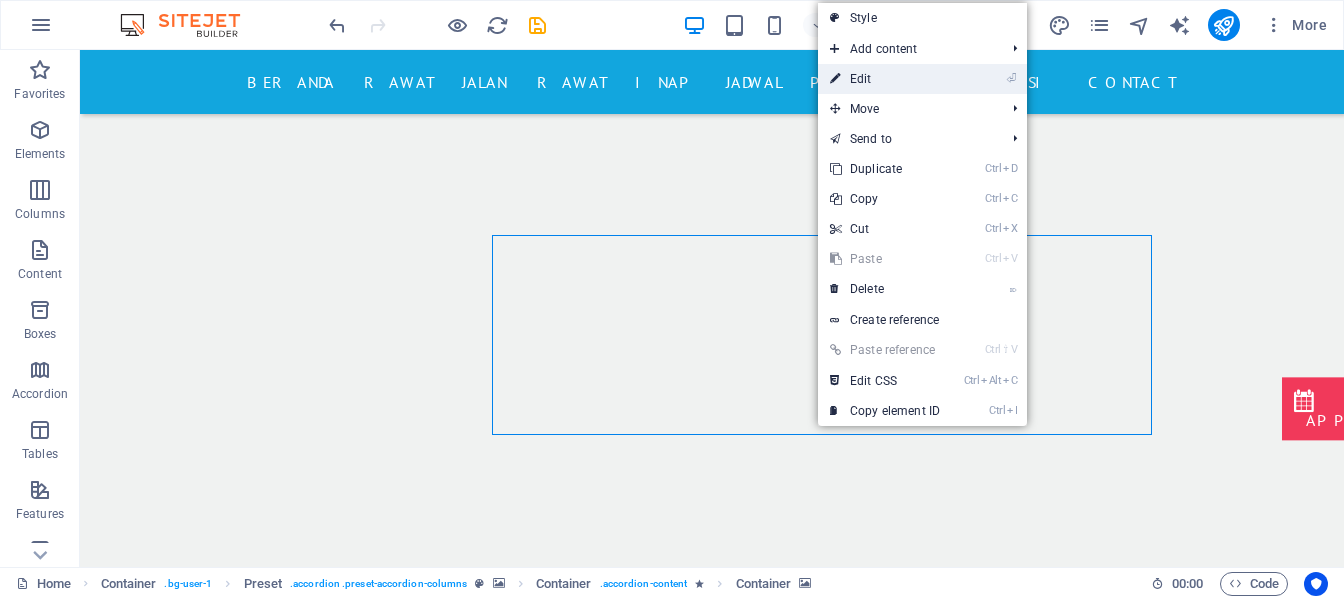 click on "⏎  Edit" at bounding box center [885, 79] 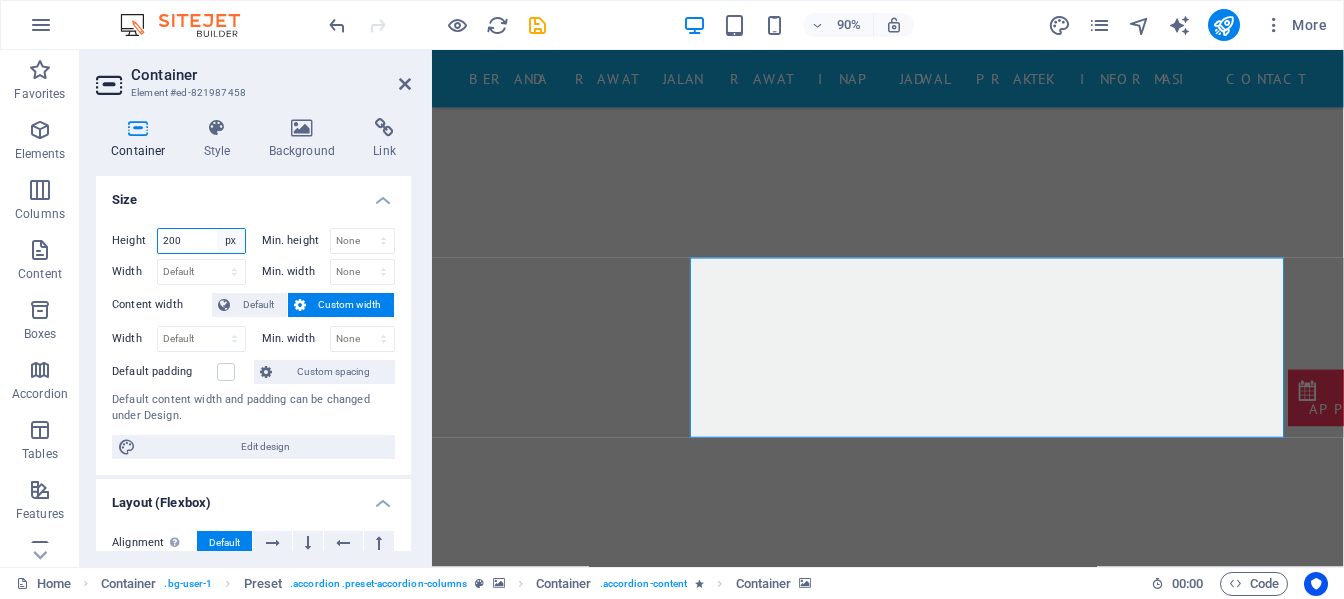 click on "Default px rem % vh vw" at bounding box center [231, 241] 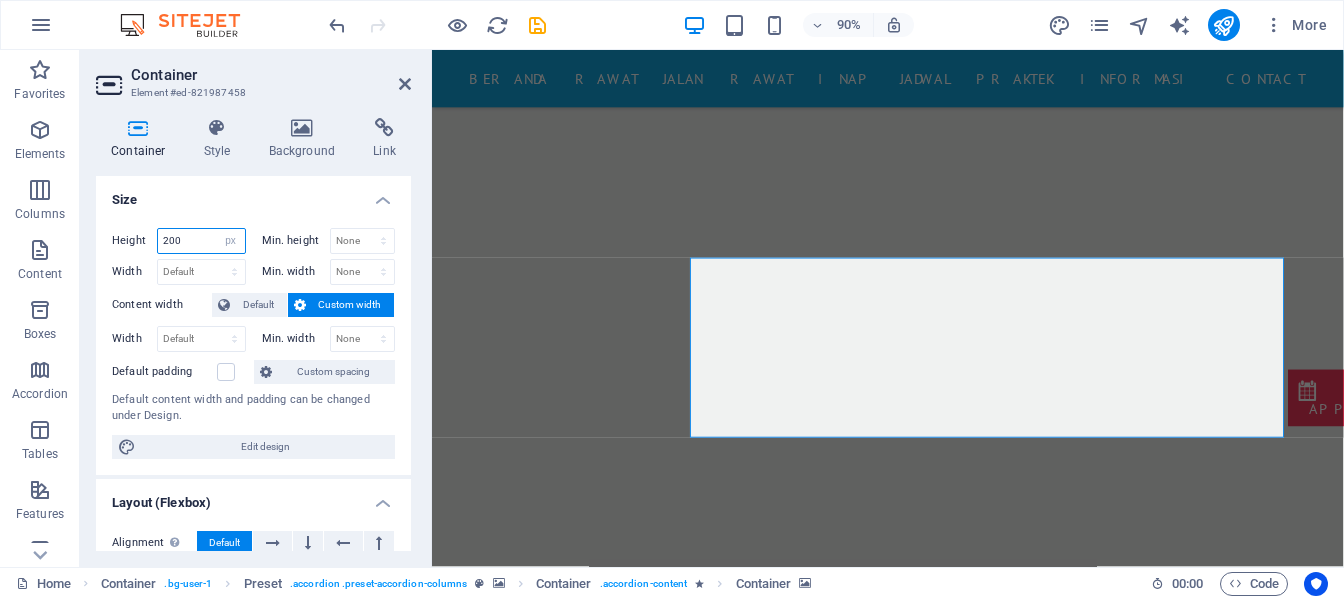 click on "200" at bounding box center [201, 241] 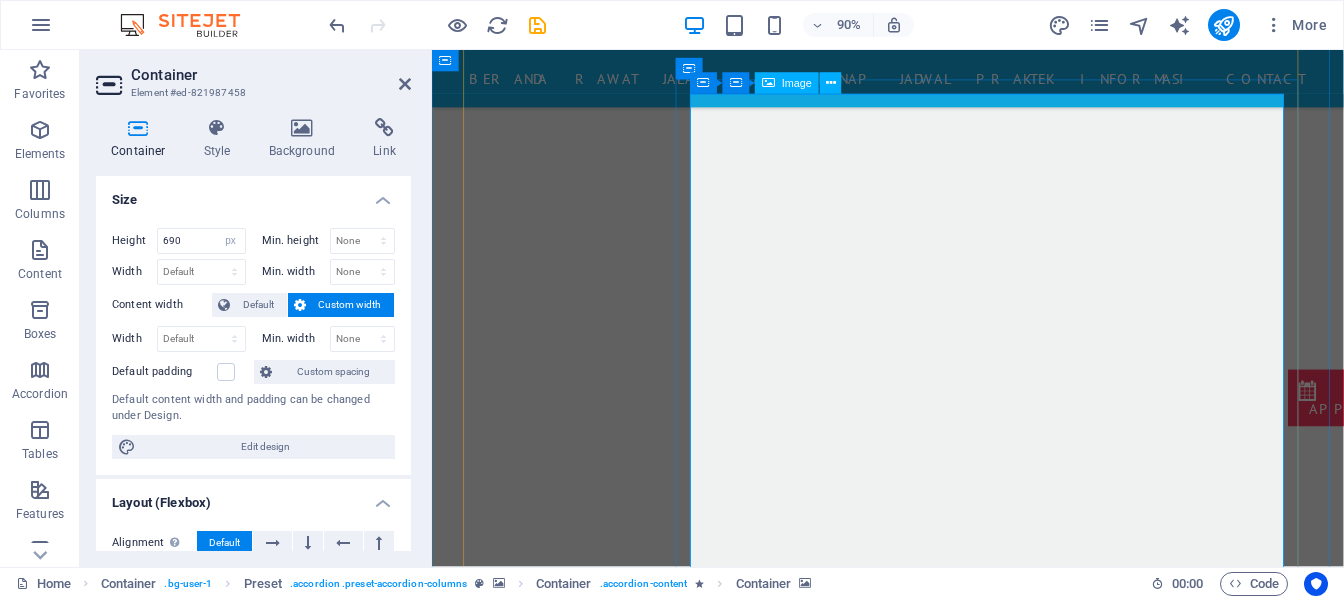 scroll, scrollTop: 8126, scrollLeft: 0, axis: vertical 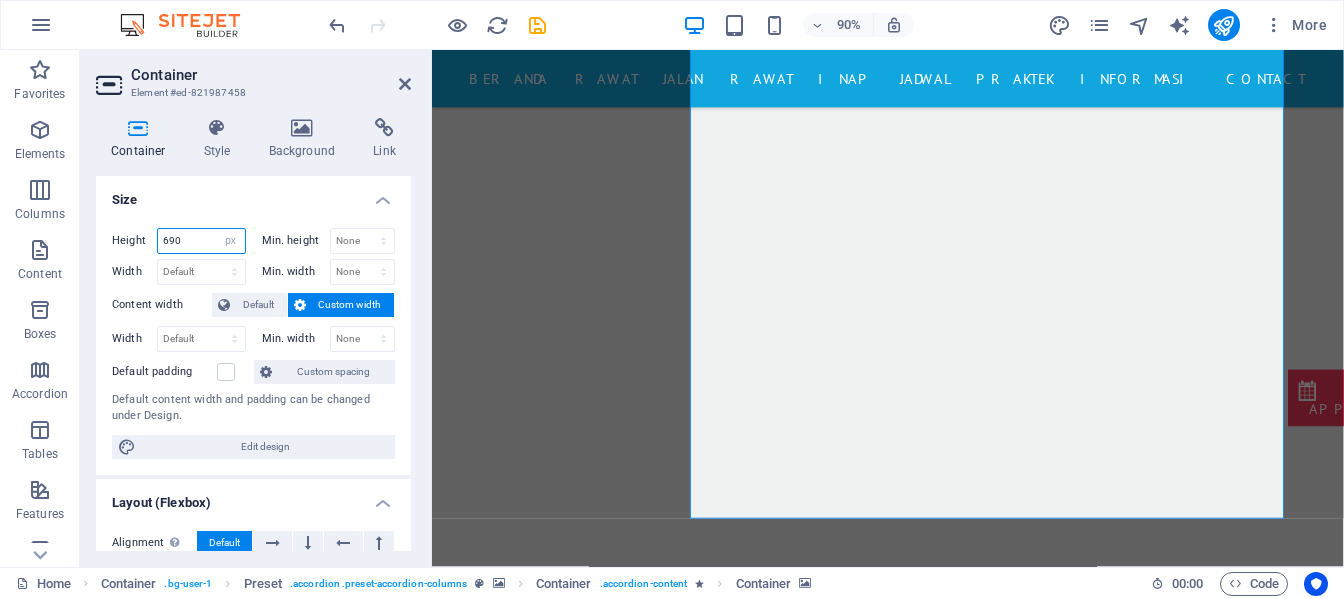 click on "690" at bounding box center (201, 241) 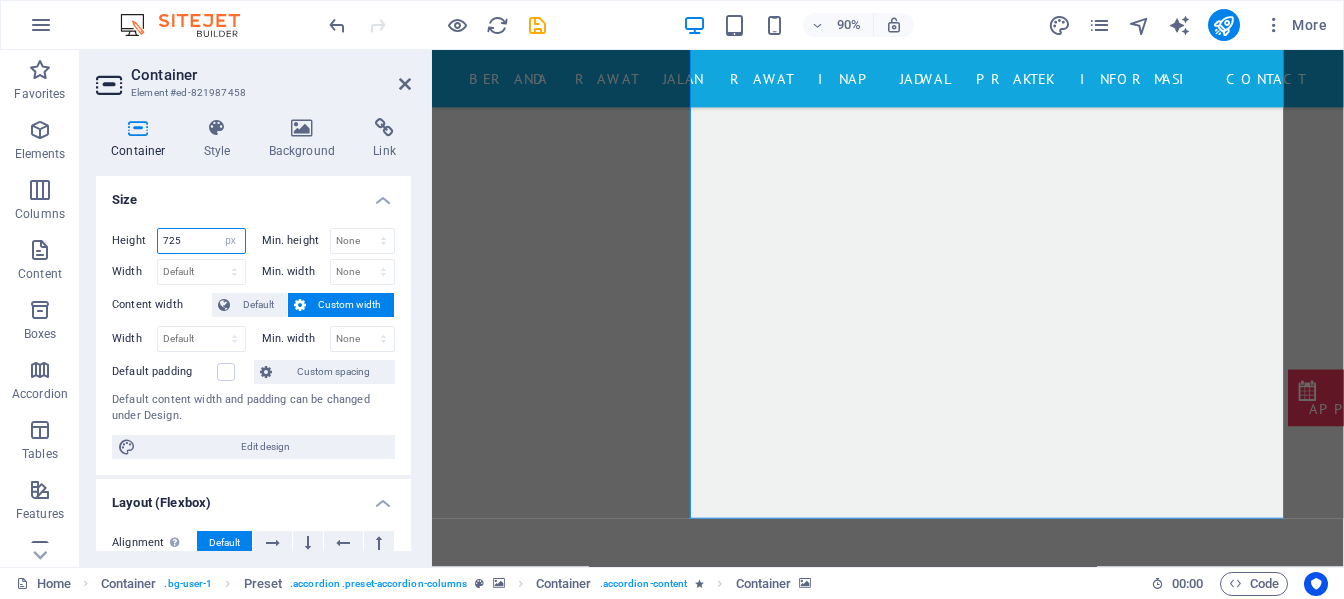 type on "725" 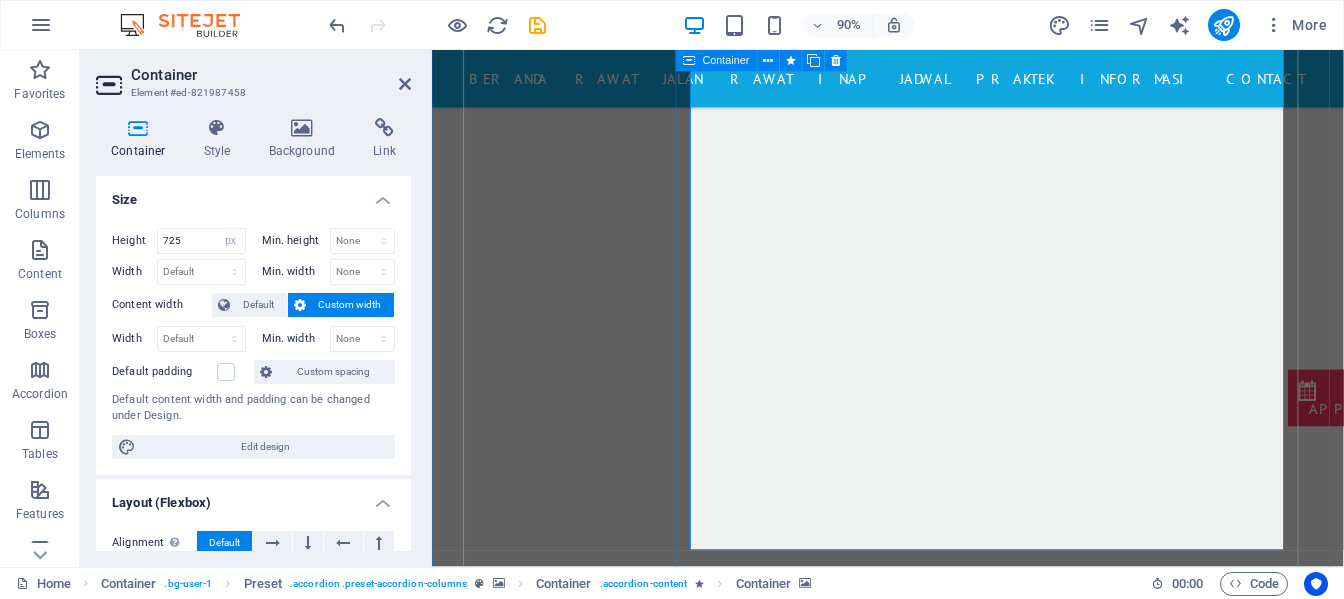 click at bounding box center (1188, 7491) 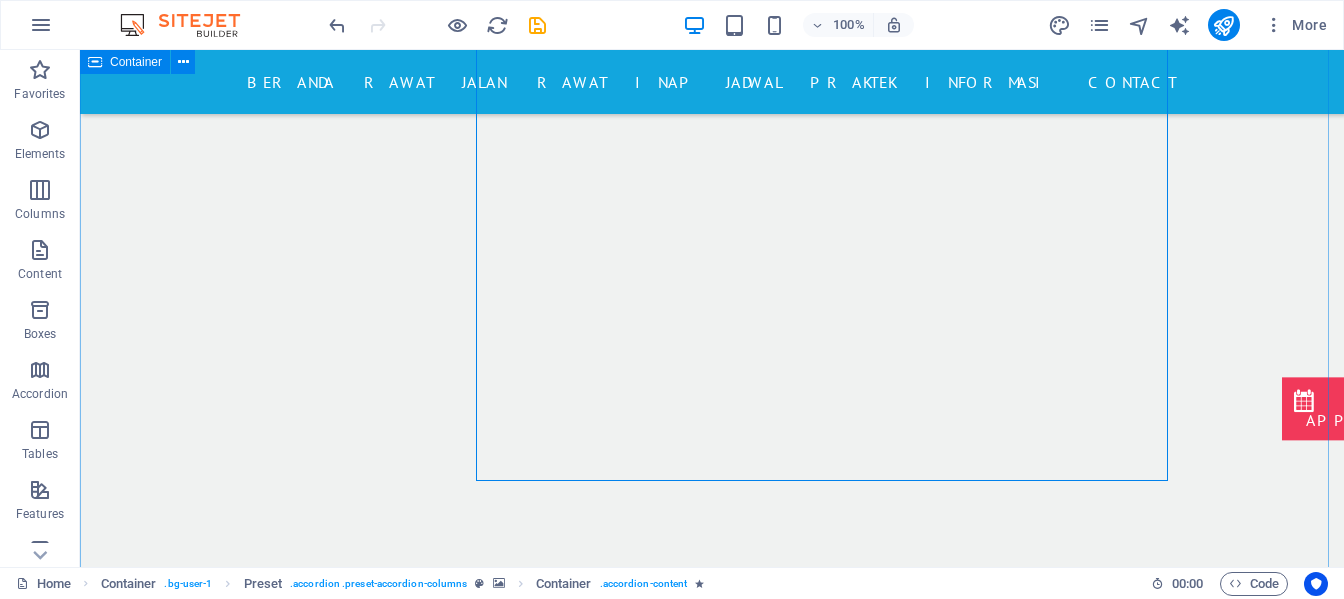 scroll, scrollTop: 8226, scrollLeft: 0, axis: vertical 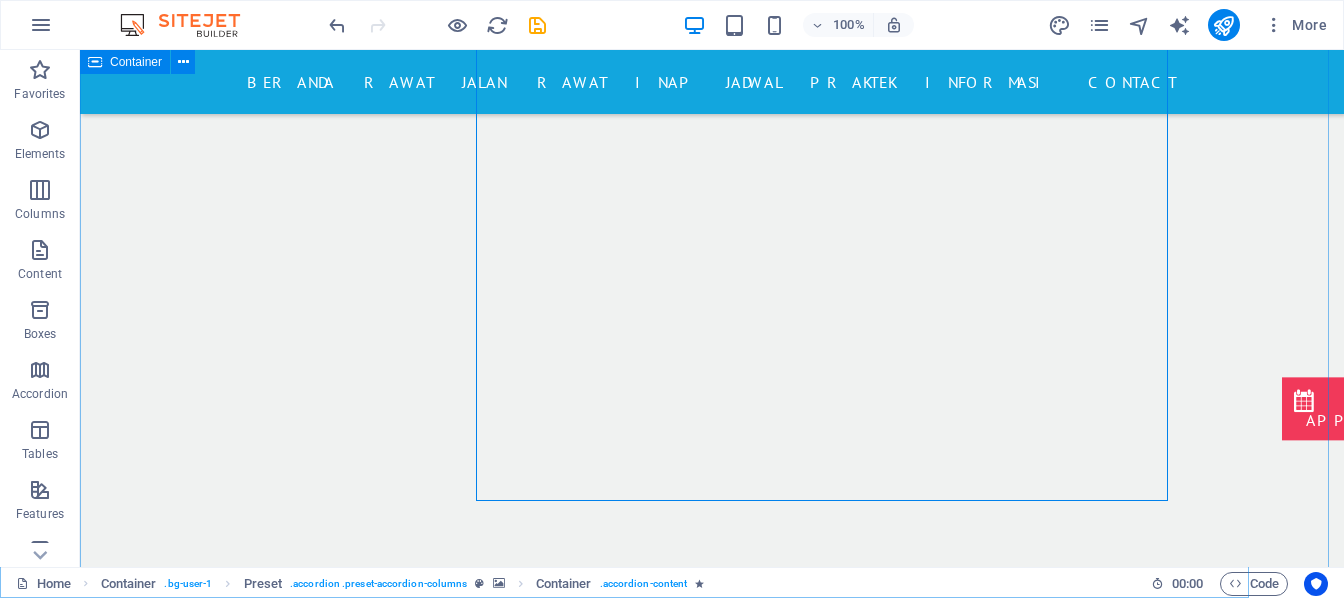 click on "KAMAR VVIP DAN VIP KELAS 1 DAN 2 KRIS DAN NON KRIS INTENSIVE CARE UNIT ISOLASI RUANG OPERASI" at bounding box center (712, 3915) 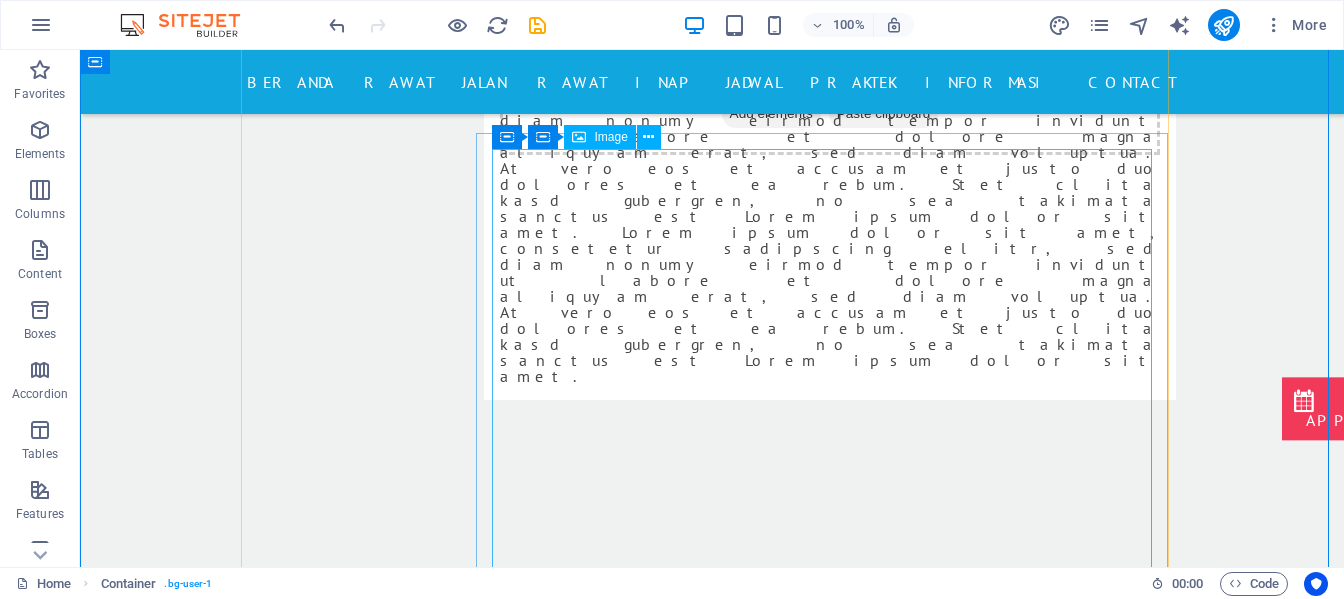 scroll, scrollTop: 7026, scrollLeft: 0, axis: vertical 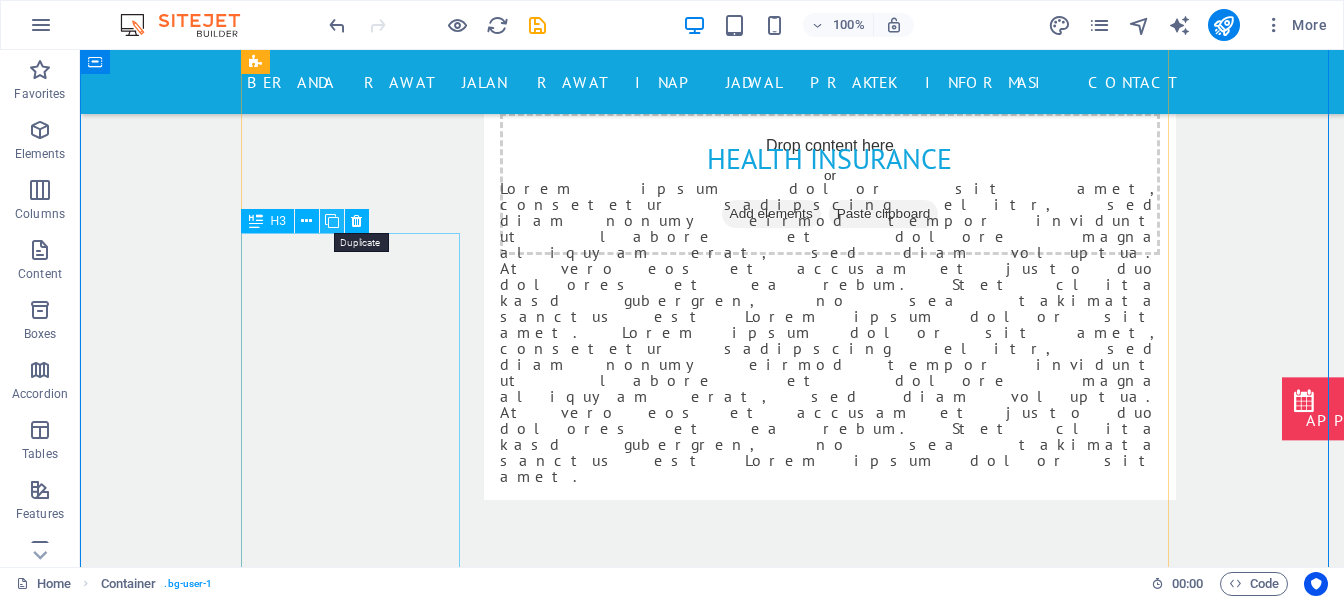 click at bounding box center [332, 221] 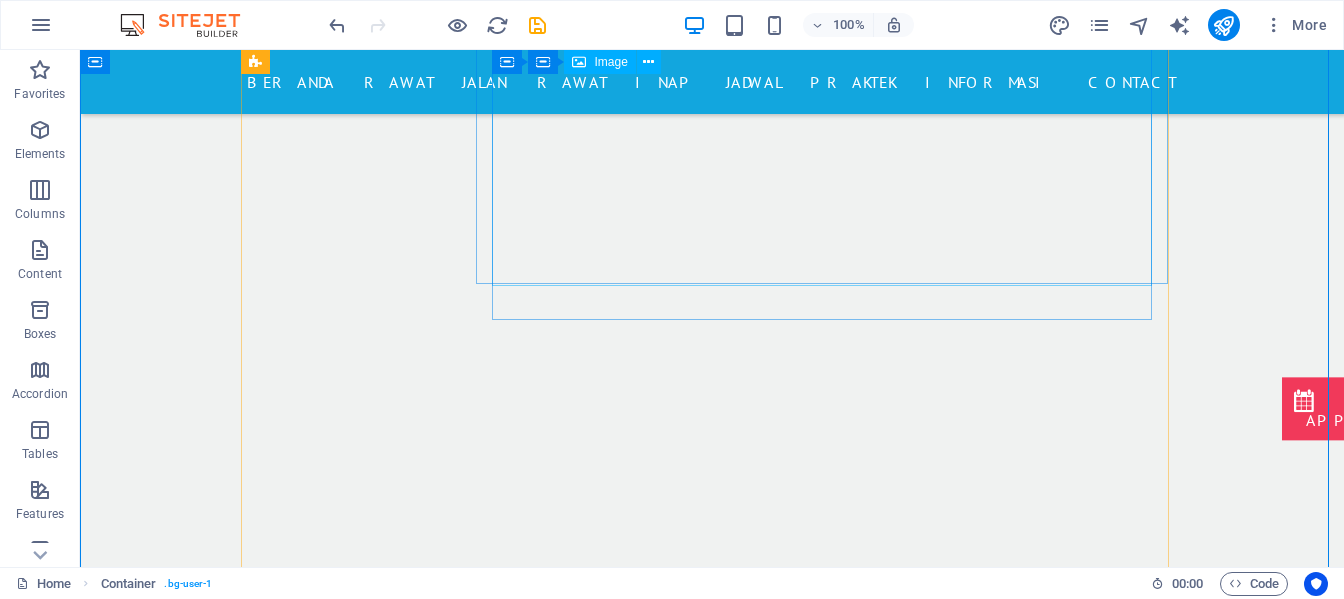 scroll, scrollTop: 7726, scrollLeft: 0, axis: vertical 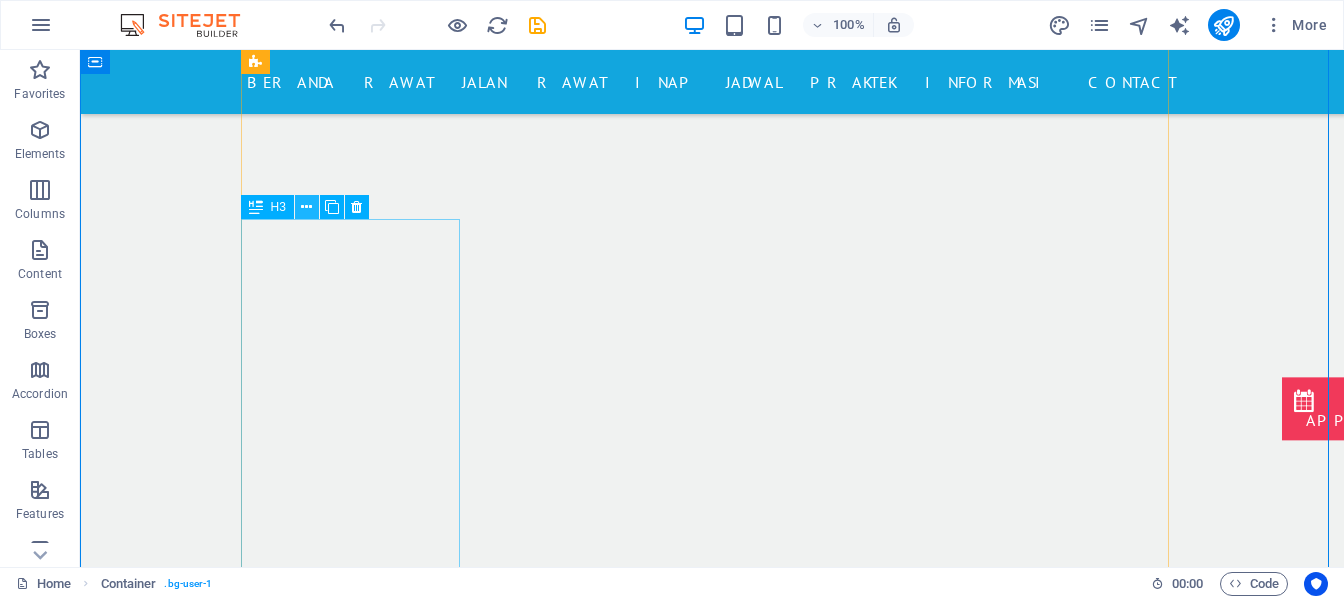click at bounding box center (306, 207) 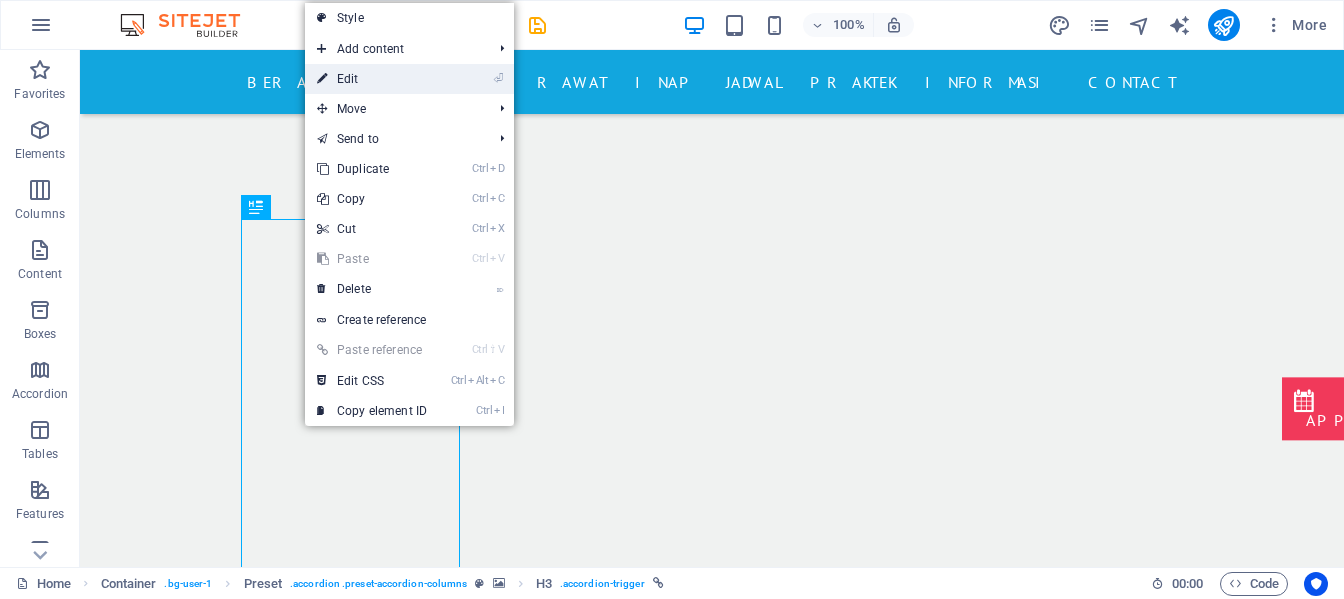 click on "⏎  Edit" at bounding box center (372, 79) 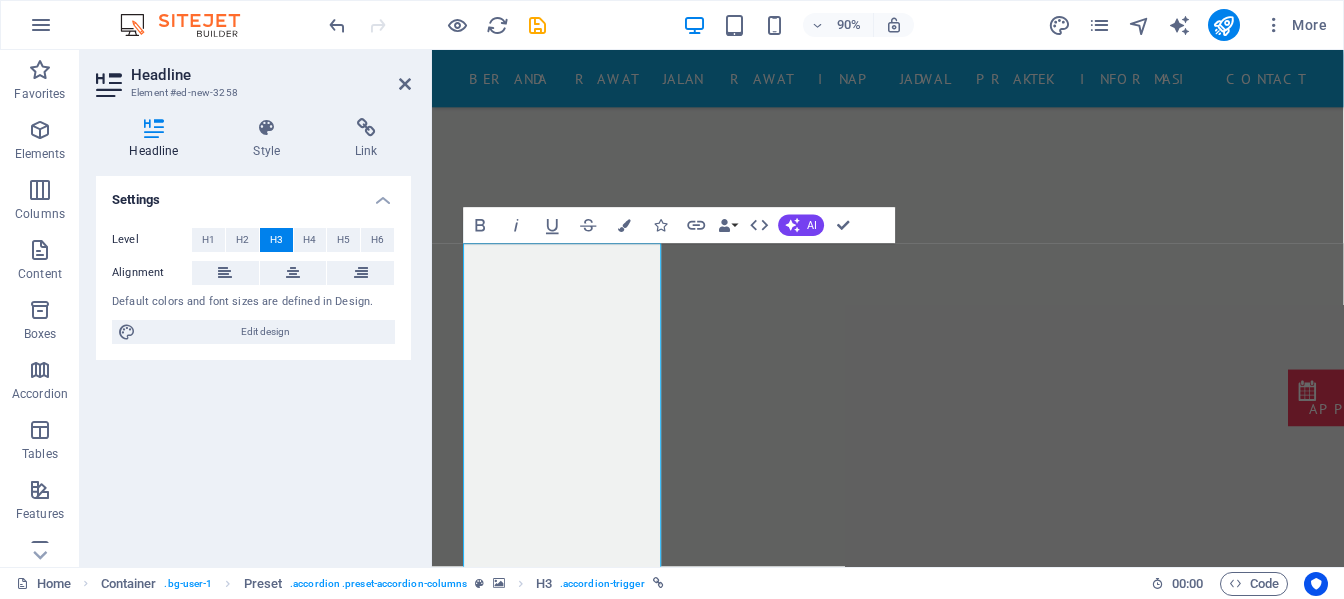 type 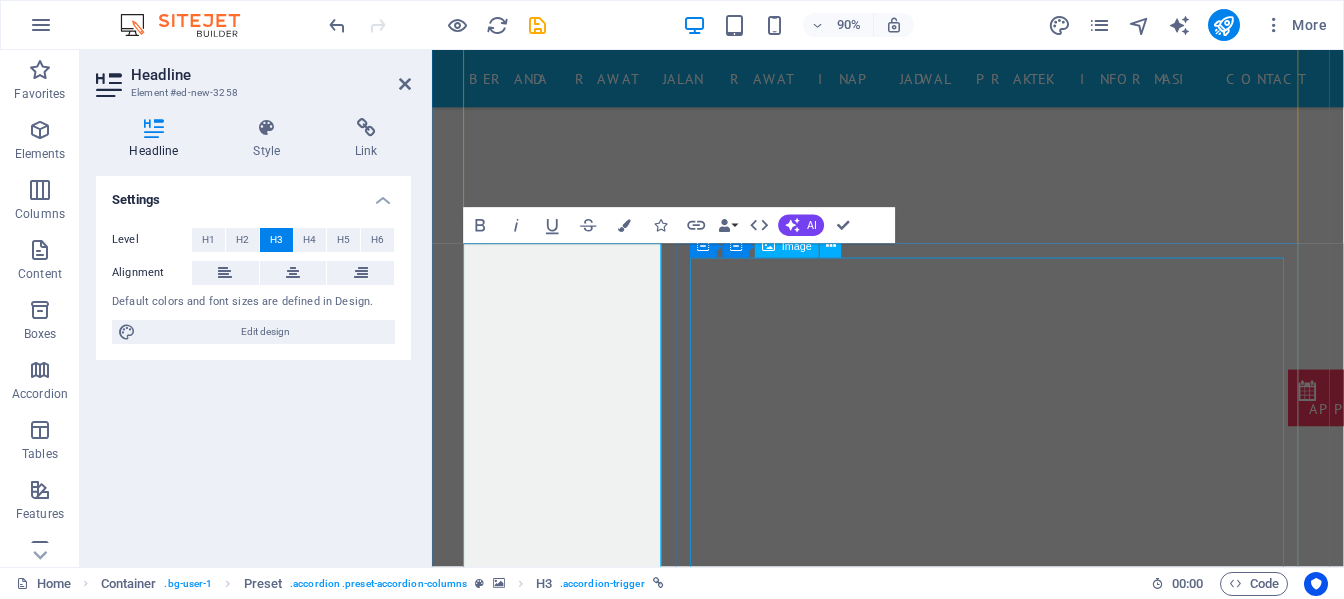 click at bounding box center (1188, 9395) 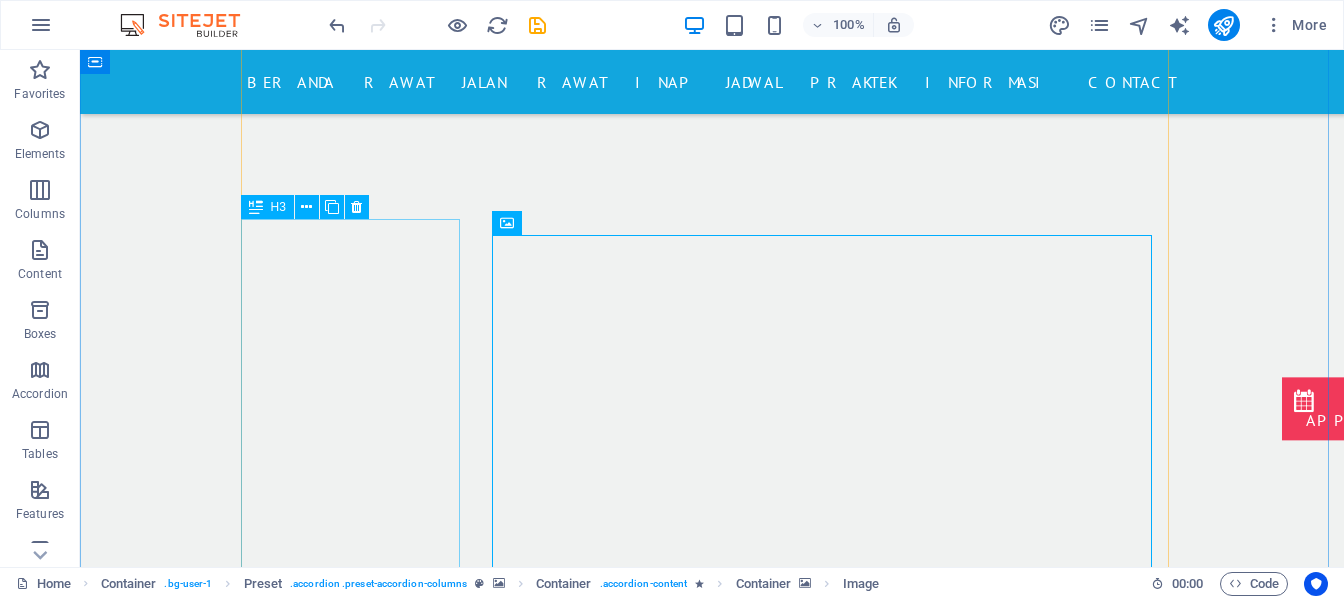 scroll, scrollTop: 7726, scrollLeft: 0, axis: vertical 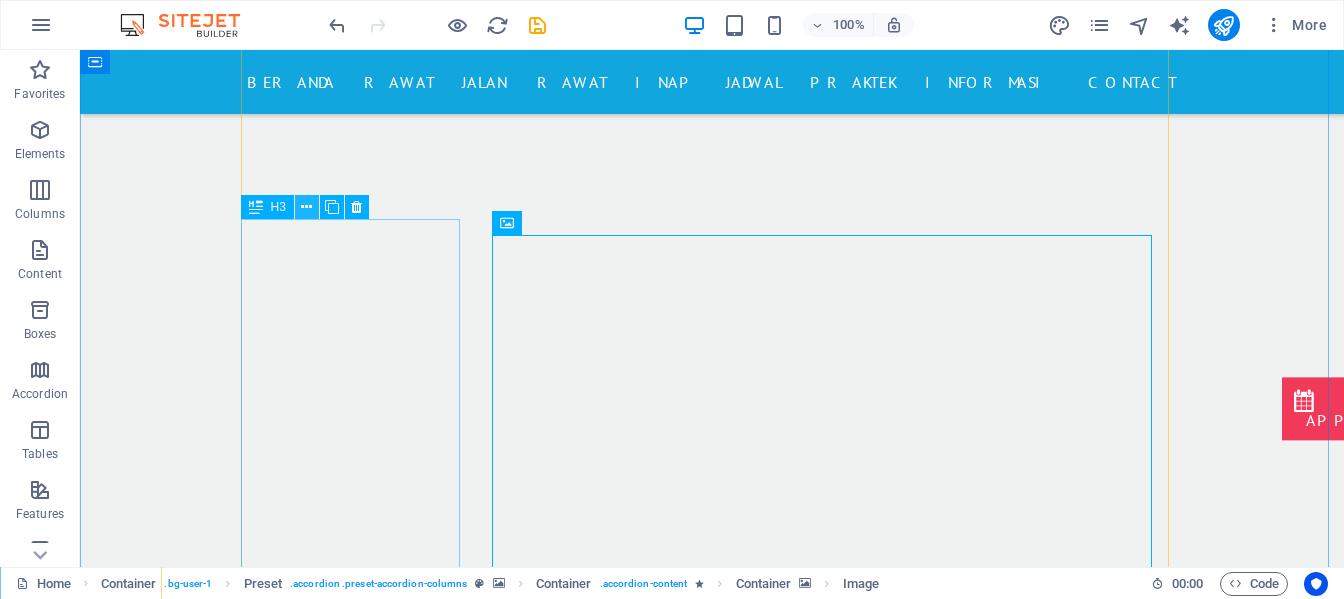 click at bounding box center [306, 207] 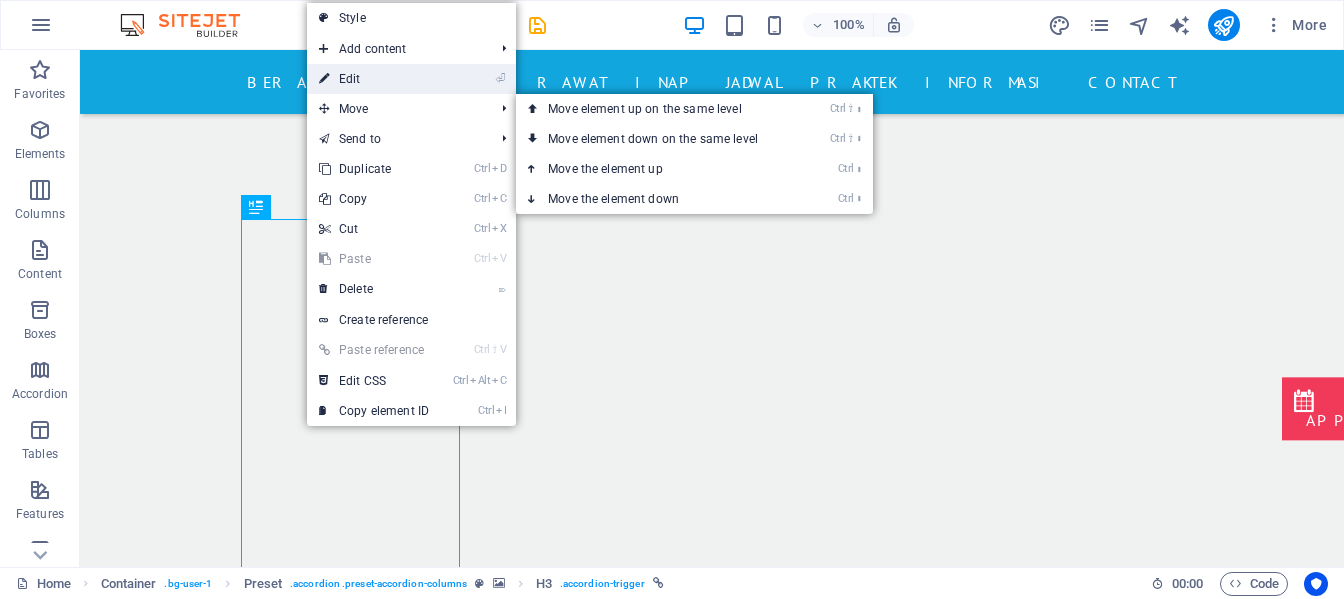 click on "⏎  Edit" at bounding box center [374, 79] 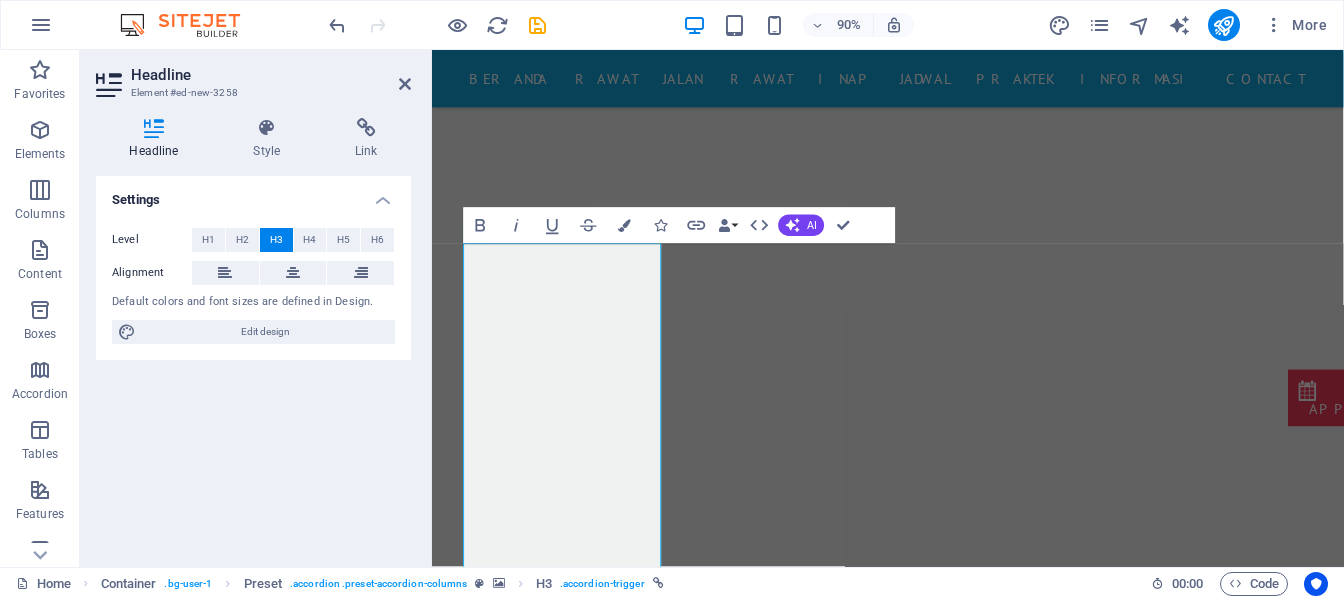 type 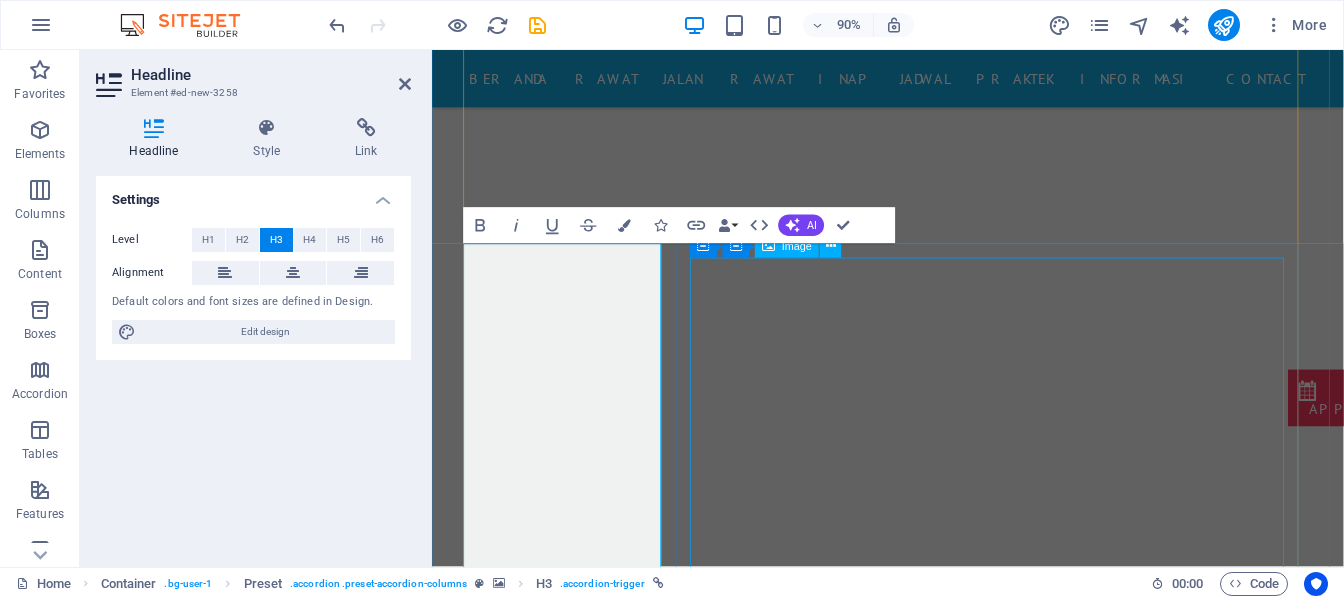 click at bounding box center [1188, 9395] 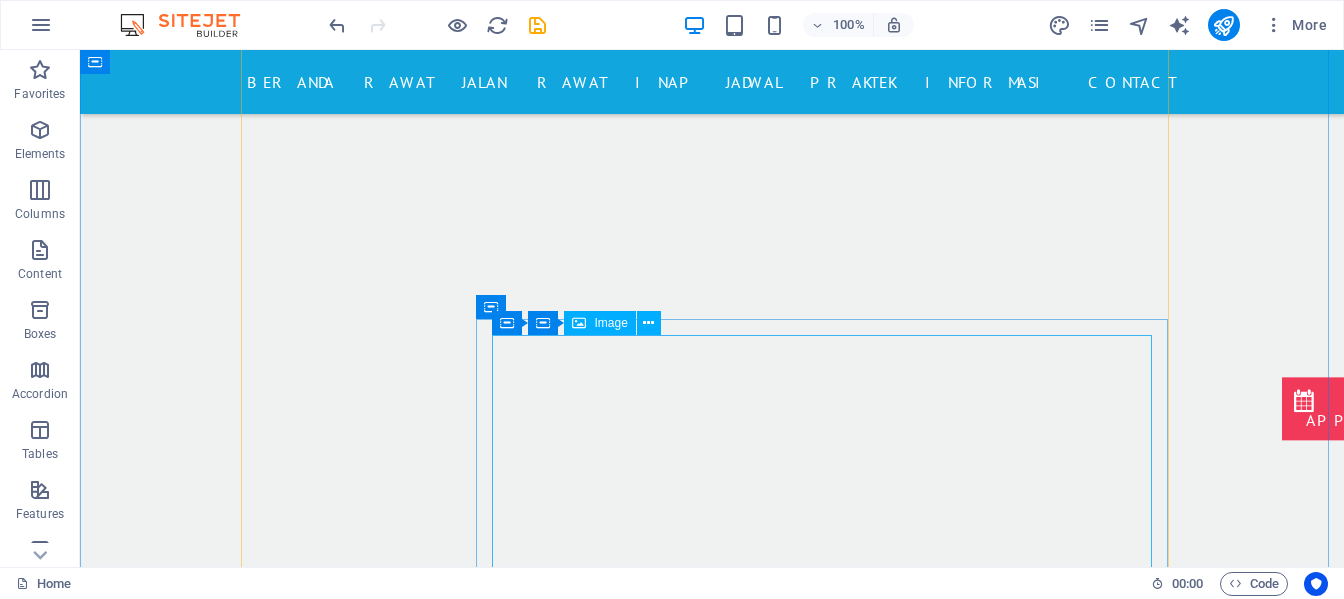 scroll, scrollTop: 7726, scrollLeft: 0, axis: vertical 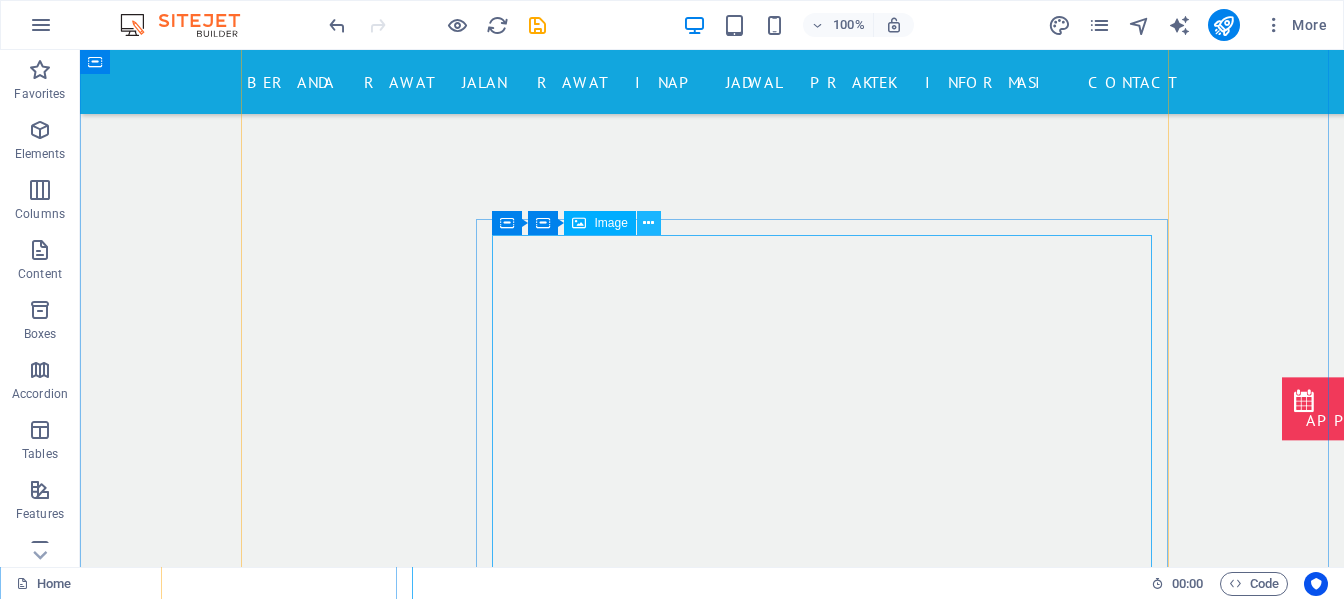 click at bounding box center [649, 223] 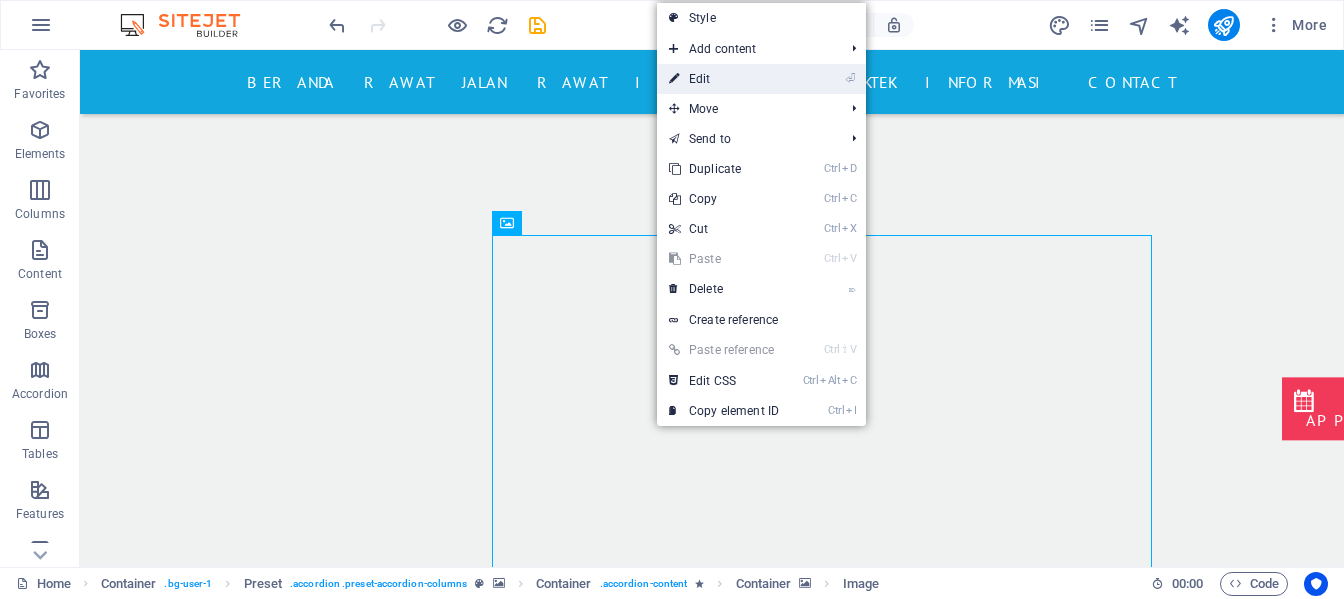 click on "⏎  Edit" at bounding box center [724, 79] 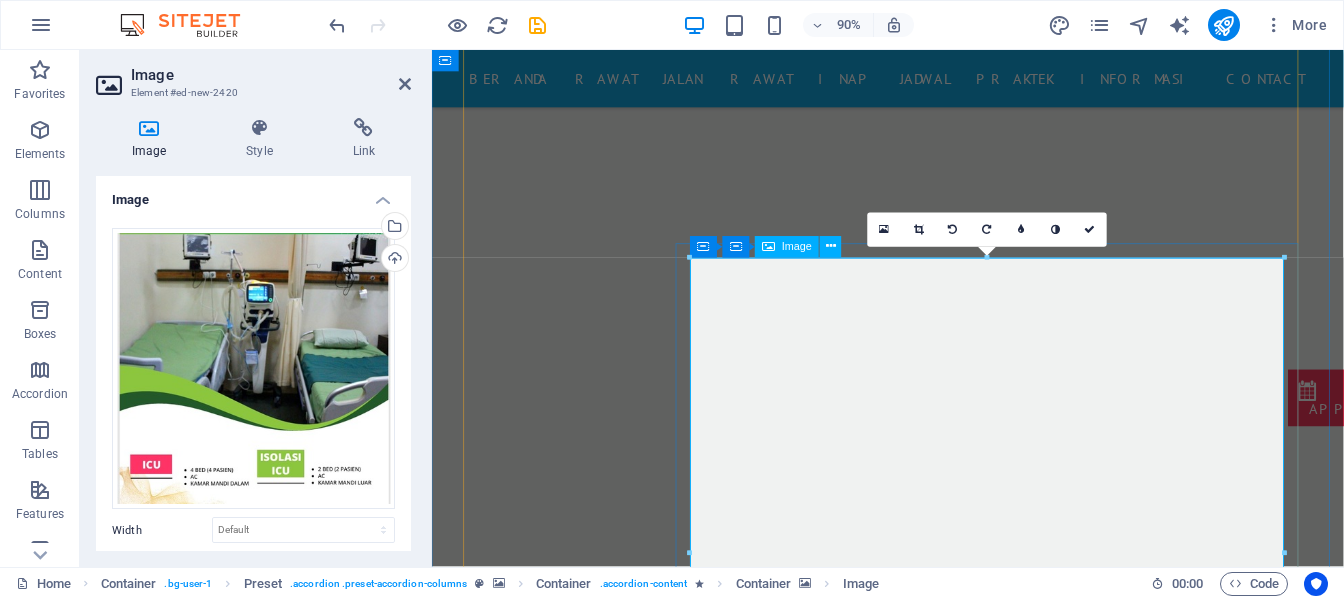 click at bounding box center (1188, 9350) 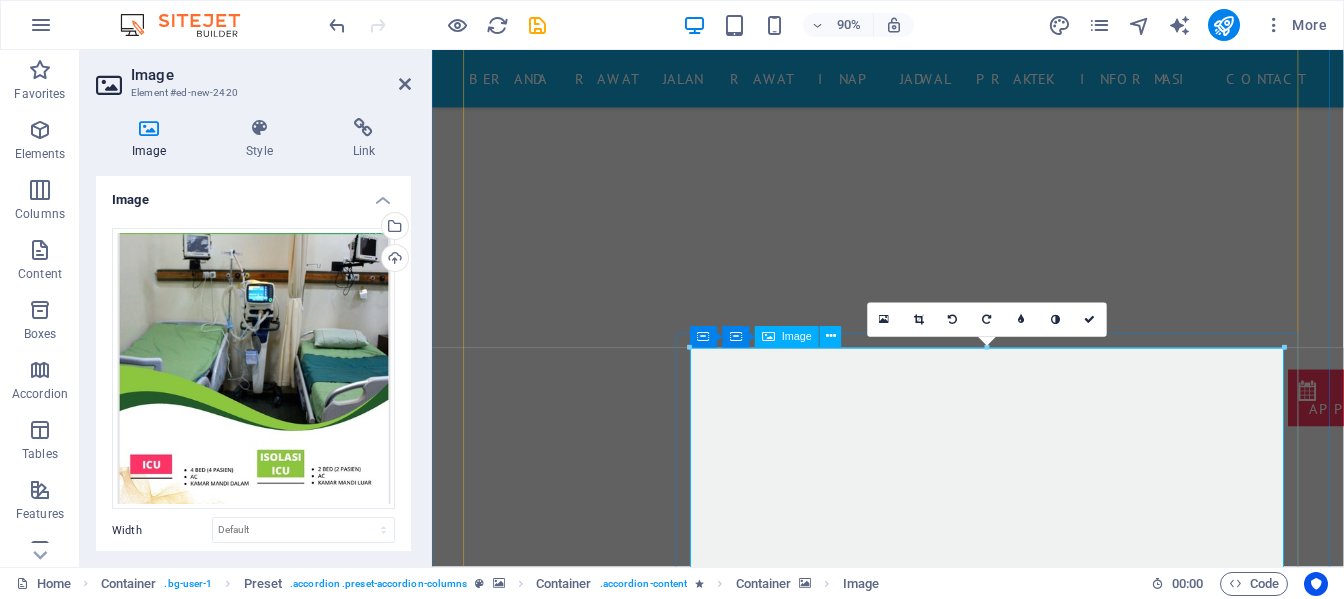 scroll, scrollTop: 7526, scrollLeft: 0, axis: vertical 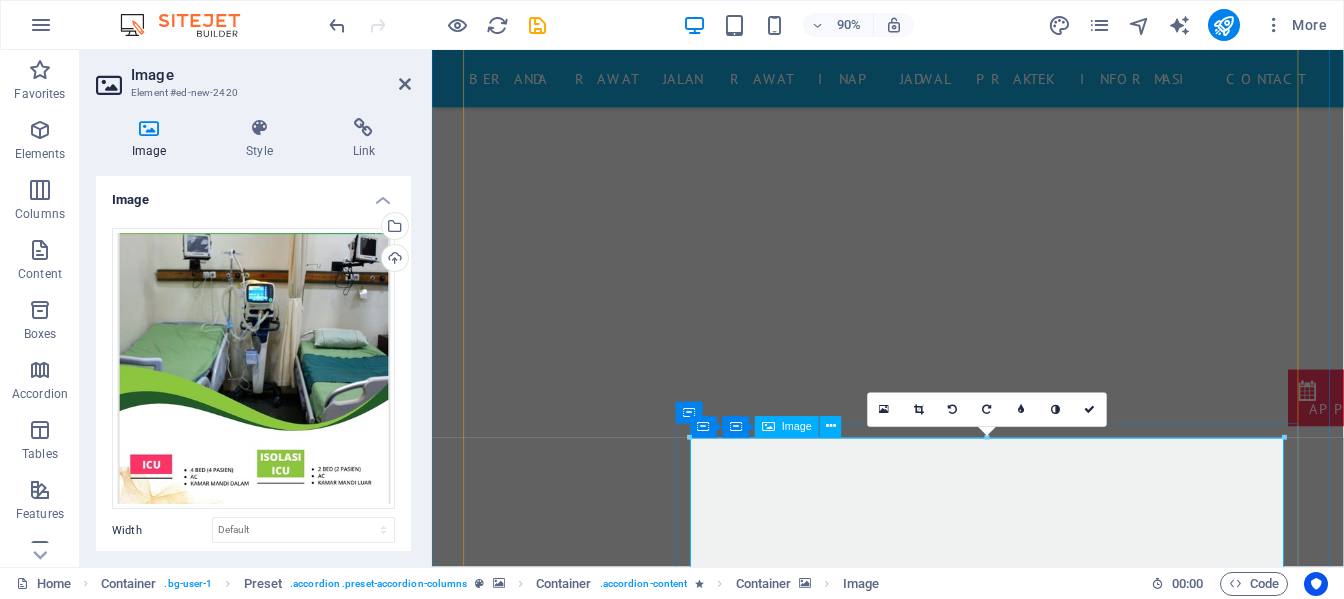 click at bounding box center [1188, 9595] 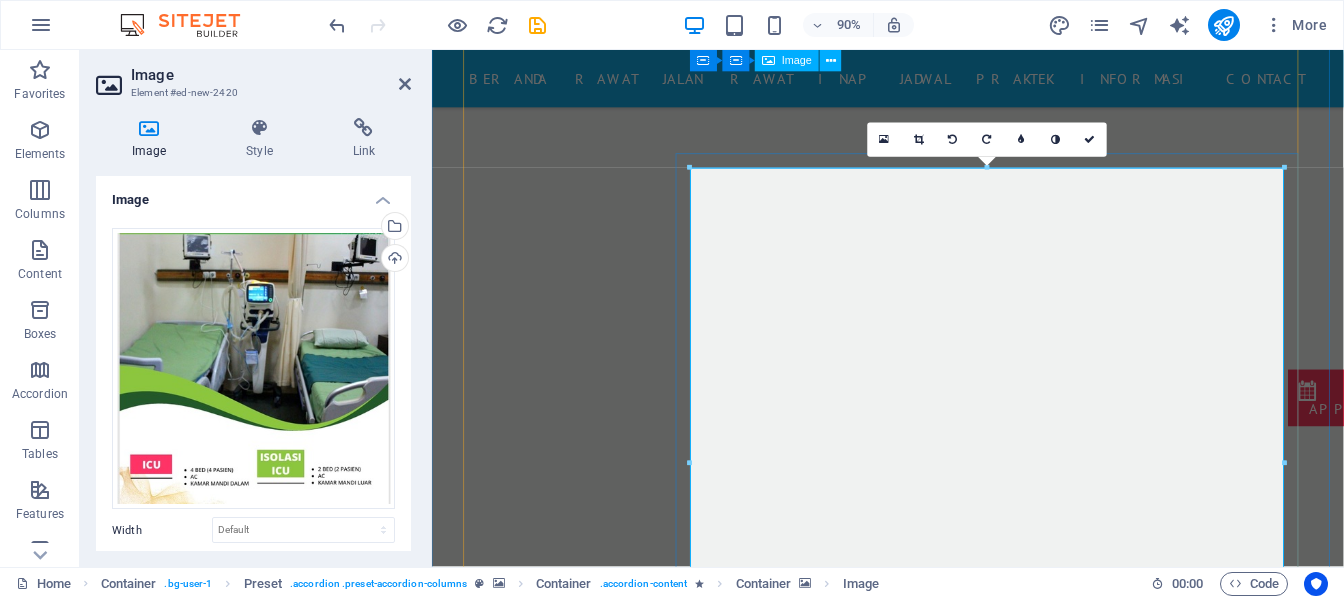 scroll, scrollTop: 7726, scrollLeft: 0, axis: vertical 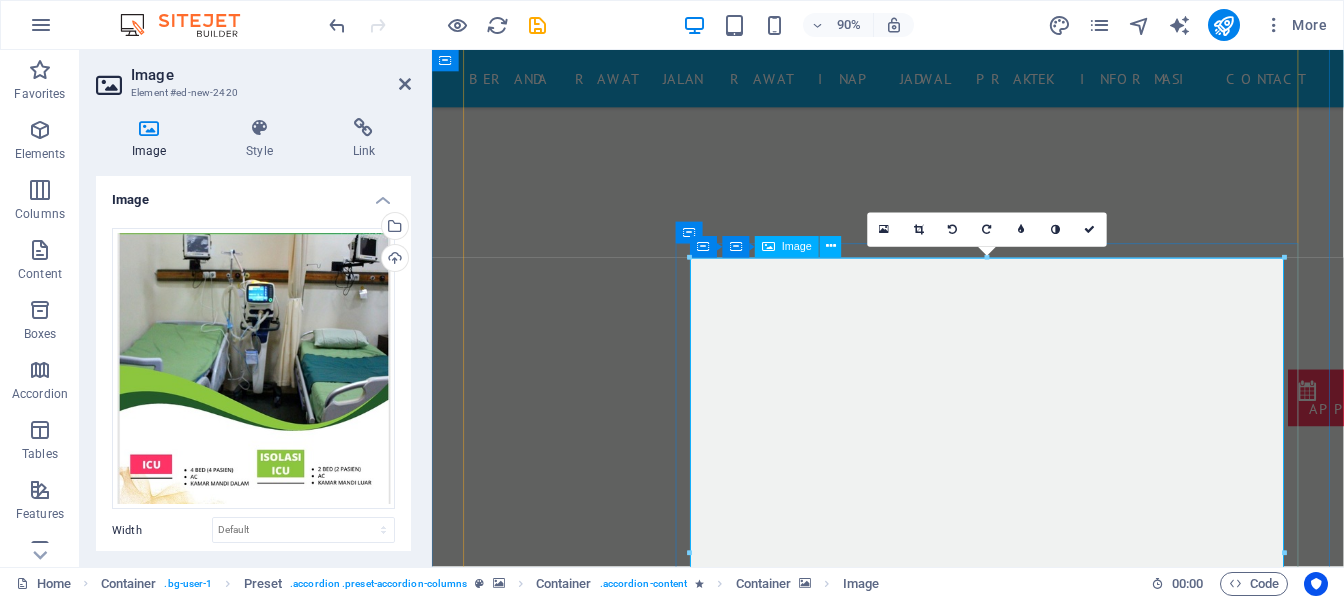 click at bounding box center [1188, 9395] 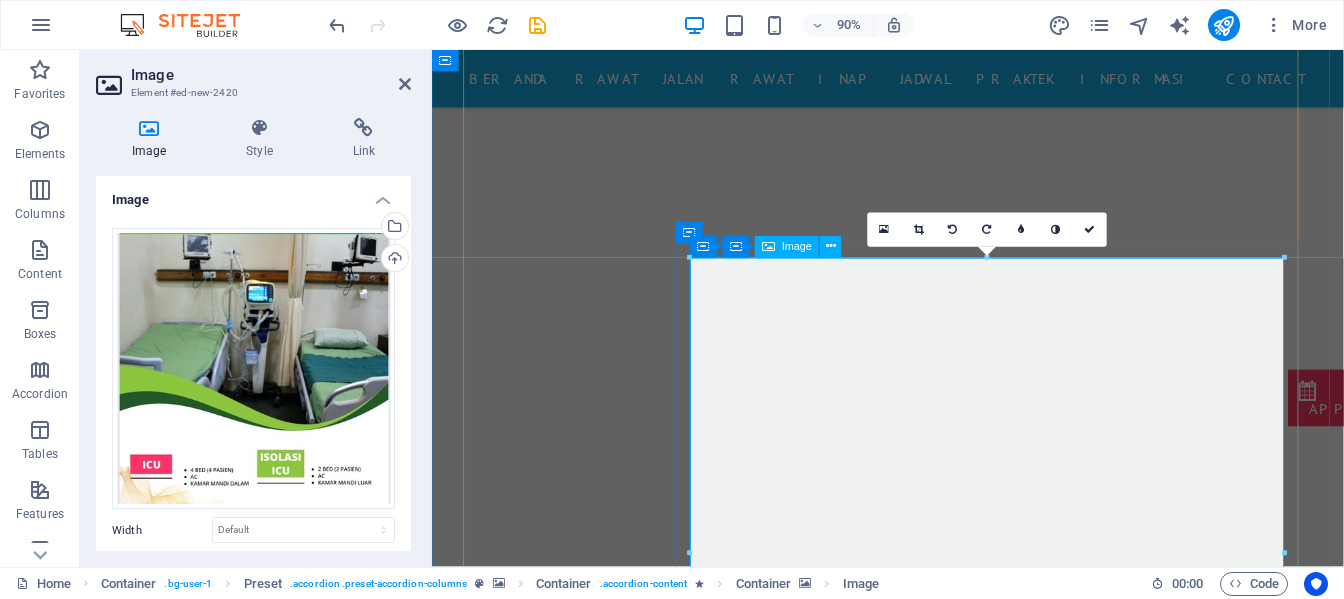 scroll, scrollTop: 7926, scrollLeft: 0, axis: vertical 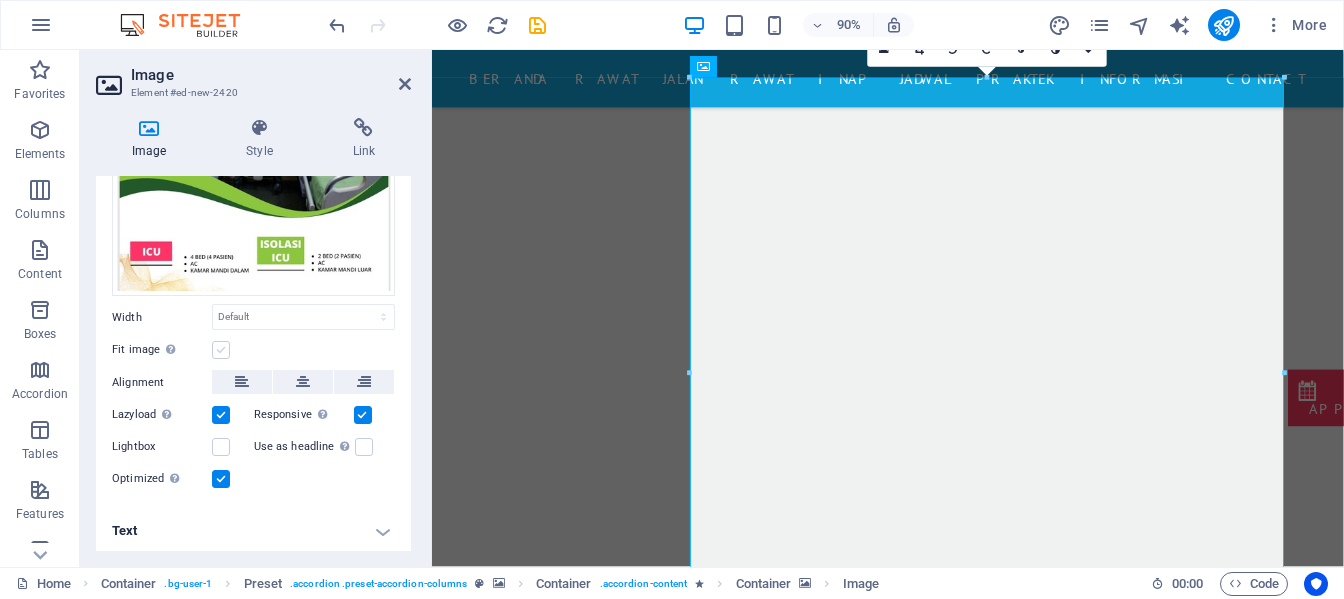 click at bounding box center (221, 350) 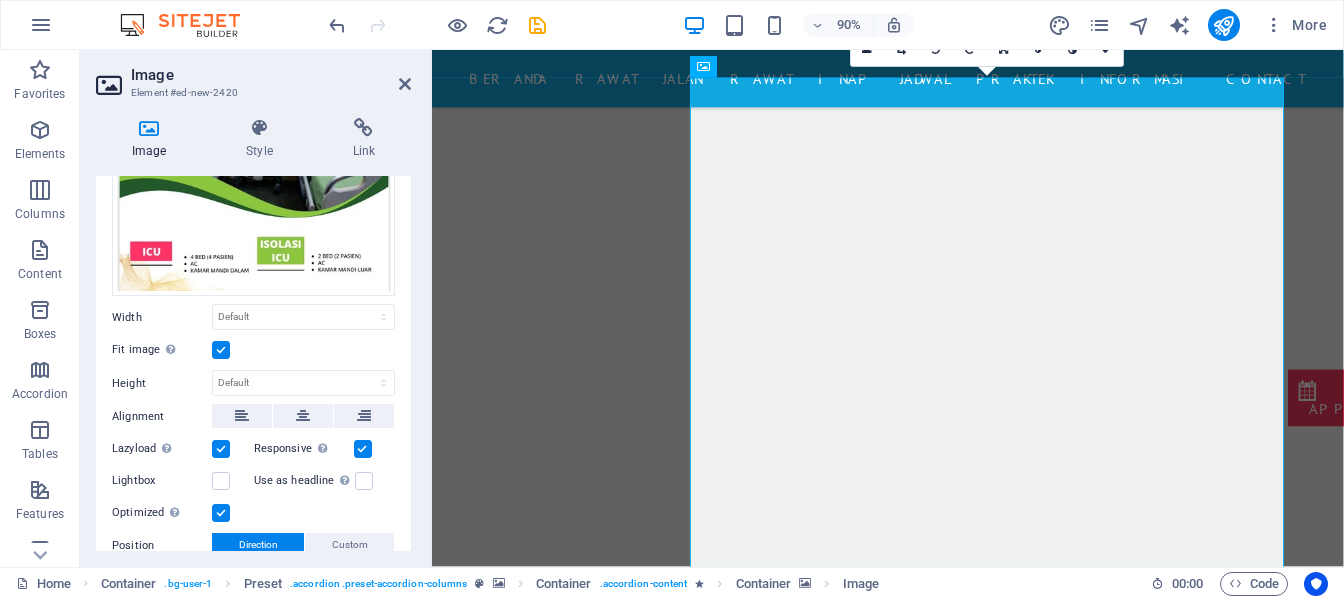 scroll, scrollTop: 113, scrollLeft: 0, axis: vertical 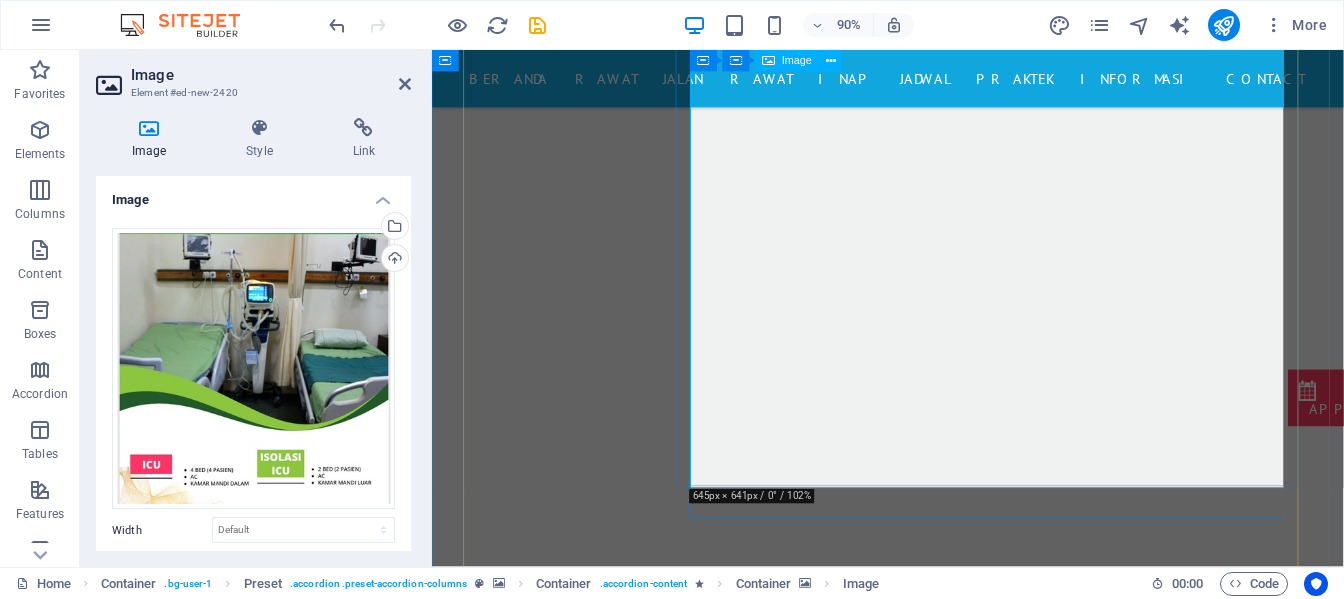 click at bounding box center [1188, 8995] 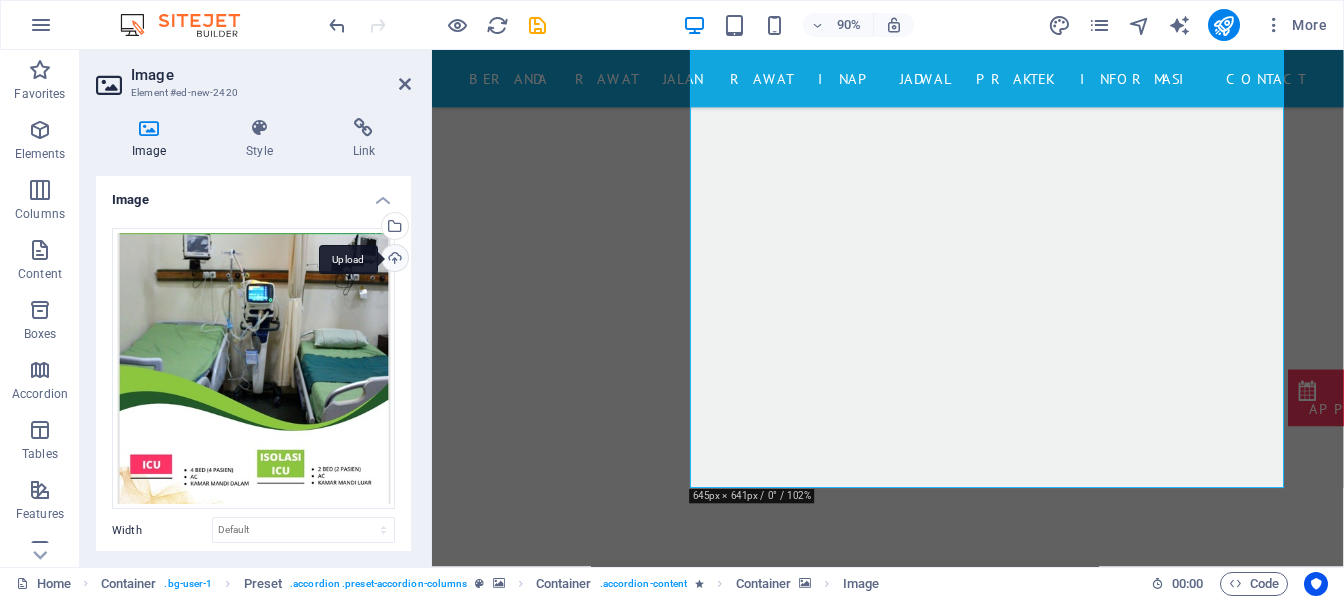 click on "Upload" at bounding box center [393, 260] 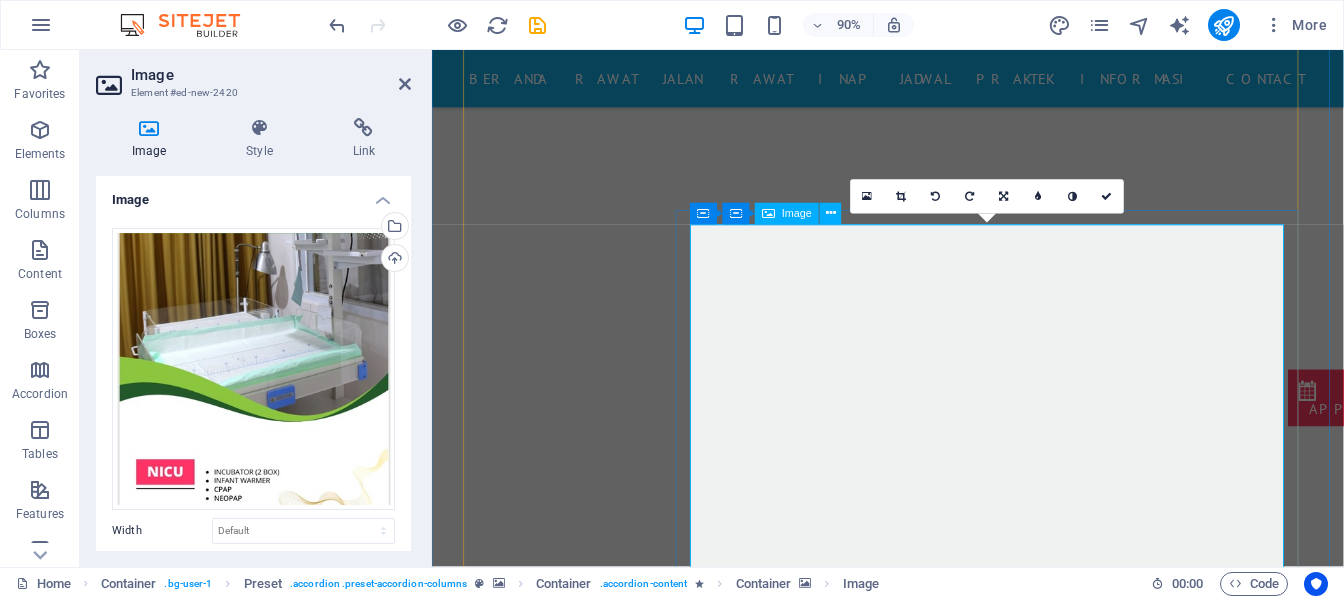 scroll, scrollTop: 7626, scrollLeft: 0, axis: vertical 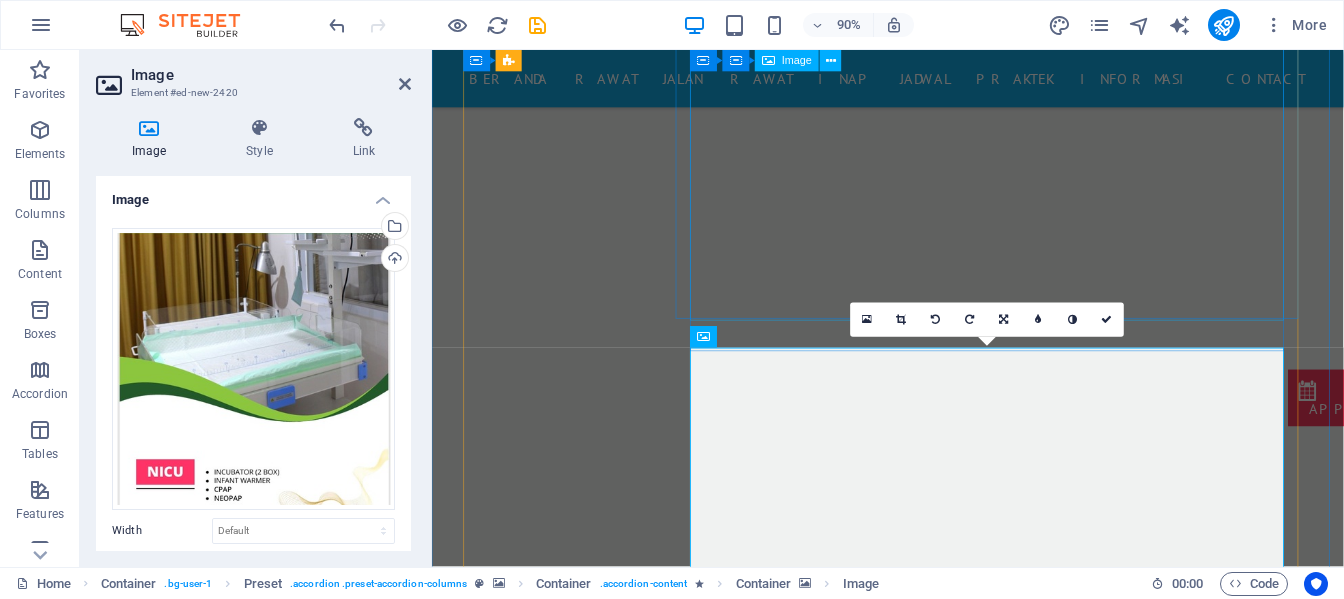 click at bounding box center [1188, 8809] 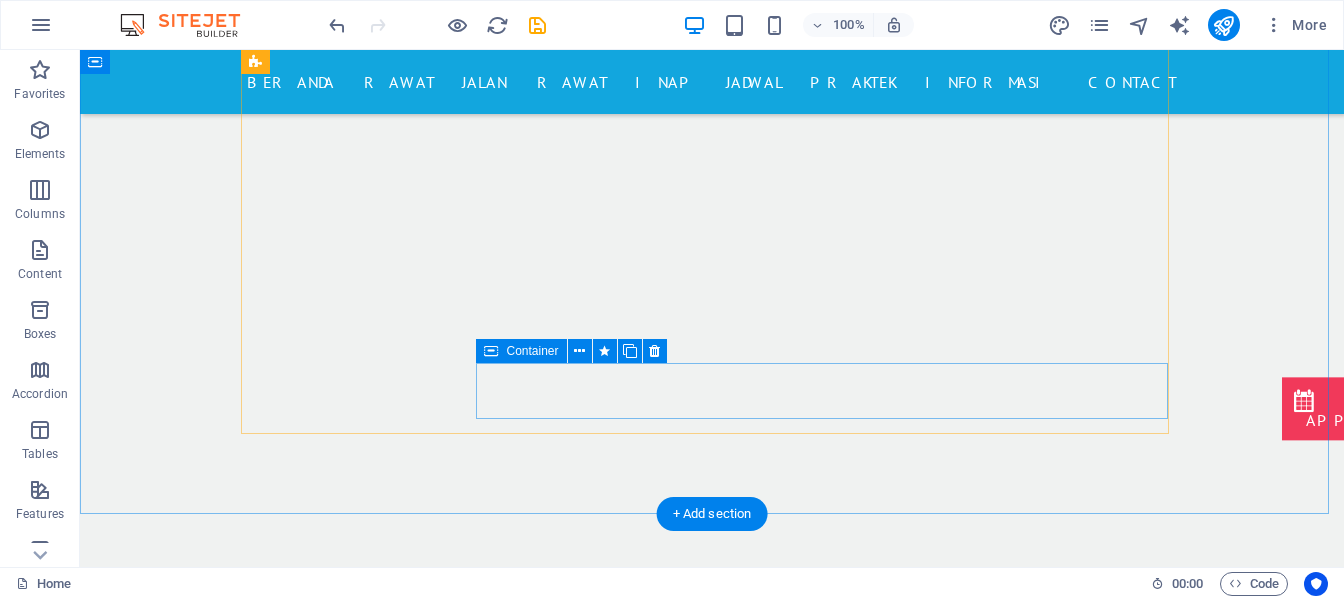 scroll, scrollTop: 9165, scrollLeft: 0, axis: vertical 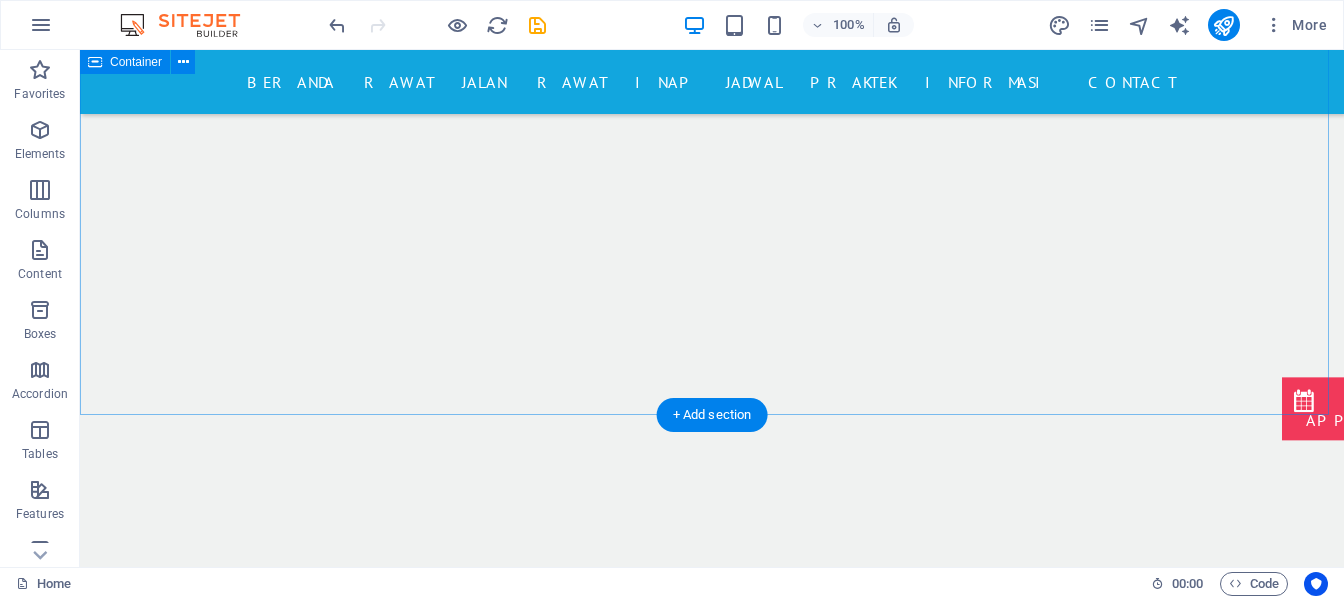 click on "KAMAR VVIP DAN VIP KELAS 1 DAN 2 KRIS DAN NON KRIS INTENSIVE CARE UNIT NICU ISOLASI RUANG OPERASI" at bounding box center (712, 3662) 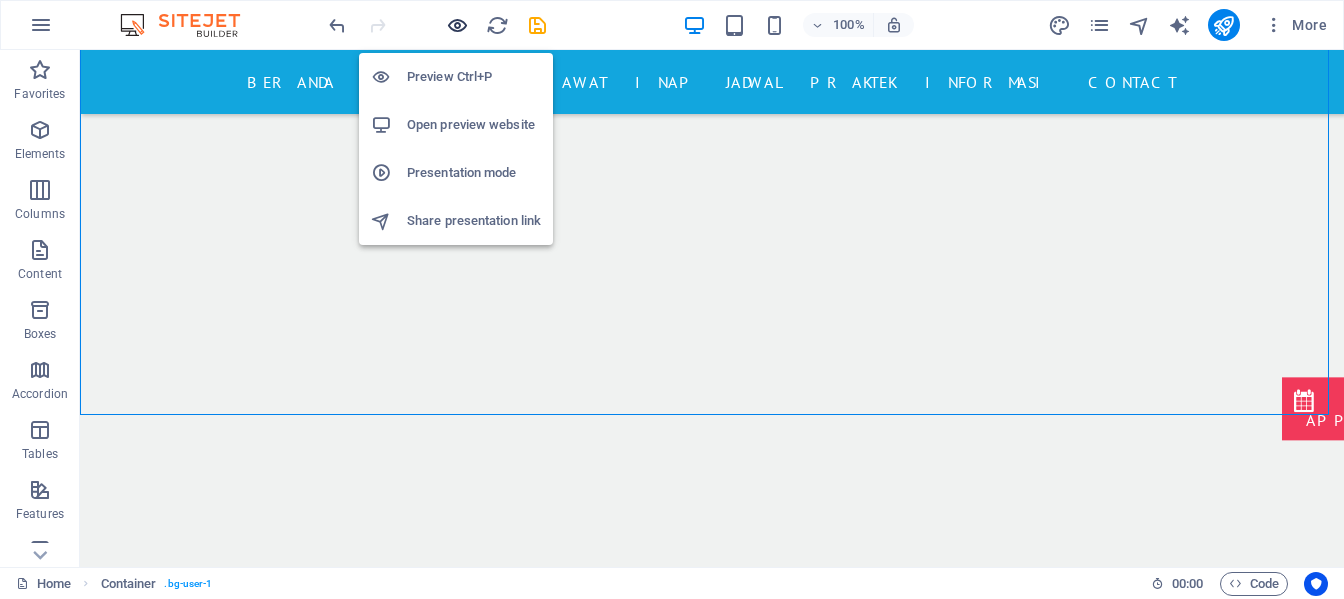 click at bounding box center [457, 25] 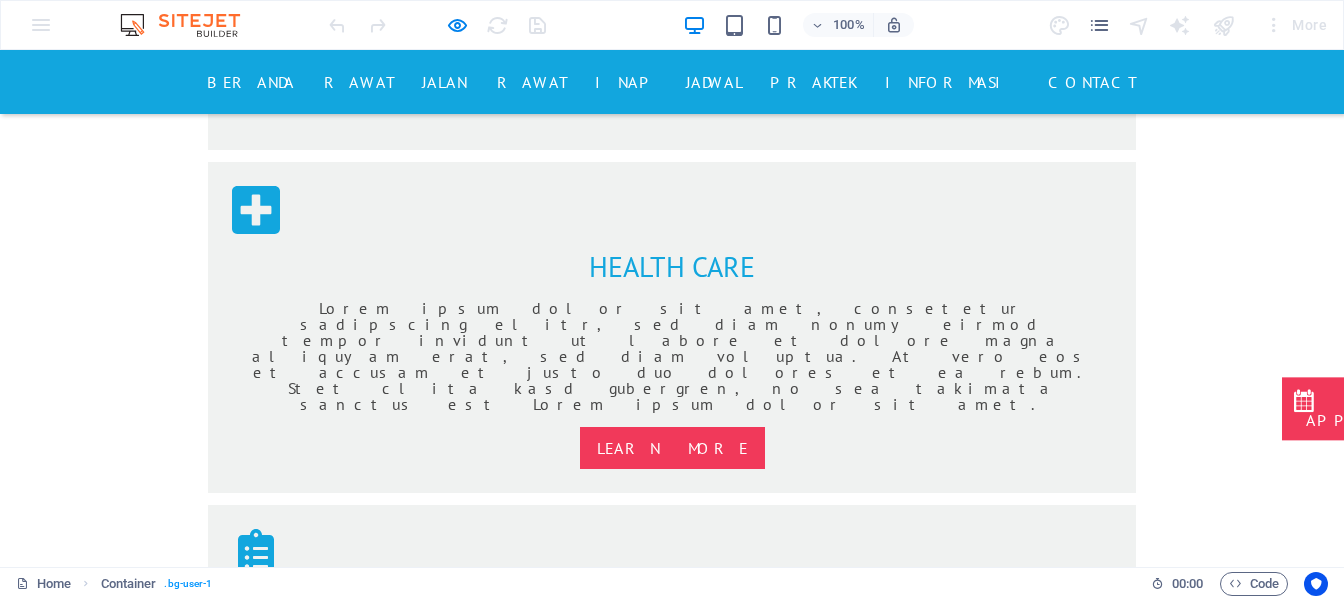 scroll, scrollTop: 1187, scrollLeft: 0, axis: vertical 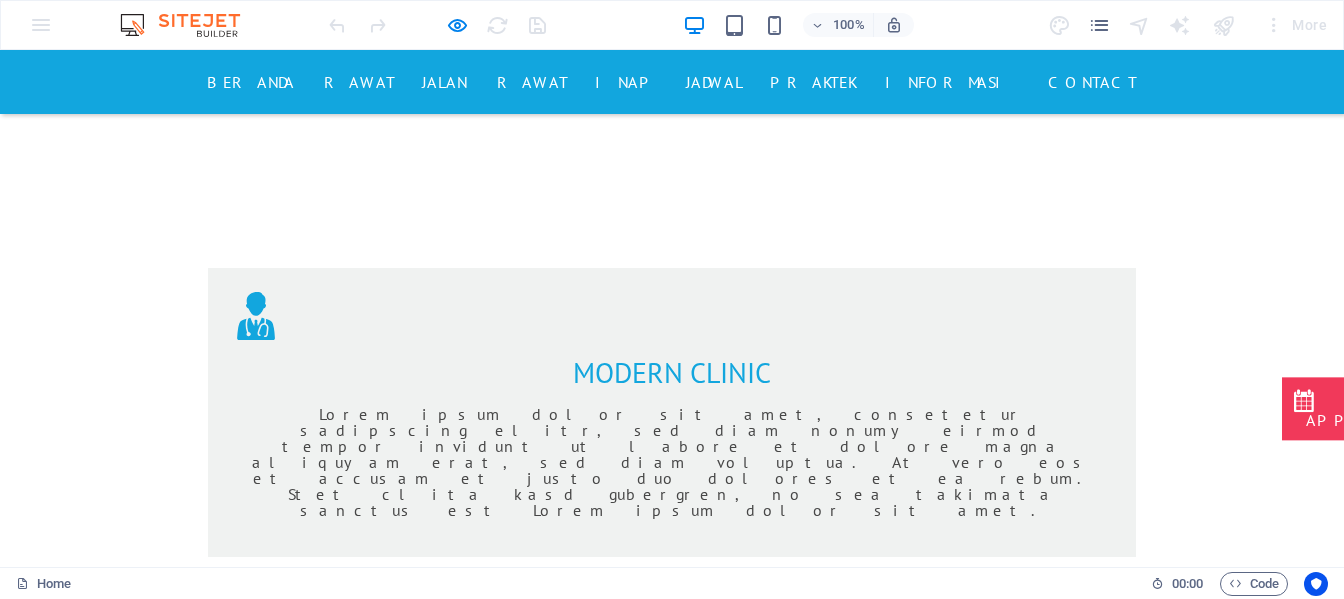 click on "Beranda" at bounding box center (251, 82) 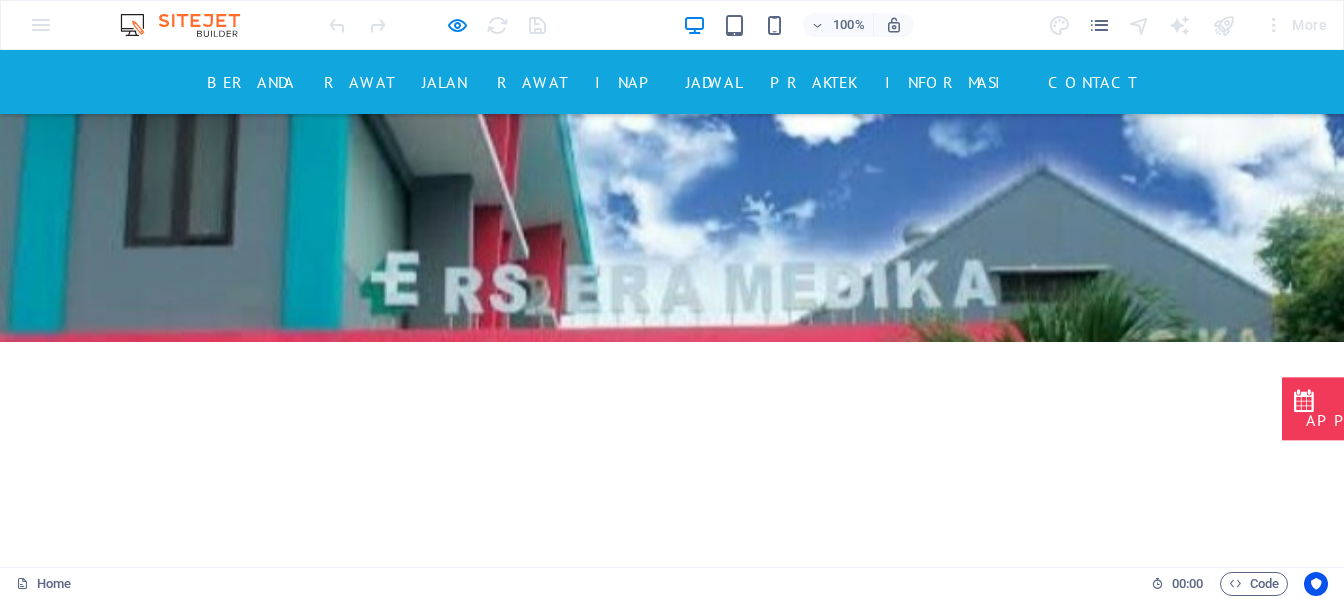 scroll, scrollTop: 400, scrollLeft: 0, axis: vertical 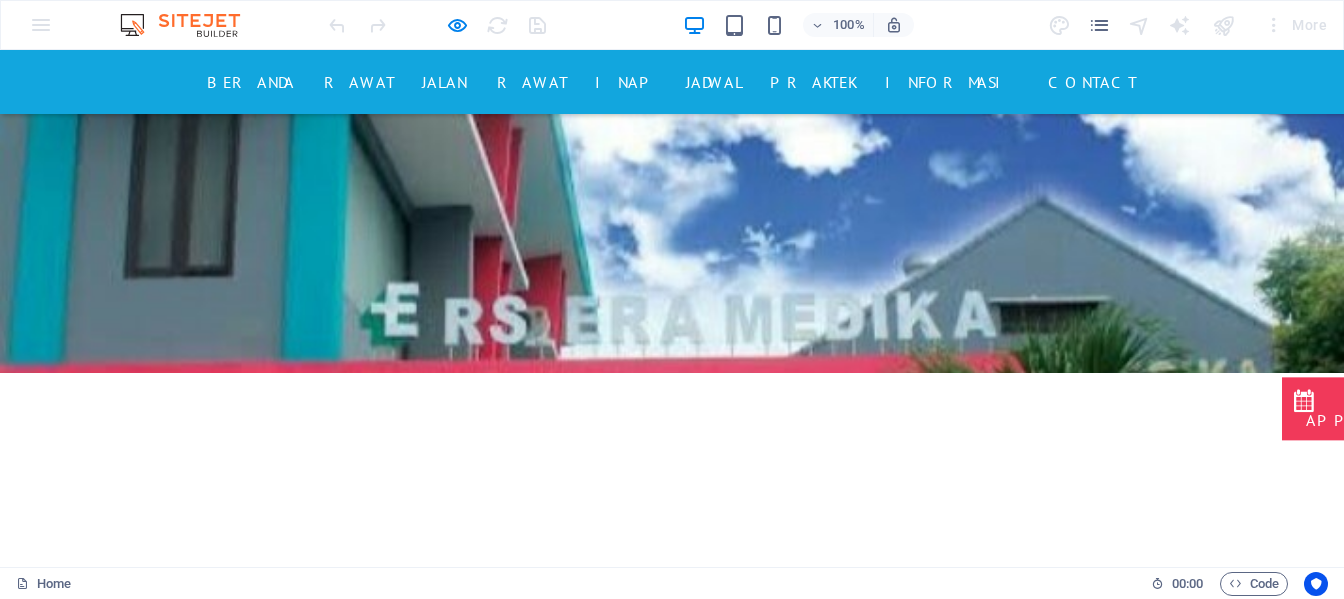 click on "INFORMASI" at bounding box center (951, 82) 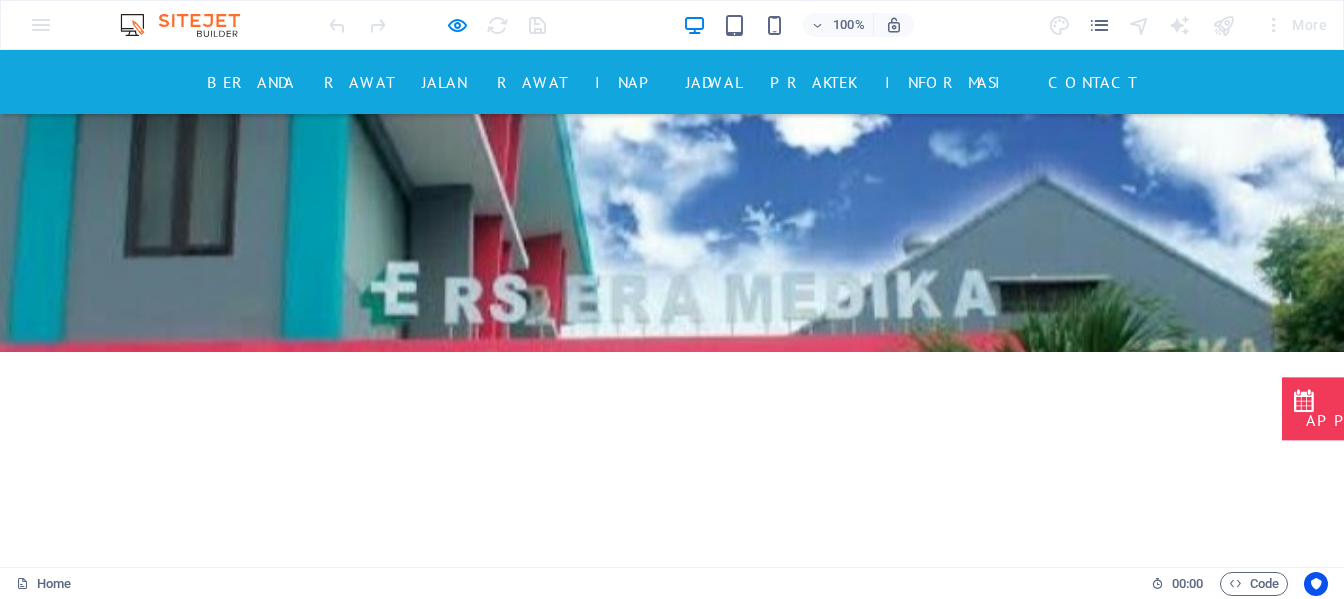 scroll, scrollTop: 435, scrollLeft: 0, axis: vertical 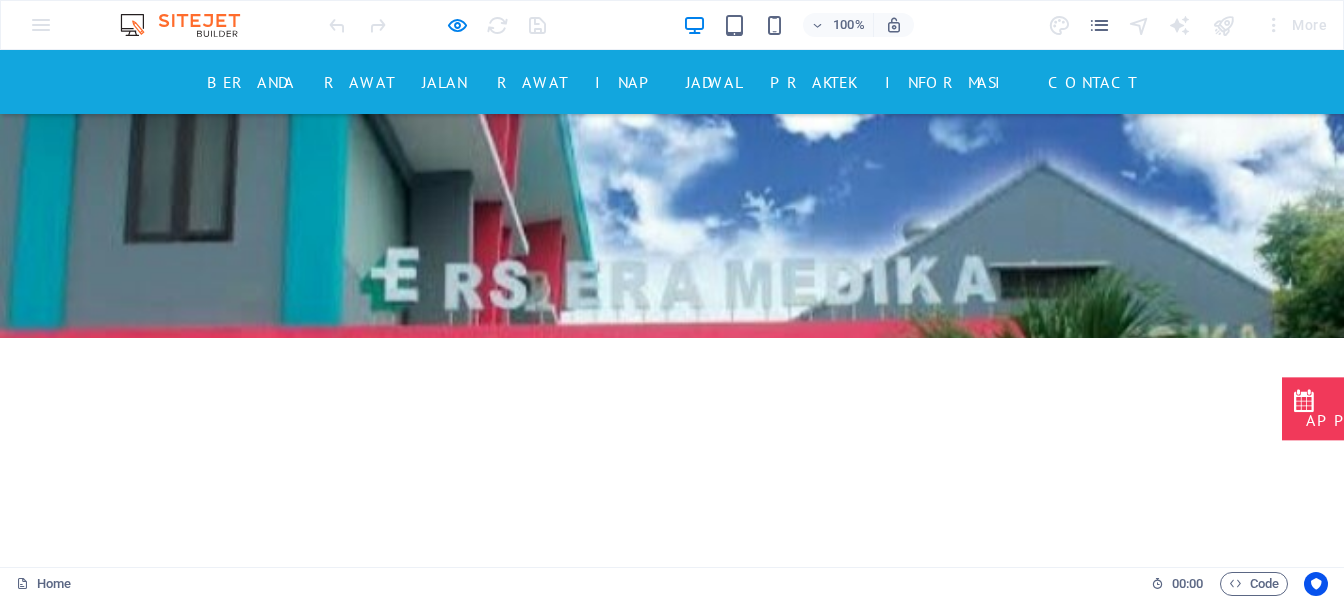 click on "JADWAL PRAKTEK" at bounding box center [771, 82] 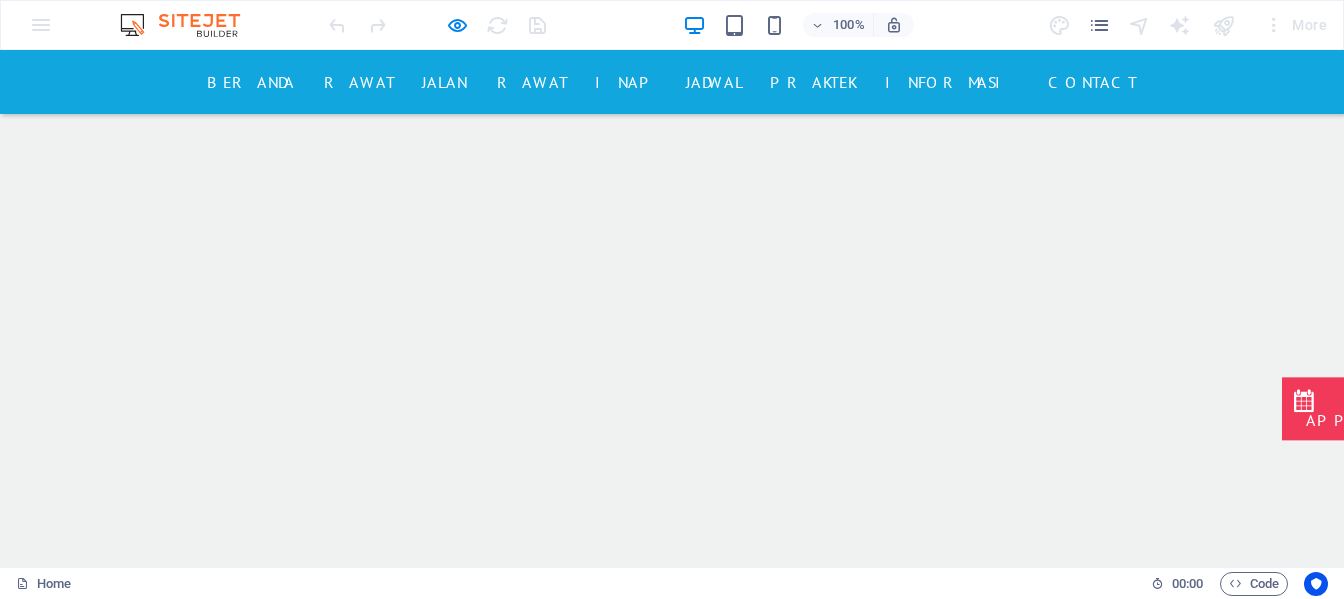 scroll, scrollTop: 3534, scrollLeft: 0, axis: vertical 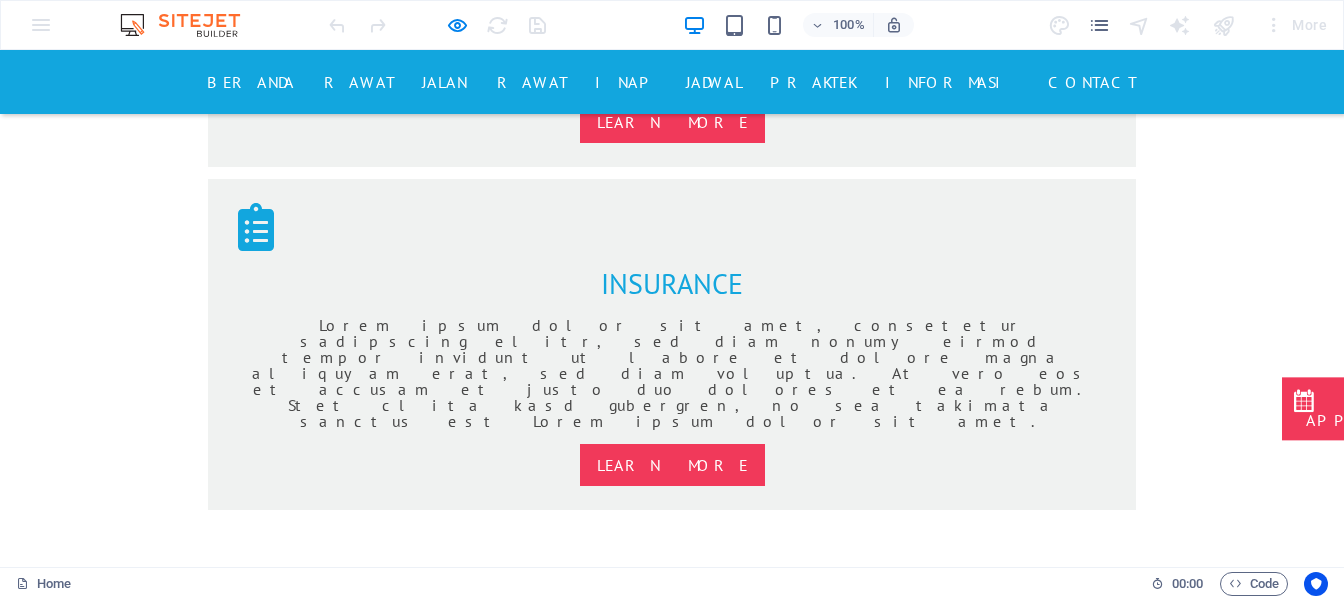 click on "KELAS 1 DAN 2" at bounding box center [295, 2394] 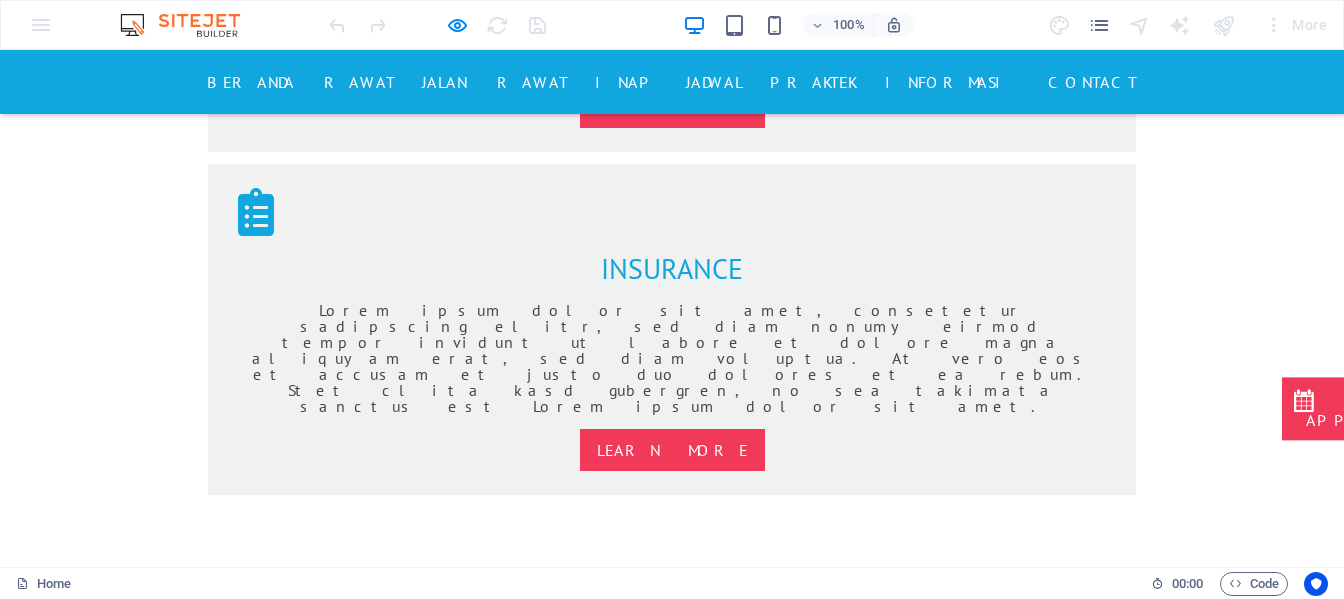 scroll, scrollTop: 1920, scrollLeft: 0, axis: vertical 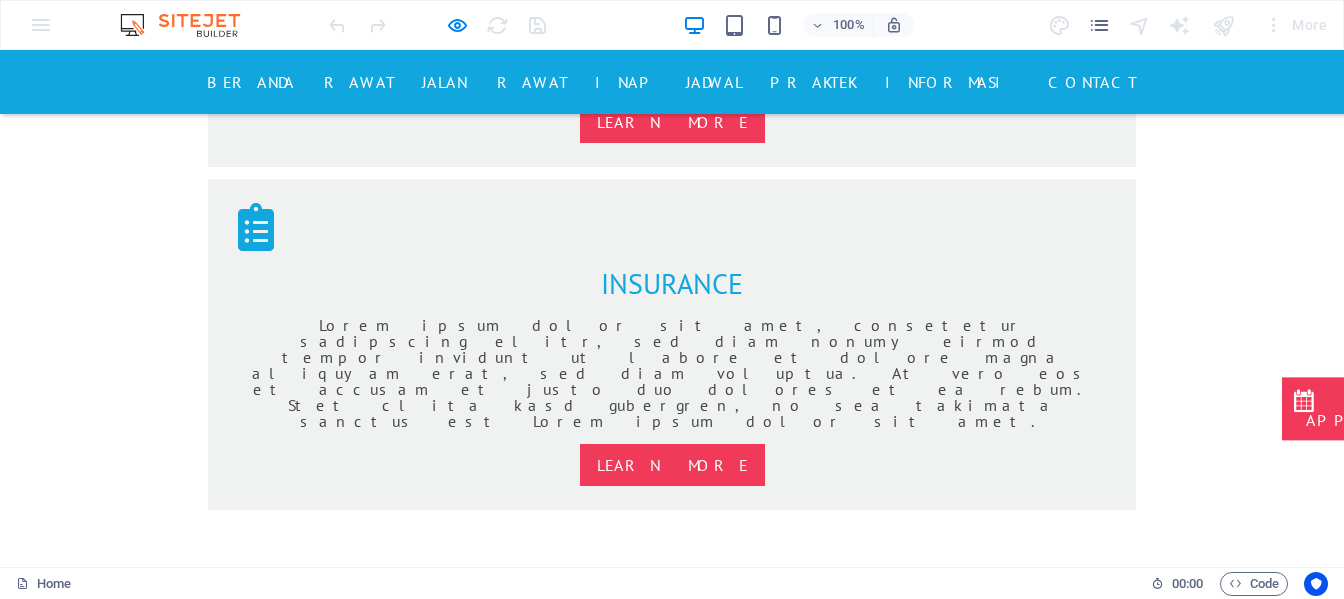 click on "KELAS 1 DAN 2" at bounding box center [295, 2373] 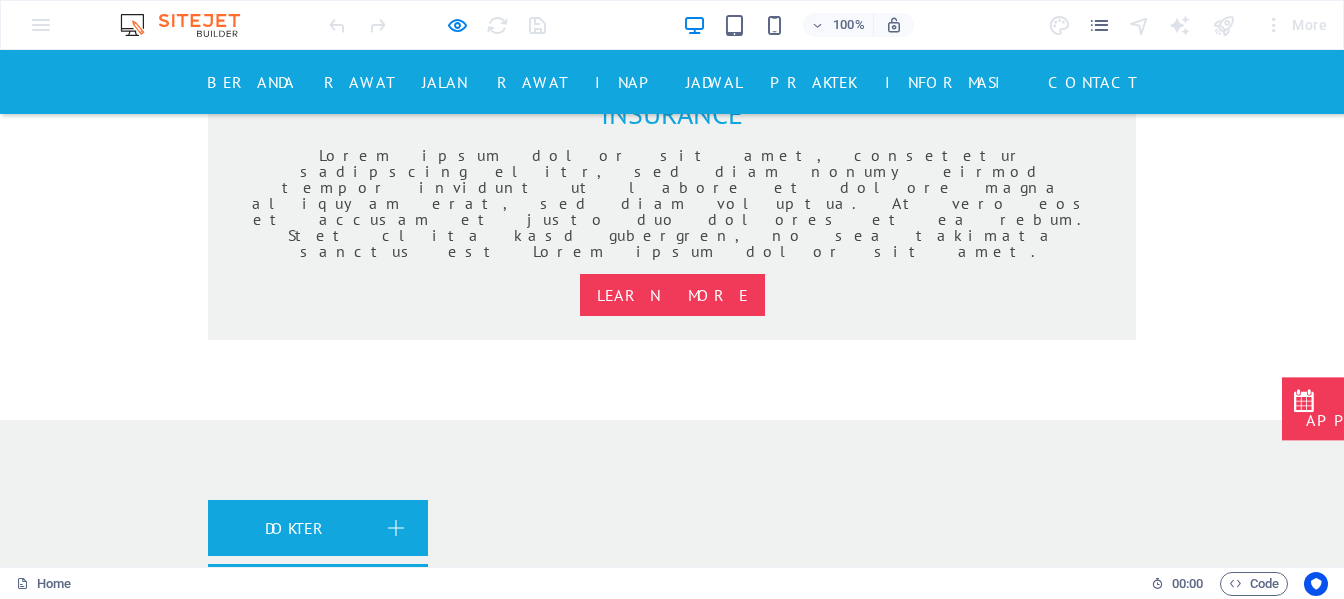 scroll, scrollTop: 2120, scrollLeft: 0, axis: vertical 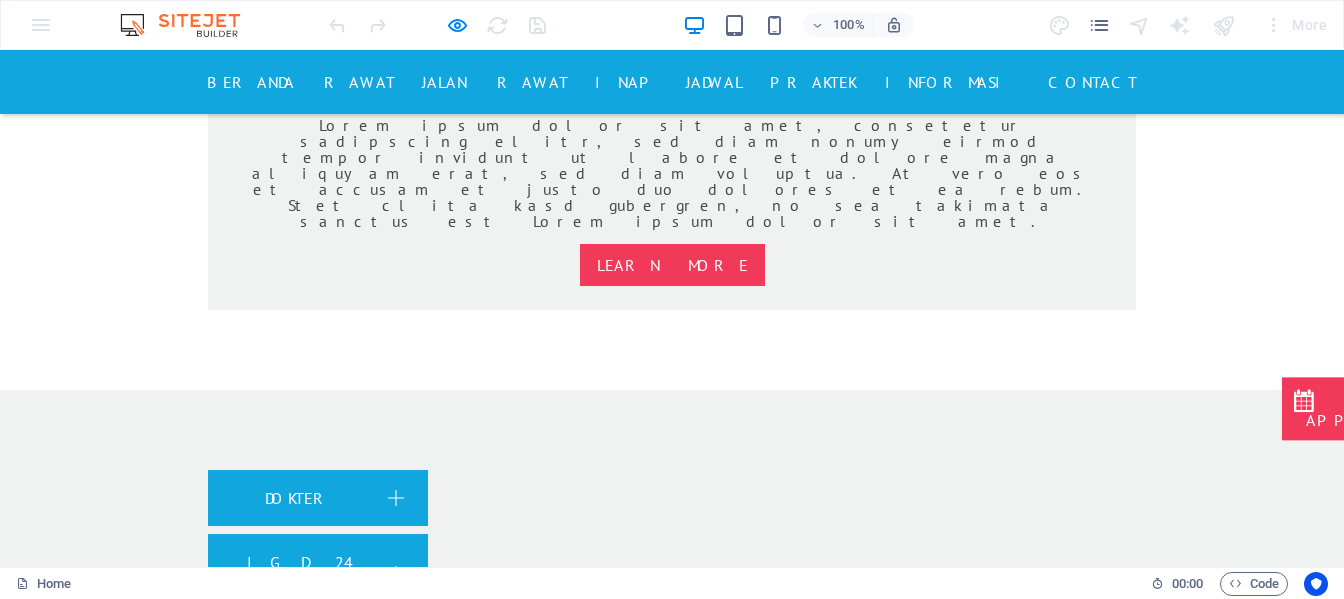 click on "NICU" at bounding box center [295, 2494] 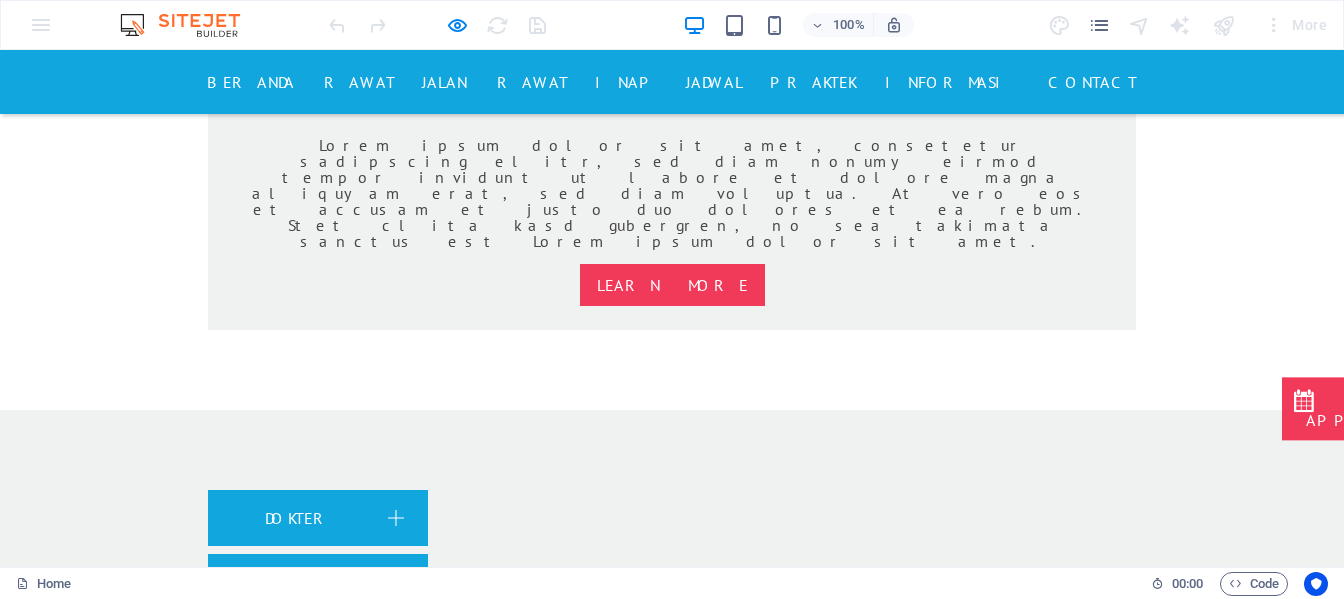 scroll, scrollTop: 2000, scrollLeft: 0, axis: vertical 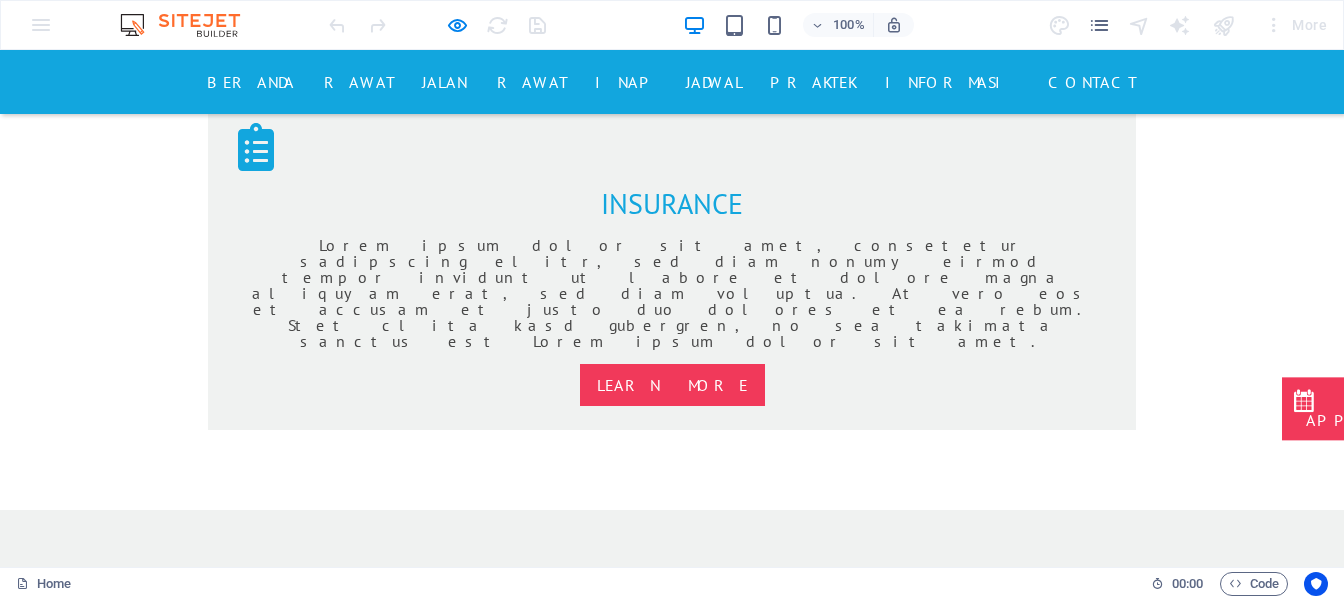 click on "KRIS DAN NON KRIS" at bounding box center (295, 2335) 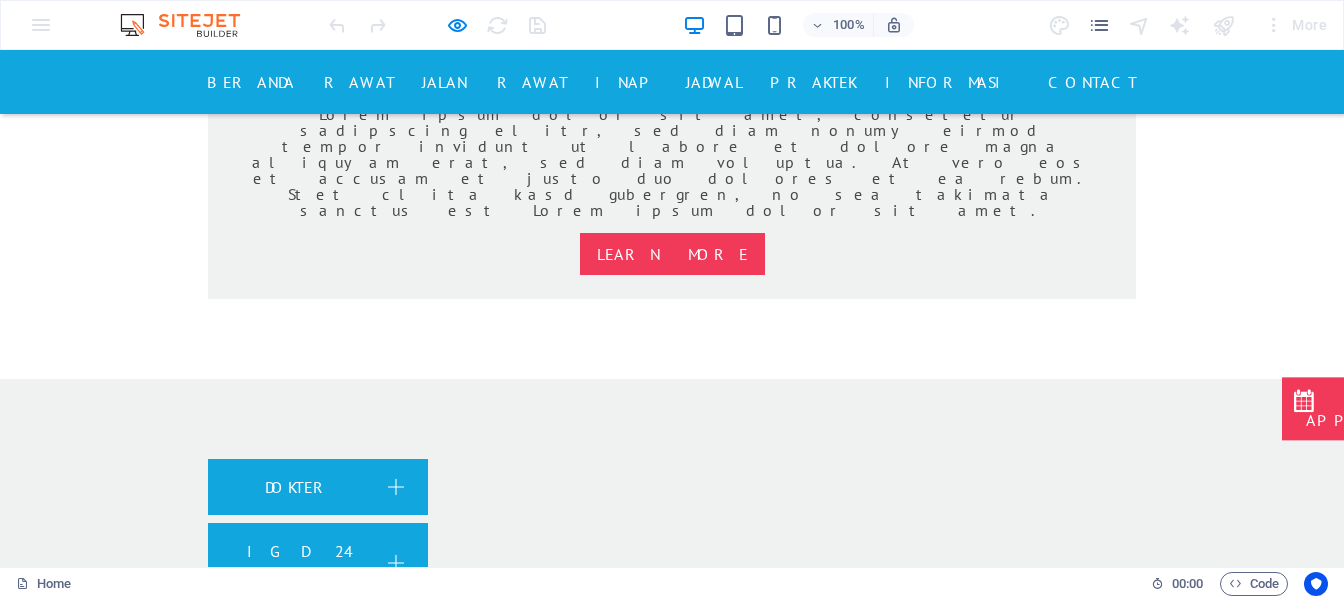 scroll, scrollTop: 2100, scrollLeft: 0, axis: vertical 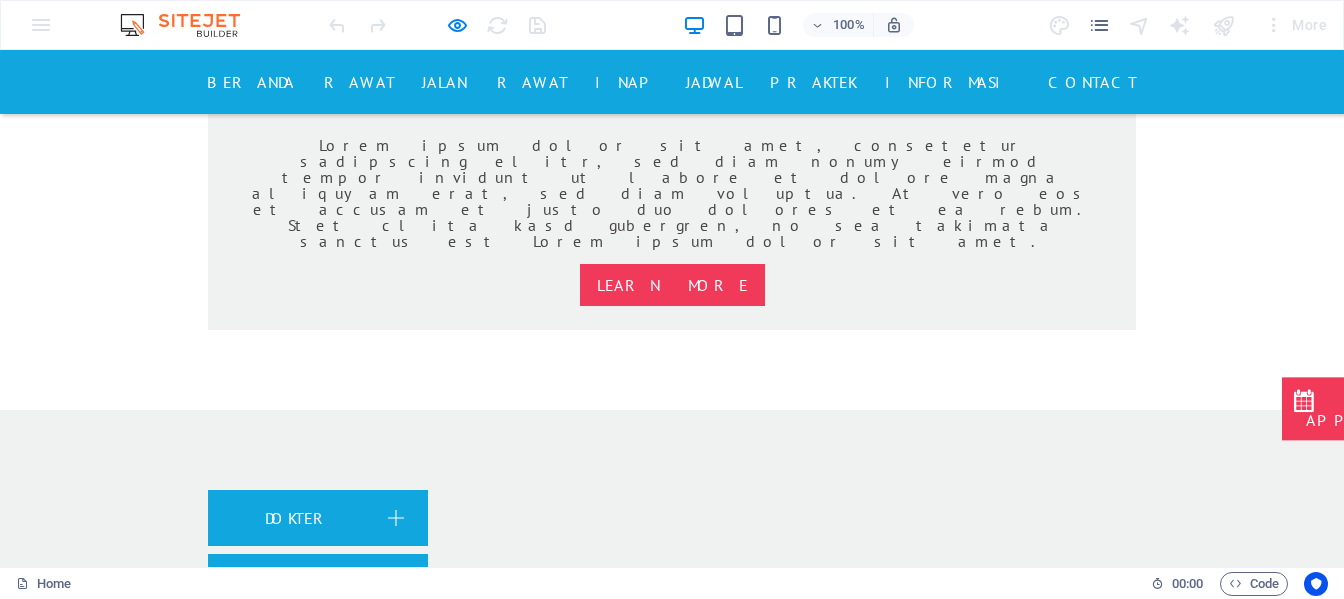 click on "NICU" at bounding box center (295, 2490) 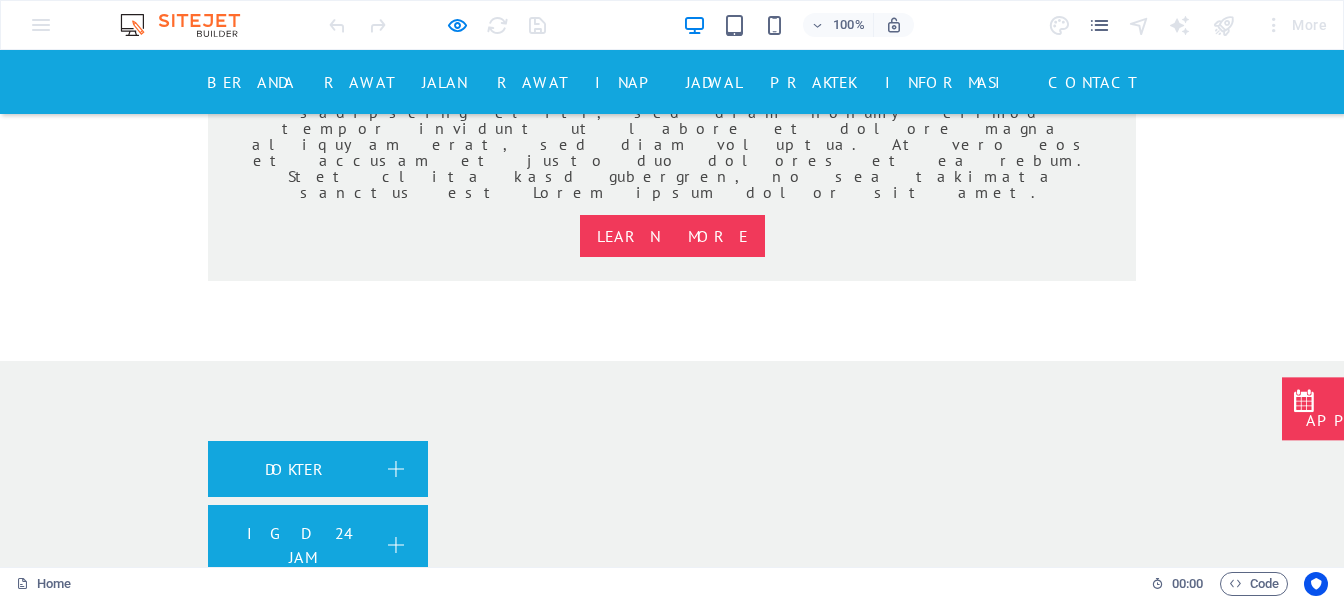 scroll, scrollTop: 2100, scrollLeft: 0, axis: vertical 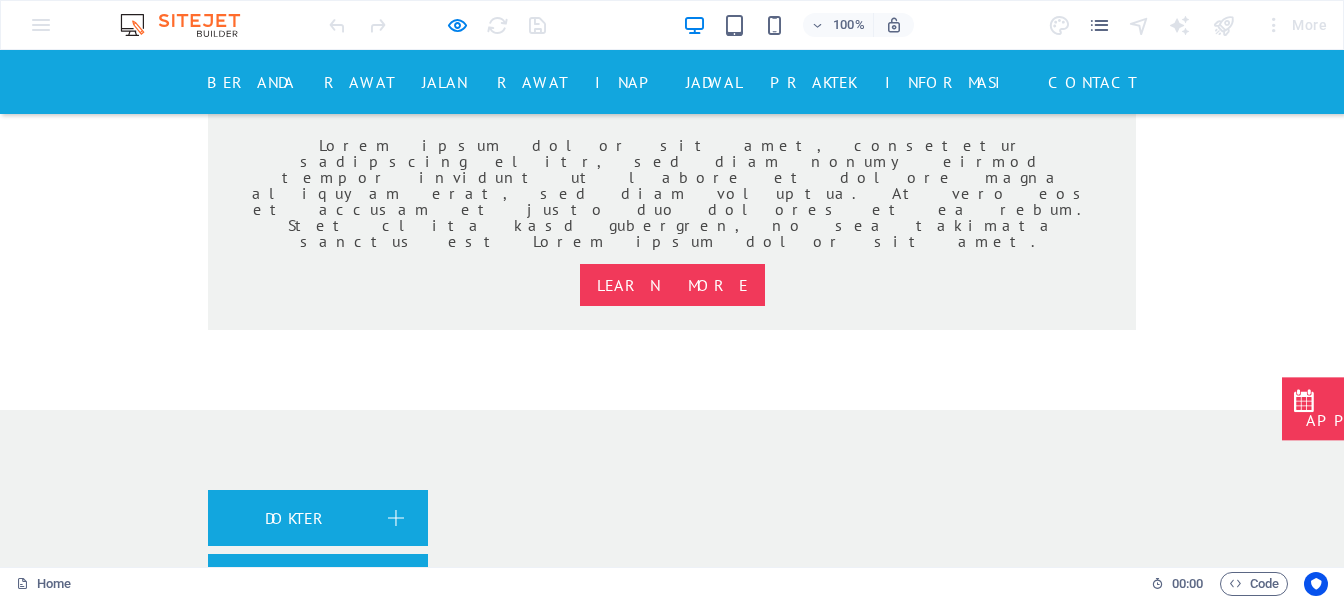 click on "ISOLASI" at bounding box center [295, 2499] 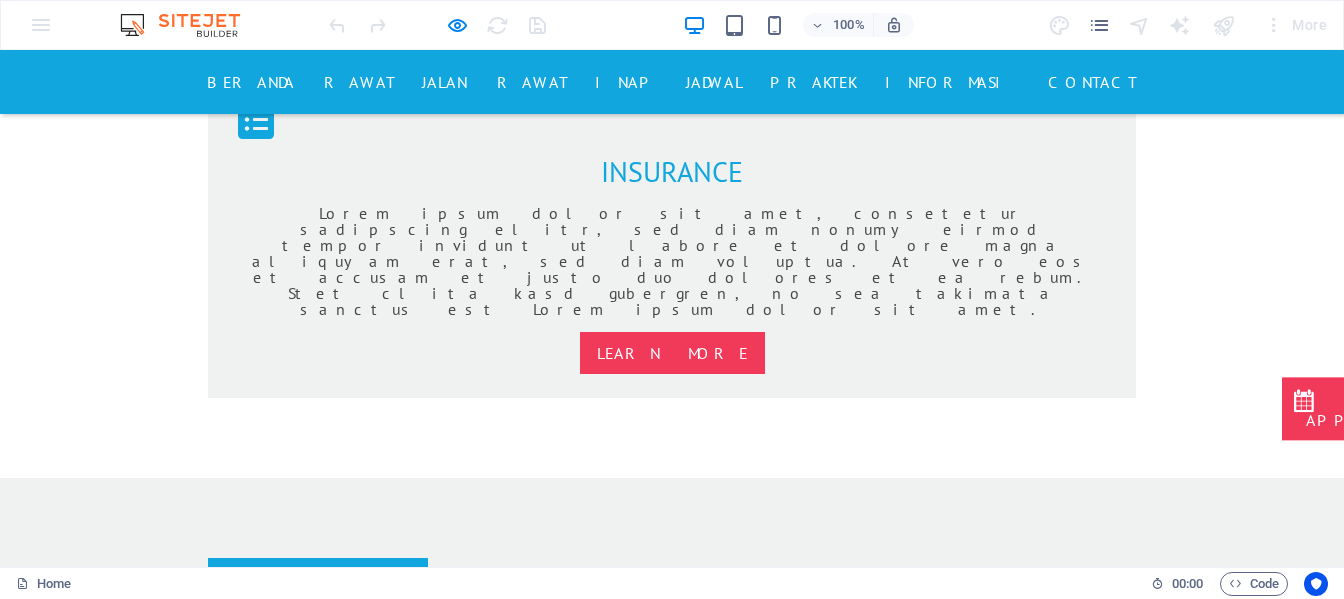 scroll, scrollTop: 2000, scrollLeft: 0, axis: vertical 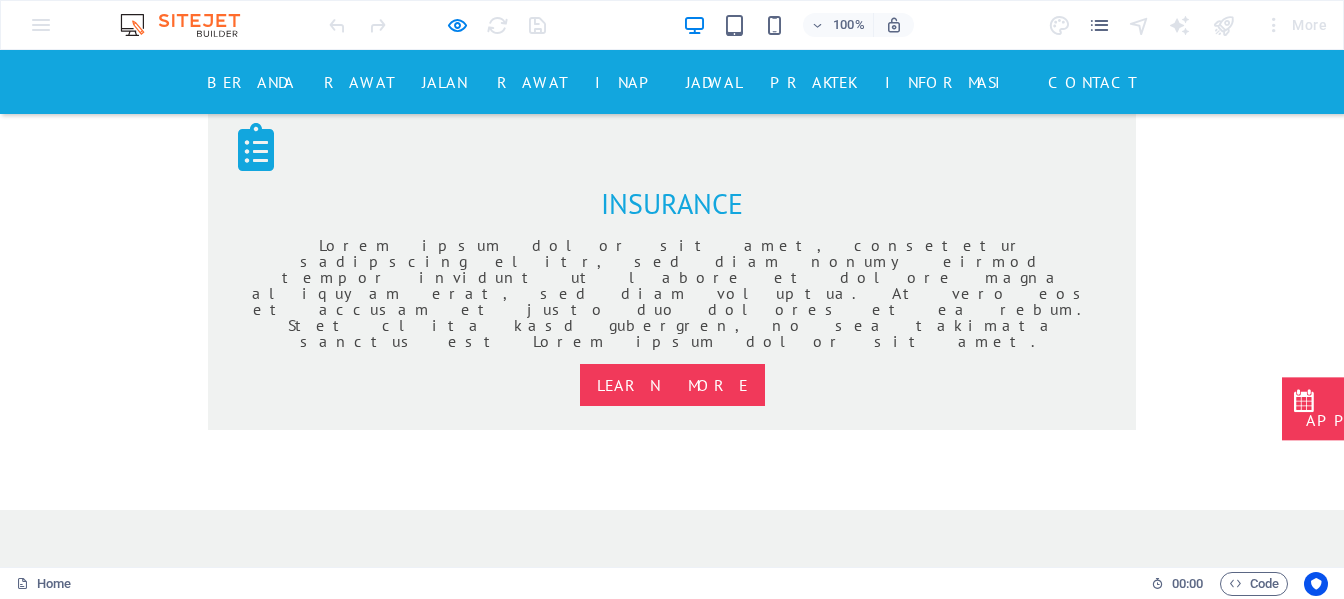 click on "RUANG OPERASI" at bounding box center [295, 2787] 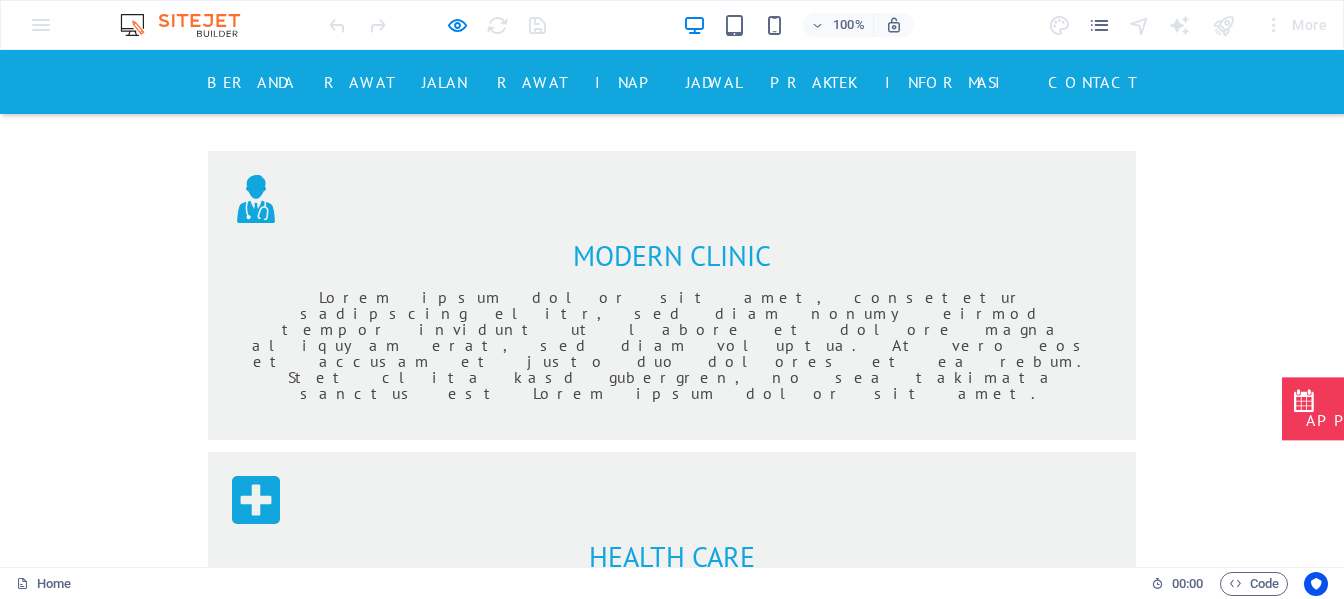 scroll, scrollTop: 1200, scrollLeft: 0, axis: vertical 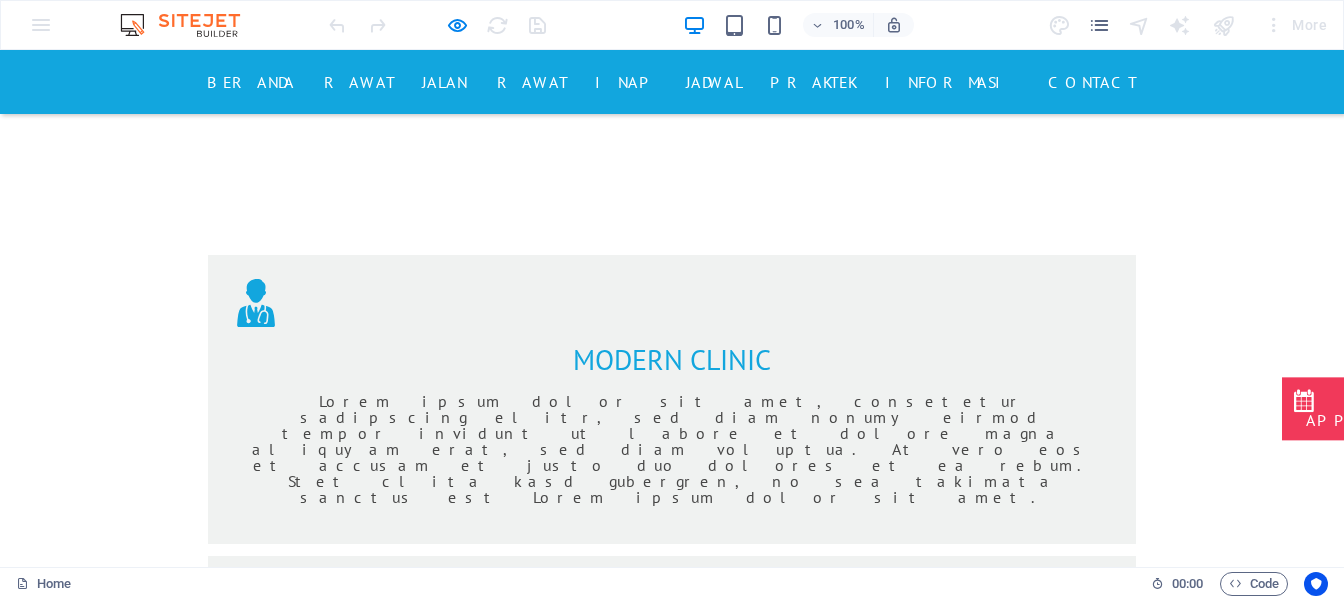 click on "IGD 24 JAM" at bounding box center [318, 1494] 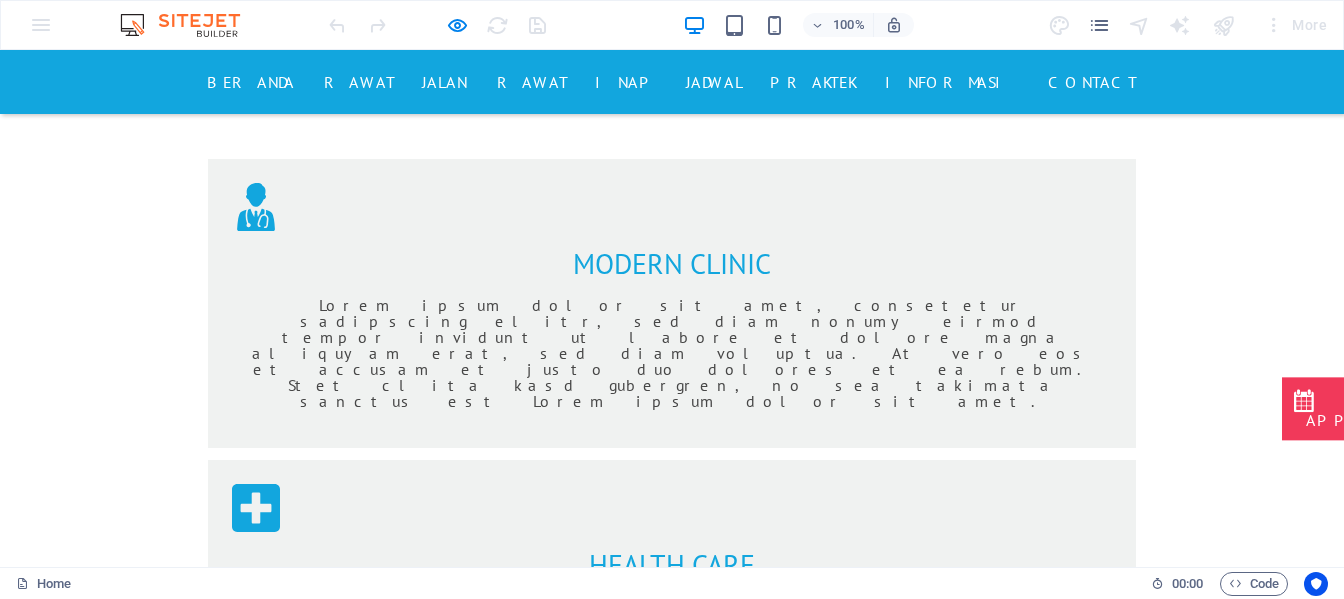 scroll, scrollTop: 1300, scrollLeft: 0, axis: vertical 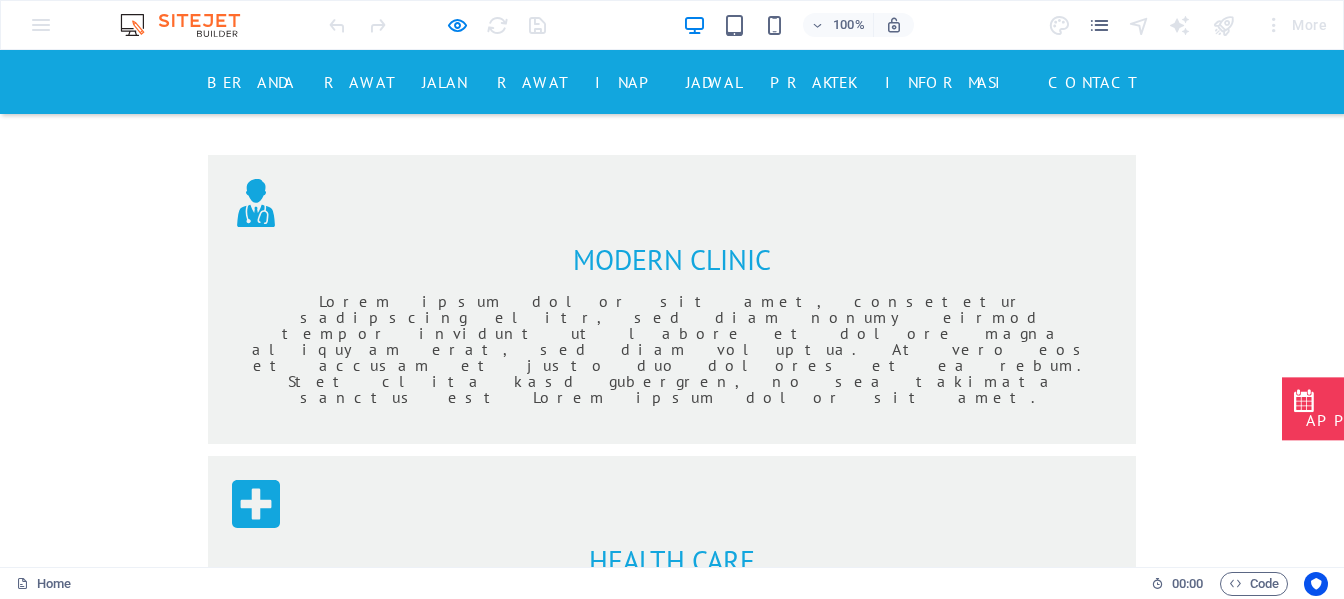 click on "RAWAT JALAN" at bounding box center (395, 82) 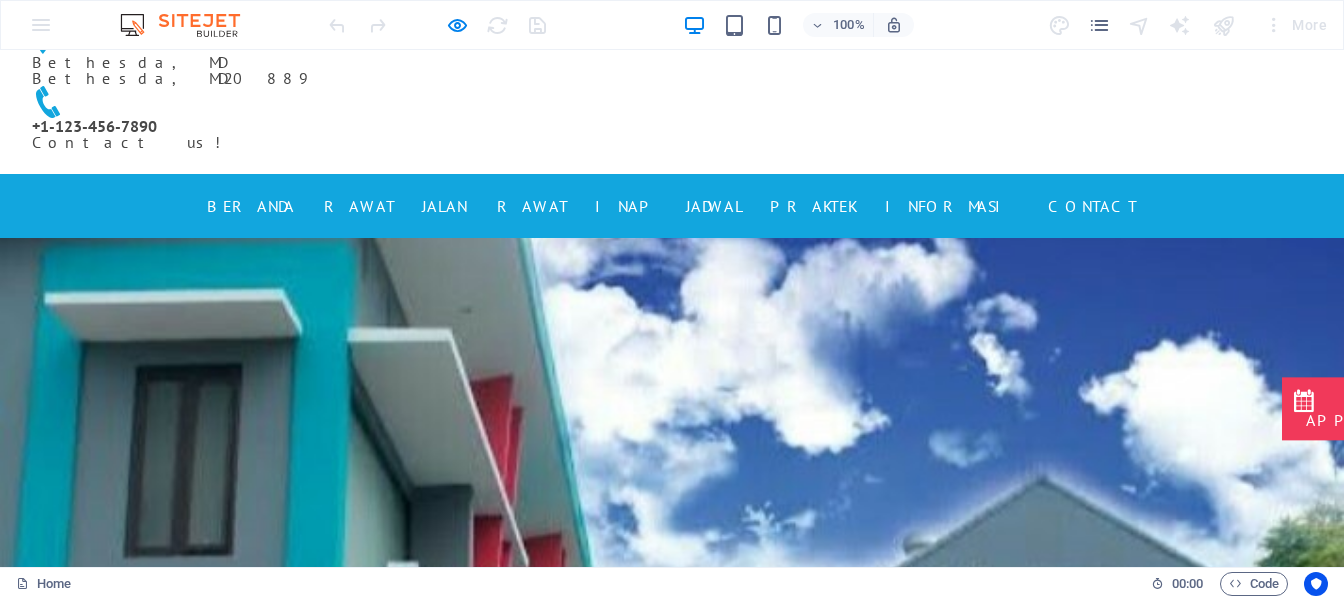 scroll, scrollTop: 0, scrollLeft: 0, axis: both 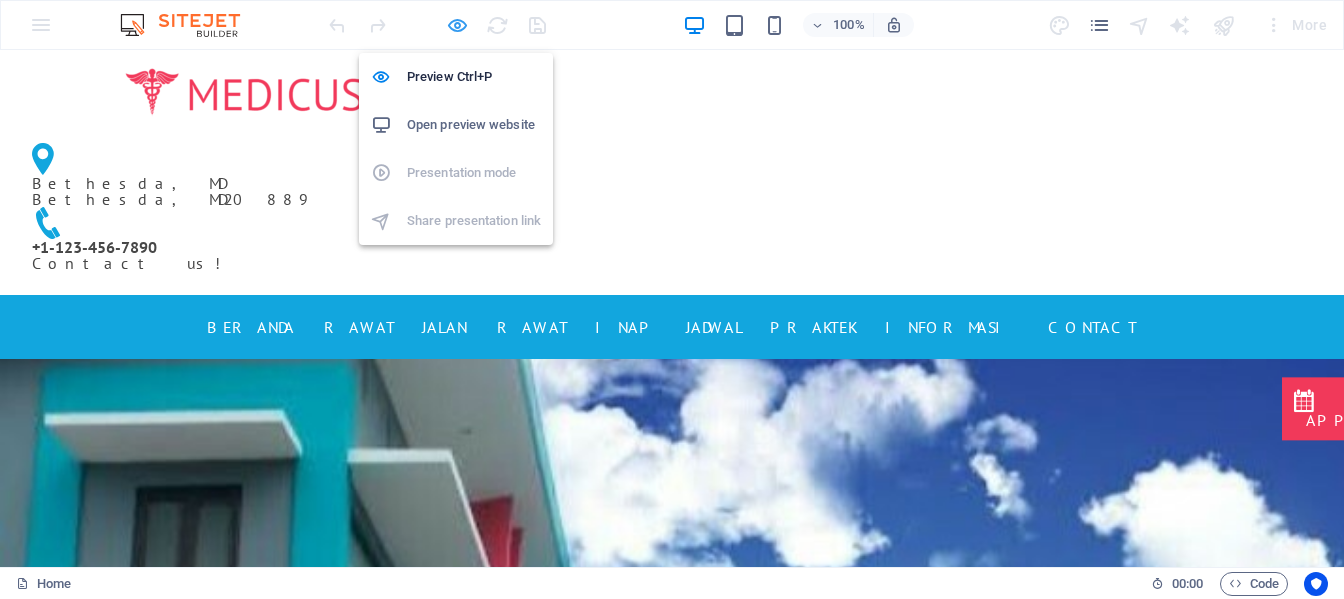 click at bounding box center [457, 25] 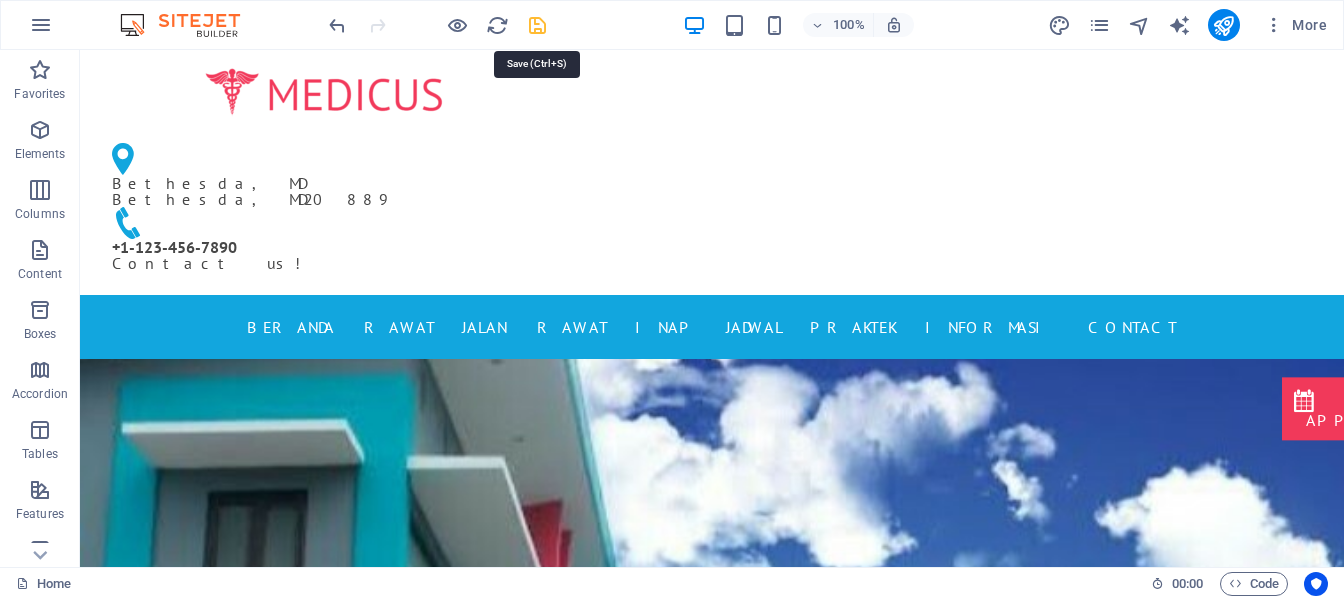 click at bounding box center (537, 25) 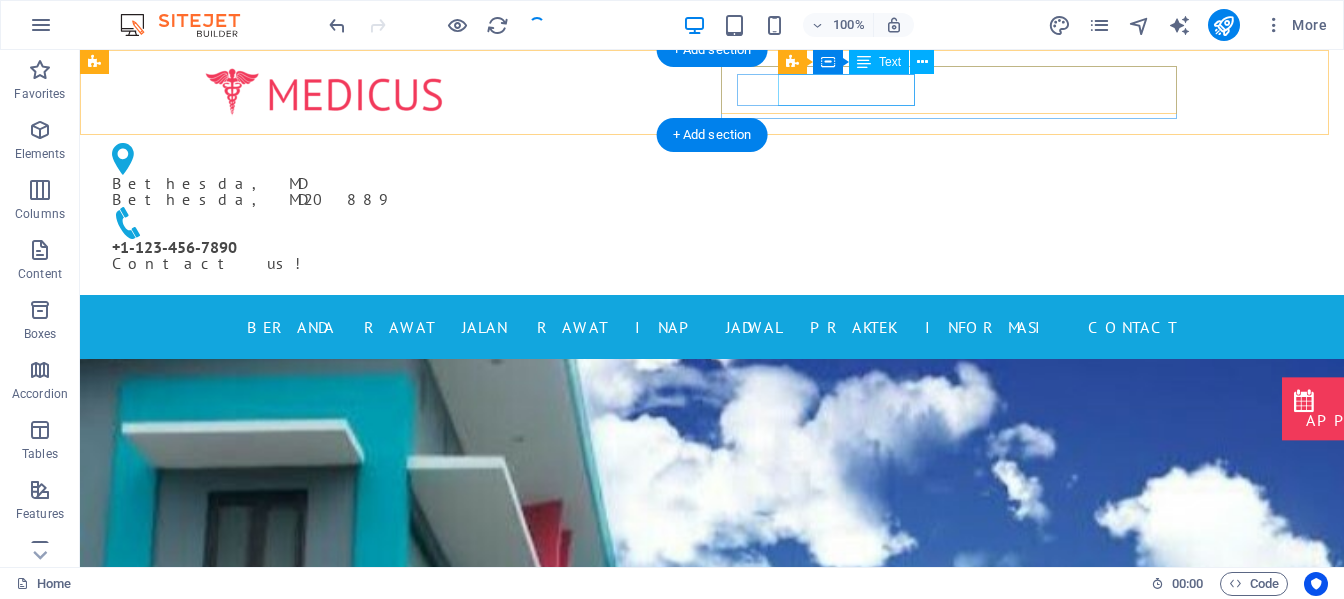 click on "Bethesda, MD Bethesda, MD 20889" at bounding box center (316, 191) 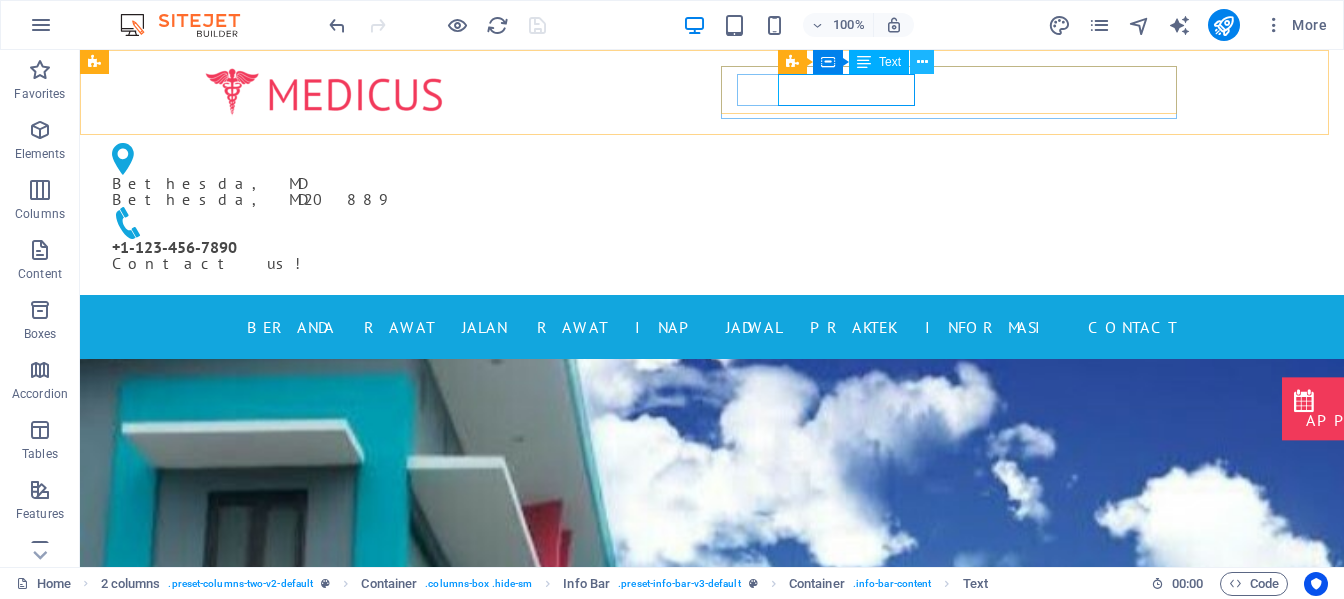 click at bounding box center (922, 62) 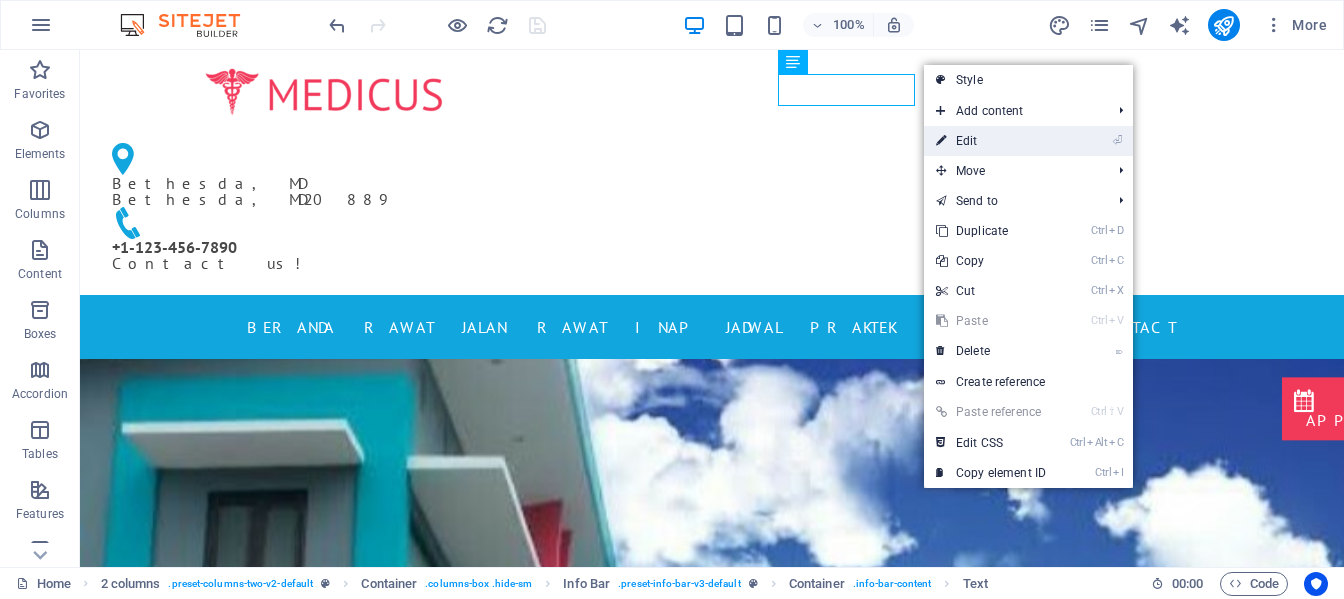 click on "⏎  Edit" at bounding box center [991, 141] 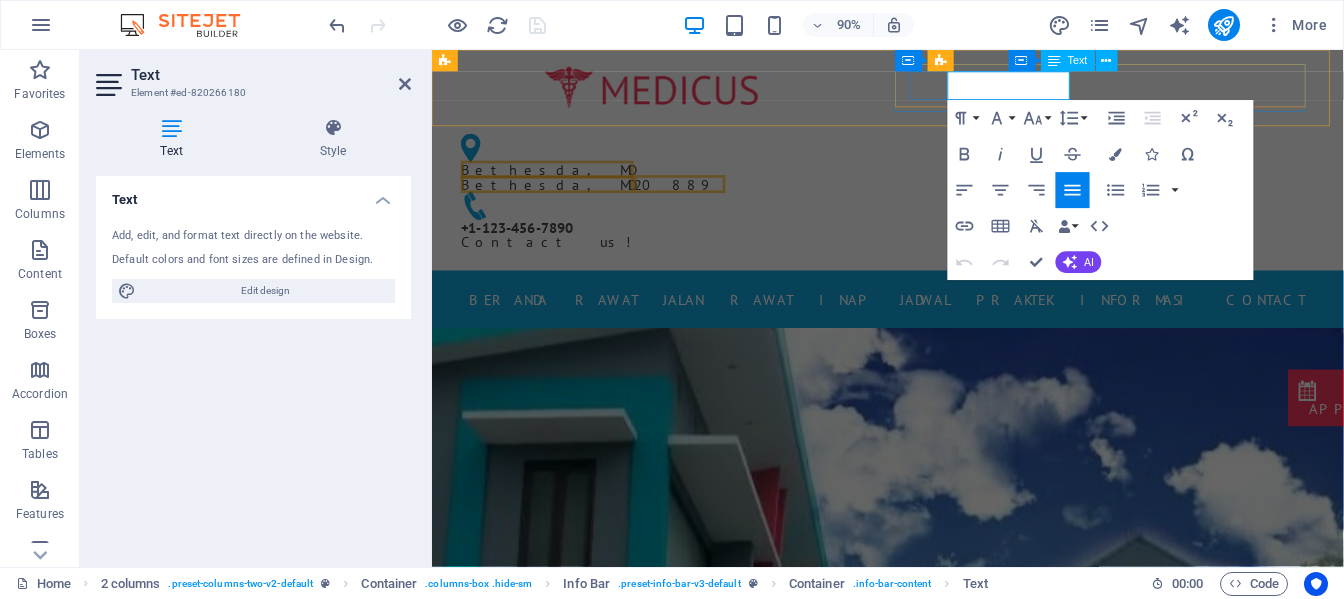 click on "Bethesda, MD" at bounding box center [668, 183] 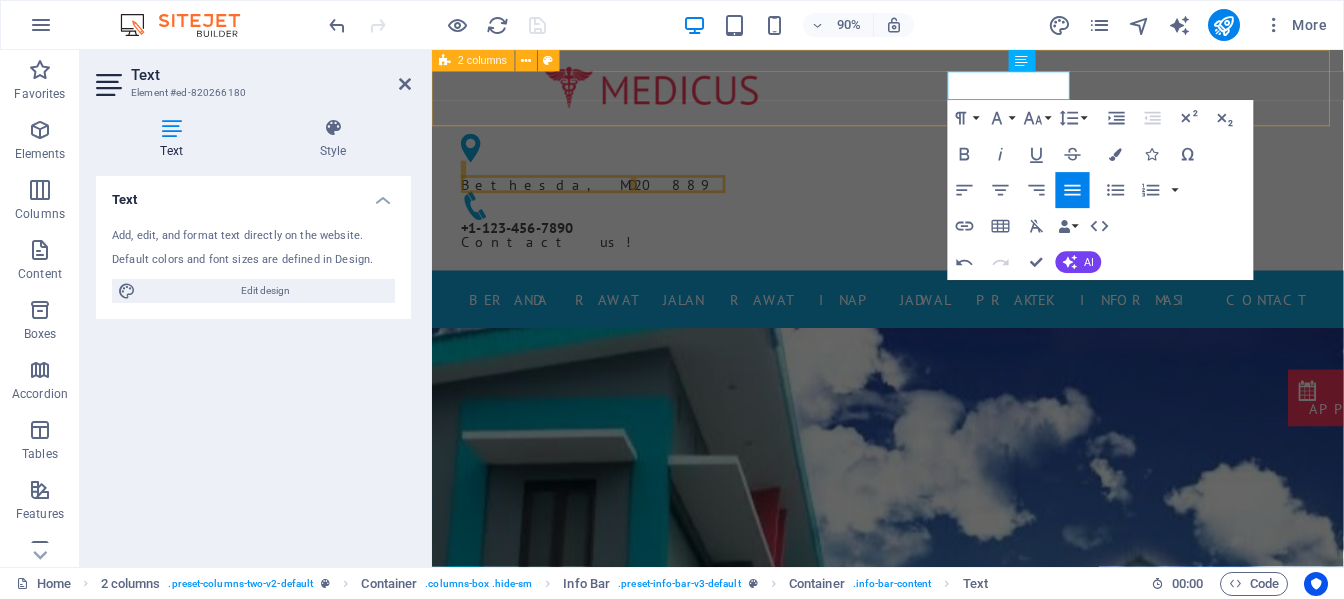 type 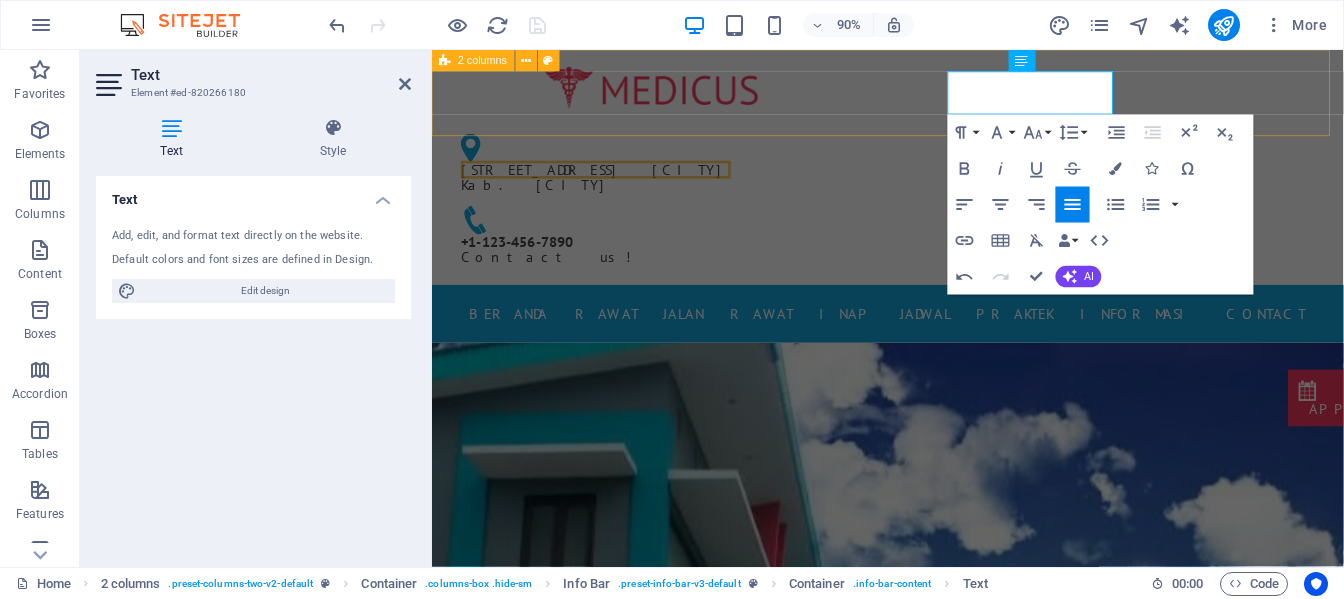 scroll, scrollTop: 2, scrollLeft: 0, axis: vertical 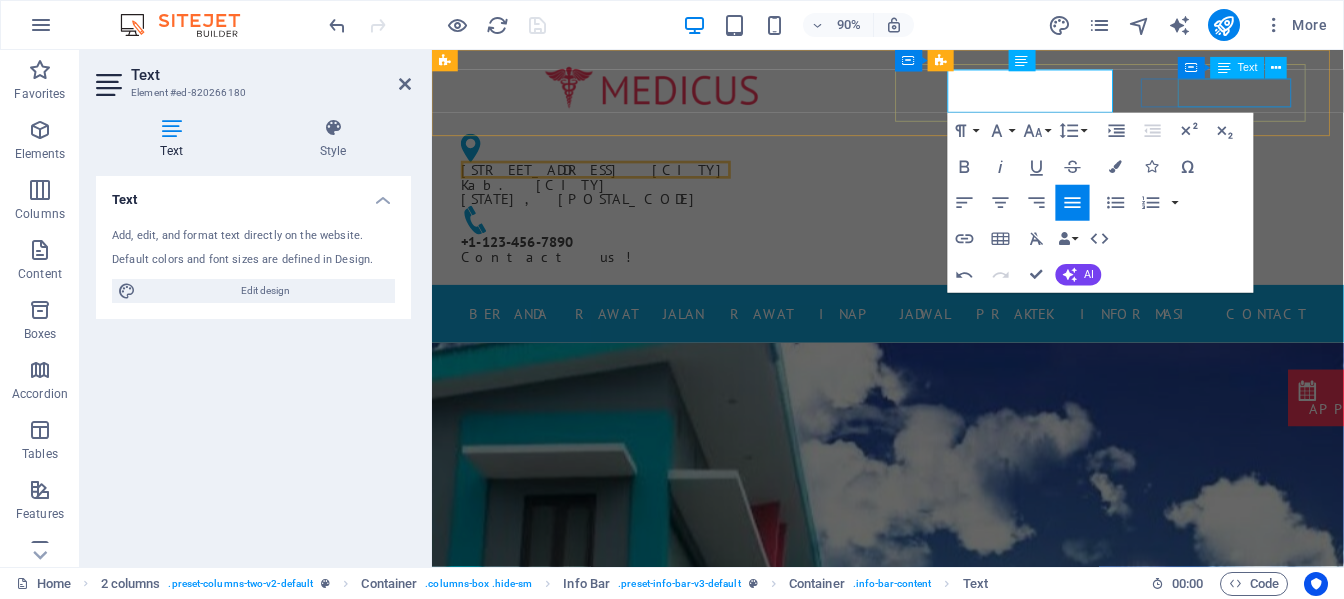 click on "+1-123-456-7890 Contact us!" at bounding box center (676, 271) 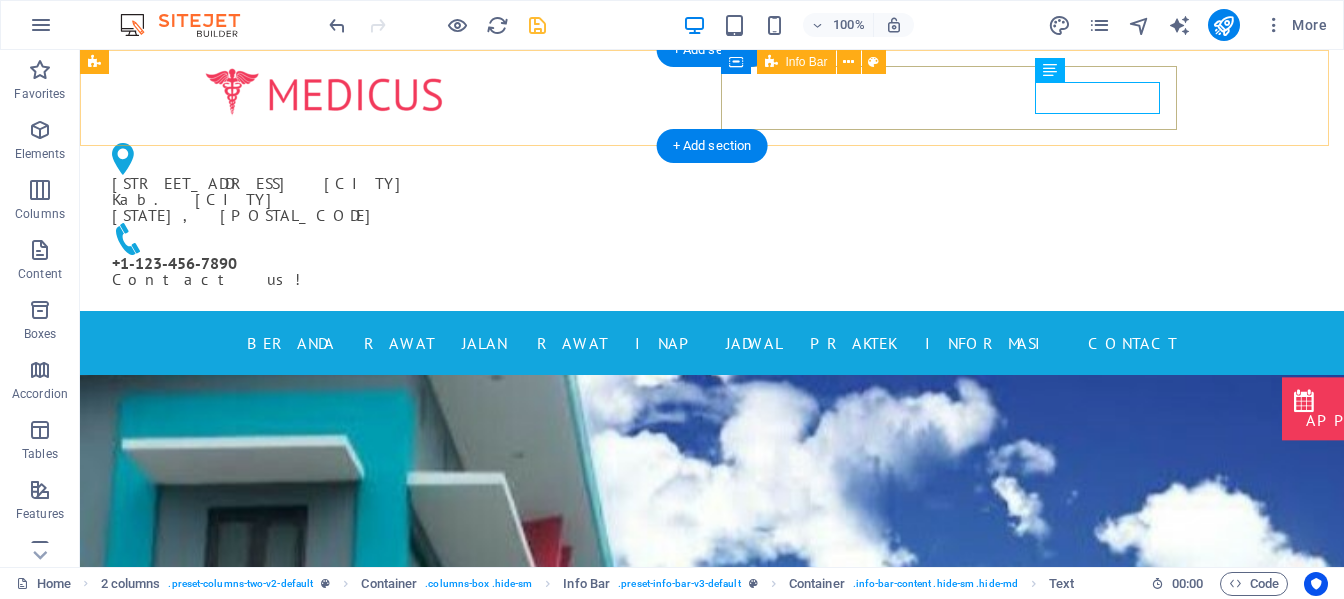 click on "Jl. Raya Pulosari 15 Ngunut Kab. Tulungagung Jawa Timur, 62292 +1-123-456-7890 Contact us!" at bounding box center (324, 215) 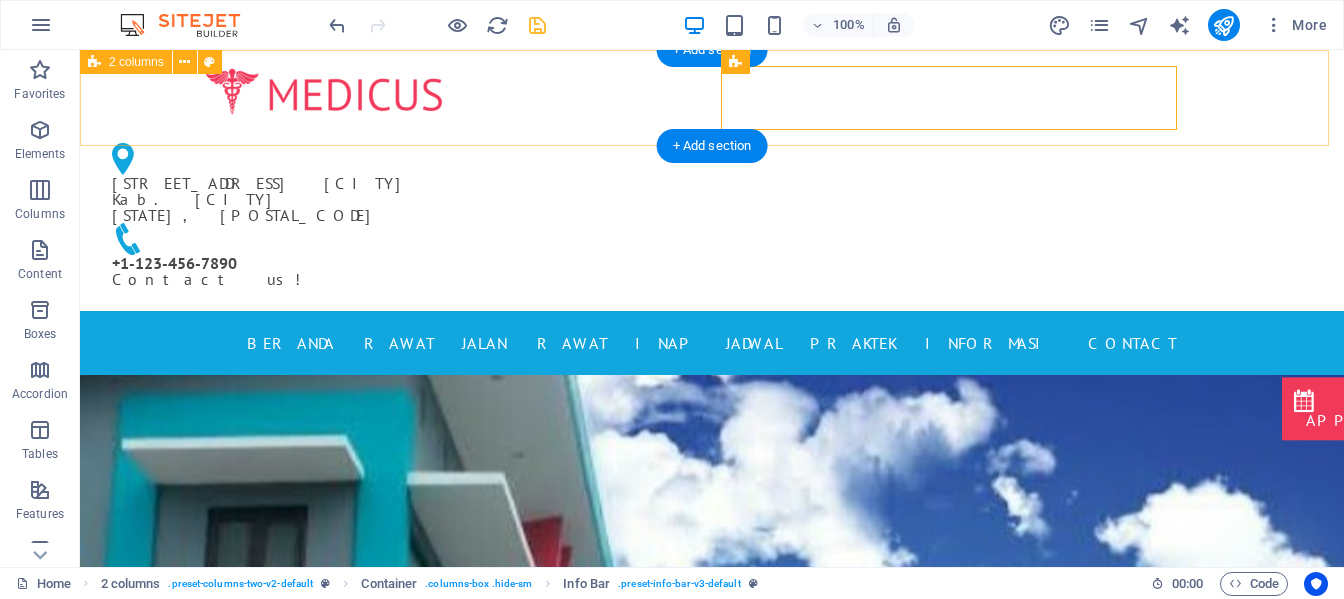 click on "Jl. Raya Pulosari 15 Ngunut Kab. Tulungagung Jawa Timur, 62292 +1-123-456-7890 Contact us!" at bounding box center [712, 180] 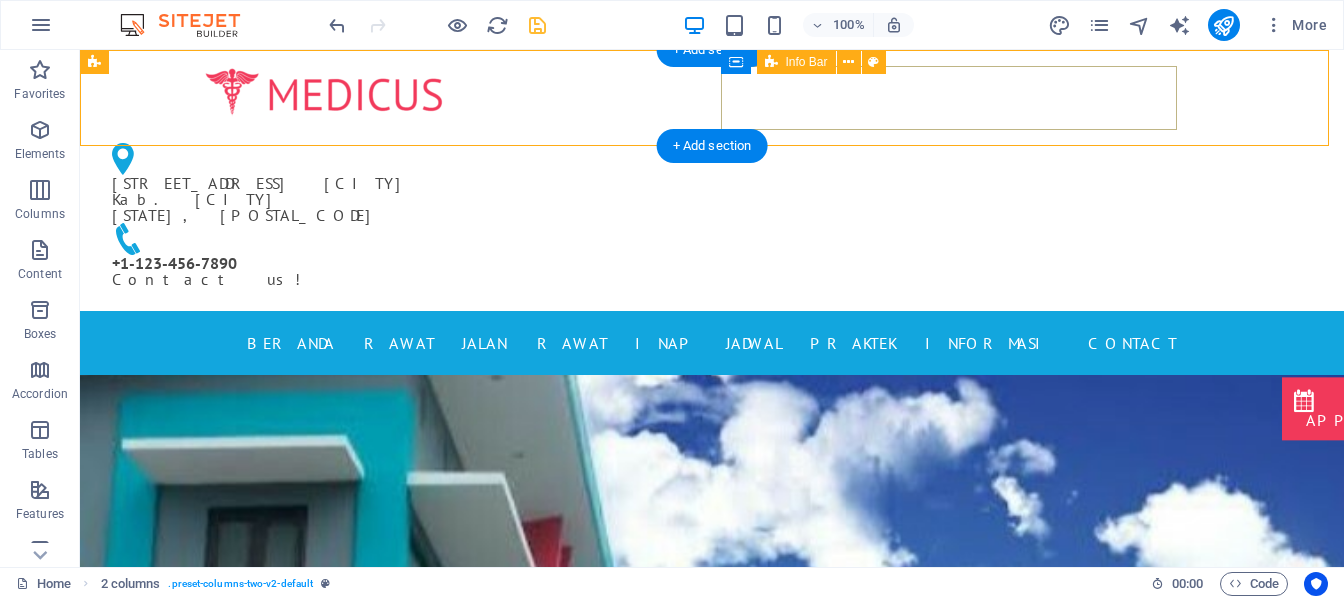 click on "Jl. Raya Pulosari 15 Ngunut Kab. Tulungagung Jawa Timur, 62292 +1-123-456-7890 Contact us!" at bounding box center [324, 215] 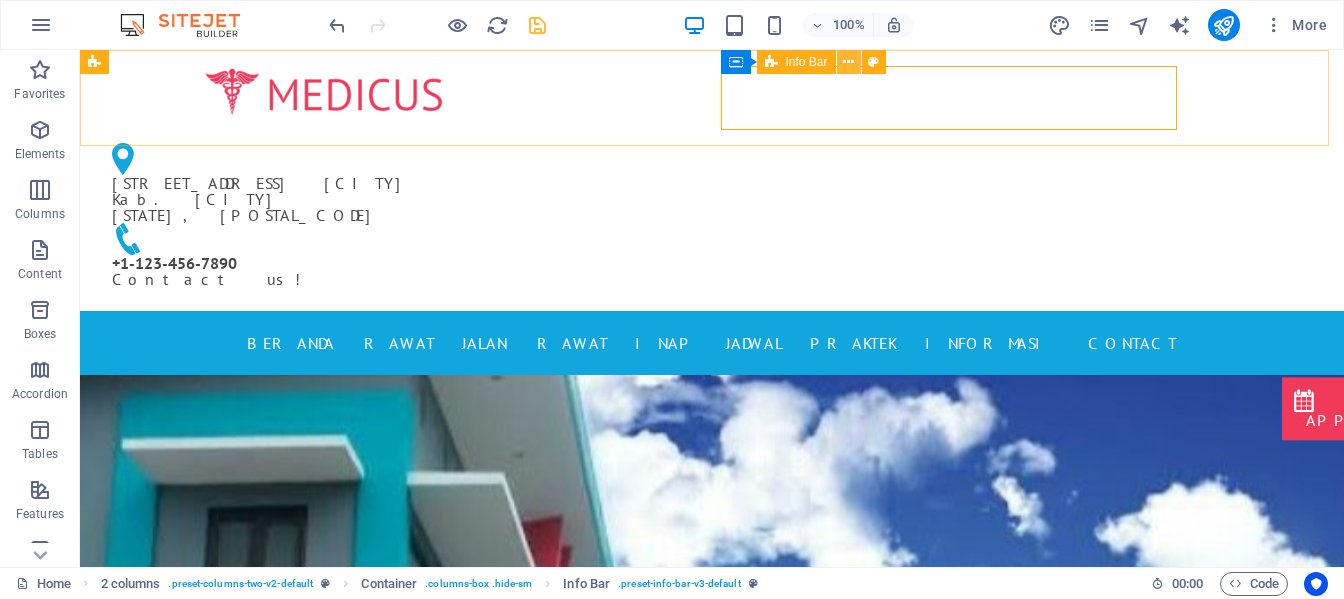 click at bounding box center [848, 62] 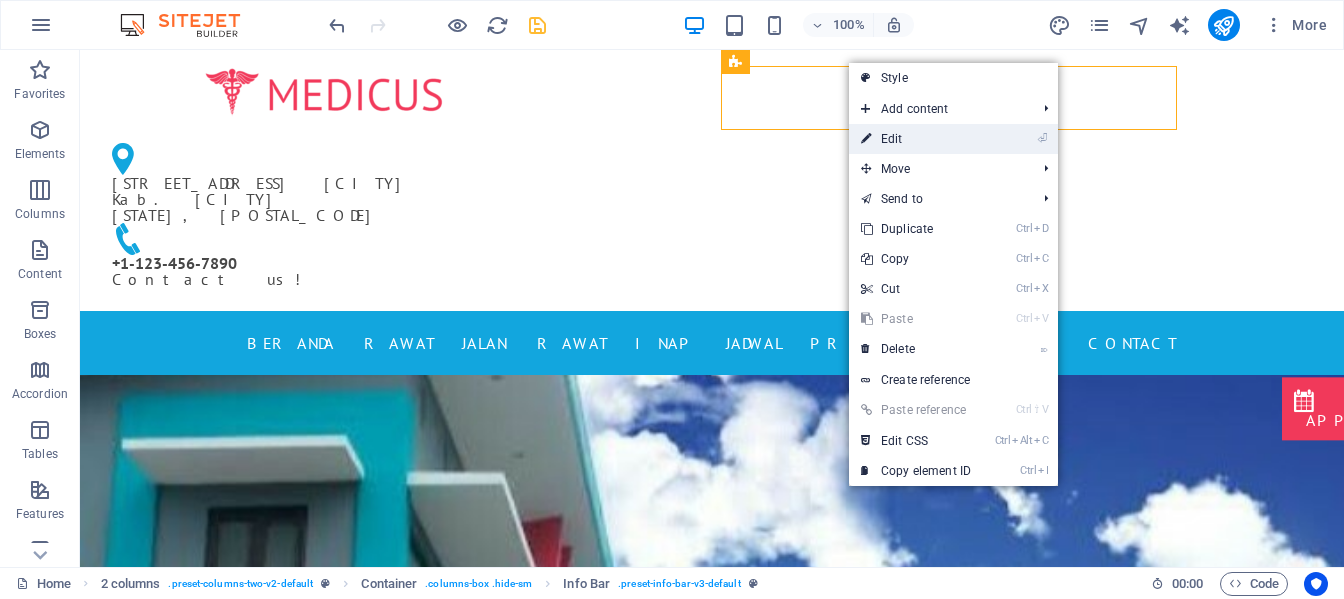 drag, startPoint x: 906, startPoint y: 132, endPoint x: 515, endPoint y: 98, distance: 392.47546 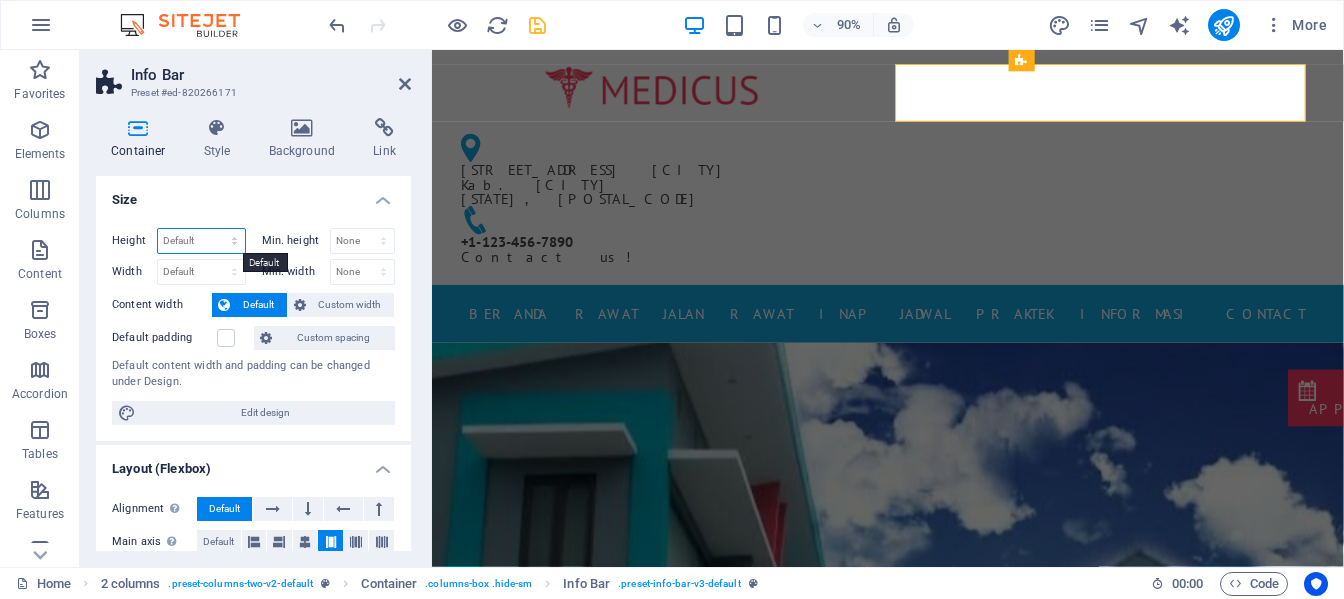 click on "Default px rem % vh vw" at bounding box center [201, 241] 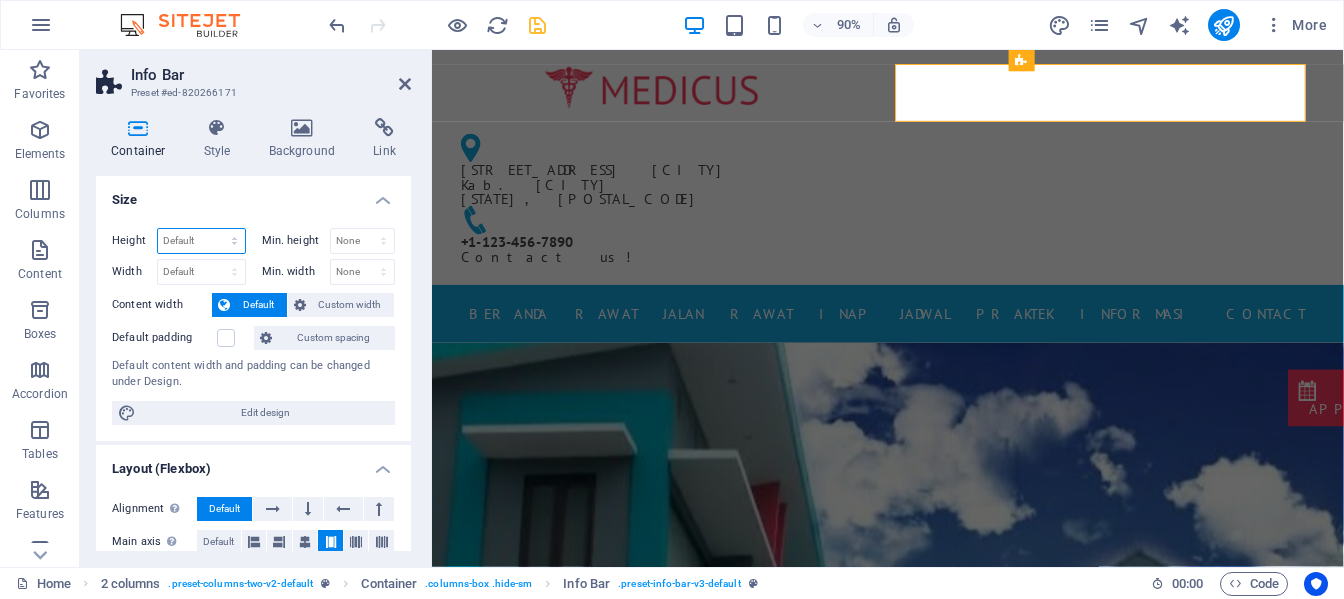 select on "px" 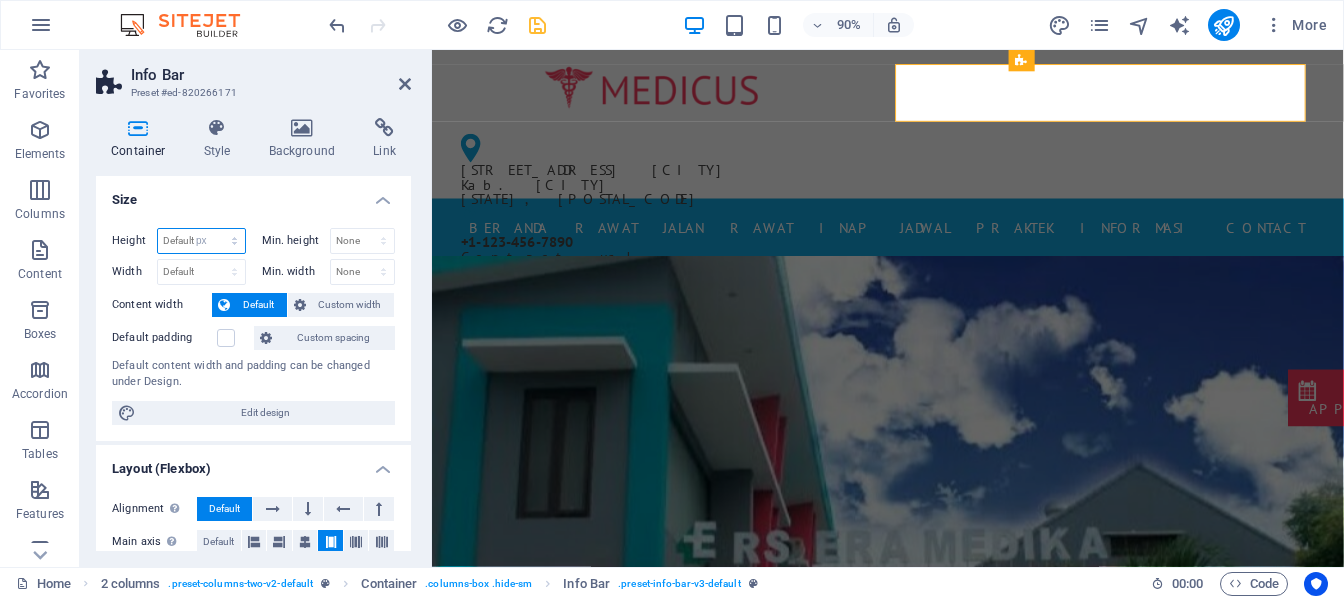 click on "Default px rem % vh vw" at bounding box center [201, 241] 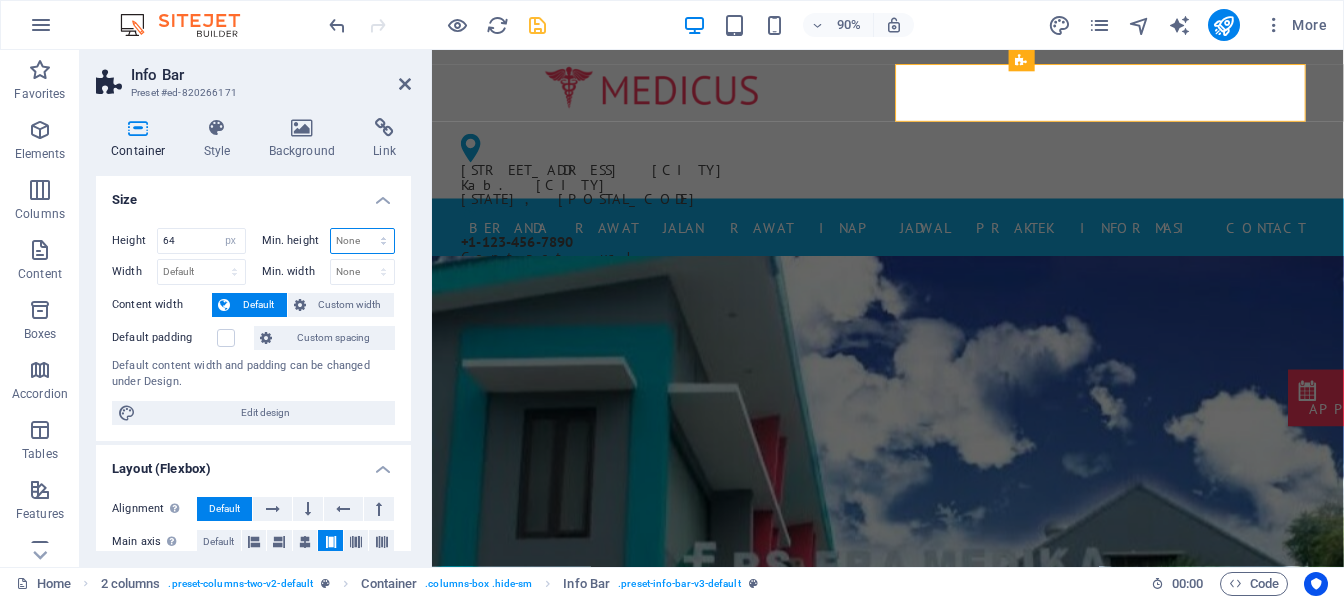 click on "None px rem % vh vw" at bounding box center (363, 241) 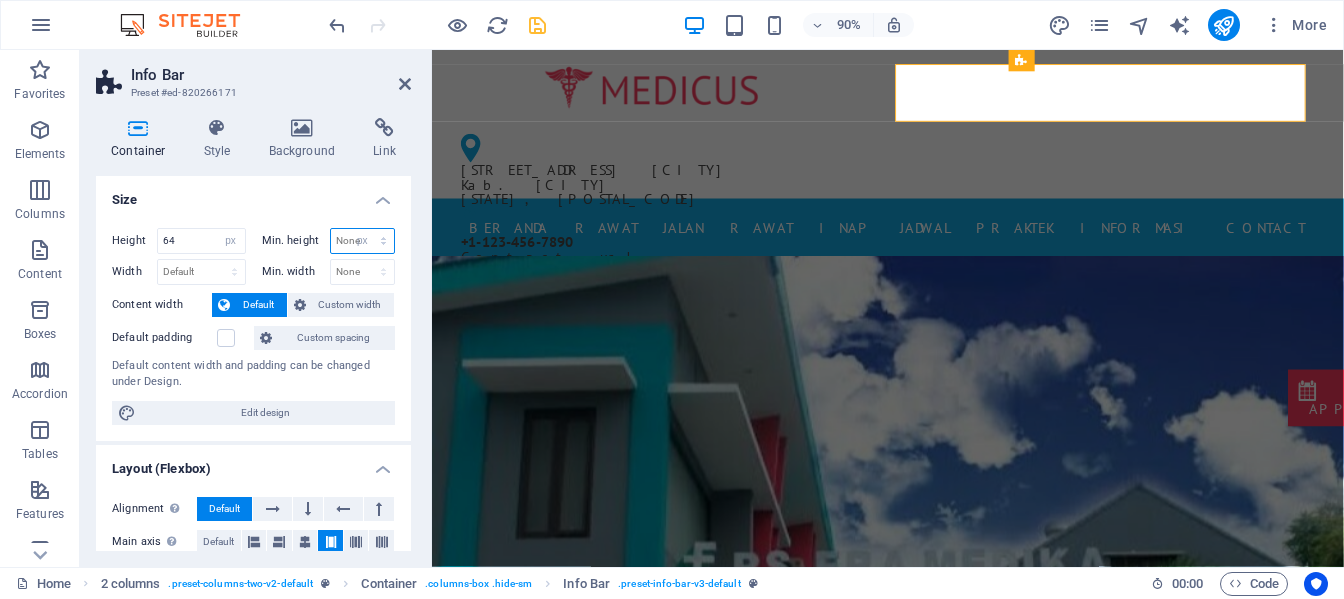click on "None px rem % vh vw" at bounding box center [363, 241] 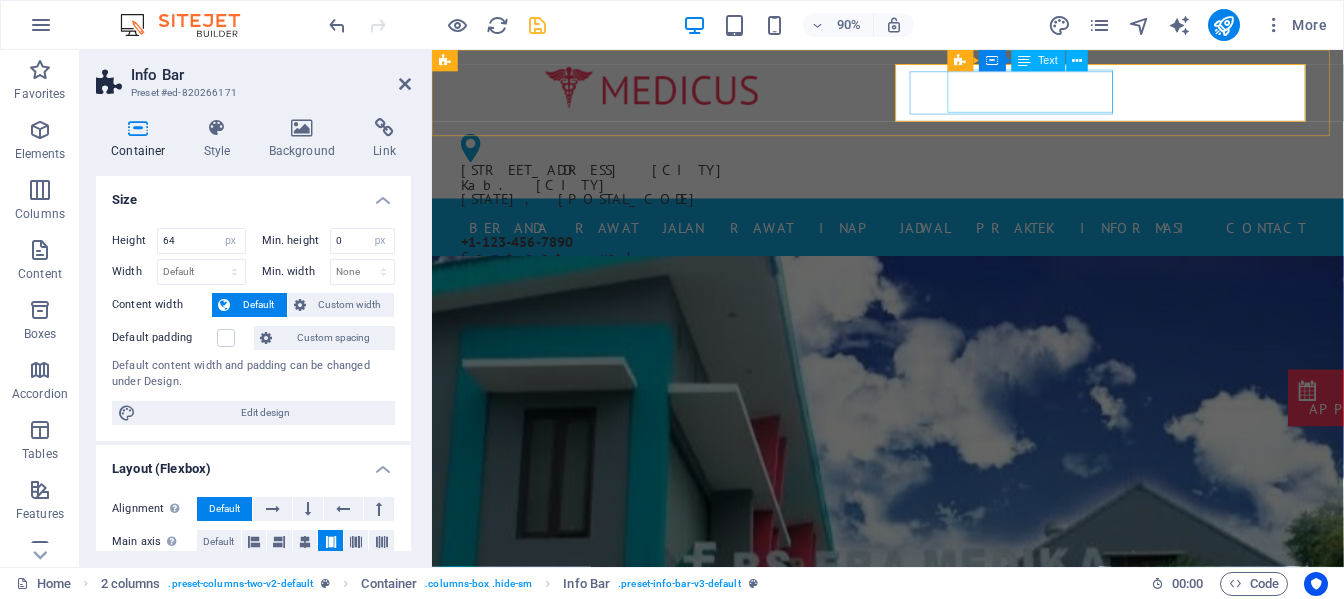 click on "Jl. Raya Pulosari 15 Ngunut Kab. Tulungagung Jawa Timur, 62292" at bounding box center [668, 199] 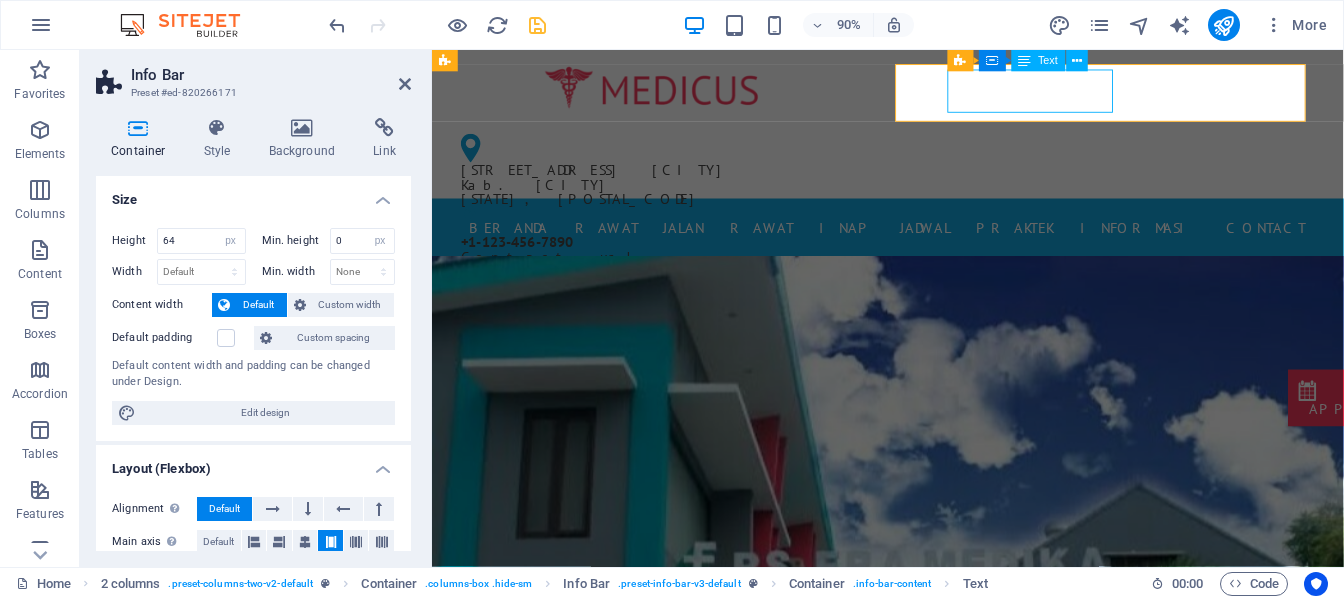 click on "Jl. Raya Pulosari 15 Ngunut Kab. Tulungagung Jawa Timur, 62292" at bounding box center (668, 199) 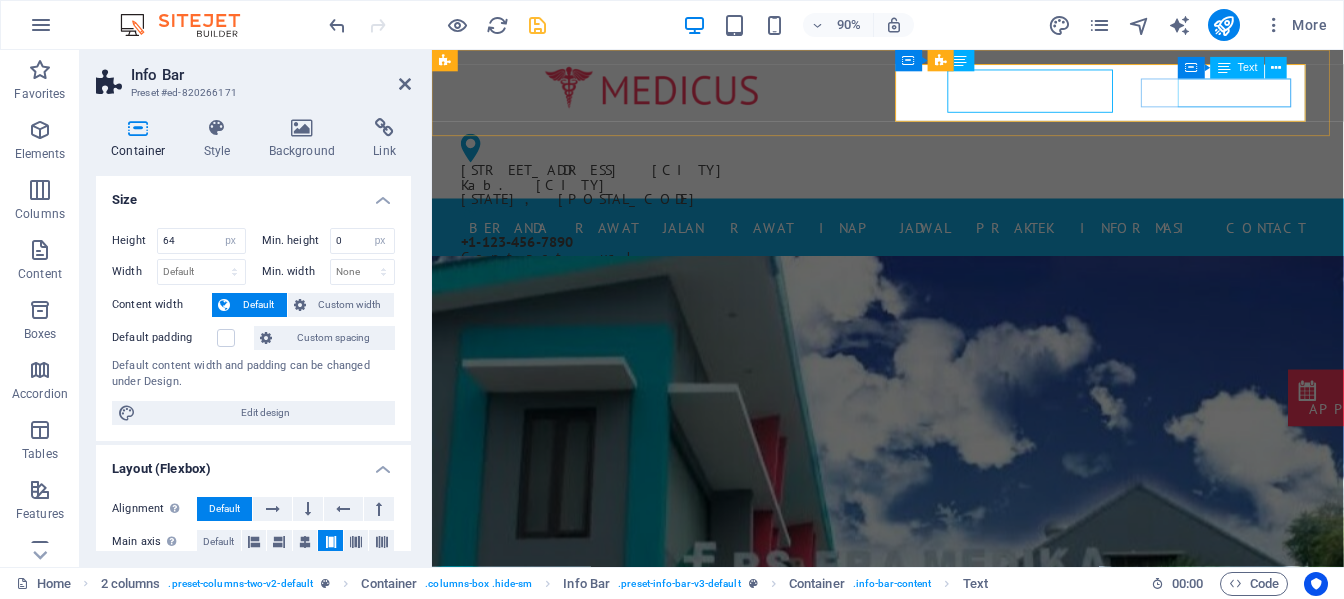 click on "+1-123-456-7890 Contact us!" at bounding box center (676, 271) 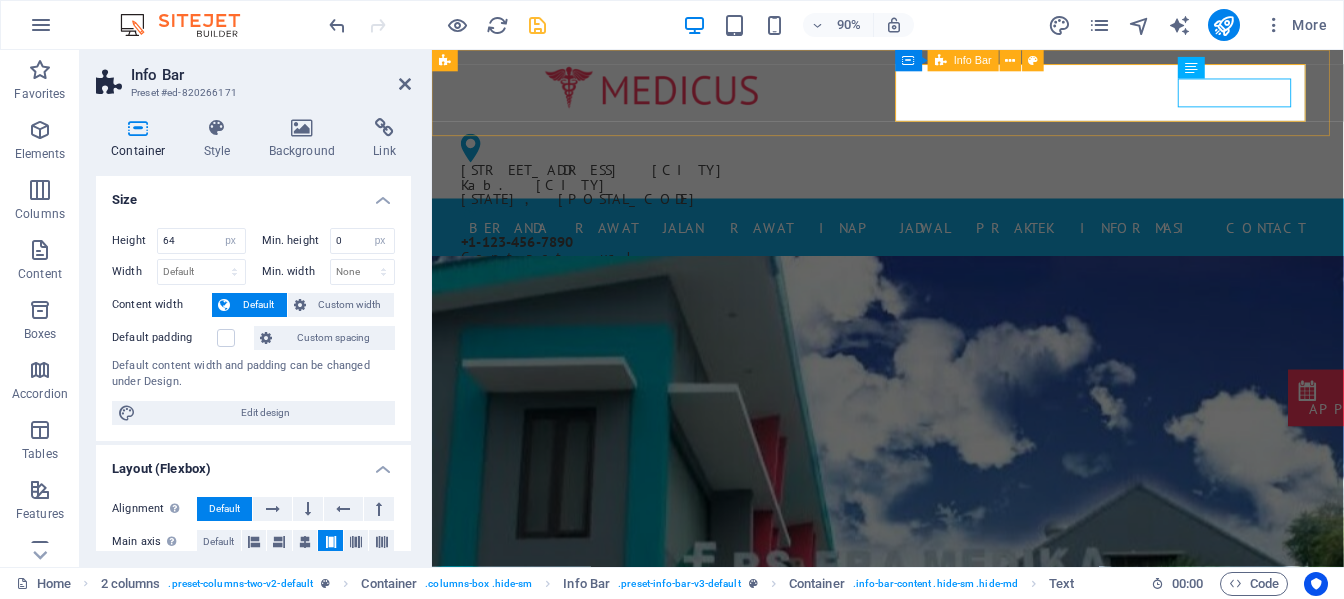 click on "Jl. Raya Pulosari 15 Ngunut Kab. Tulungagung Jawa Timur, 62292 +1-123-456-7890 Contact us!" at bounding box center [676, 167] 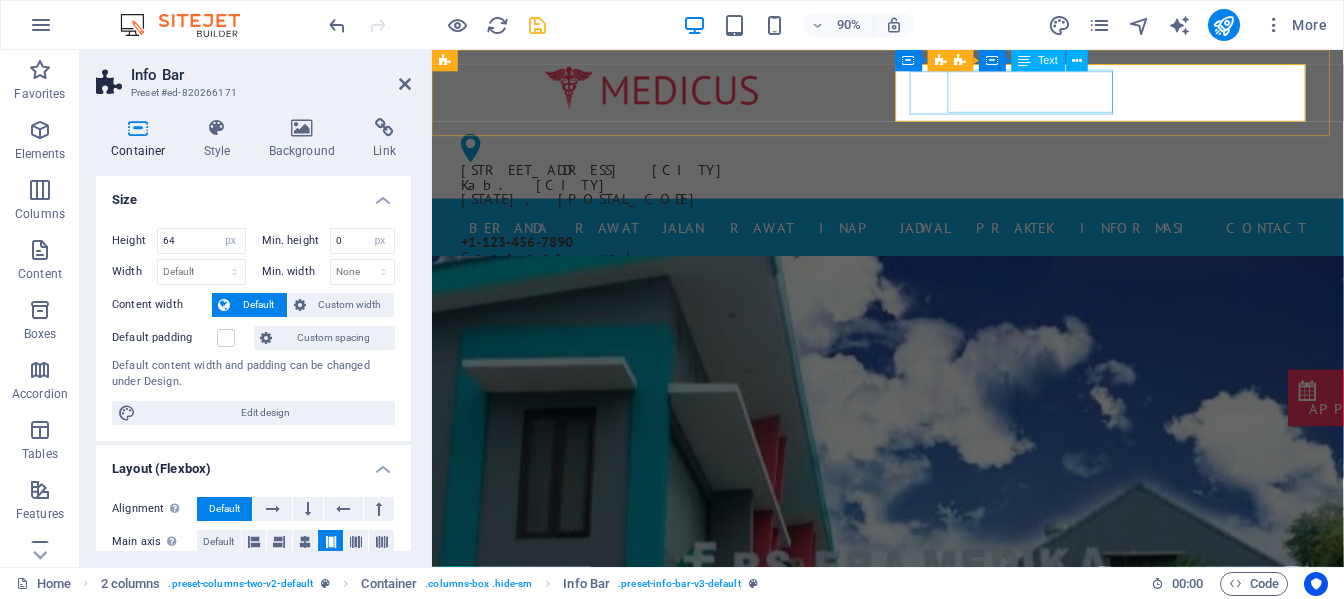 click on "Jl. Raya Pulosari 15 Ngunut Kab. Tulungagung Jawa Timur, 62292" at bounding box center (668, 199) 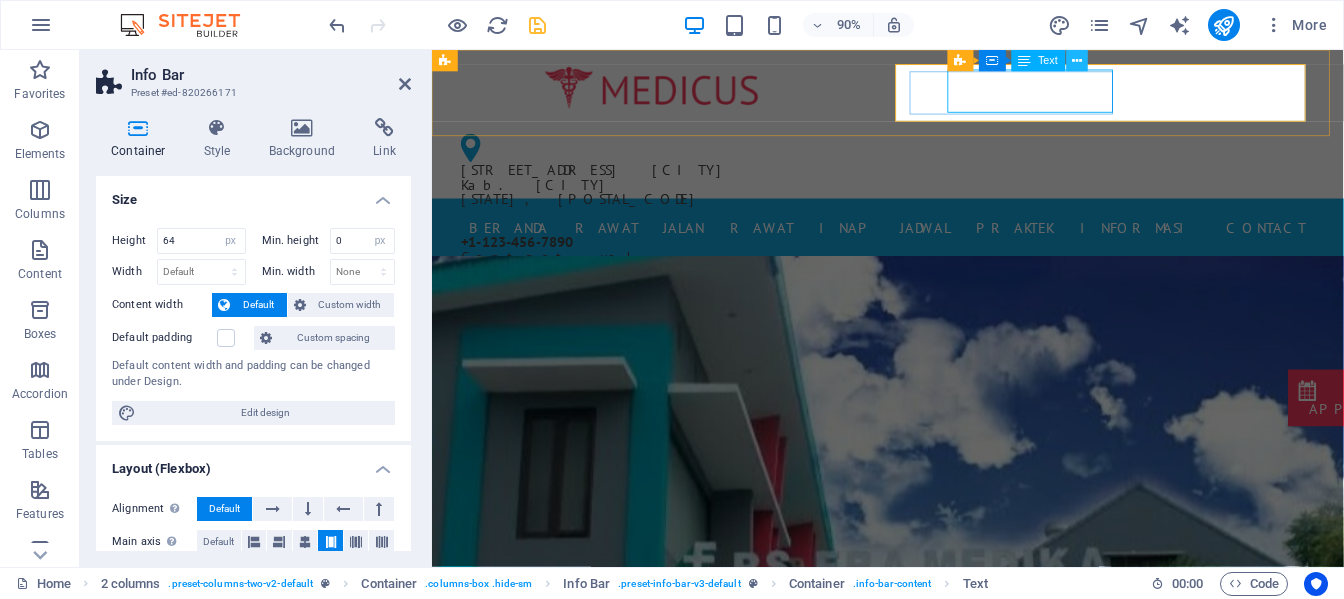 click at bounding box center [1077, 60] 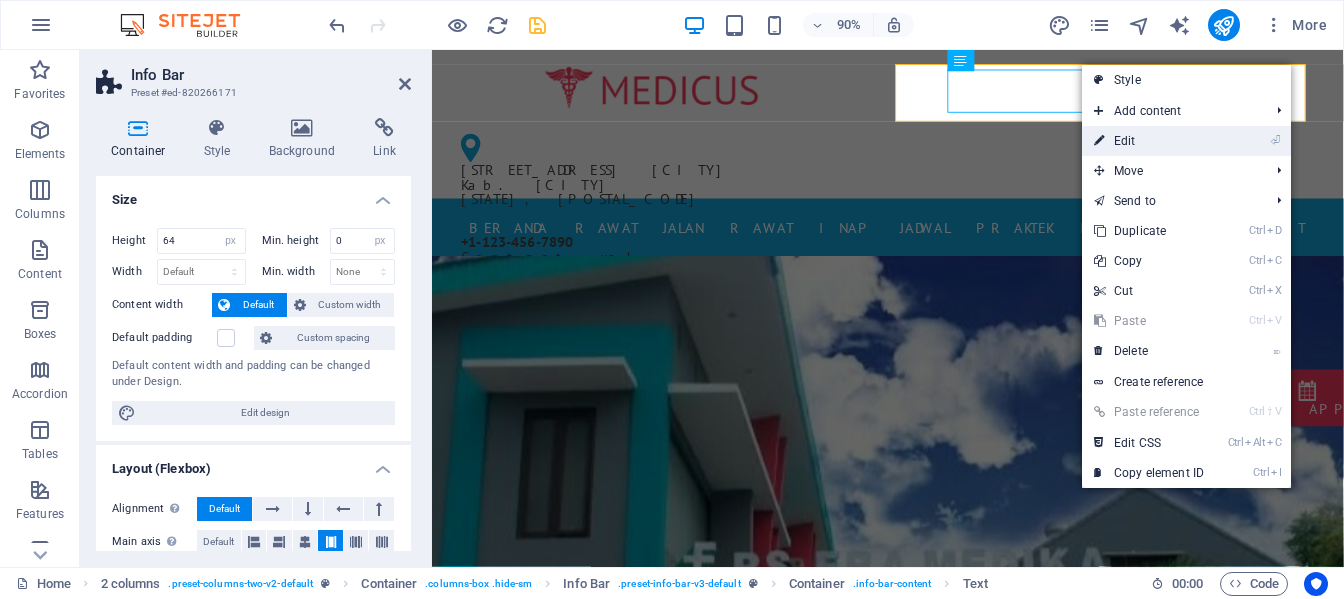 click on "⏎  Edit" at bounding box center (1149, 141) 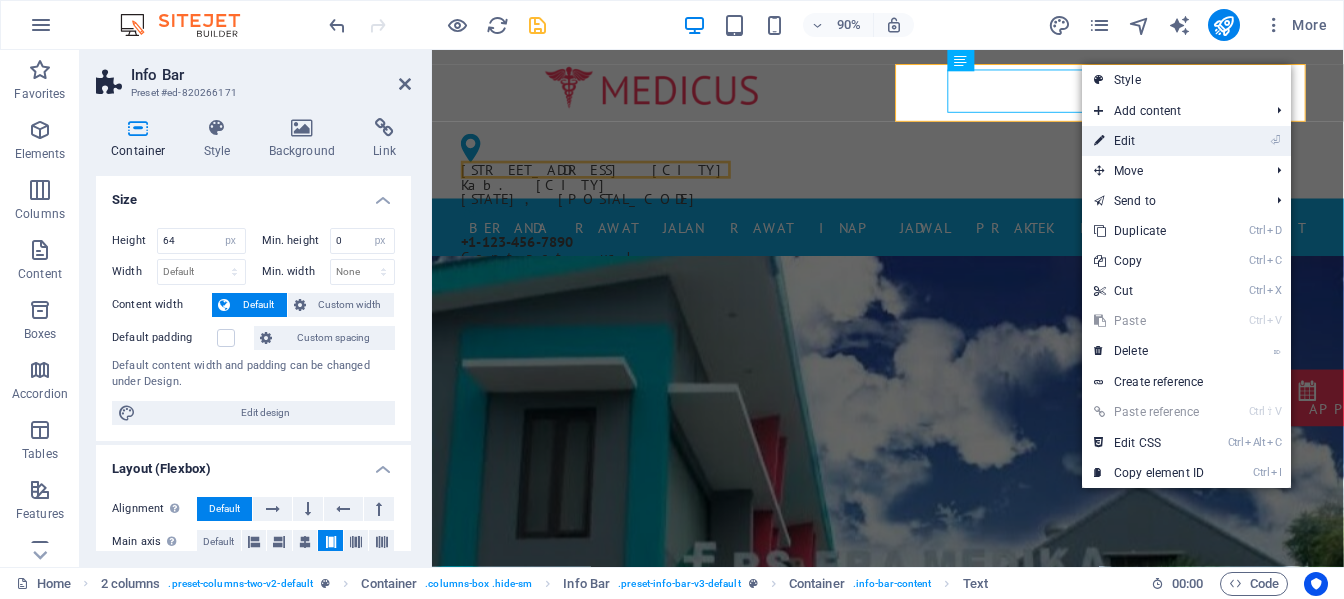 scroll, scrollTop: 0, scrollLeft: 0, axis: both 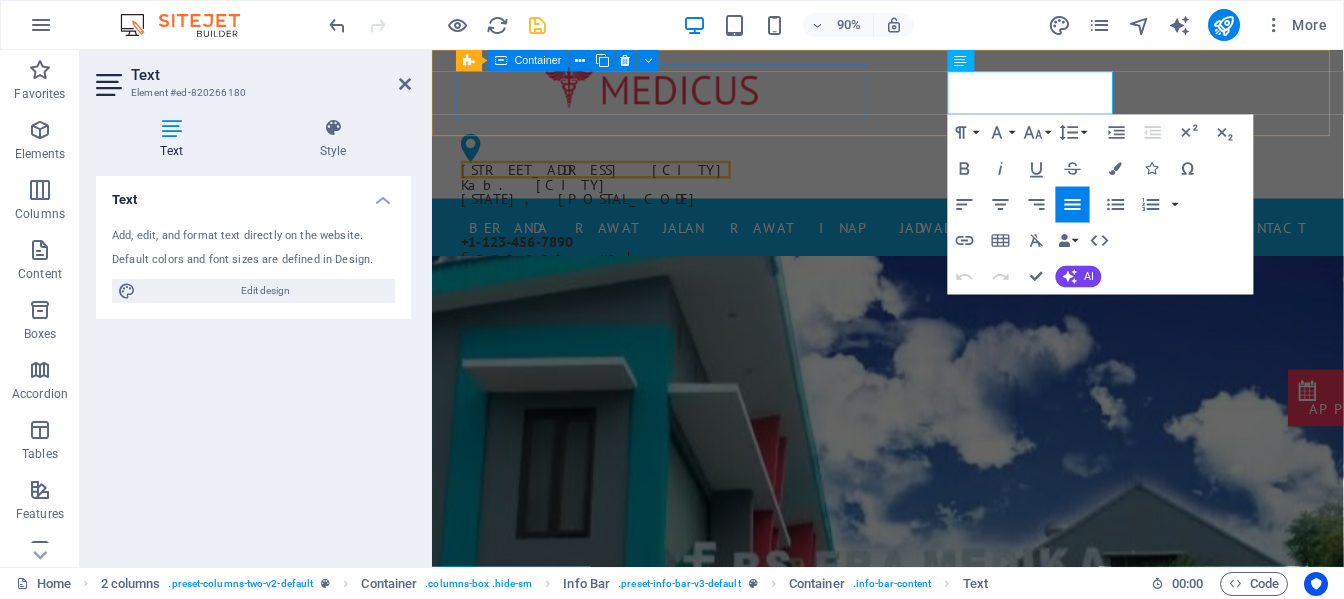 click at bounding box center (676, 92) 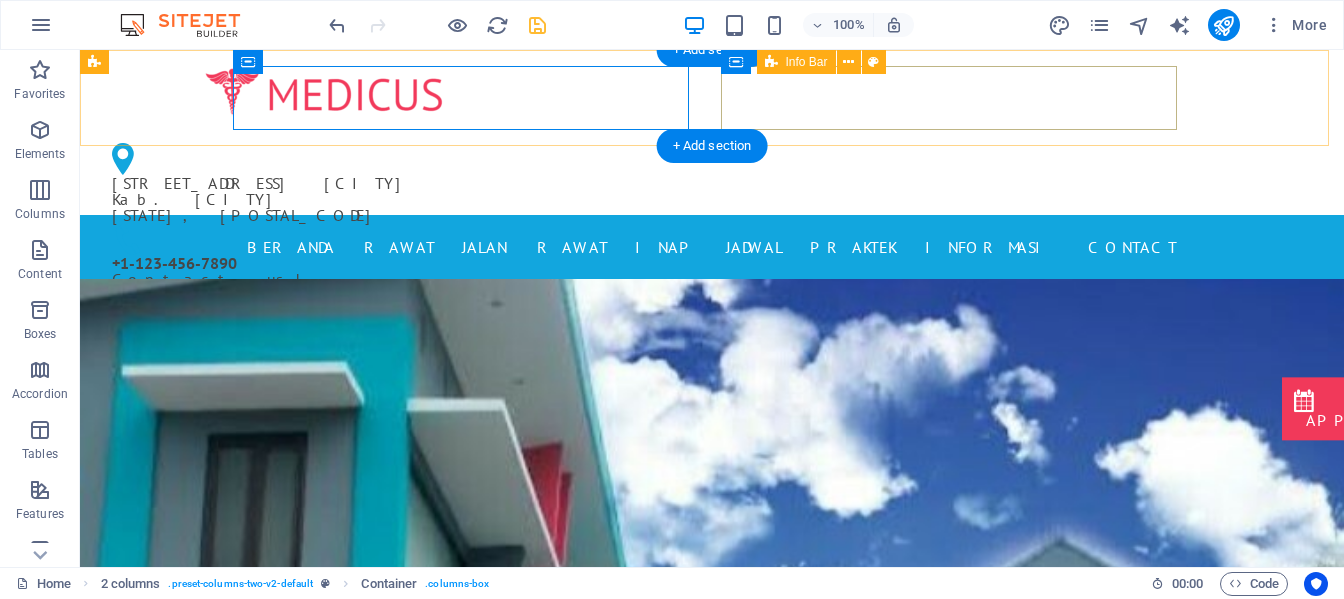 click on "Jl. Raya Pulosari 15 Ngunut Kab. Tulungagung Jawa Timur, 62292 +1-123-456-7890 Contact us!" at bounding box center [324, 167] 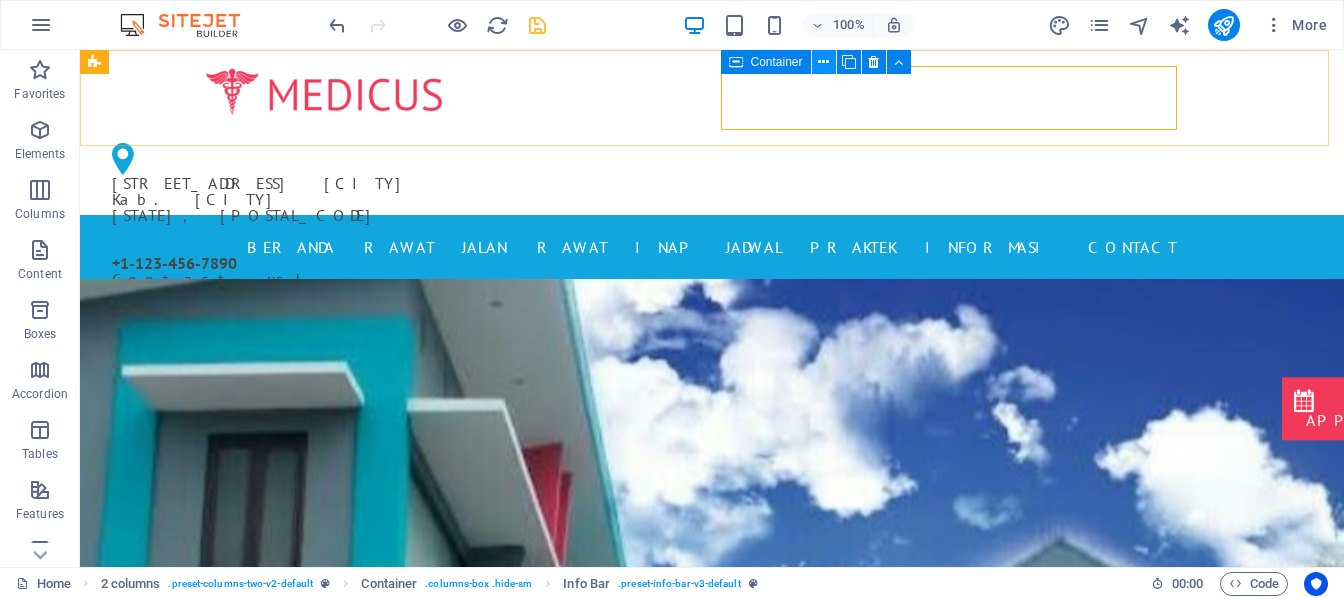 click at bounding box center [823, 62] 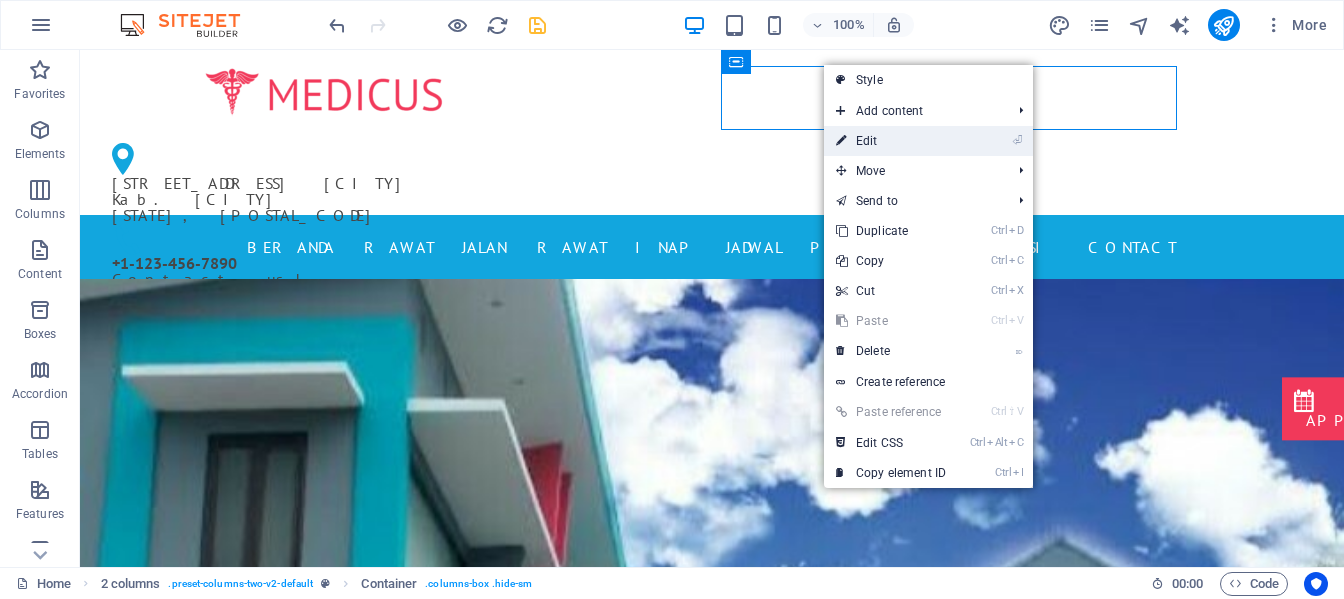 drag, startPoint x: 867, startPoint y: 134, endPoint x: 372, endPoint y: 106, distance: 495.7913 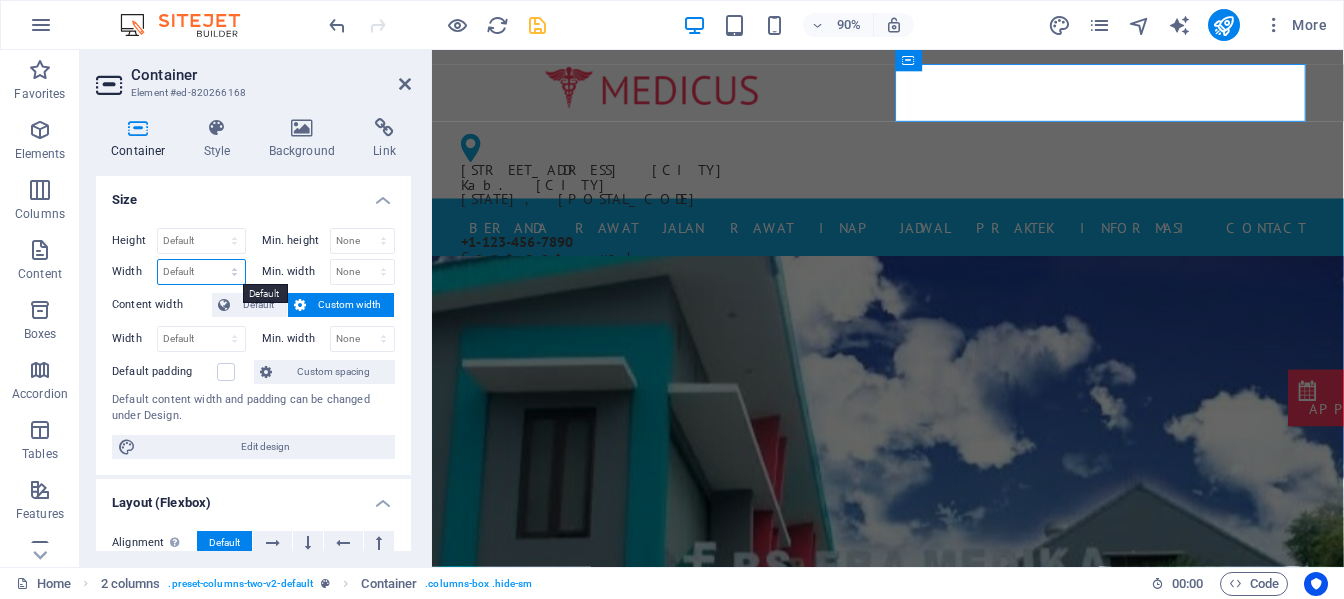 click on "Default px rem % em vh vw" at bounding box center [201, 272] 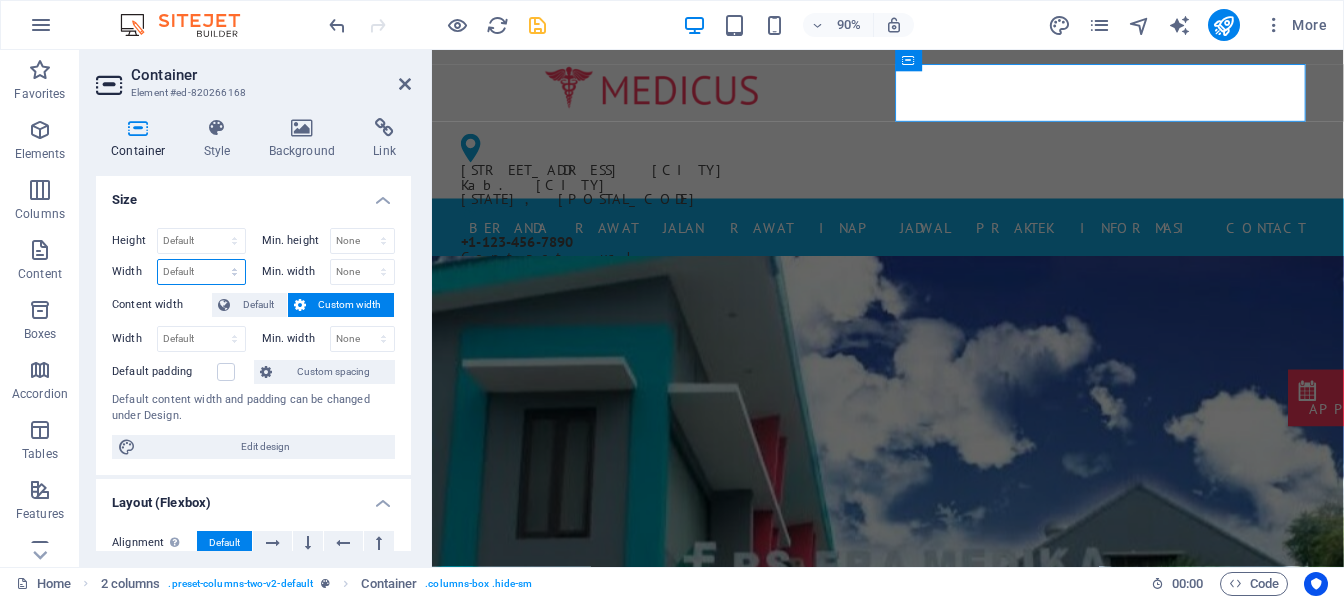 select on "px" 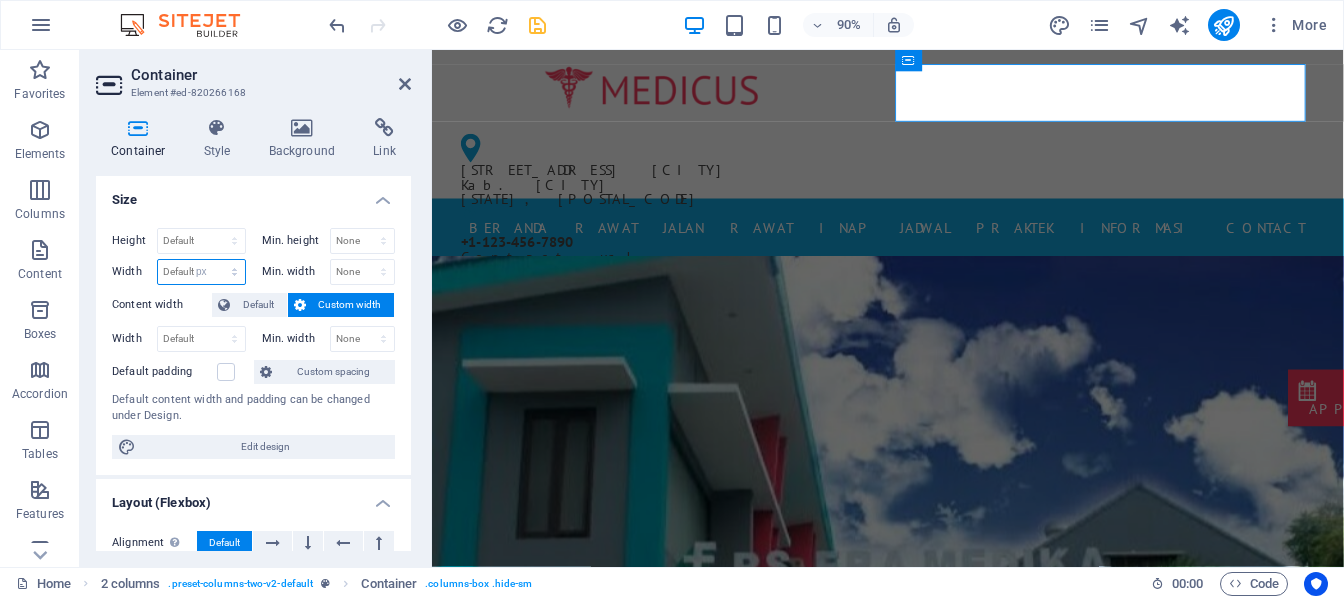 click on "Default px rem % em vh vw" at bounding box center (201, 272) 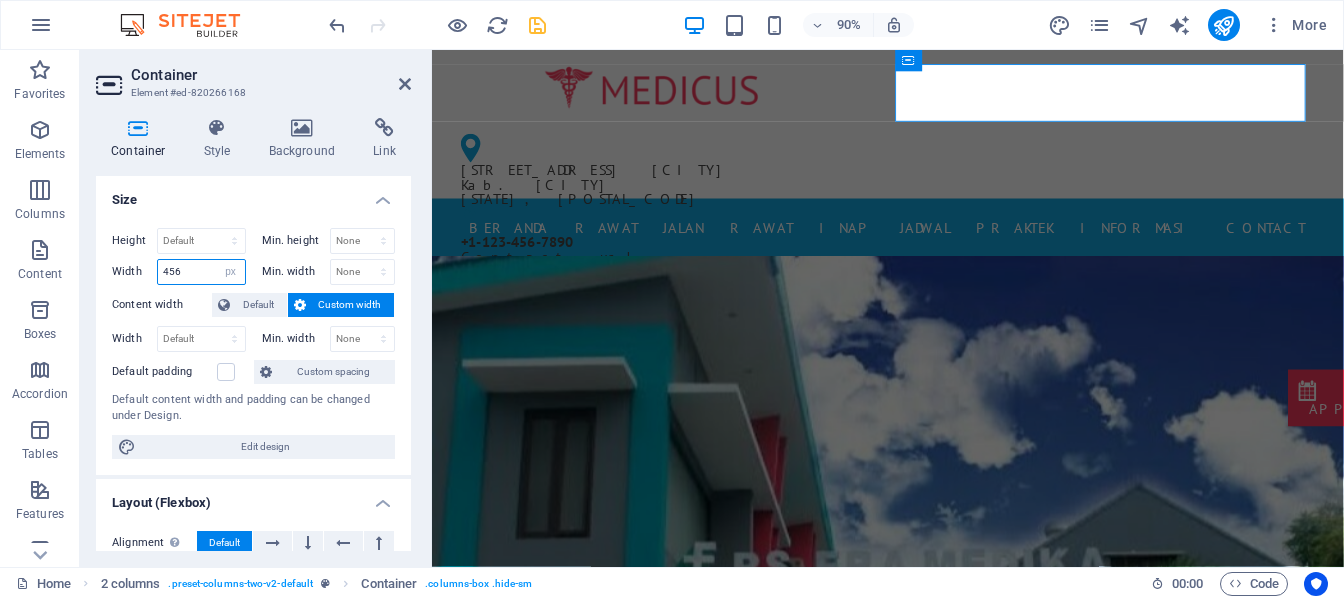 click on "456" at bounding box center [201, 272] 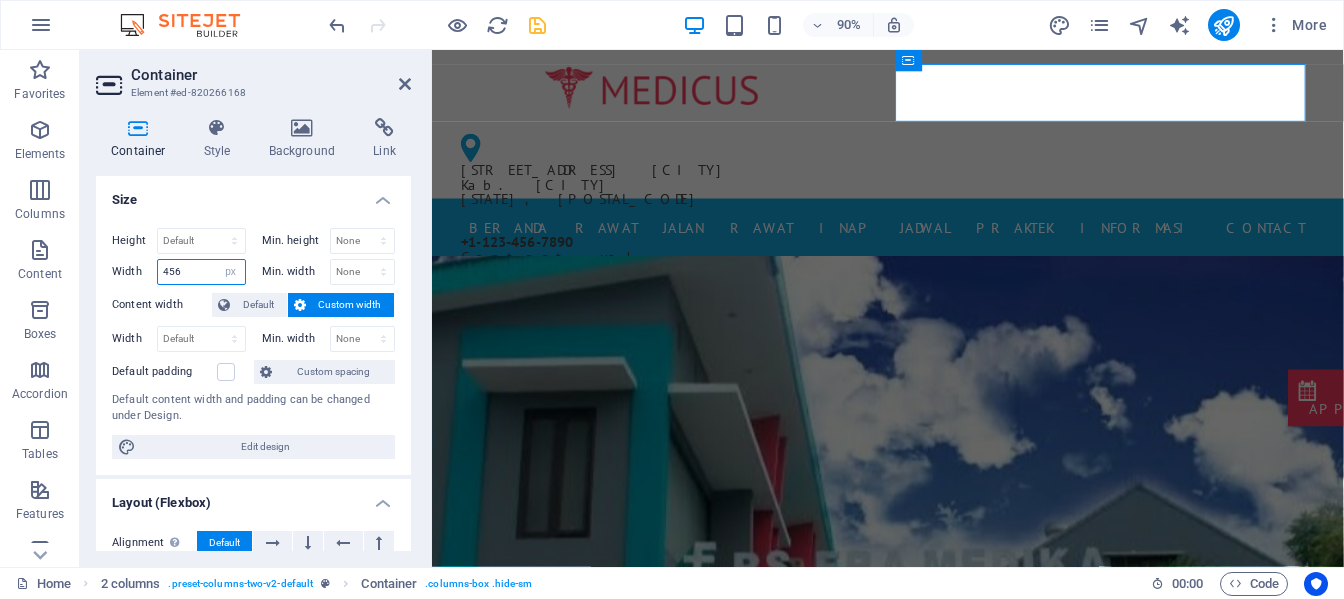 click on "456" at bounding box center (201, 272) 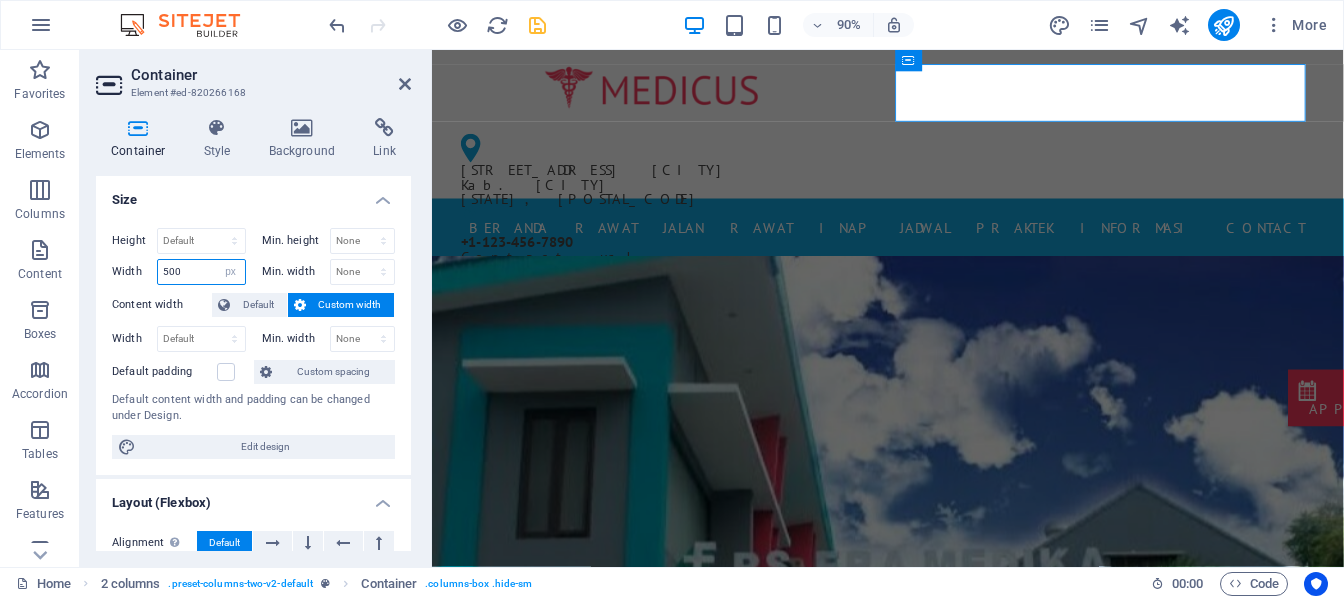 type on "500" 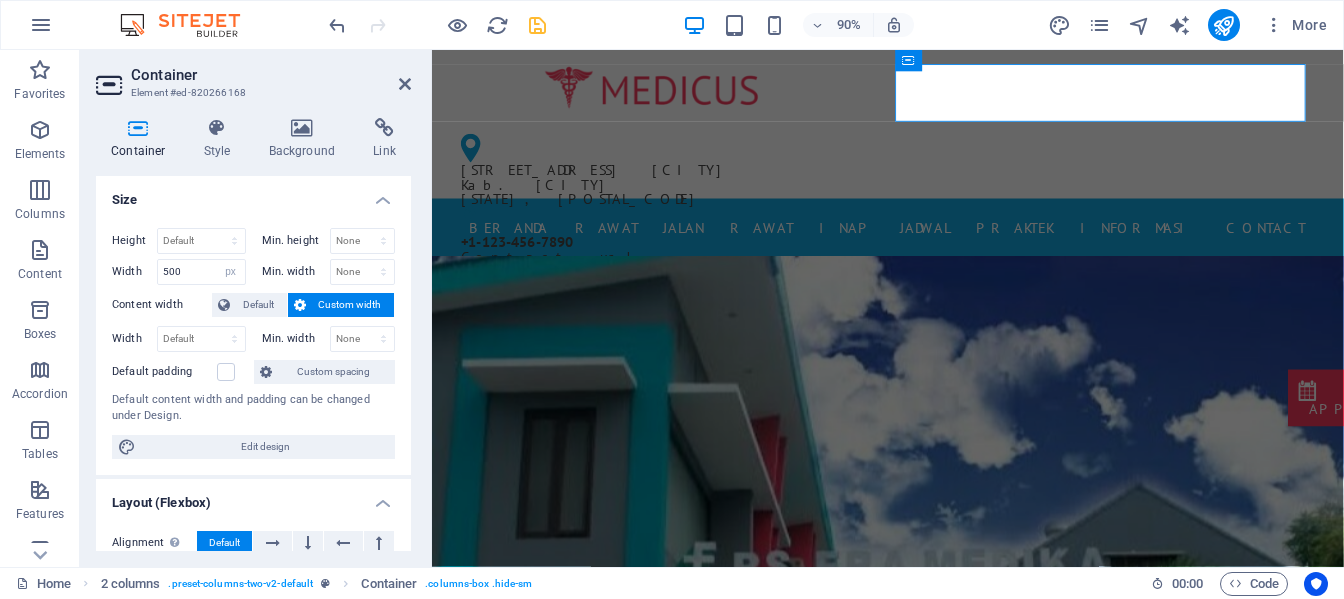 click on "Height Default px rem % vh vw Min. height None px rem % vh vw Width 500 Default px rem % em vh vw Min. width None px rem % vh vw Content width Default Custom width Width Default px rem % em vh vw Min. width None px rem % vh vw Default padding Custom spacing Default content width and padding can be changed under Design. Edit design" at bounding box center [253, 343] 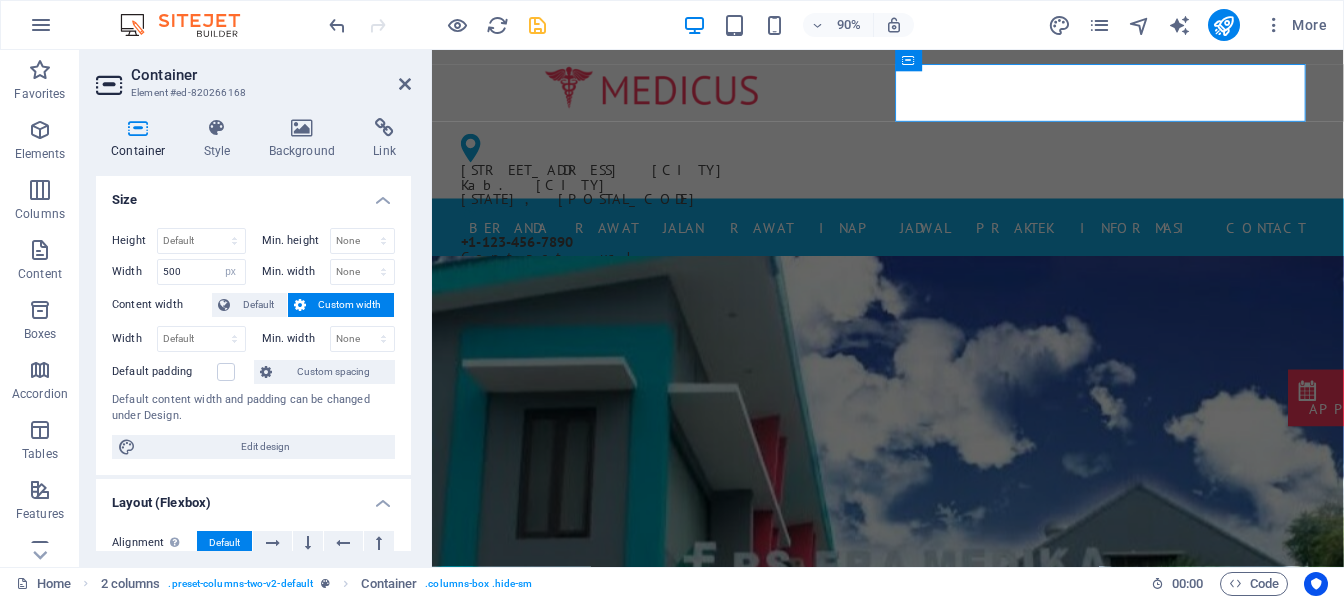 click on "Size" at bounding box center [253, 194] 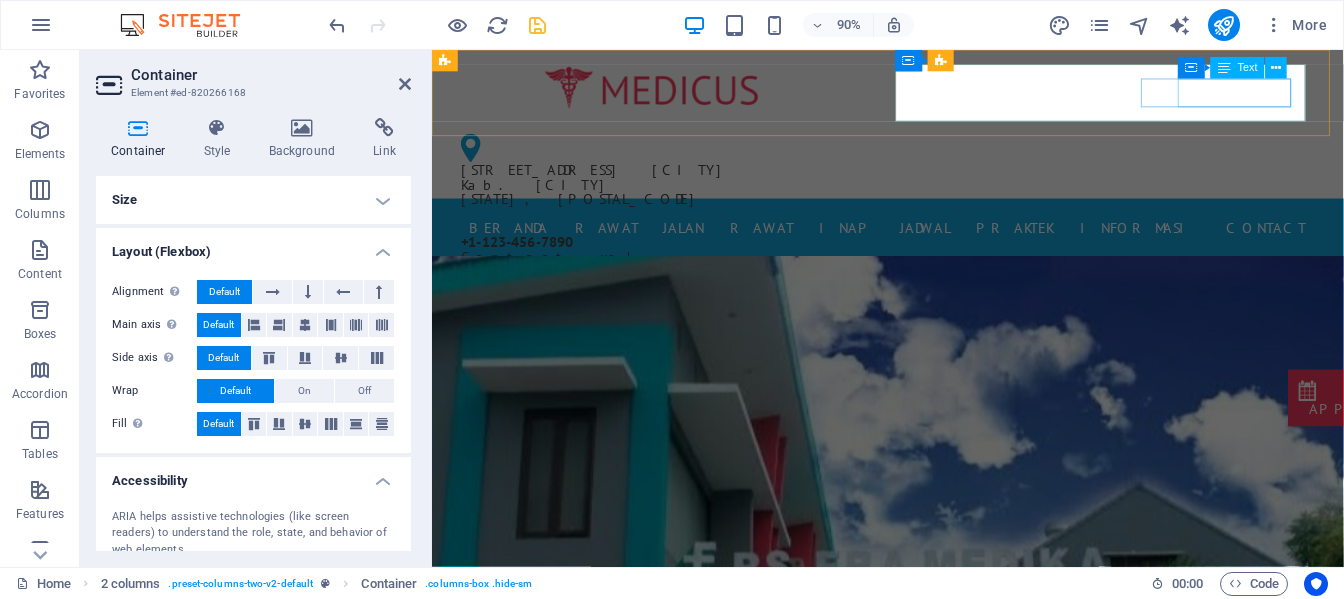 click on "+1-123-456-7890 Contact us!" at bounding box center (698, 271) 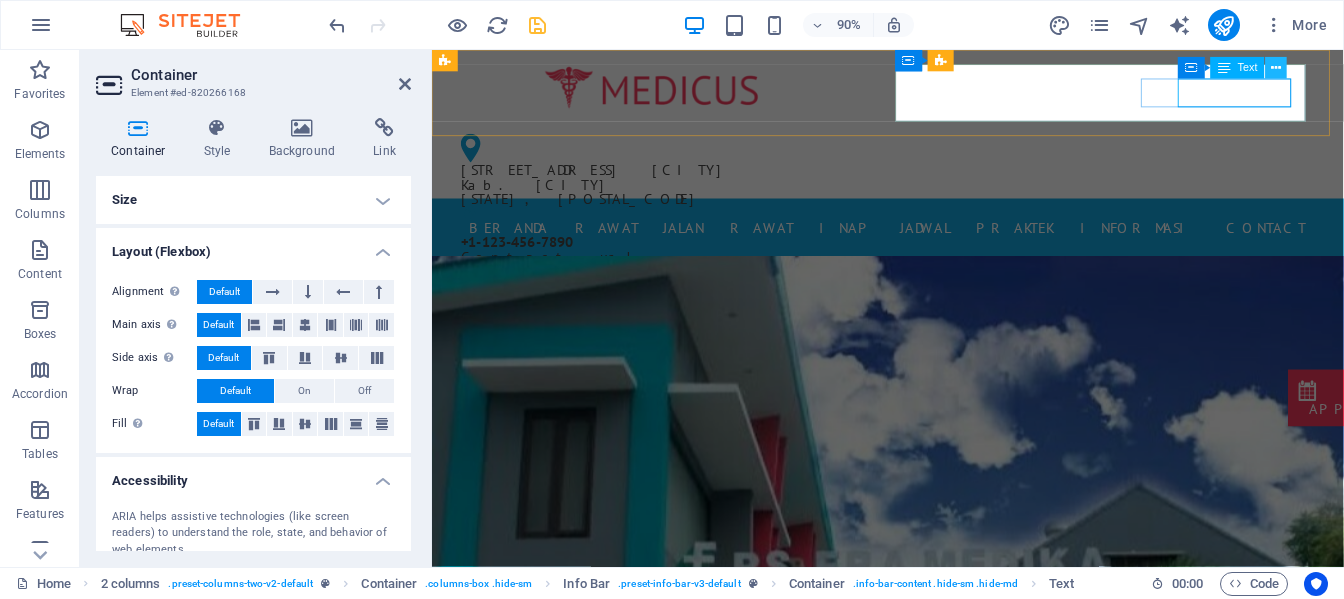 click at bounding box center (1277, 68) 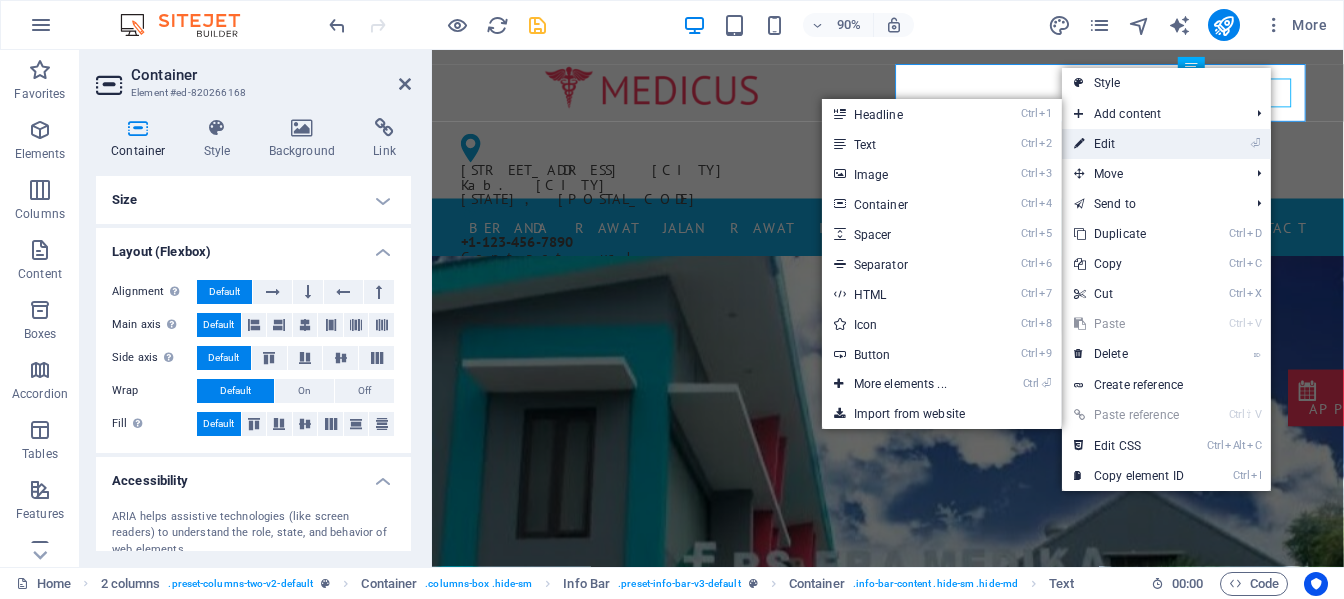 click on "⏎  Edit" at bounding box center (1129, 144) 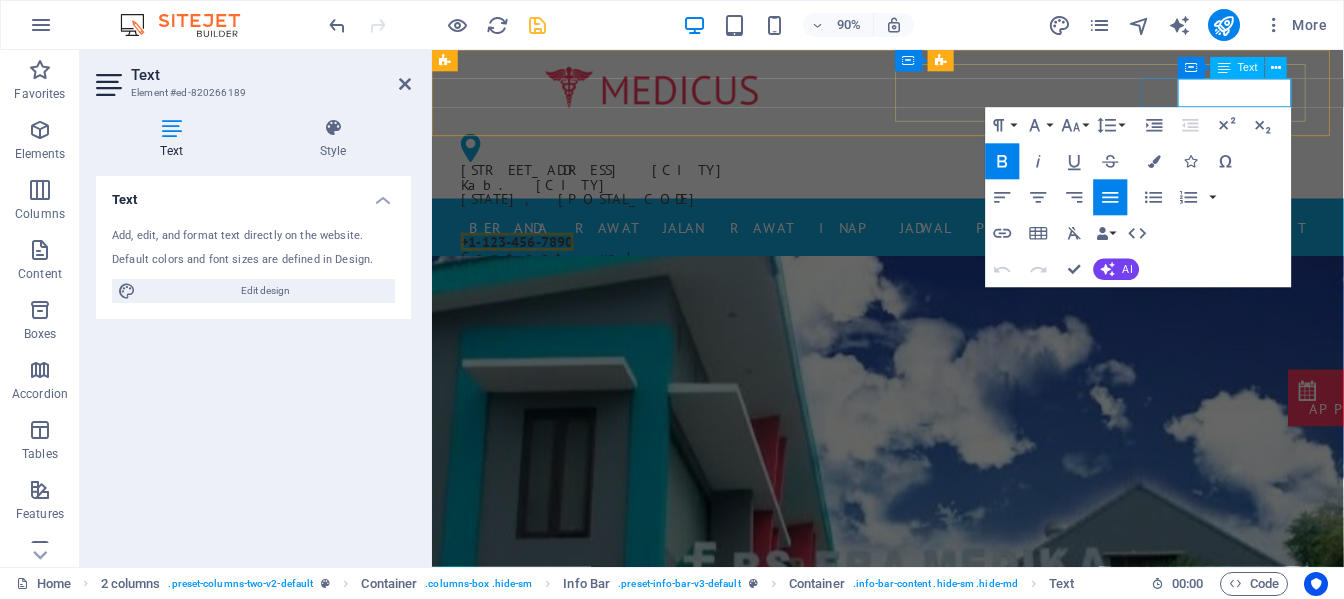 click on "+1-123-456-7890" at bounding box center (526, 263) 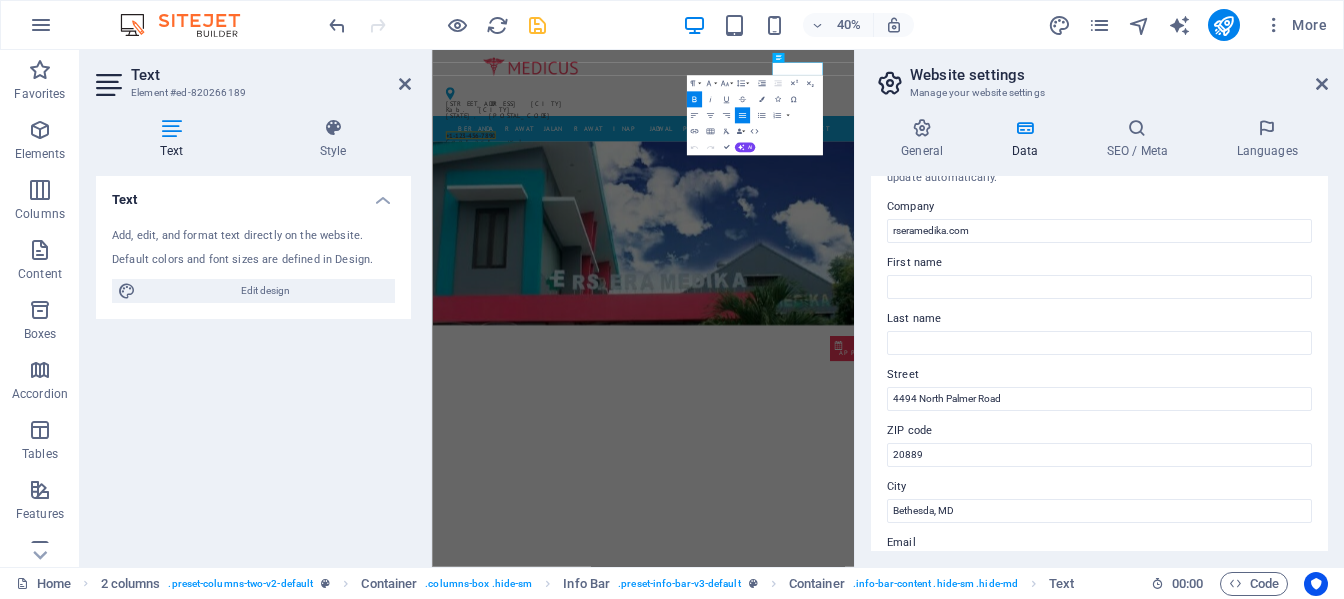 scroll, scrollTop: 0, scrollLeft: 0, axis: both 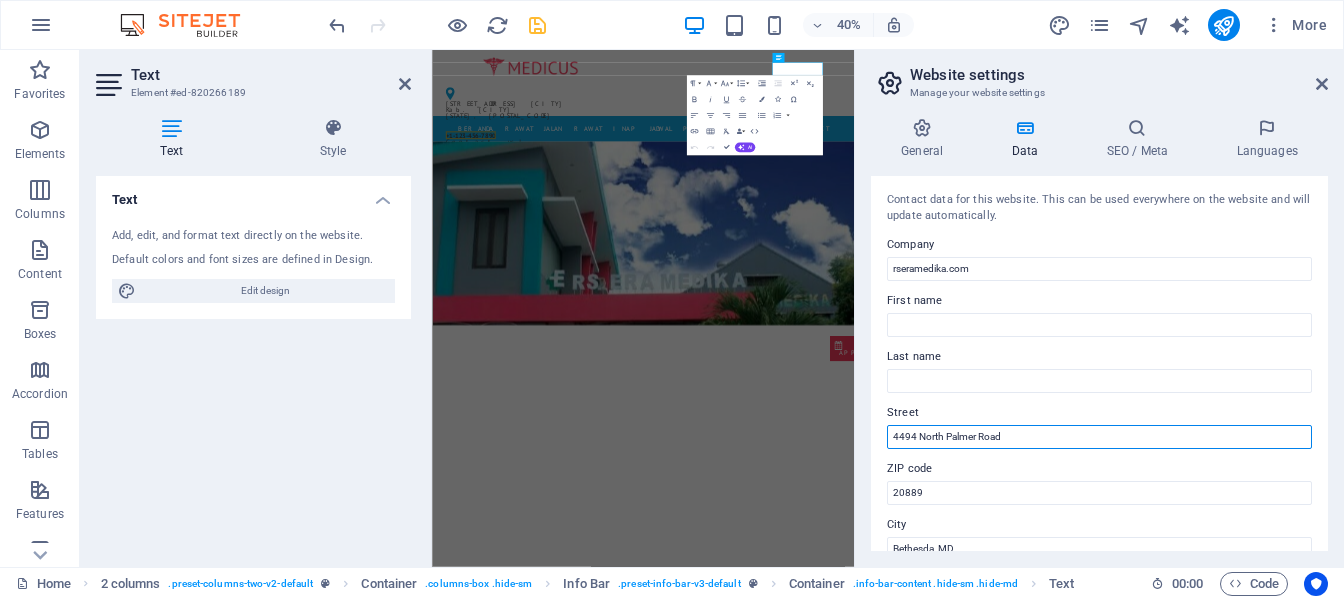 drag, startPoint x: 1027, startPoint y: 431, endPoint x: 884, endPoint y: 415, distance: 143.89232 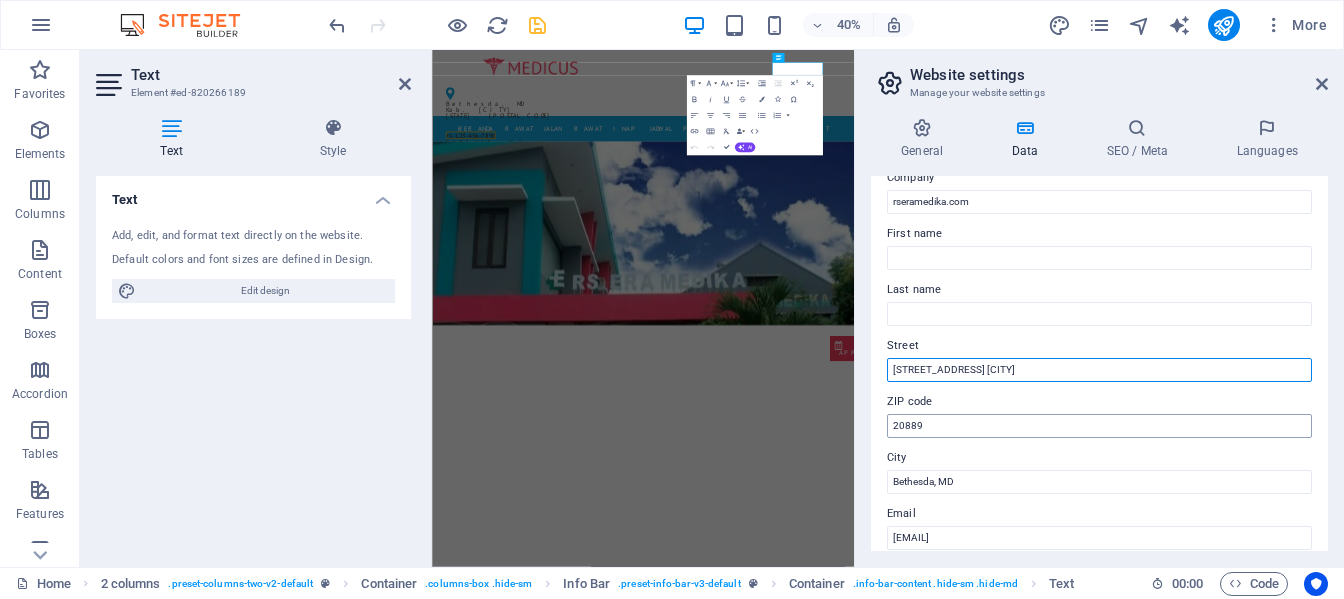 scroll, scrollTop: 100, scrollLeft: 0, axis: vertical 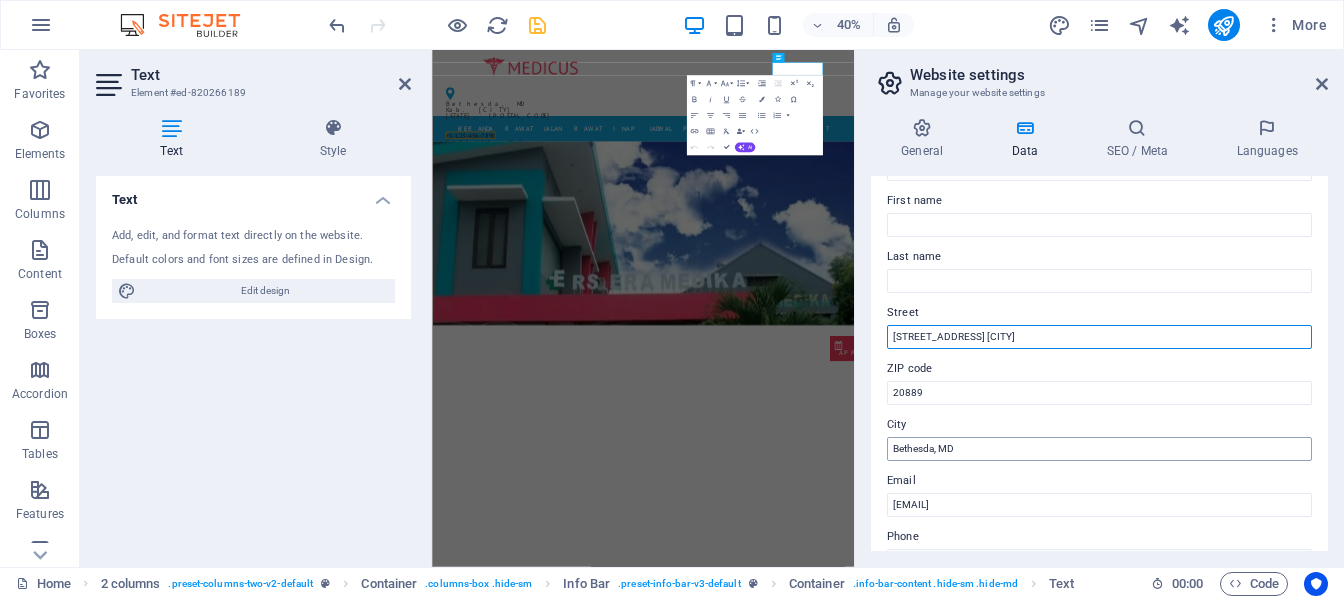 type on "Jl. Raya Pulosari 15 Ngunut" 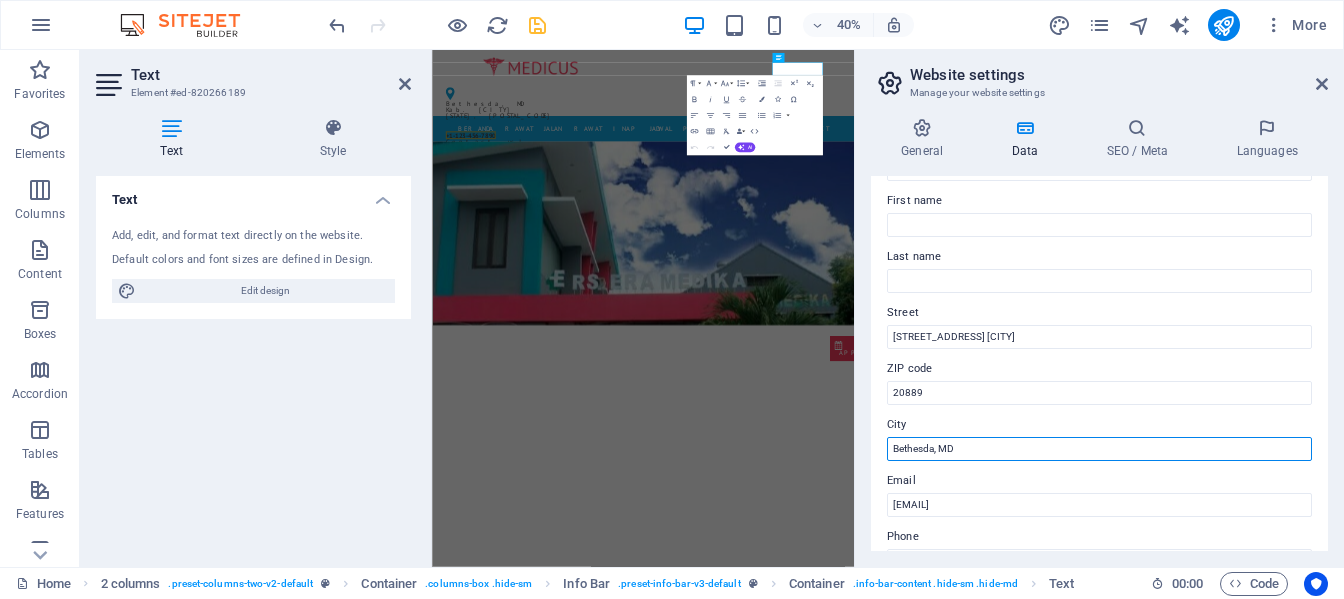 drag, startPoint x: 961, startPoint y: 449, endPoint x: 860, endPoint y: 454, distance: 101.12369 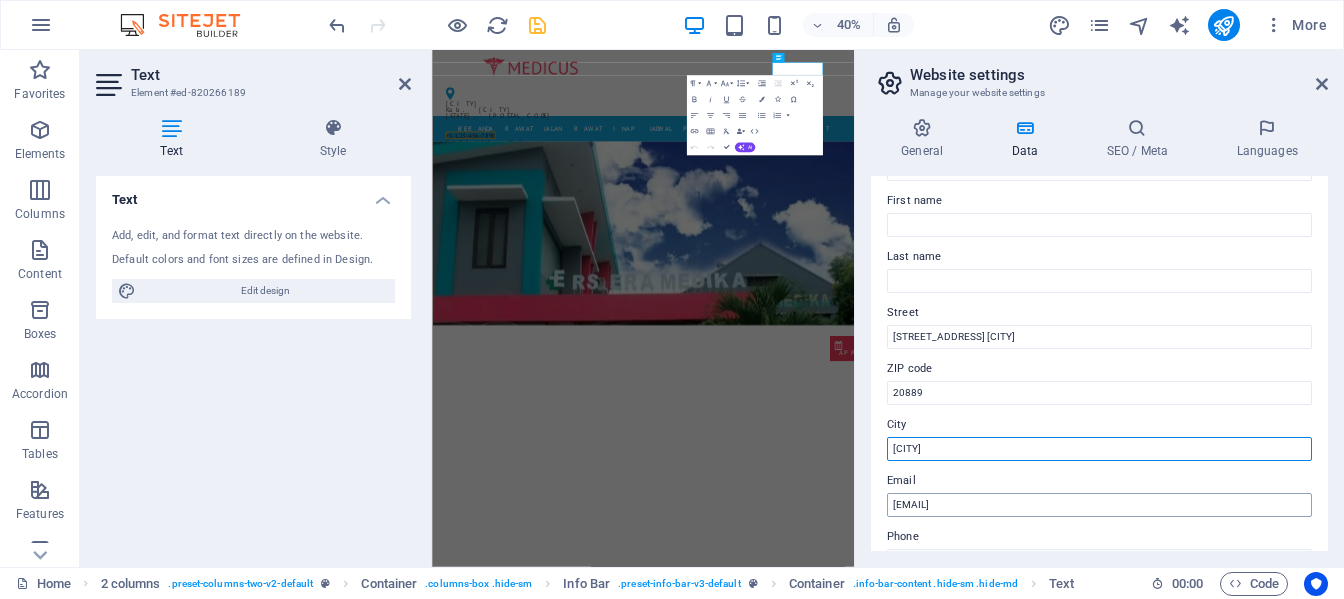 type on "[CITY]" 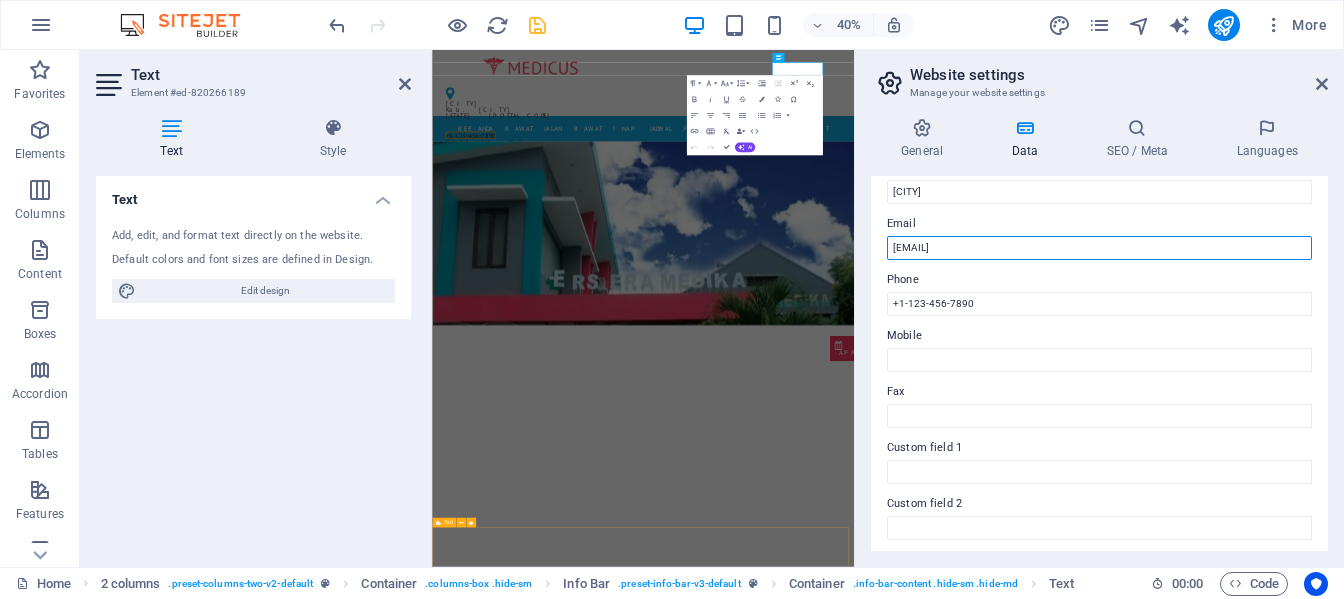 scroll, scrollTop: 561, scrollLeft: 0, axis: vertical 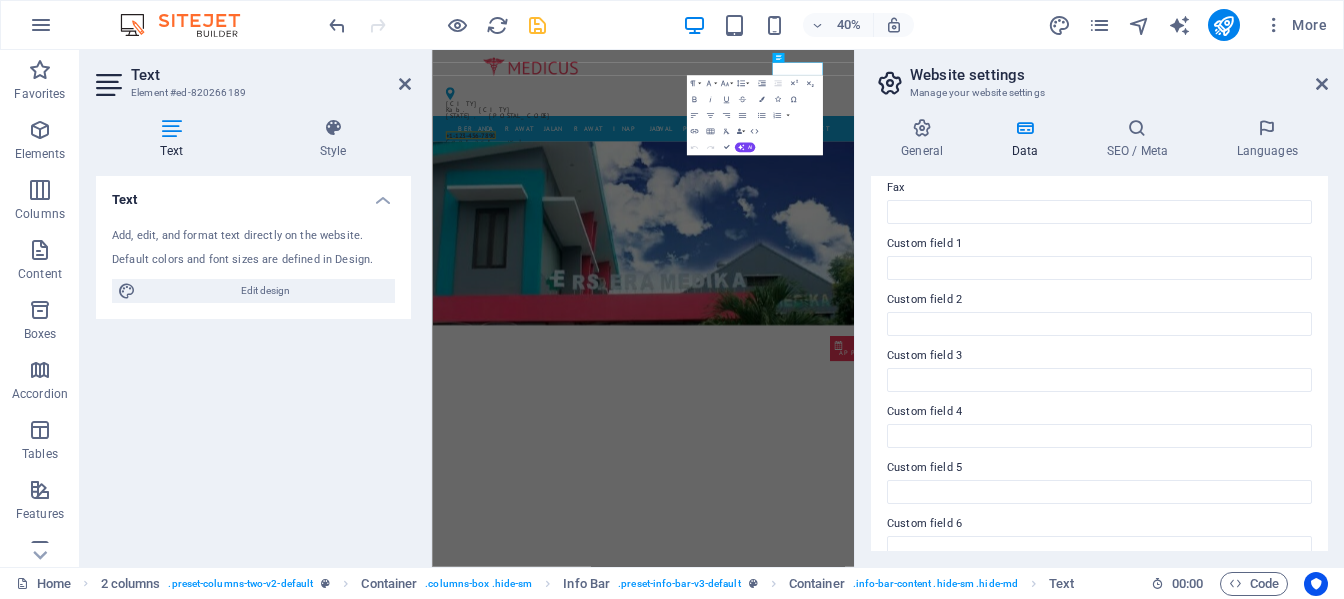 drag, startPoint x: 1161, startPoint y: 501, endPoint x: 974, endPoint y: 291, distance: 281.1921 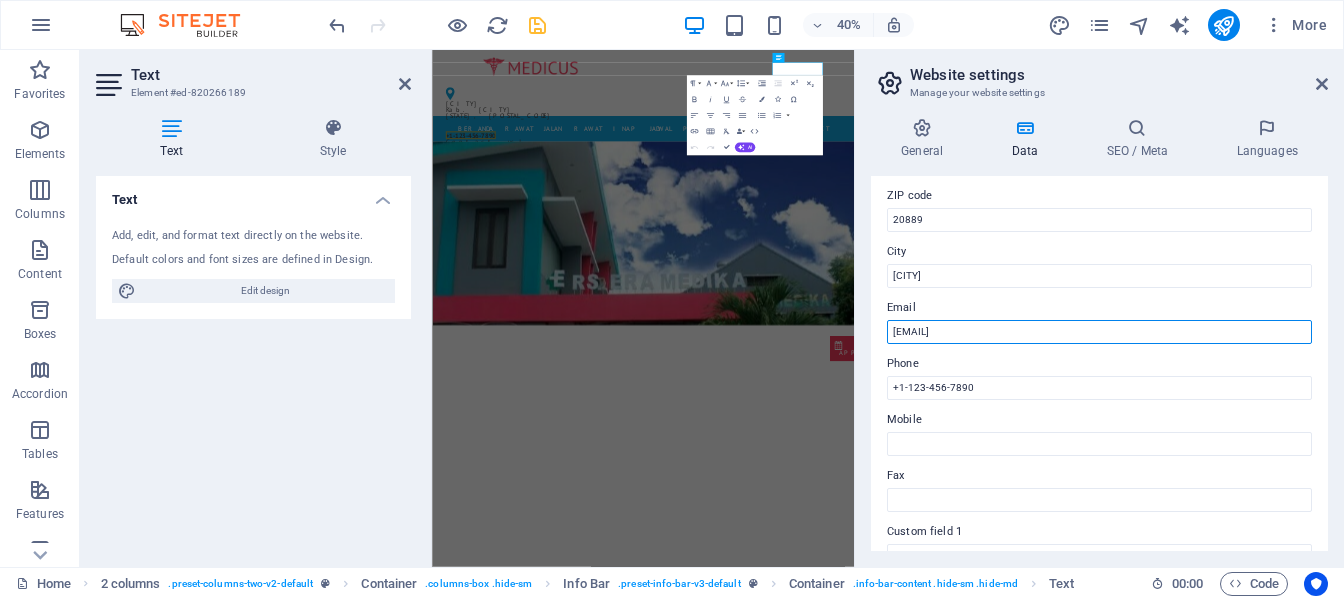 scroll, scrollTop: 261, scrollLeft: 0, axis: vertical 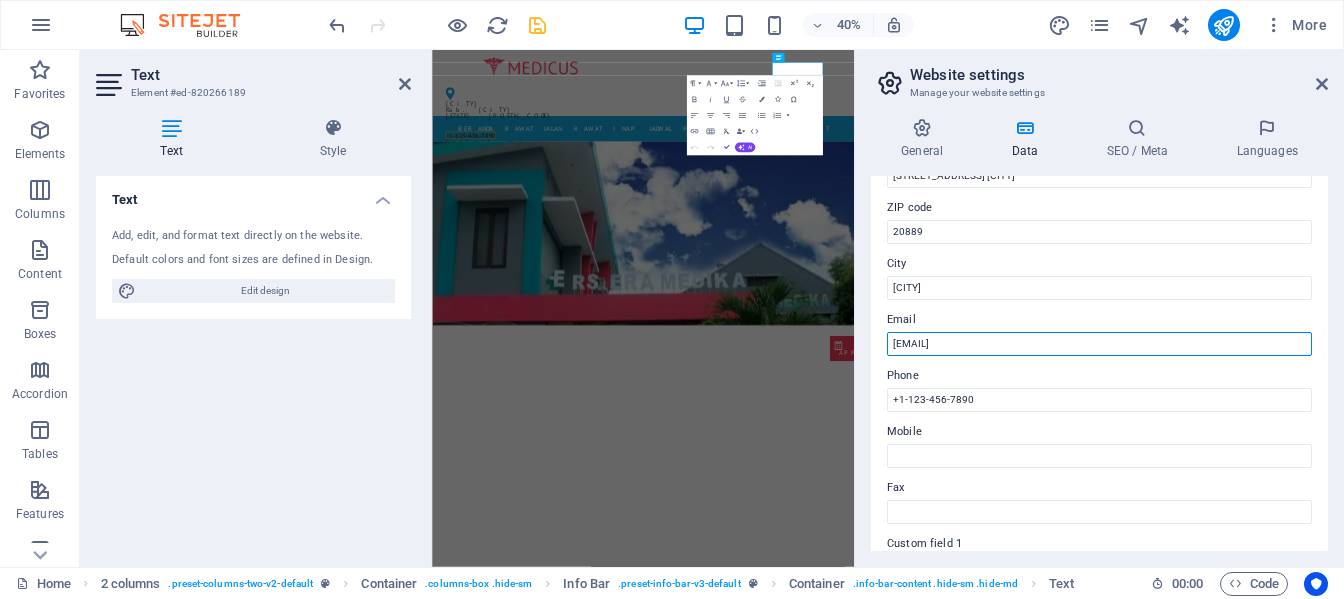 click on "5e34ecf71e2a6012691acd42830c21@cpanel.local" at bounding box center [1099, 344] 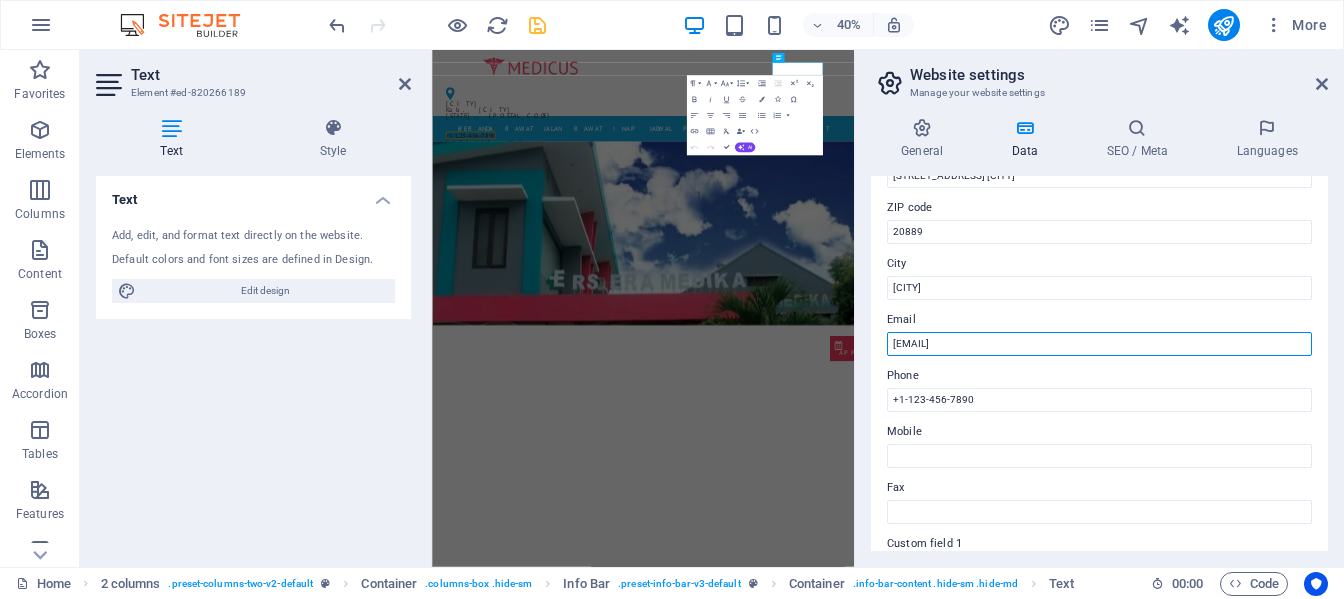 drag, startPoint x: 1143, startPoint y: 343, endPoint x: 880, endPoint y: 334, distance: 263.15396 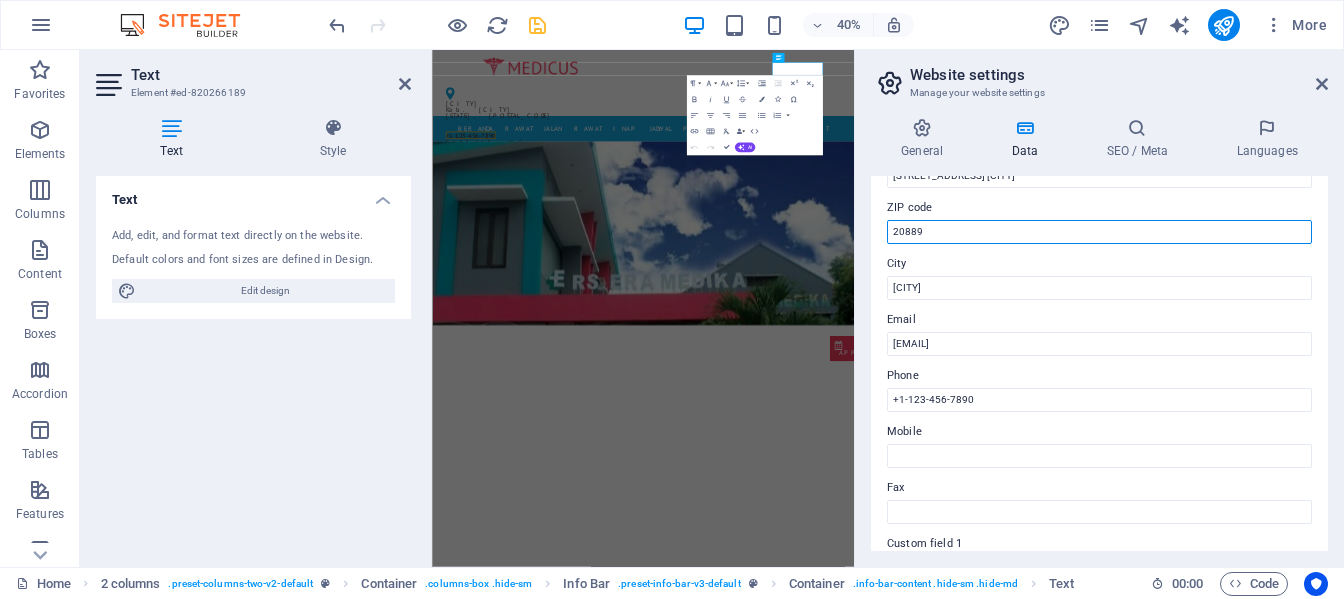 drag, startPoint x: 931, startPoint y: 230, endPoint x: 884, endPoint y: 223, distance: 47.518417 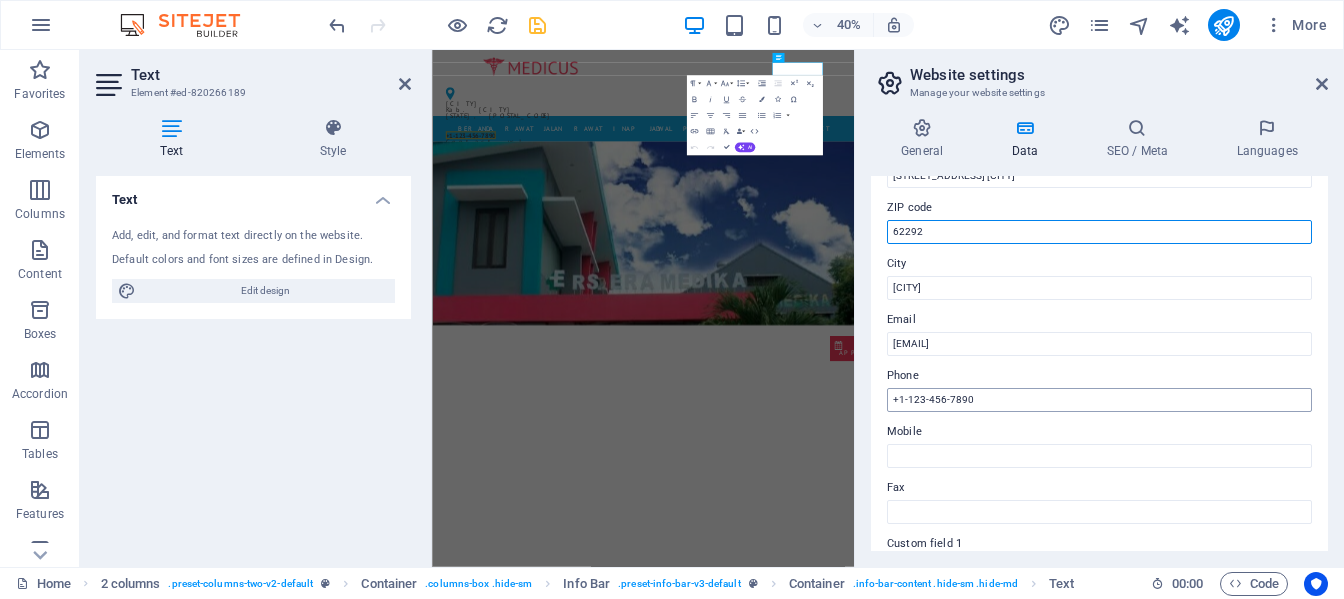 type on "62292" 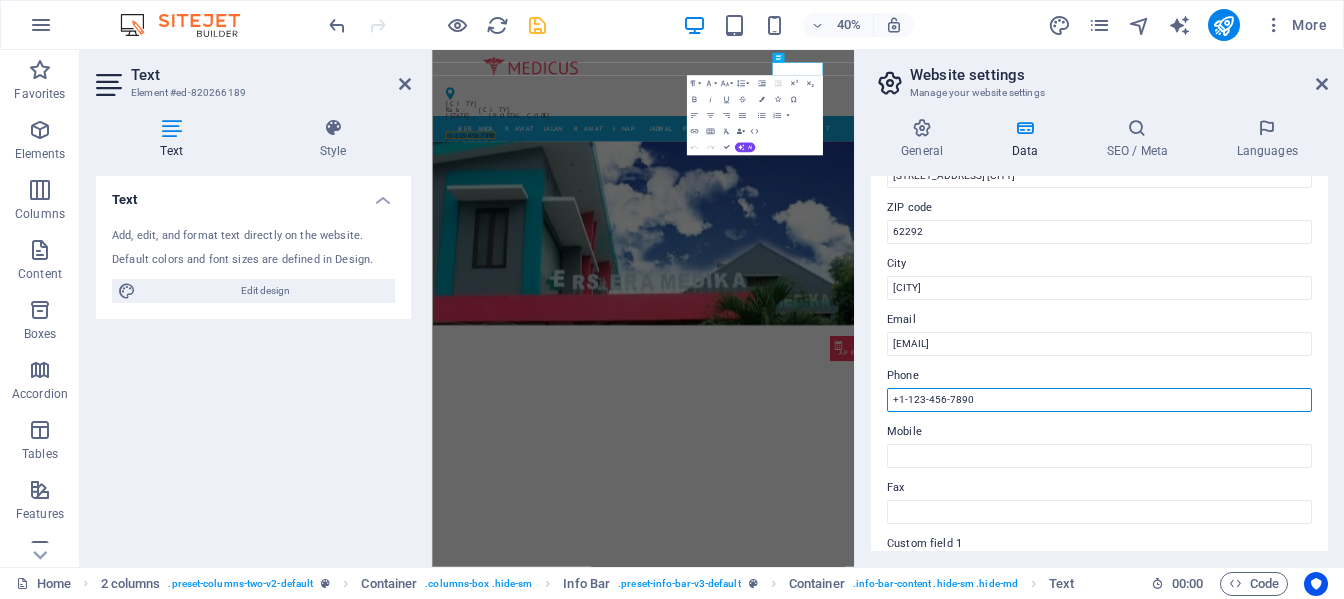 drag, startPoint x: 997, startPoint y: 397, endPoint x: 890, endPoint y: 393, distance: 107.07474 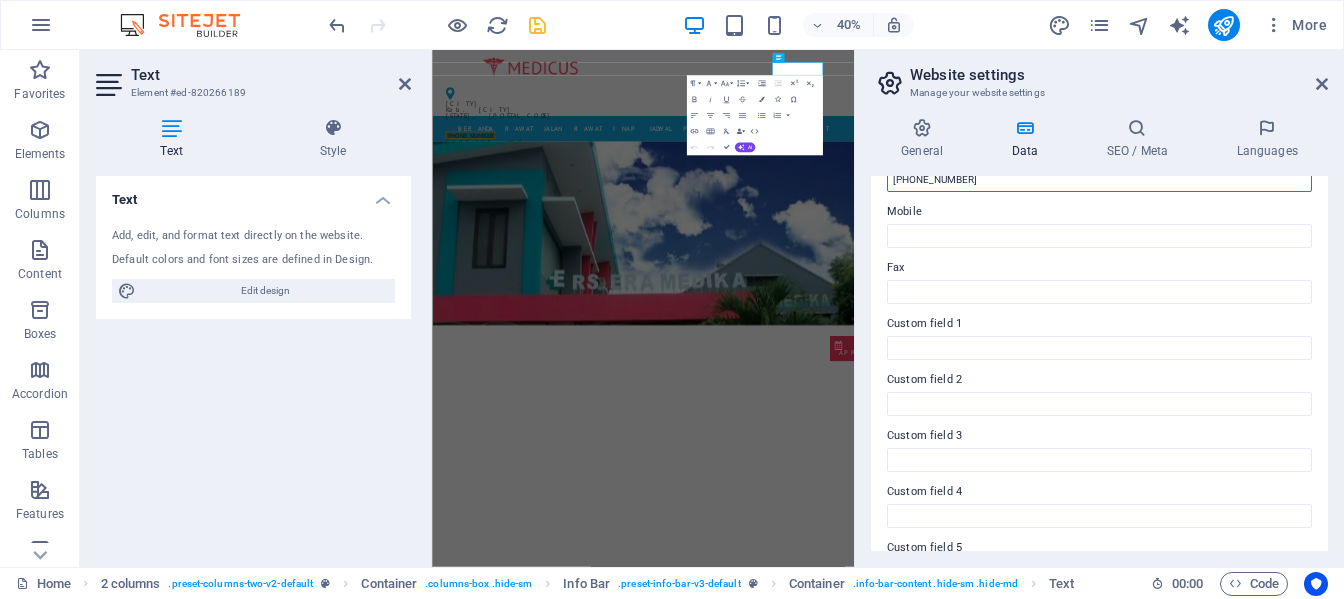 scroll, scrollTop: 586, scrollLeft: 0, axis: vertical 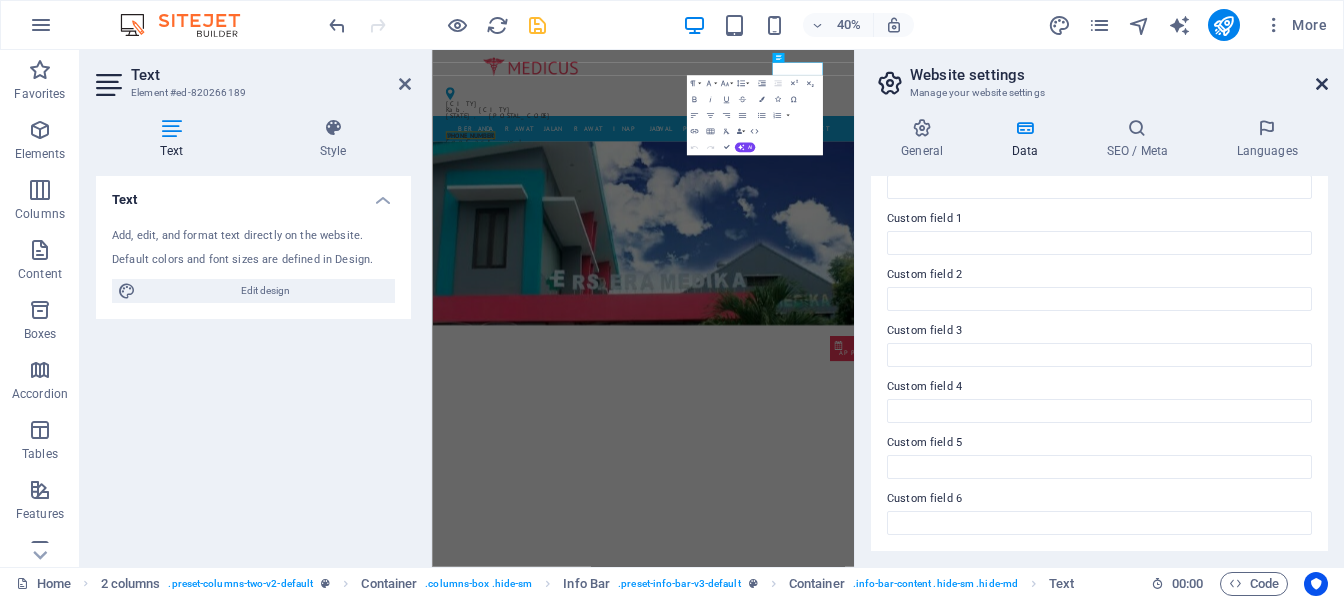 type on "[POSTAL_CODE] [PHONE]" 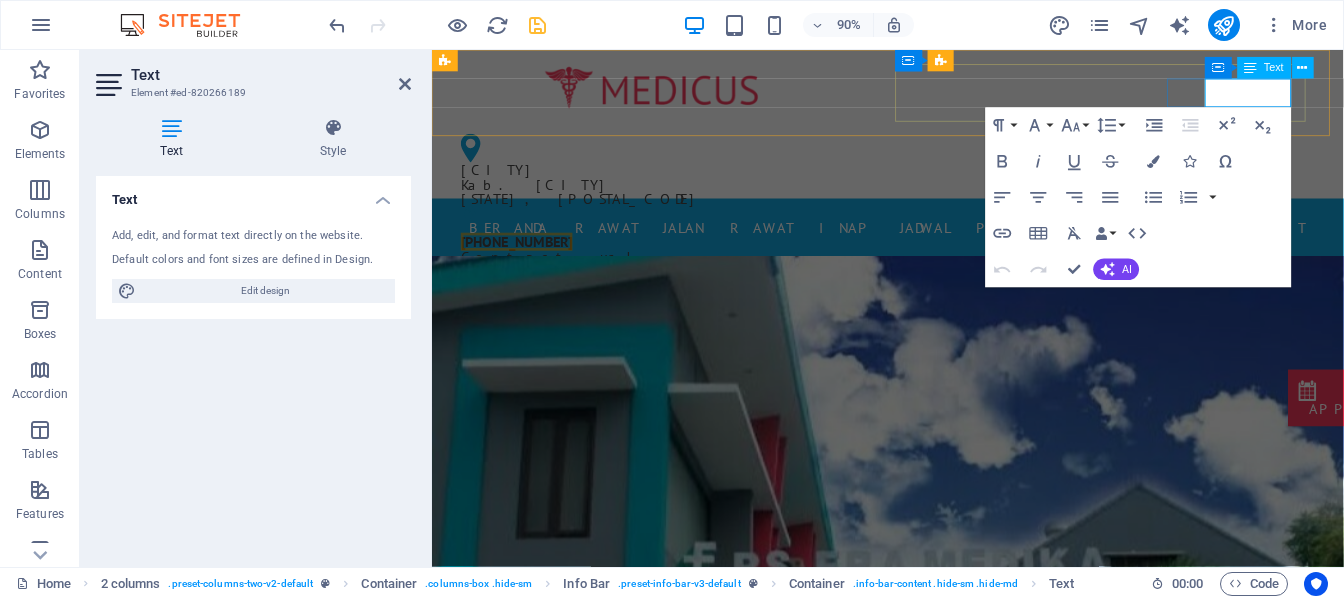 click on "[POSTAL_CODE] [PHONE]" at bounding box center [526, 263] 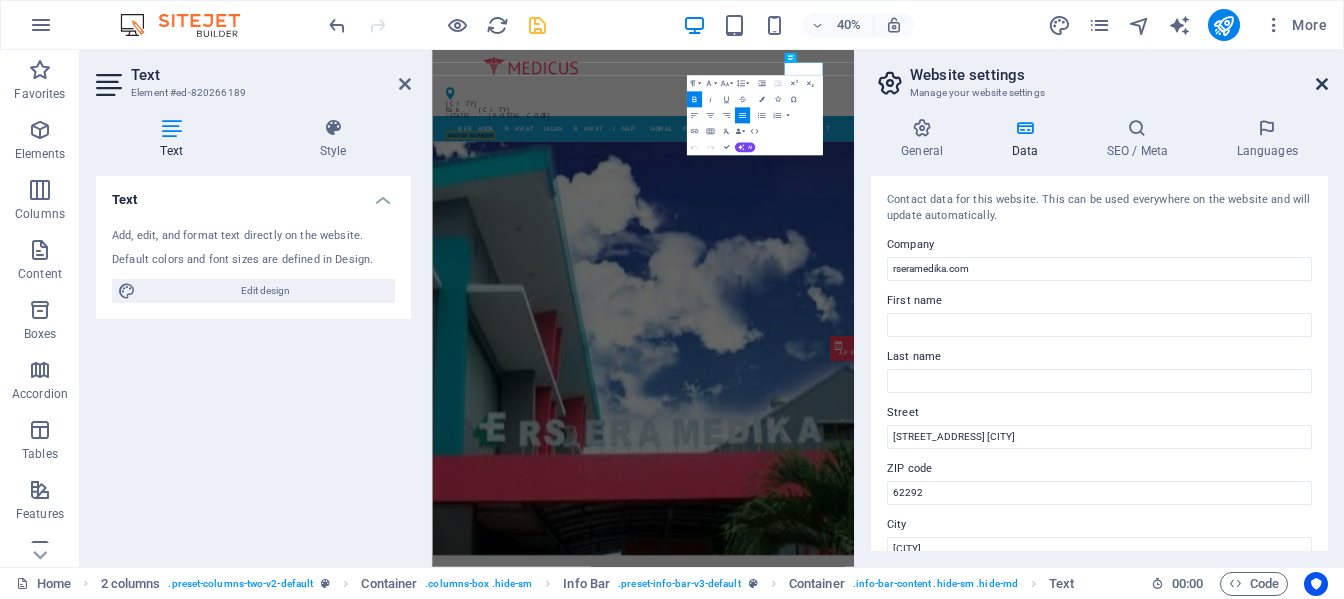 drag, startPoint x: 1326, startPoint y: 79, endPoint x: 988, endPoint y: 36, distance: 340.72424 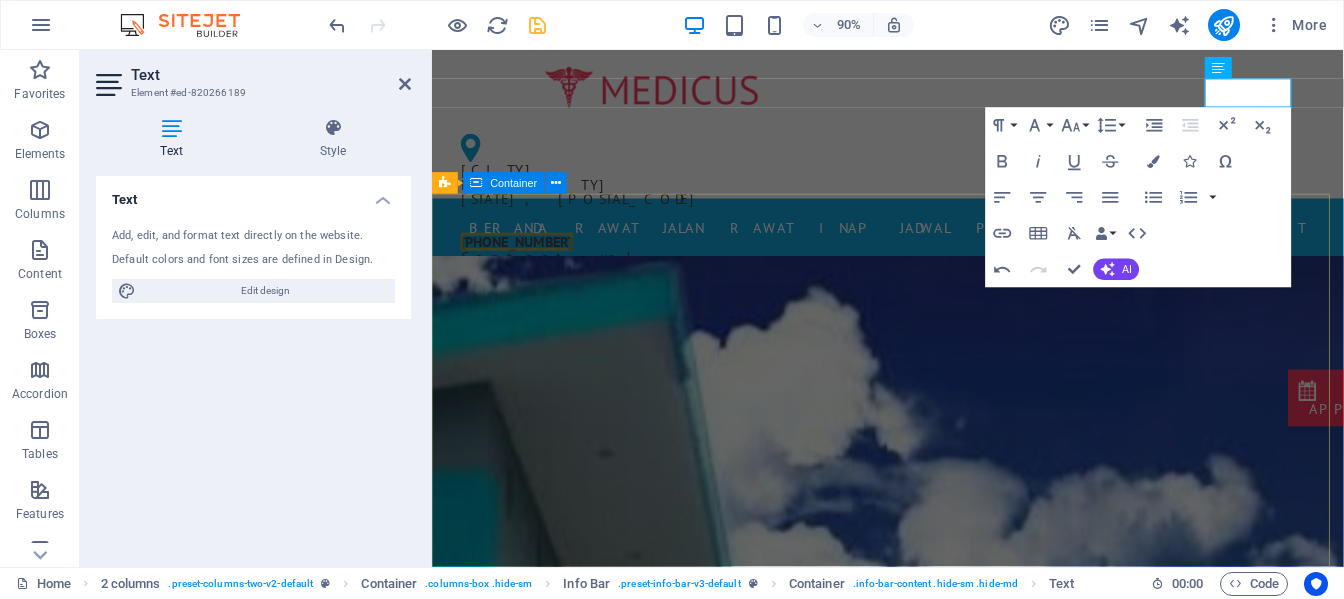 click at bounding box center (938, 1393) 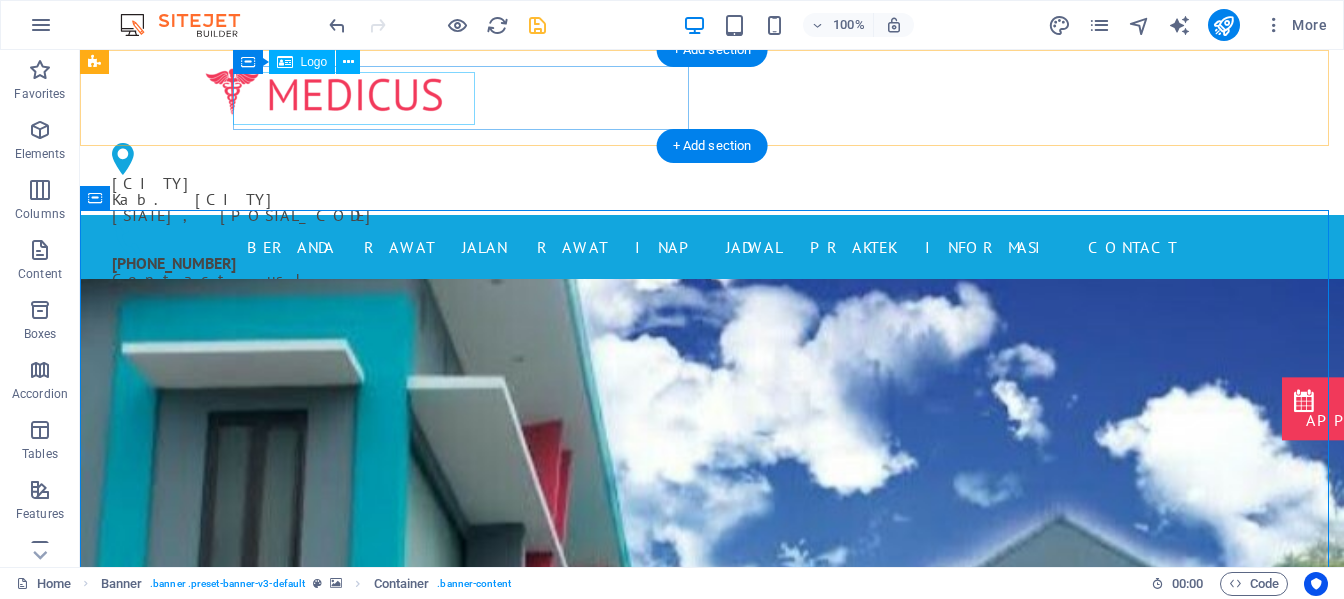 click at bounding box center [324, 92] 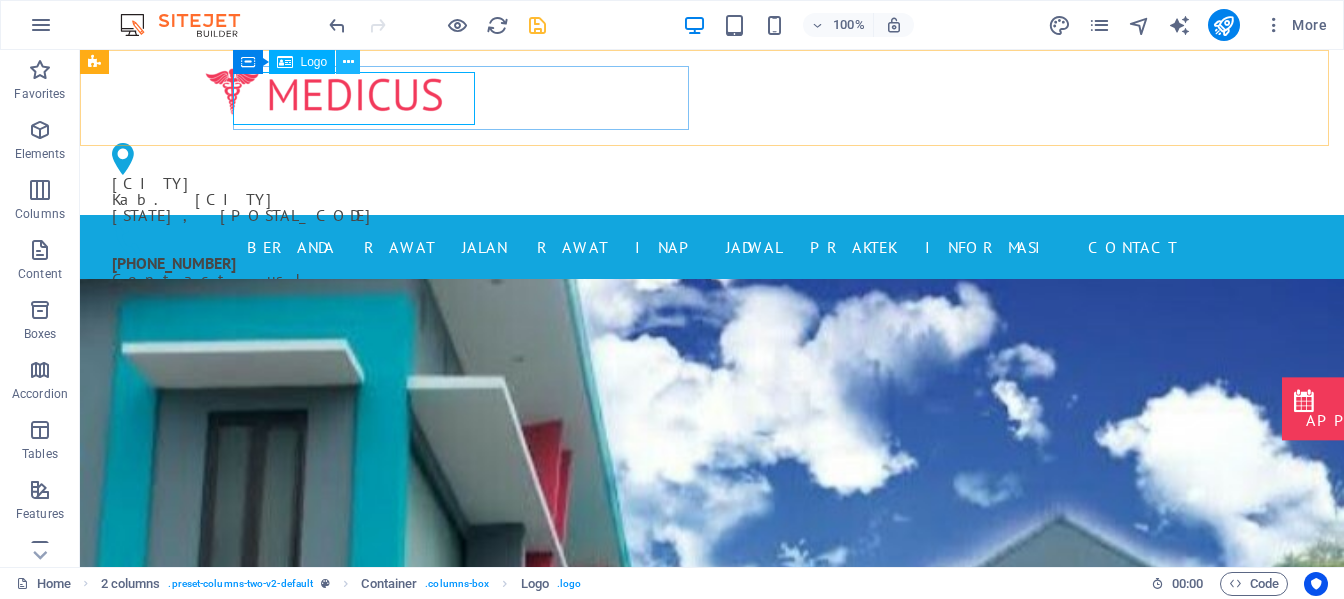 click at bounding box center (348, 62) 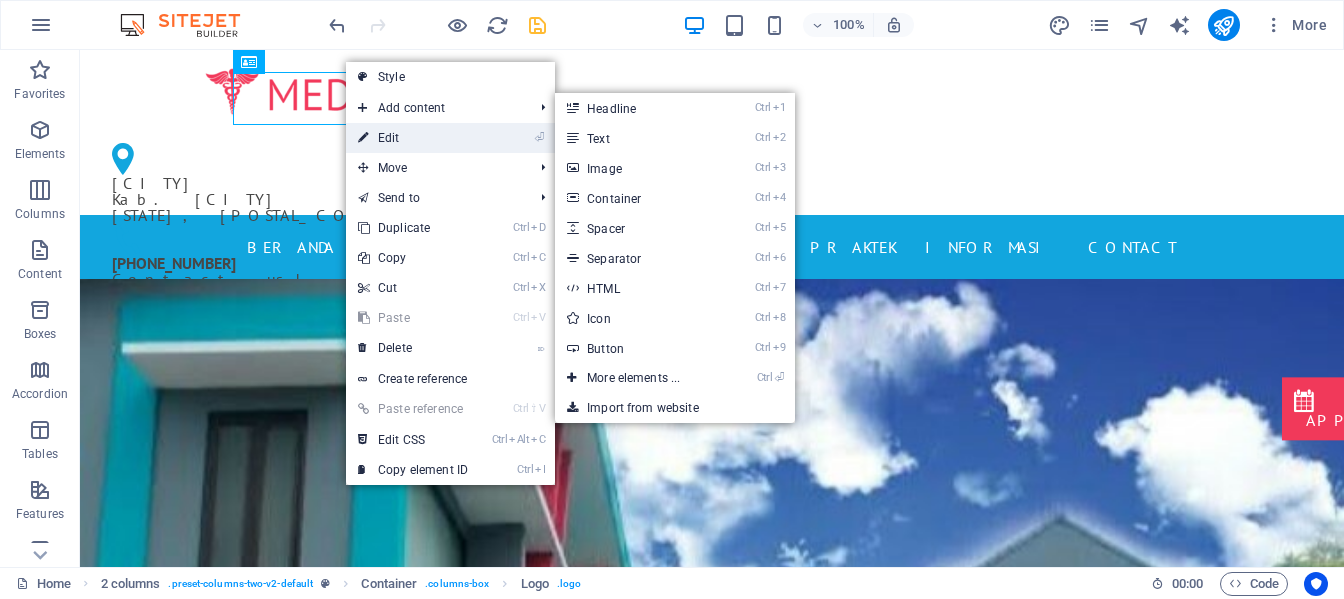 click on "⏎  Edit" at bounding box center (413, 138) 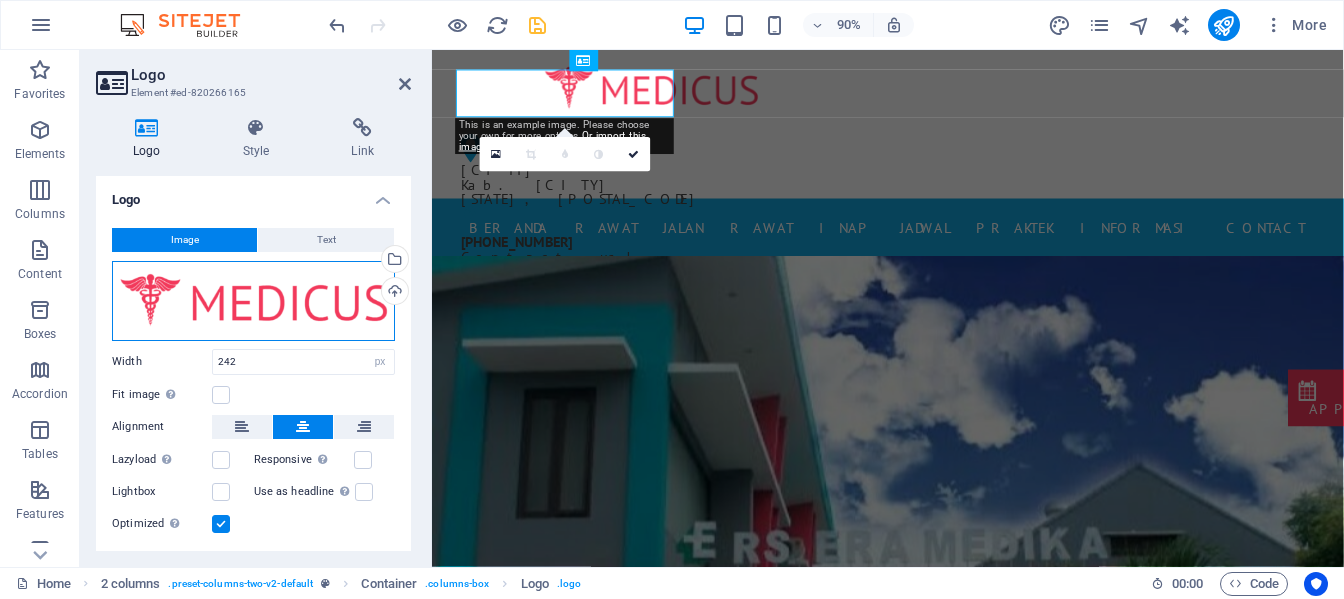 click on "Drag files here, click to choose files or select files from Files or our free stock photos & videos" at bounding box center [253, 301] 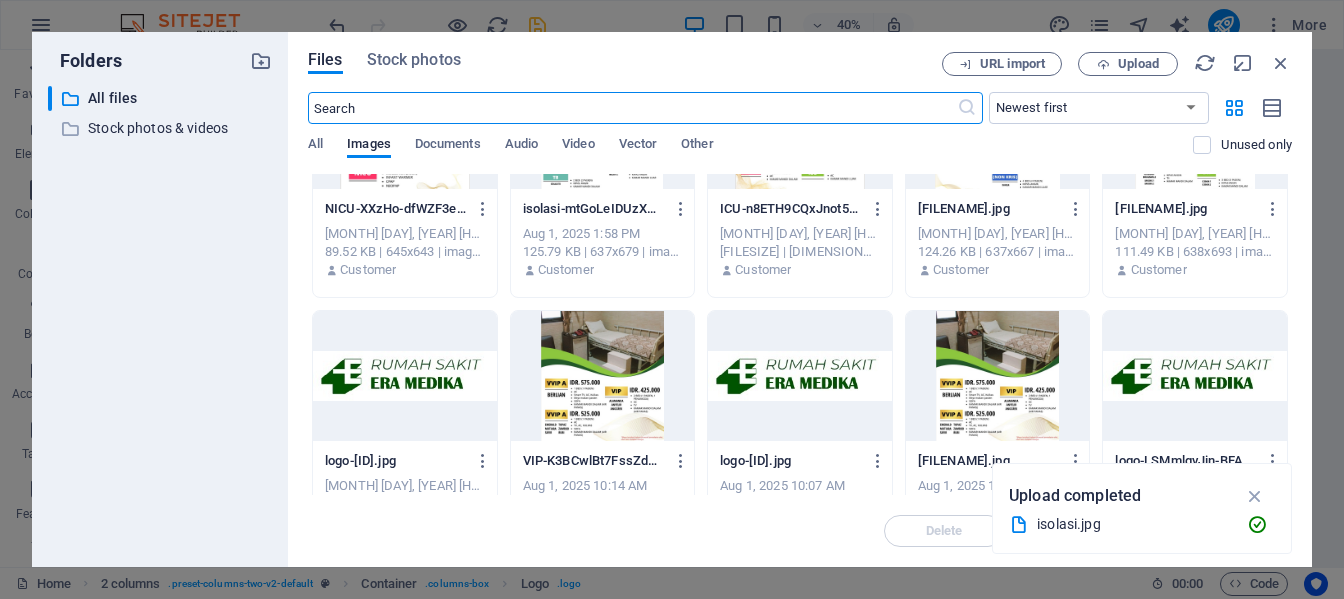 scroll, scrollTop: 200, scrollLeft: 0, axis: vertical 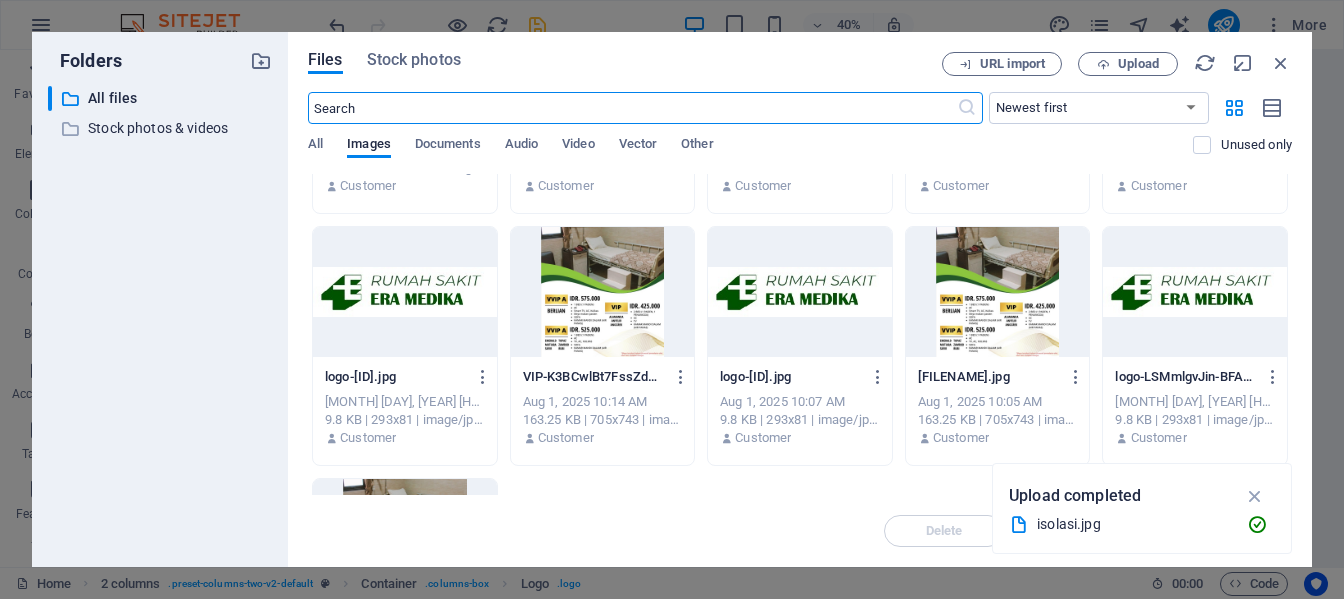 click at bounding box center (405, 292) 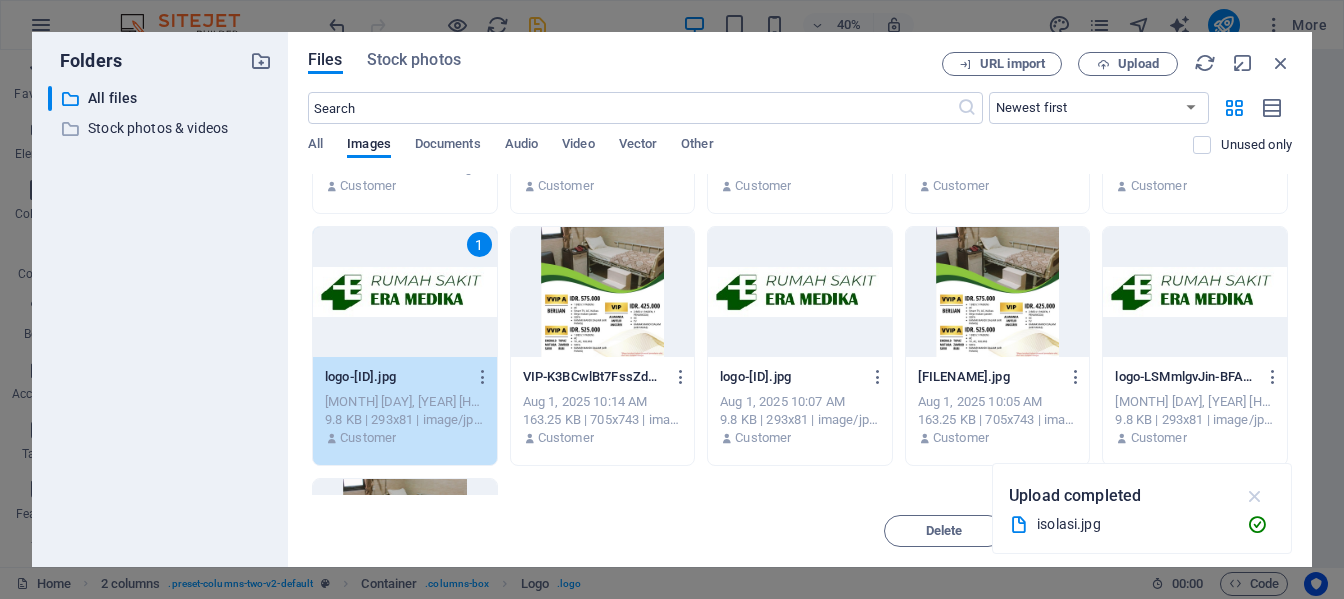 click at bounding box center (1255, 496) 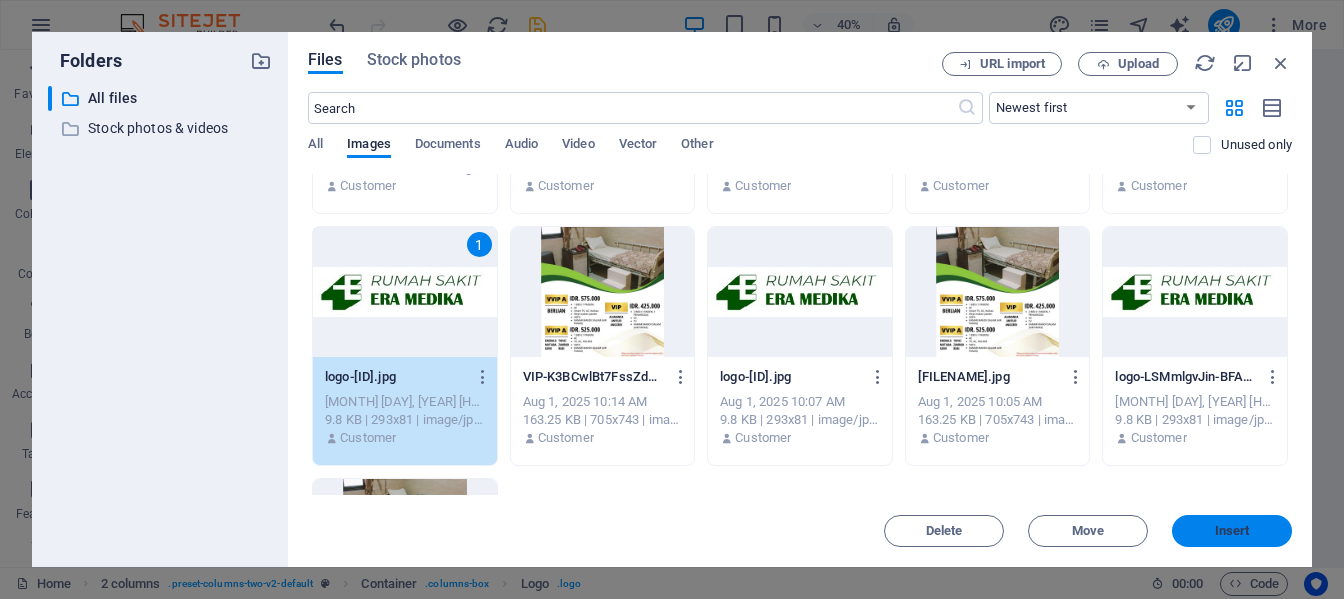 click on "Insert" at bounding box center [1232, 531] 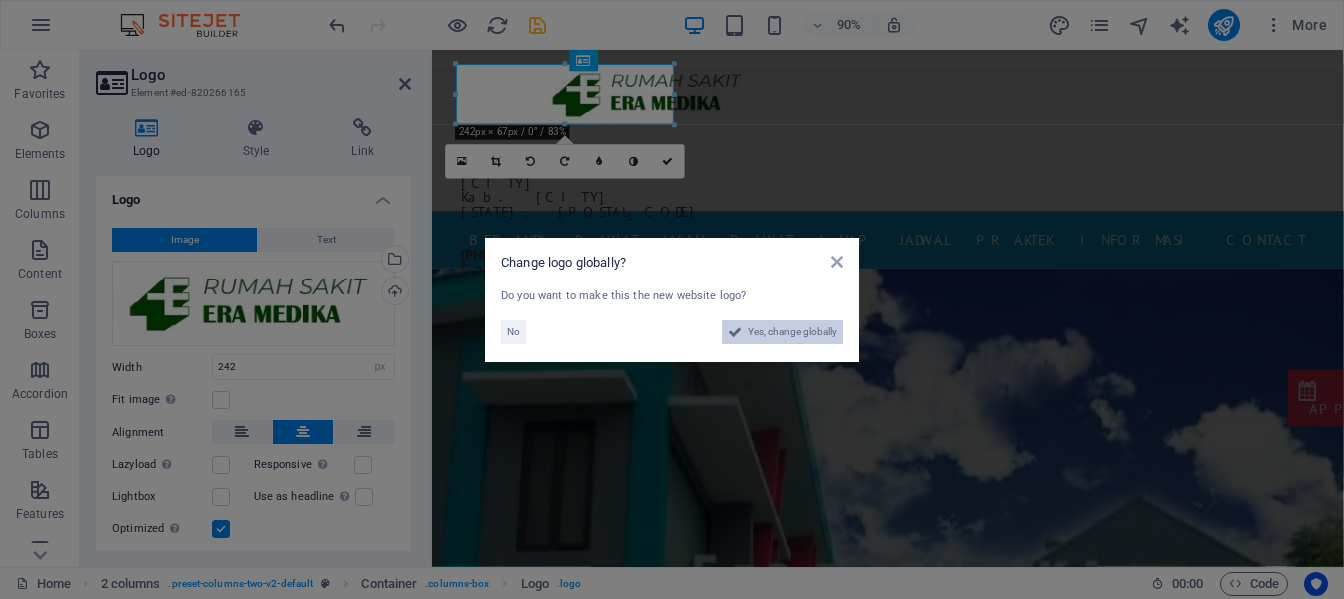 click on "Yes, change globally" at bounding box center (792, 332) 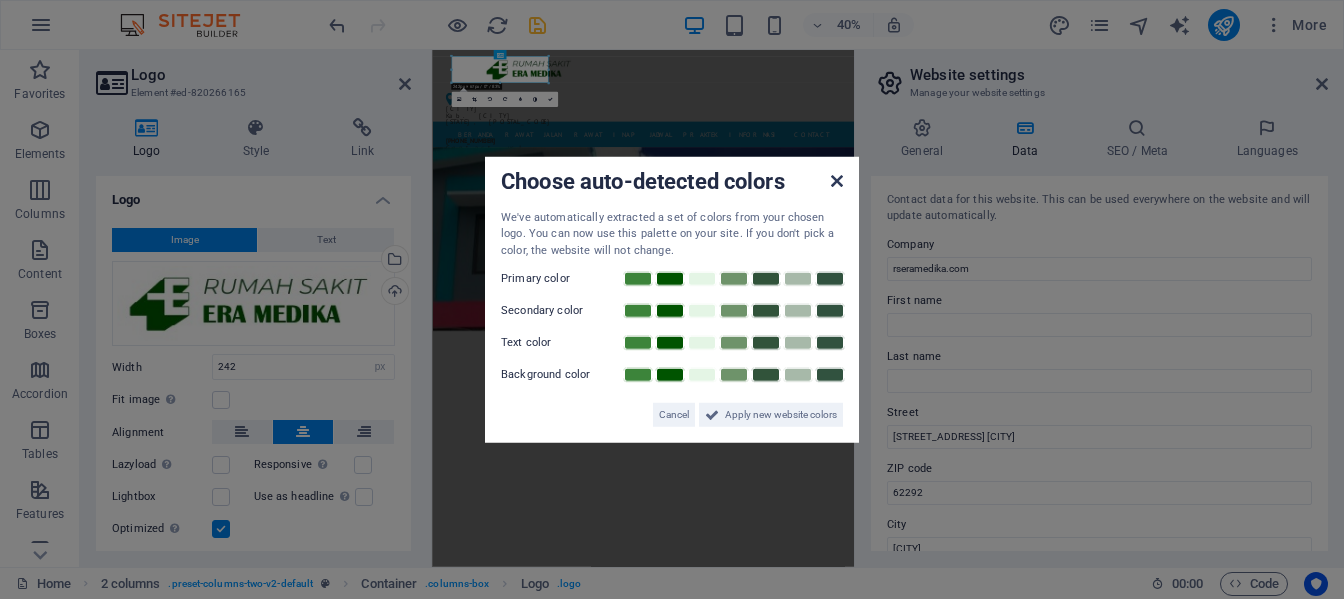 click at bounding box center [837, 180] 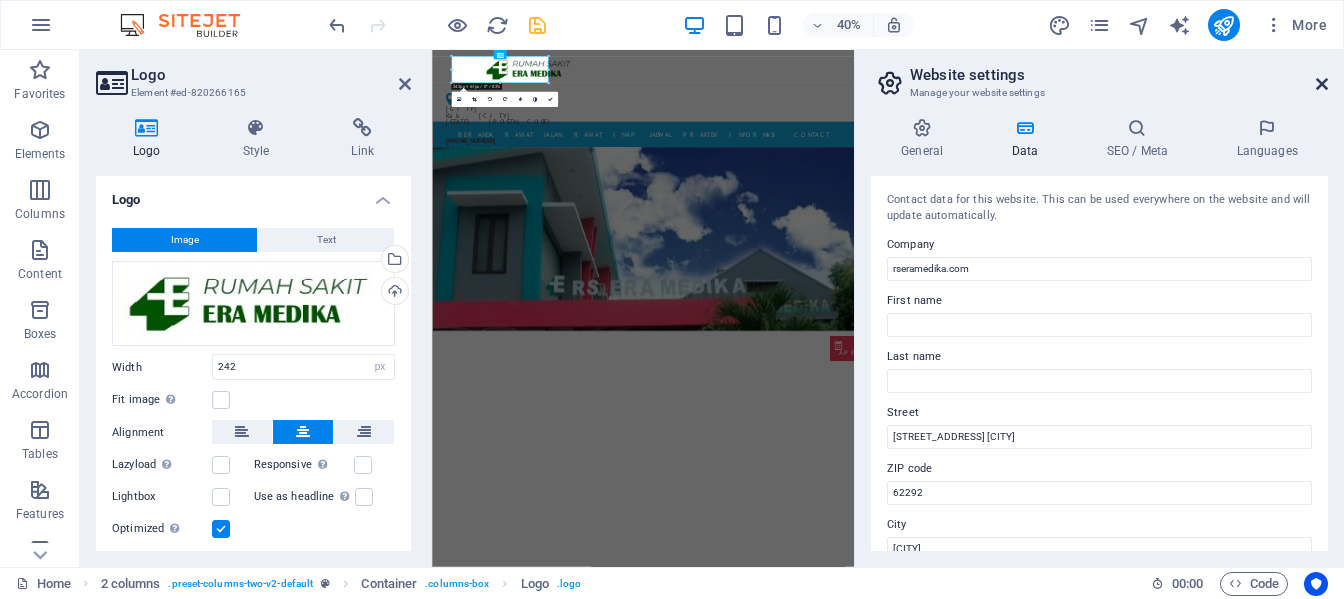 click at bounding box center (1322, 84) 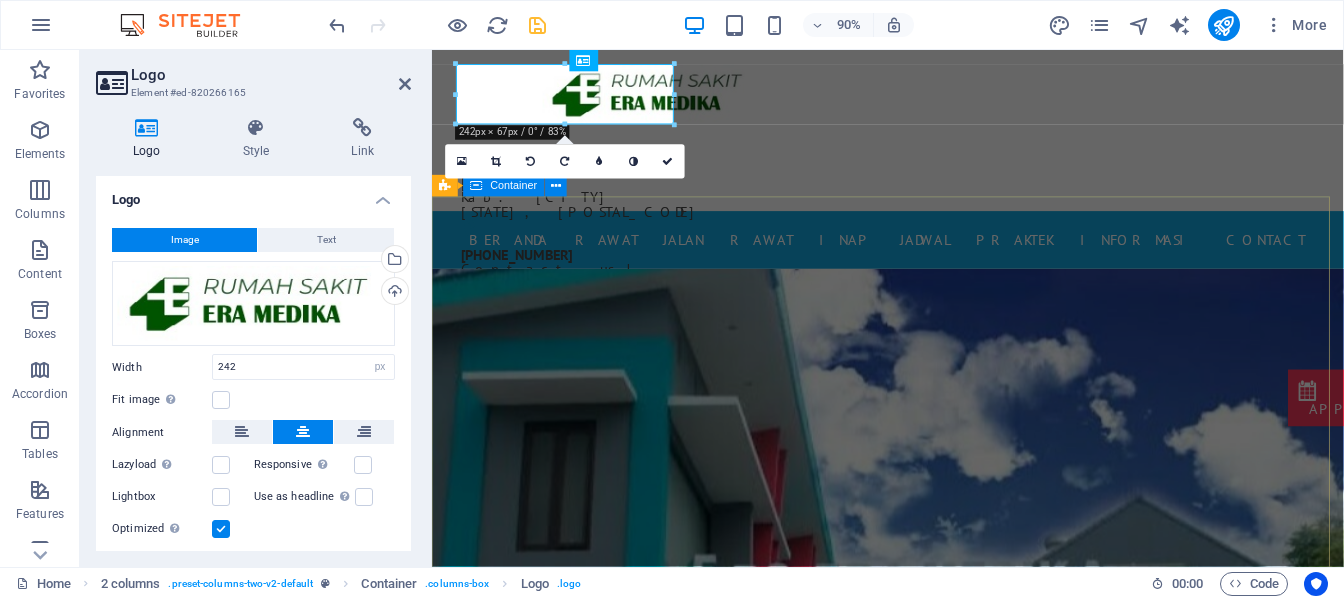 click at bounding box center [938, 832] 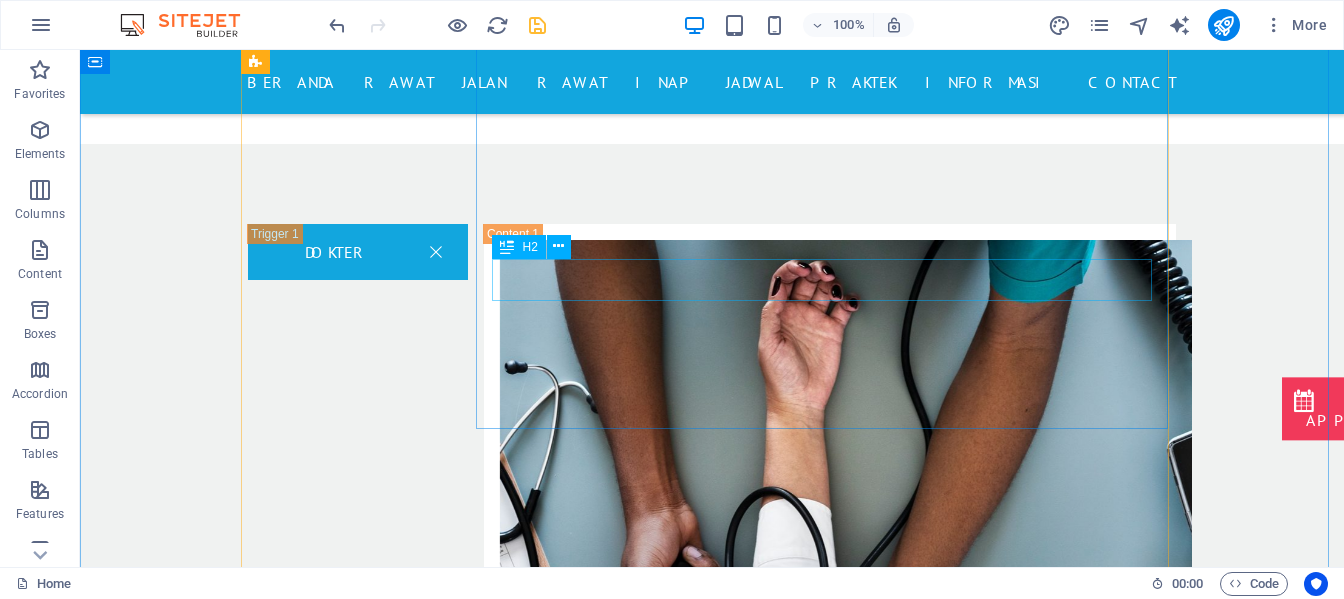 scroll, scrollTop: 2400, scrollLeft: 0, axis: vertical 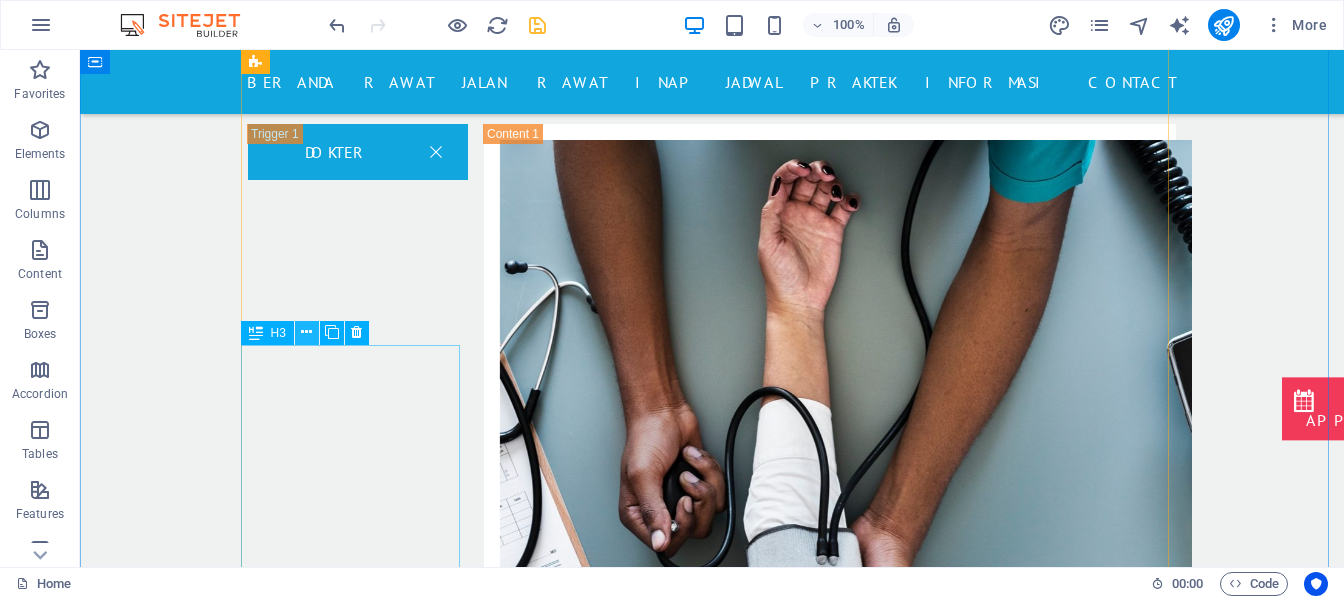 click at bounding box center [306, 332] 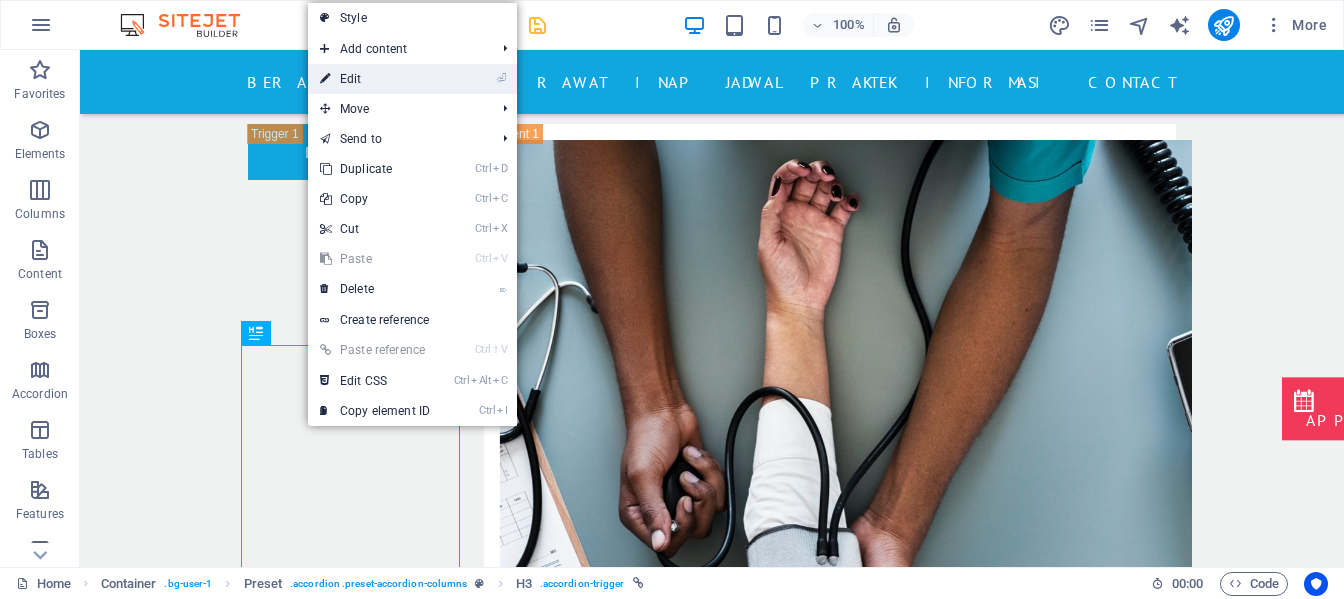click on "⏎  Edit" at bounding box center [375, 79] 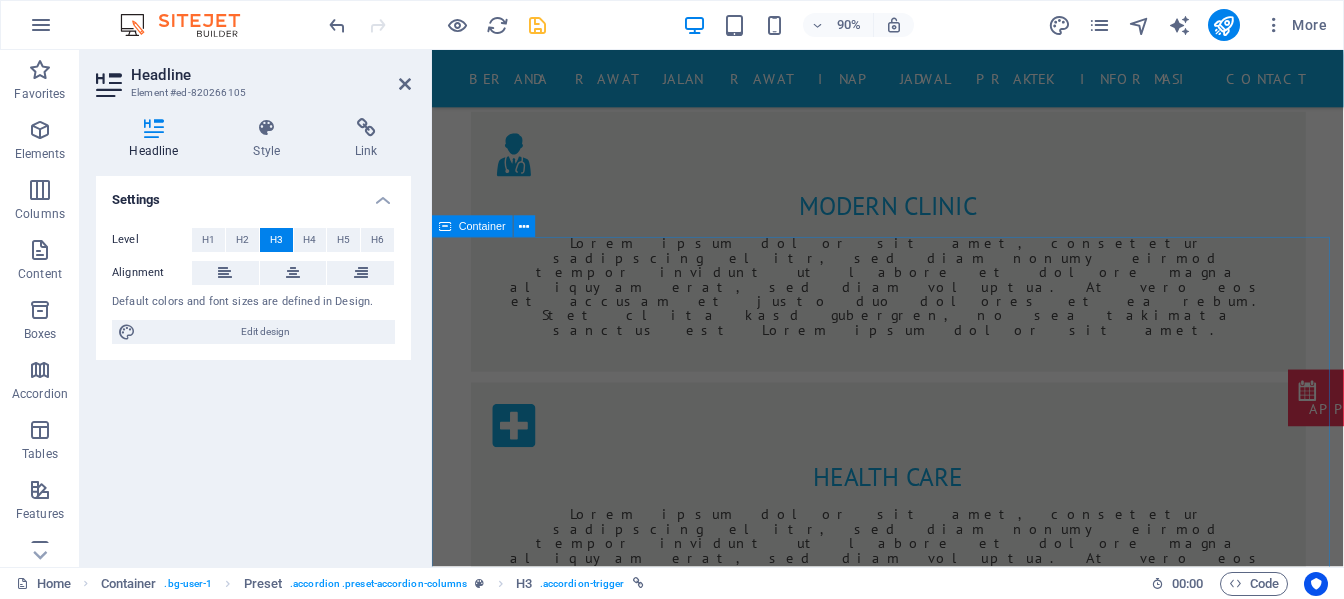 scroll, scrollTop: 1345, scrollLeft: 0, axis: vertical 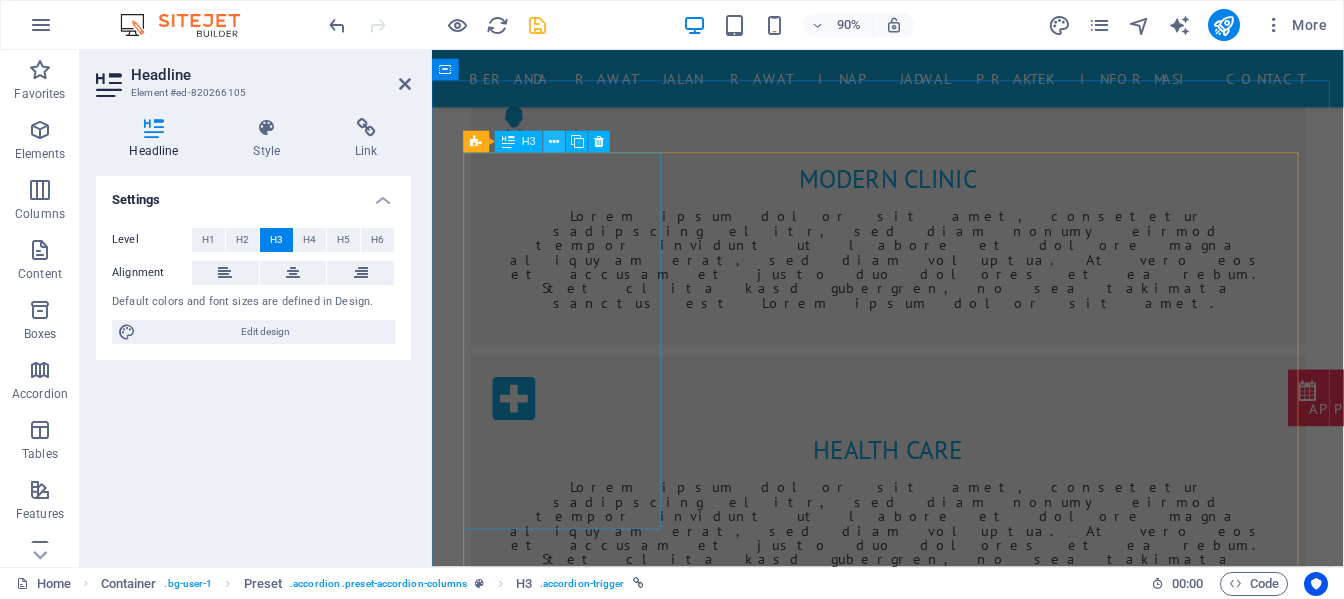 click at bounding box center [555, 142] 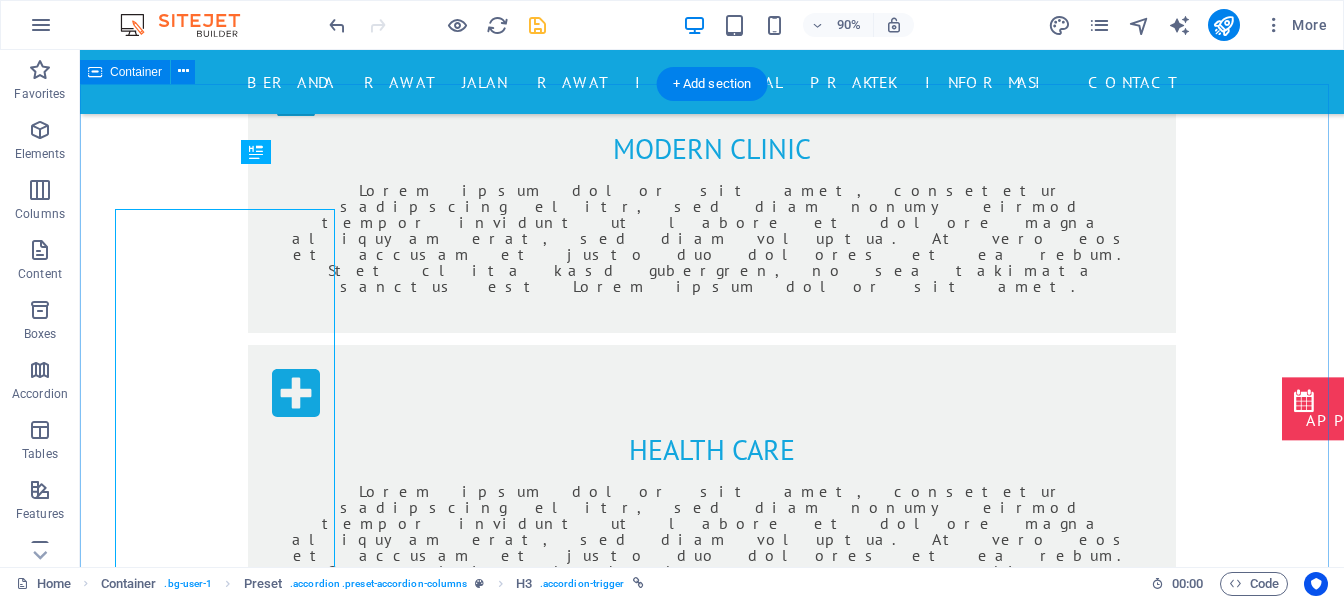 scroll, scrollTop: 1300, scrollLeft: 0, axis: vertical 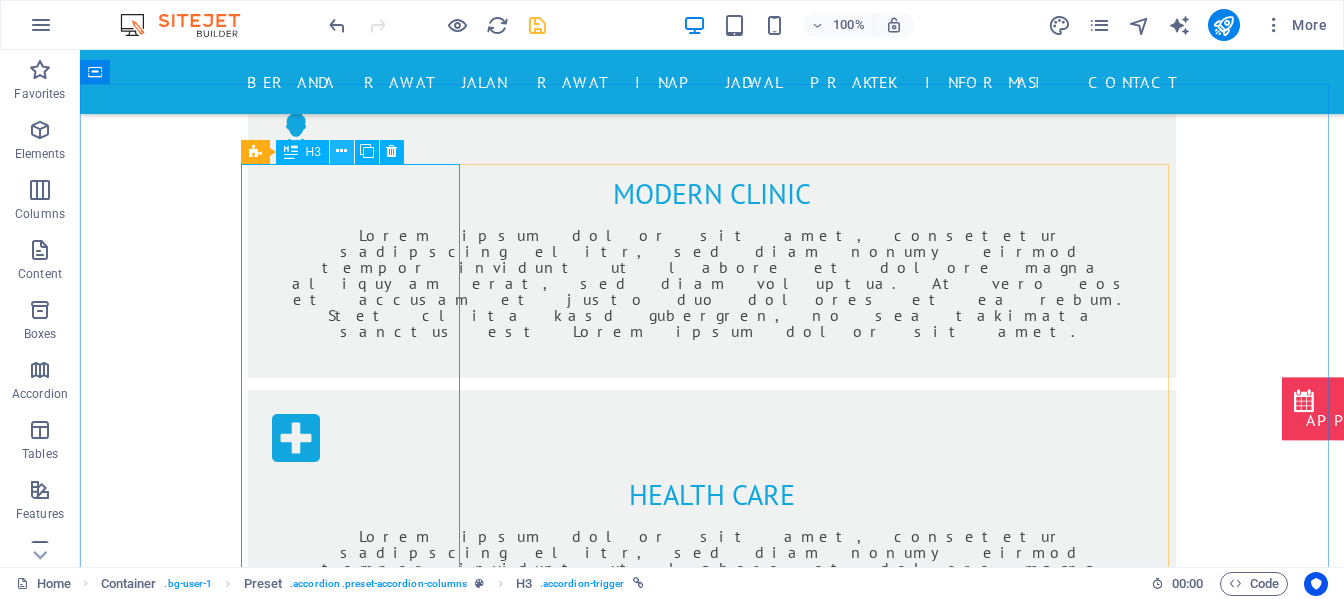 click at bounding box center (342, 152) 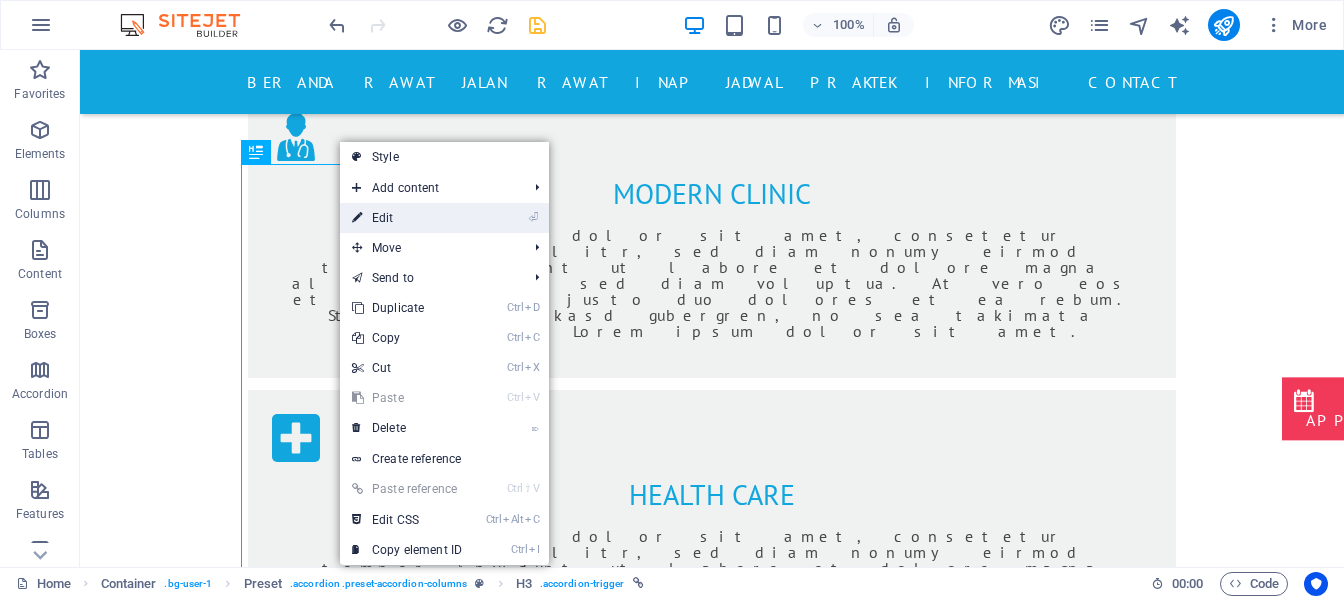 drag, startPoint x: 399, startPoint y: 212, endPoint x: 46, endPoint y: 182, distance: 354.2725 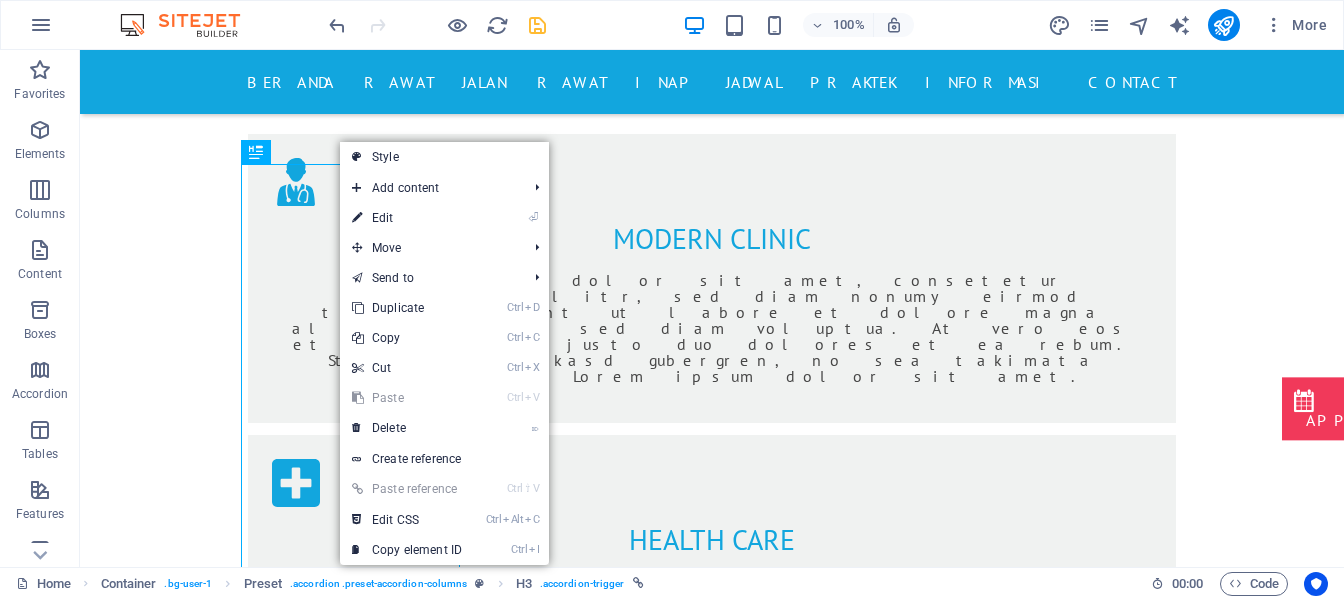 scroll, scrollTop: 1345, scrollLeft: 0, axis: vertical 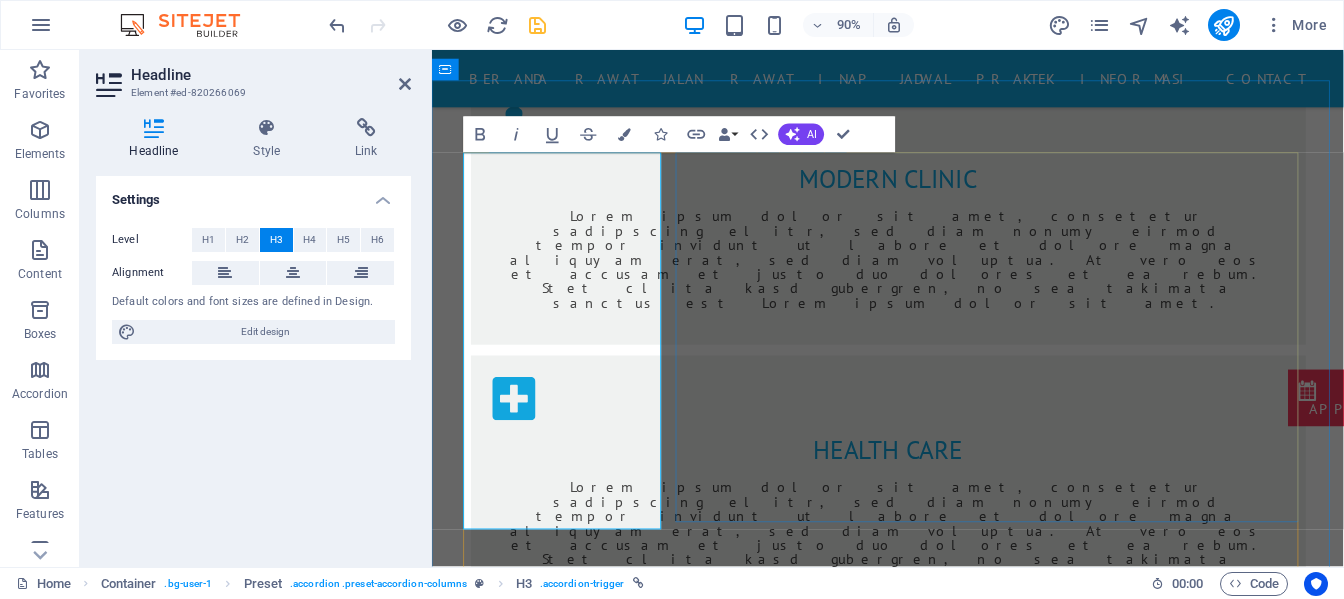 type 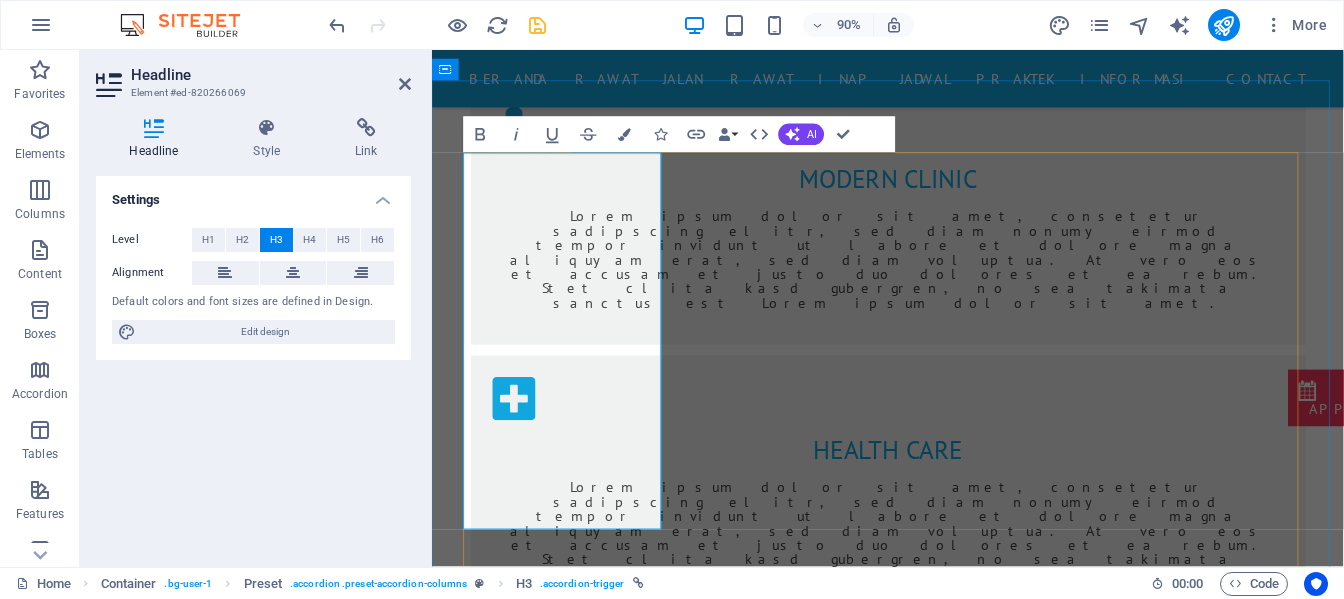 click on "POLIKLINIK Drop content here or  Add elements  Paste clipboard Health Care Lorem ipsum dolor sit amet, consetetur sadipscing elitr, sed diam nonumy eirmod tempor invidunt ut labore et dolore magna aliquyam erat, sed diam voluptua. At vero eos et accusam et justo duo dolores et ea rebum. Stet clita kasd gubergren, no sea takimata sanctus est Lorem ipsum dolor sit amet. Lorem ipsum dolor sit amet, consetetur sadipscing elitr, sed diam nonumy eirmod tempor invidunt ut labore et dolore magna aliquyam erat, sed diam voluptua. At vero eos et accusam et justo duo dolores et ea rebum. Stet clita kasd gubergren, no sea takimata sanctus est Lorem ipsum dolor sit amet. IGD 24 JAM Drop content here or  Add elements  Paste clipboard Emergency Unit AMBULANCE Drop content here or  Add elements  Paste clipboard Emergency Unit RUANG ICU Drop content here or  Add elements  Paste clipboard Surgery RUANG NICU Drop content here or  Add elements  Paste clipboard Health Insurance RUANG OPERASI Drop content here or or or" at bounding box center [939, 3692] 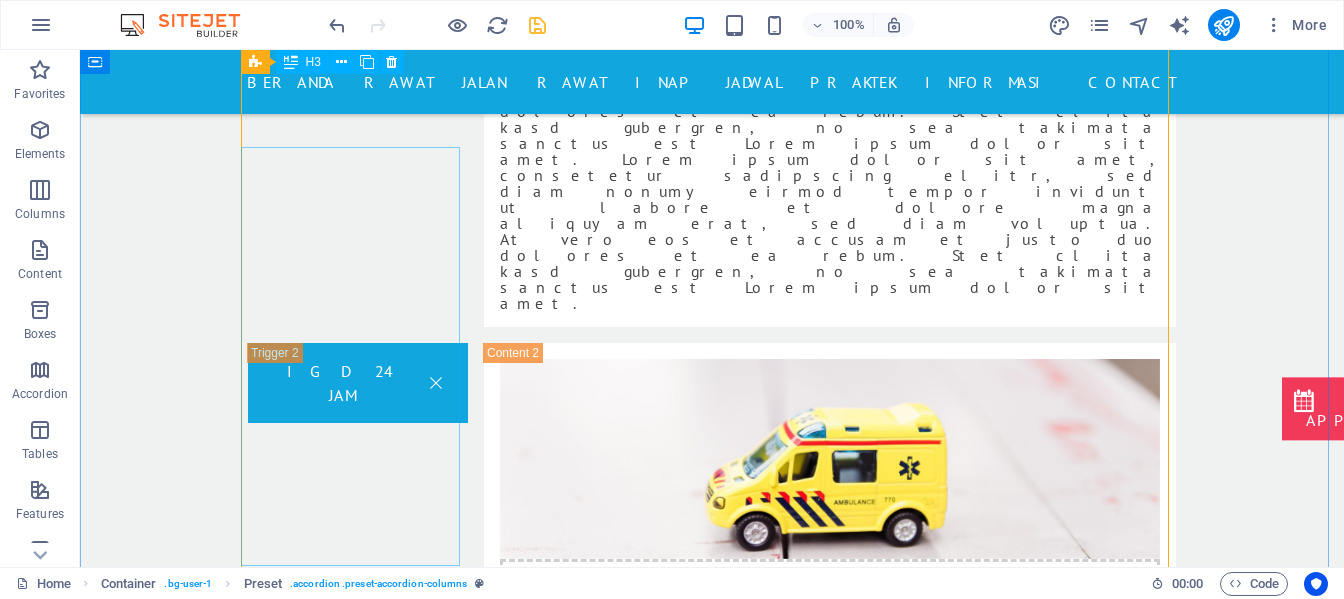 scroll, scrollTop: 2400, scrollLeft: 0, axis: vertical 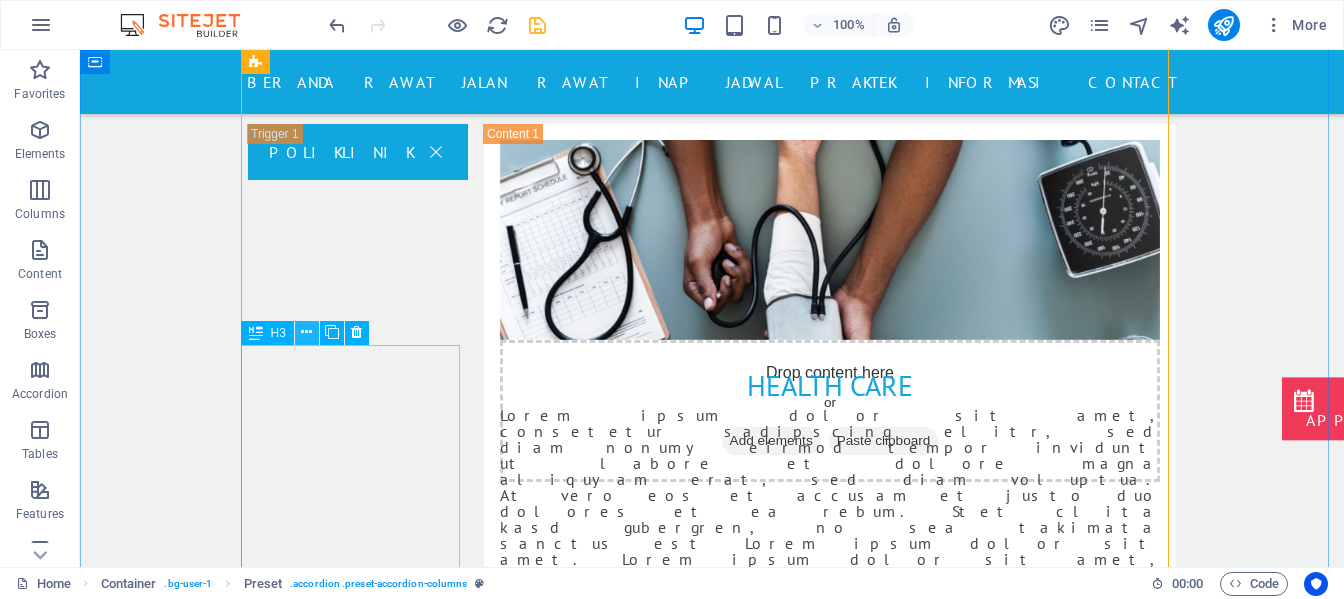 click at bounding box center [306, 332] 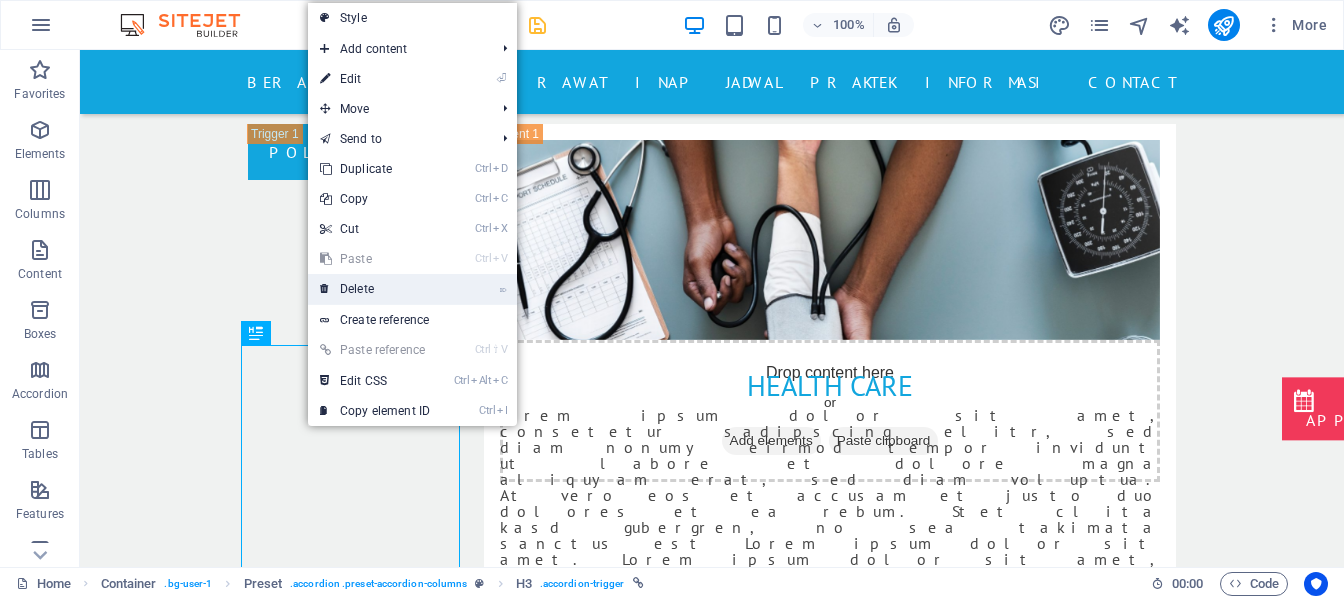 click on "⌦  Delete" at bounding box center [375, 289] 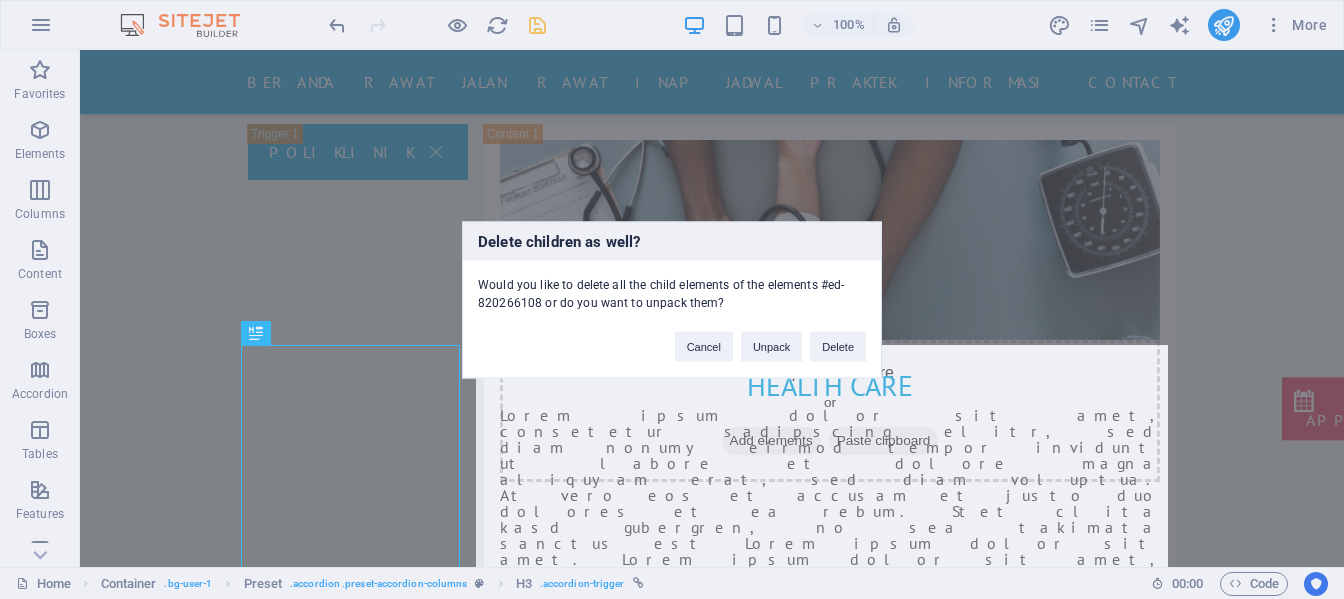 click on "Cancel Unpack Delete" at bounding box center [770, 336] 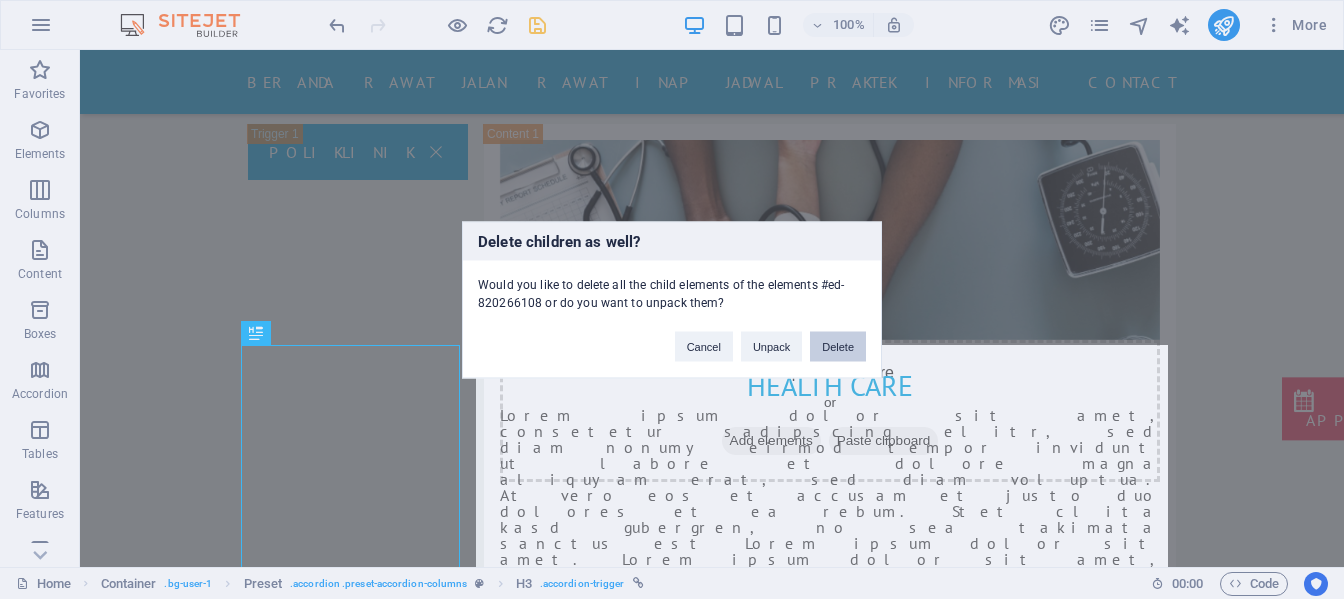 click on "Delete" at bounding box center [838, 346] 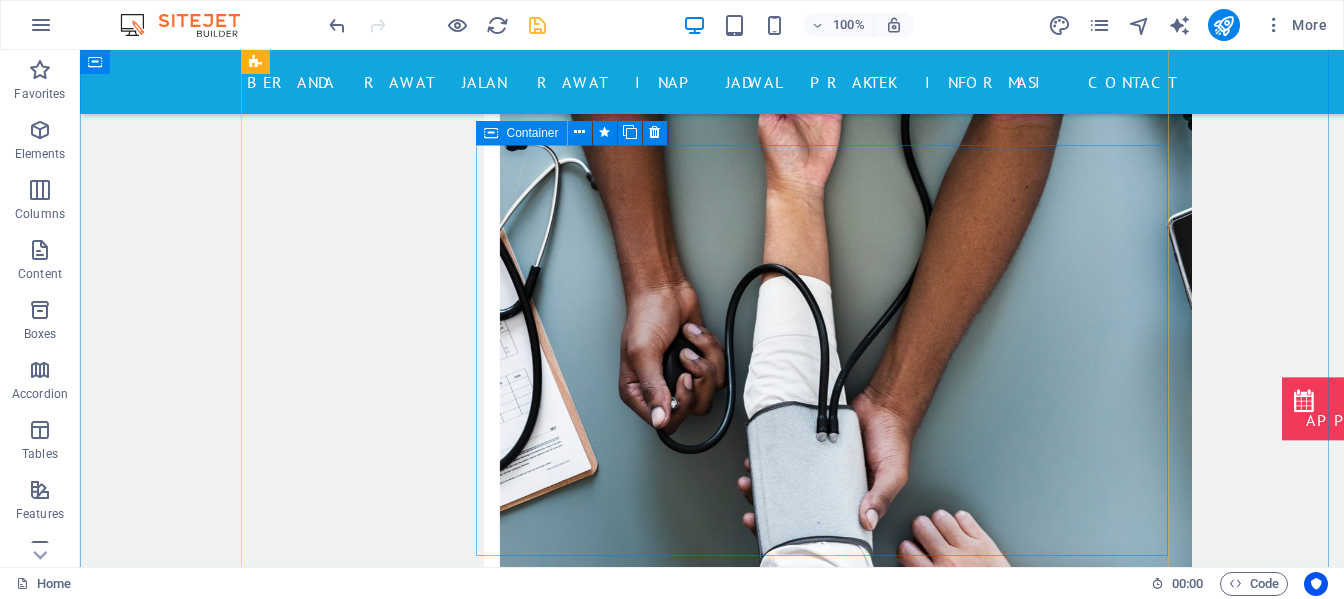 scroll, scrollTop: 2500, scrollLeft: 0, axis: vertical 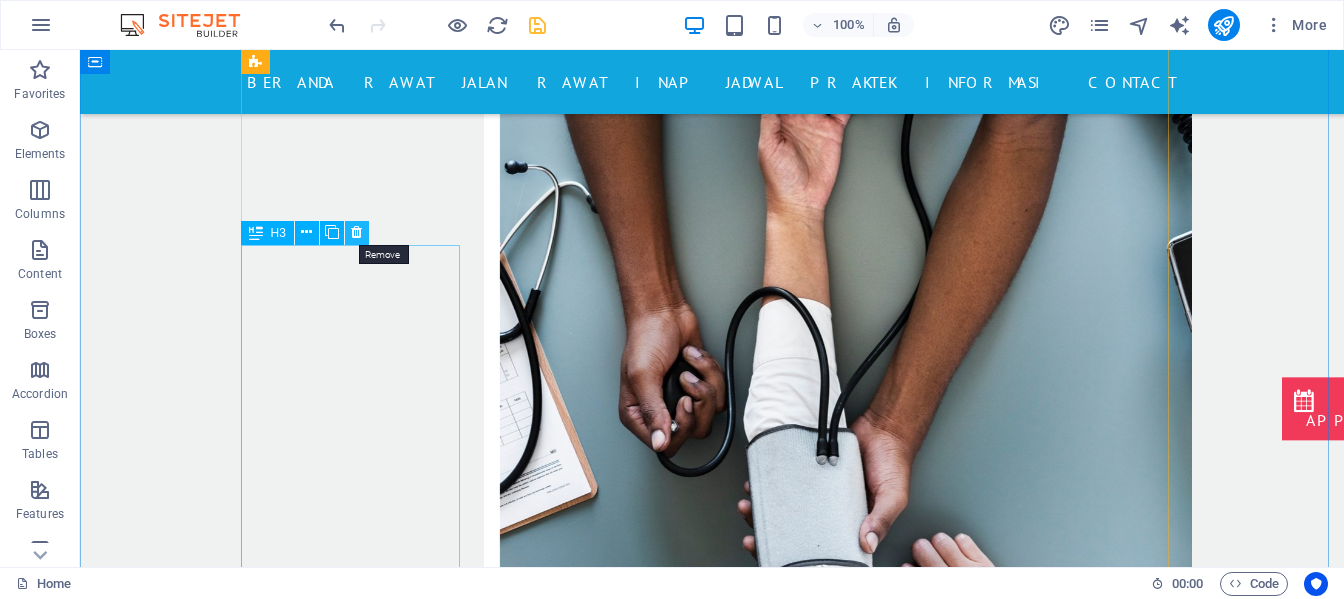 click at bounding box center (356, 232) 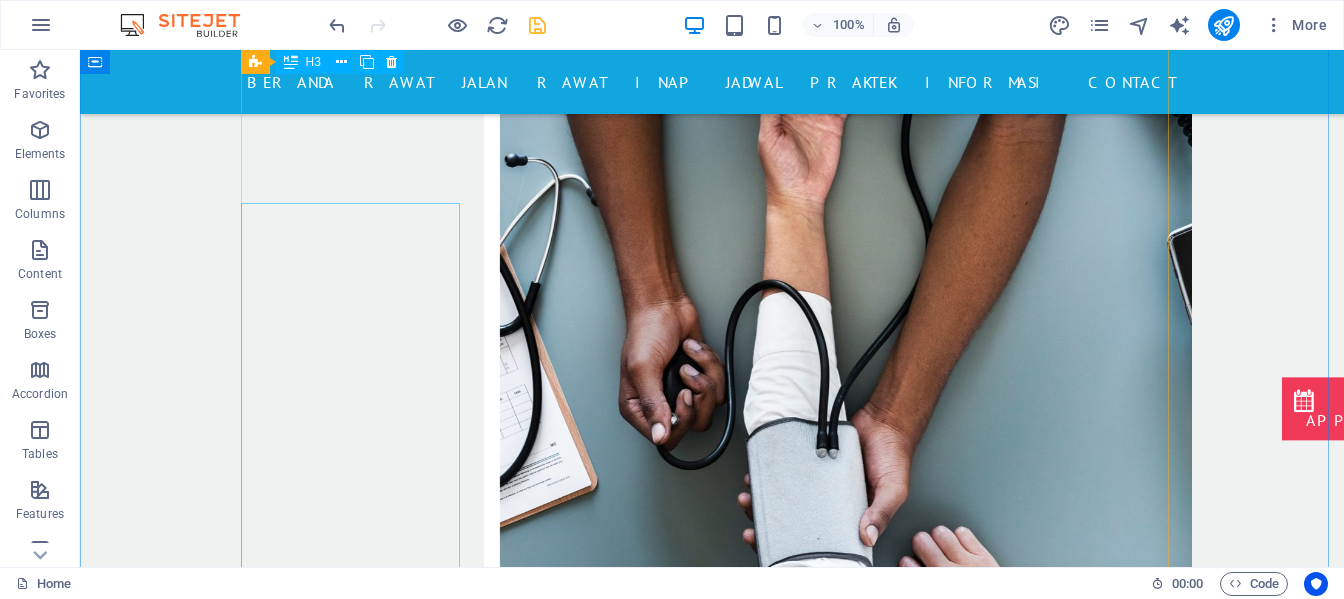 scroll, scrollTop: 2500, scrollLeft: 0, axis: vertical 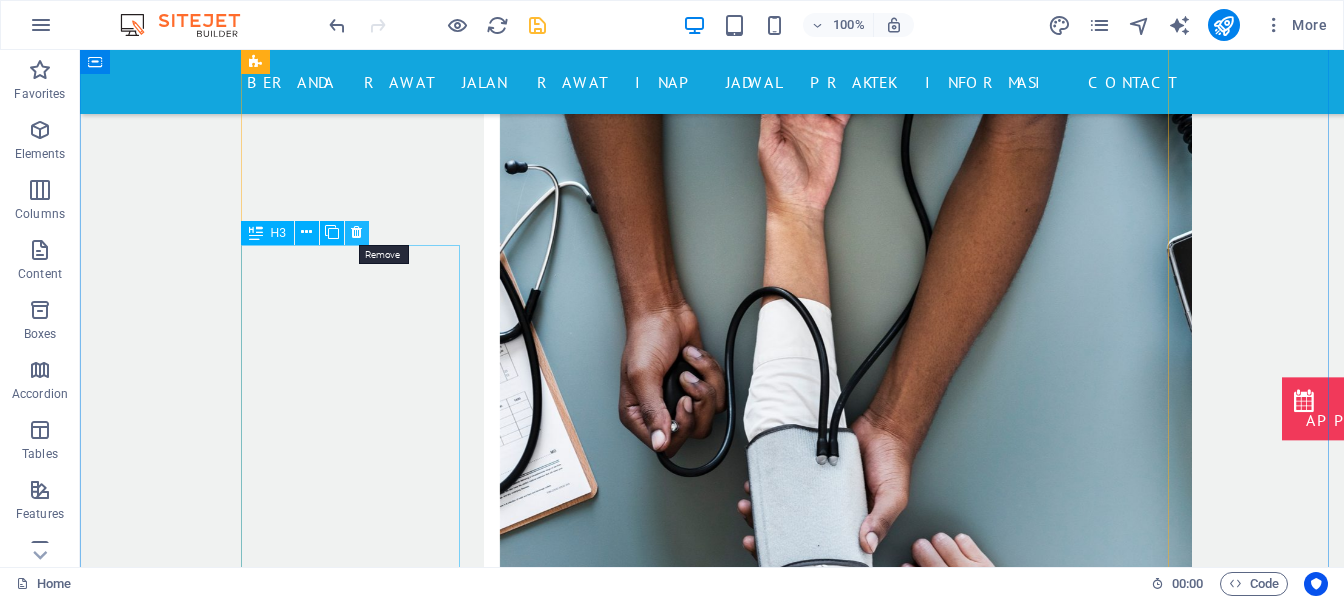click at bounding box center (356, 232) 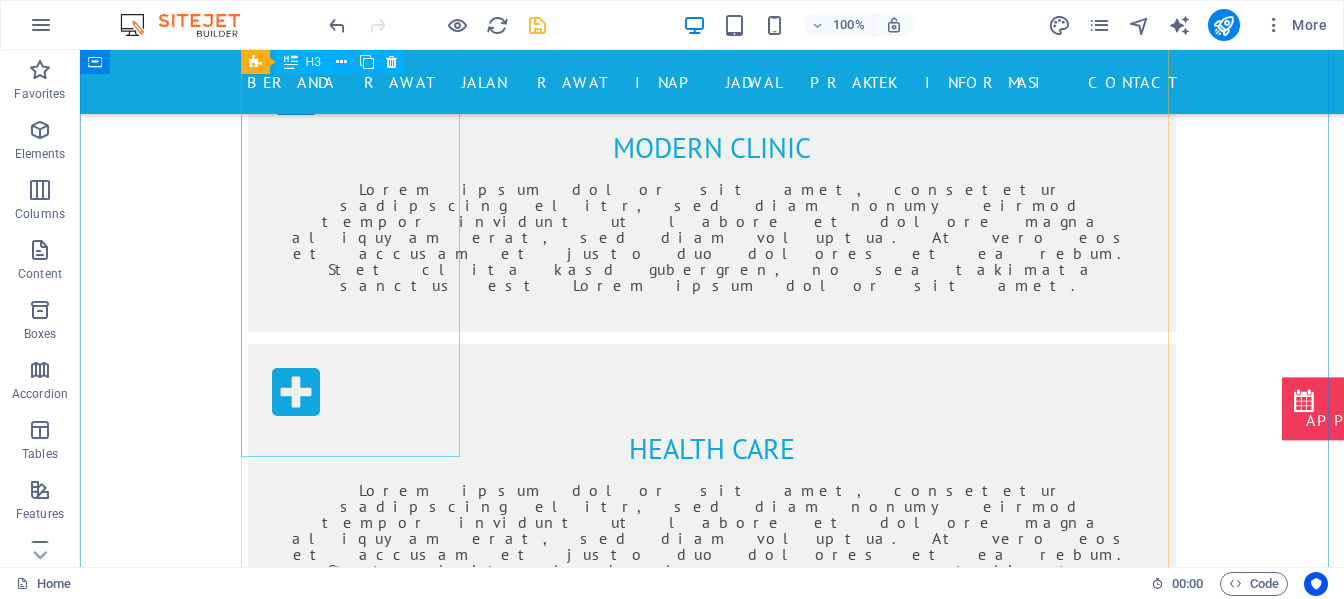 scroll, scrollTop: 1200, scrollLeft: 0, axis: vertical 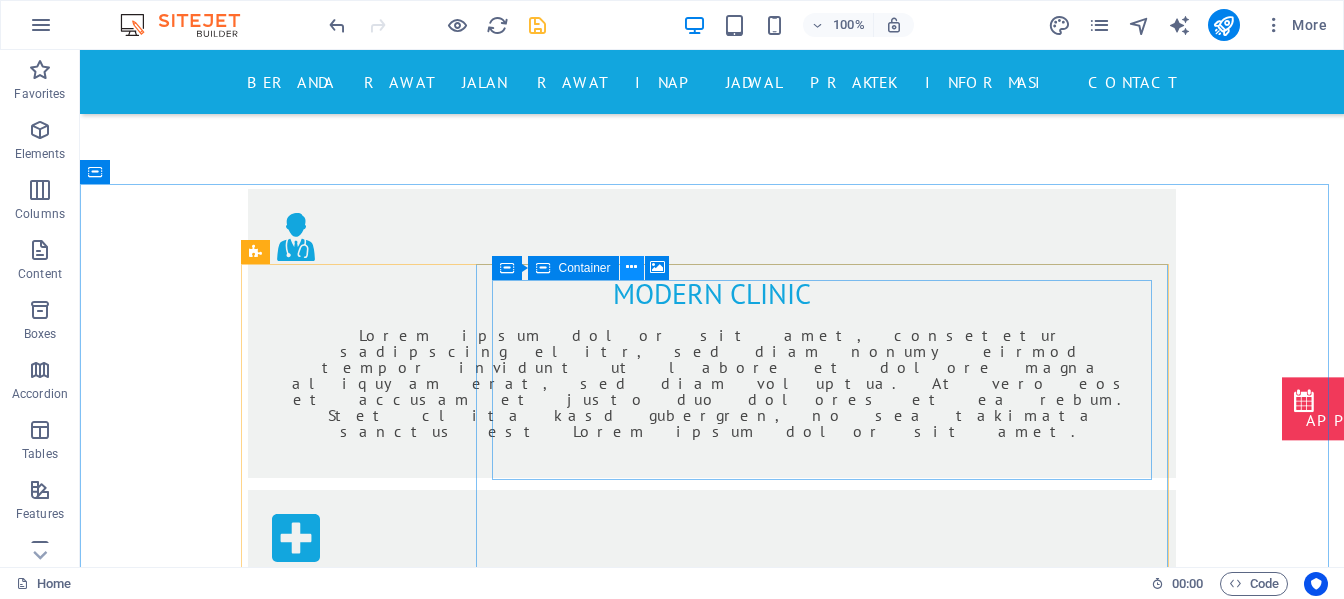 click at bounding box center [631, 267] 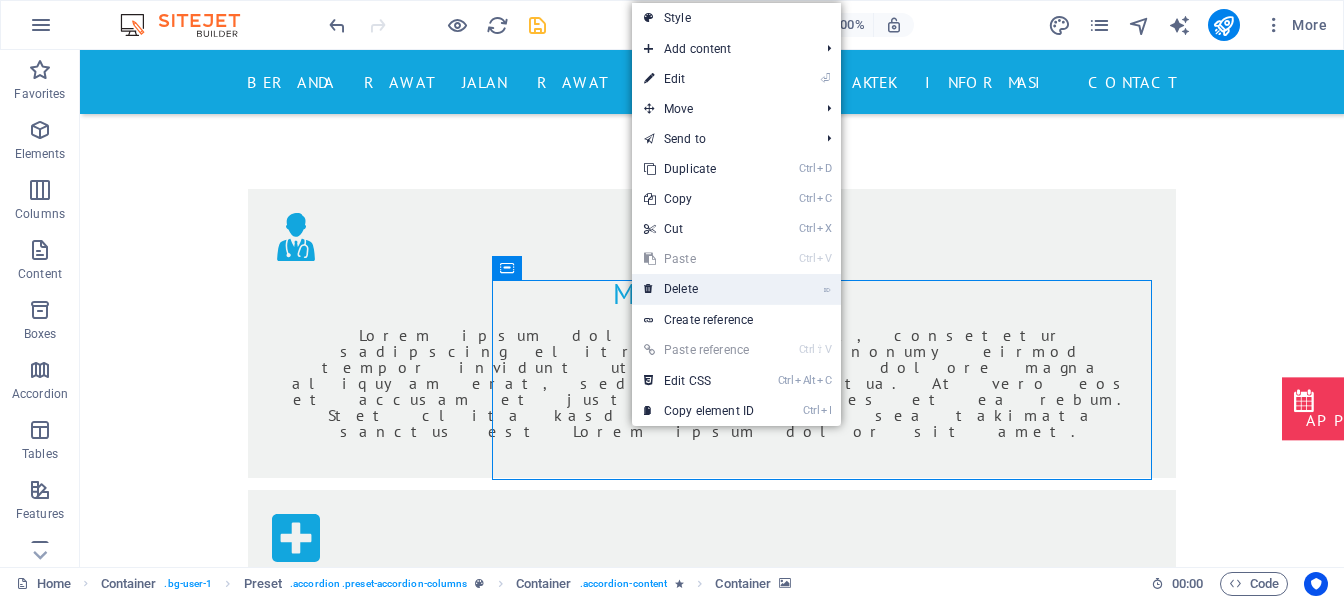 click on "⌦  Delete" at bounding box center [699, 289] 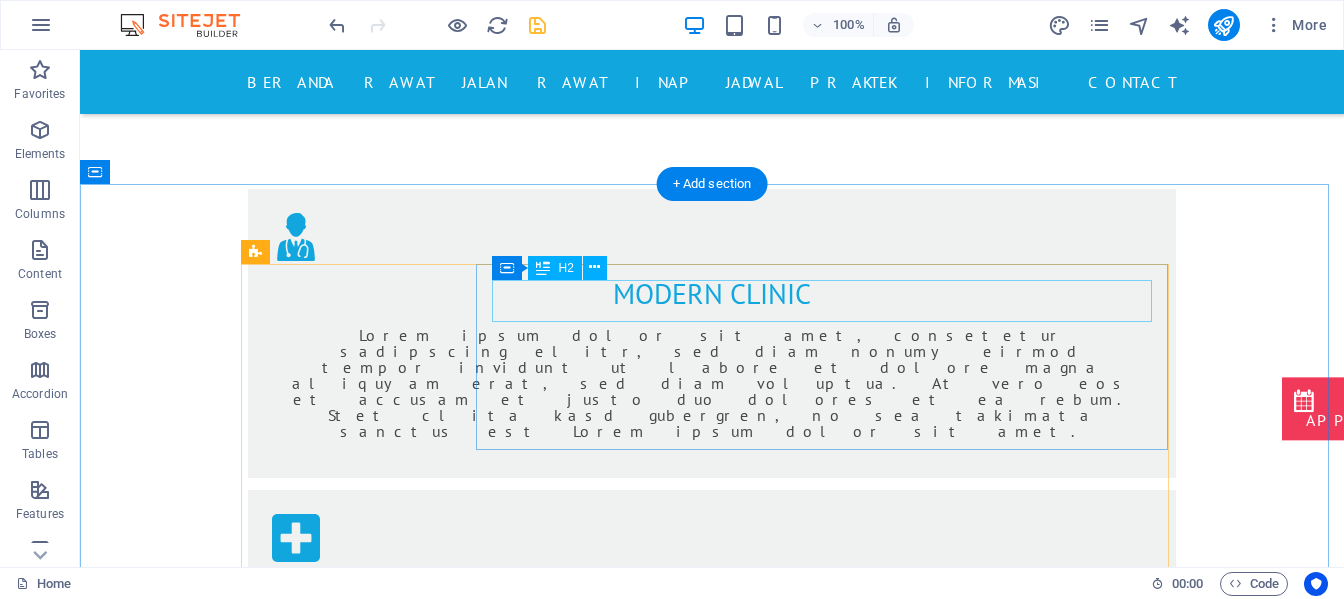click on "Health Care" at bounding box center (830, 1361) 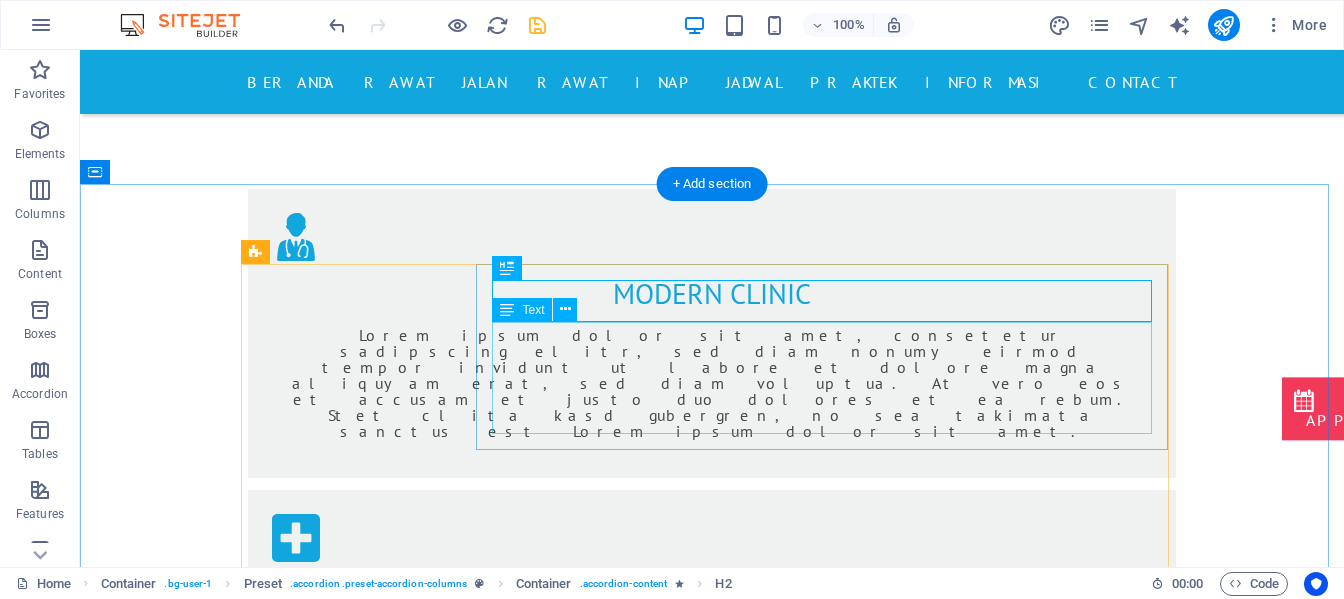 click on "Lorem ipsum dolor sit amet, consetetur sadipscing elitr, sed diam nonumy eirmod tempor invidunt ut labore et dolore magna aliquyam erat, sed diam voluptua. At vero eos et accusam et justo duo dolores et ea rebum. Stet clita kasd gubergren, no sea takimata sanctus est Lorem ipsum dolor sit amet. Lorem ipsum dolor sit amet, consetetur sadipscing elitr, sed diam nonumy eirmod tempor invidunt ut labore et dolore magna aliquyam erat, sed diam voluptua. At vero eos et accusam et justo duo dolores et ea rebum. Stet clita kasd gubergren, no sea takimata sanctus est Lorem ipsum dolor sit amet." at bounding box center (830, 1534) 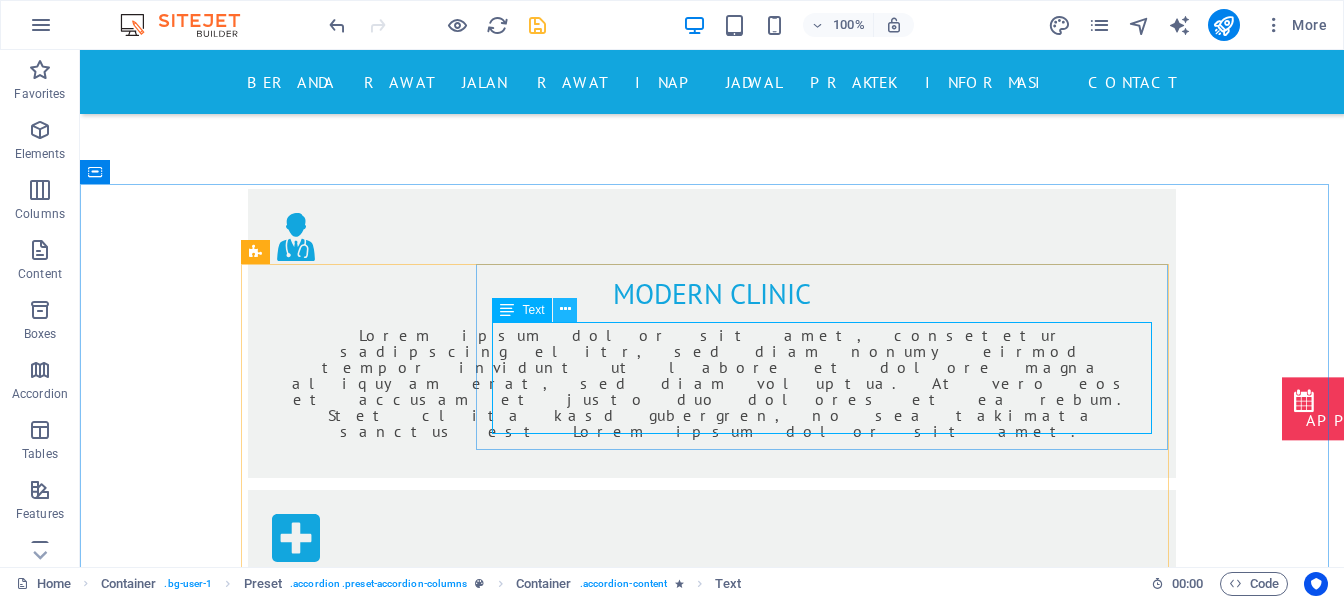 click at bounding box center (565, 309) 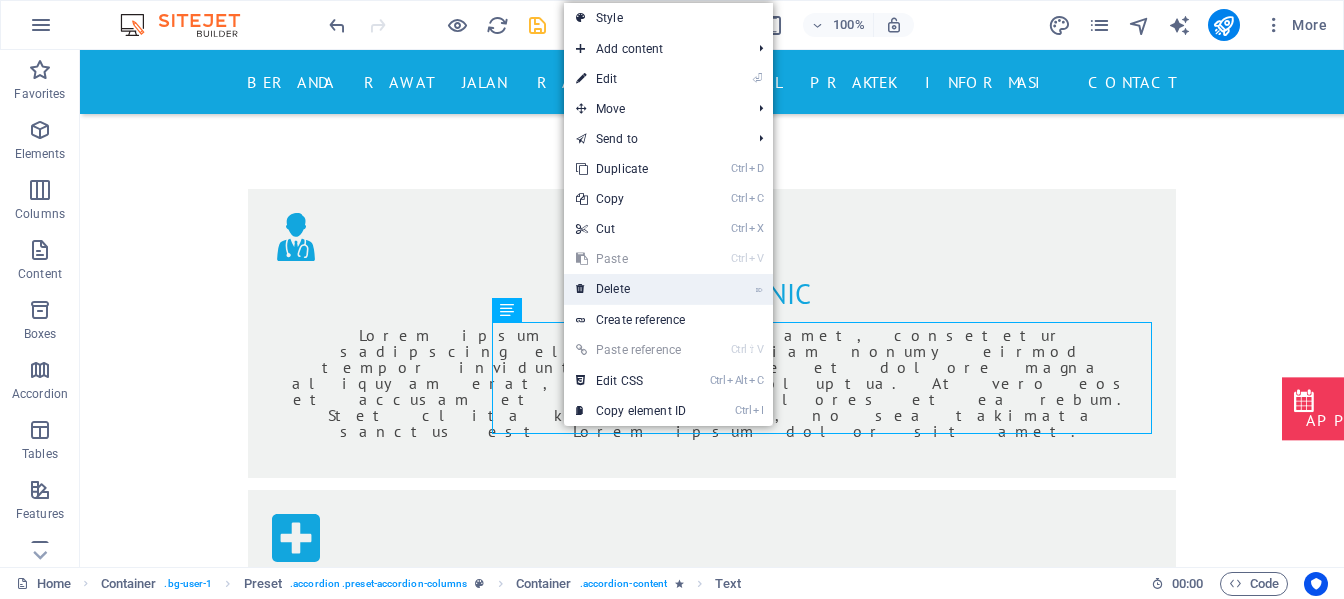 click on "⌦  Delete" at bounding box center [631, 289] 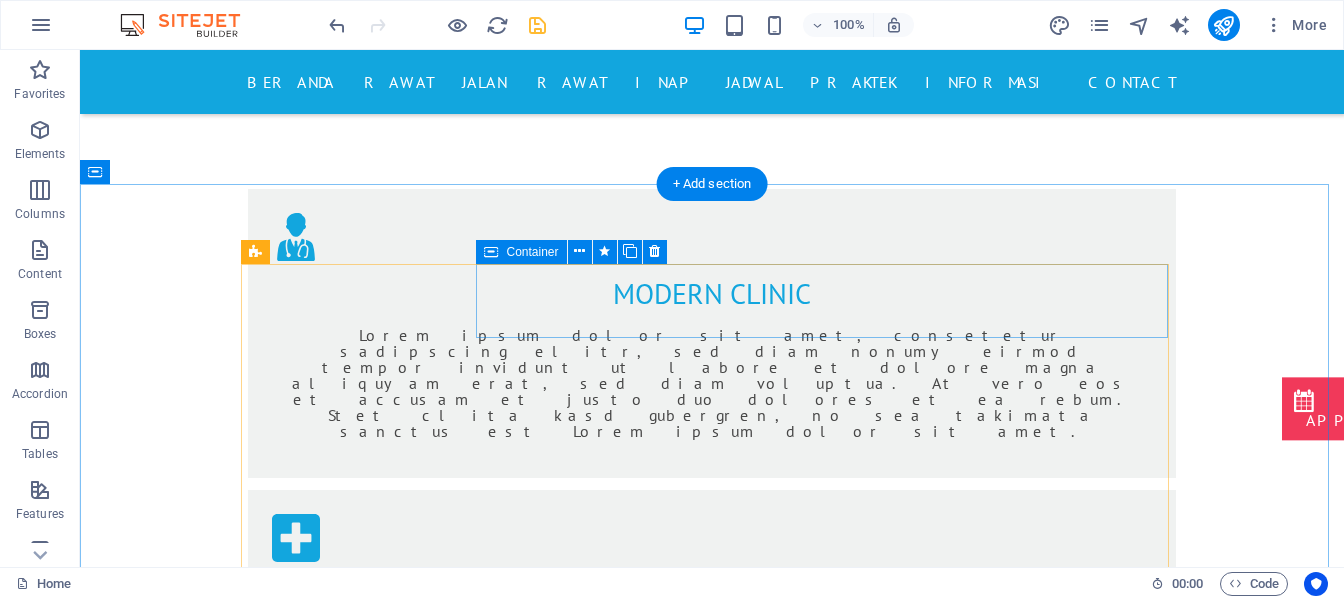 click on "Health Care" at bounding box center [830, 1361] 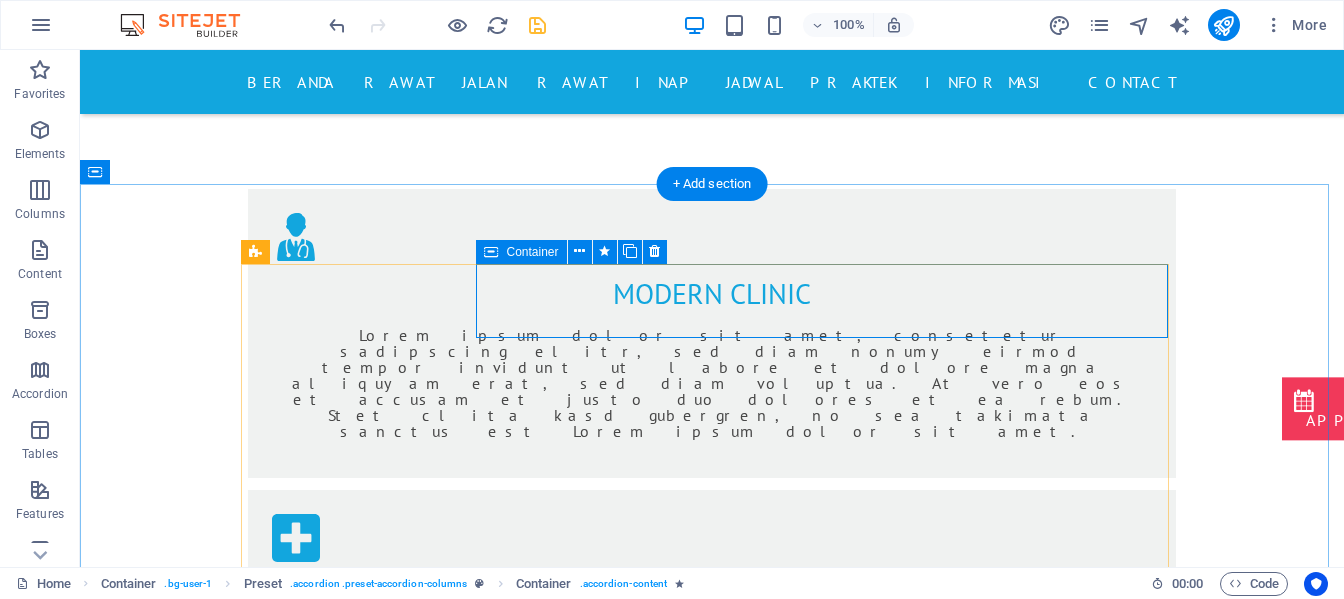 click on "Health Care" at bounding box center (830, 1361) 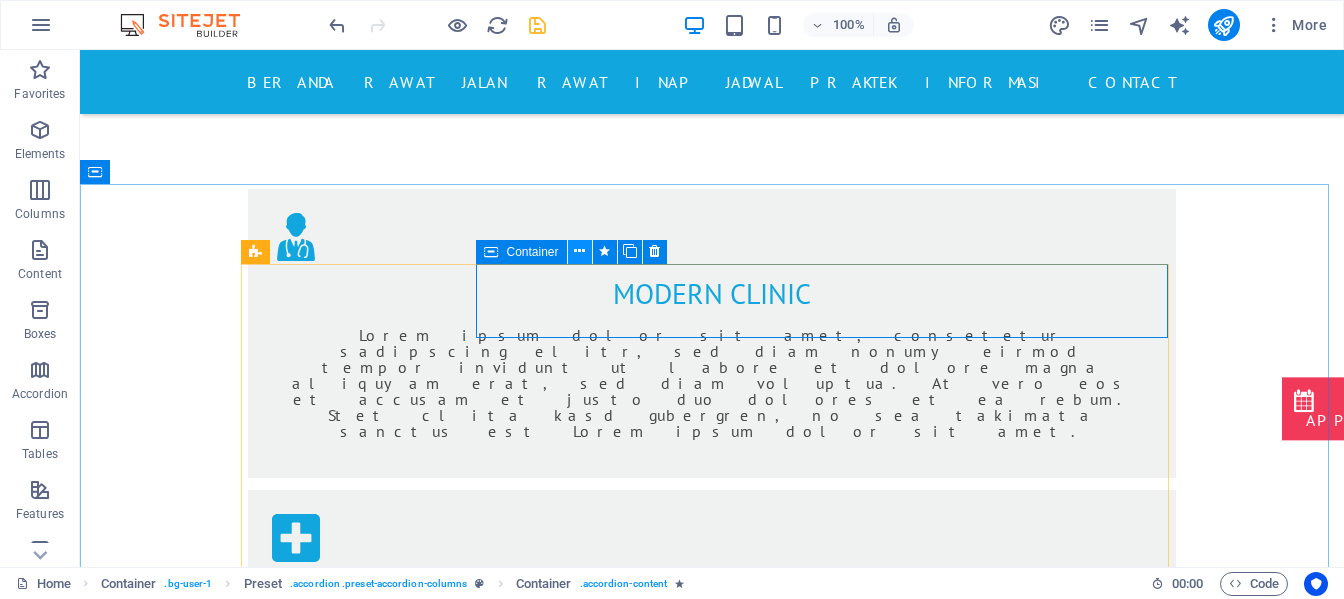 click at bounding box center (579, 251) 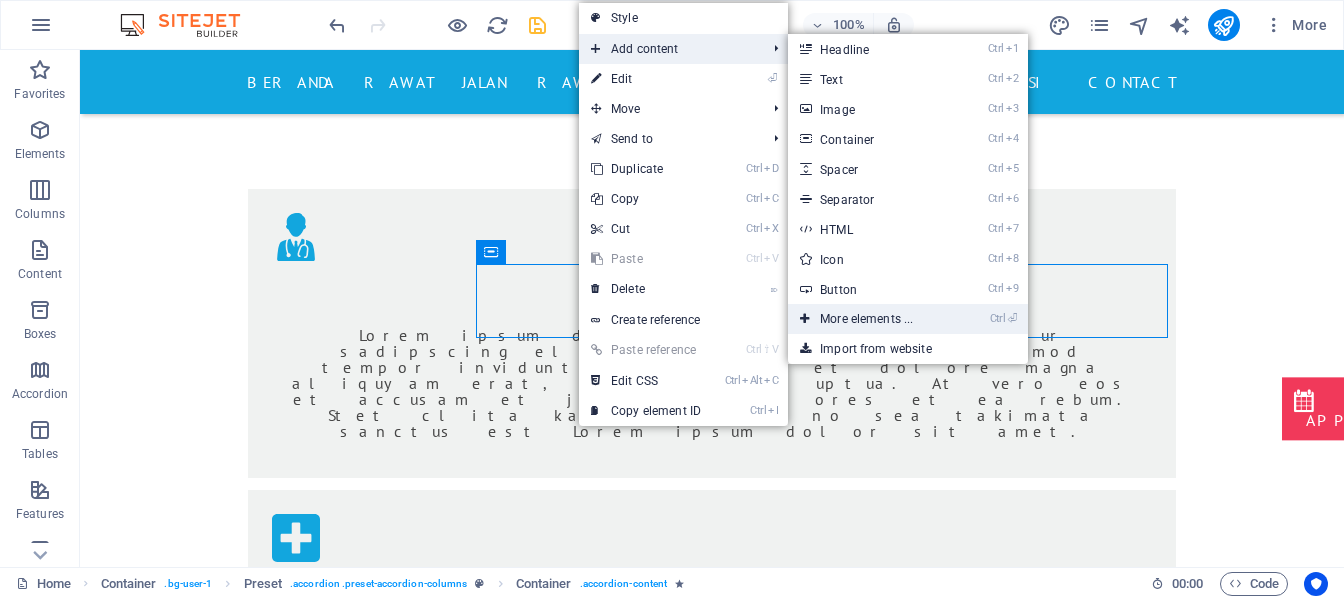 drag, startPoint x: 881, startPoint y: 309, endPoint x: 481, endPoint y: 257, distance: 403.36584 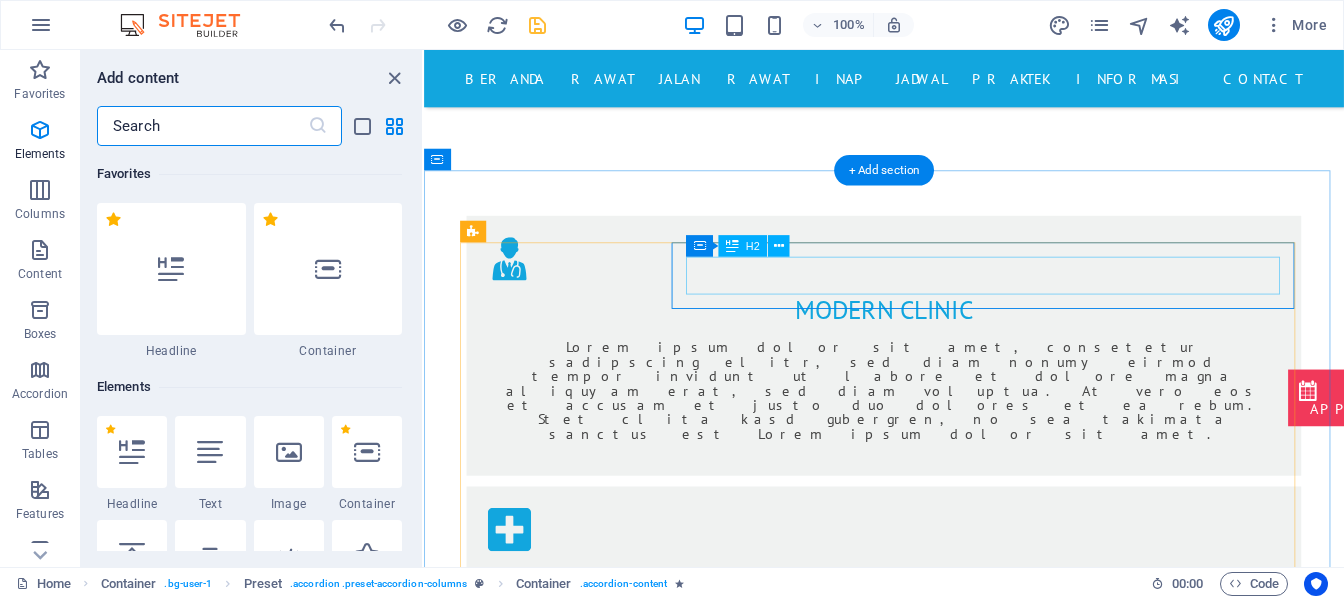 scroll, scrollTop: 1245, scrollLeft: 0, axis: vertical 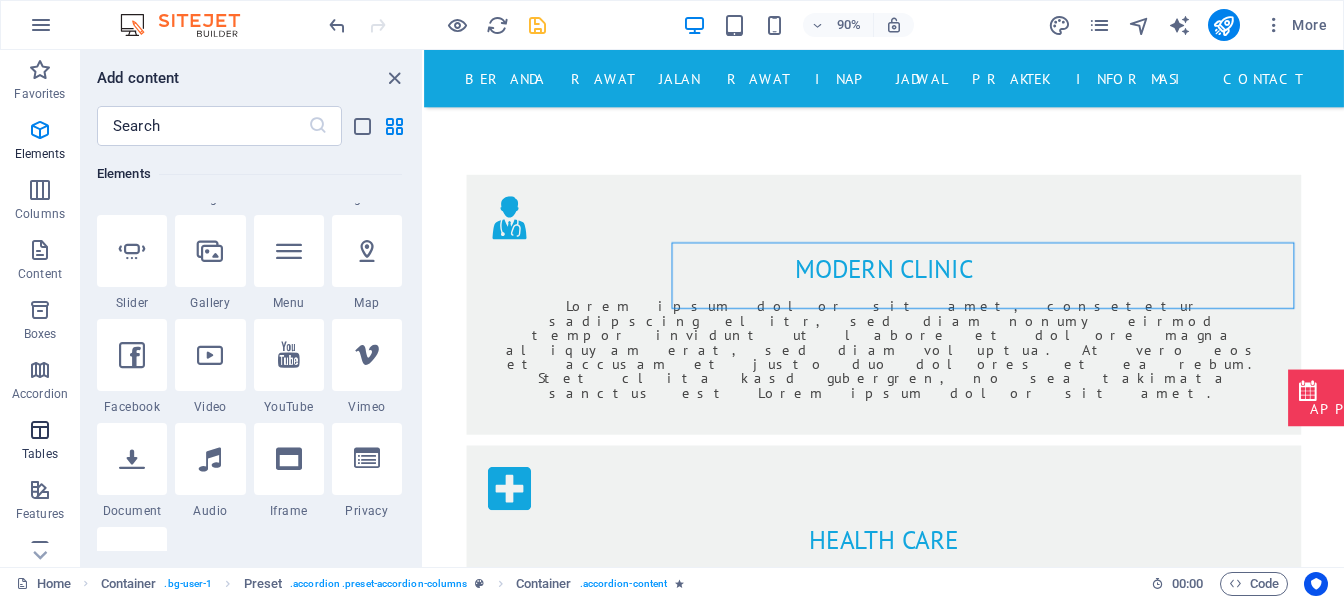 click at bounding box center [40, 430] 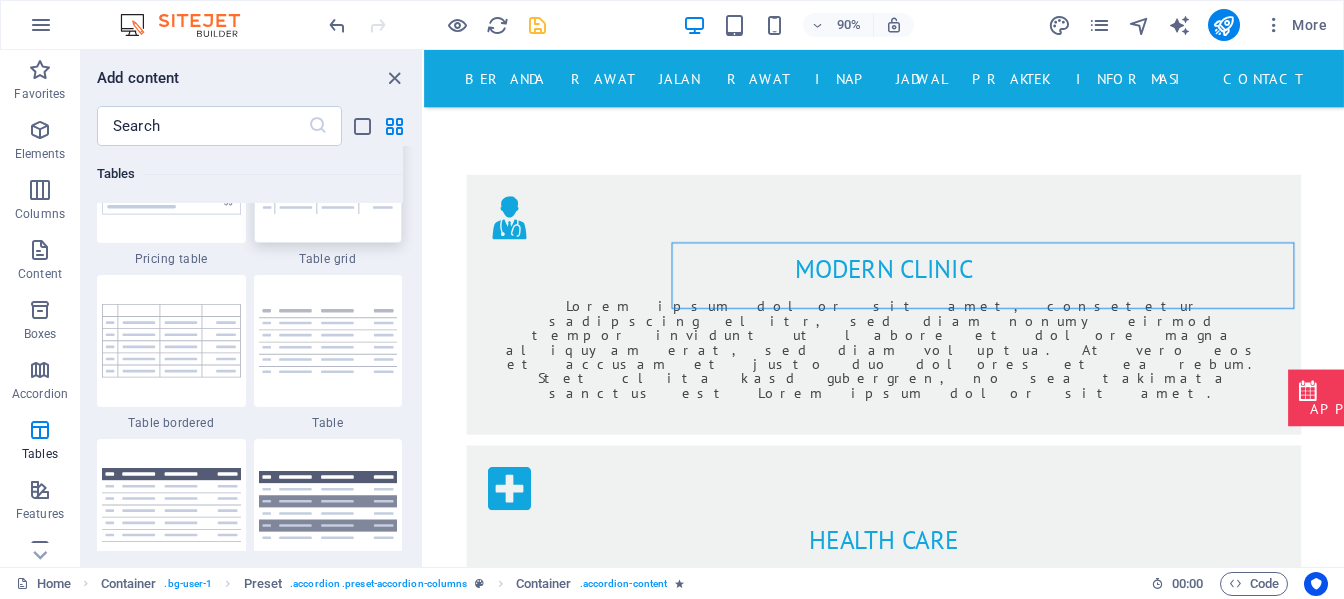 scroll, scrollTop: 7226, scrollLeft: 0, axis: vertical 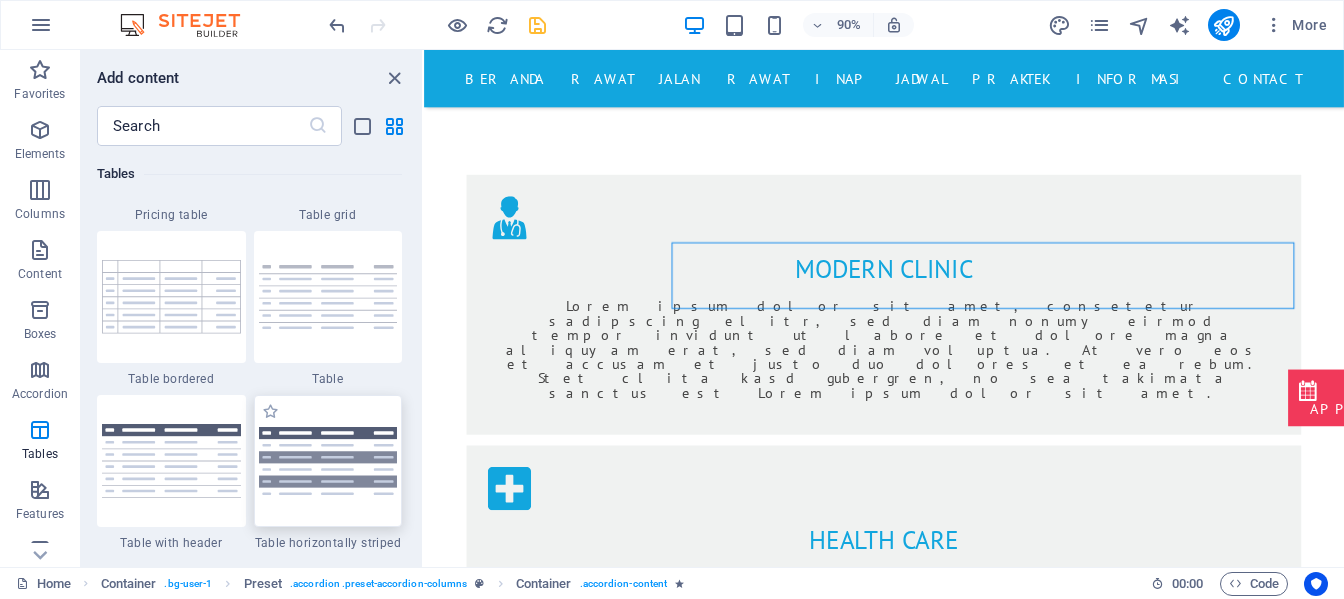click at bounding box center (328, 461) 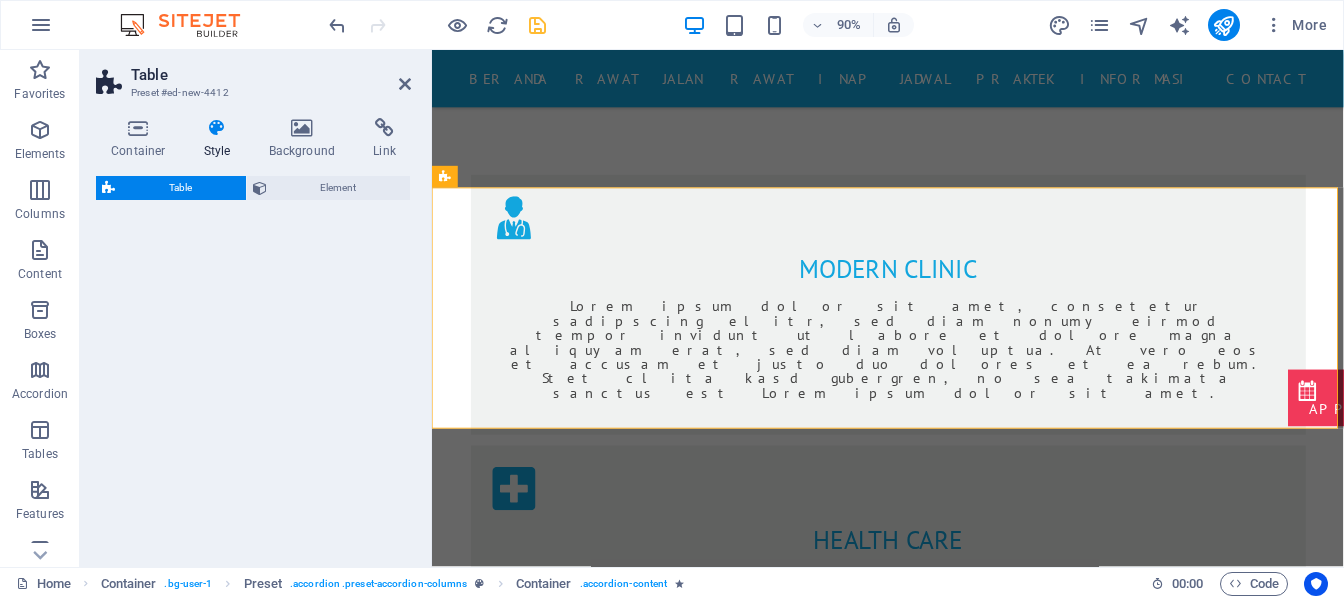 select on "preset-table-v3-header-striped-row" 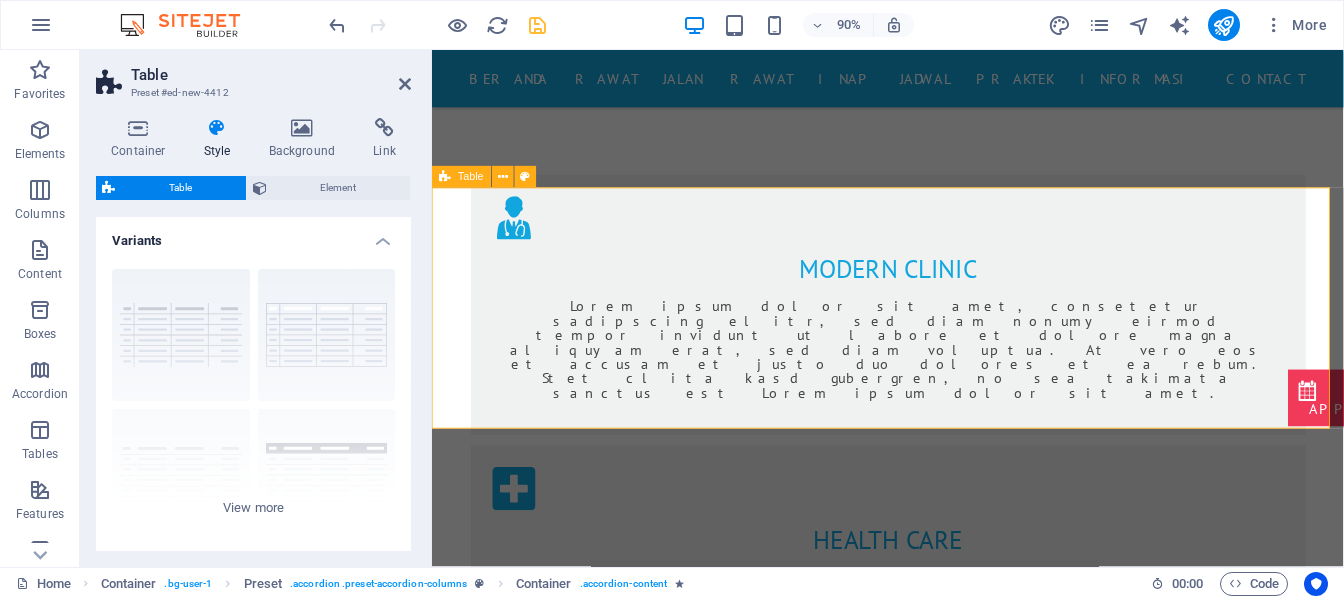 scroll, scrollTop: 3168, scrollLeft: 0, axis: vertical 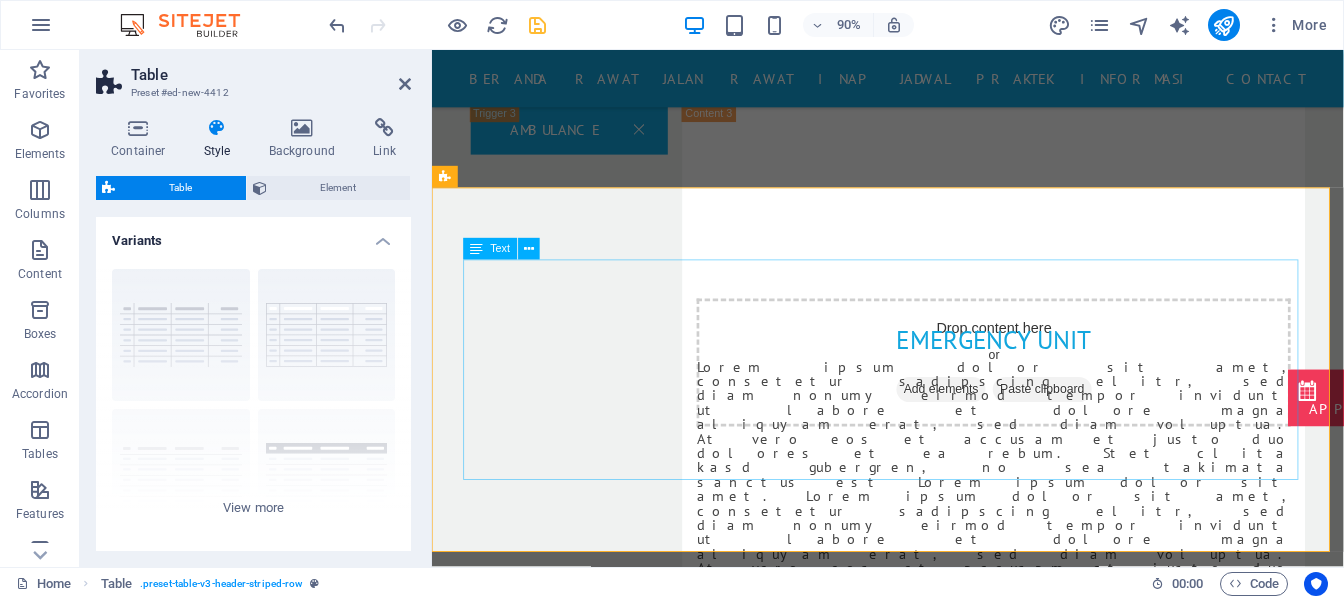 click on "# Lorem Ipsum Dolor 1 Lorem  Ipsum Dolor 2 Lorem Ipsum Dolor 3 Lorem Ipsum Dolor 4 Lorem Ipsum Dolor 5 Lorem Ipsum Dolor" at bounding box center (939, 2233) 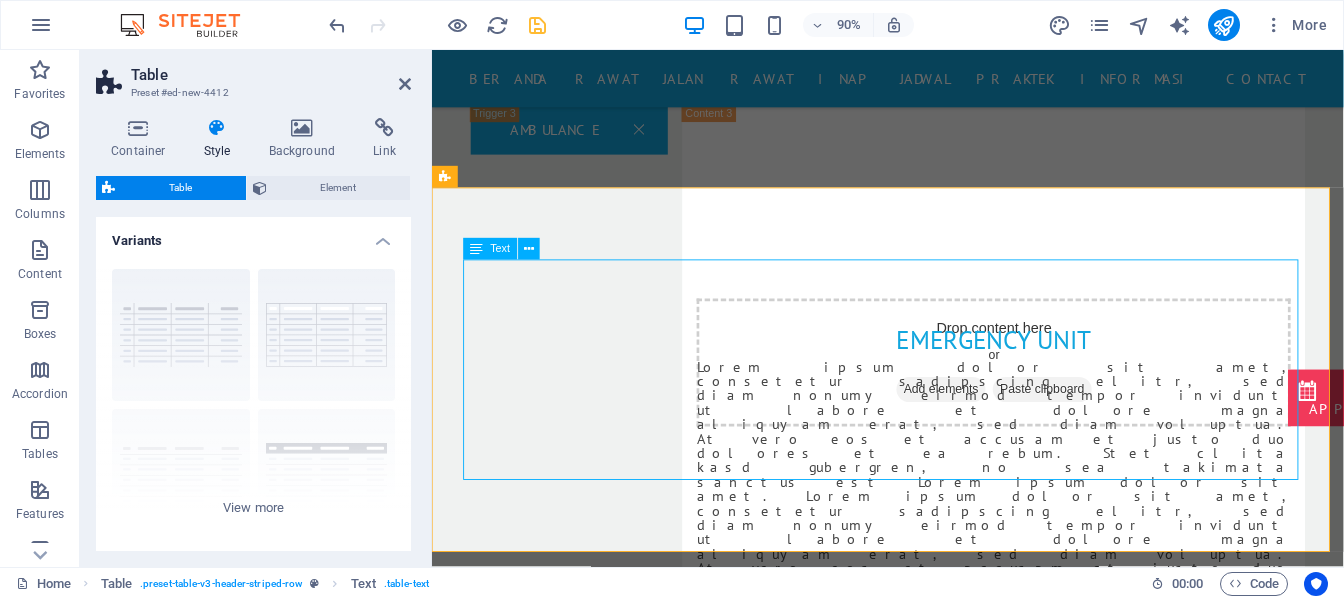 click on "# Lorem Ipsum Dolor 1 Lorem  Ipsum Dolor 2 Lorem Ipsum Dolor 3 Lorem Ipsum Dolor 4 Lorem Ipsum Dolor 5 Lorem Ipsum Dolor" at bounding box center (939, 2233) 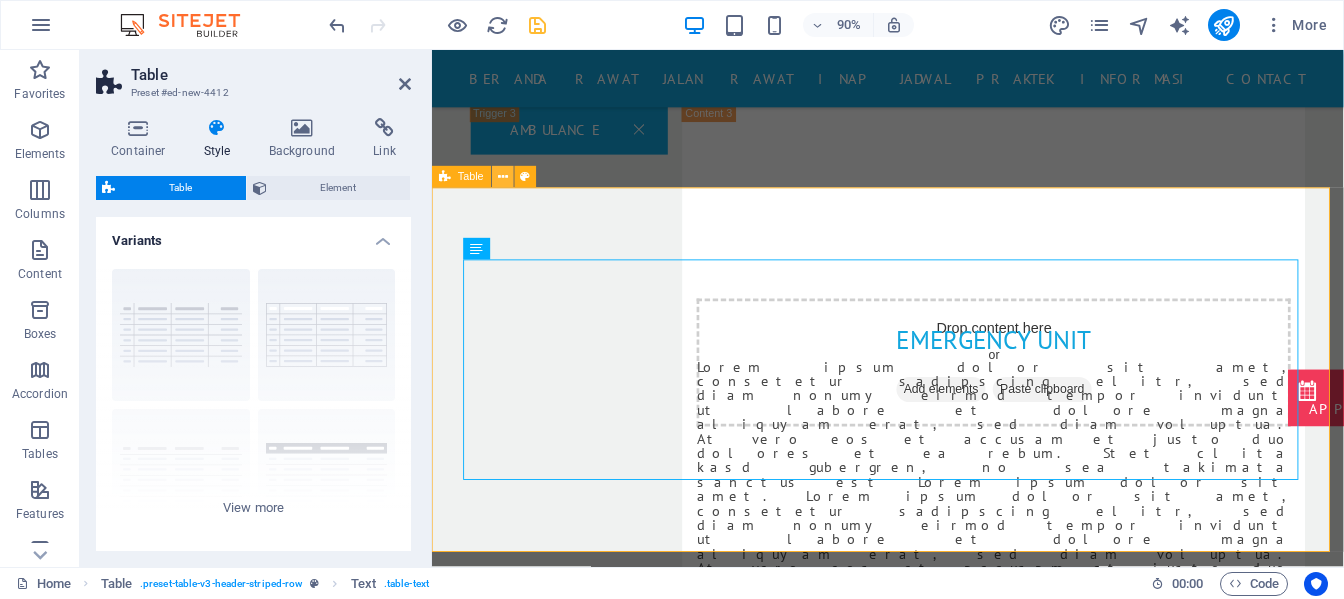 click at bounding box center (503, 177) 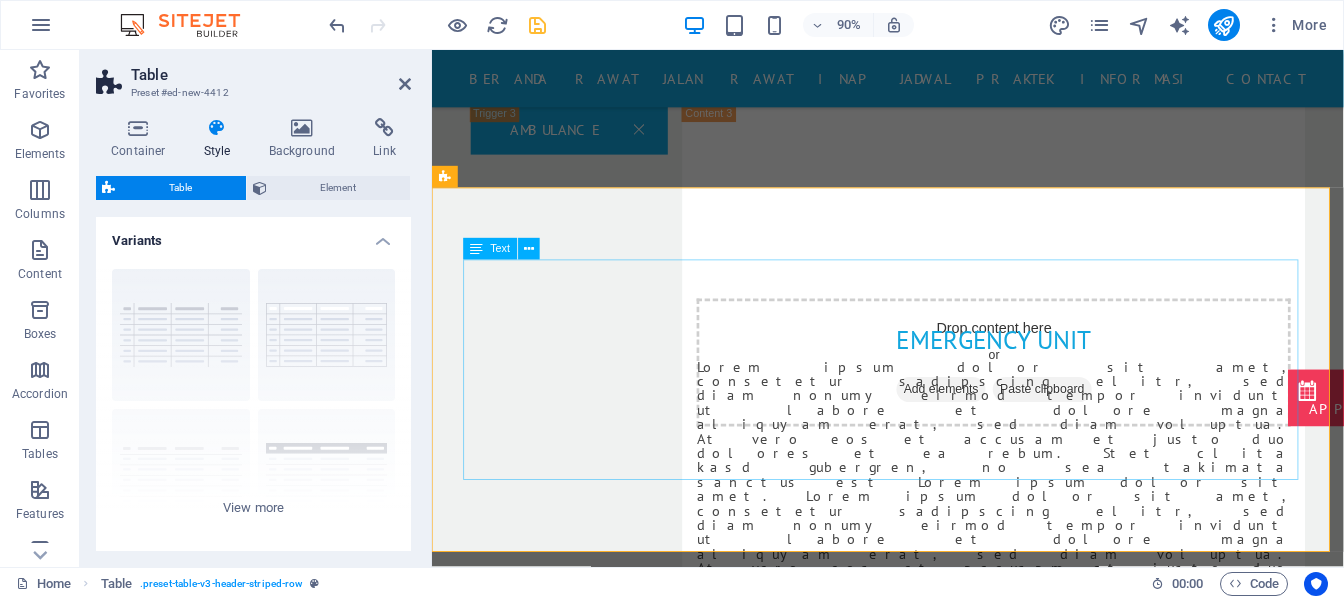 click on "# Lorem Ipsum Dolor 1 Lorem  Ipsum Dolor 2 Lorem Ipsum Dolor 3 Lorem Ipsum Dolor 4 Lorem Ipsum Dolor 5 Lorem Ipsum Dolor" at bounding box center [939, 2233] 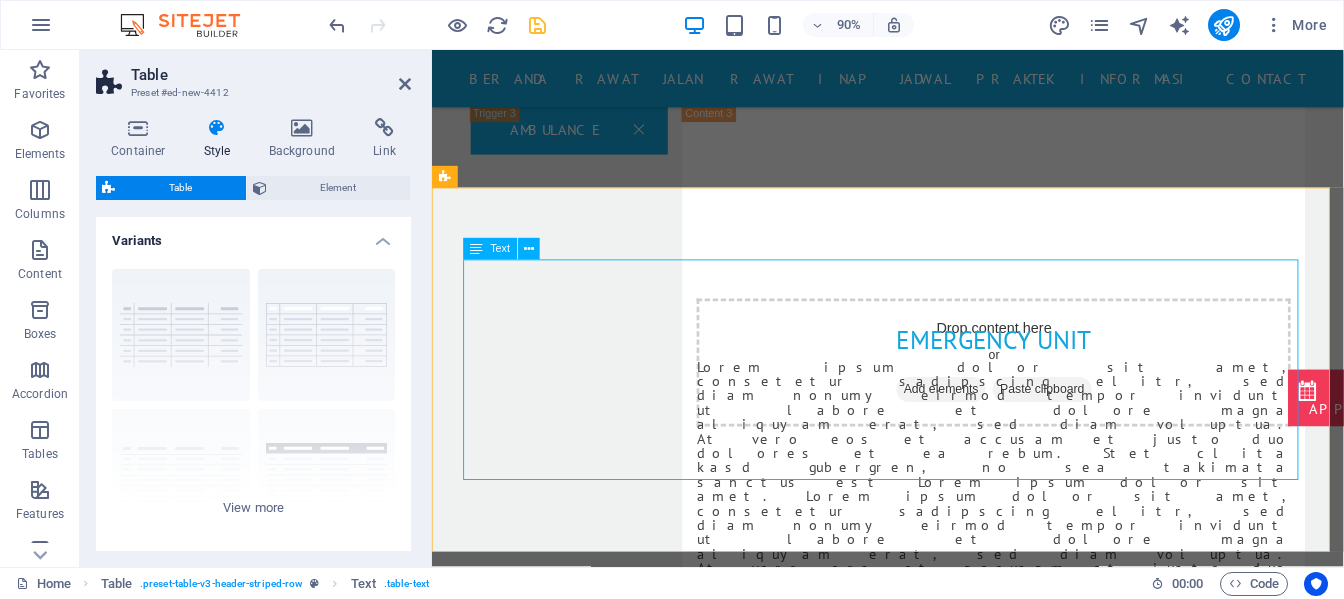 click on "# Lorem Ipsum Dolor 1 Lorem  Ipsum Dolor 2 Lorem Ipsum Dolor 3 Lorem Ipsum Dolor 4 Lorem Ipsum Dolor 5 Lorem Ipsum Dolor" at bounding box center (939, 2233) 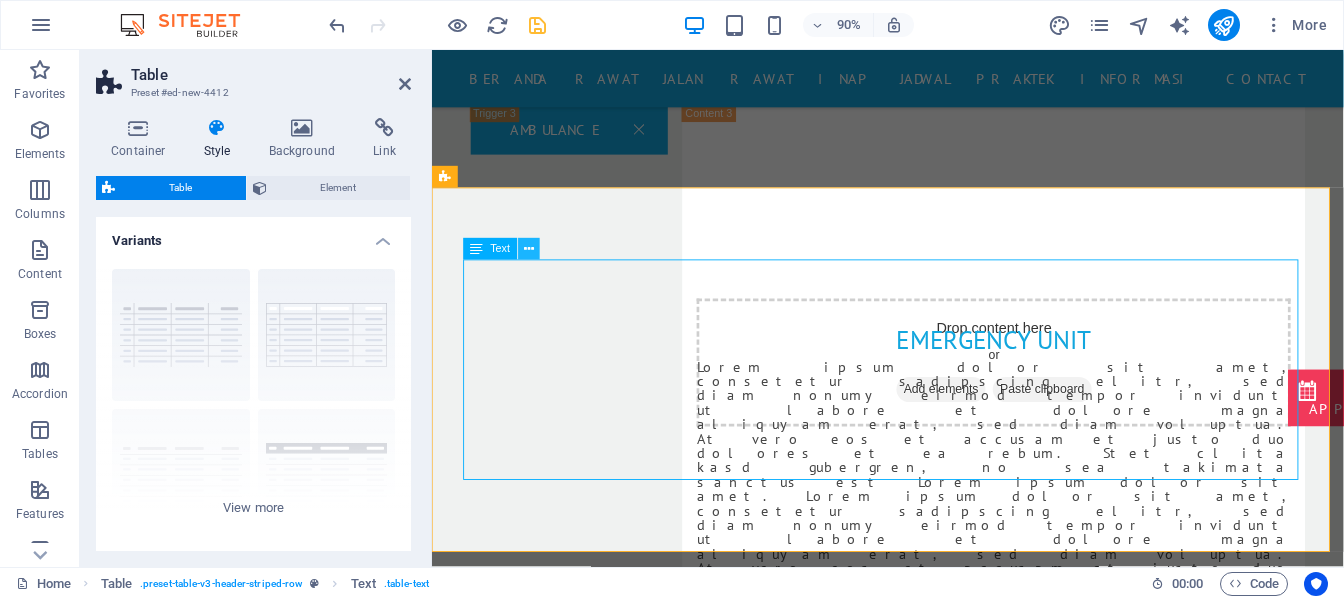 click at bounding box center [529, 249] 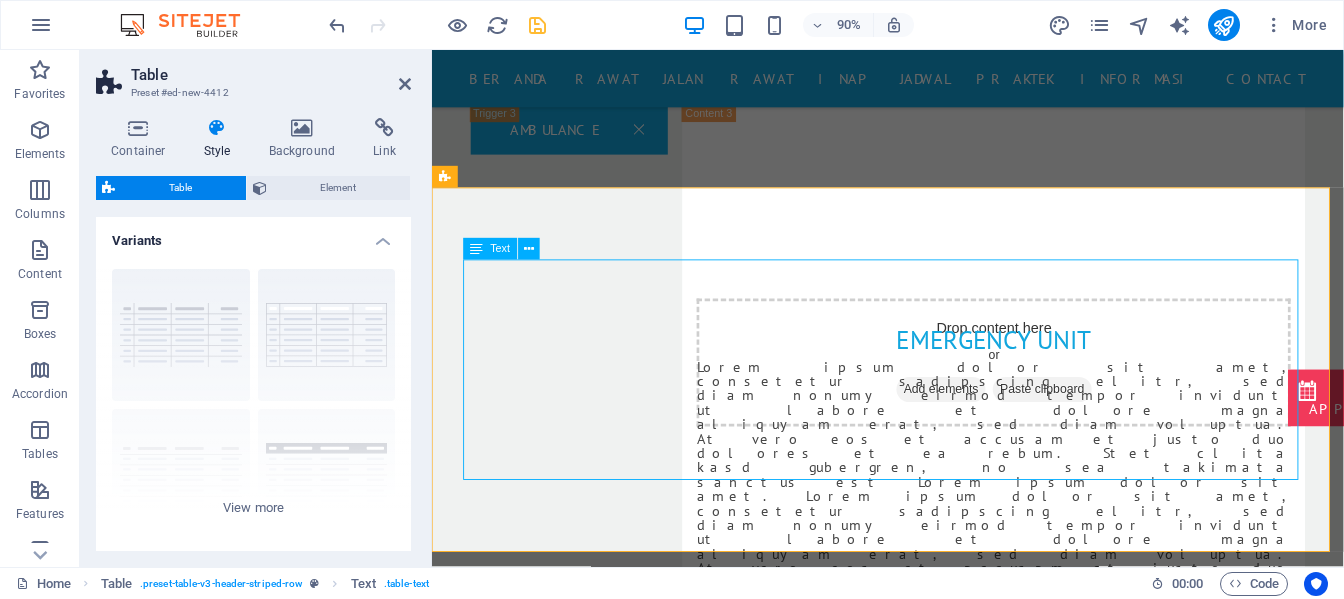 click on "# Lorem Ipsum Dolor 1 Lorem  Ipsum Dolor 2 Lorem Ipsum Dolor 3 Lorem Ipsum Dolor 4 Lorem Ipsum Dolor 5 Lorem Ipsum Dolor" at bounding box center [939, 2233] 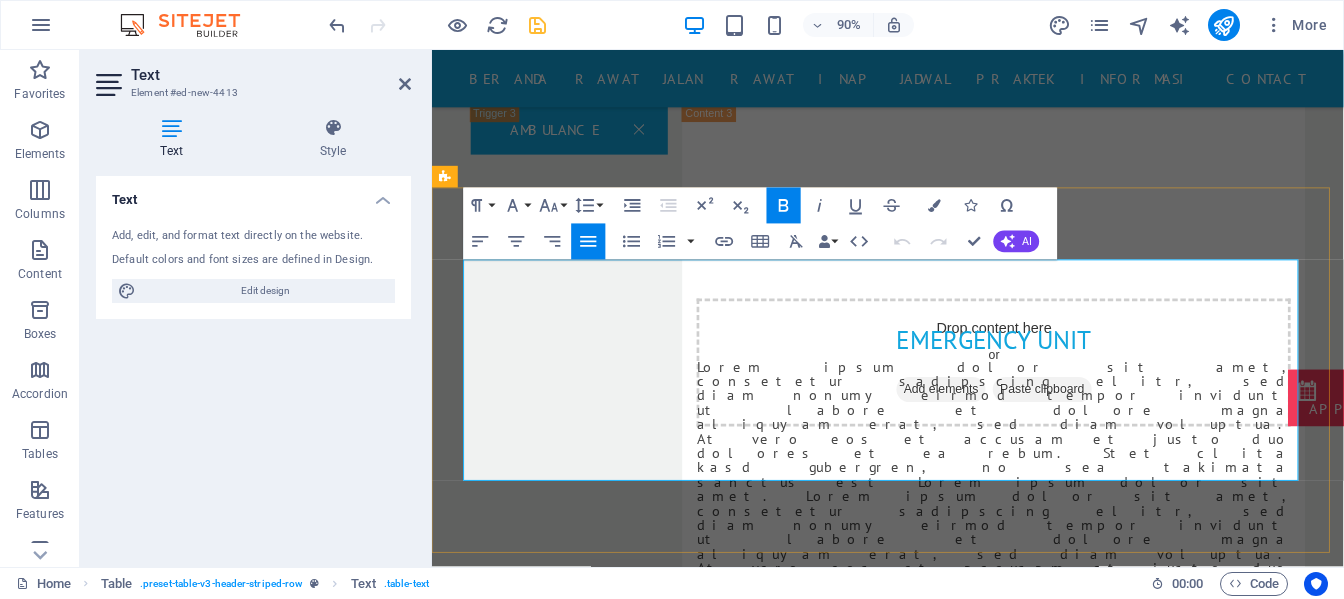 click on "Lorem" at bounding box center (684, 2172) 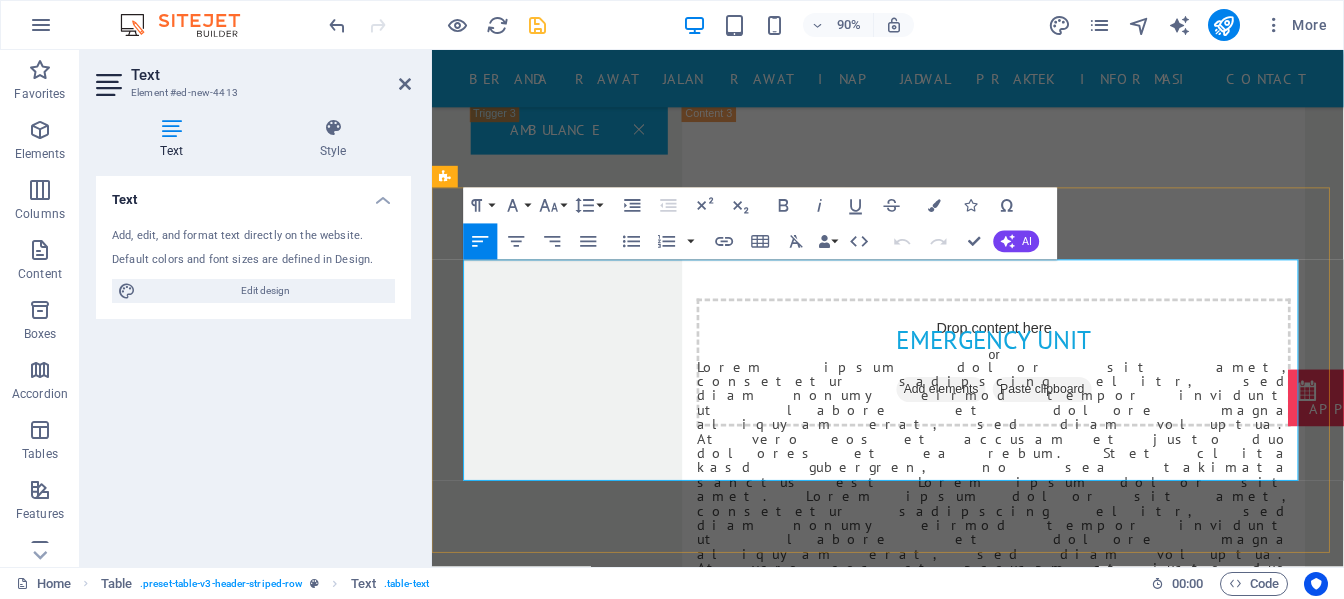 click on "1" at bounding box center (515, 2172) 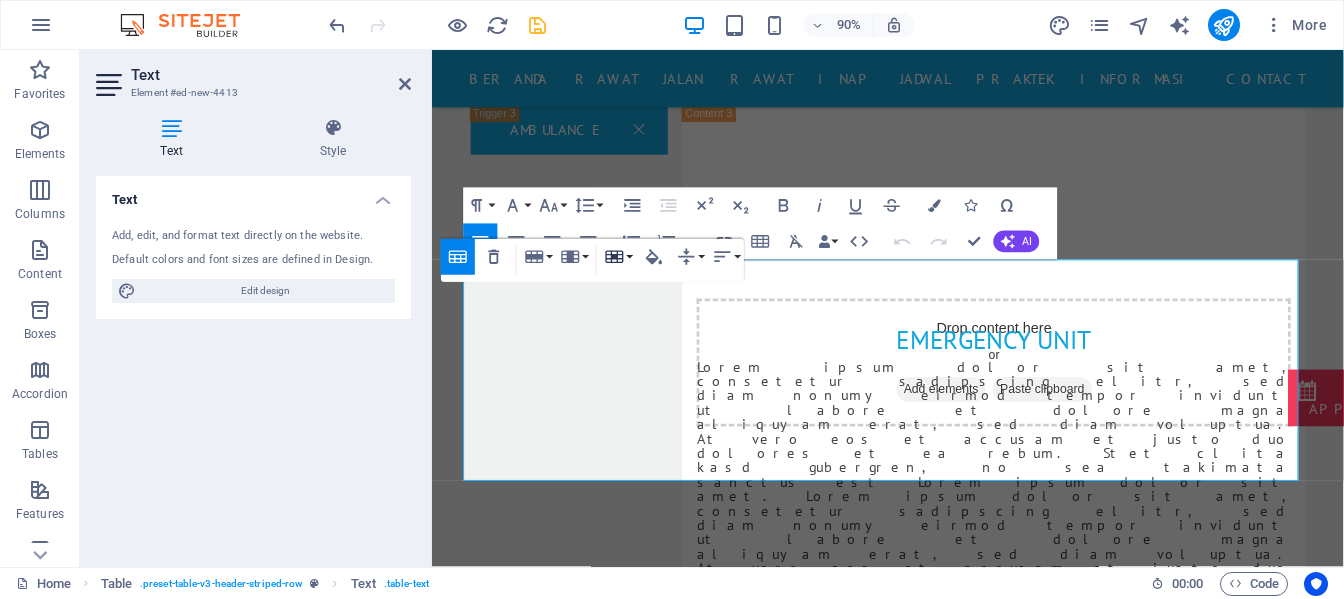 click on "Cell" at bounding box center [618, 257] 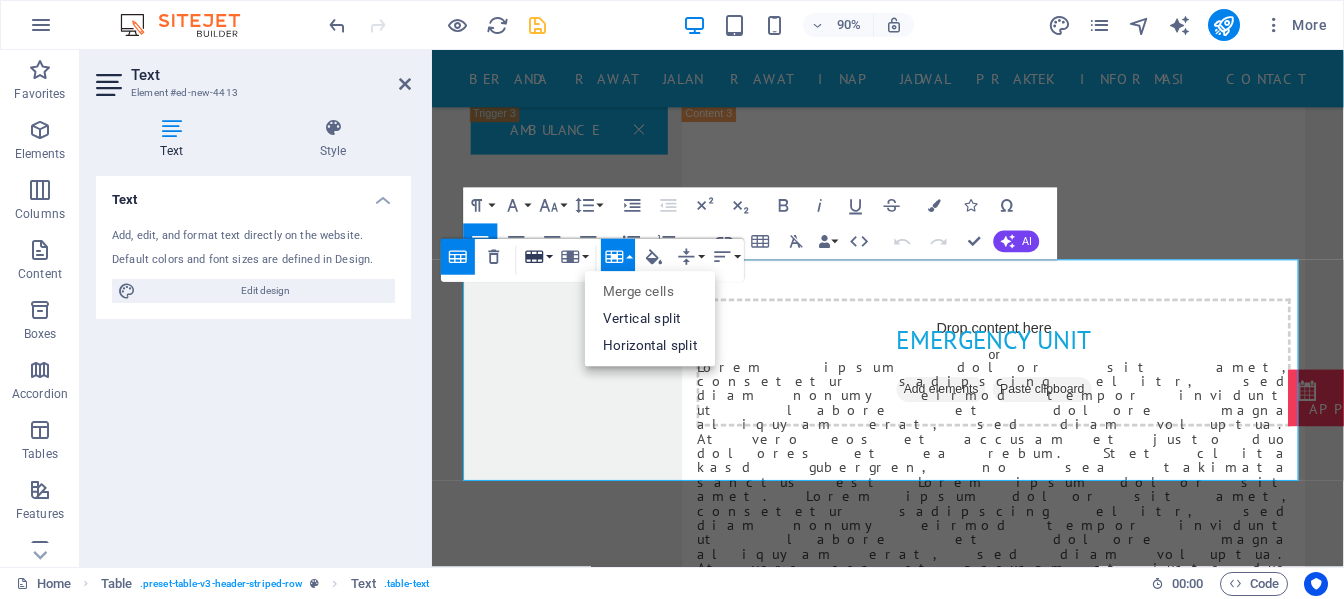 click on "Row" at bounding box center (538, 257) 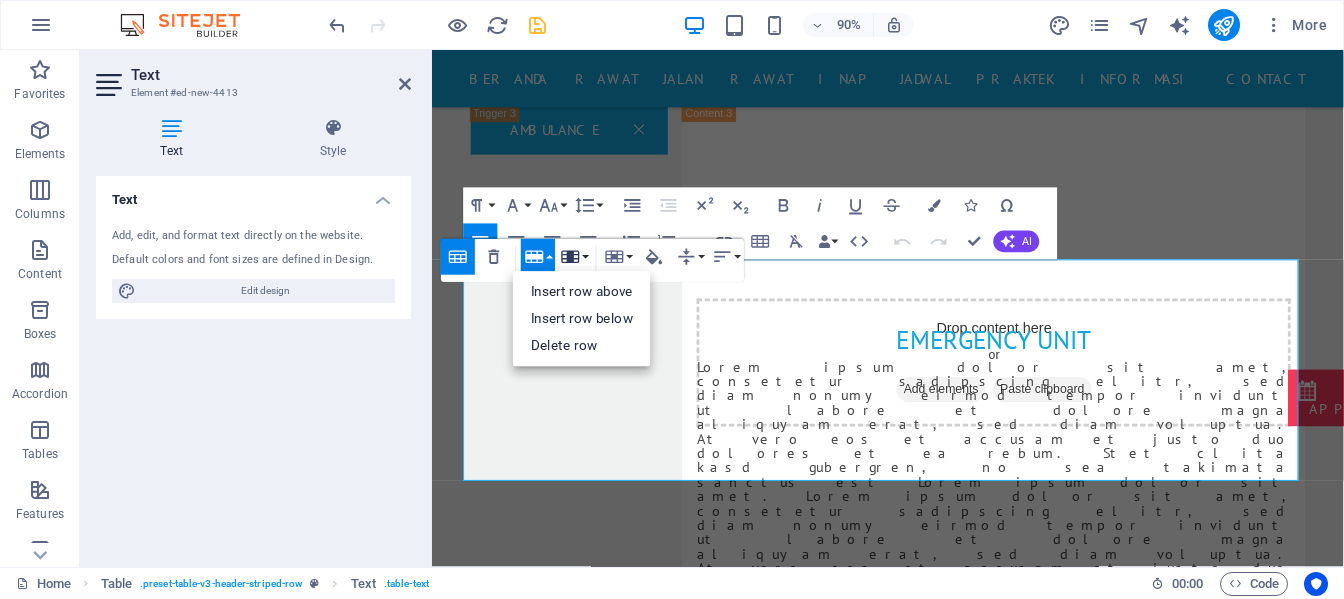 click on "Column" at bounding box center (574, 257) 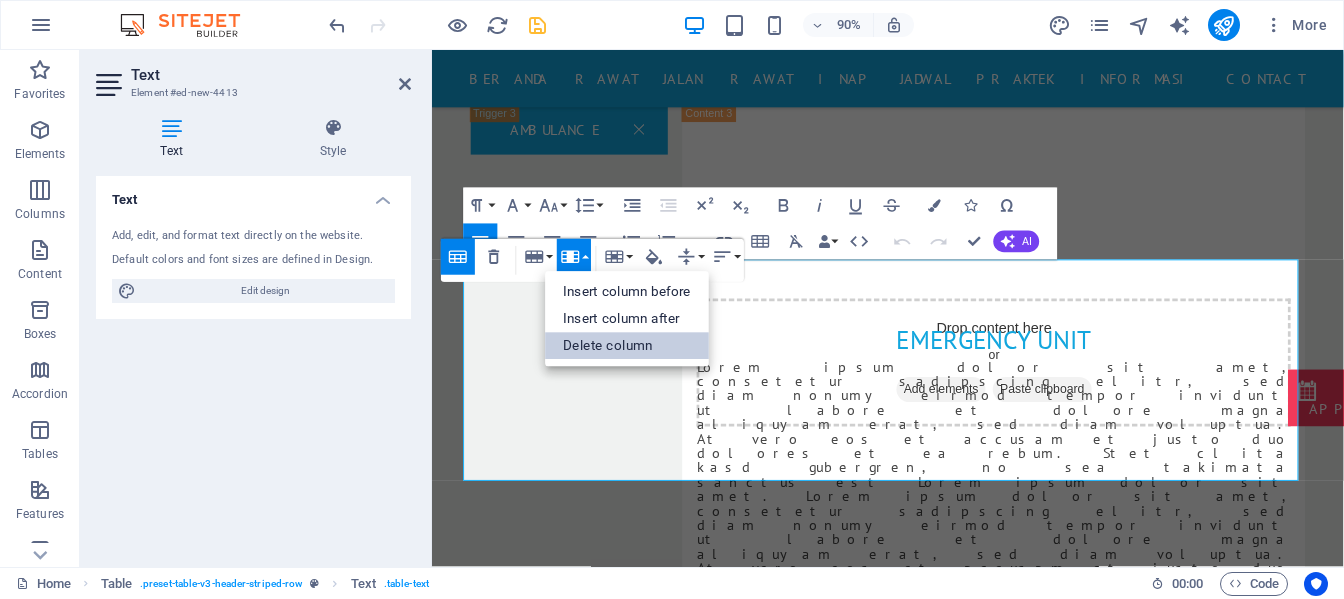 click on "Delete column" at bounding box center [627, 346] 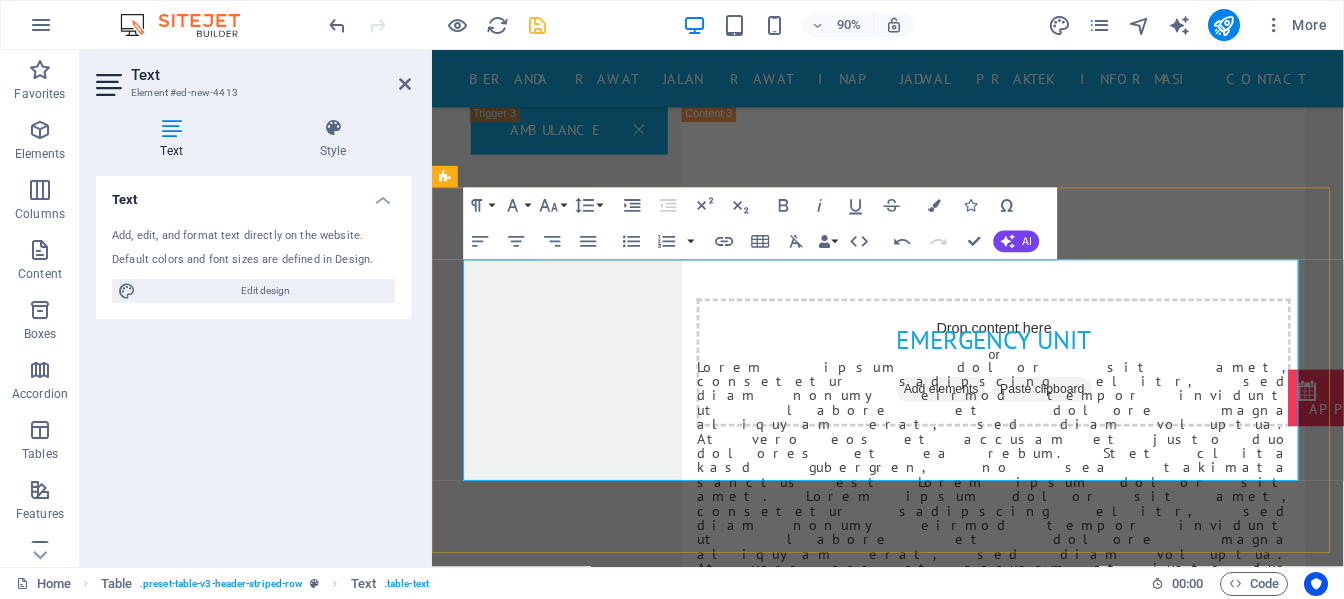 click on "Lorem" at bounding box center [641, 2131] 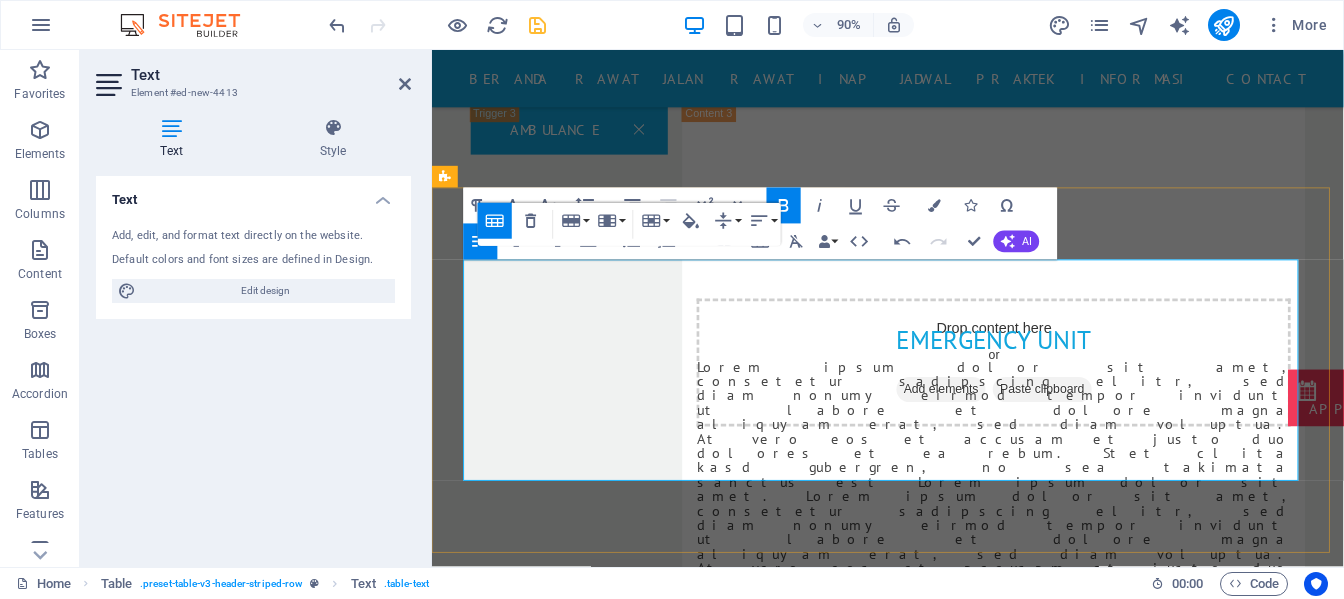 click on "Lorem" at bounding box center [641, 2131] 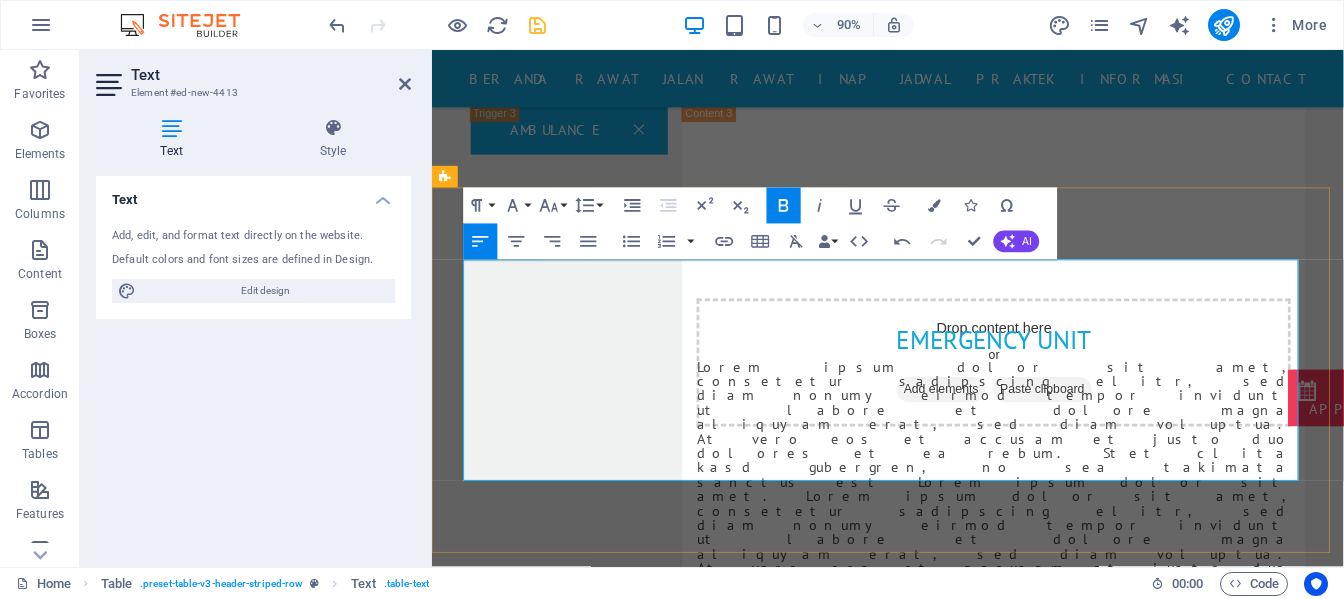 drag, startPoint x: 623, startPoint y: 312, endPoint x: 921, endPoint y: 310, distance: 298.0067 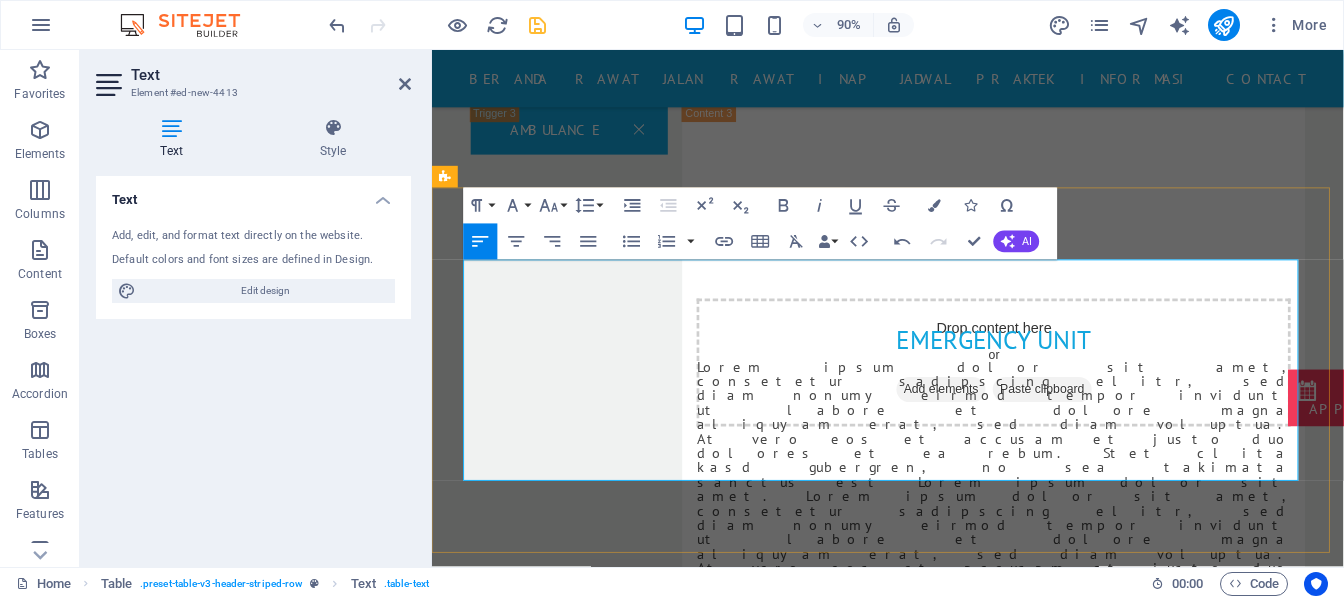 click on "Dolor" at bounding box center [1259, 2131] 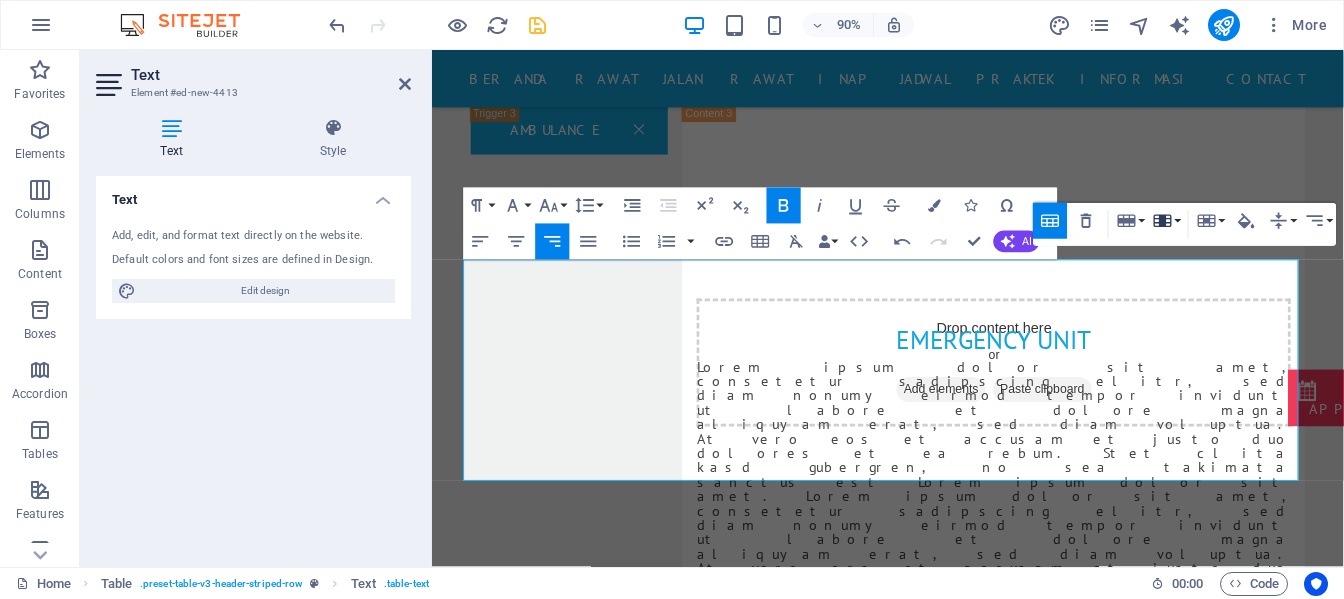 click on "Column" at bounding box center (1166, 221) 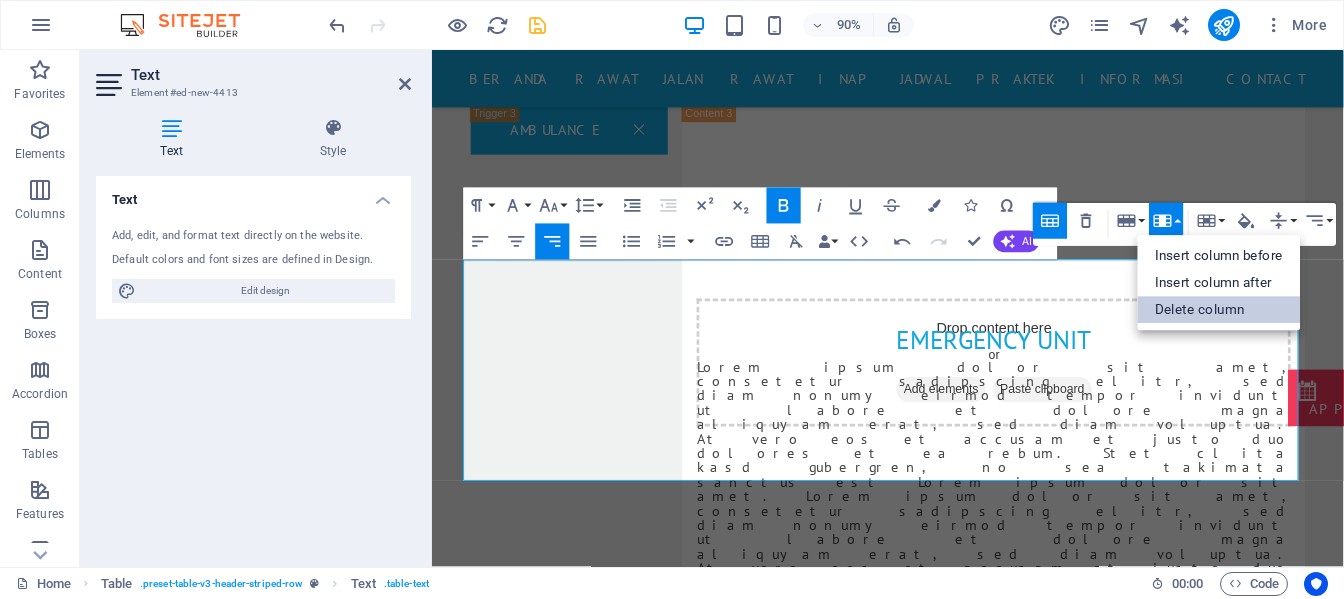 click on "Delete column" at bounding box center [1219, 310] 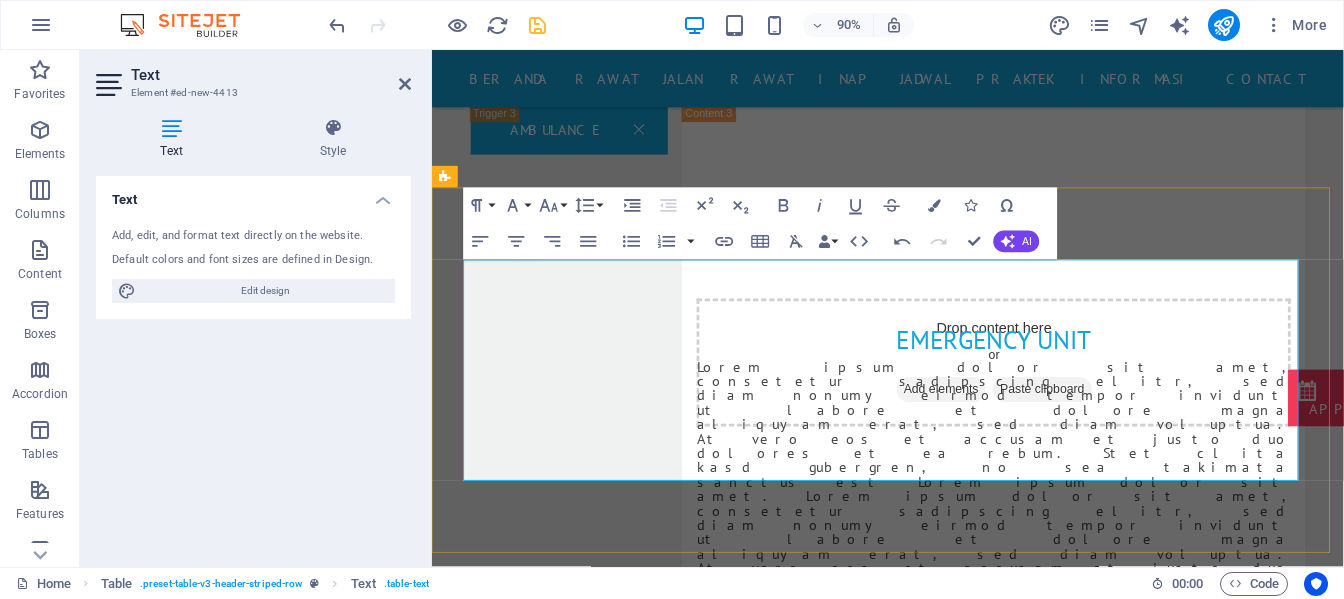click on "HARI BUKA" at bounding box center (1179, 2131) 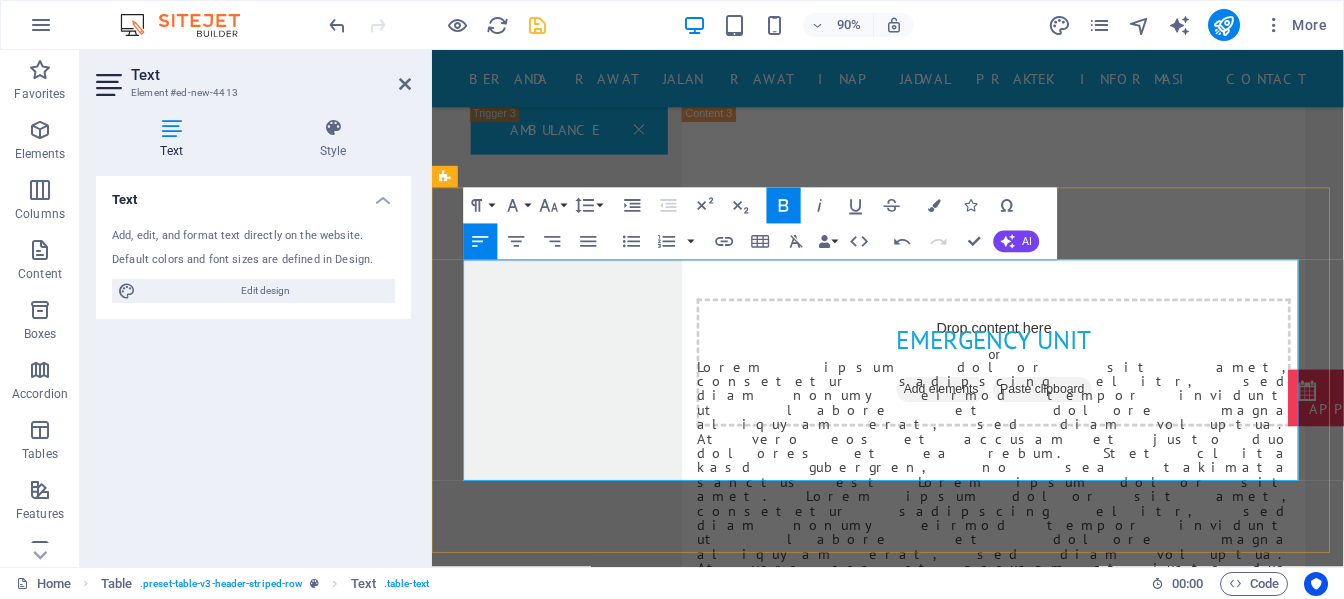 click on "POLIKLINIK" at bounding box center (521, 2131) 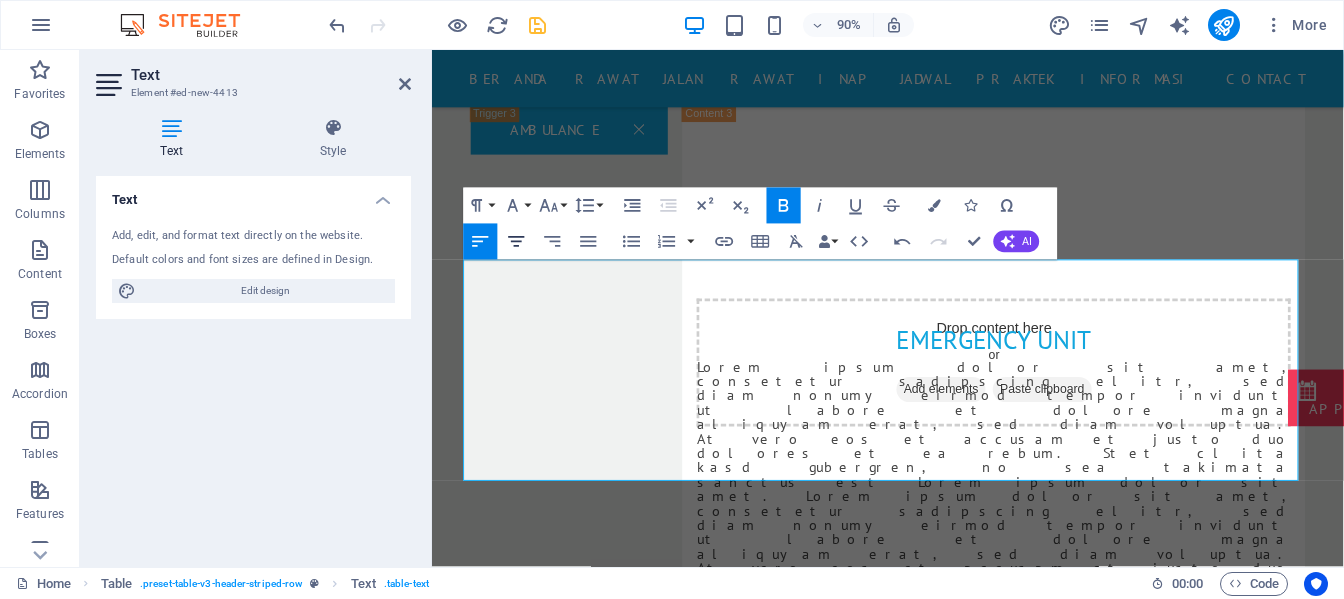 click 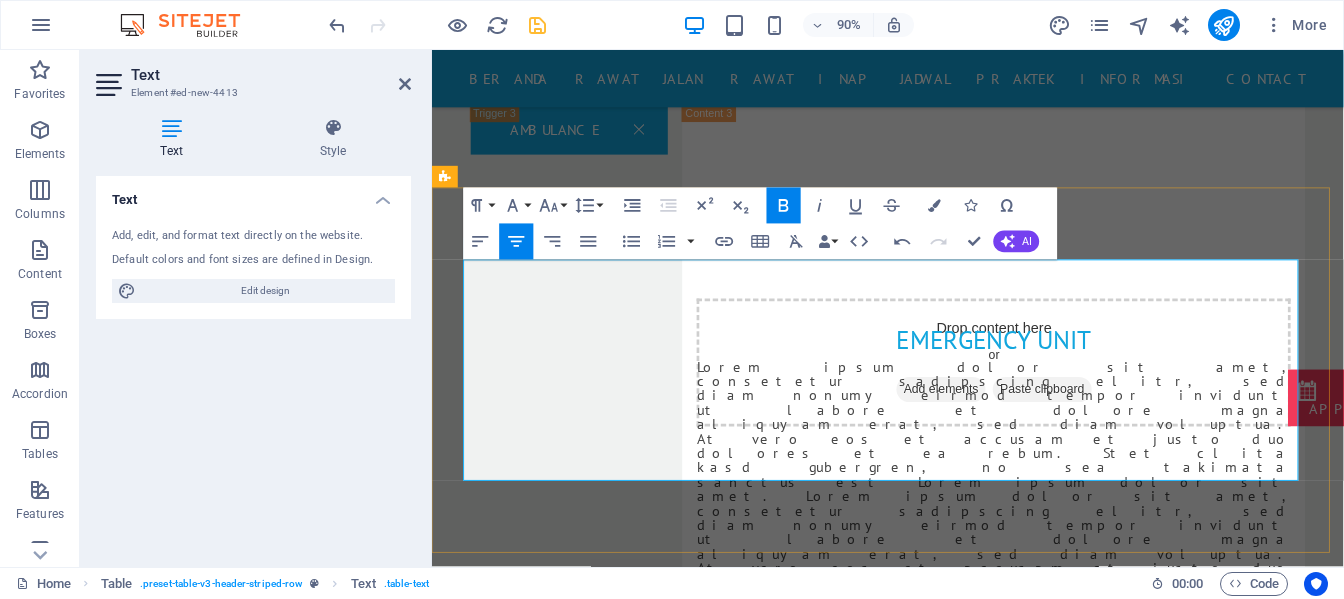 click on "HARI BUKA" at bounding box center [1179, 2131] 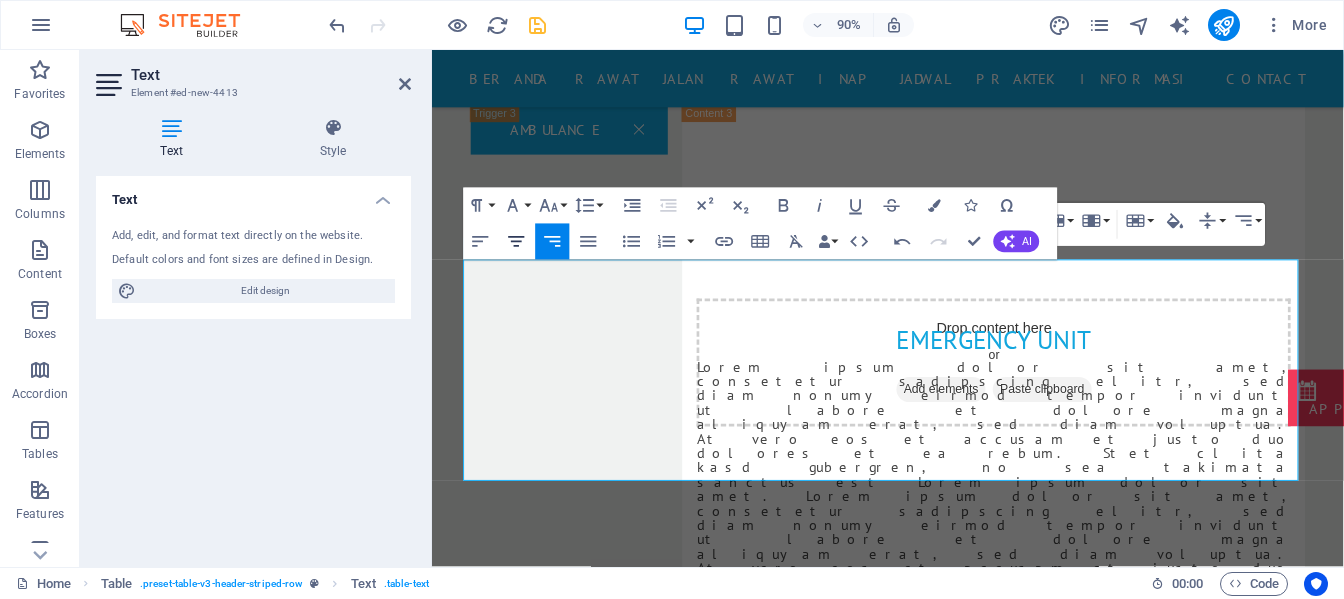 click 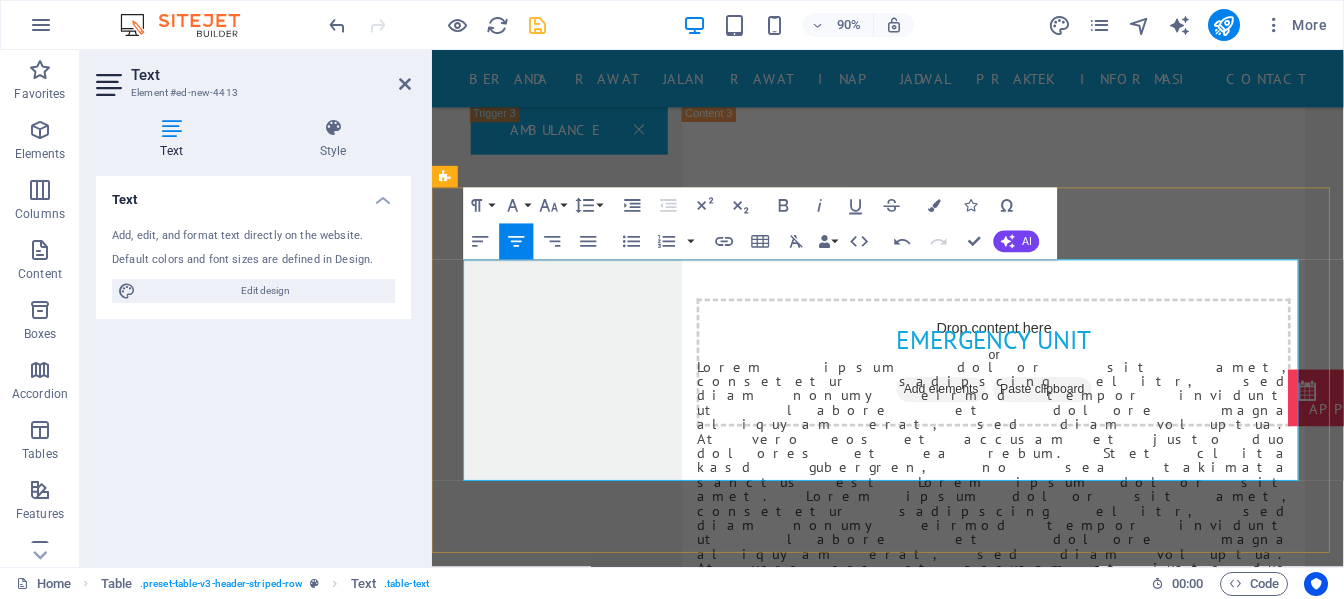 click on "Lorem" at bounding box center (716, 2172) 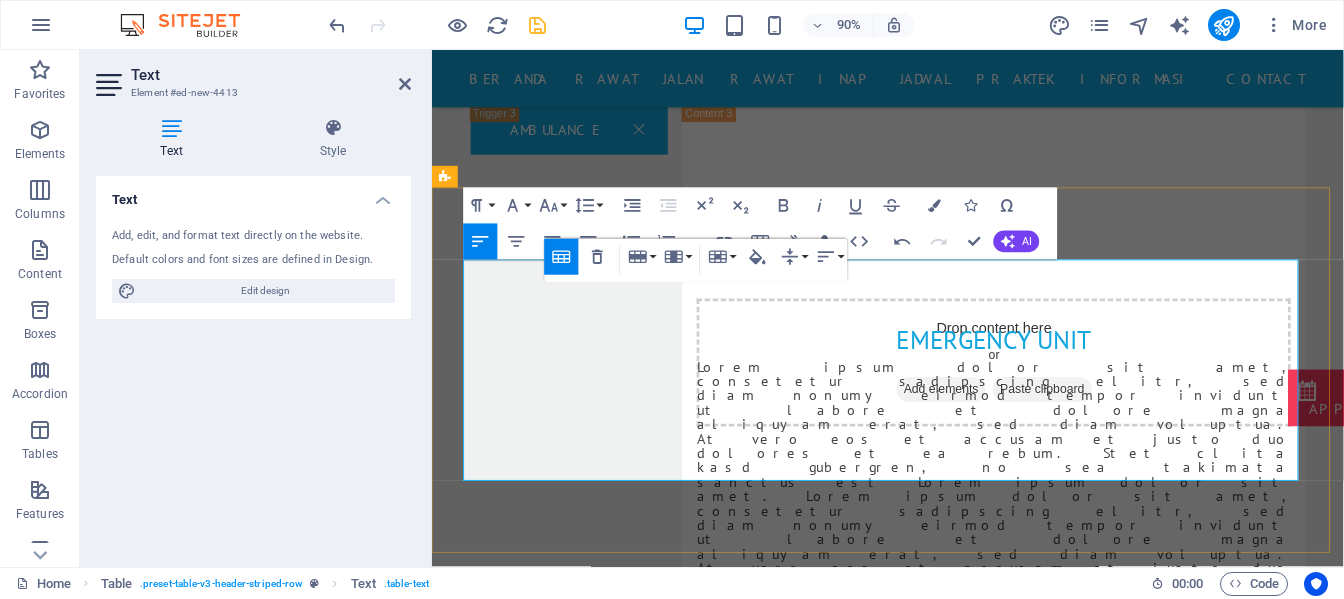 click on "Lorem" at bounding box center (716, 2172) 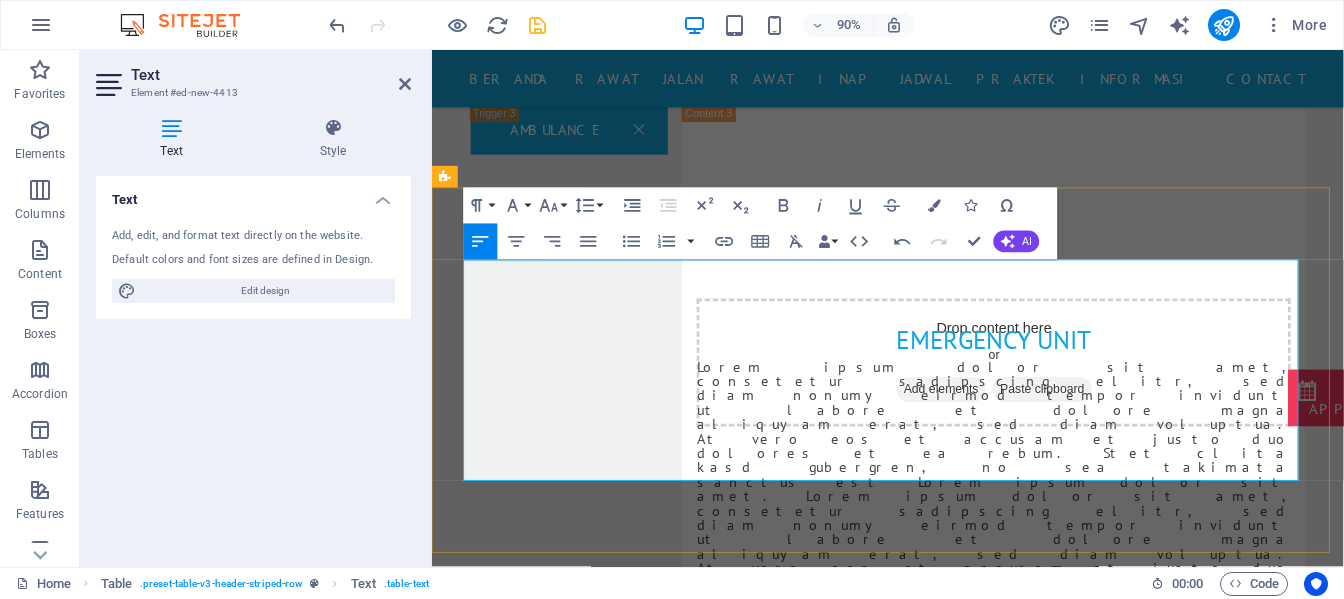 drag, startPoint x: 628, startPoint y: 346, endPoint x: 478, endPoint y: 331, distance: 150.74814 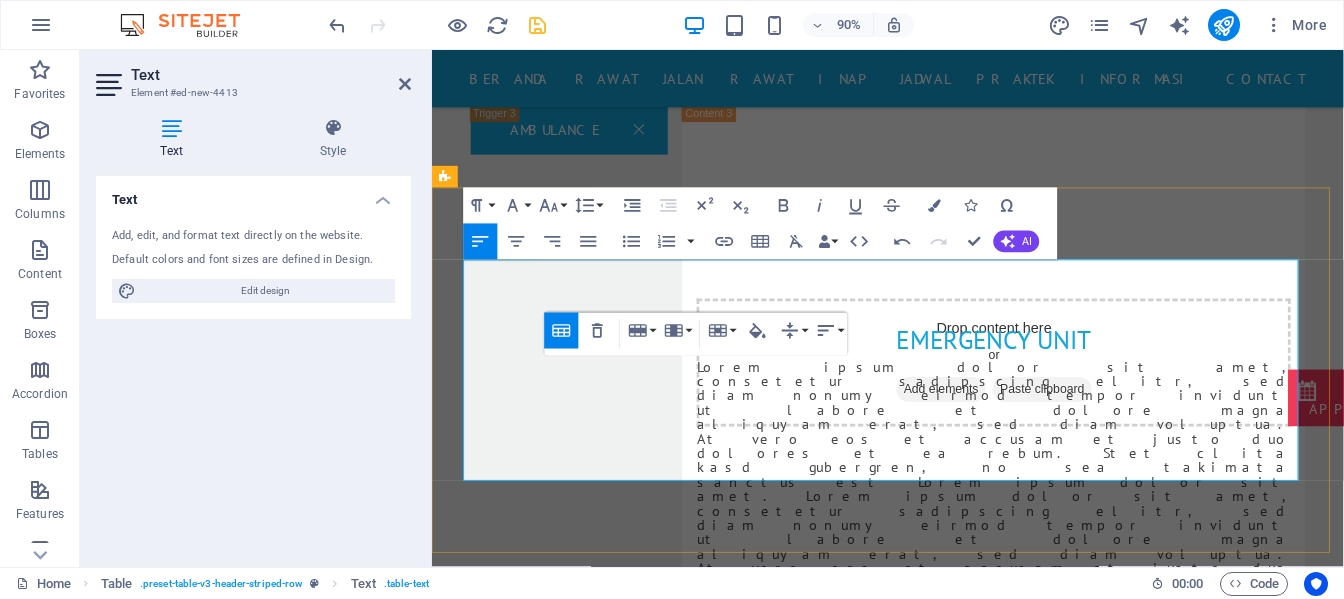 click on "Lorem" at bounding box center (716, 2254) 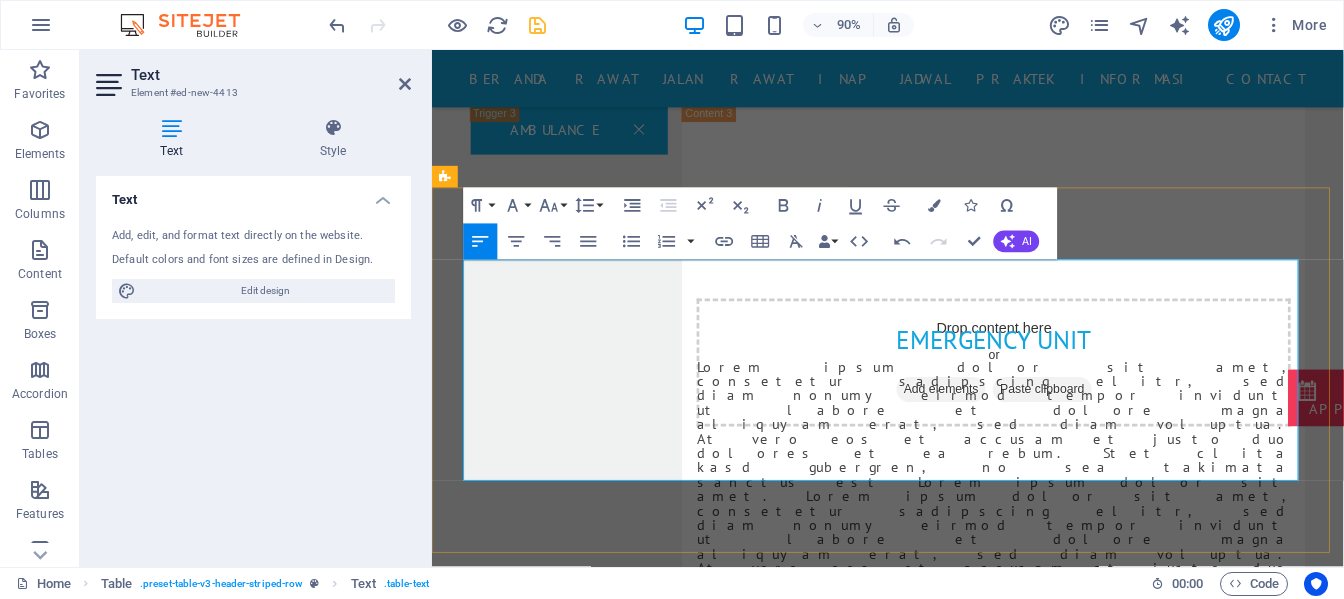 click on "Lorem" at bounding box center (716, 2254) 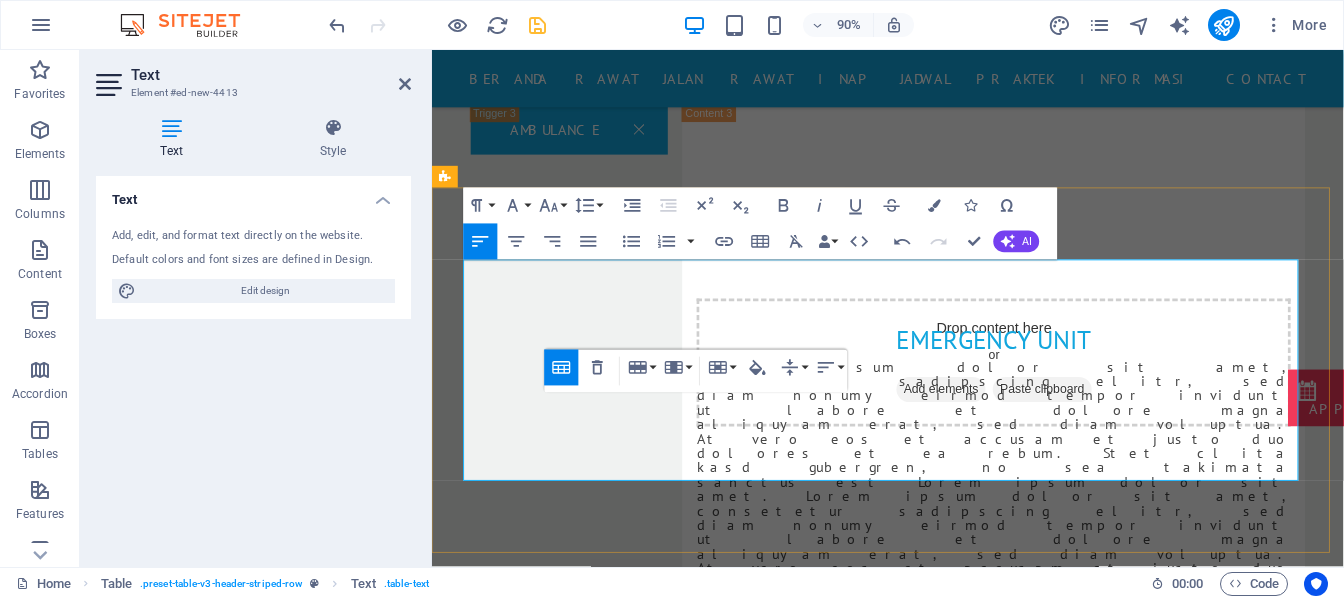 click on "Lorem" at bounding box center [716, 2295] 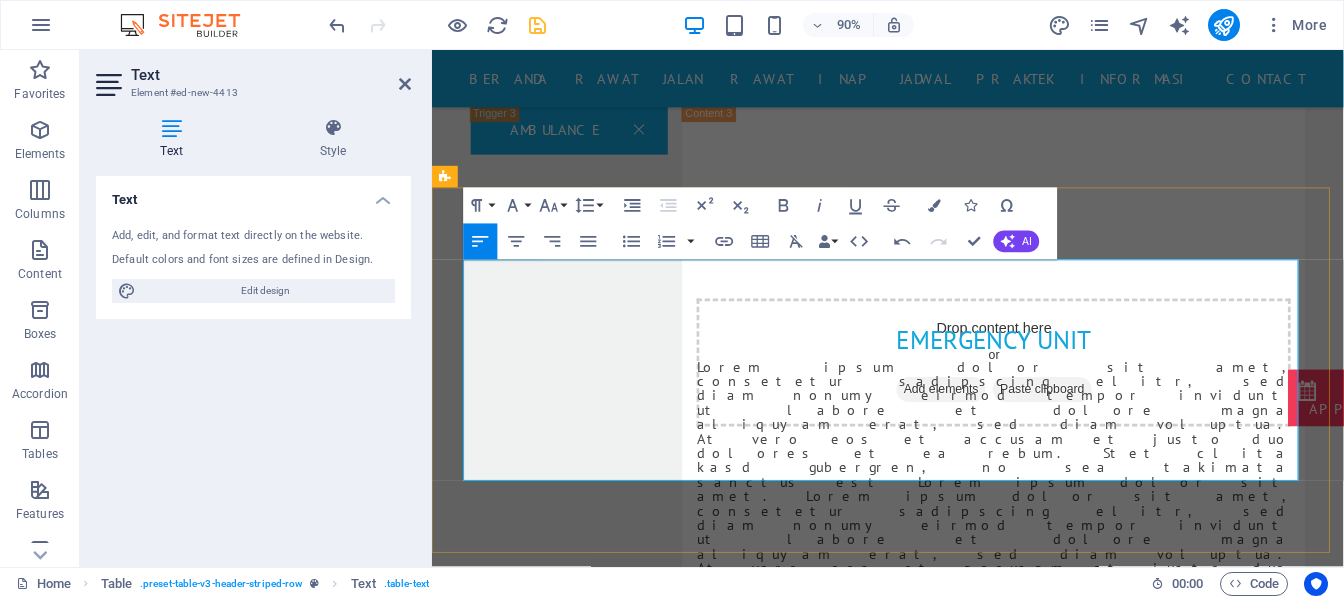 click on "POLI BEDAH" at bounding box center [716, 2254] 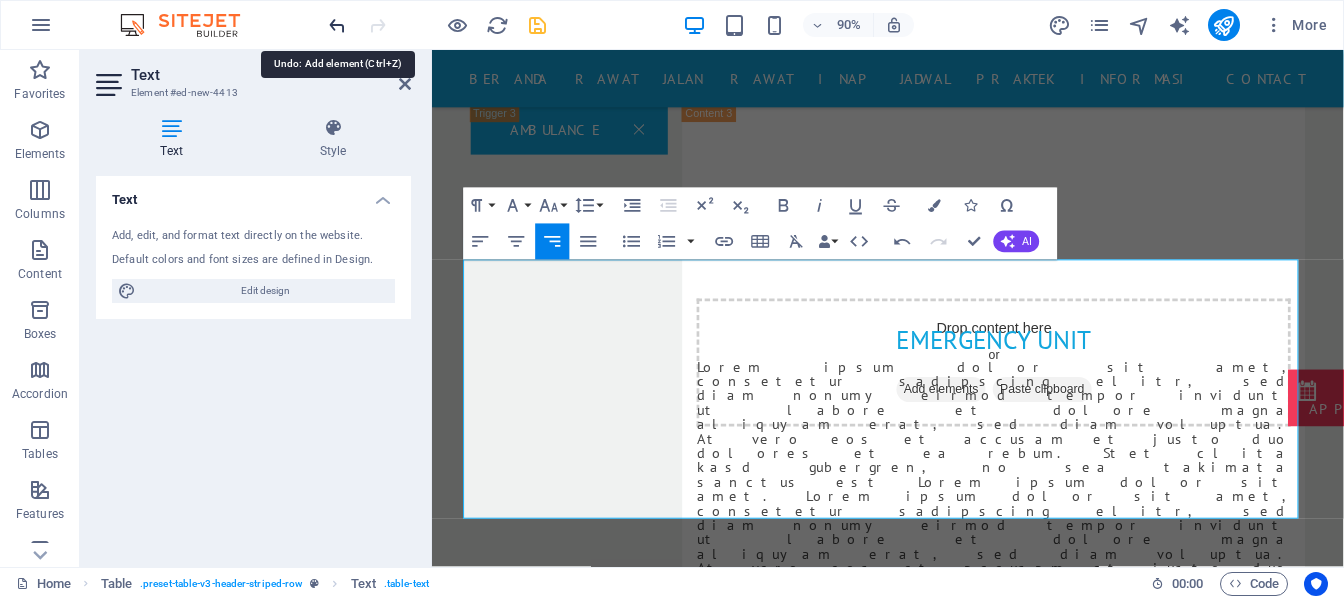 click at bounding box center (337, 25) 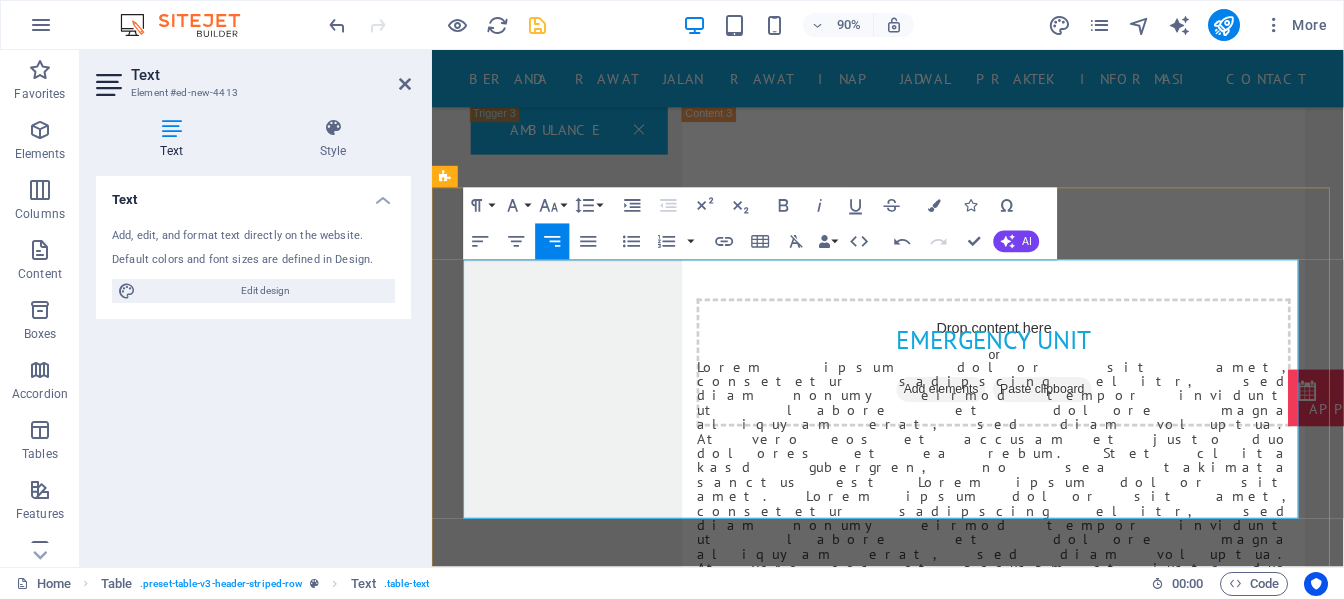 click on "POLI BEDAH UMUM" at bounding box center [716, 2308] 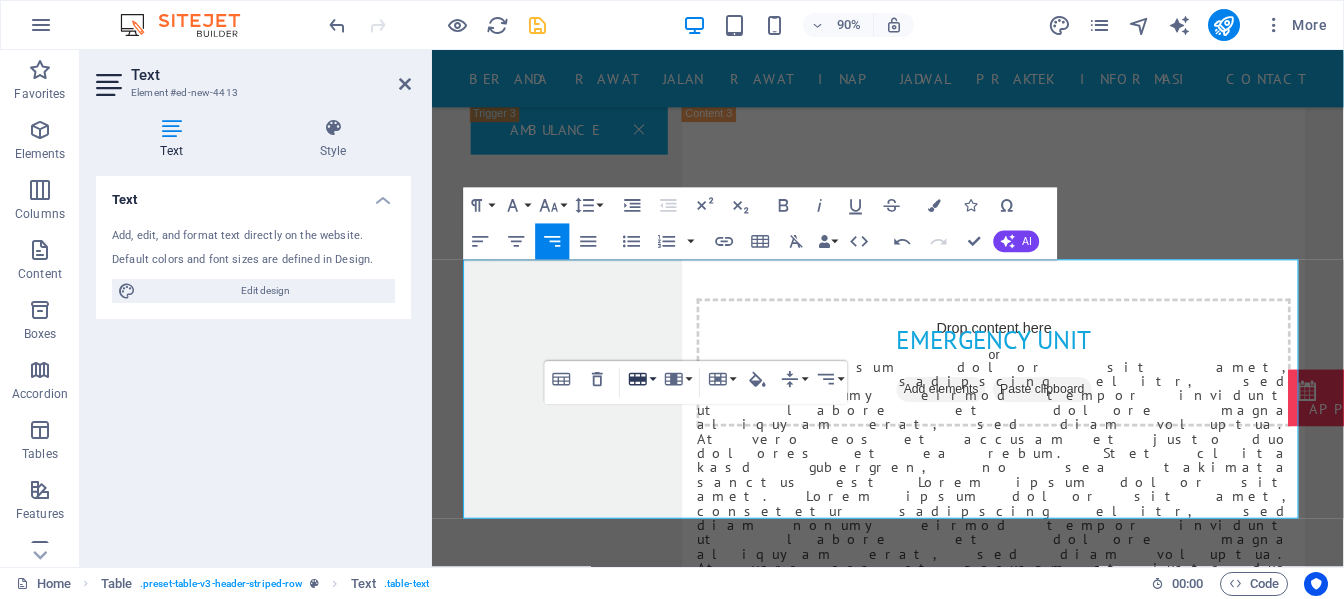 click on "Row" at bounding box center [642, 380] 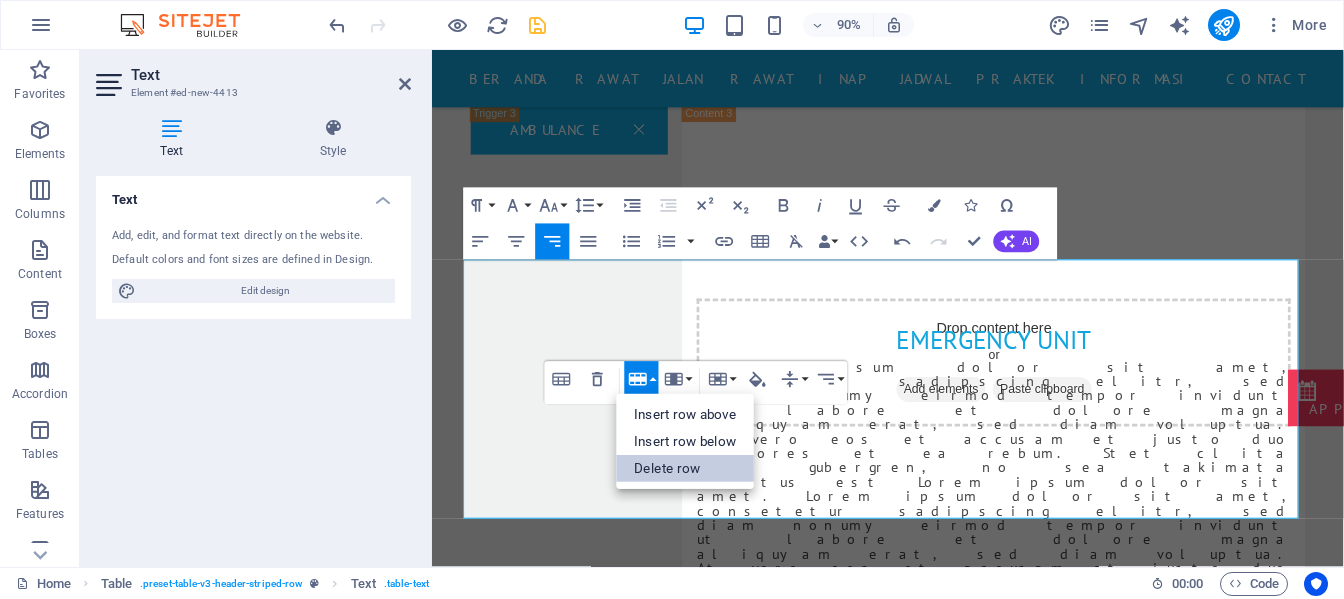 click on "Delete row" at bounding box center (686, 468) 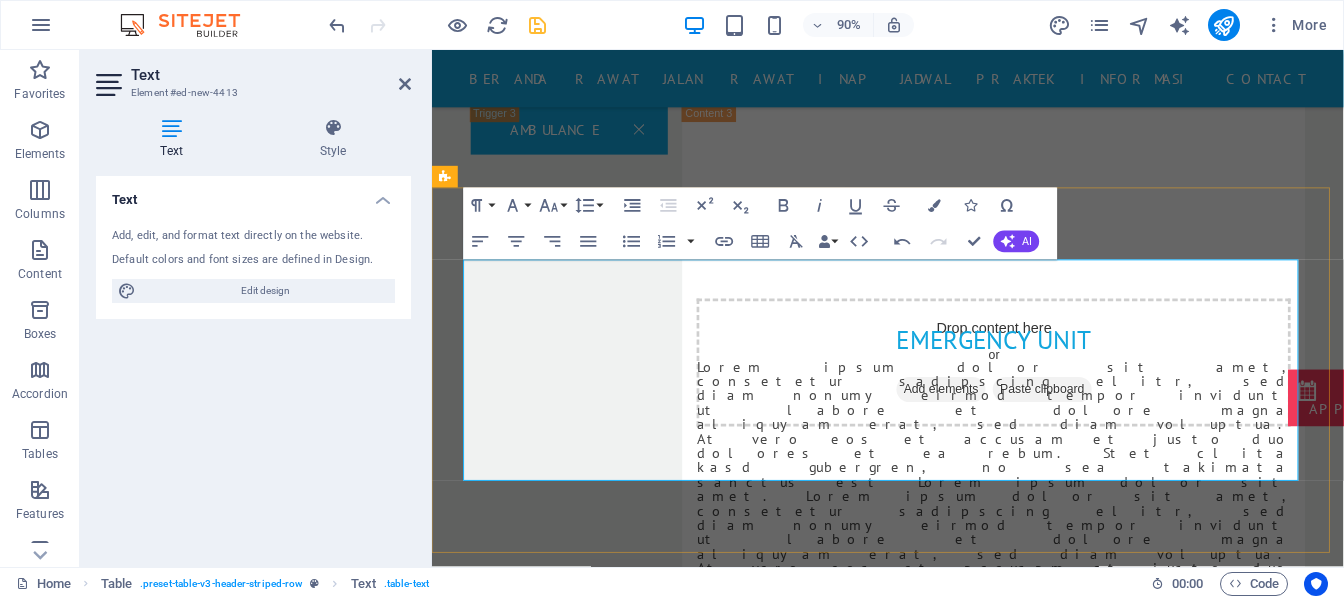 click at bounding box center (716, 2254) 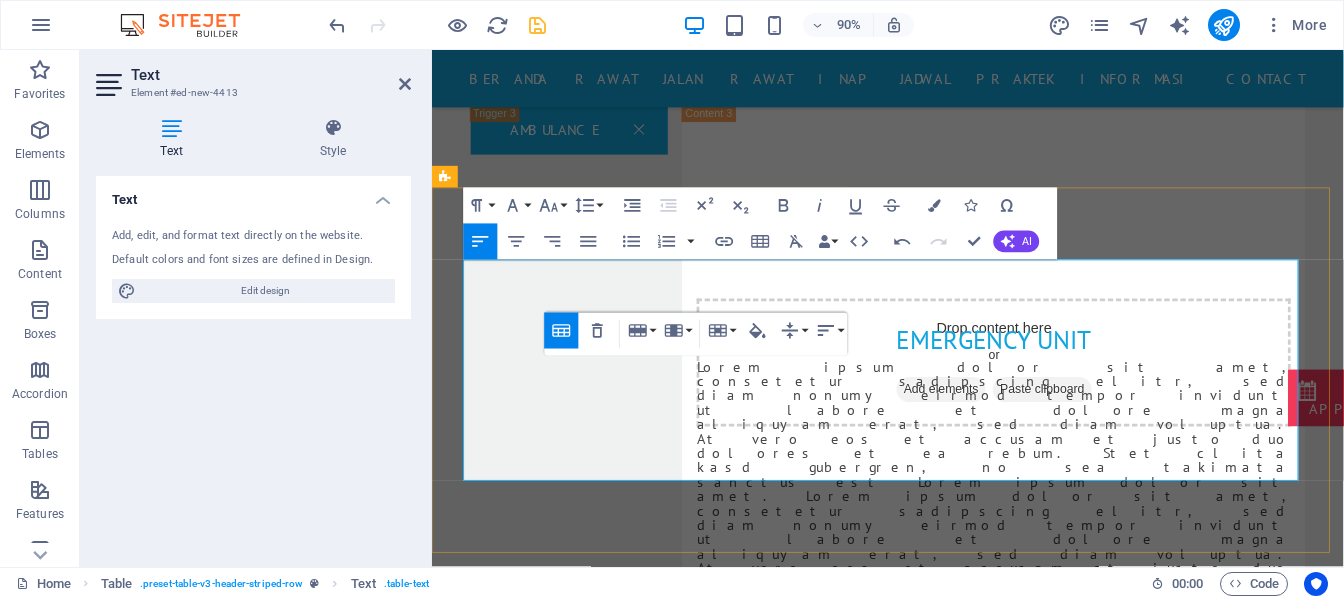 click at bounding box center (716, 2295) 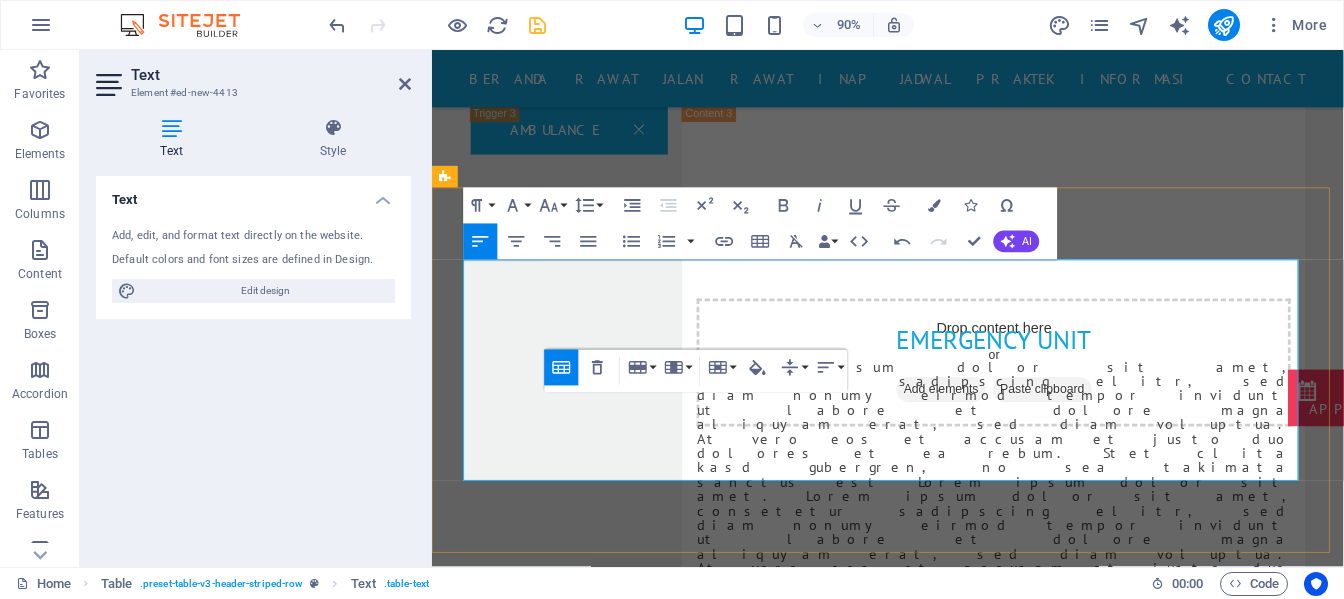click on "Lorem" at bounding box center (716, 2336) 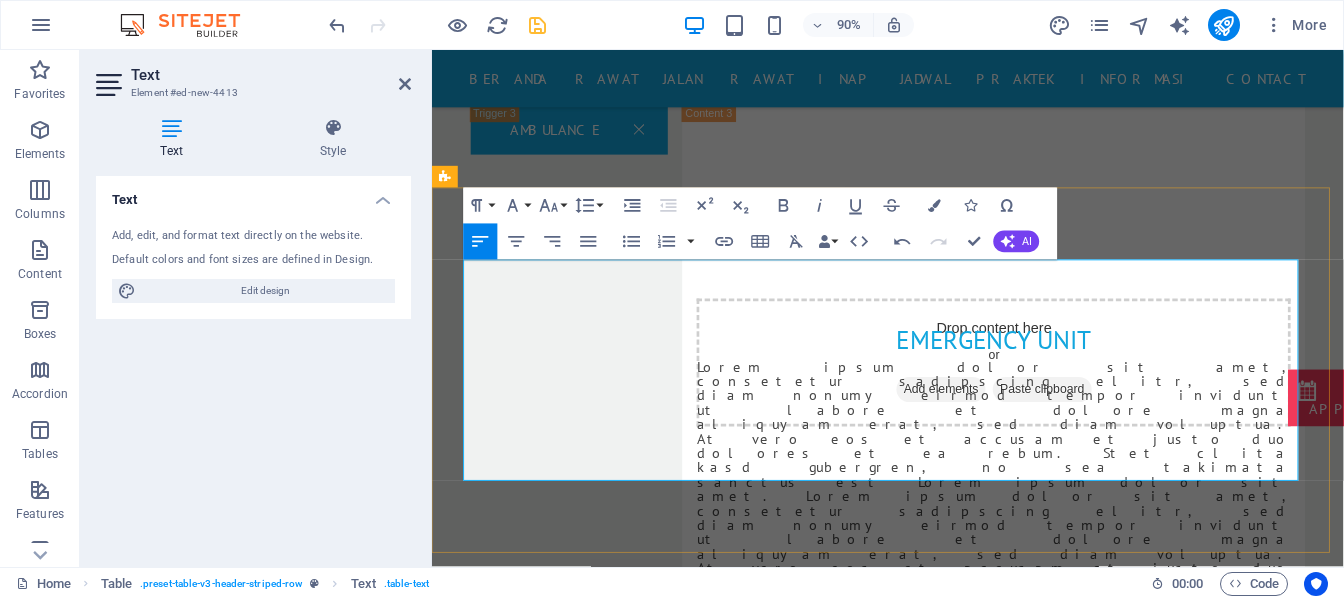 click on "Lorem" at bounding box center [716, 2336] 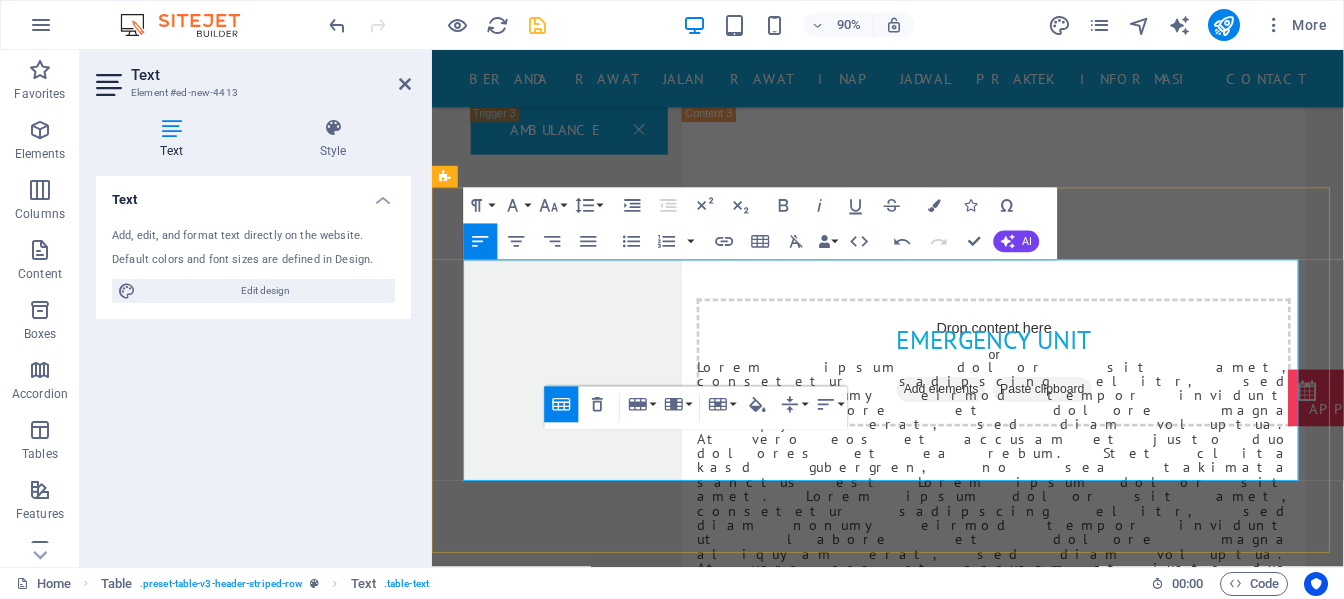 click on "Lorem" at bounding box center (716, 2336) 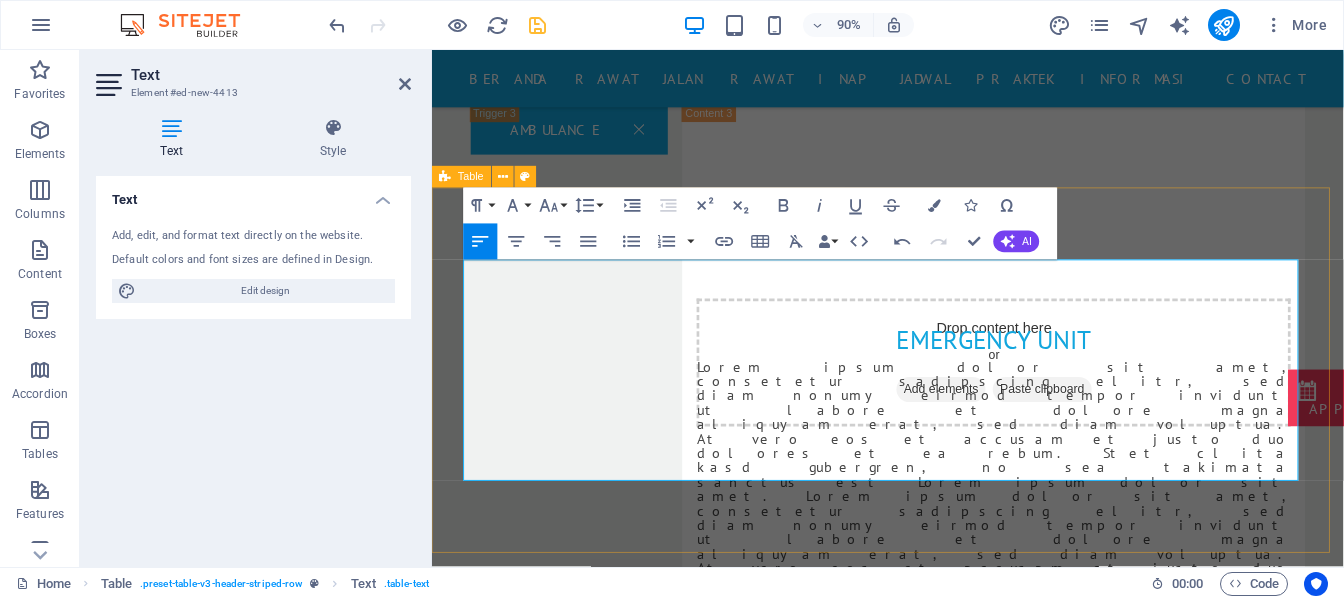click on "POLIKLINIK HARI BUKA POLI ANAK Ipsum POLI JANTUNG Ipsum POLI DALAM Ipsum POLI SARAF Ipsum POLI Ipsum" at bounding box center [938, 2234] 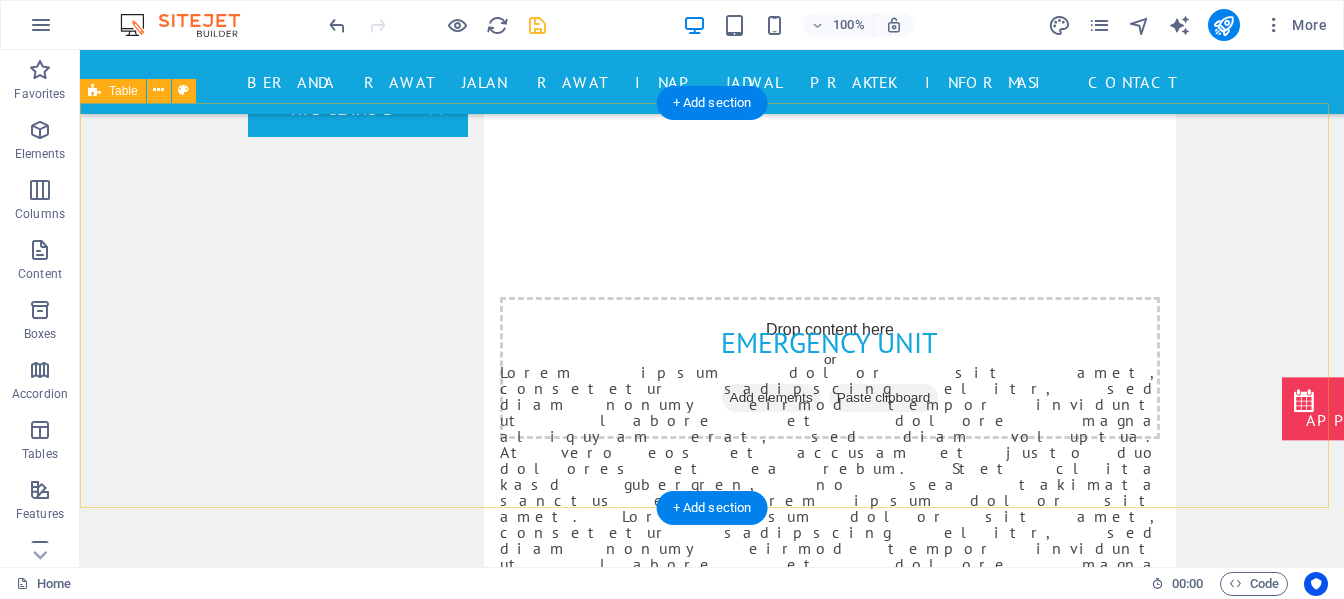scroll, scrollTop: 3123, scrollLeft: 0, axis: vertical 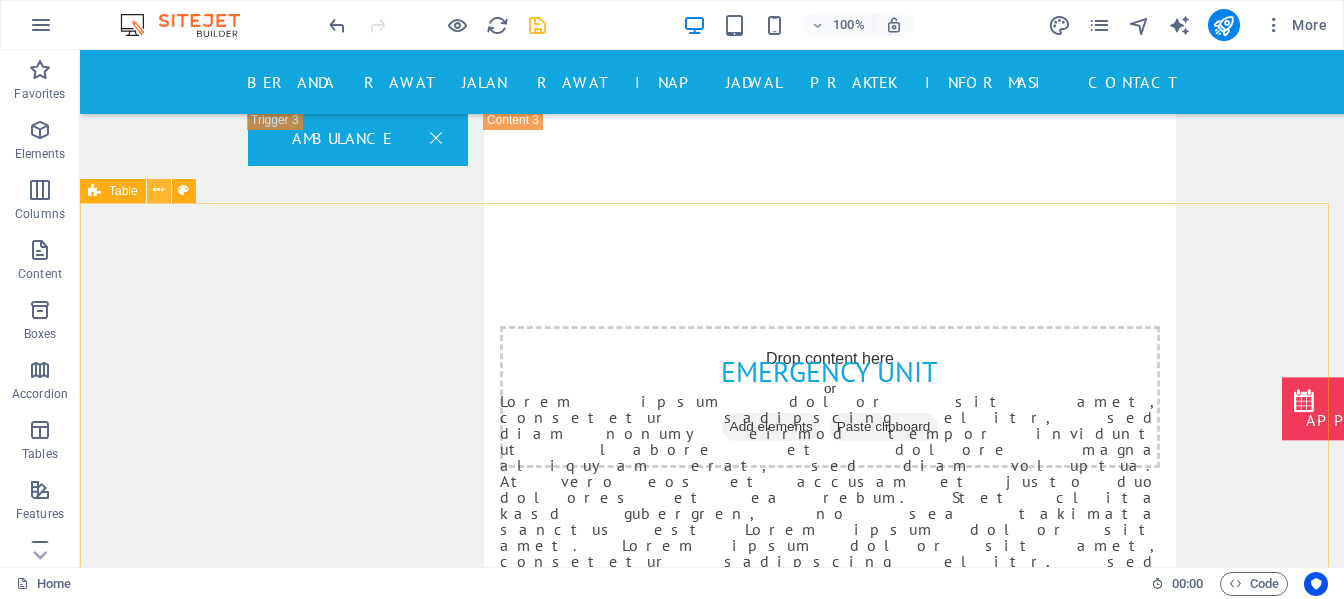 click at bounding box center (158, 190) 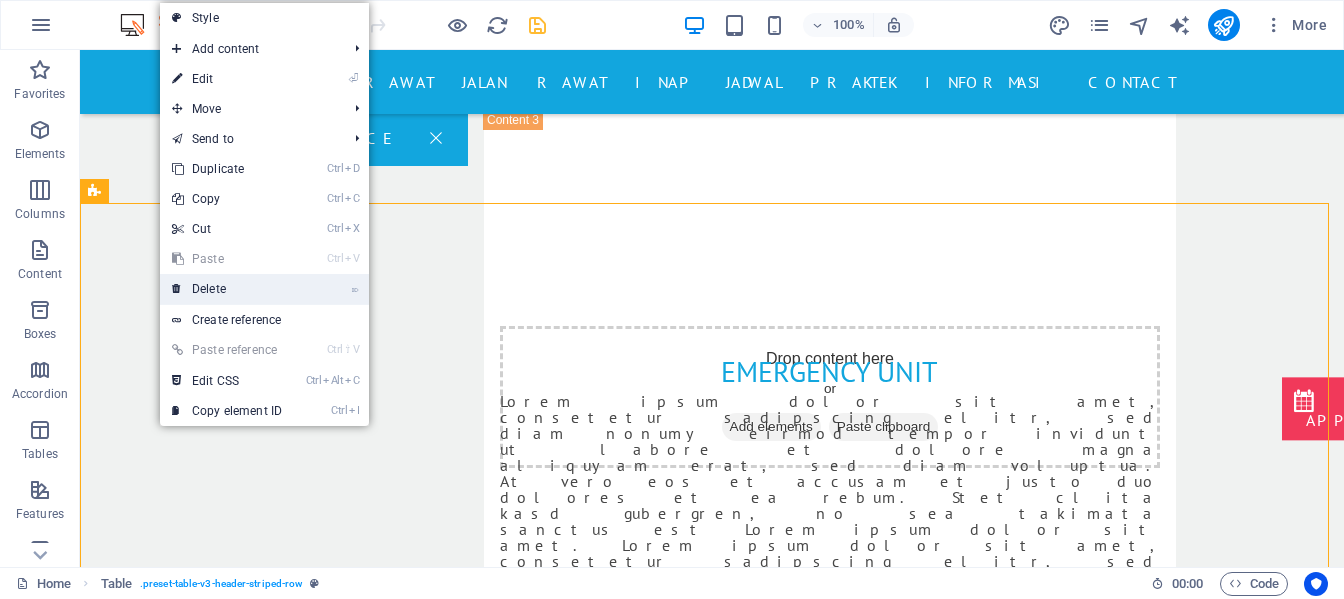 click on "⌦  Delete" at bounding box center [227, 289] 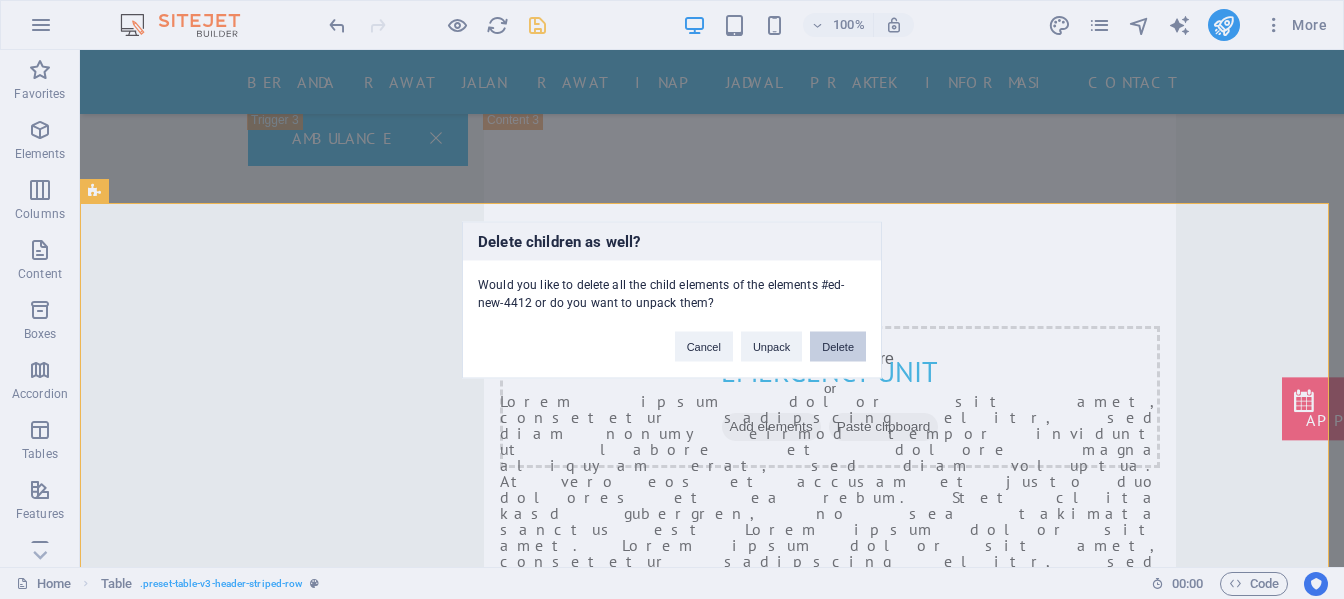 drag, startPoint x: 833, startPoint y: 337, endPoint x: 753, endPoint y: 288, distance: 93.813644 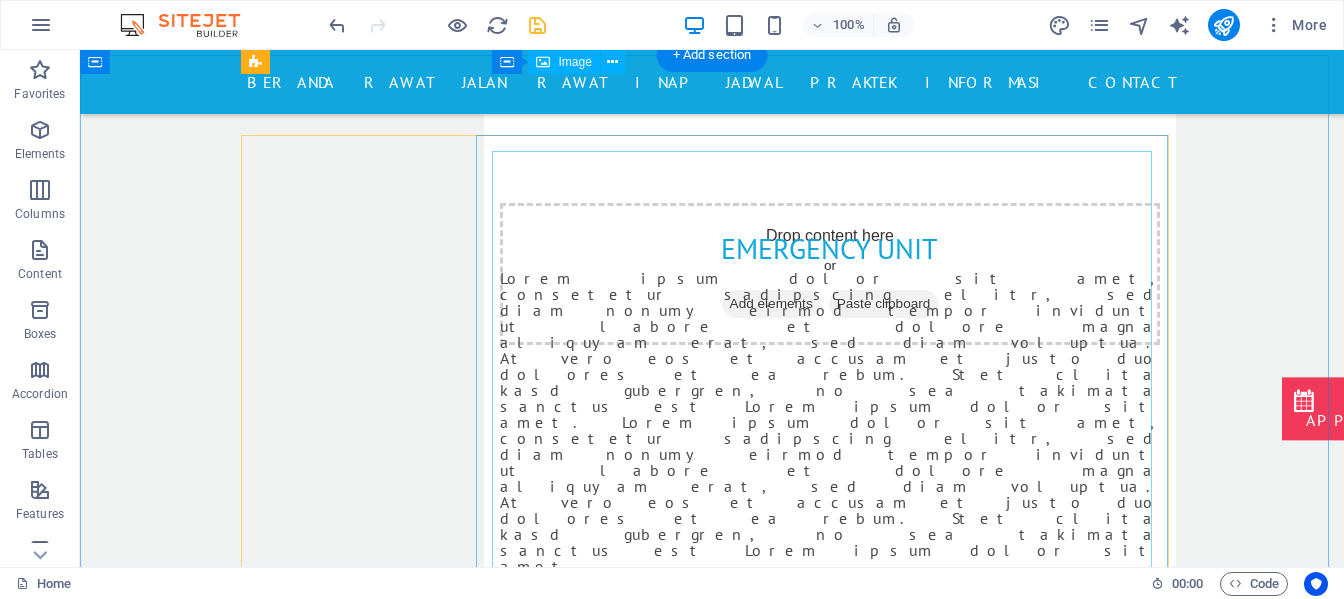 scroll, scrollTop: 3223, scrollLeft: 0, axis: vertical 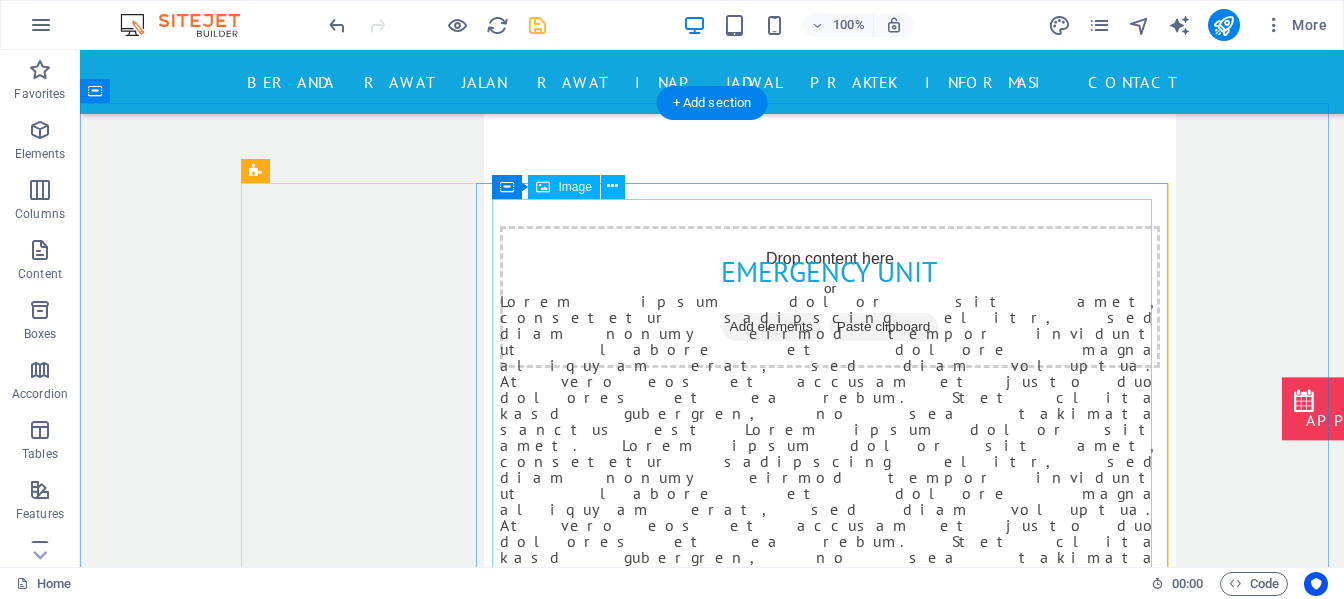 click at bounding box center (1087, 7183) 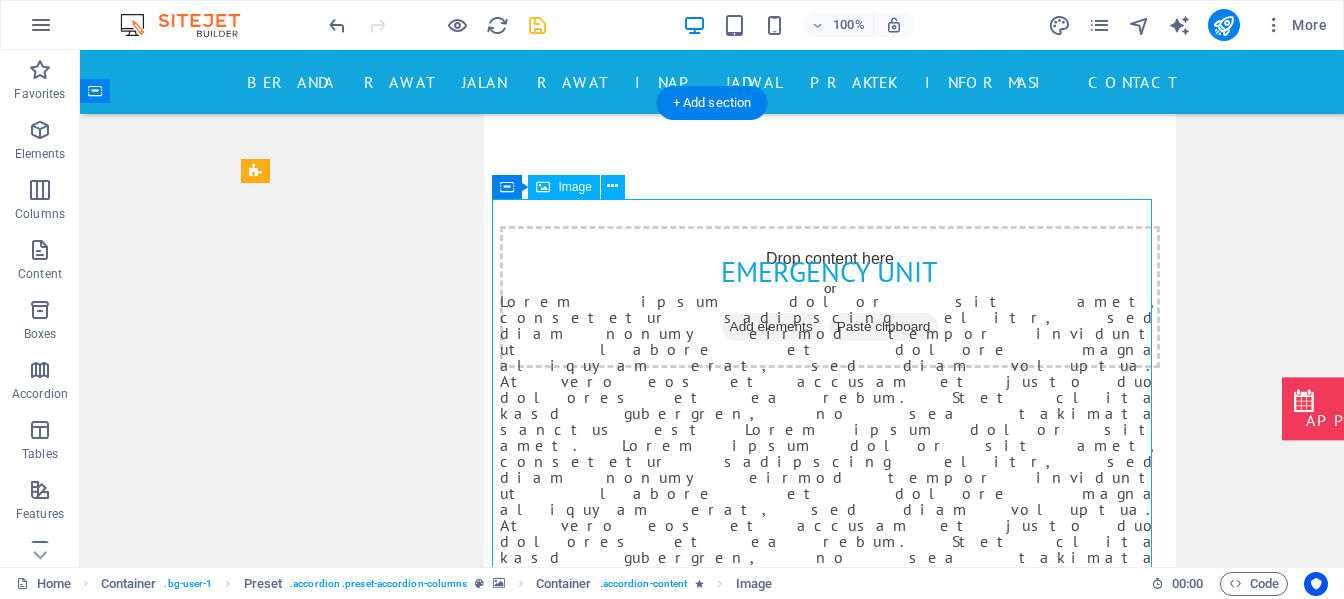 click at bounding box center [1087, 7183] 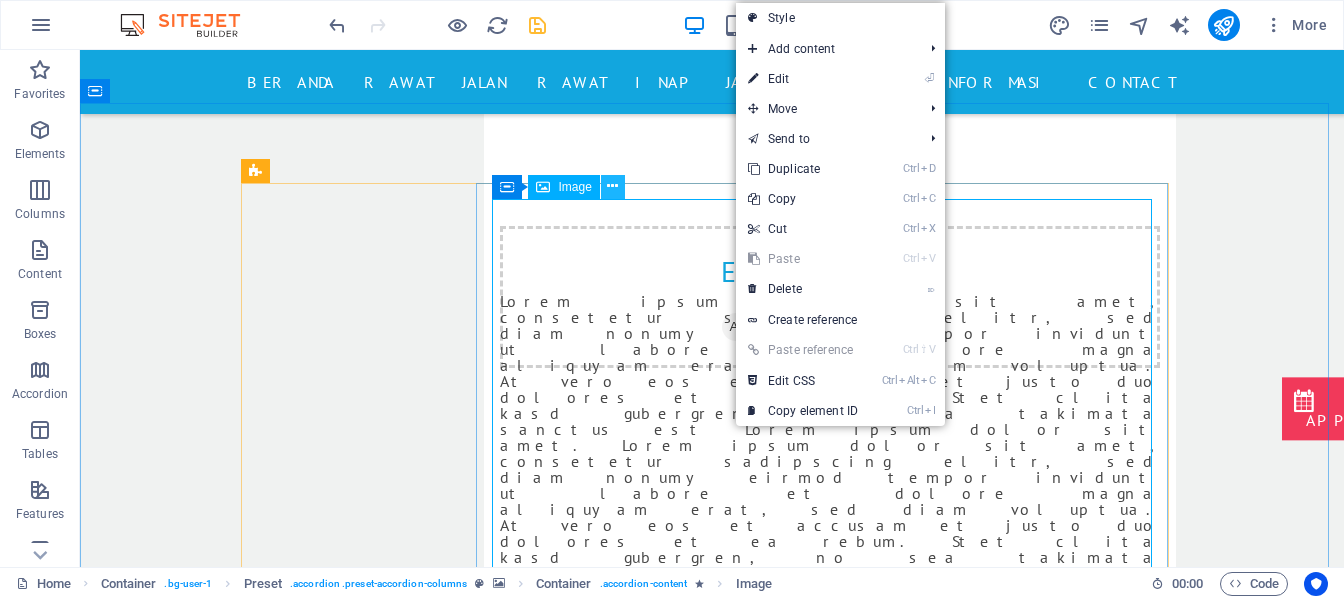 click at bounding box center [613, 187] 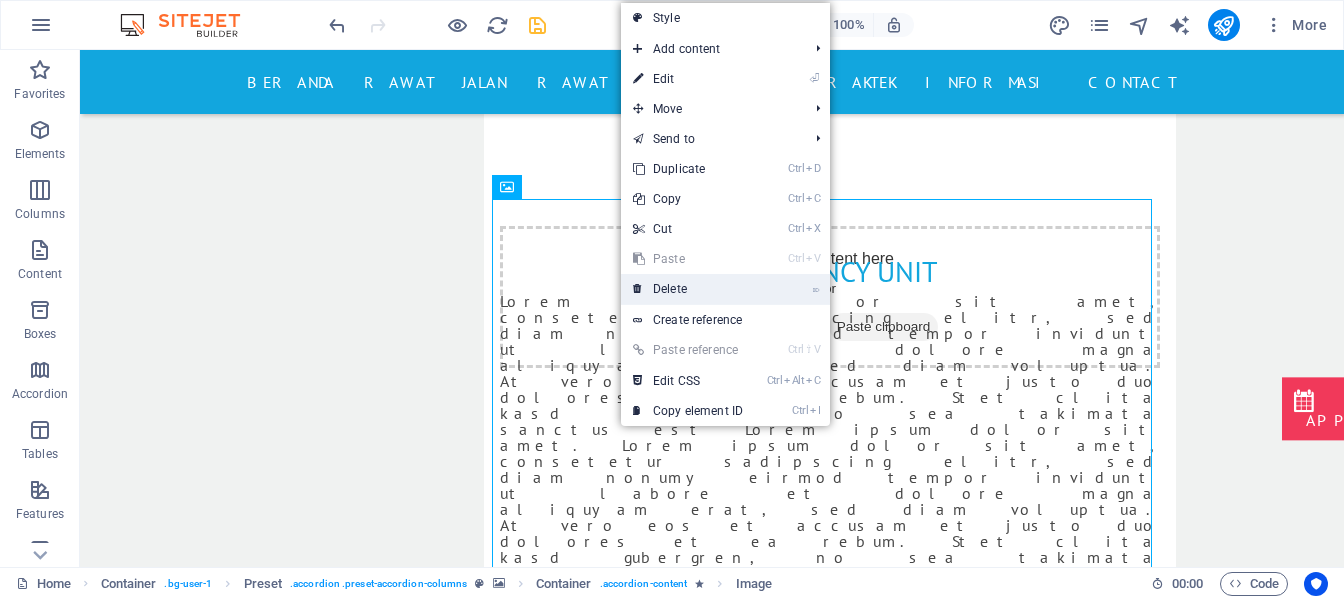 click on "⌦  Delete" at bounding box center [688, 289] 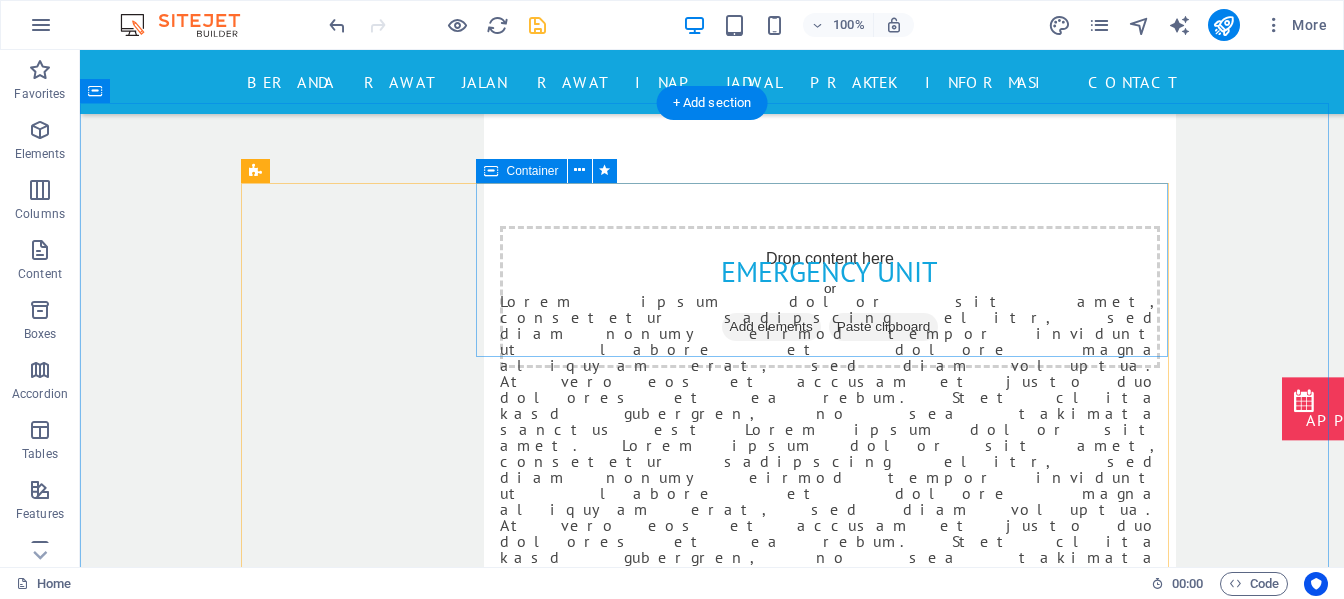 click on "Add elements" at bounding box center [1028, 6065] 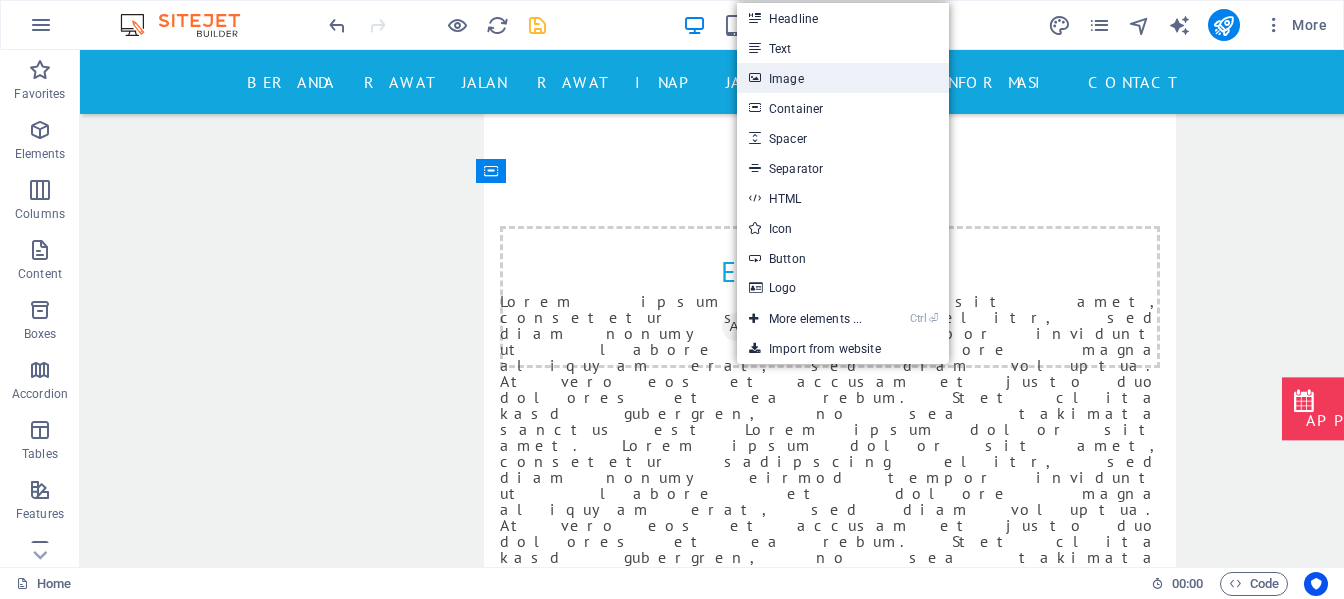 click on "Image" at bounding box center (843, 78) 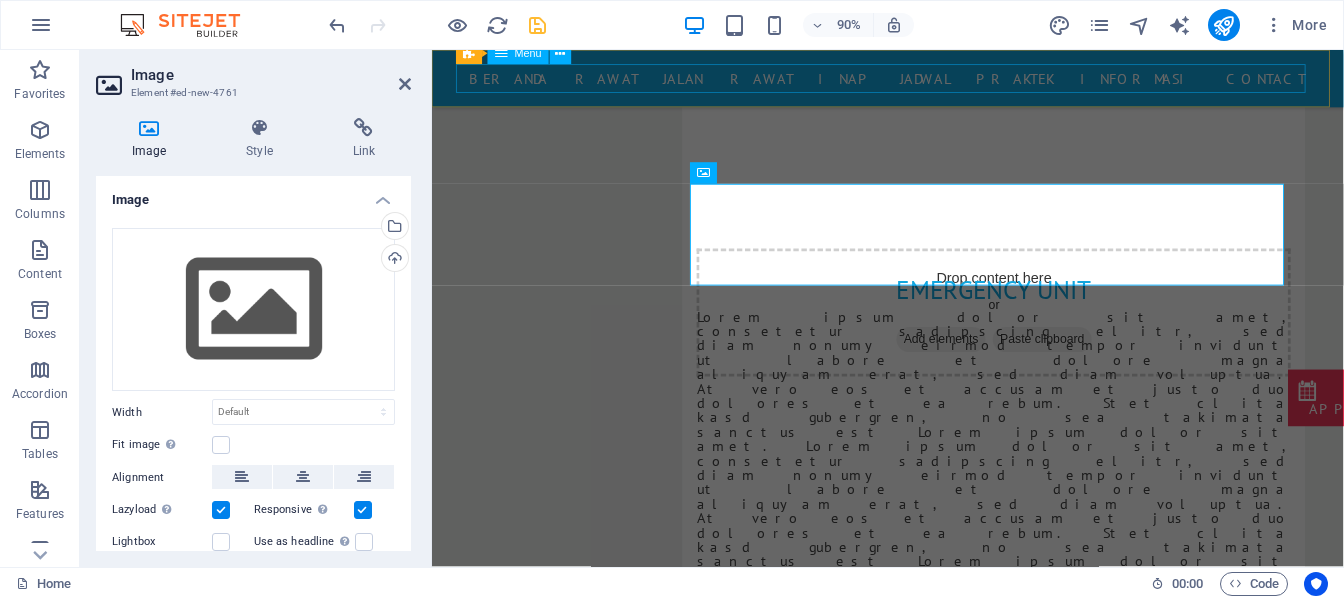 scroll, scrollTop: 3268, scrollLeft: 0, axis: vertical 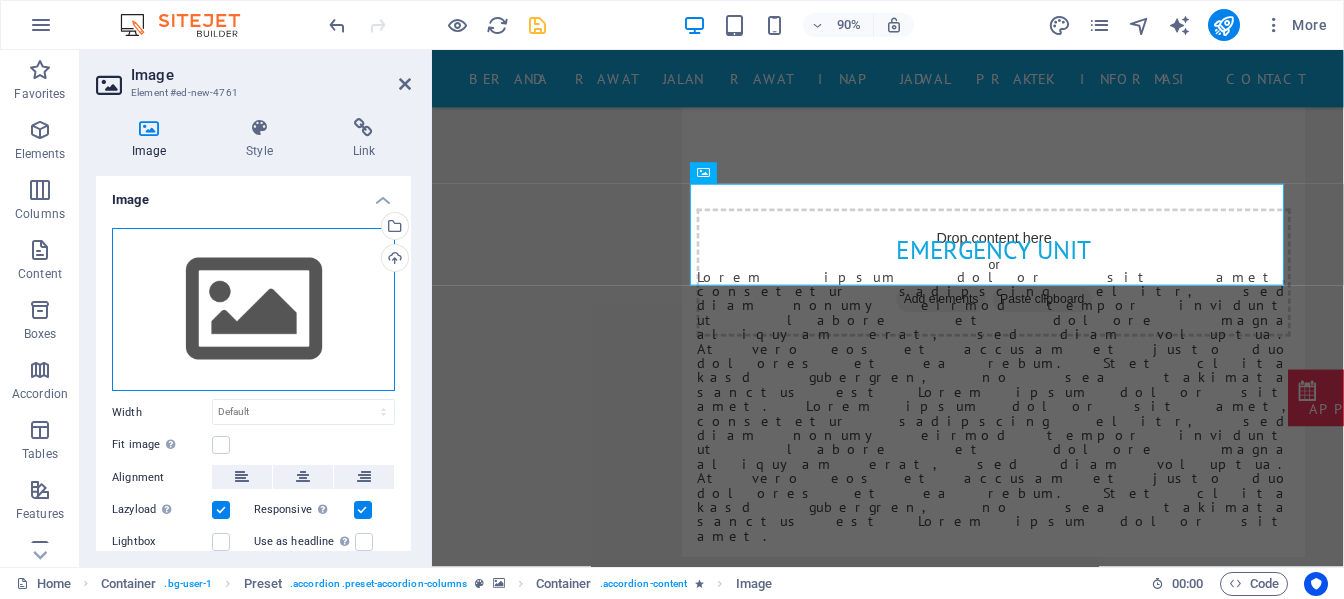 click on "Drag files here, click to choose files or select files from Files or our free stock photos & videos" at bounding box center (253, 310) 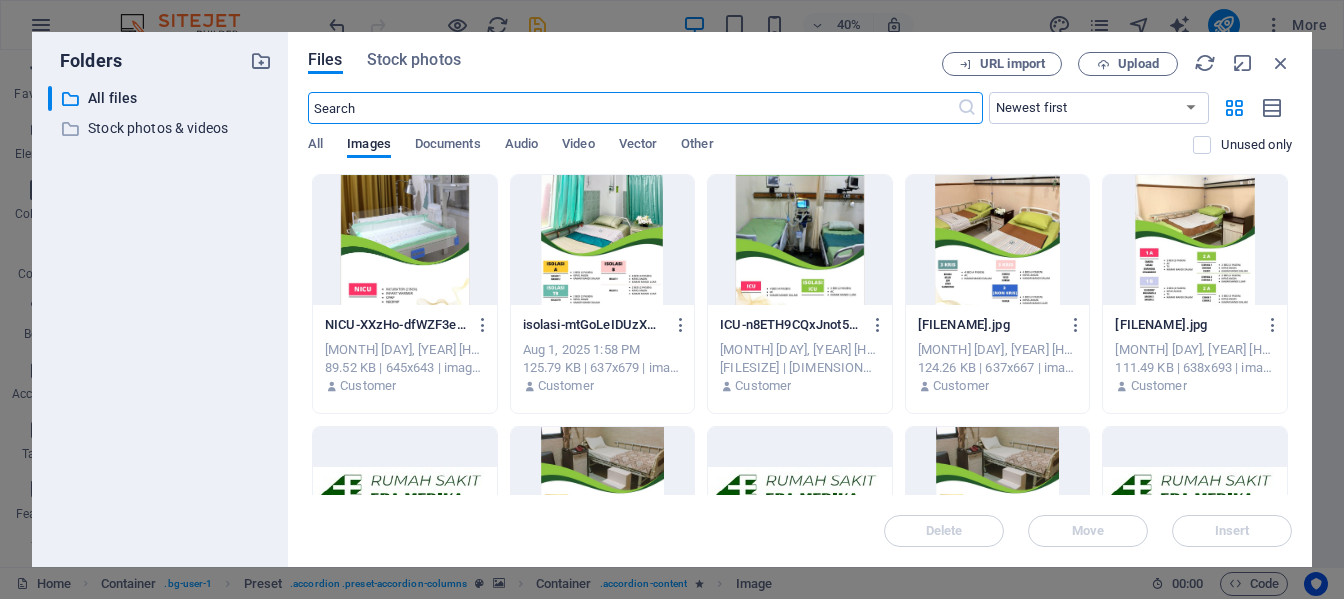 scroll, scrollTop: 3843, scrollLeft: 0, axis: vertical 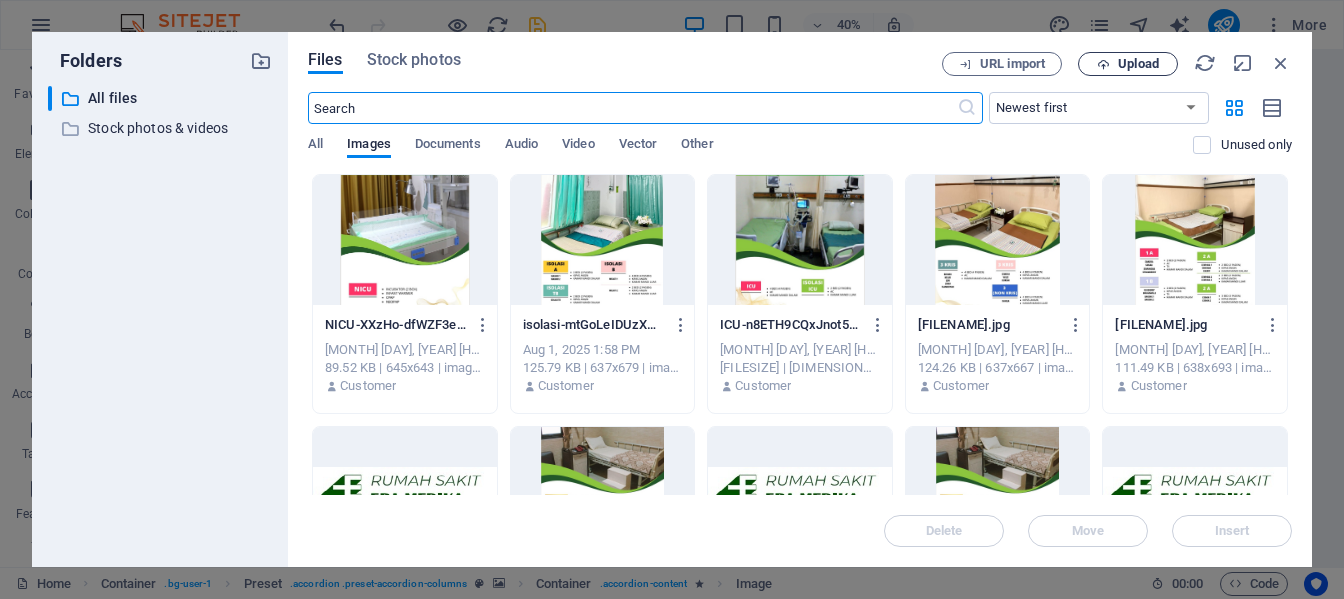 click on "Upload" at bounding box center [1138, 64] 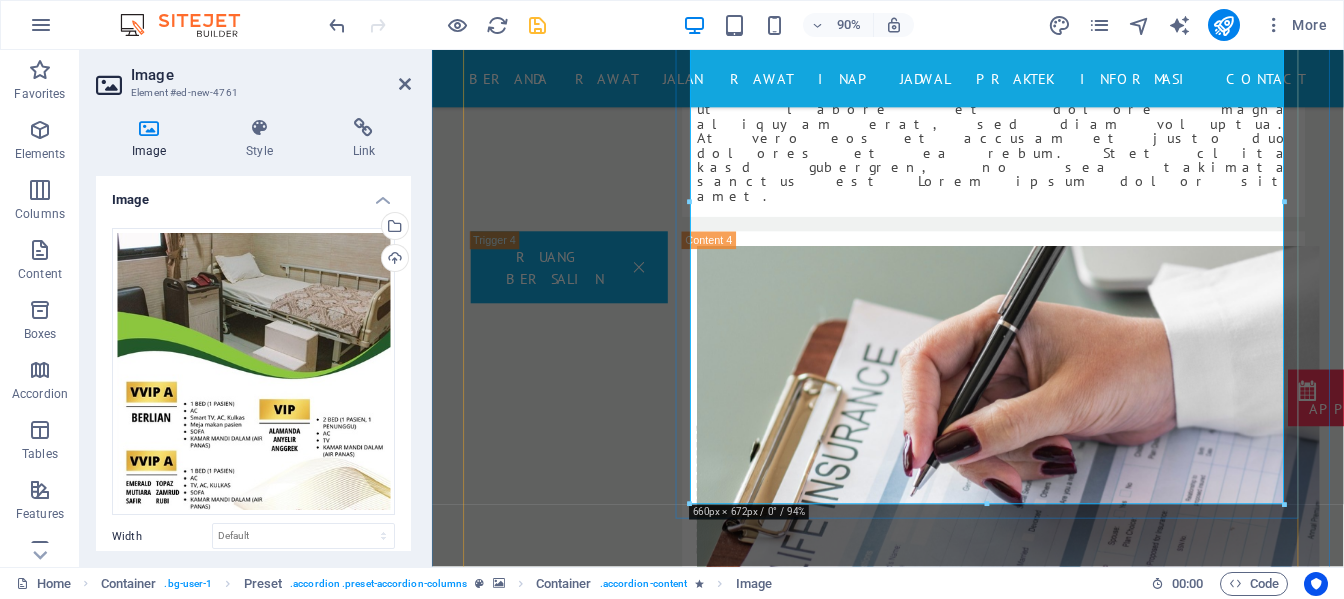 scroll, scrollTop: 3668, scrollLeft: 0, axis: vertical 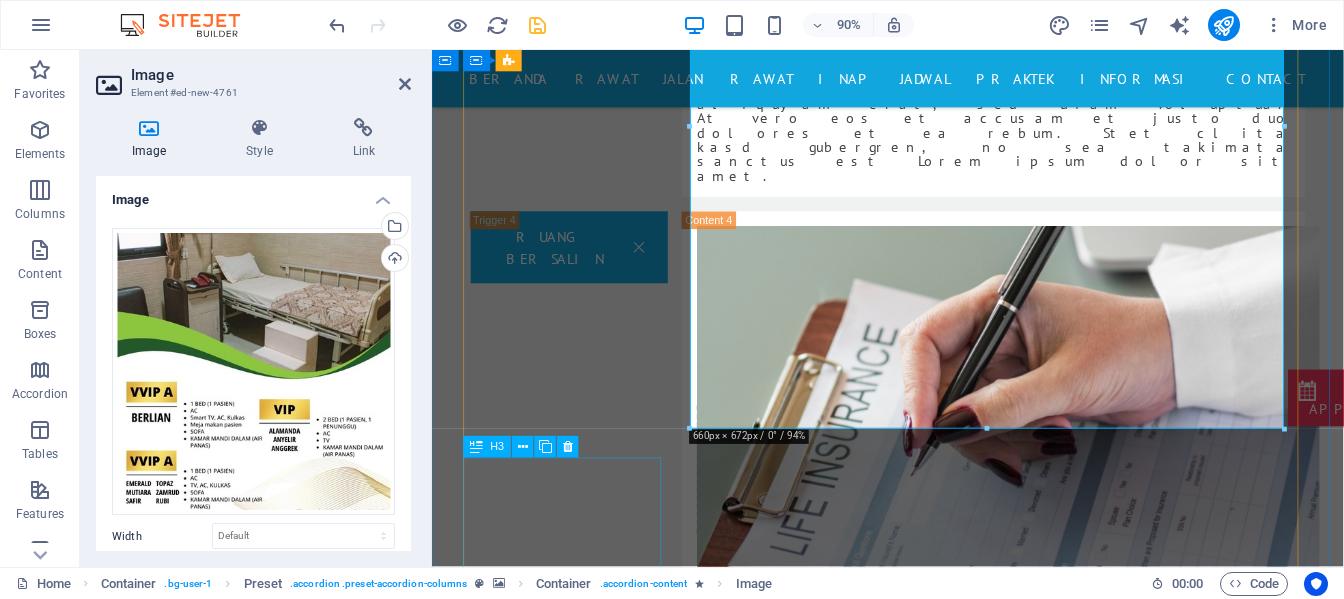 click on "KELAS 1 DAN 2" at bounding box center (562, 7728) 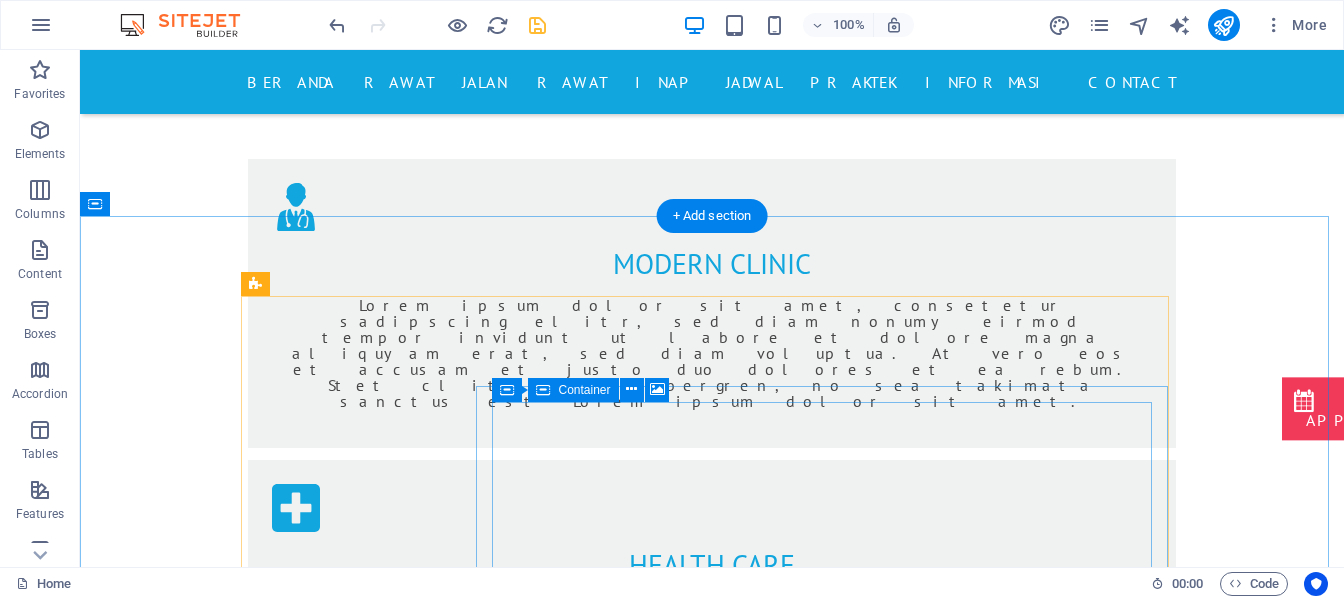 scroll, scrollTop: 1268, scrollLeft: 0, axis: vertical 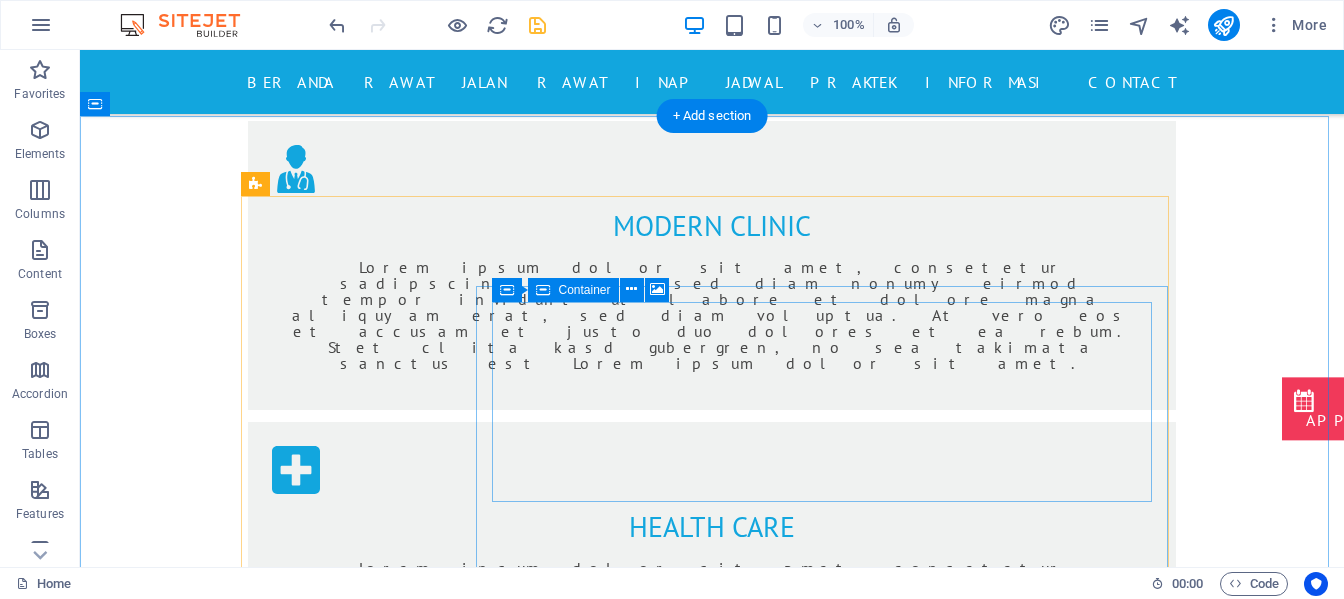 click on "Add elements" at bounding box center [771, 1663] 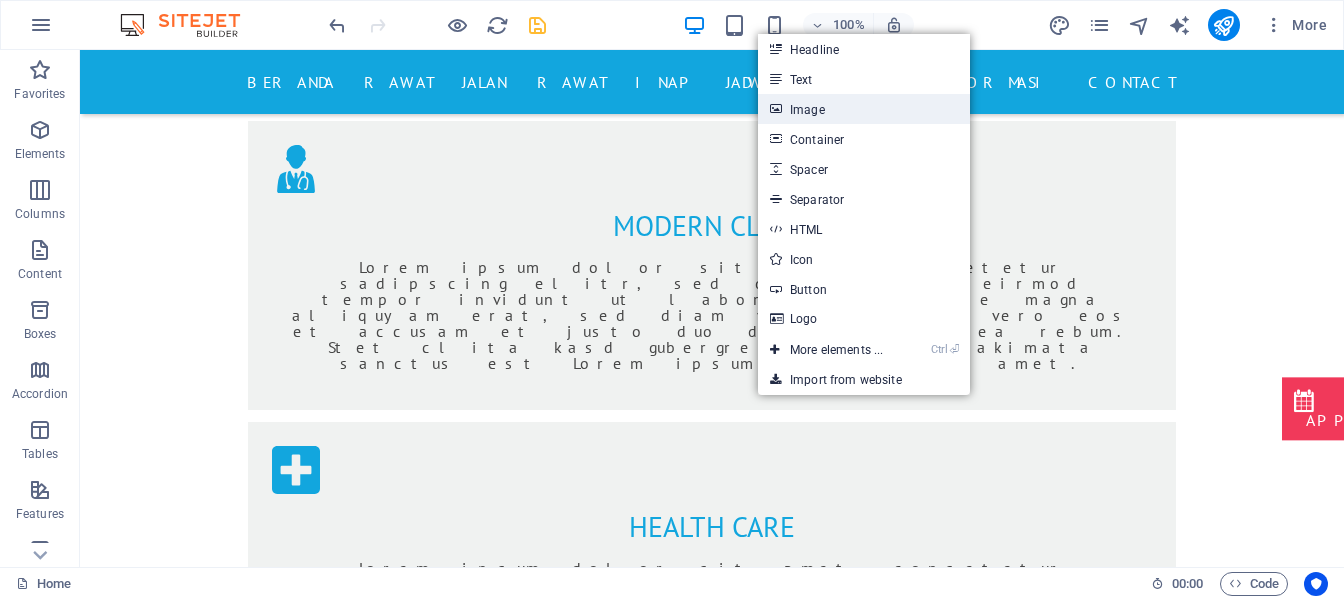 click on "Image" at bounding box center (864, 109) 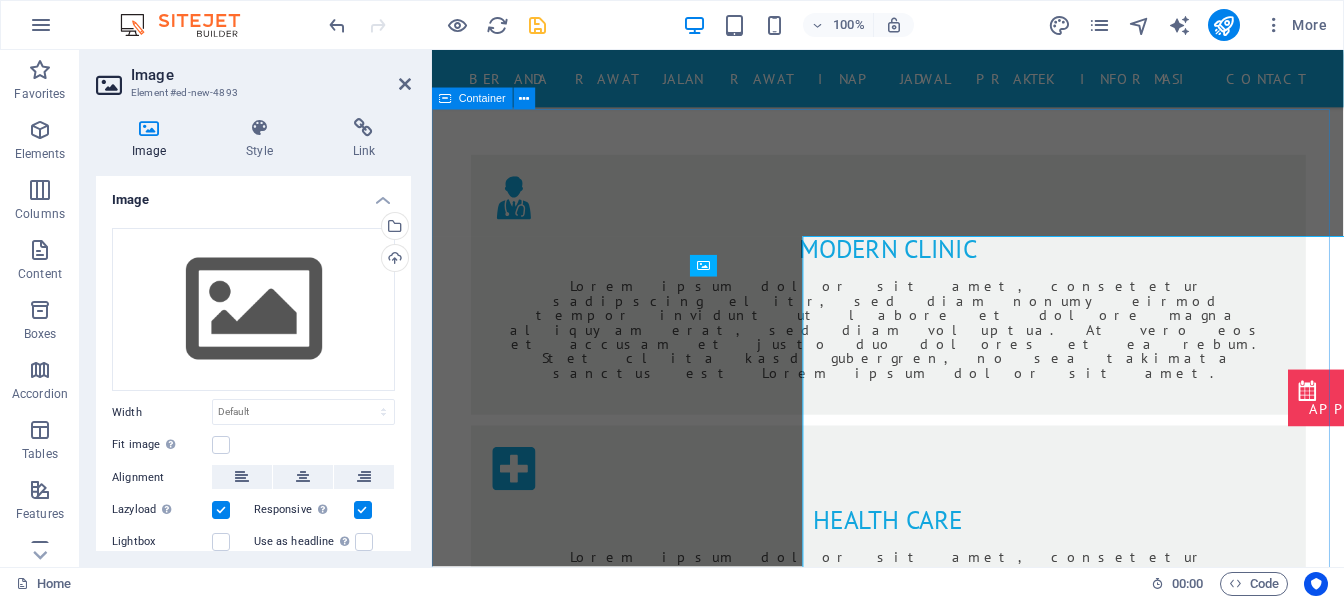 scroll, scrollTop: 1313, scrollLeft: 0, axis: vertical 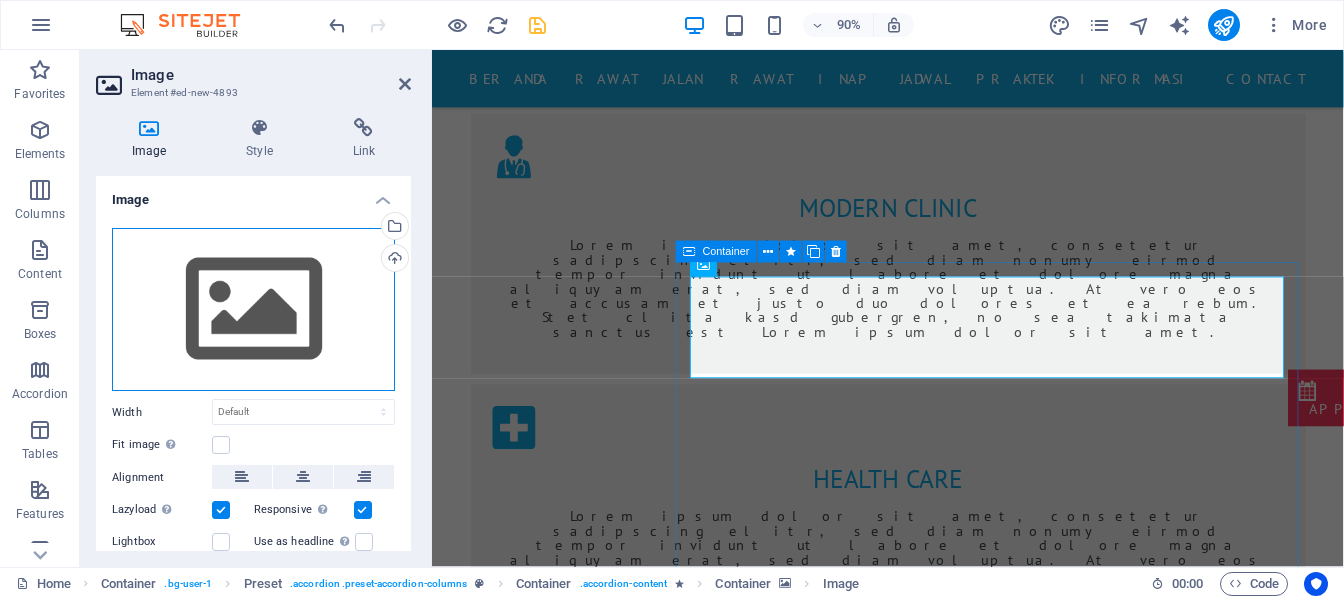 click on "Drag files here, click to choose files or select files from Files or our free stock photos & videos" at bounding box center [253, 310] 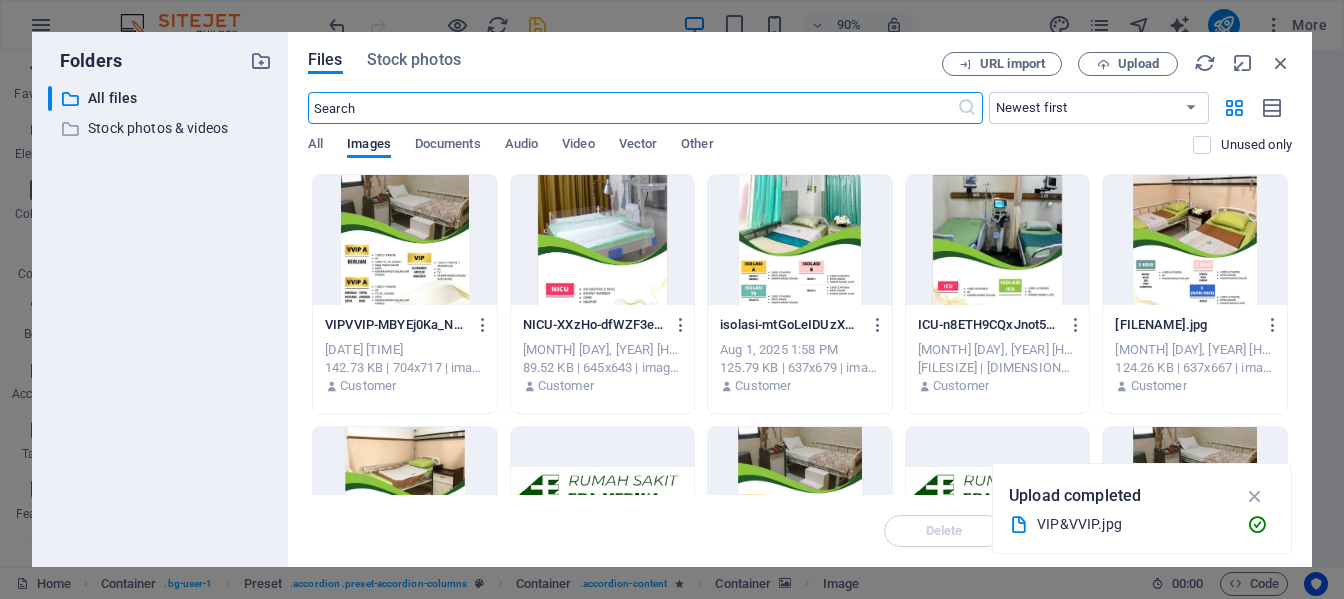 scroll, scrollTop: 1888, scrollLeft: 0, axis: vertical 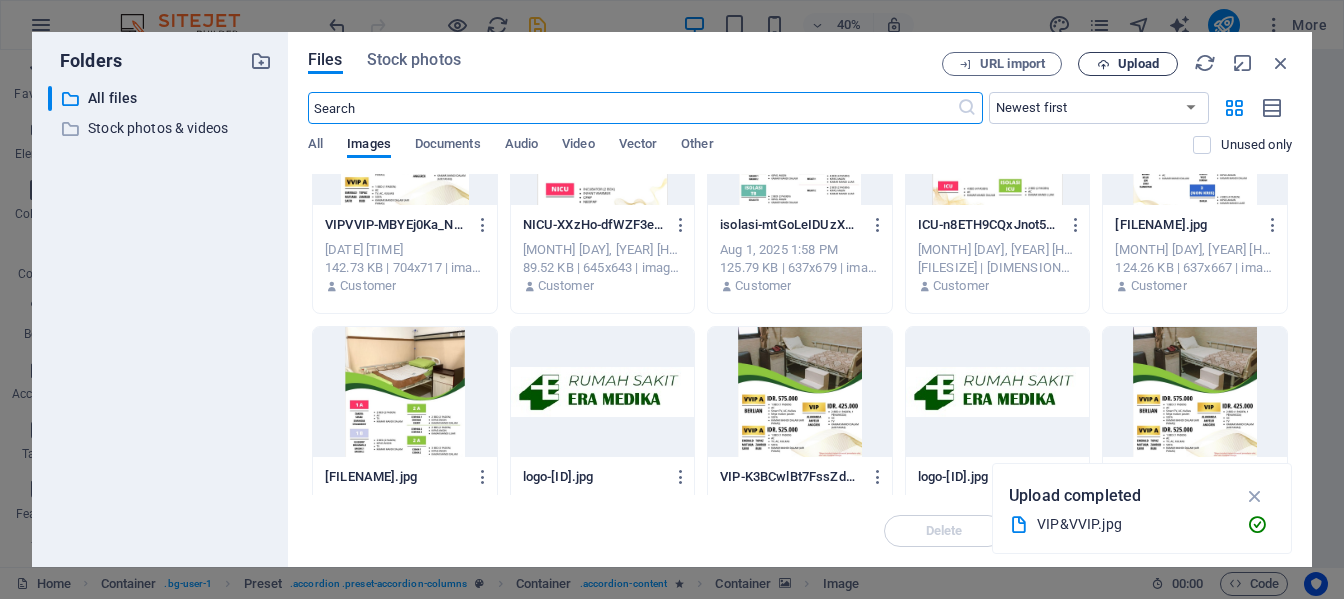click on "Upload" at bounding box center [1128, 64] 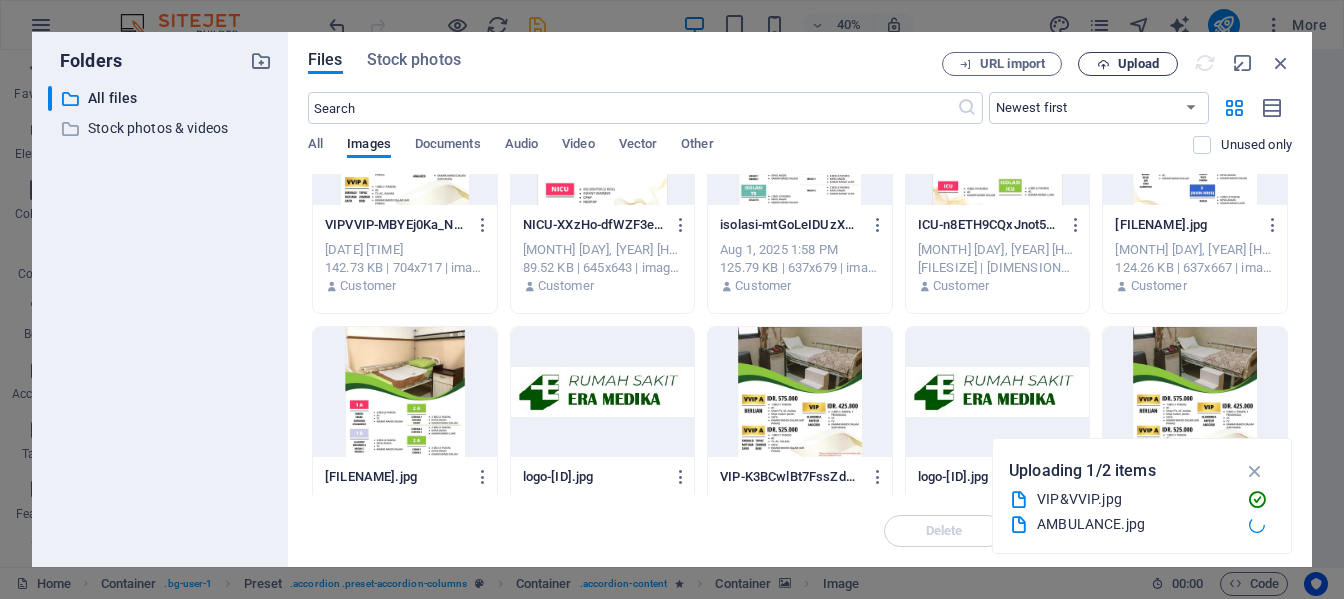 scroll, scrollTop: 1313, scrollLeft: 0, axis: vertical 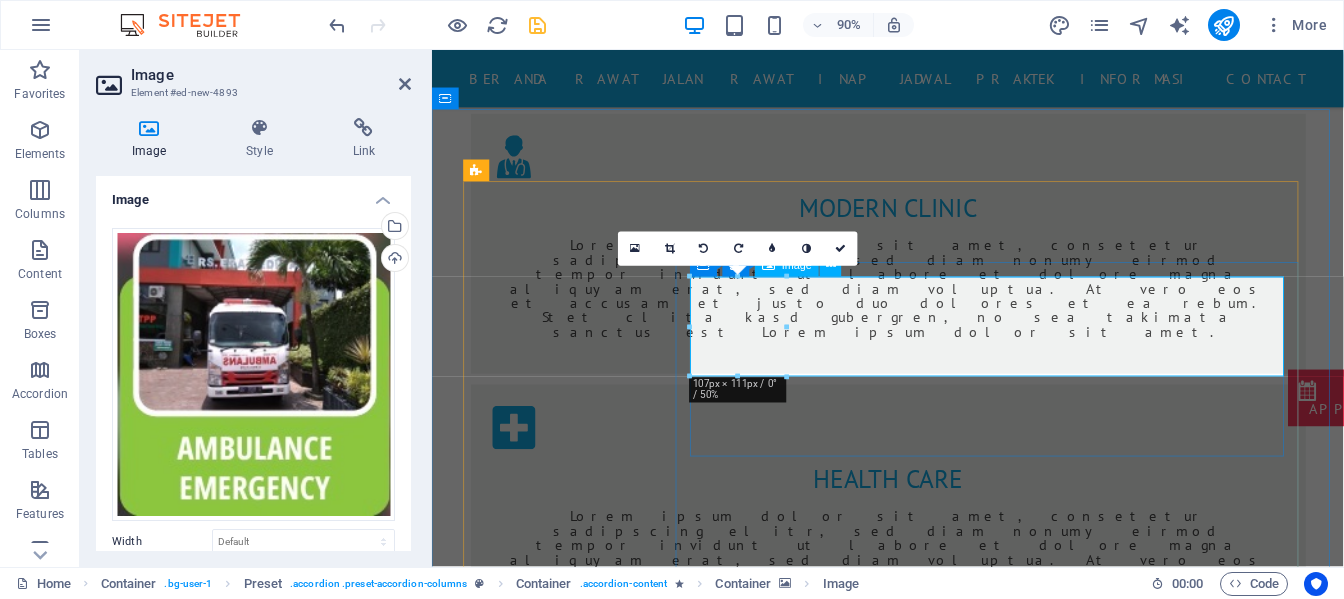click at bounding box center [1056, 1617] 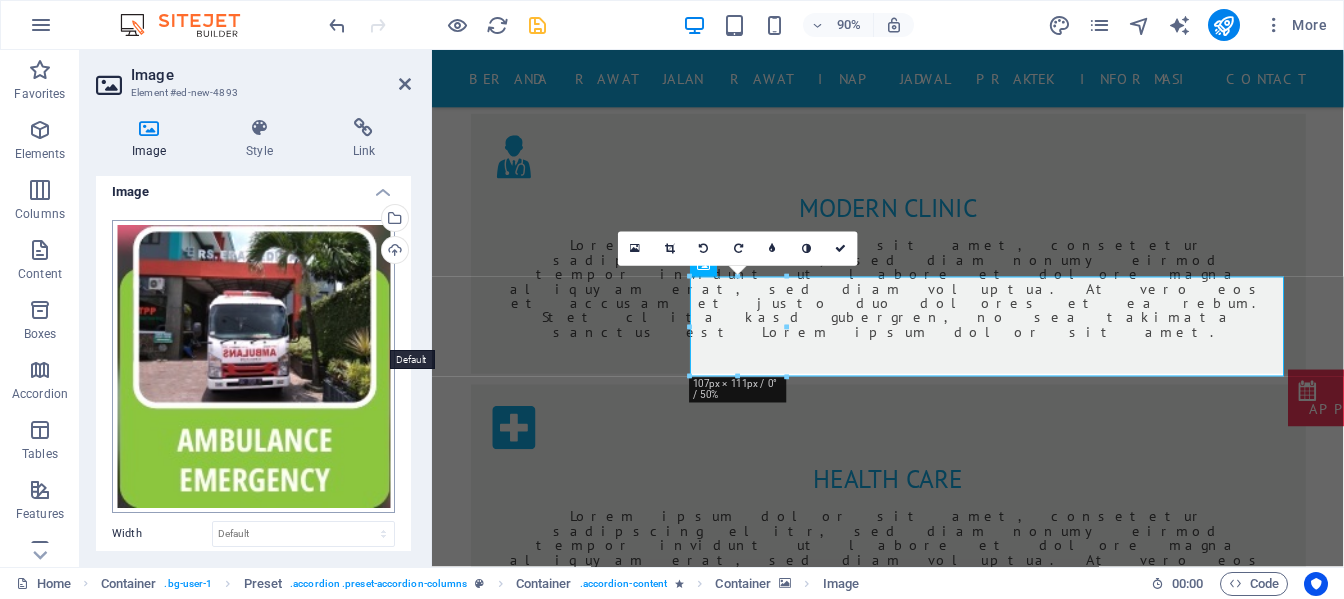 scroll, scrollTop: 0, scrollLeft: 0, axis: both 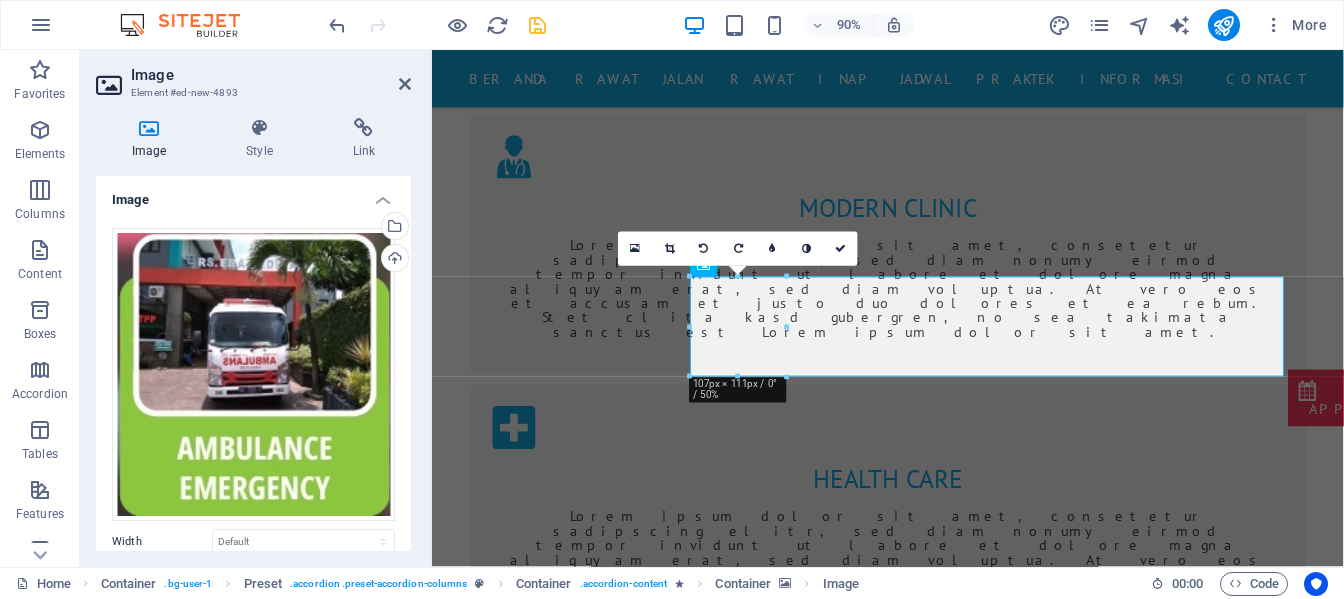 click at bounding box center [1056, 1462] 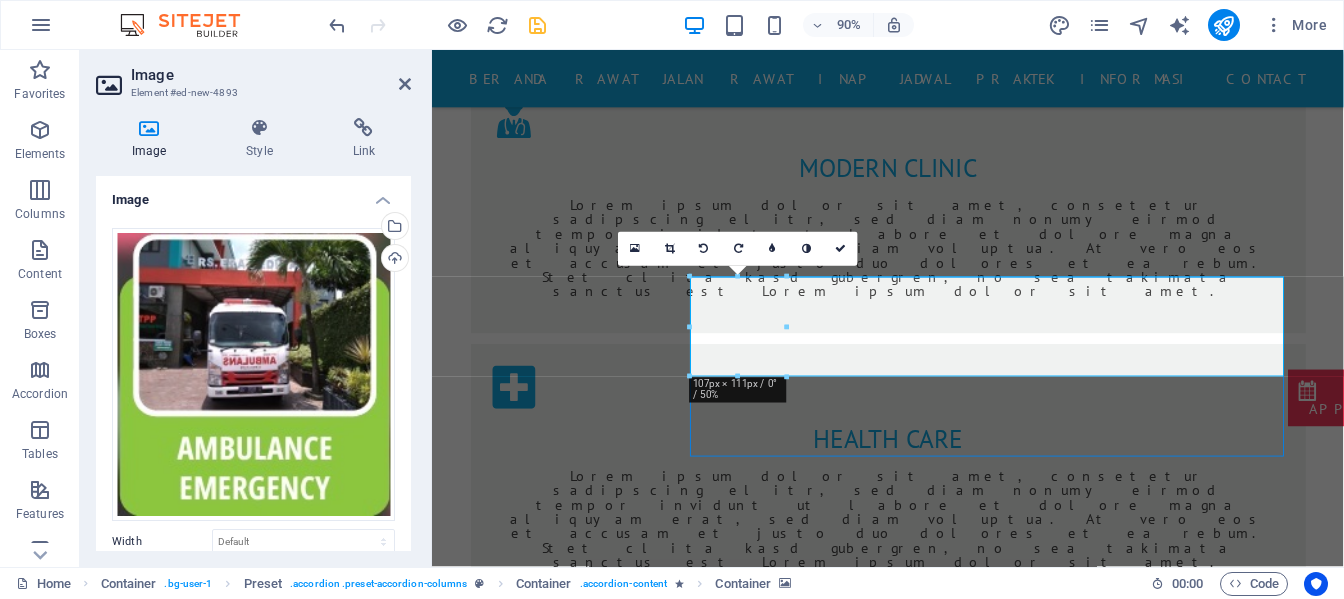 scroll, scrollTop: 1268, scrollLeft: 0, axis: vertical 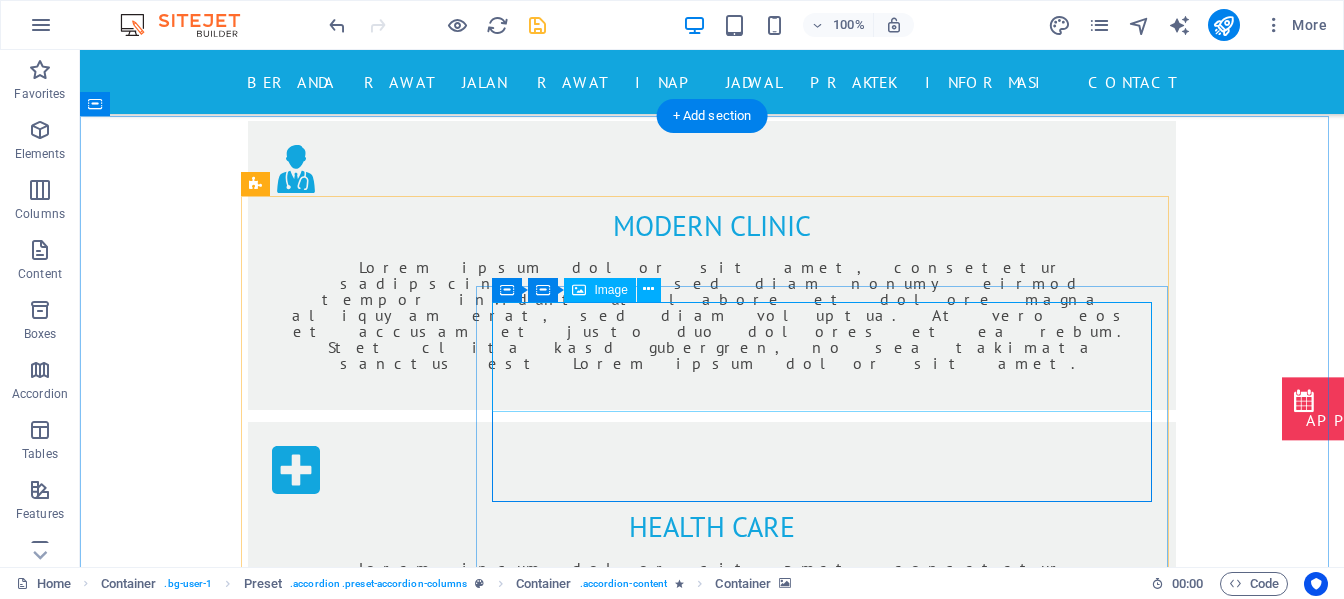 click at bounding box center (830, 1617) 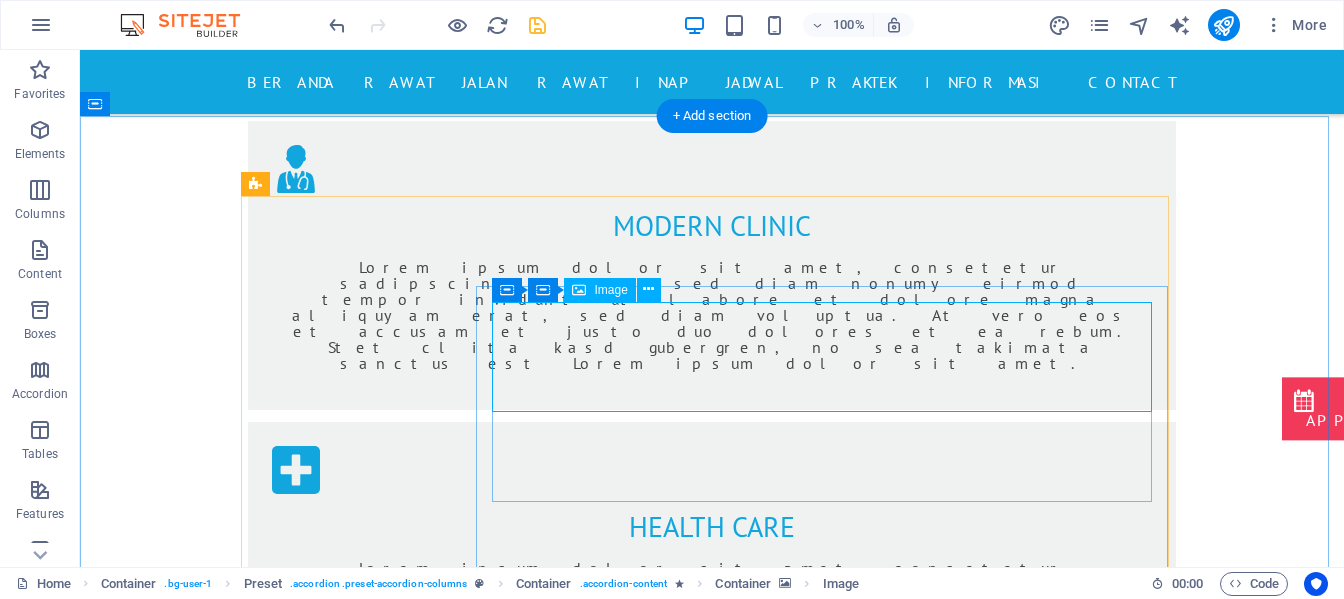 click at bounding box center (830, 1617) 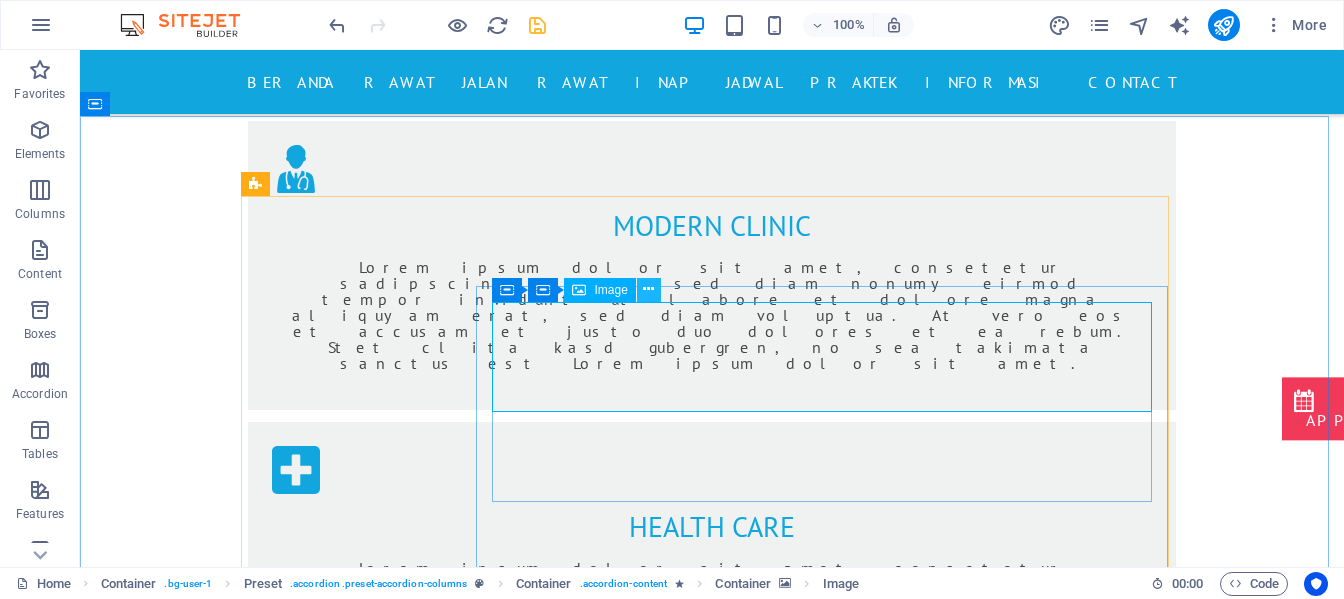 click at bounding box center (648, 289) 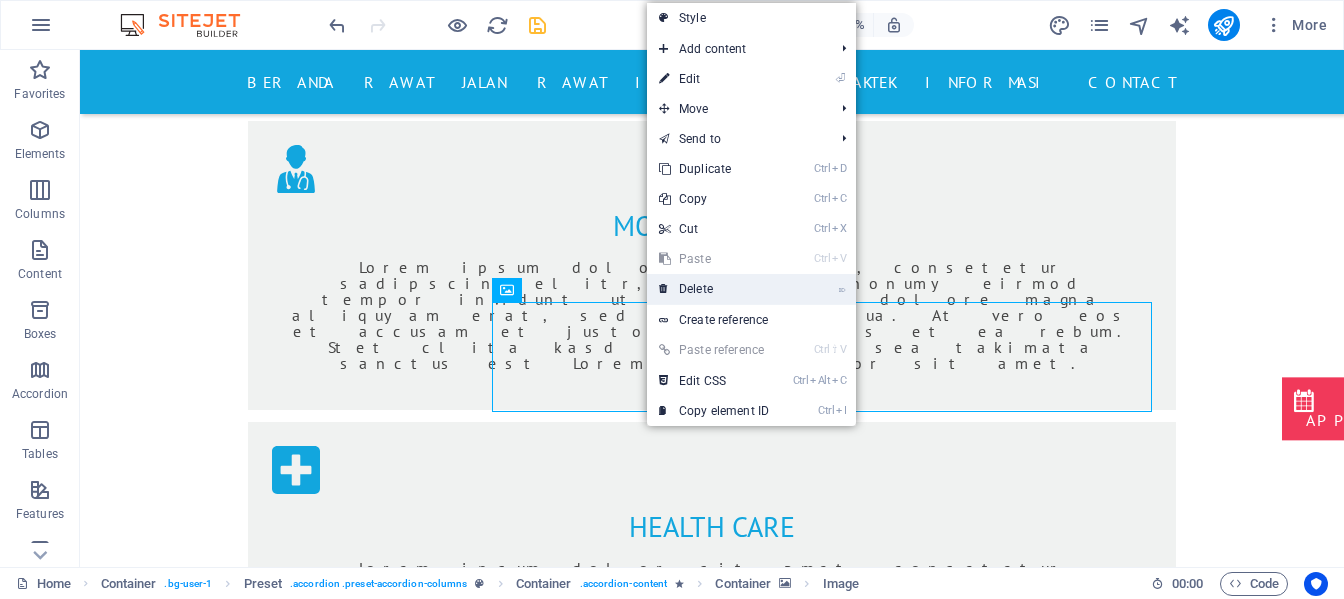 click at bounding box center (664, 289) 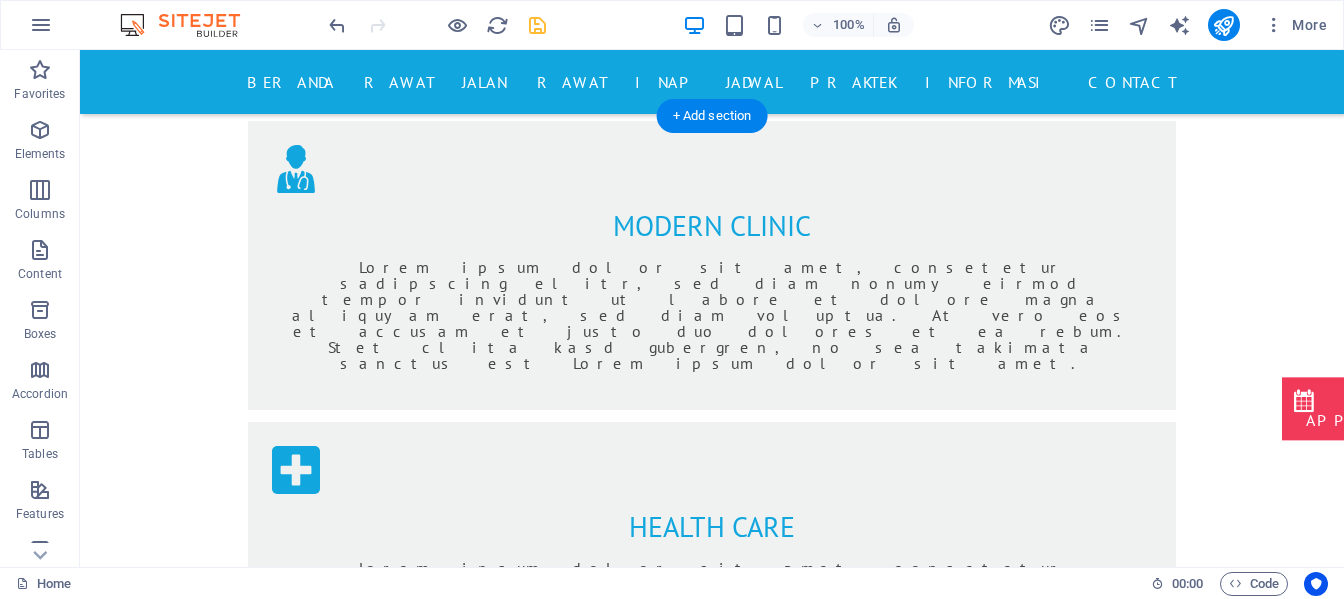 click at bounding box center [830, 1462] 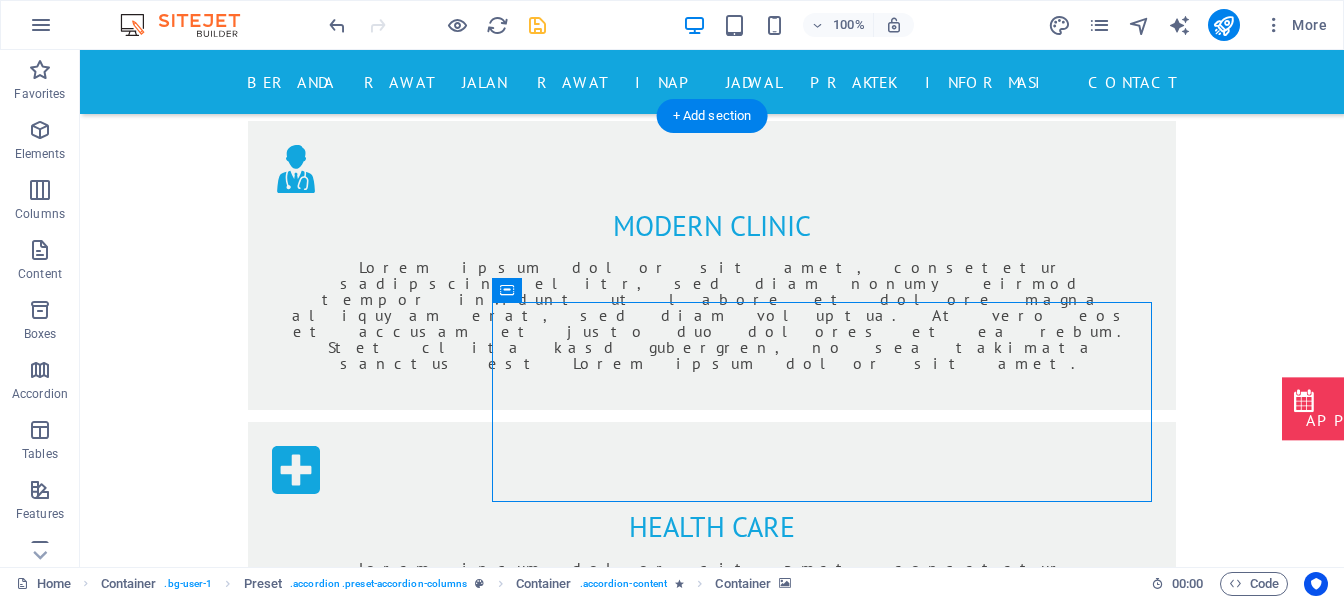 click at bounding box center (830, 1462) 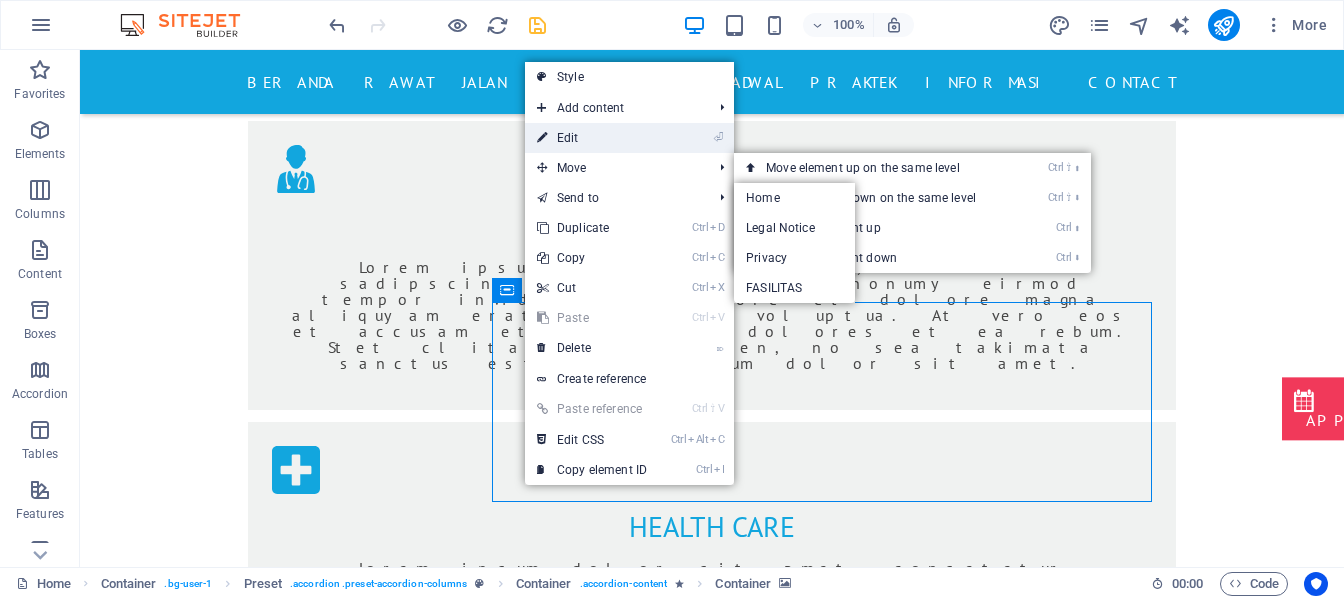 click on "⏎  Edit" at bounding box center (592, 138) 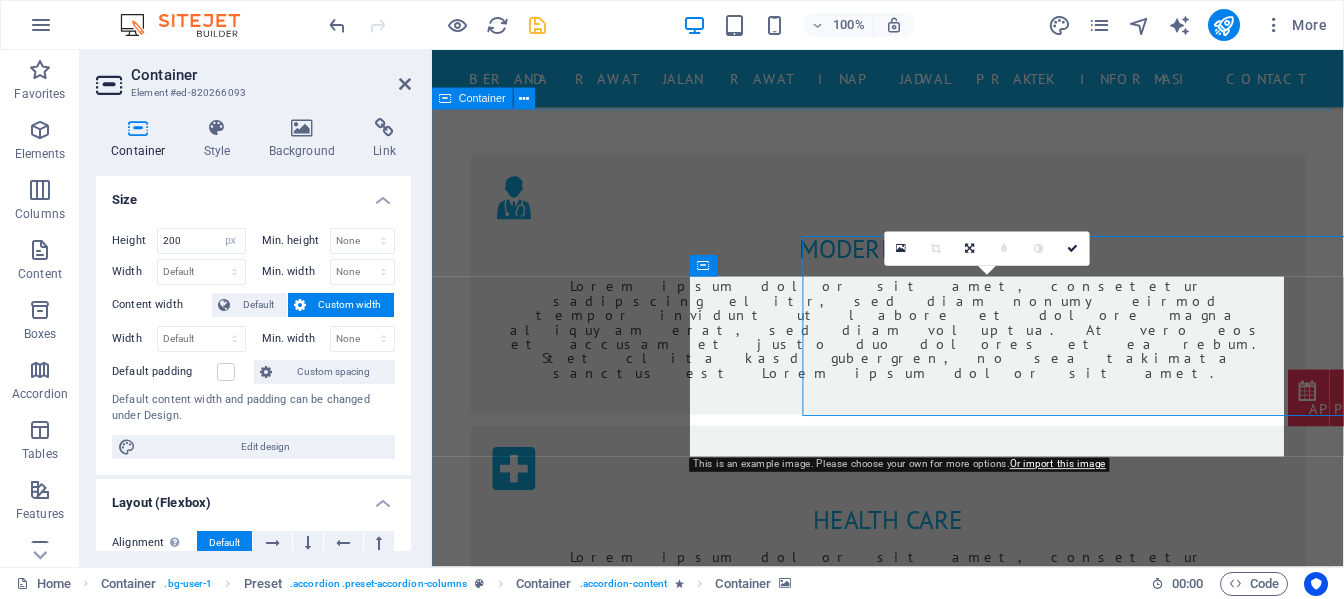 scroll, scrollTop: 1313, scrollLeft: 0, axis: vertical 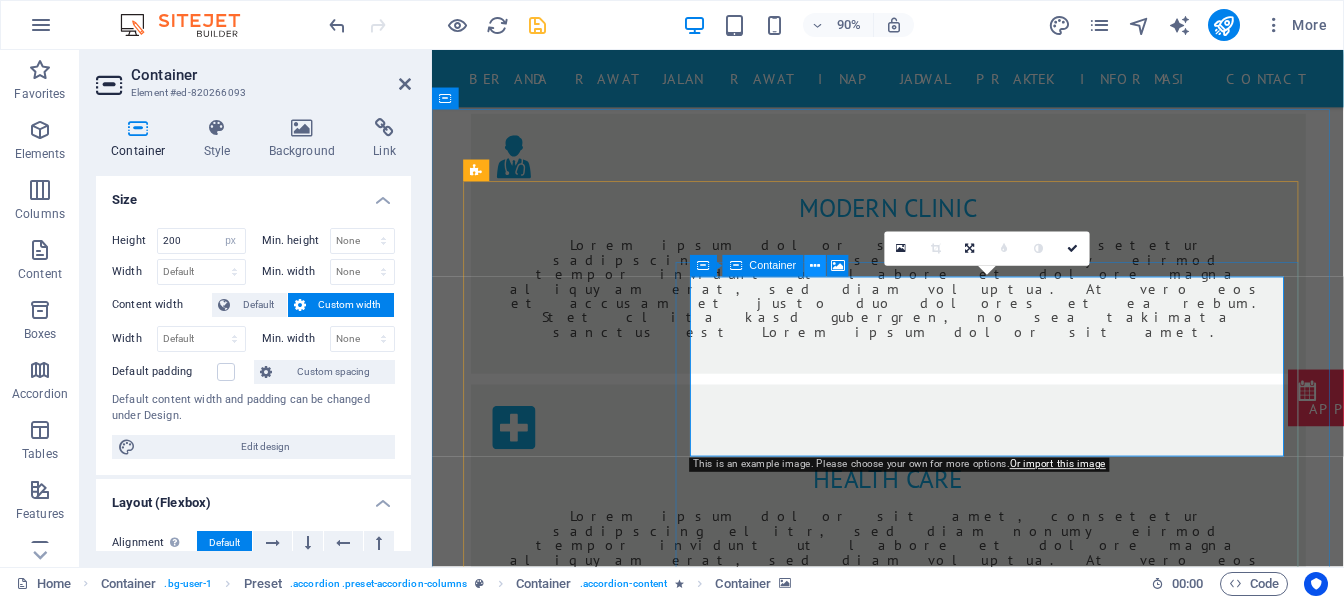 click at bounding box center [815, 266] 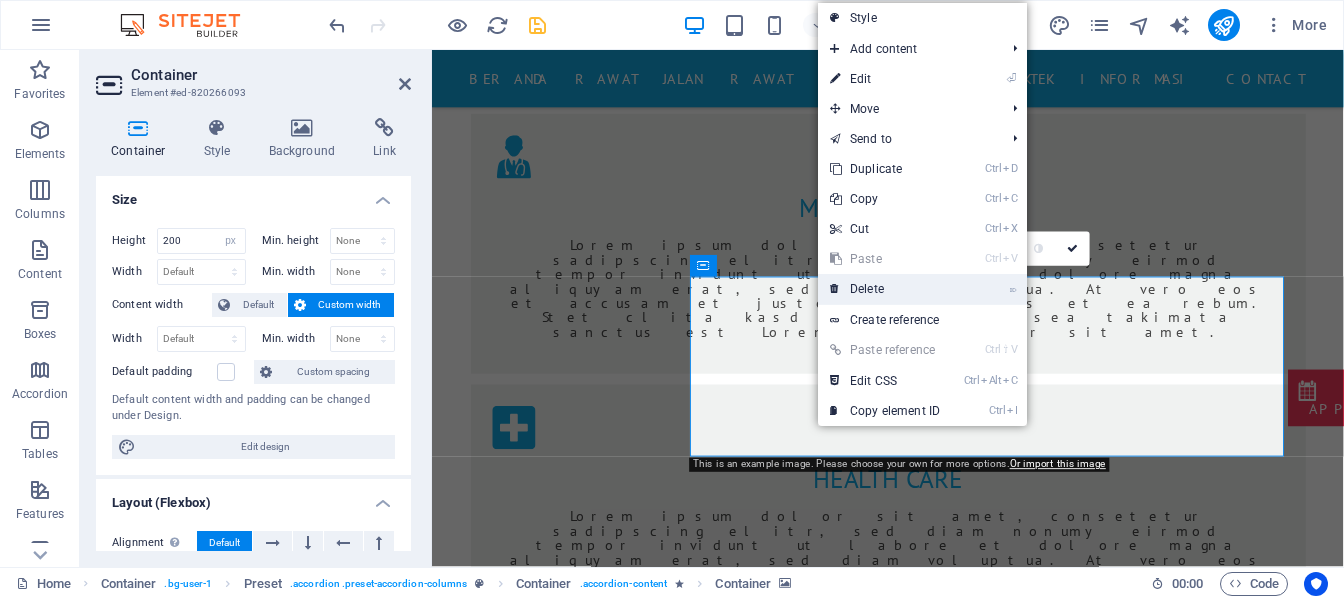 click on "⌦  Delete" at bounding box center (885, 289) 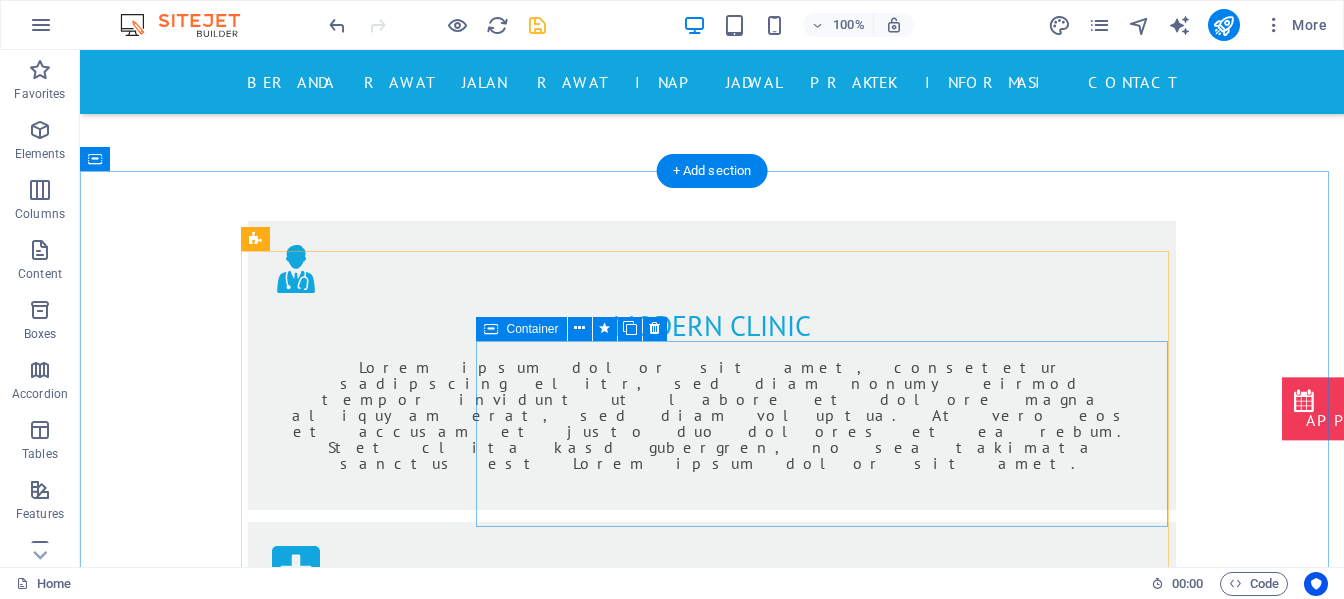 scroll, scrollTop: 1268, scrollLeft: 0, axis: vertical 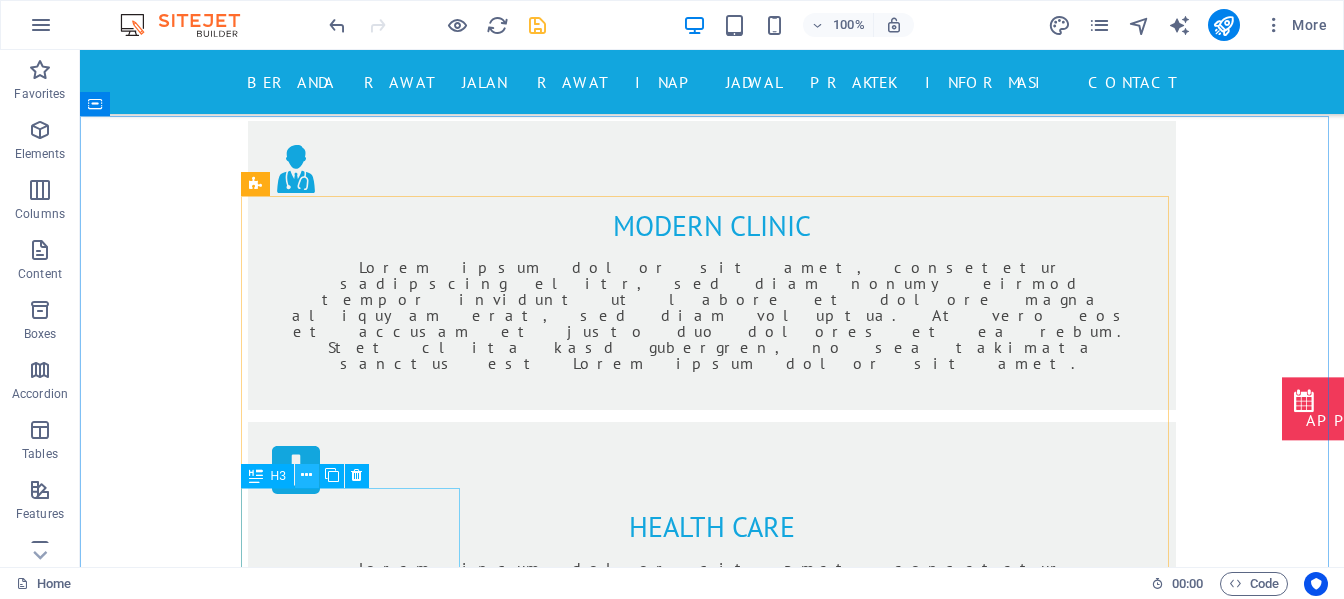 click at bounding box center [306, 475] 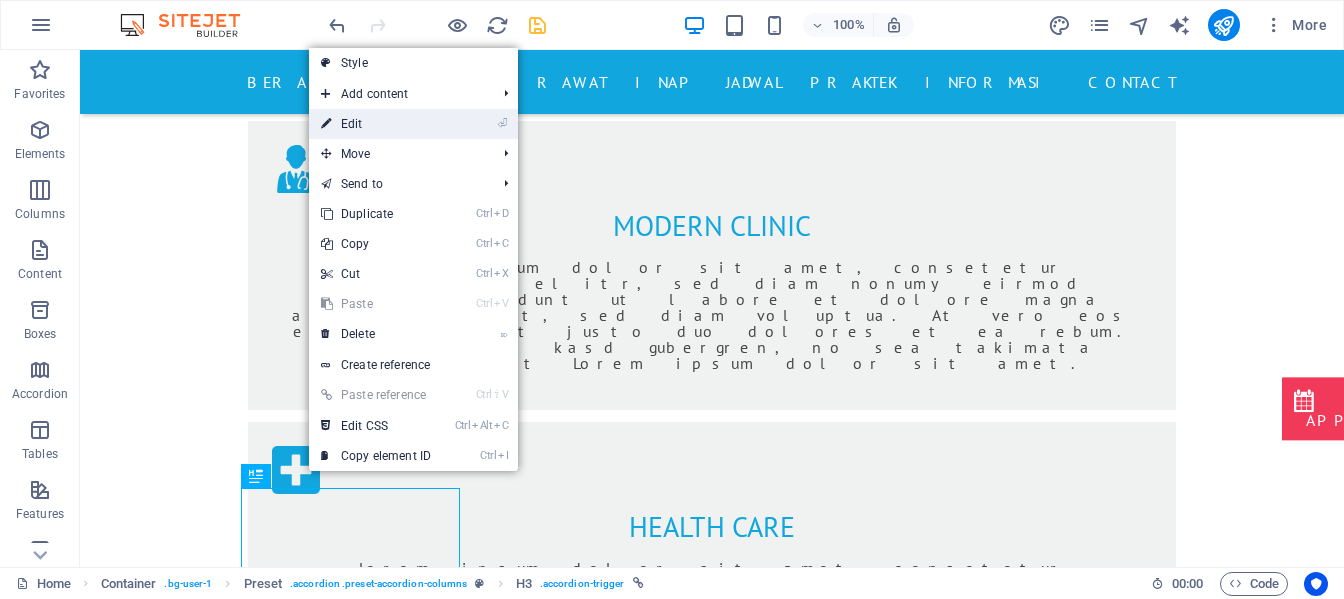 click on "⏎  Edit" at bounding box center [376, 124] 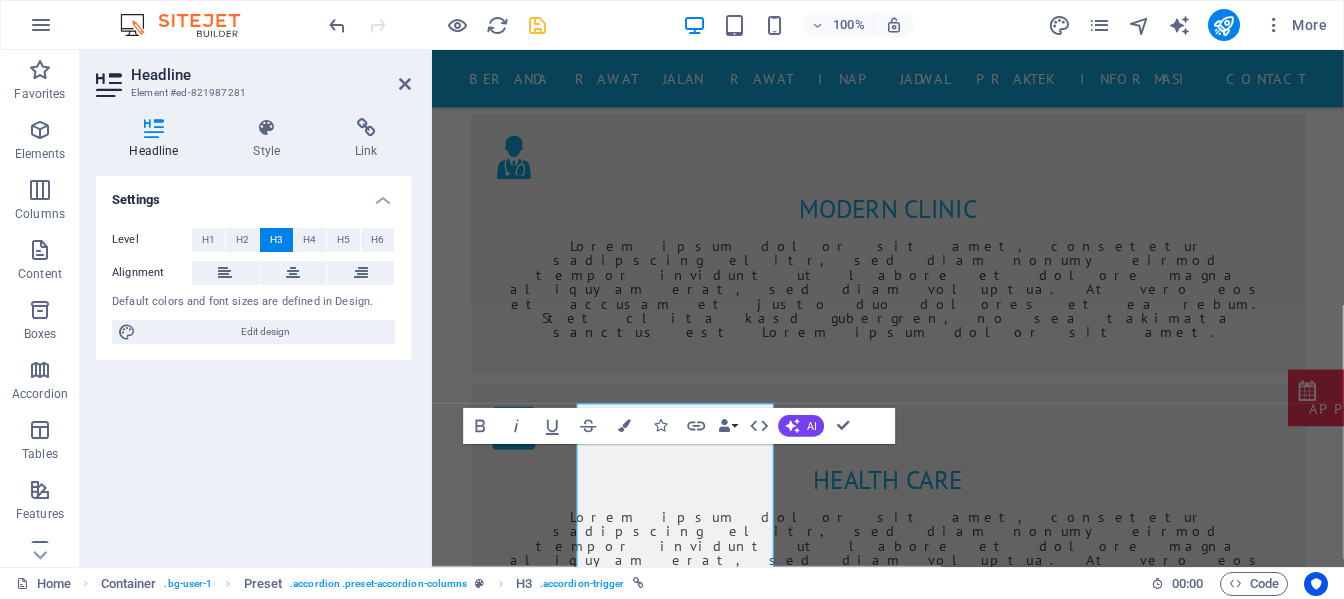 scroll, scrollTop: 1313, scrollLeft: 0, axis: vertical 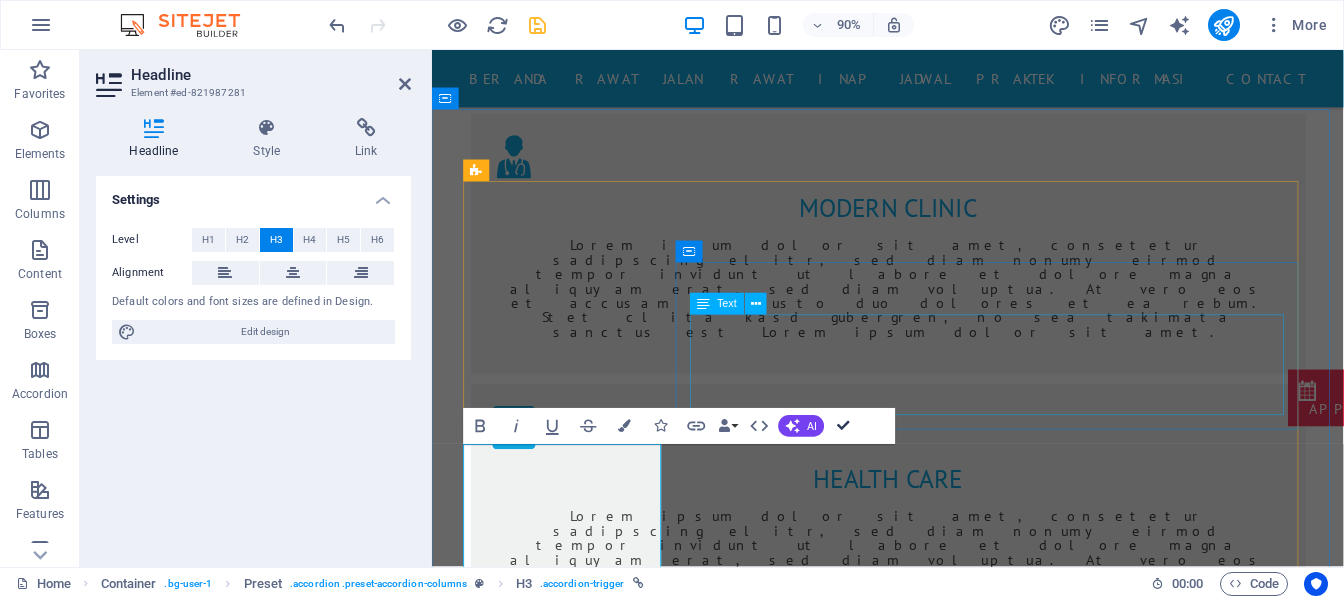type 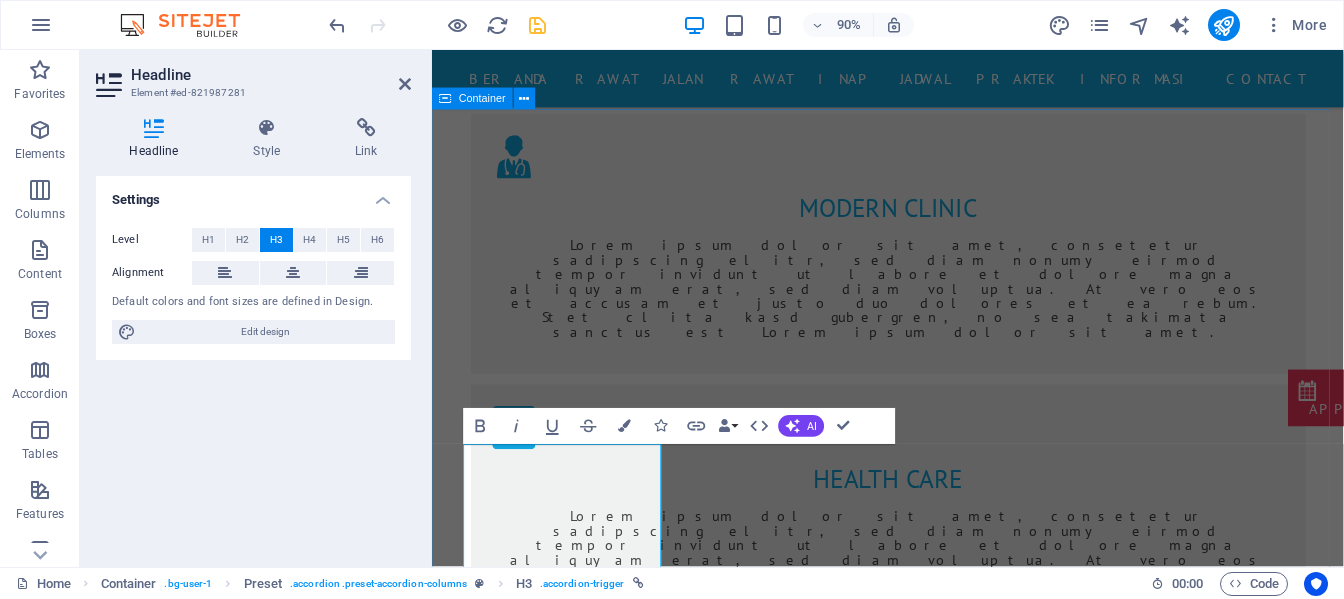 click on "POLIKLINIK Health Care IGD 24 JAM Emergency Unit Lorem ipsum dolor sit amet, consetetur sadipscing elitr, sed diam nonumy eirmod tempor invidunt ut labore et dolore magna aliquyam erat, sed diam voluptua. At vero eos et accusam et justo duo dolores et ea rebum. Stet clita kasd gubergren, no sea takimata sanctus est Lorem ipsum dolor sit amet. Lorem ipsum dolor sit amet, consetetur sadipscing elitr, sed diam nonumy eirmod tempor invidunt ut labore et dolore magna aliquyam erat, sed diam voluptua. At vero eos et accusam et justo duo dolores et ea rebum. Stet clita kasd gubergren, no sea takimata sanctus est Lorem ipsum dolor sit amet. PENUNJANG Drop content here or  Add elements  Paste clipboard Emergency Unit RUANG BERSALIN Drop content here or  Add elements  Paste clipboard Health Insurance HEALTH INSURANCE Drop content here or  Add elements  Paste clipboard Health Insurance" at bounding box center [938, 2418] 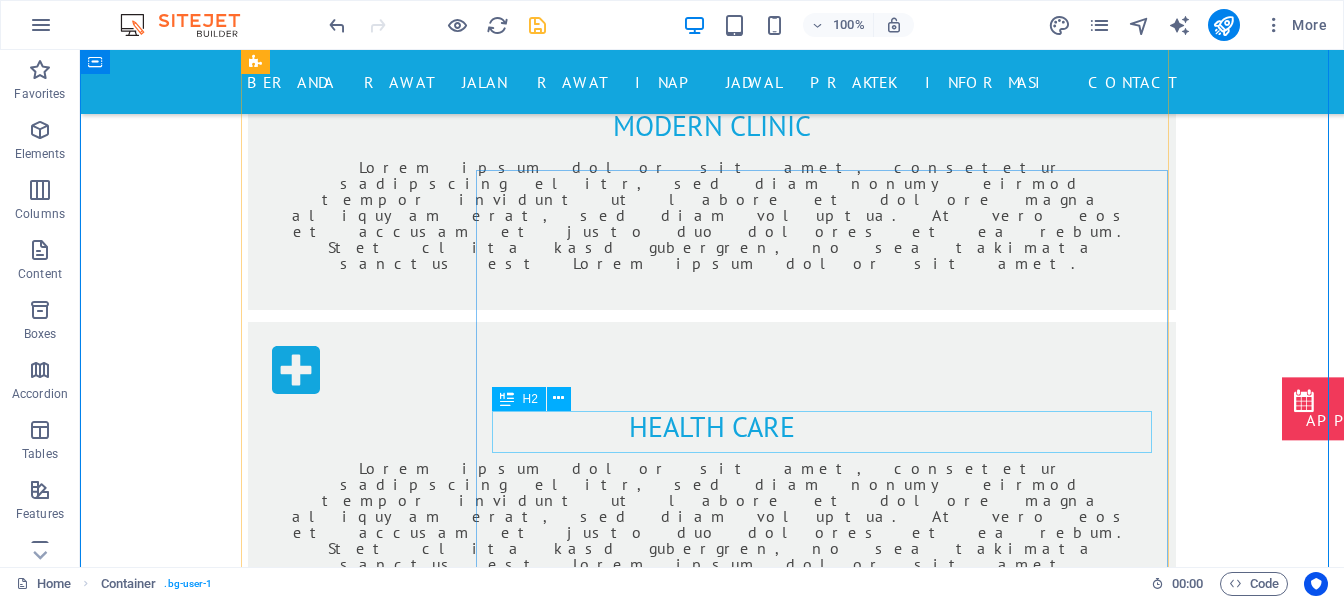 scroll, scrollTop: 1668, scrollLeft: 0, axis: vertical 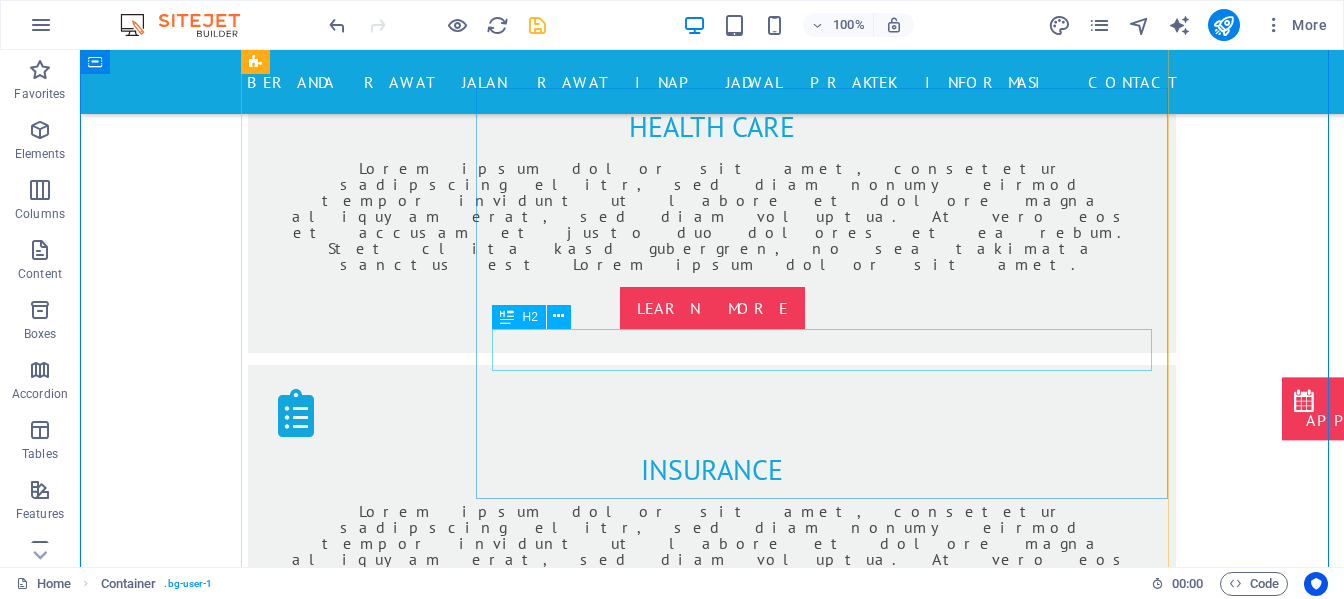 click on "Emergency Unit" at bounding box center (830, 1602) 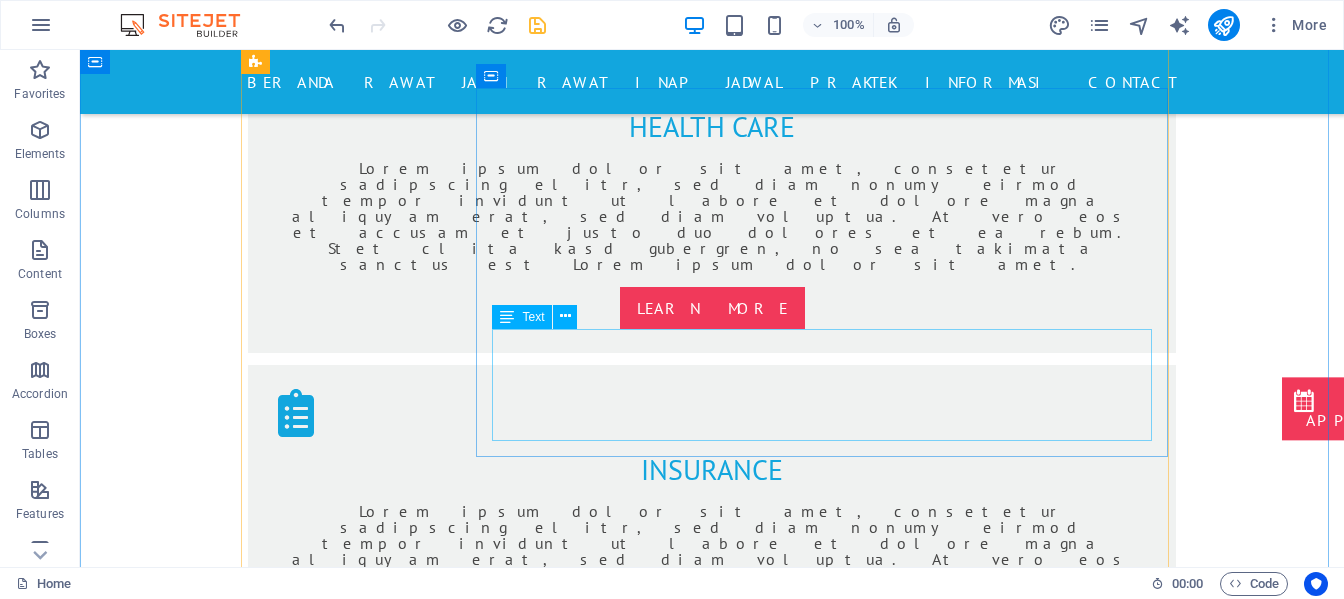 click on "Lorem ipsum dolor sit amet, consetetur sadipscing elitr, sed diam nonumy eirmod tempor invidunt ut labore et dolore magna aliquyam erat, sed diam voluptua. At vero eos et accusam et justo duo dolores et ea rebum. Stet clita kasd gubergren, no sea takimata sanctus est Lorem ipsum dolor sit amet. Lorem ipsum dolor sit amet, consetetur sadipscing elitr, sed diam nonumy eirmod tempor invidunt ut labore et dolore magna aliquyam erat, sed diam voluptua. At vero eos et accusam et justo duo dolores et ea rebum. Stet clita kasd gubergren, no sea takimata sanctus est Lorem ipsum dolor sit amet." at bounding box center (830, 1733) 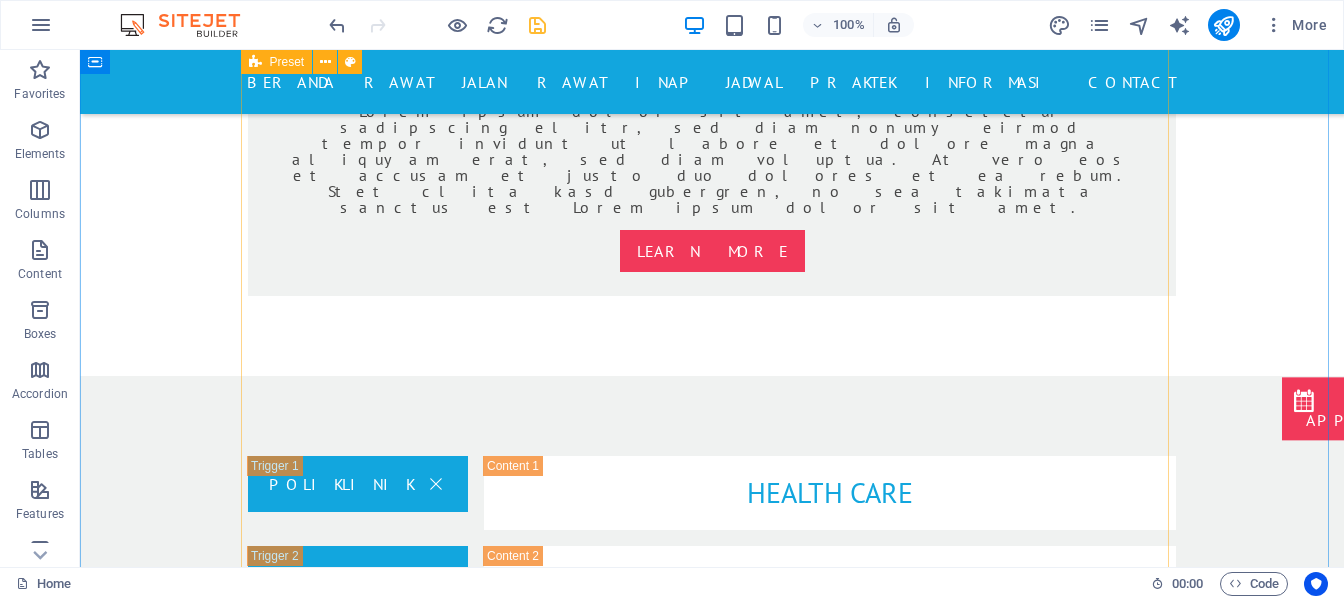 scroll, scrollTop: 2168, scrollLeft: 0, axis: vertical 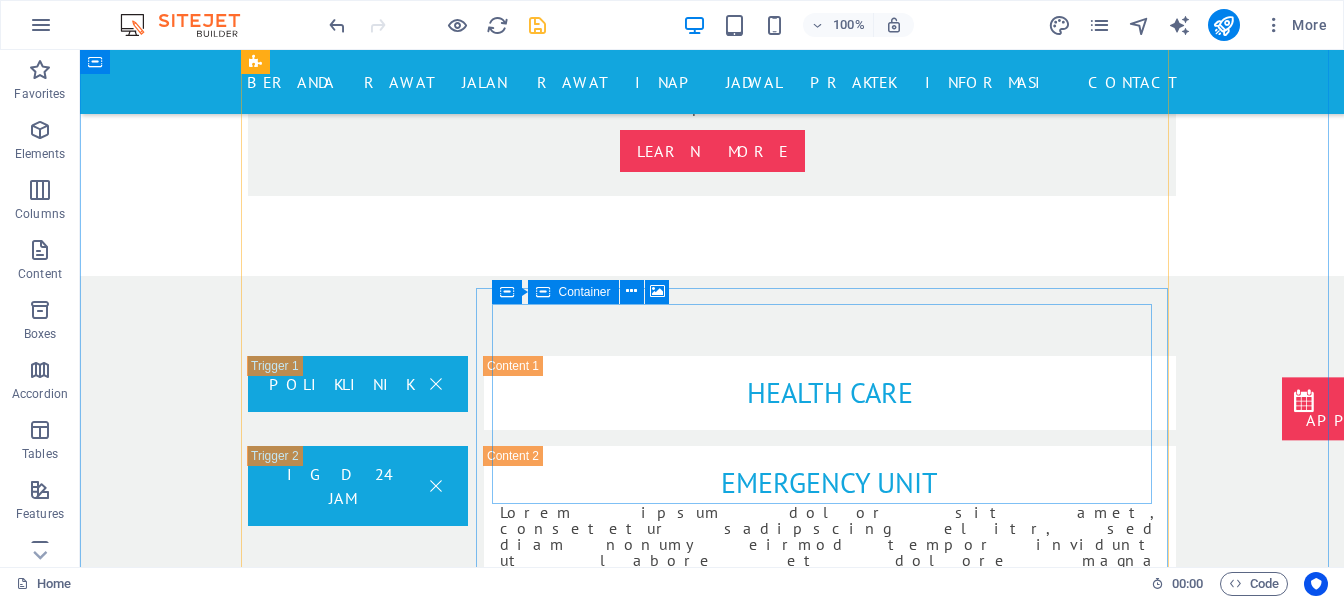 click on "Add elements" at bounding box center (771, 2049) 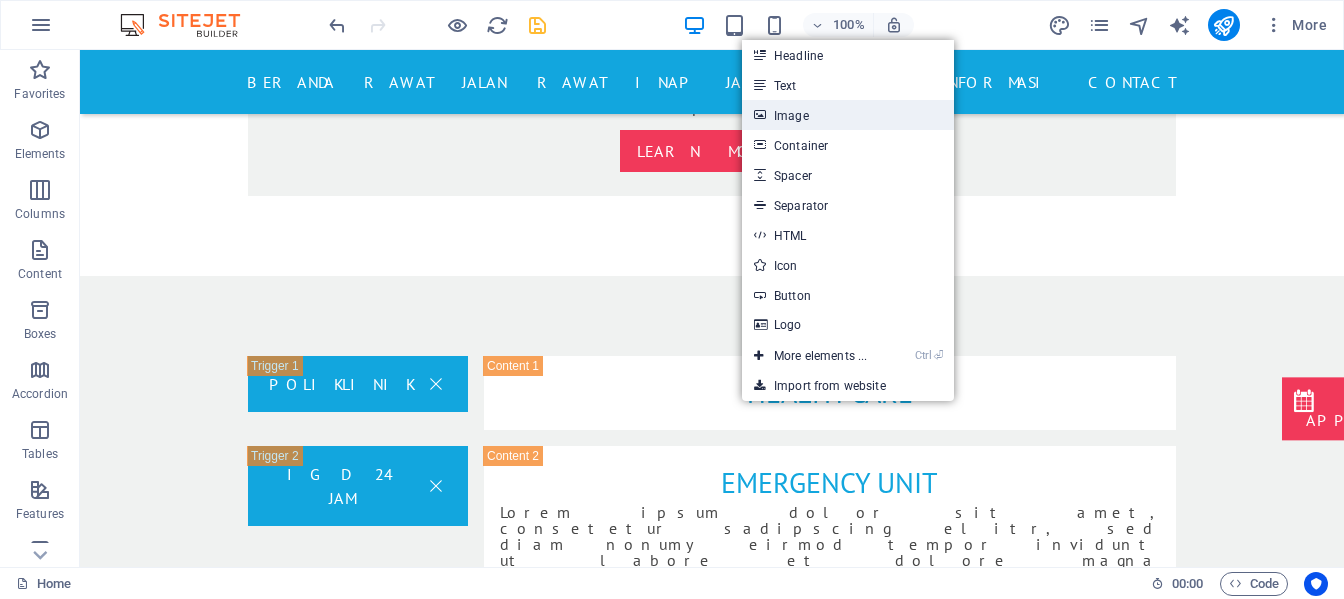 click on "Image" at bounding box center [848, 115] 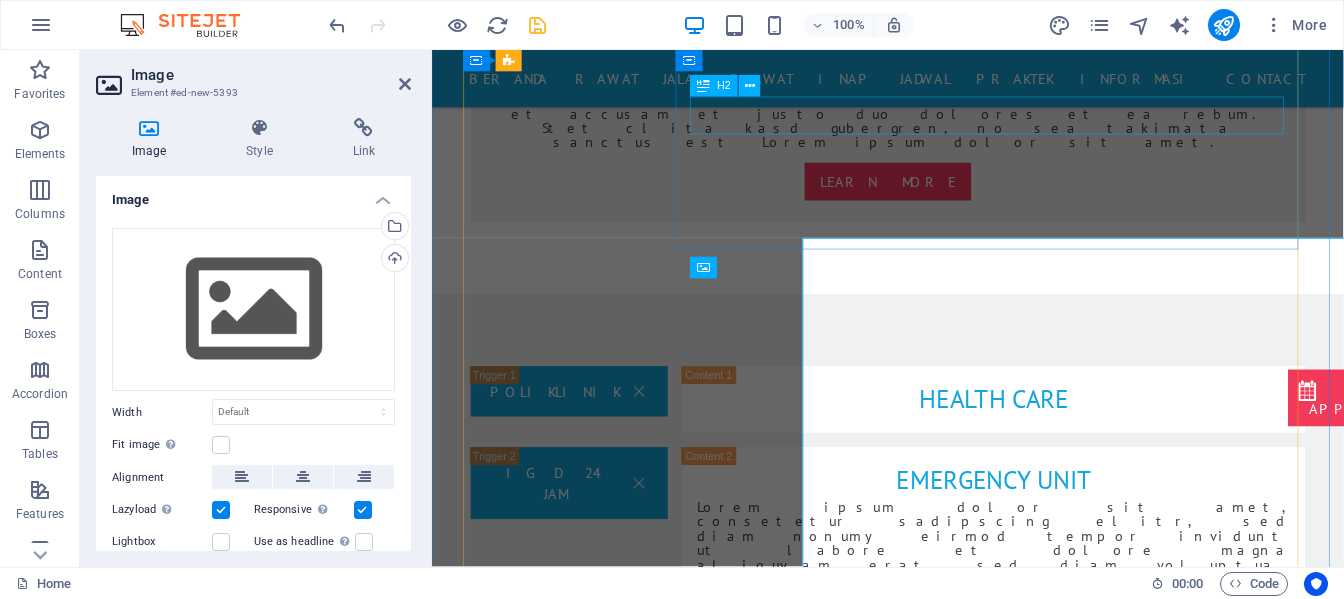 scroll, scrollTop: 2213, scrollLeft: 0, axis: vertical 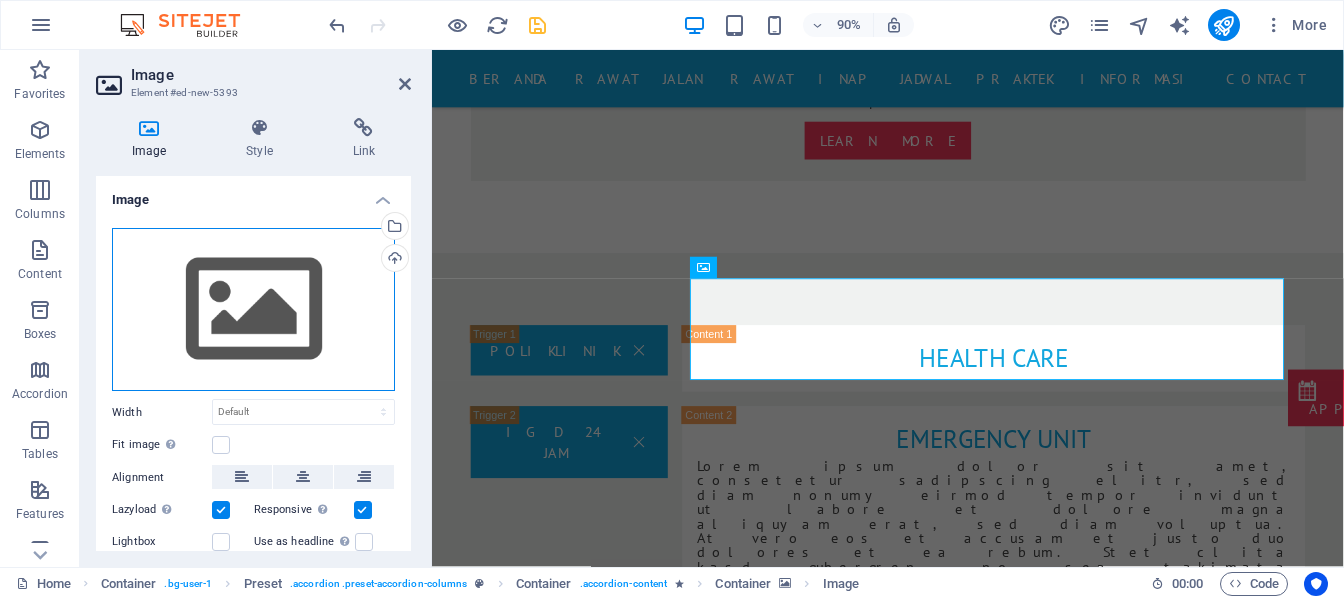 click on "Drag files here, click to choose files or select files from Files or our free stock photos & videos" at bounding box center (253, 310) 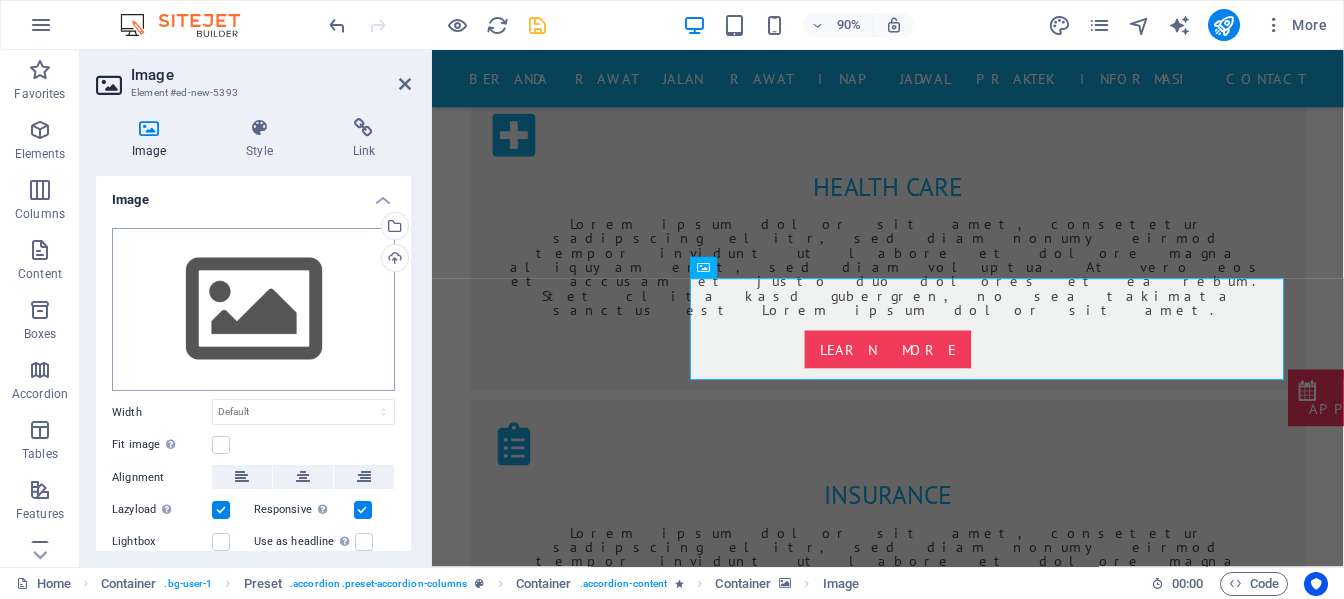 scroll, scrollTop: 2788, scrollLeft: 0, axis: vertical 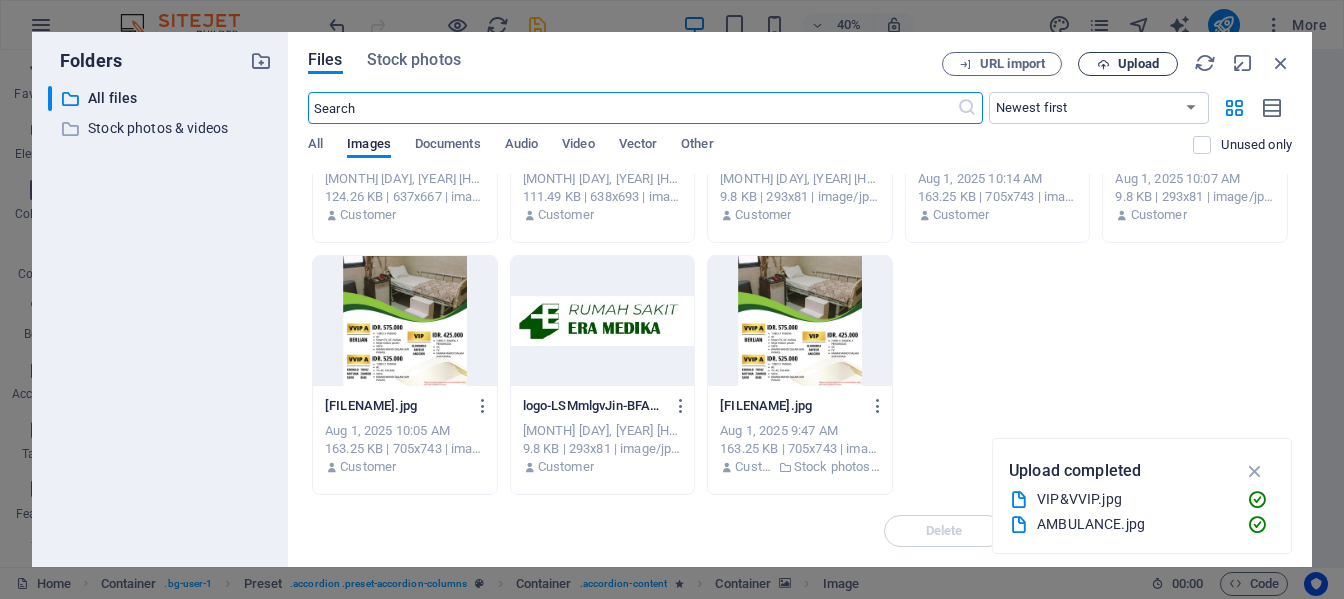 click on "Upload" at bounding box center (1138, 64) 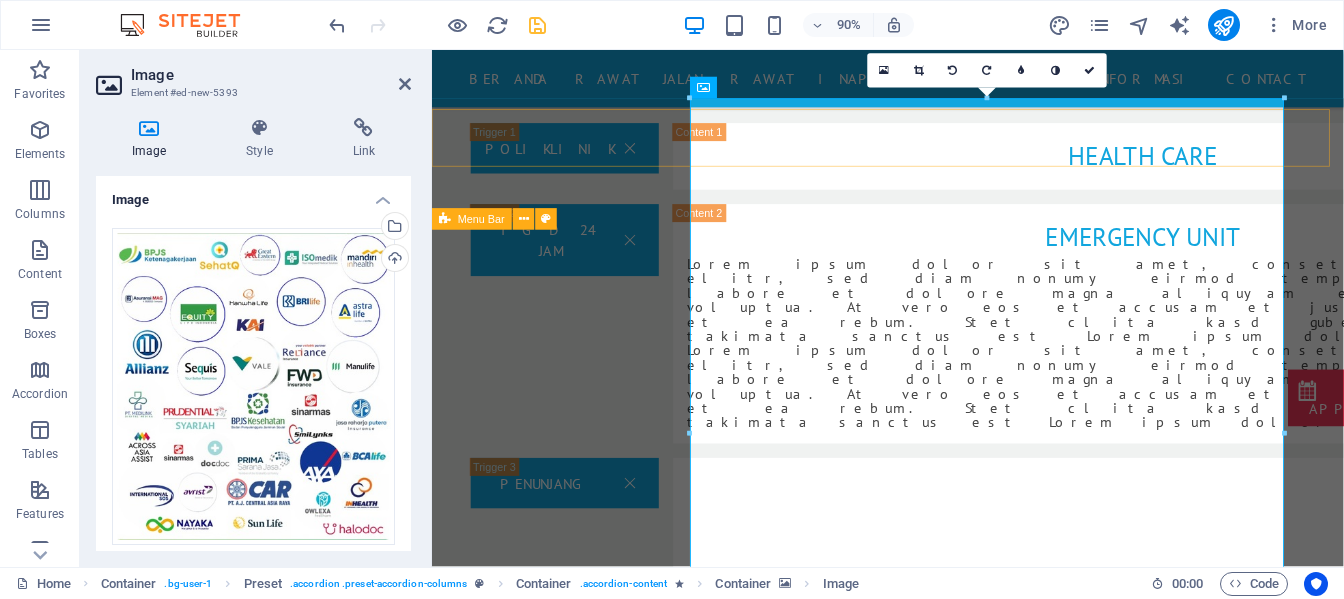 scroll, scrollTop: 2413, scrollLeft: 0, axis: vertical 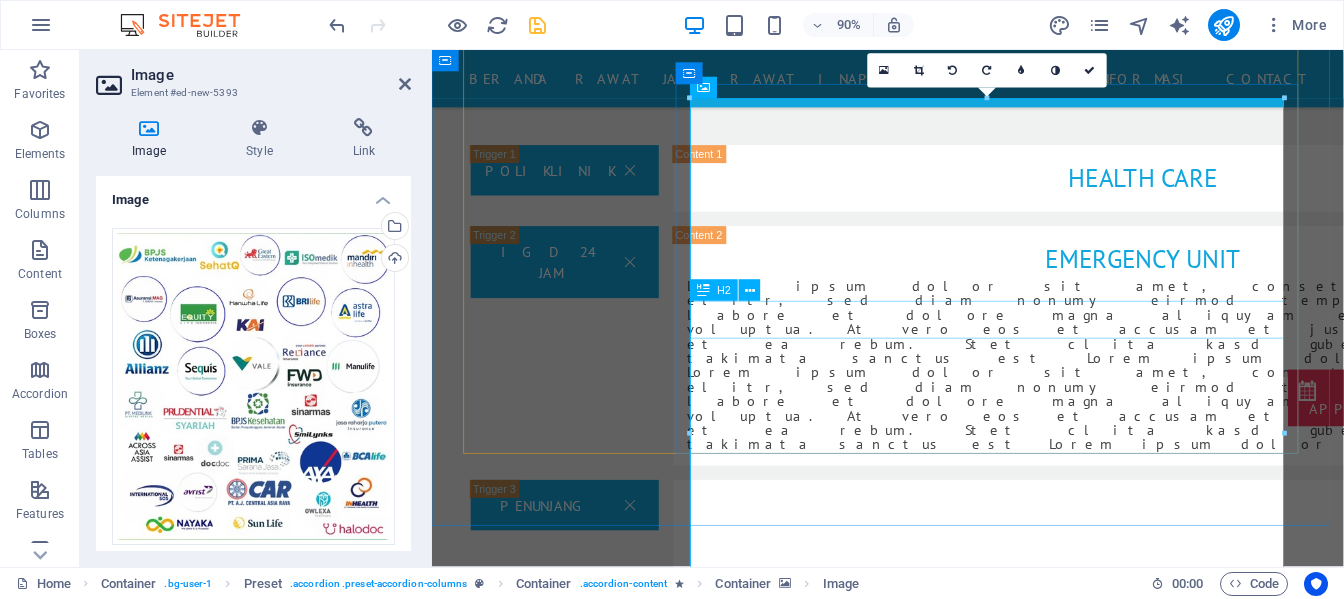 click on "Health Insurance" at bounding box center [1222, 1570] 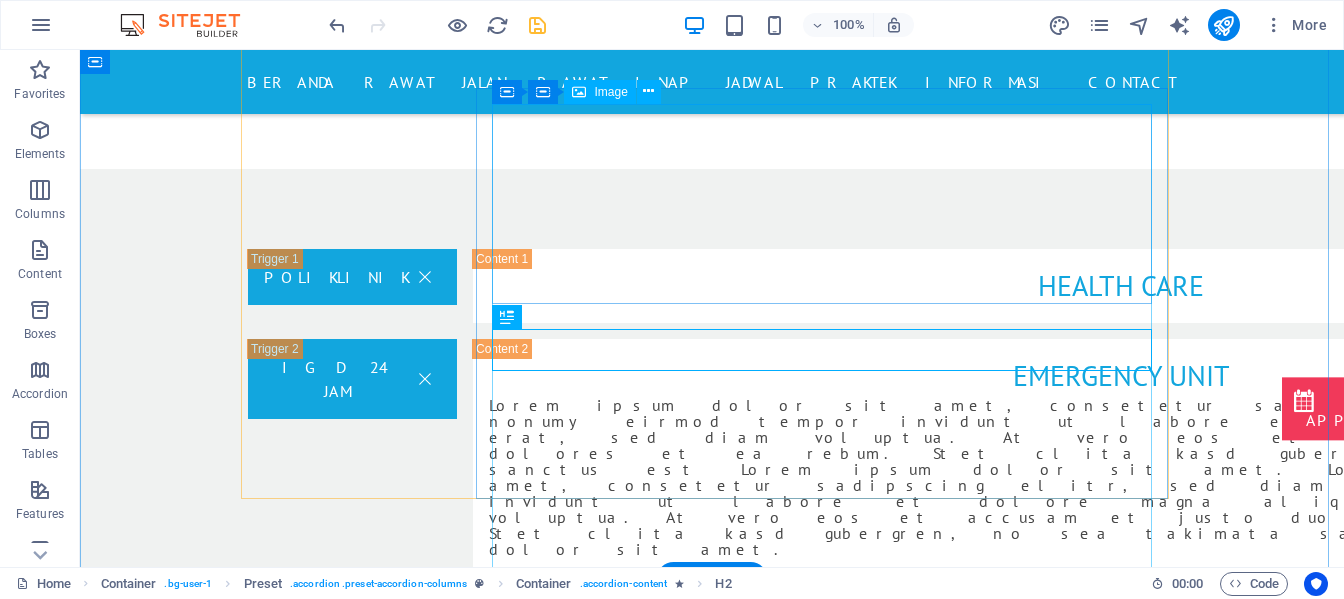 scroll, scrollTop: 2268, scrollLeft: 0, axis: vertical 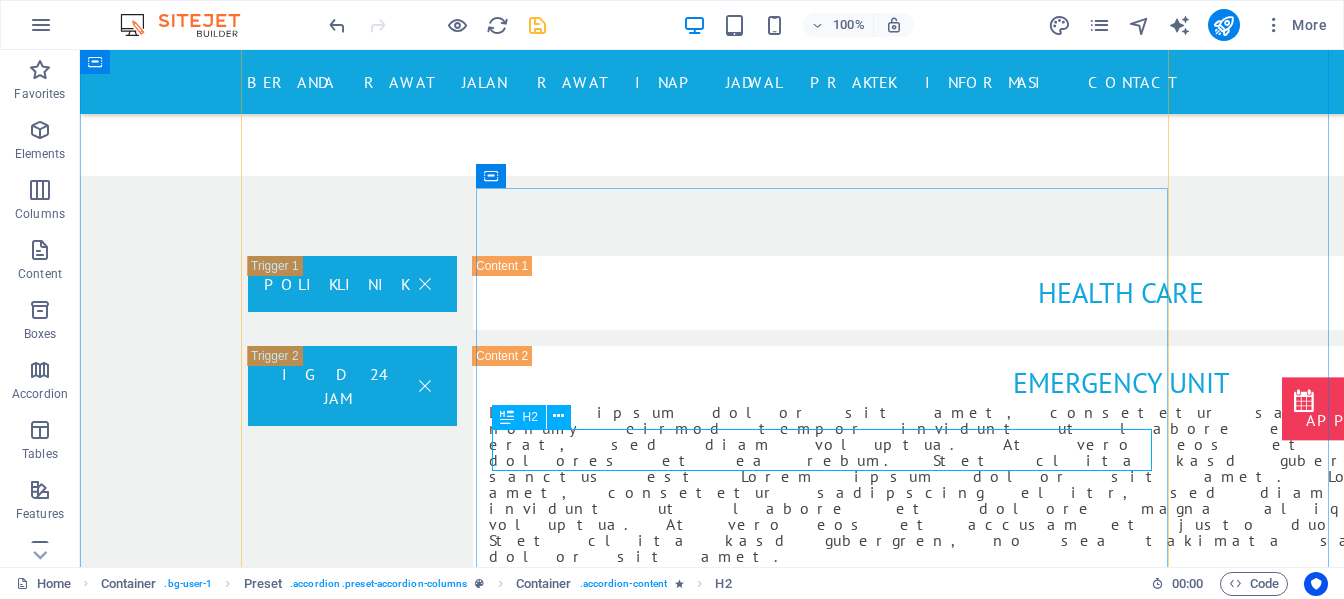 click on "Health Insurance" at bounding box center [1121, 1606] 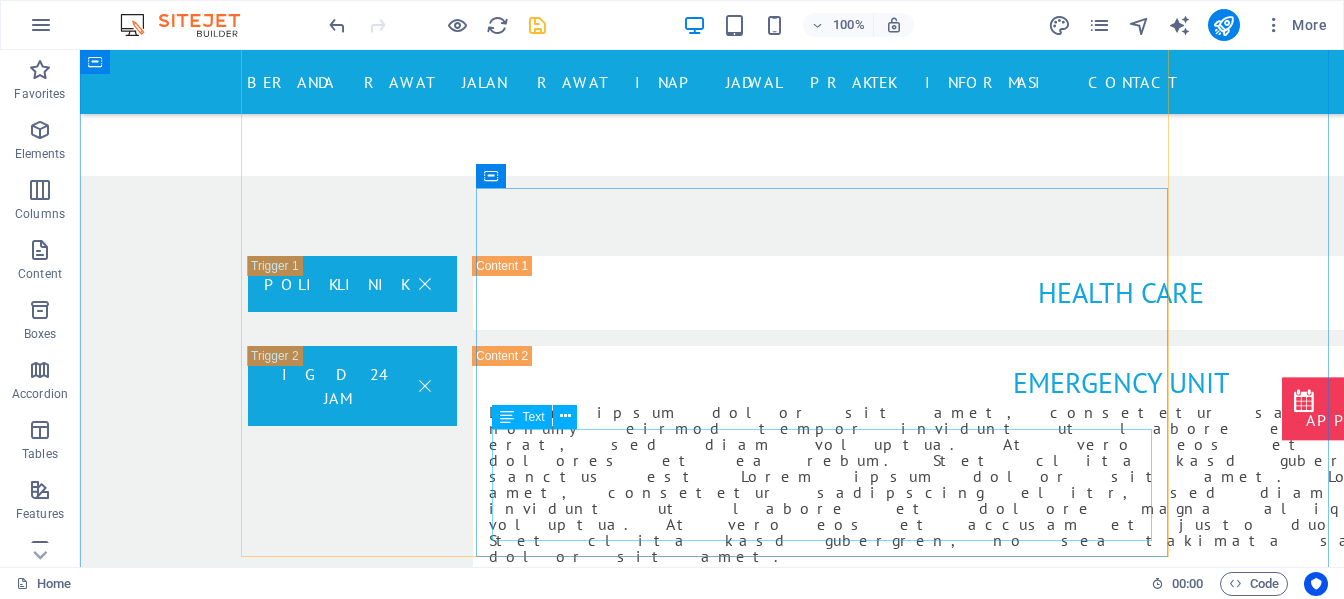 click on "Lorem ipsum dolor sit amet, consetetur sadipscing elitr, sed diam nonumy eirmod tempor invidunt ut labore et dolore magna aliquyam erat, sed diam voluptua. At vero eos et accusam et justo duo dolores et ea rebum. Stet clita kasd gubergren, no sea takimata sanctus est Lorem ipsum dolor sit amet. Lorem ipsum dolor sit amet, consetetur sadipscing elitr, sed diam nonumy eirmod tempor invidunt ut labore et dolore magna aliquyam erat, sed diam voluptua. At vero eos et accusam et justo duo dolores et ea rebum. Stet clita kasd gubergren, no sea takimata sanctus est Lorem ipsum dolor sit amet." at bounding box center [1121, 1665] 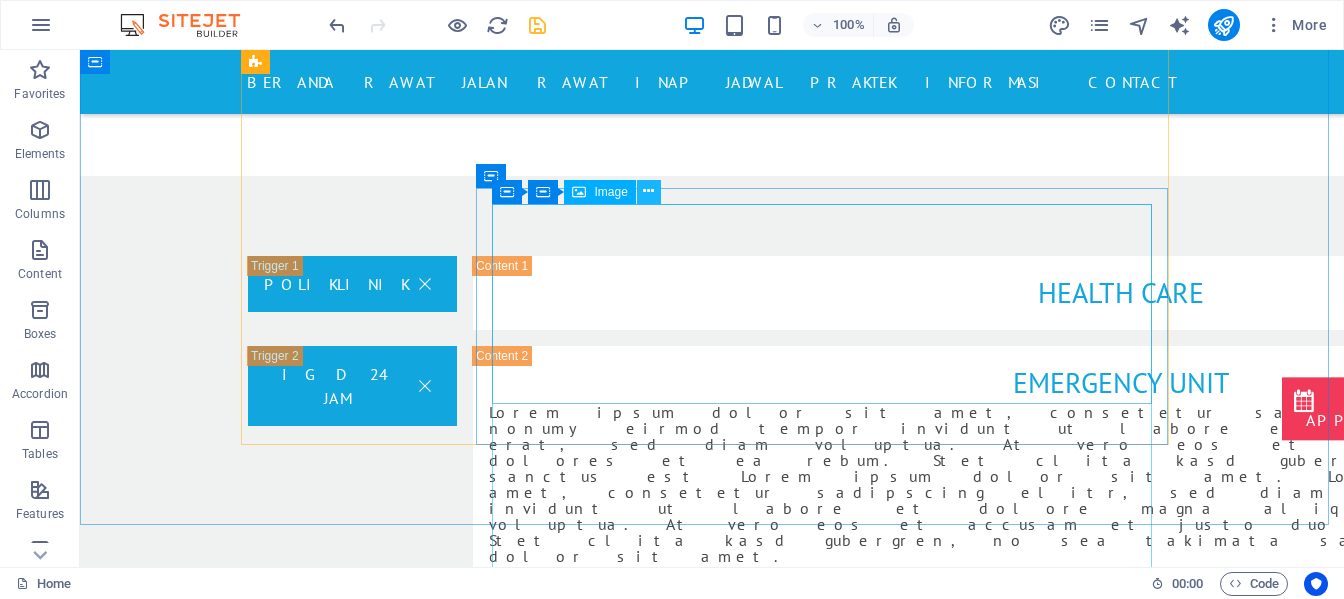 click at bounding box center [648, 191] 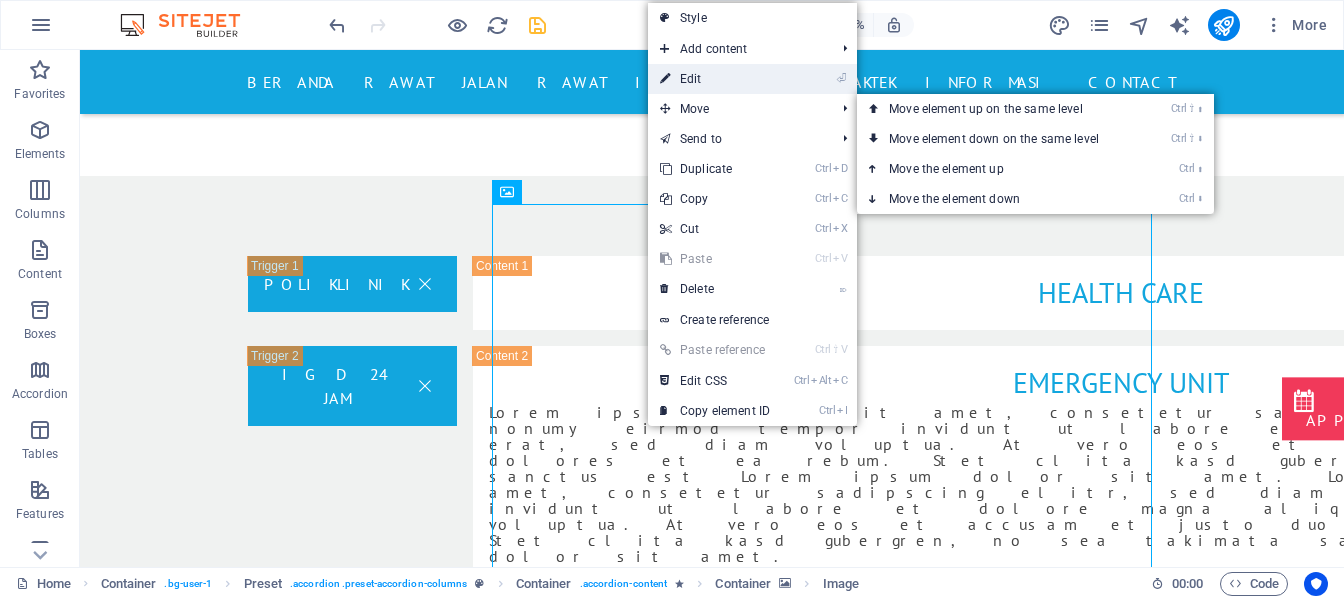 click on "⏎  Edit" at bounding box center [715, 79] 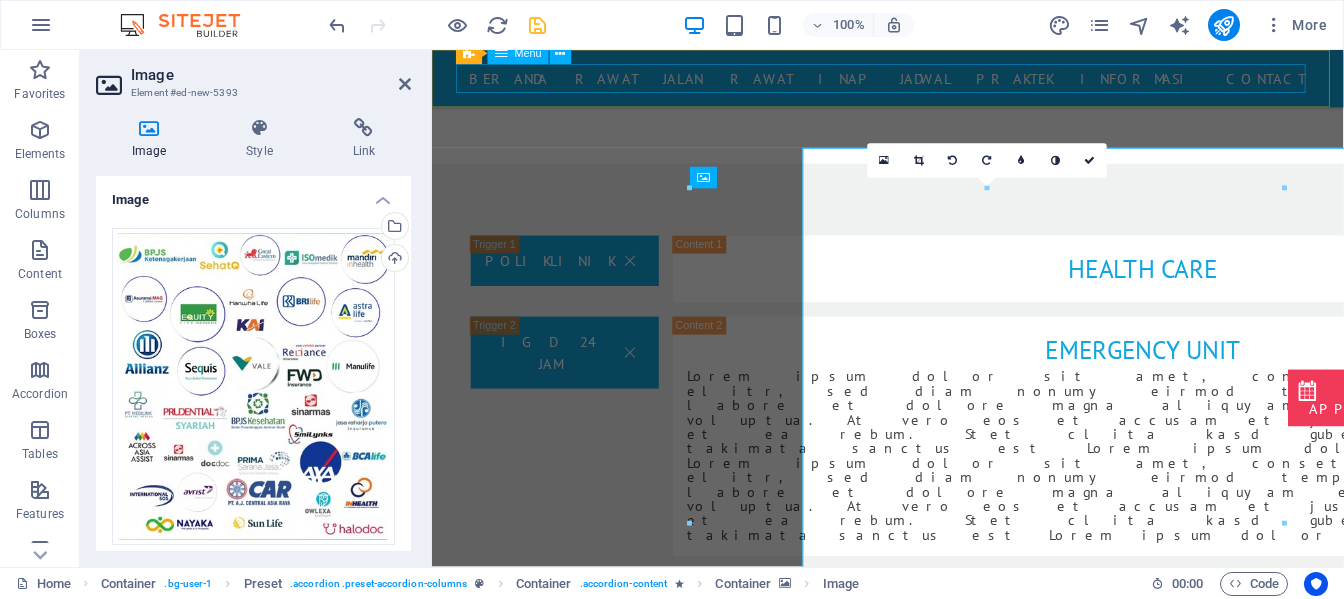 scroll, scrollTop: 2313, scrollLeft: 0, axis: vertical 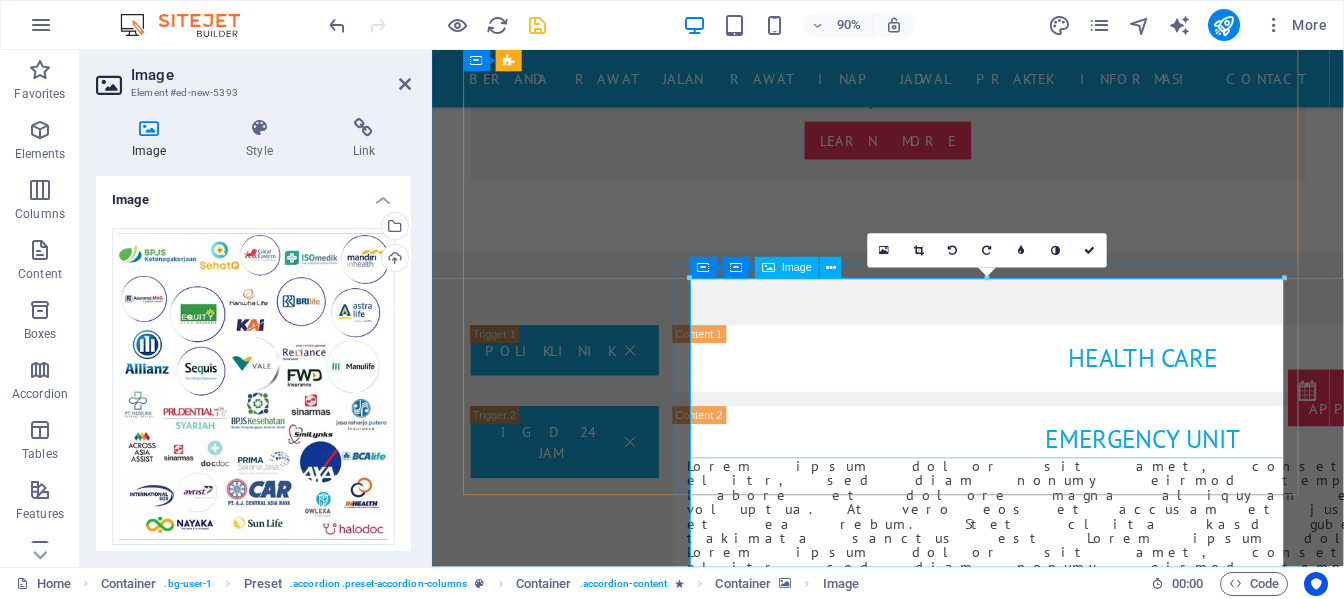 click at bounding box center [1222, 2295] 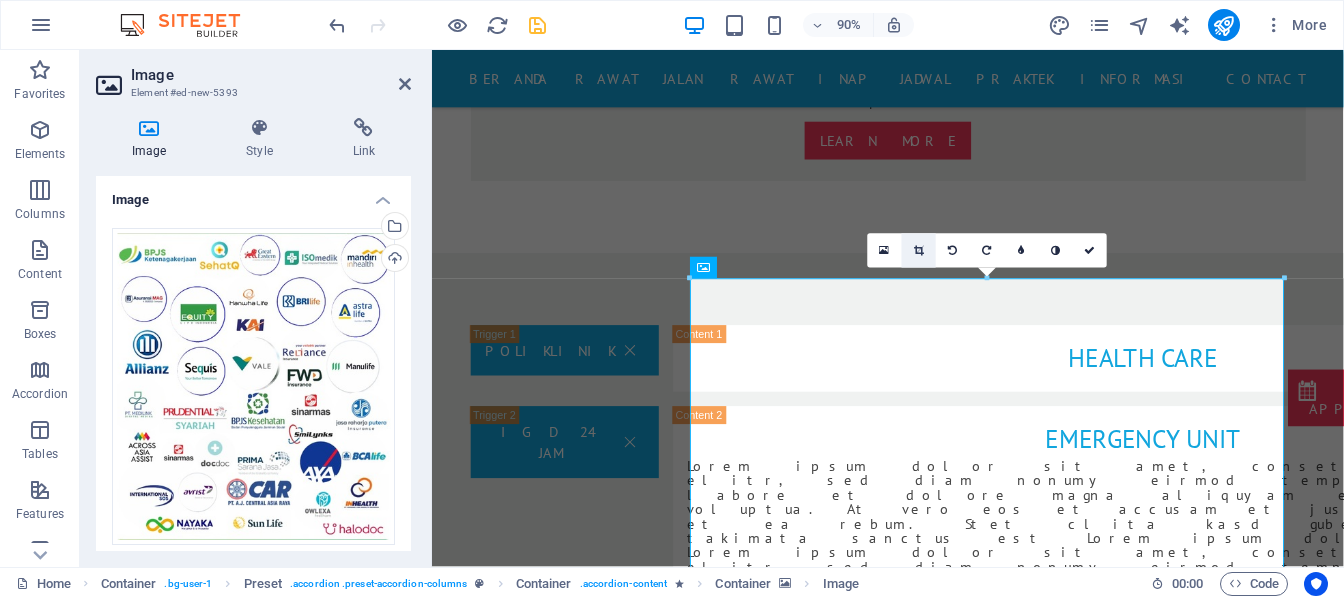 click at bounding box center (919, 251) 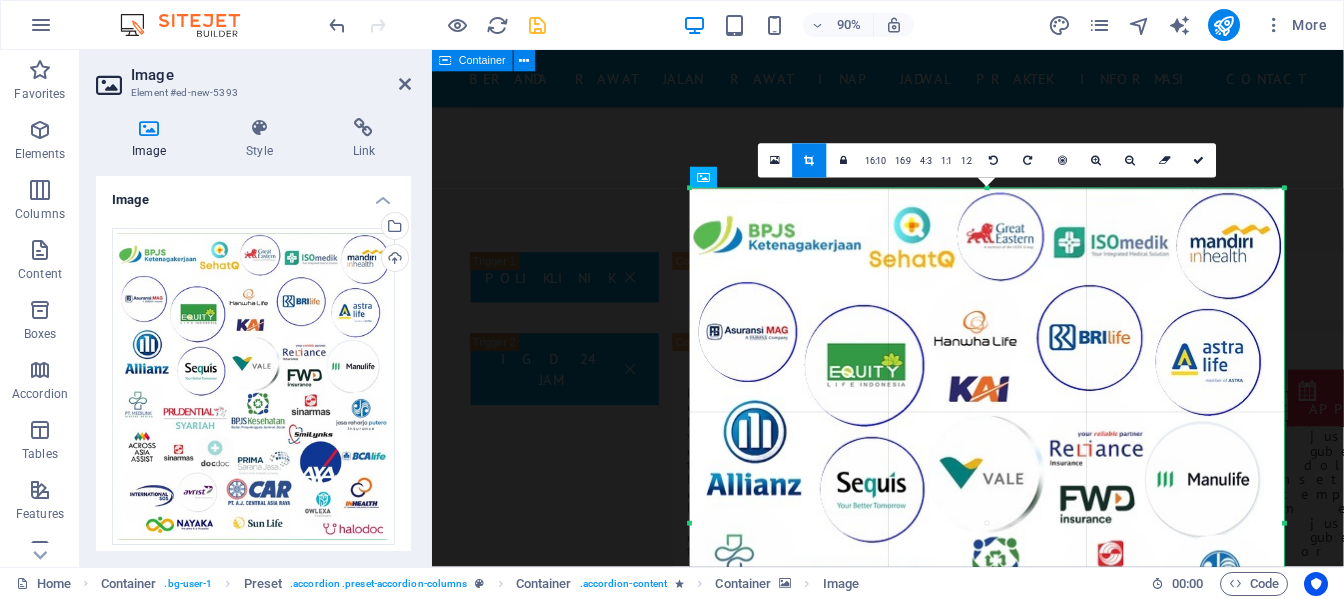 scroll, scrollTop: 2313, scrollLeft: 0, axis: vertical 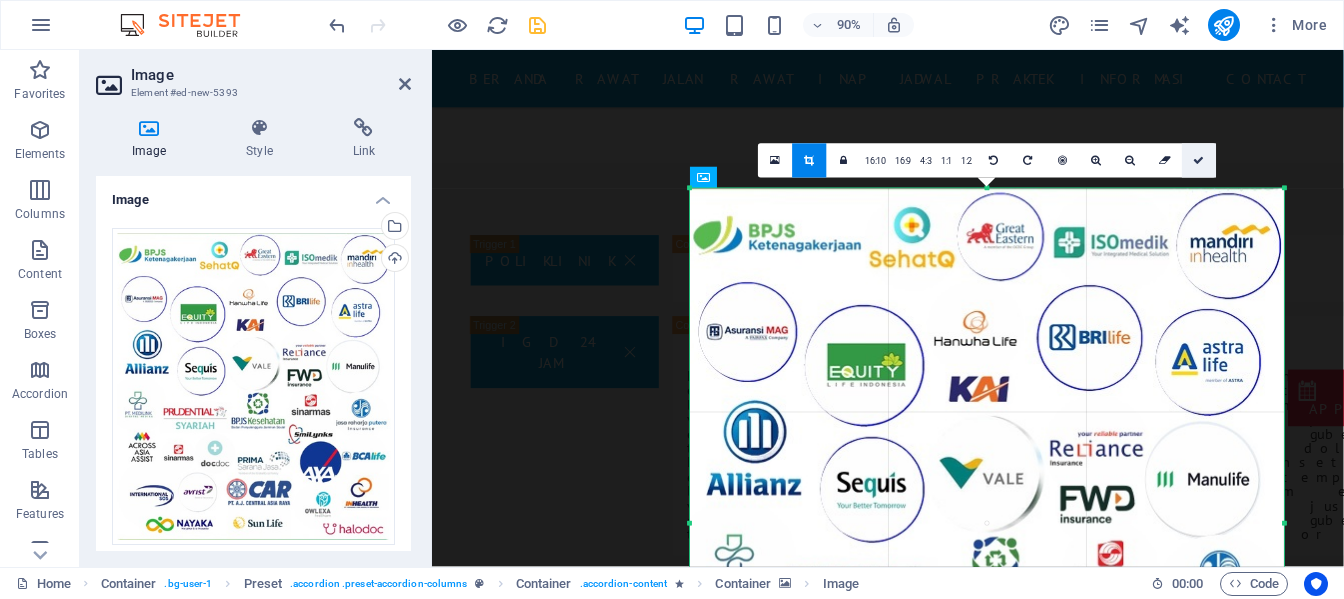 click at bounding box center [1199, 161] 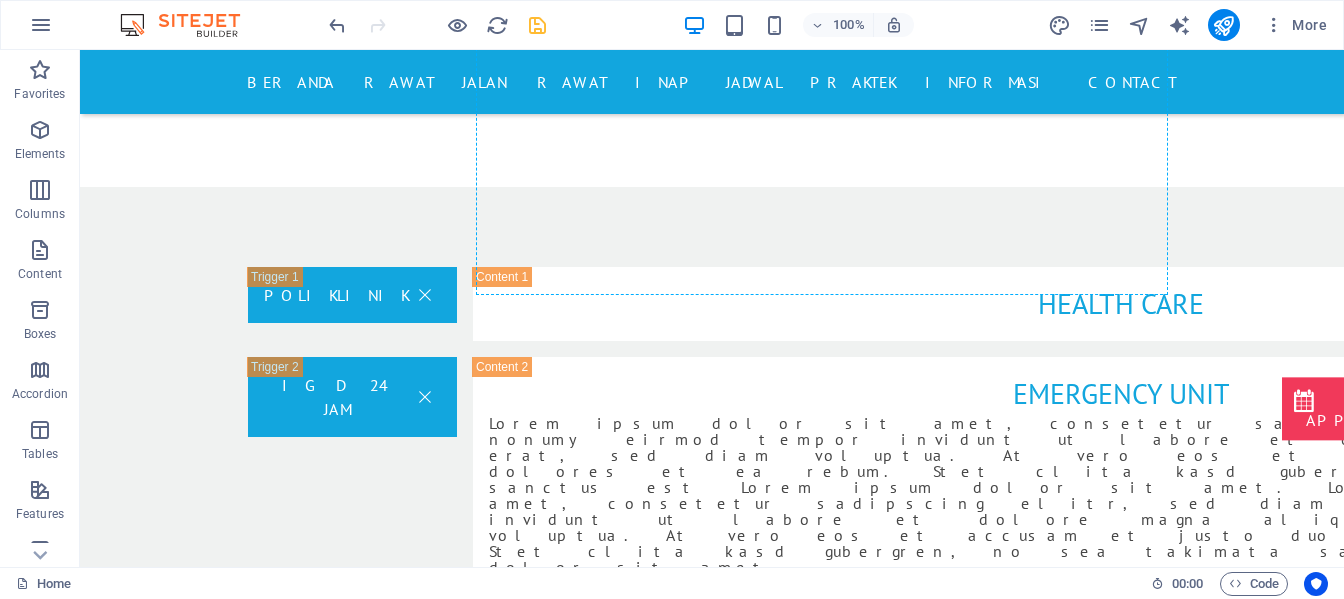 scroll, scrollTop: 2268, scrollLeft: 0, axis: vertical 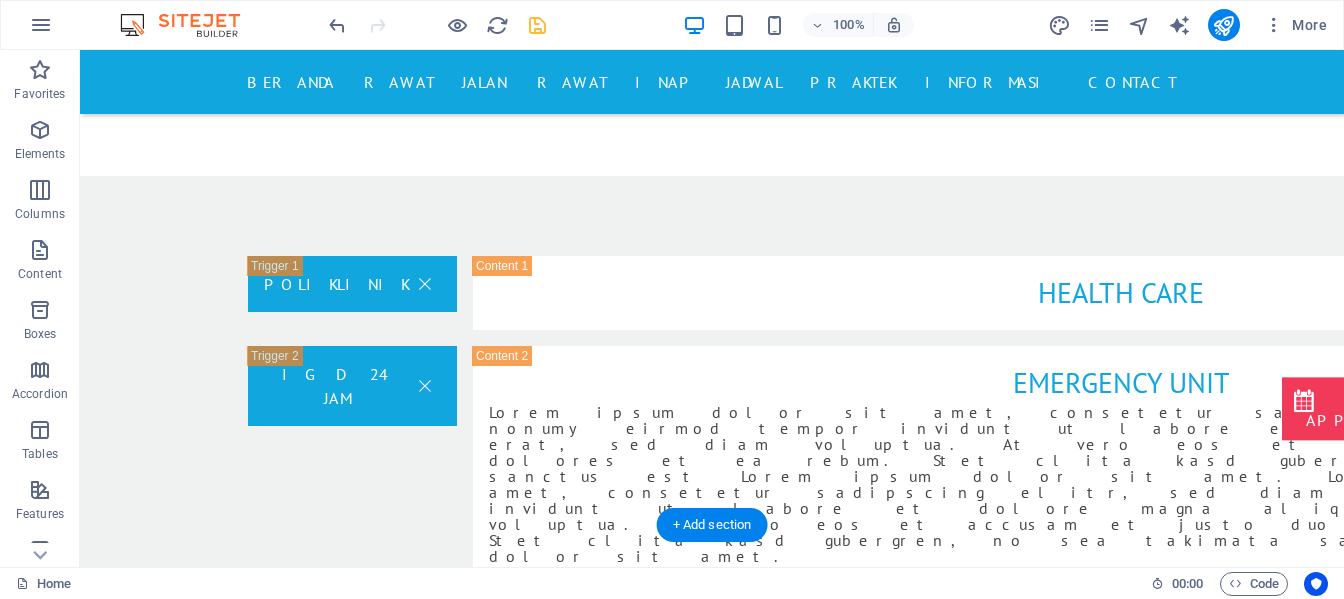 click at bounding box center [1121, 2272] 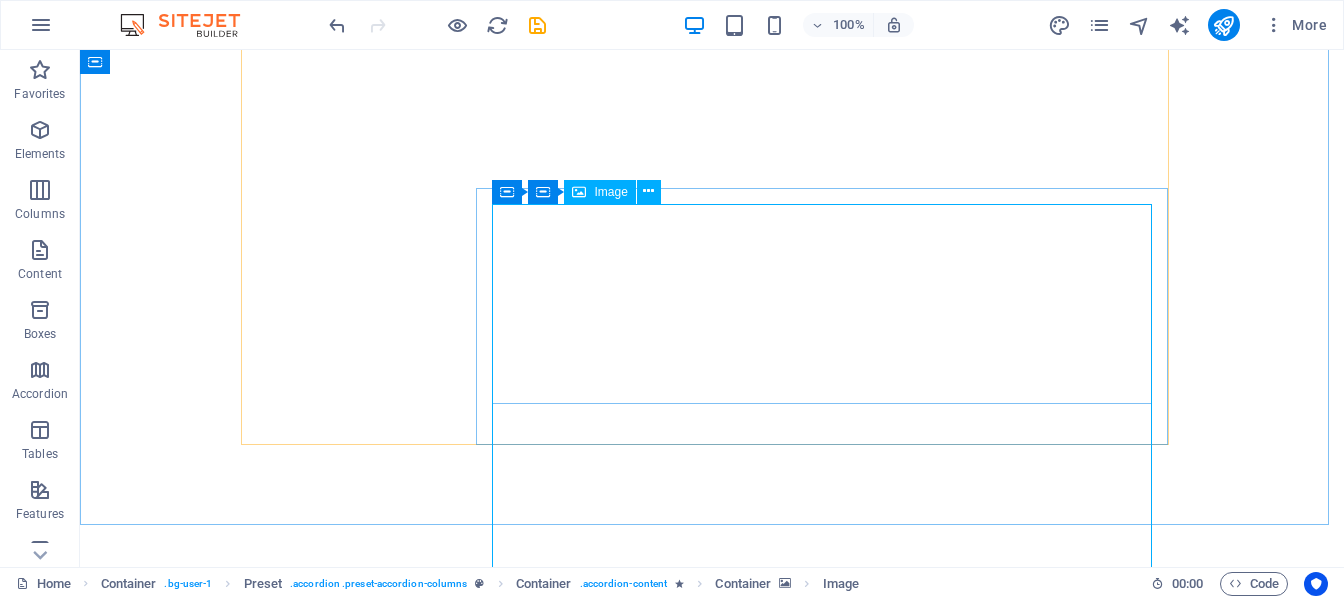 click at bounding box center [648, 191] 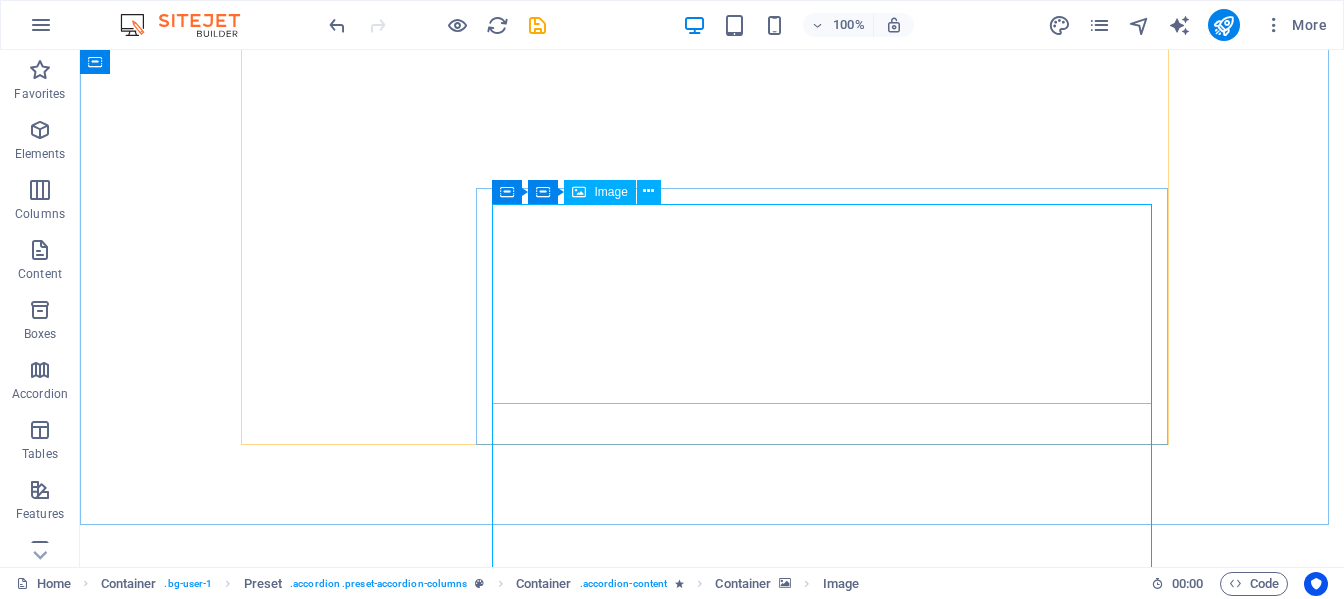 scroll, scrollTop: 0, scrollLeft: 0, axis: both 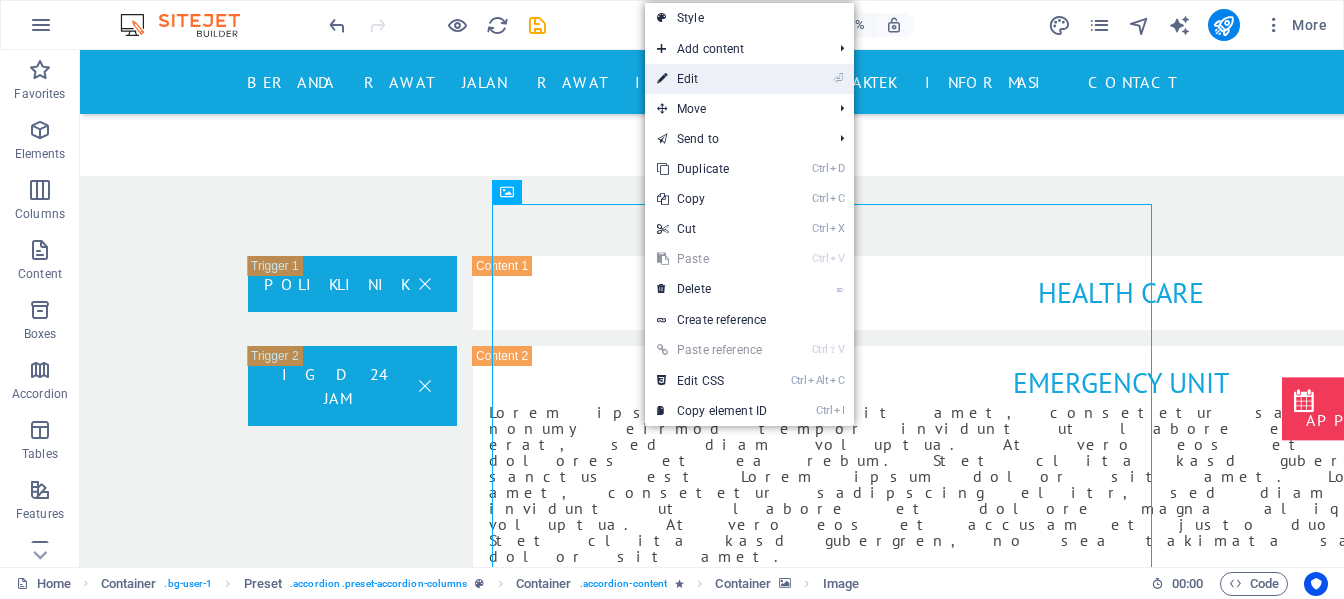 click on "⏎  Edit" at bounding box center (712, 79) 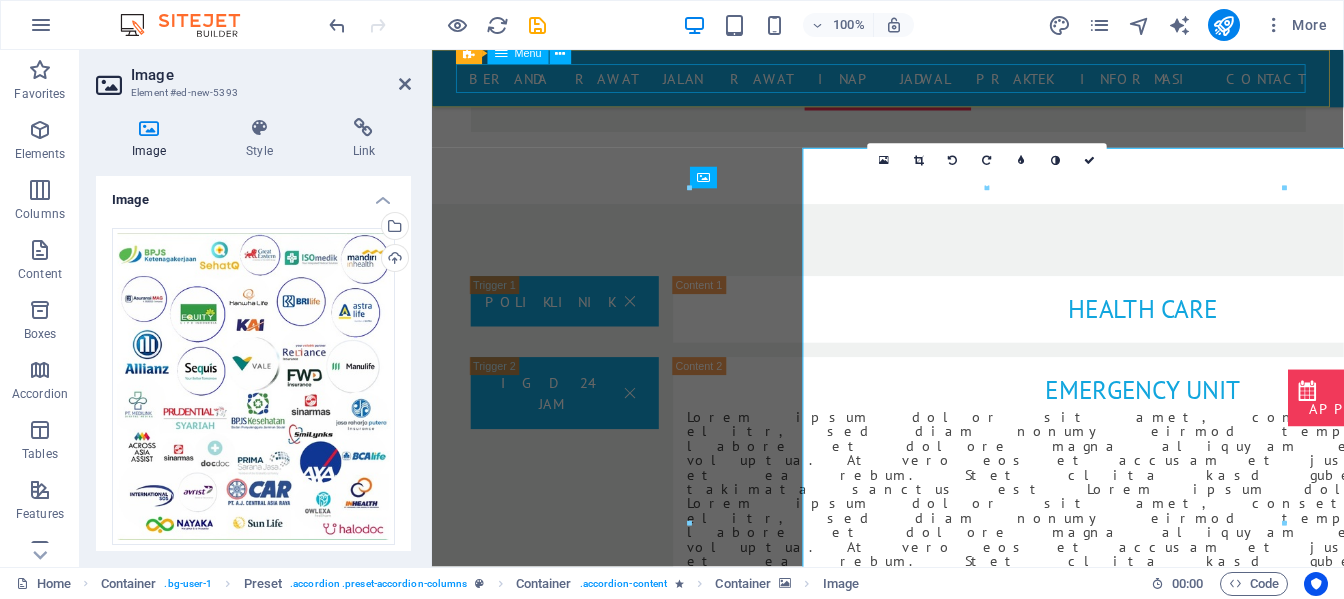 scroll, scrollTop: 2313, scrollLeft: 0, axis: vertical 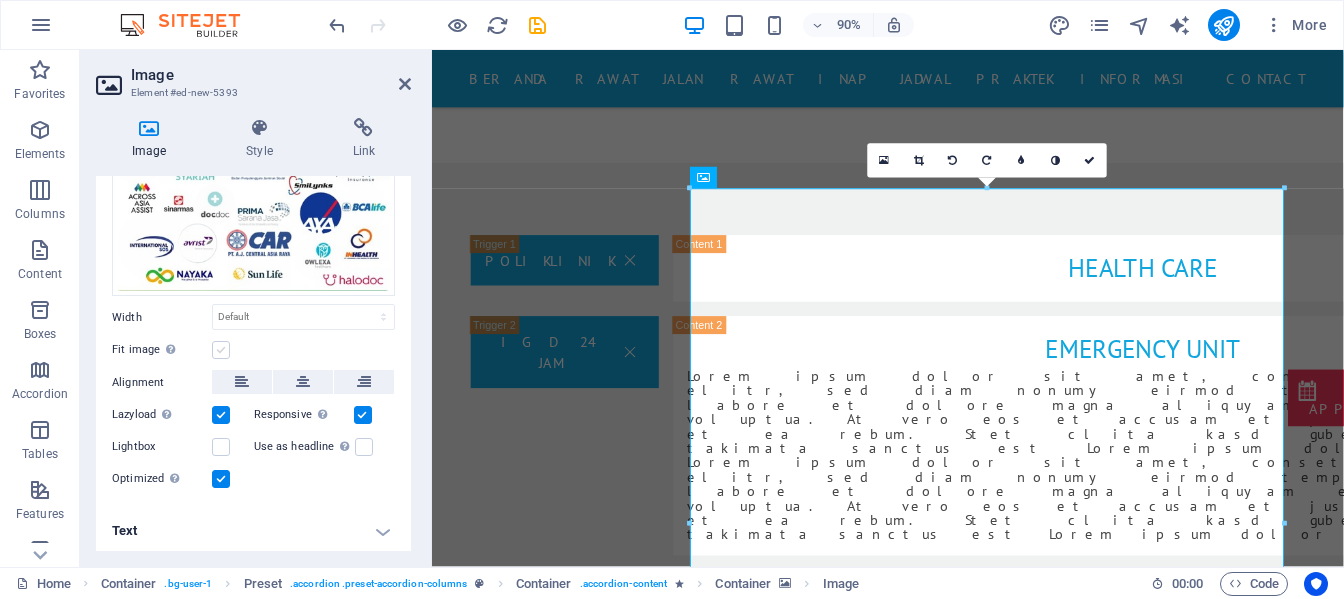 click at bounding box center (221, 350) 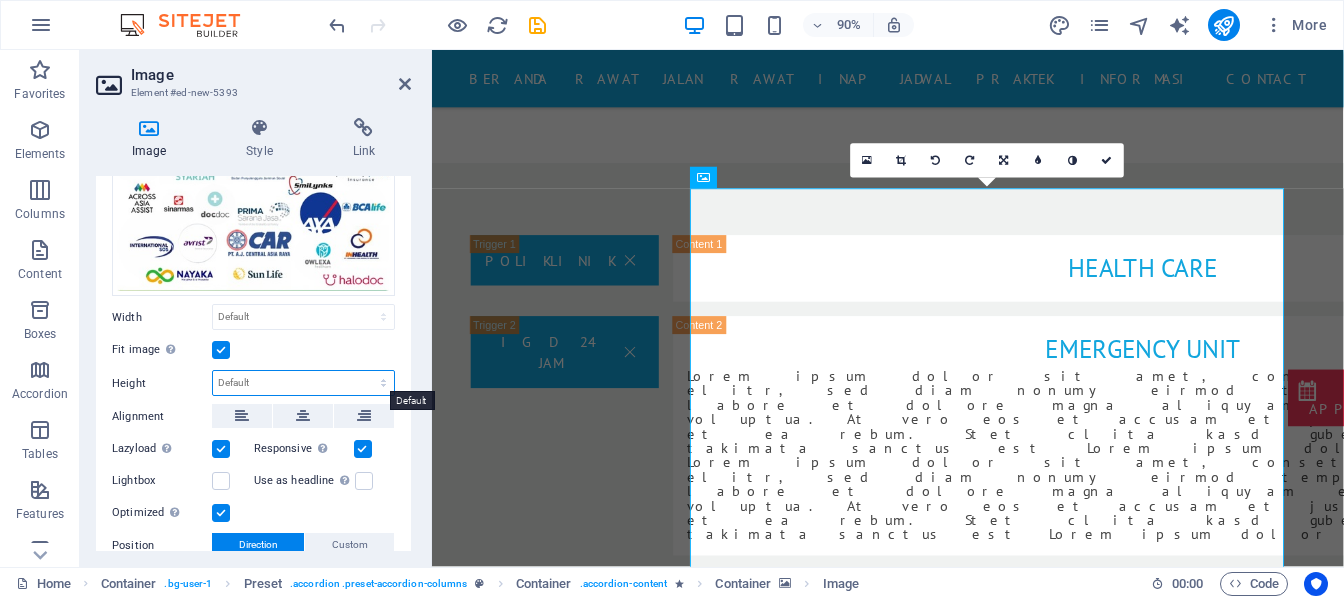 click on "Default auto px" at bounding box center [303, 383] 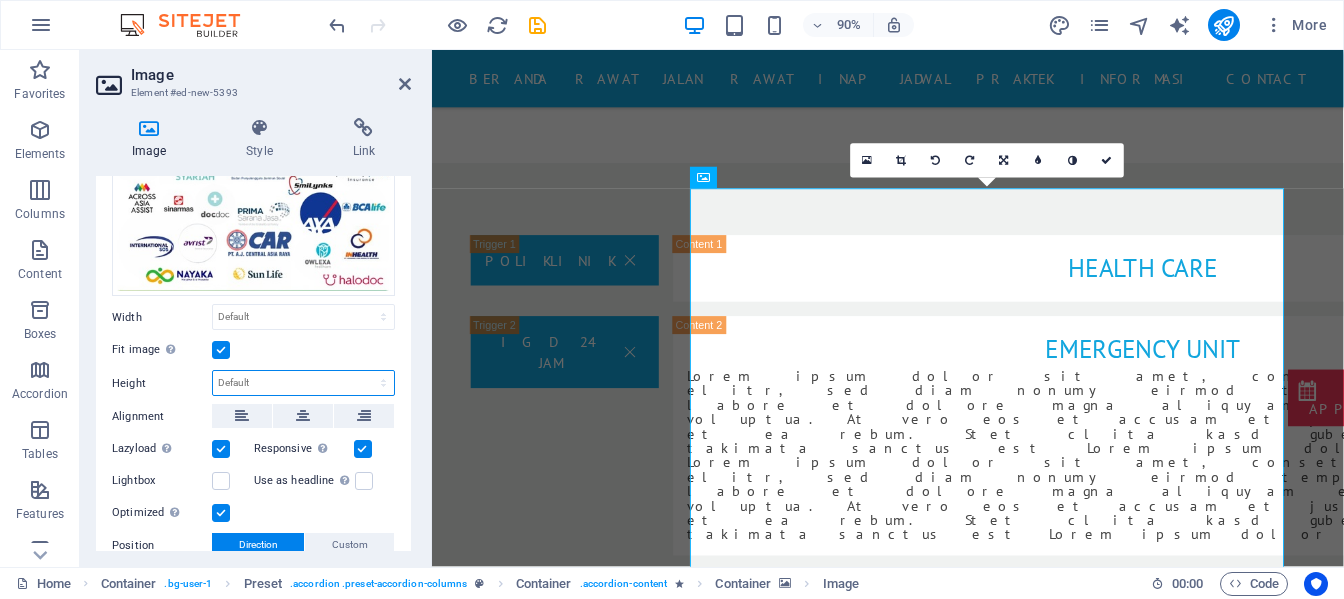 select on "px" 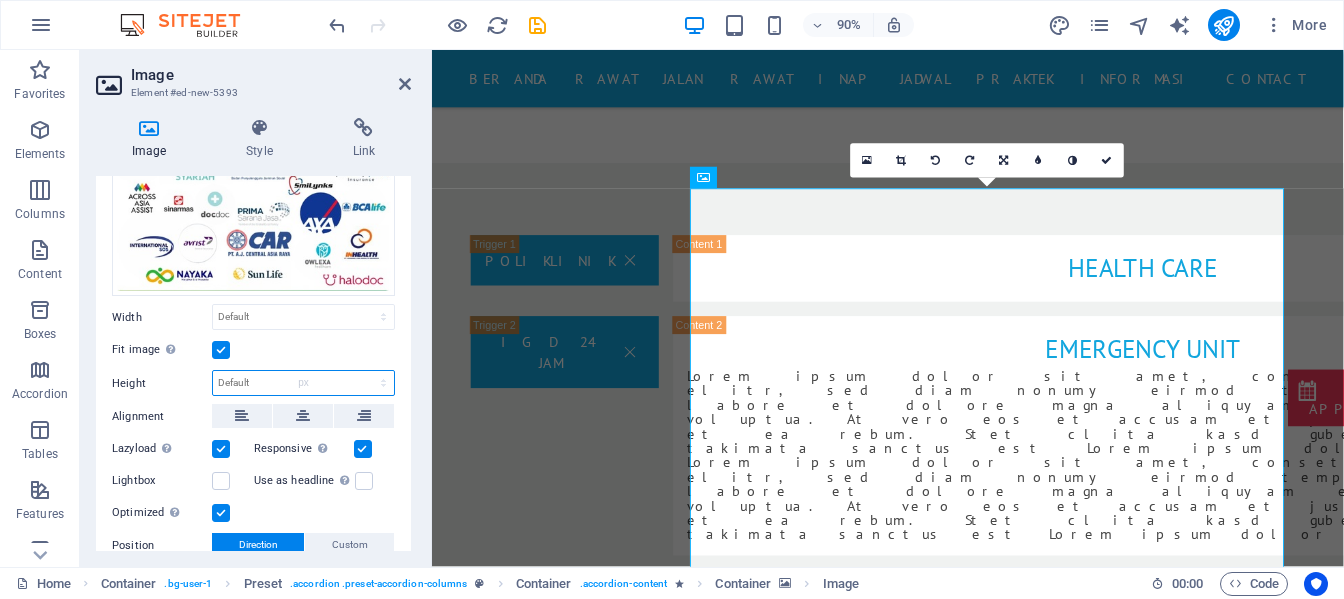 click on "Default auto px" at bounding box center (303, 383) 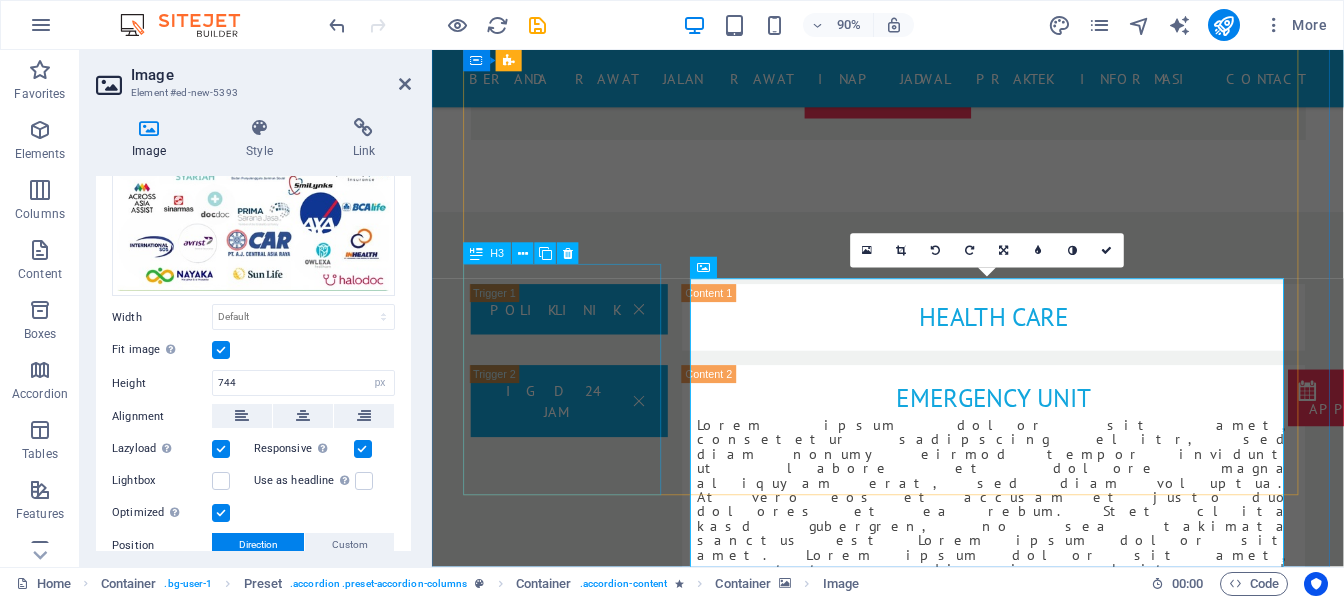 scroll, scrollTop: 2213, scrollLeft: 0, axis: vertical 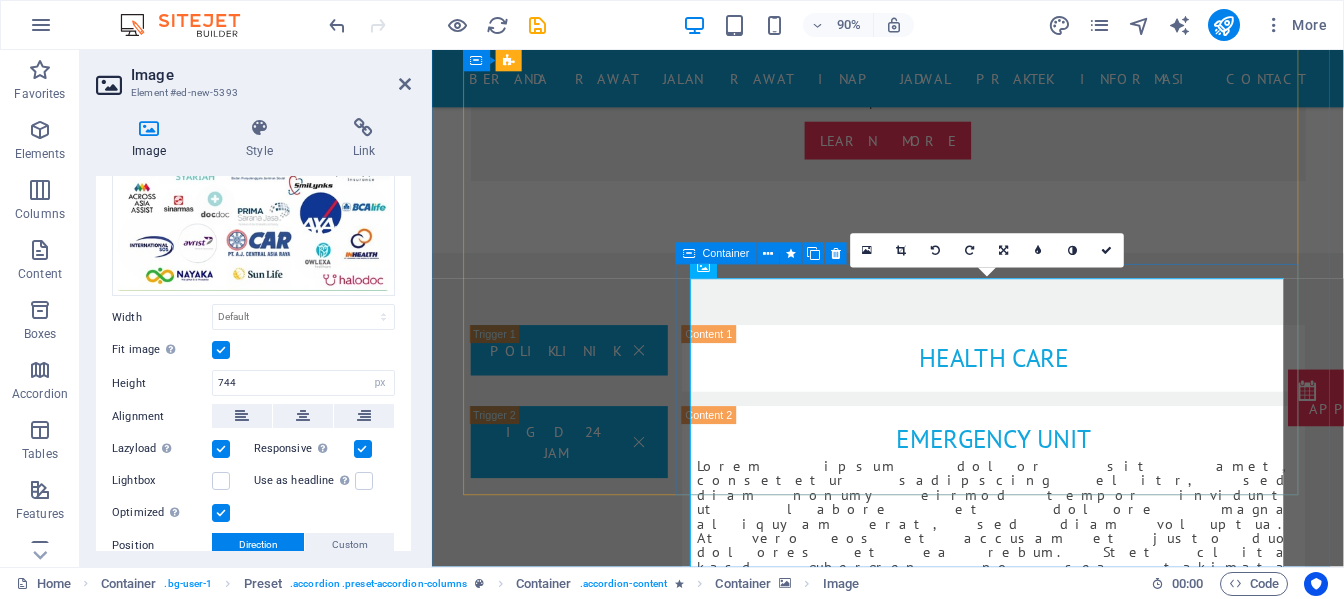 click at bounding box center (1056, 1860) 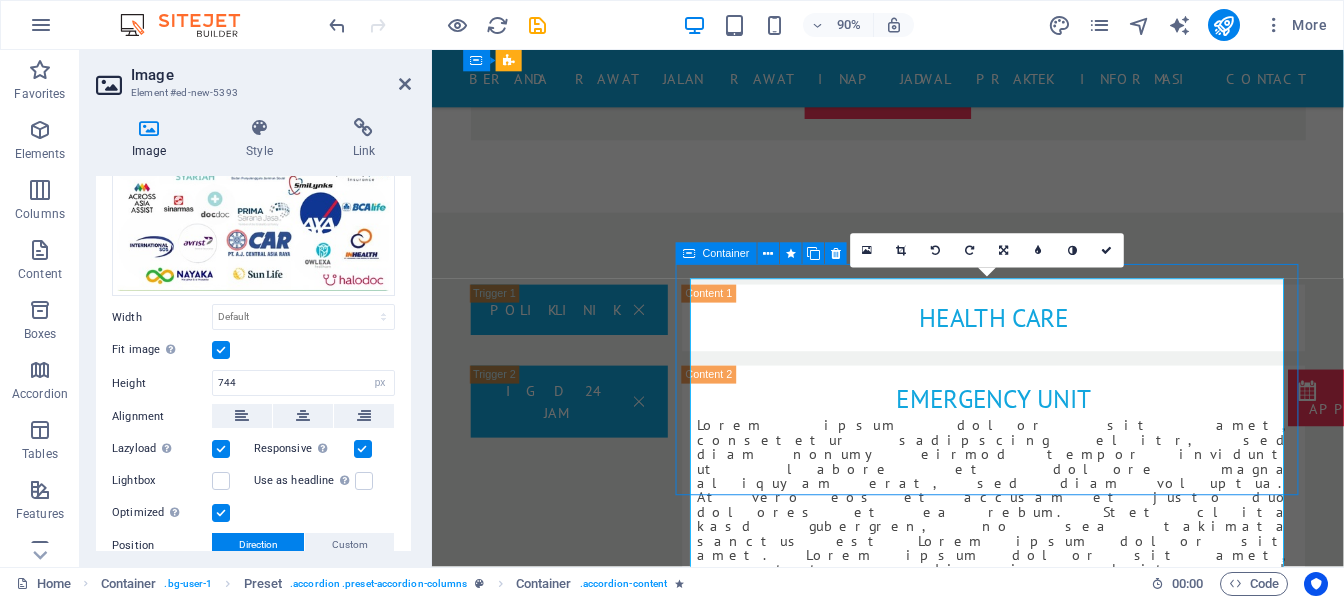 scroll, scrollTop: 2168, scrollLeft: 0, axis: vertical 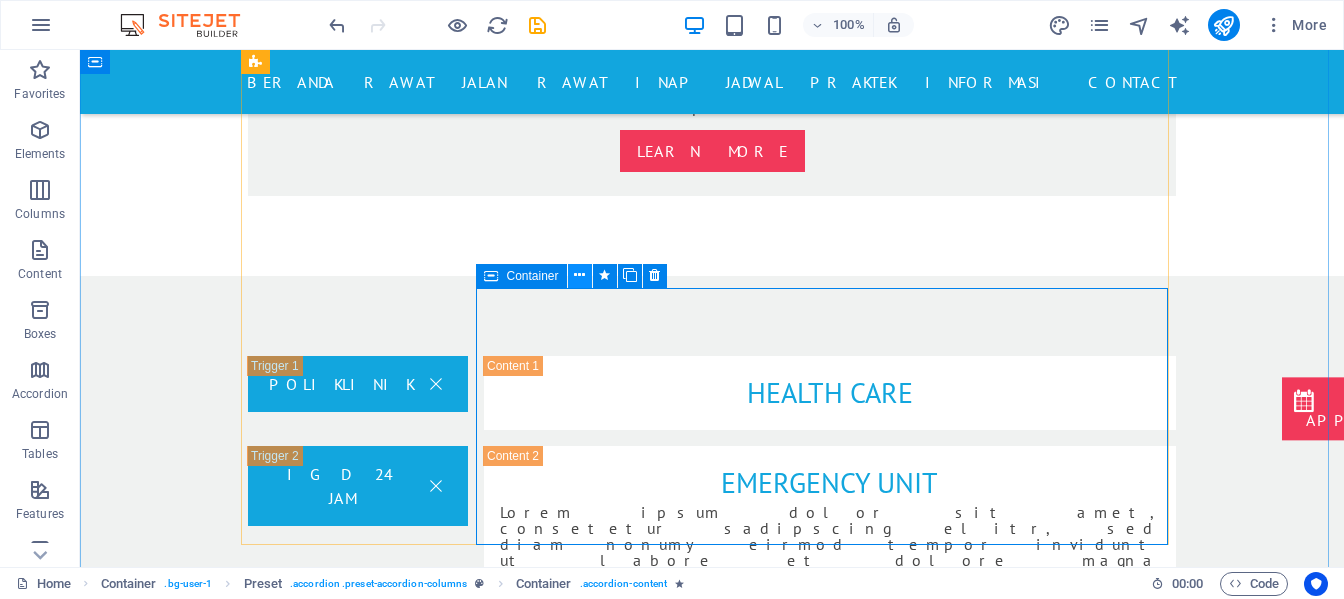 click at bounding box center (579, 275) 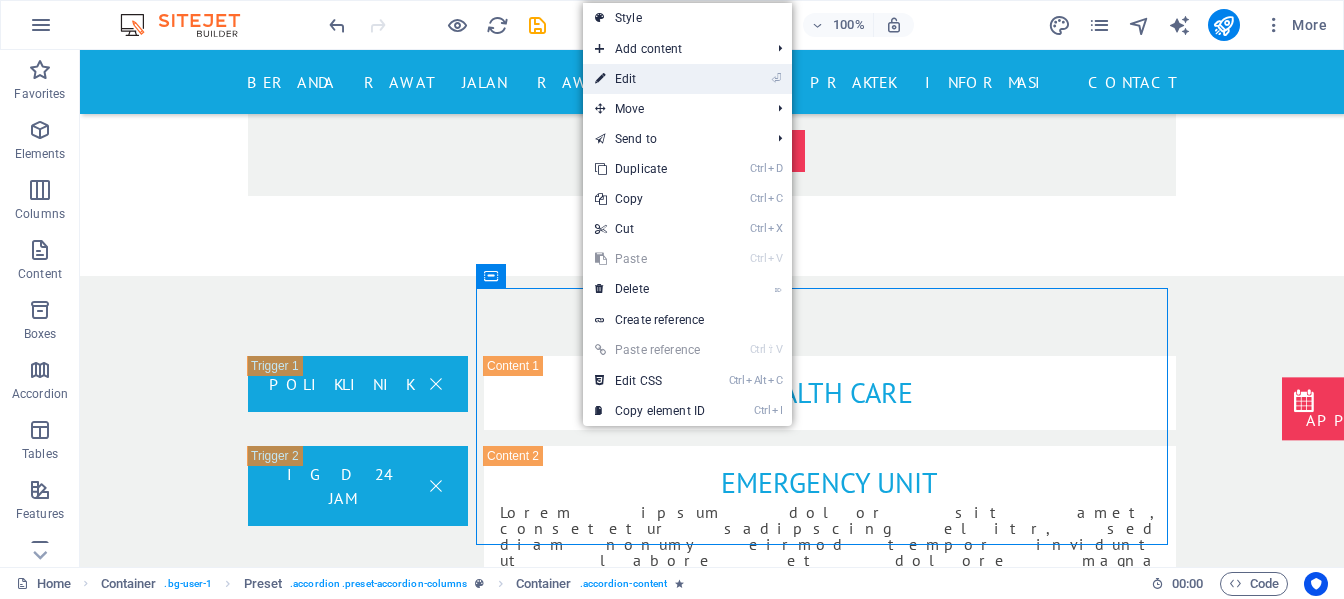 drag, startPoint x: 682, startPoint y: 76, endPoint x: 257, endPoint y: 34, distance: 427.07025 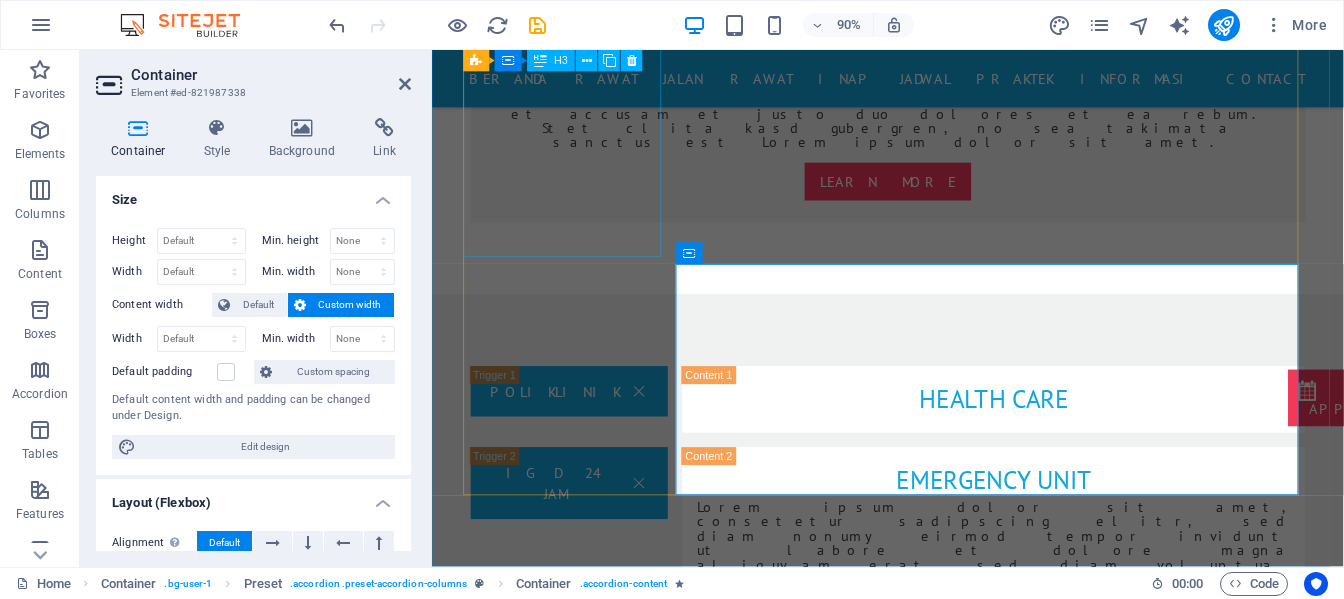 scroll, scrollTop: 2213, scrollLeft: 0, axis: vertical 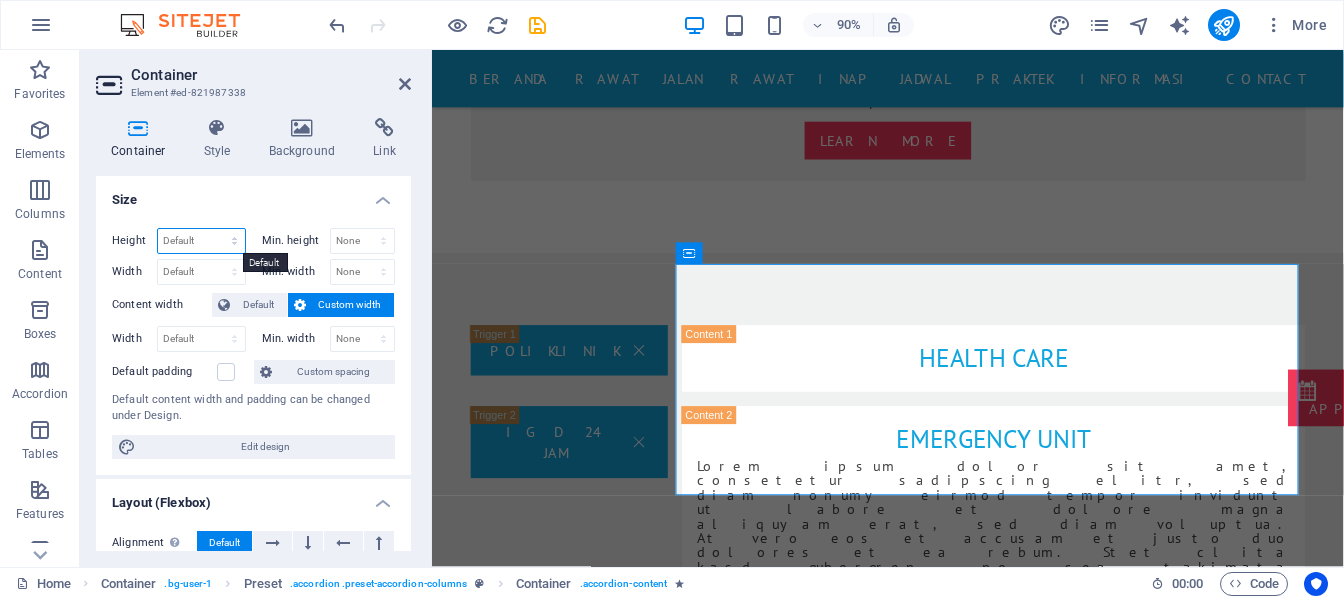 click on "Default px rem % vh vw" at bounding box center [201, 241] 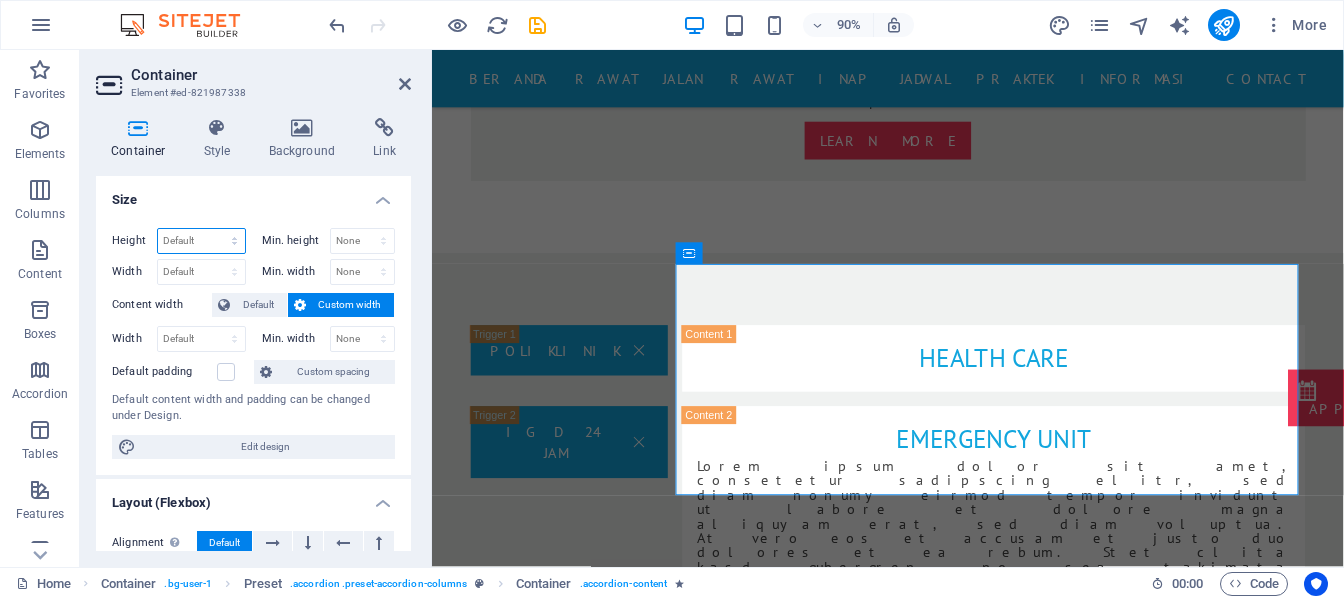 select on "px" 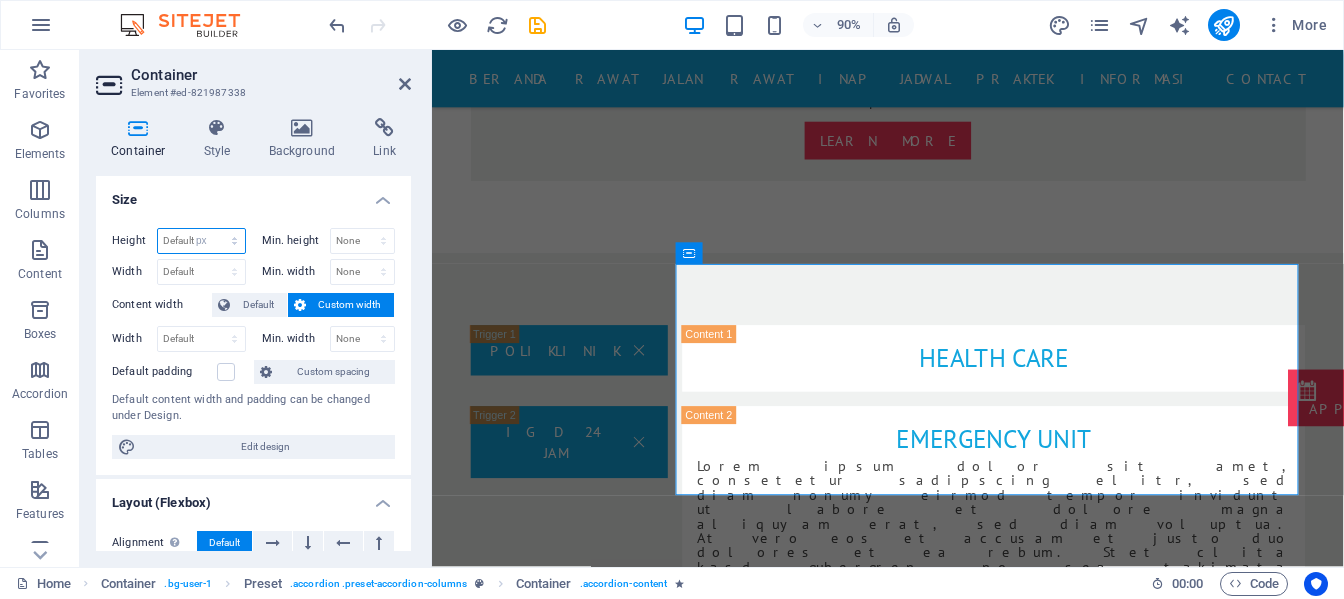 click on "Default px rem % vh vw" at bounding box center [201, 241] 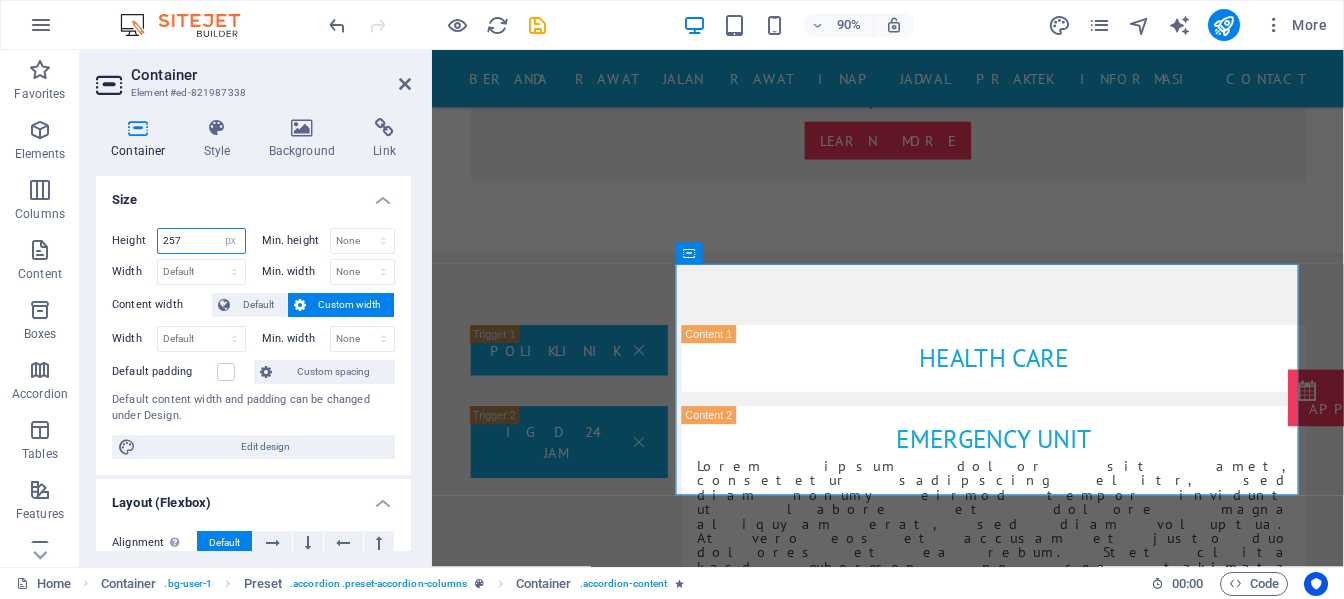 click on "257" at bounding box center (201, 241) 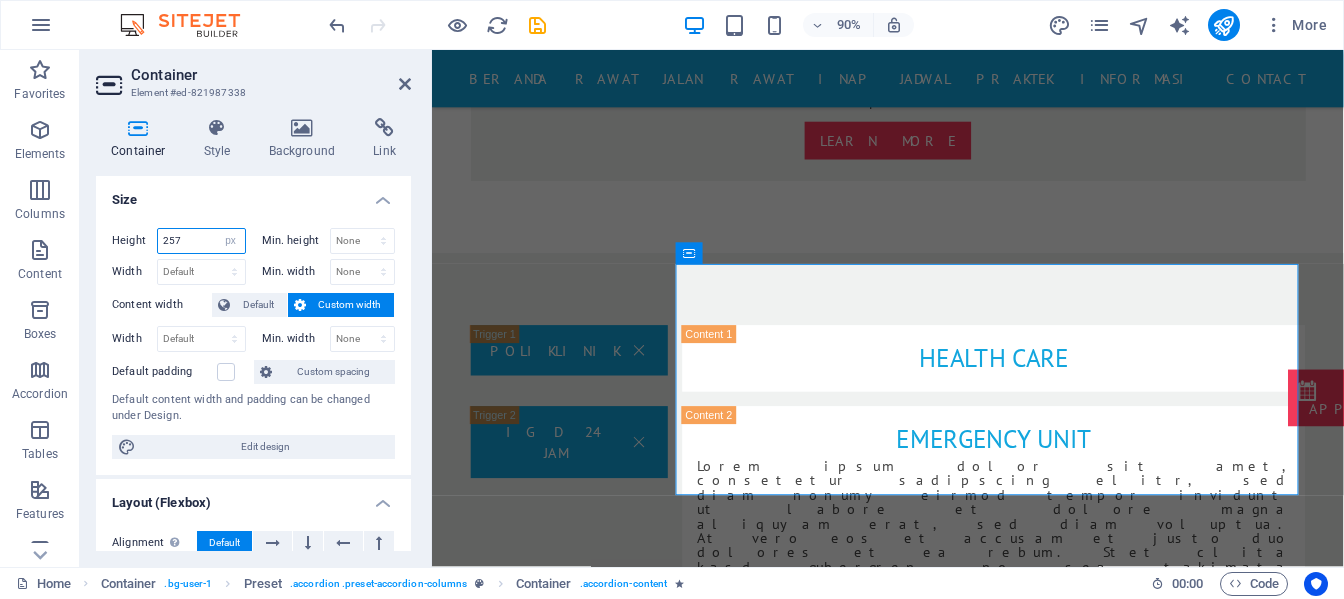 click on "257" at bounding box center (201, 241) 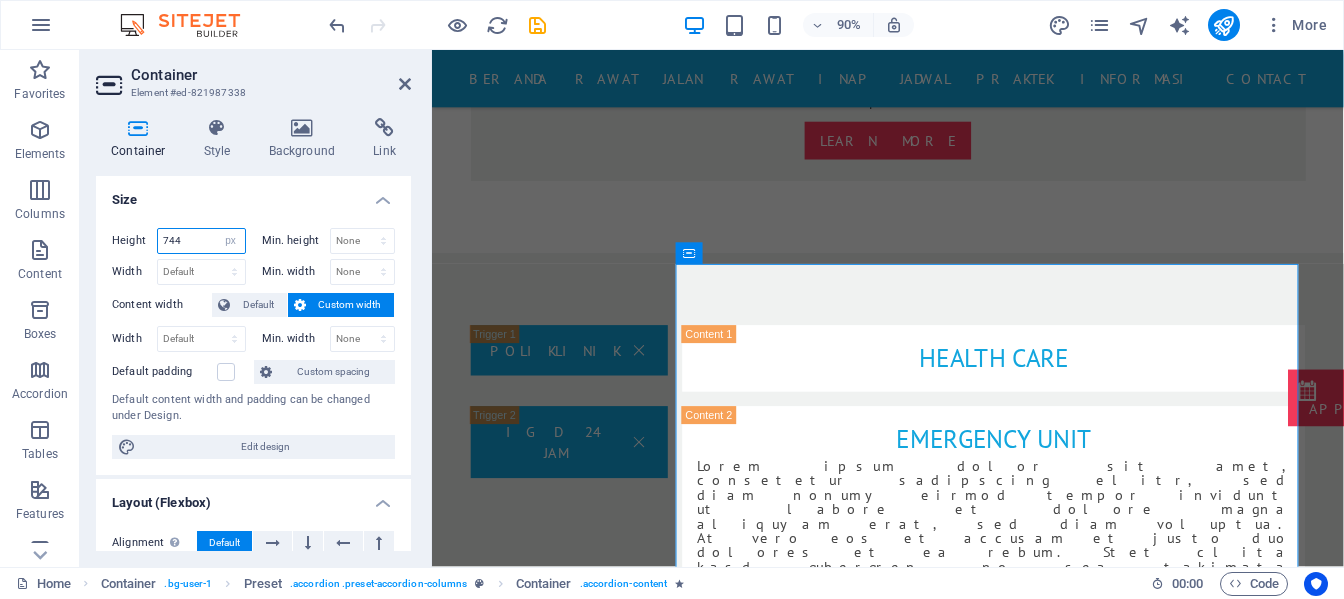type on "744" 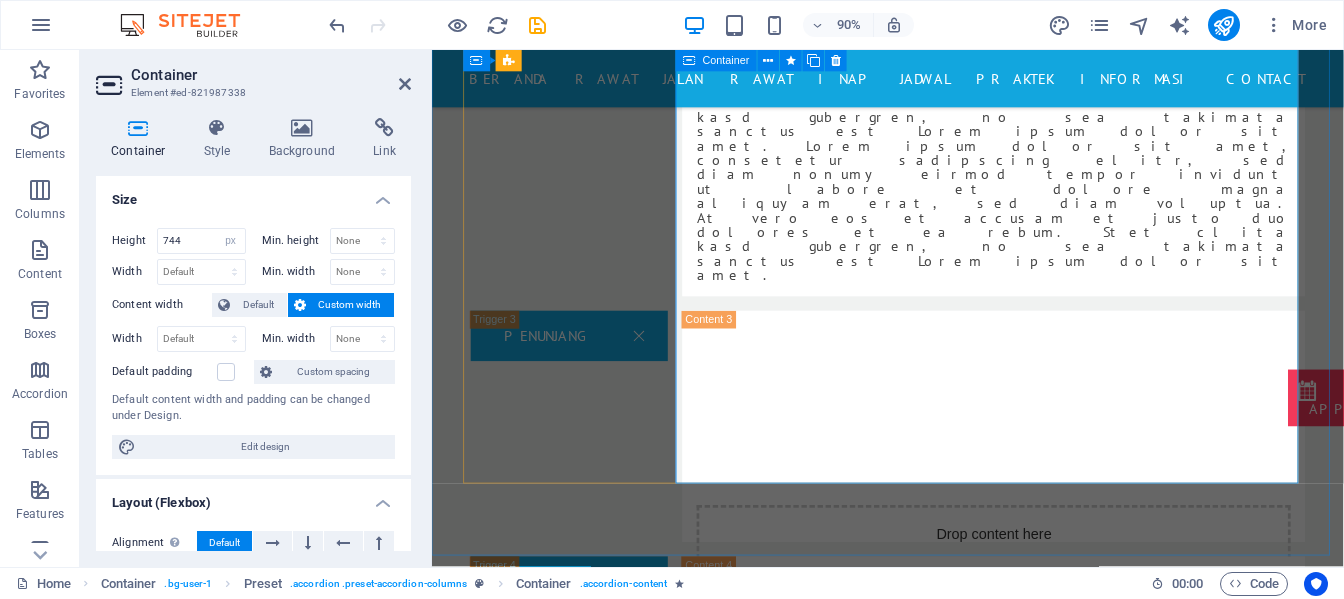 scroll, scrollTop: 2413, scrollLeft: 0, axis: vertical 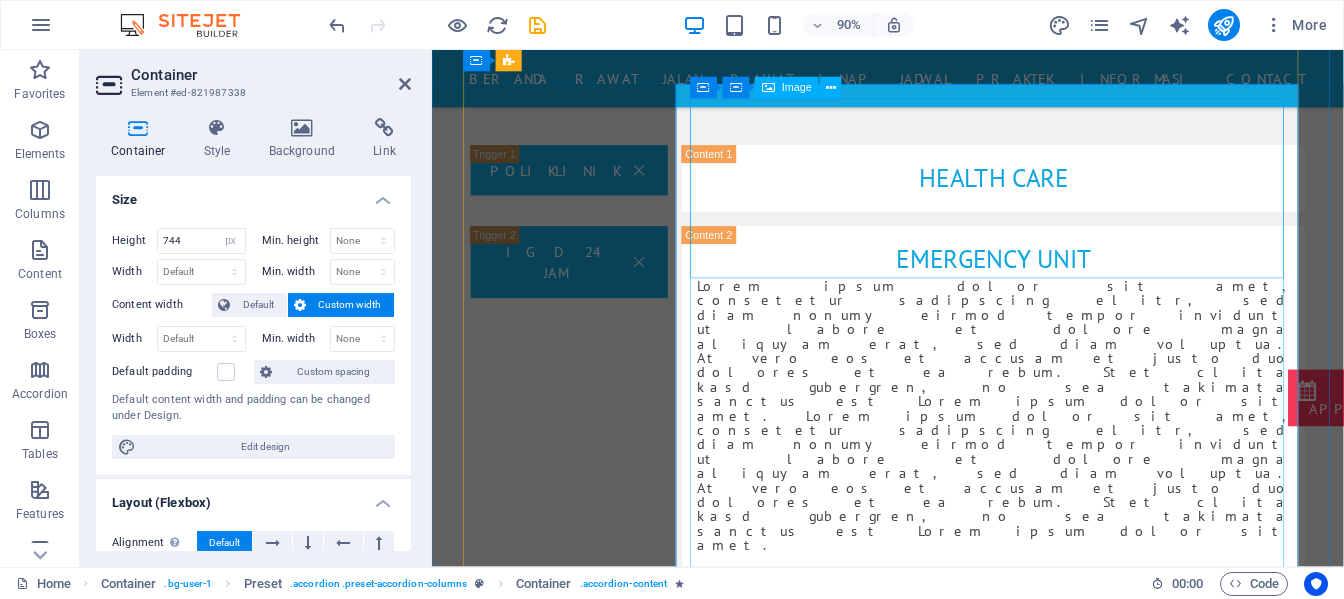 click at bounding box center [1056, 2120] 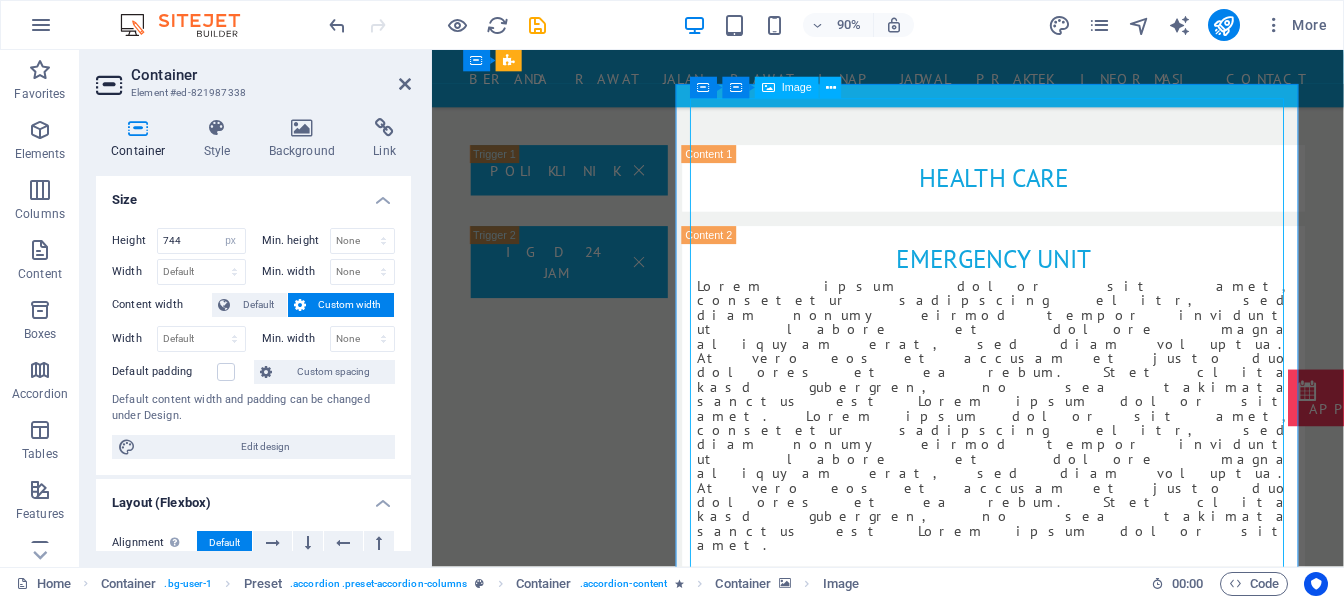 click at bounding box center (1056, 2120) 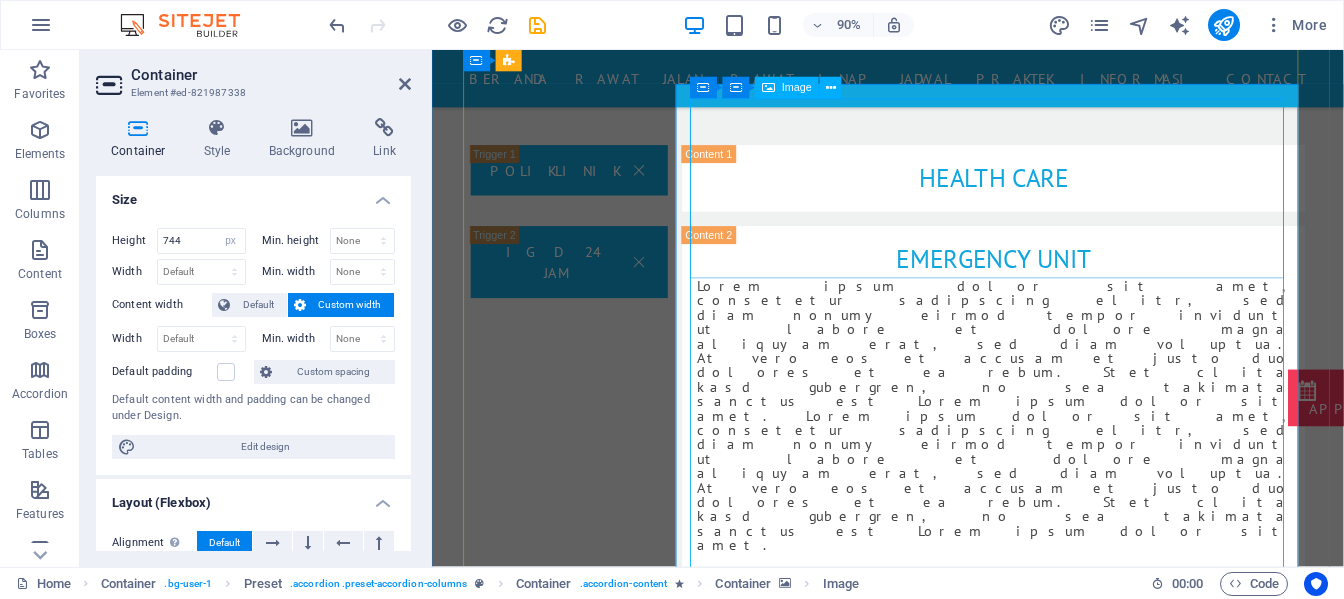 click at bounding box center [1056, 2120] 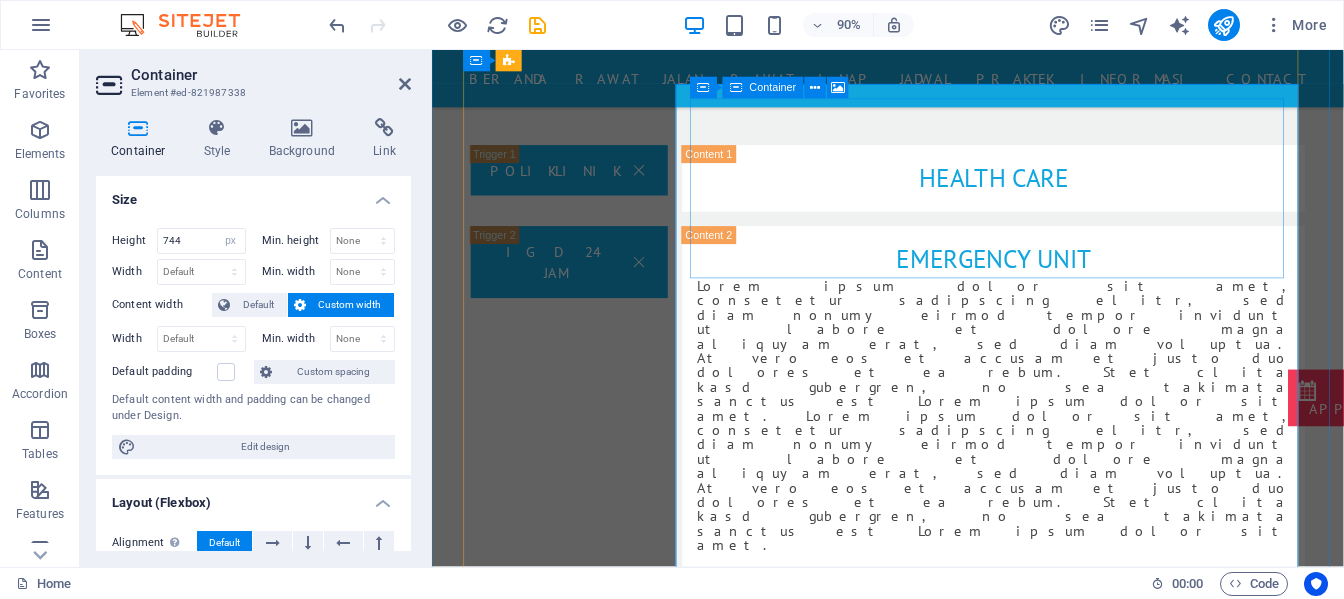 click on "Add elements" at bounding box center [997, 1849] 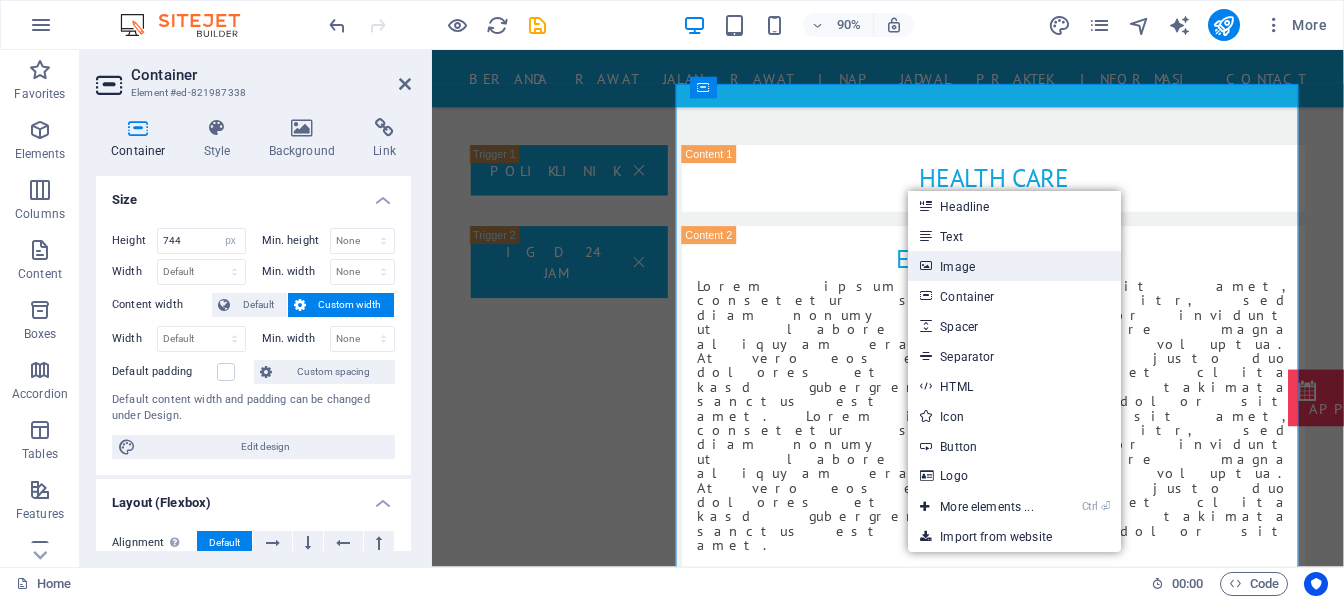 click on "Image" at bounding box center [1014, 266] 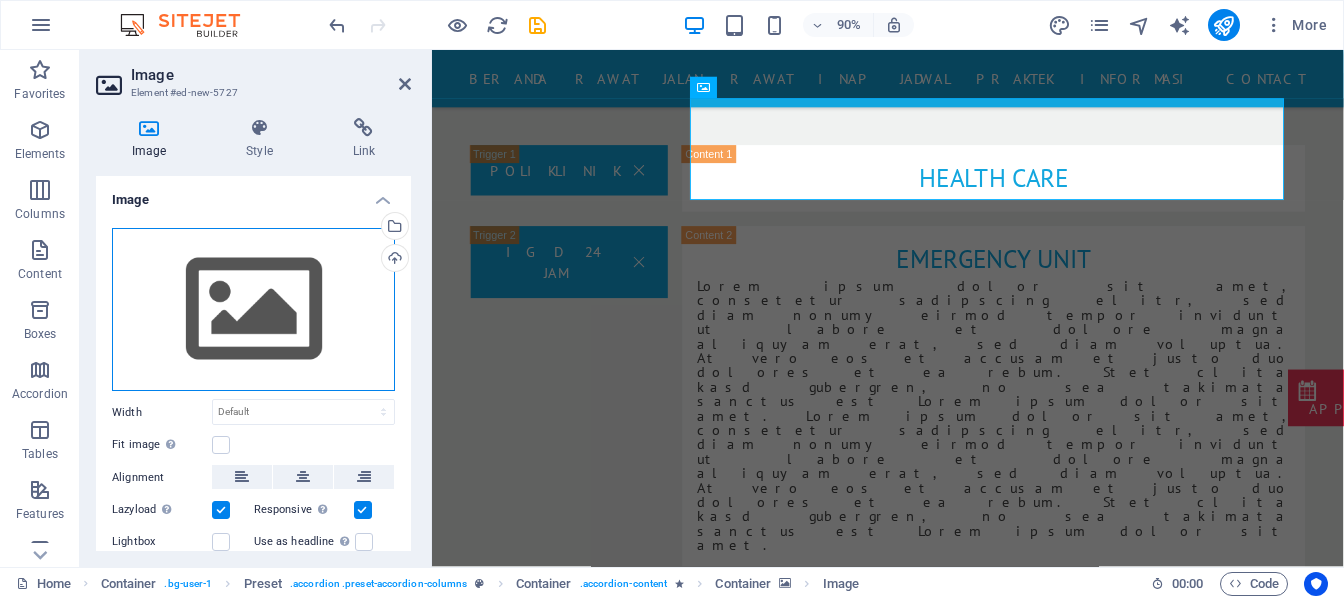 click on "Drag files here, click to choose files or select files from Files or our free stock photos & videos" at bounding box center (253, 310) 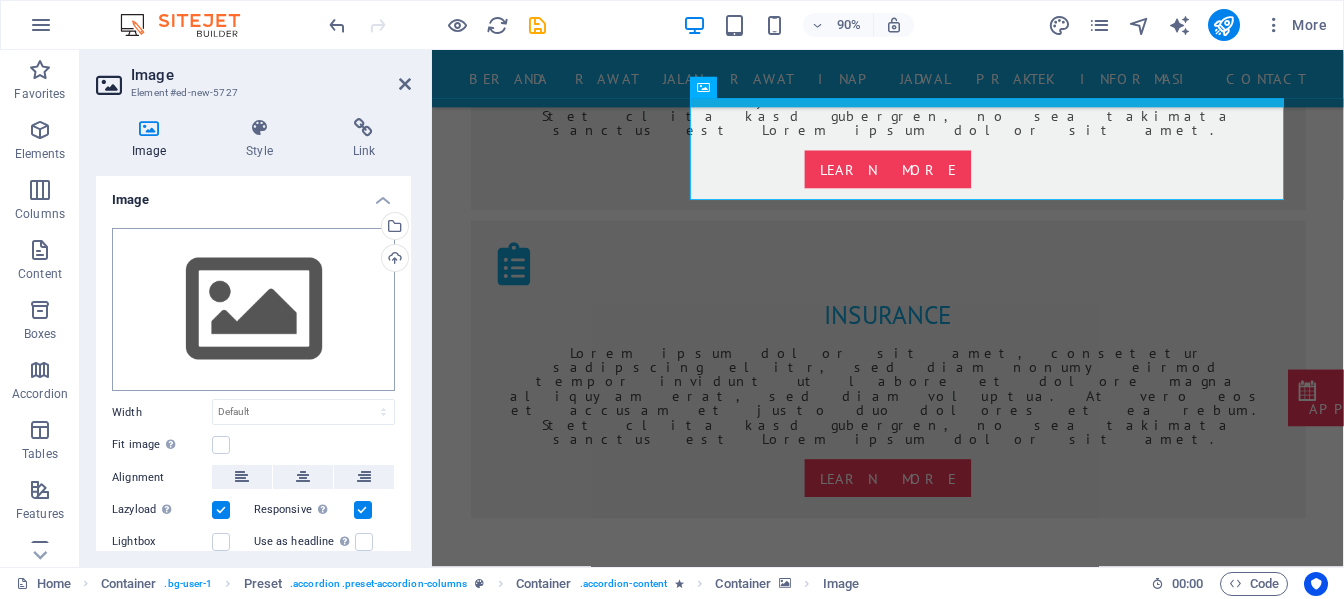 scroll, scrollTop: 2988, scrollLeft: 0, axis: vertical 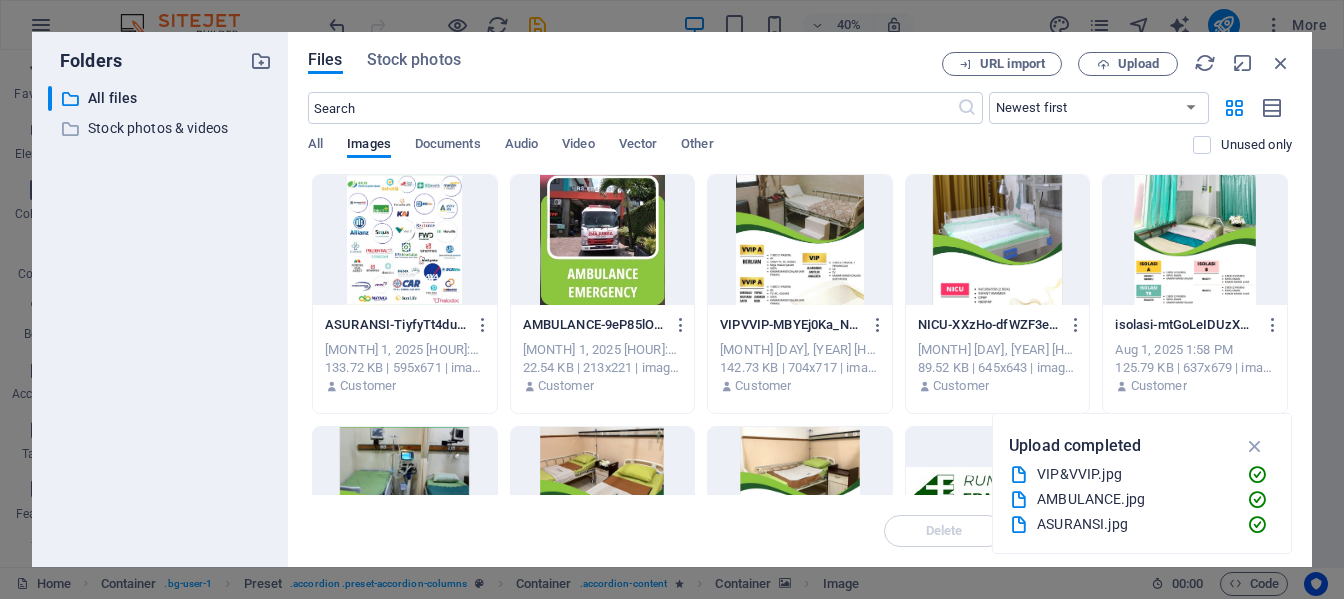 click at bounding box center [405, 240] 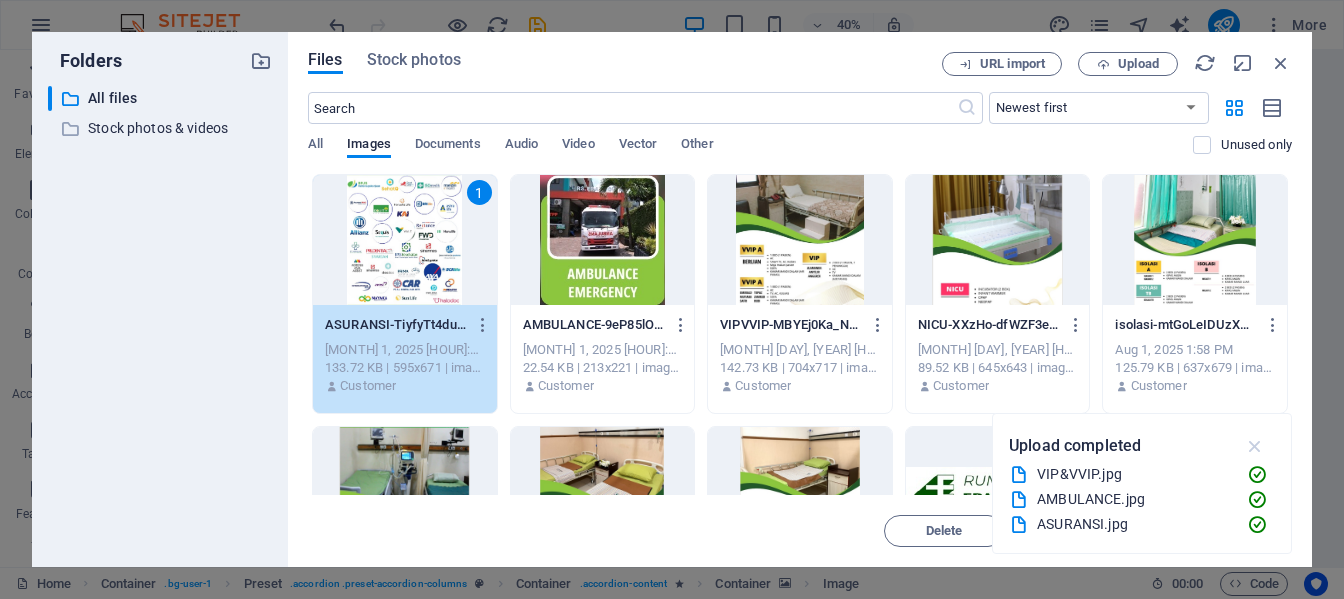 click at bounding box center (1255, 446) 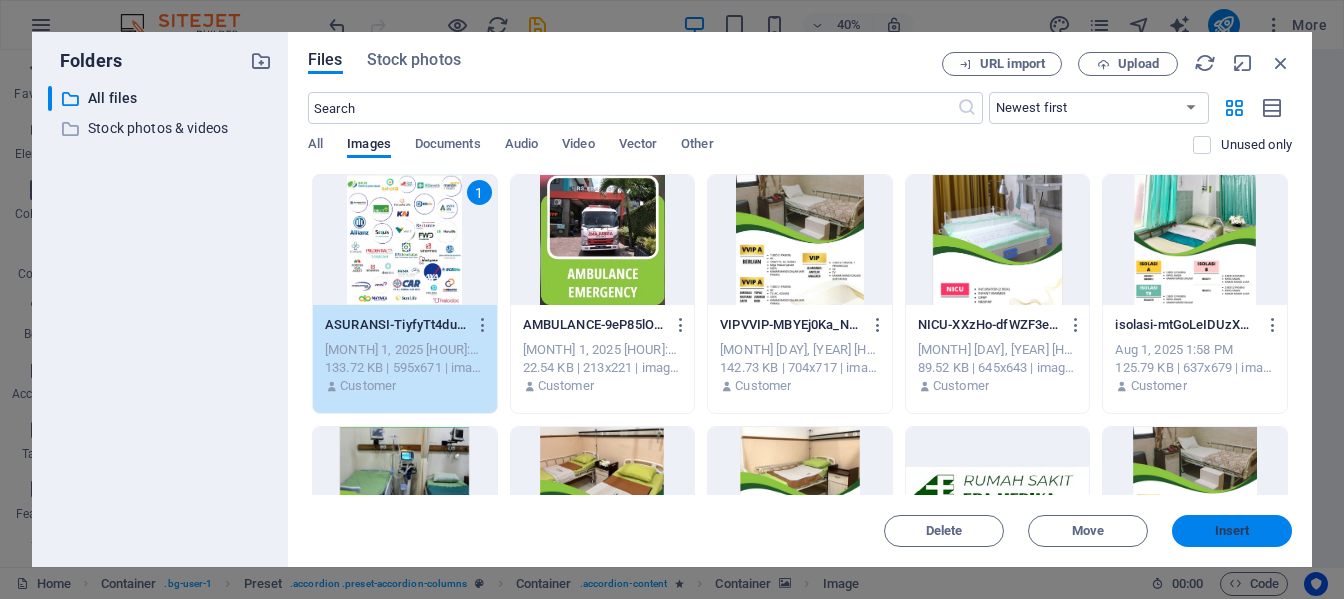 click on "Insert" at bounding box center [1232, 531] 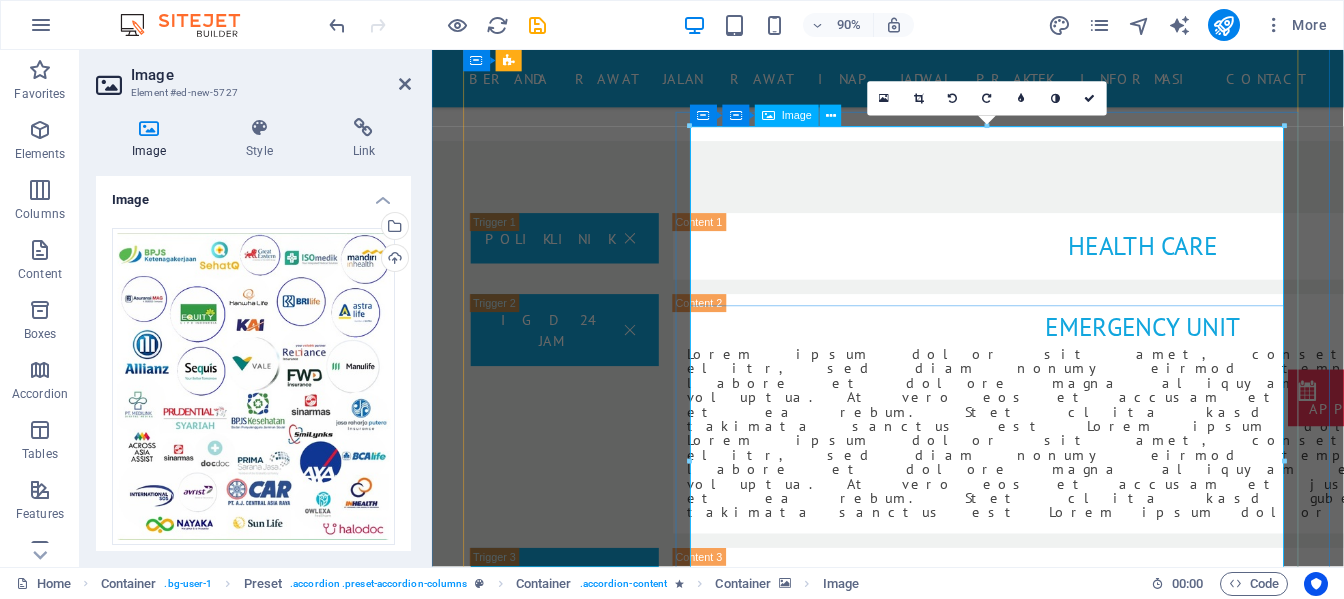 scroll, scrollTop: 2313, scrollLeft: 0, axis: vertical 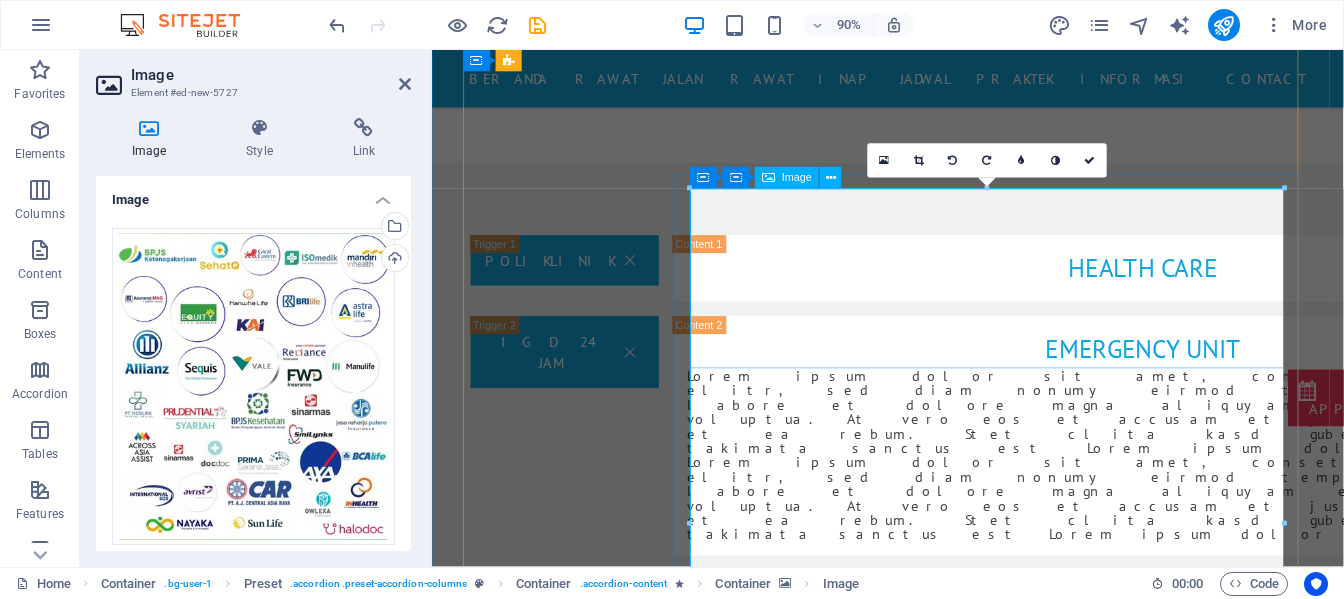 click at bounding box center (1222, 2195) 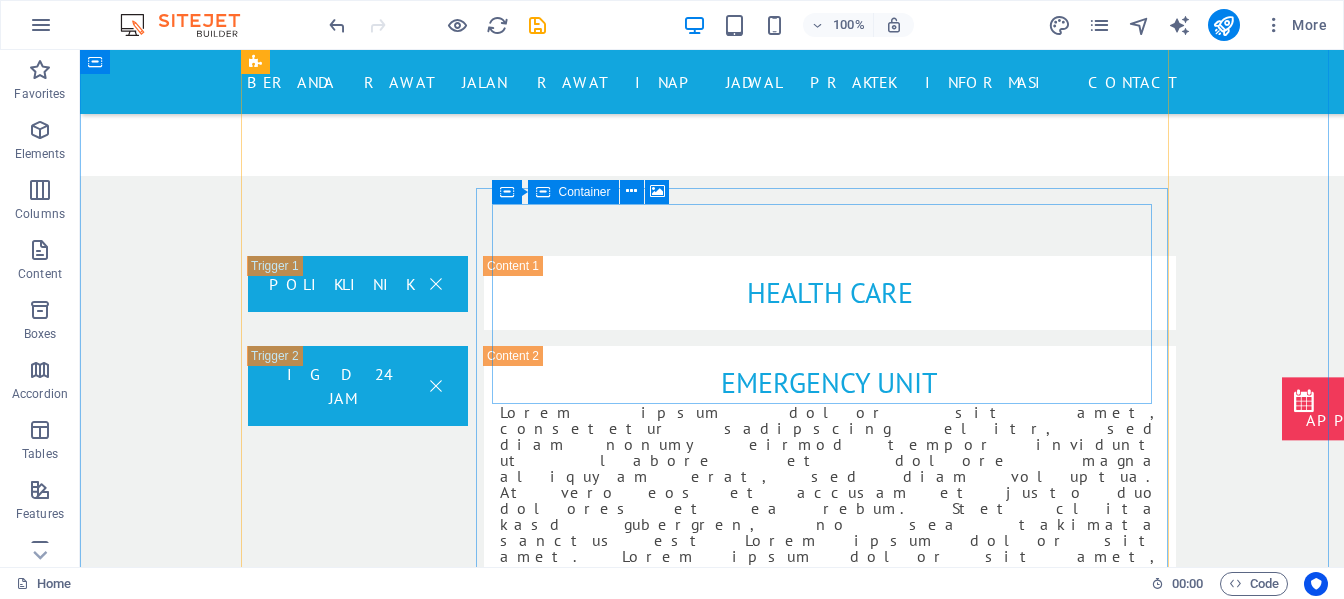 click on "Drop content here or  Add elements  Paste clipboard" at bounding box center (830, 1919) 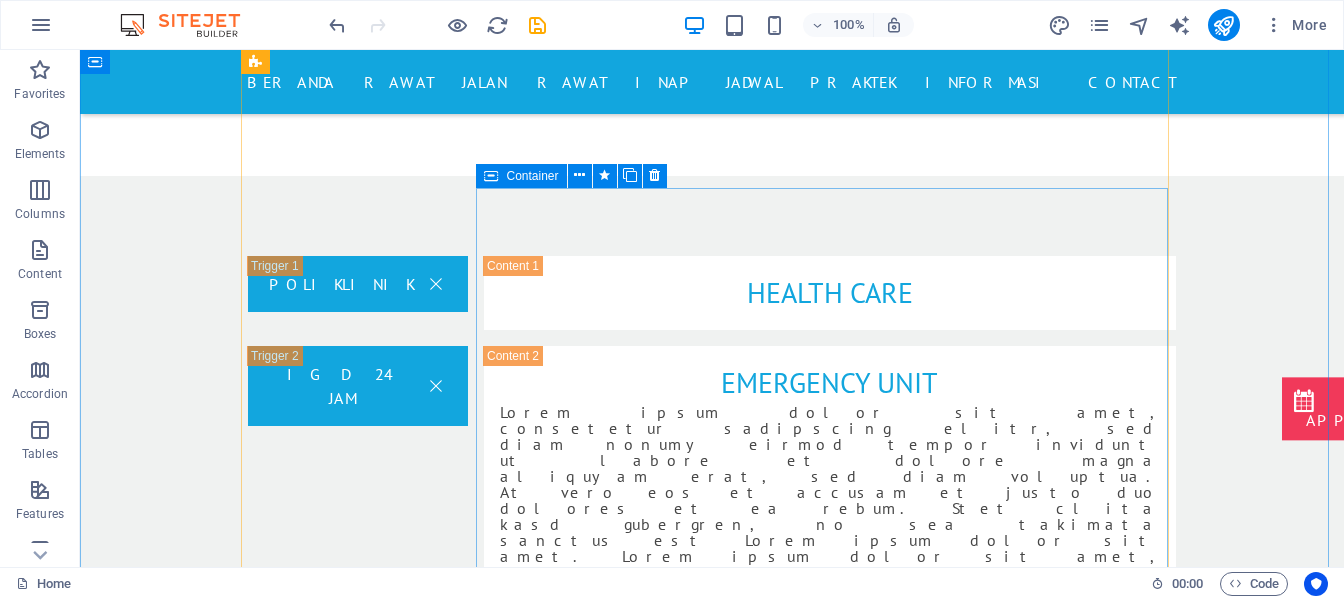 click on "Drop content here or  Add elements  Paste clipboard" at bounding box center [830, 1719] 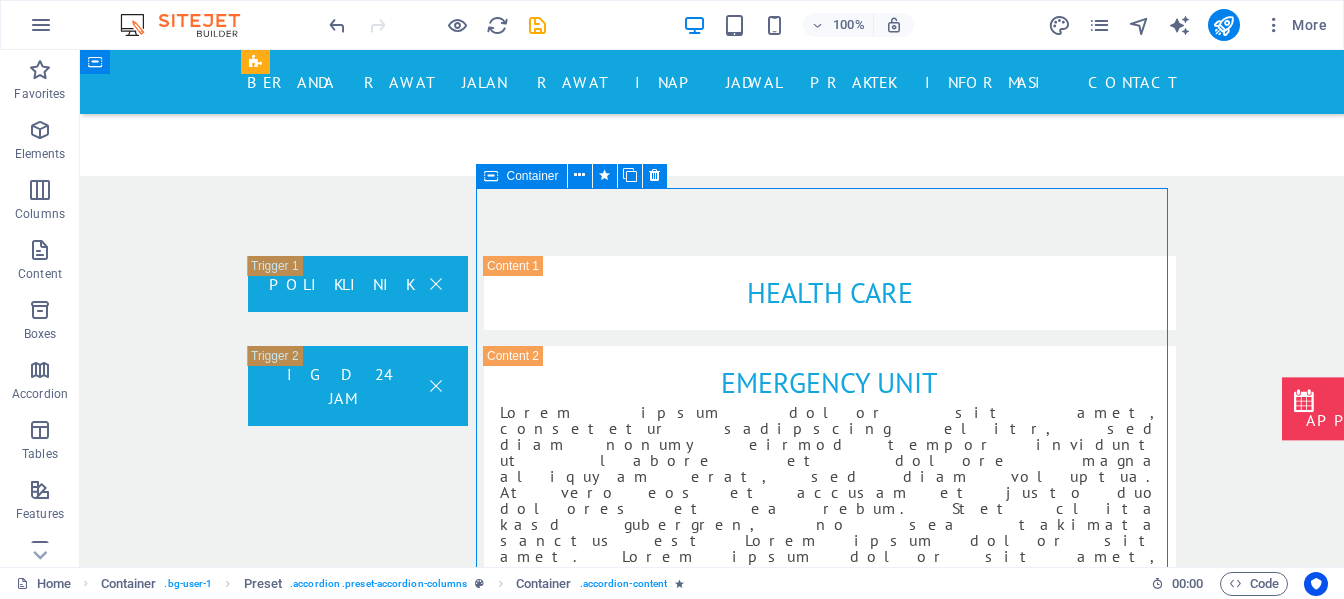 click on "Add elements" at bounding box center (771, 1749) 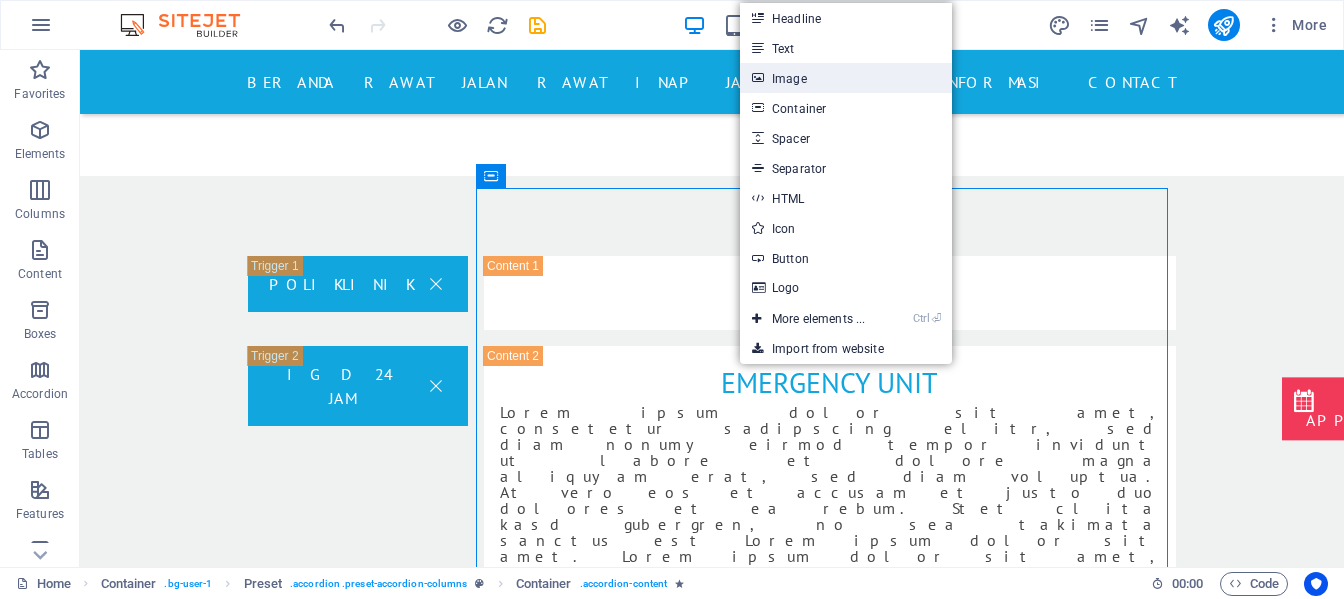 drag, startPoint x: 848, startPoint y: 81, endPoint x: 182, endPoint y: 101, distance: 666.30023 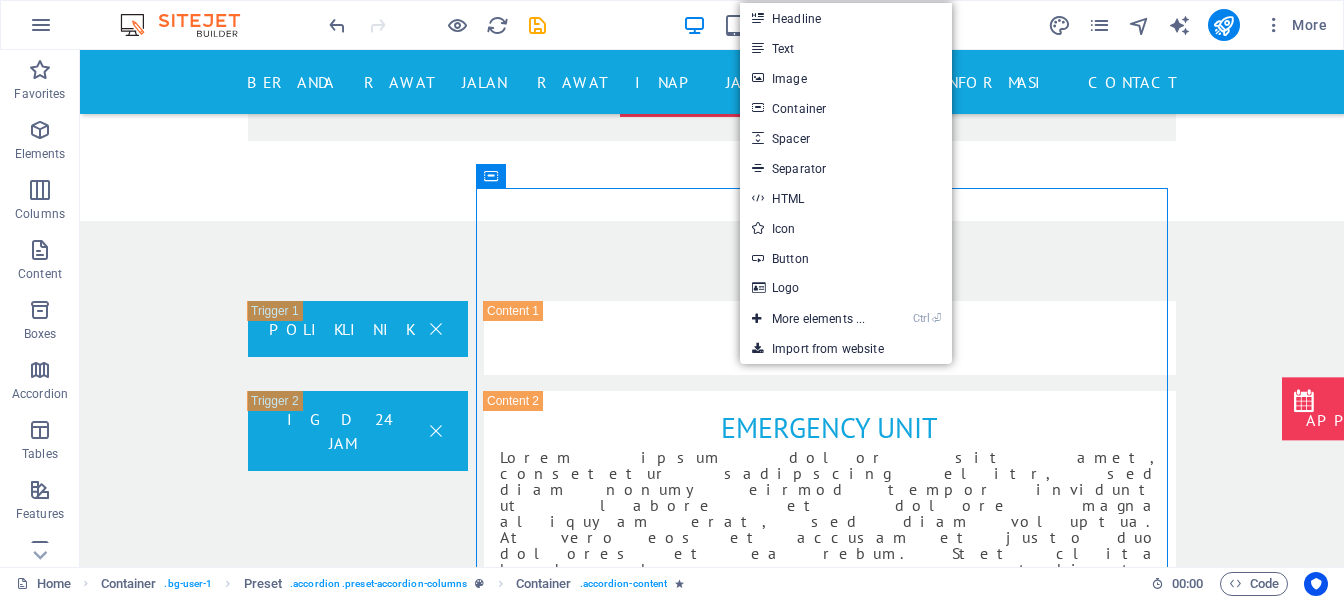 scroll, scrollTop: 2313, scrollLeft: 0, axis: vertical 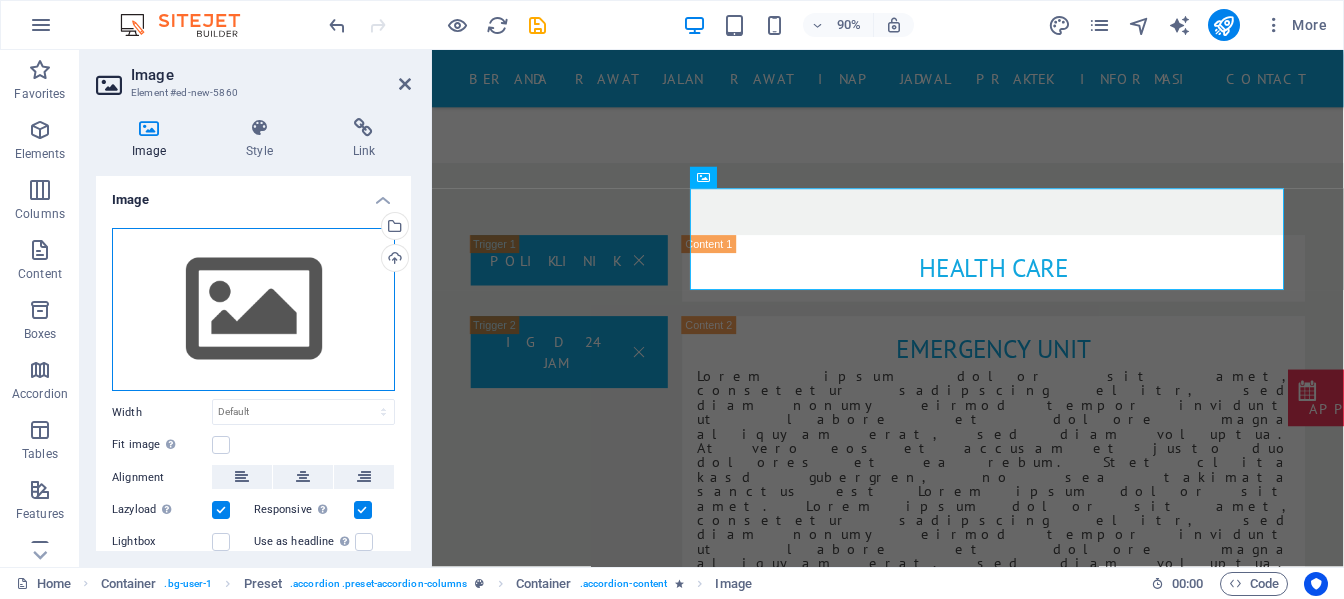 click on "Drag files here, click to choose files or select files from Files or our free stock photos & videos" at bounding box center [253, 310] 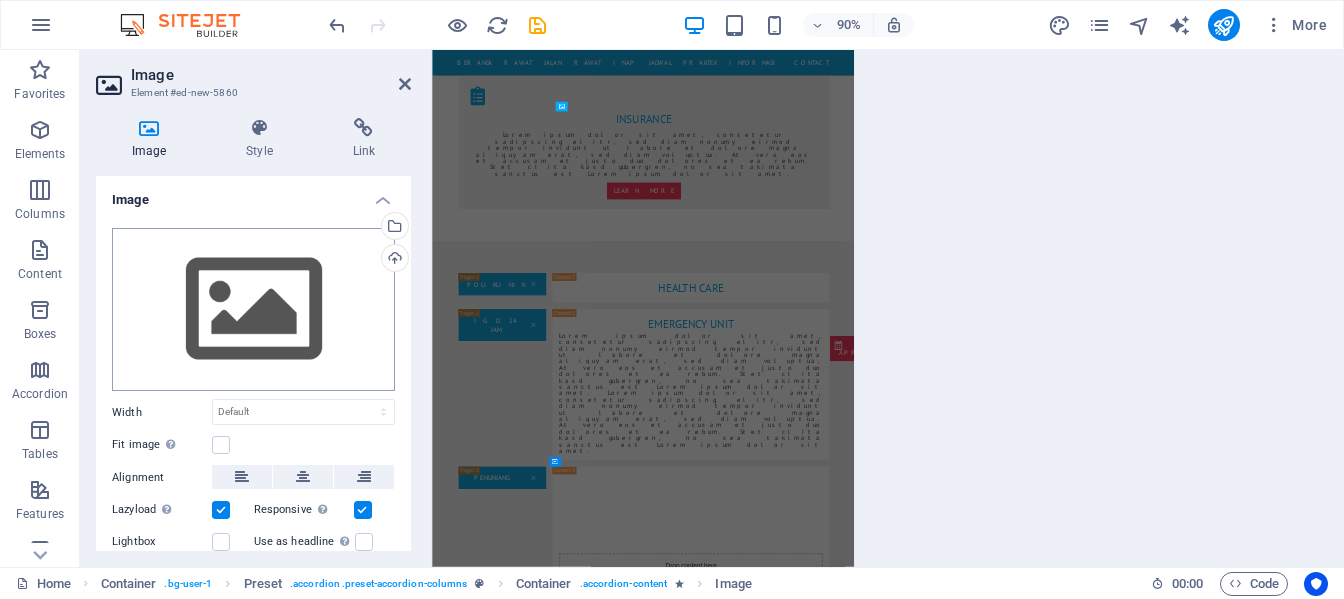 scroll, scrollTop: 2888, scrollLeft: 0, axis: vertical 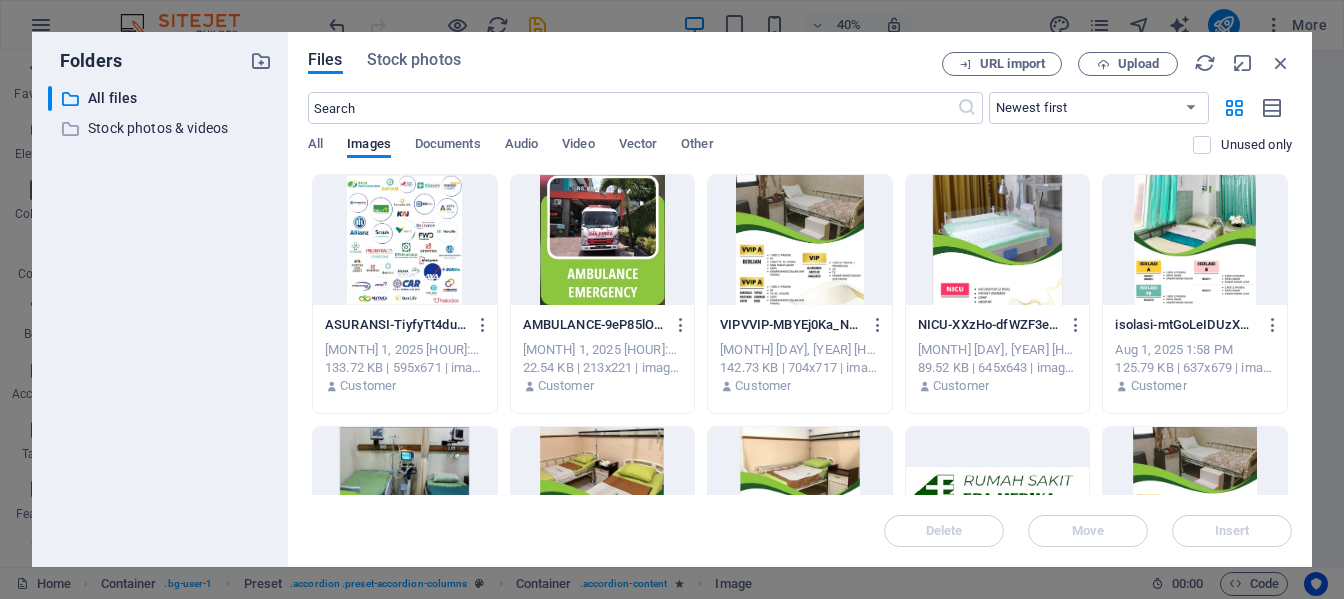 click at bounding box center (405, 240) 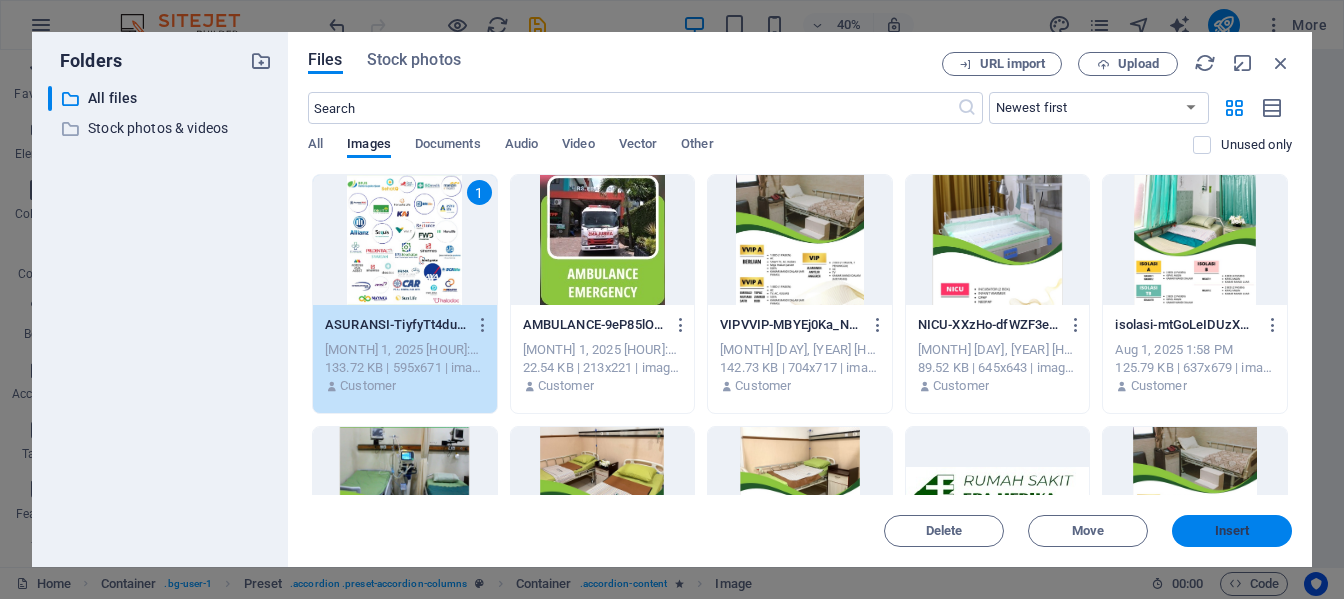 click on "Insert" at bounding box center [1232, 531] 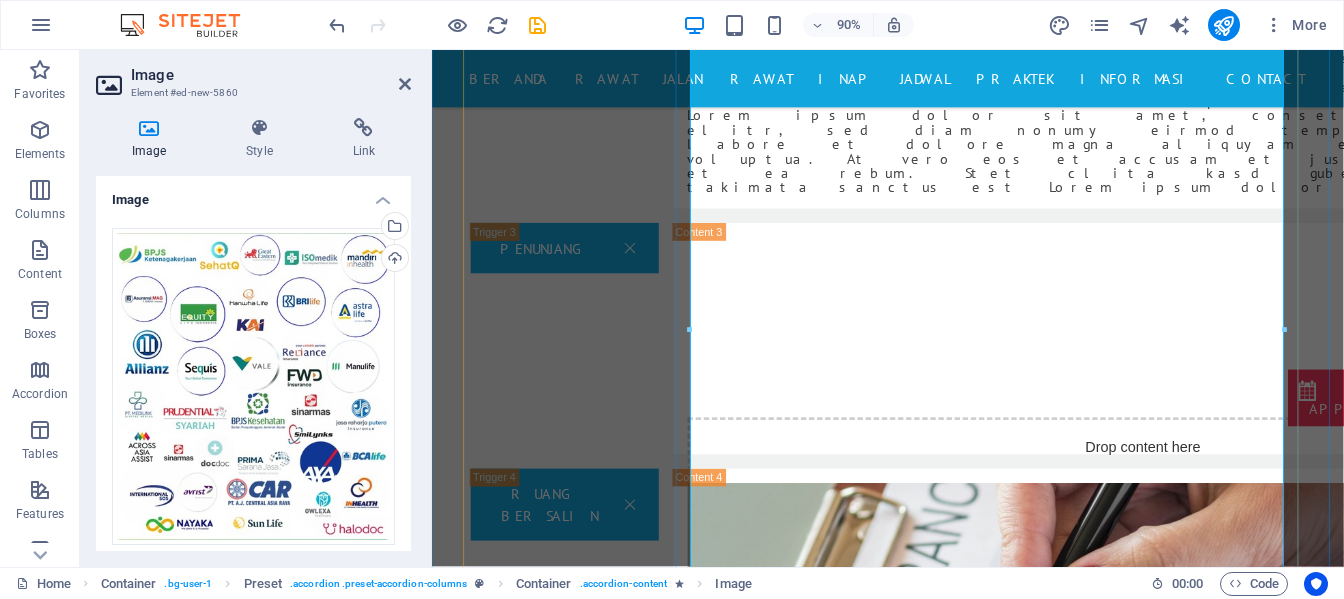 scroll, scrollTop: 2713, scrollLeft: 0, axis: vertical 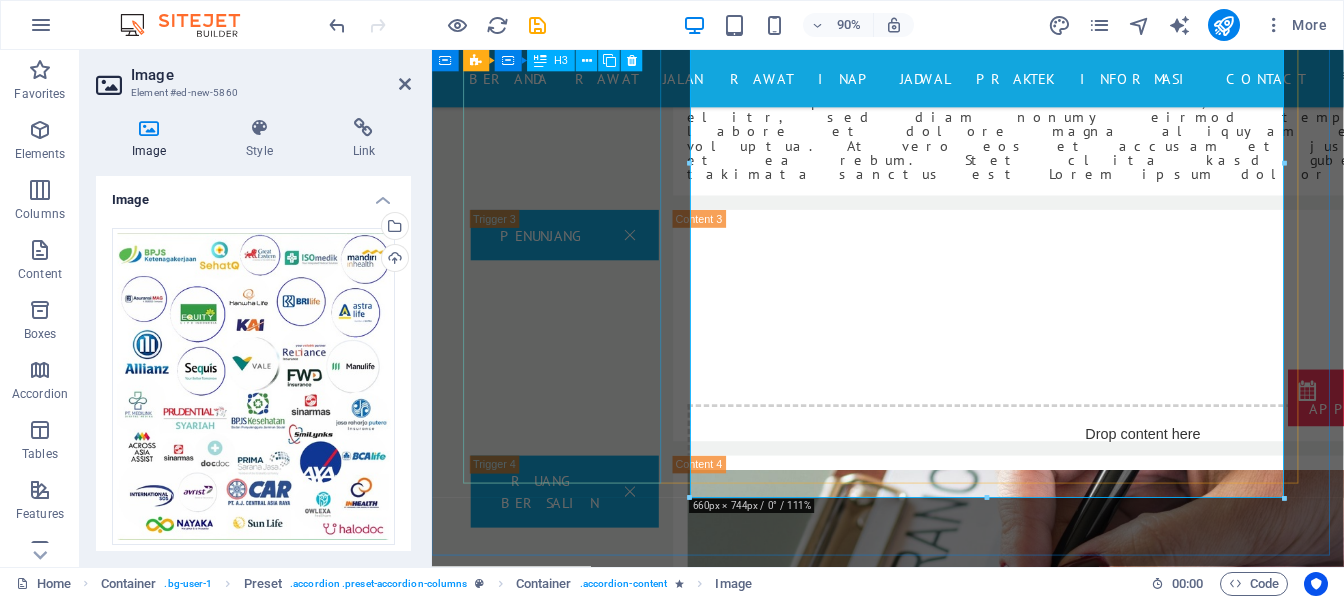 click on "HEALTH INSURANCE" at bounding box center [579, 1380] 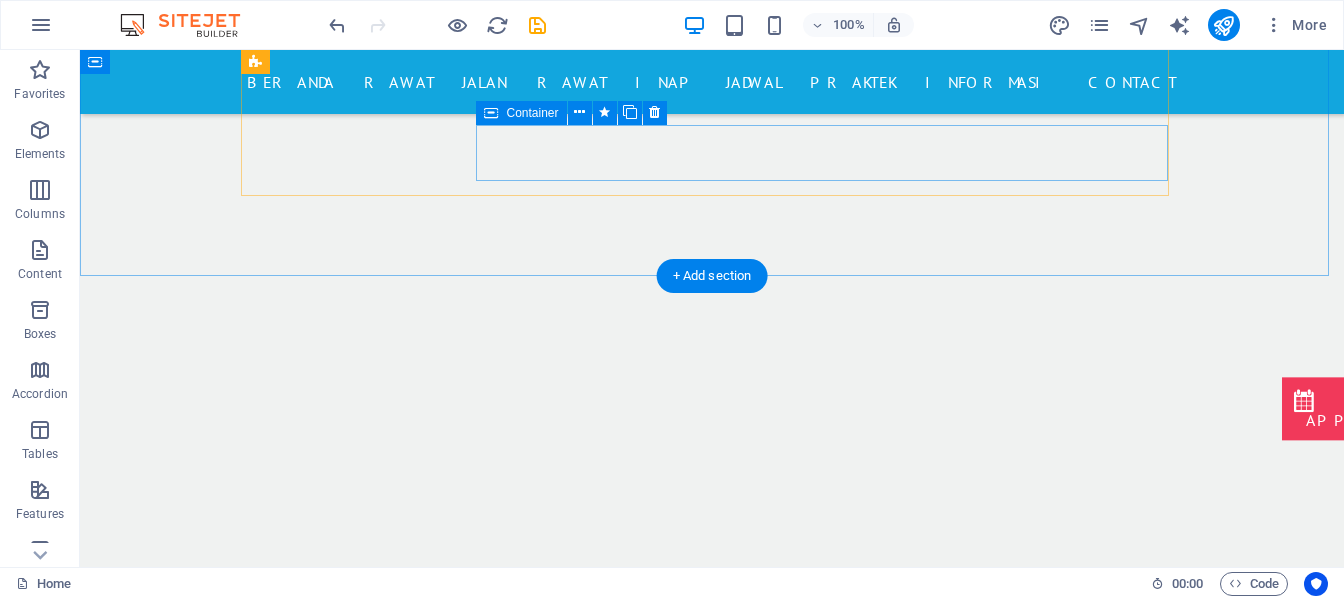 scroll, scrollTop: 7600, scrollLeft: 0, axis: vertical 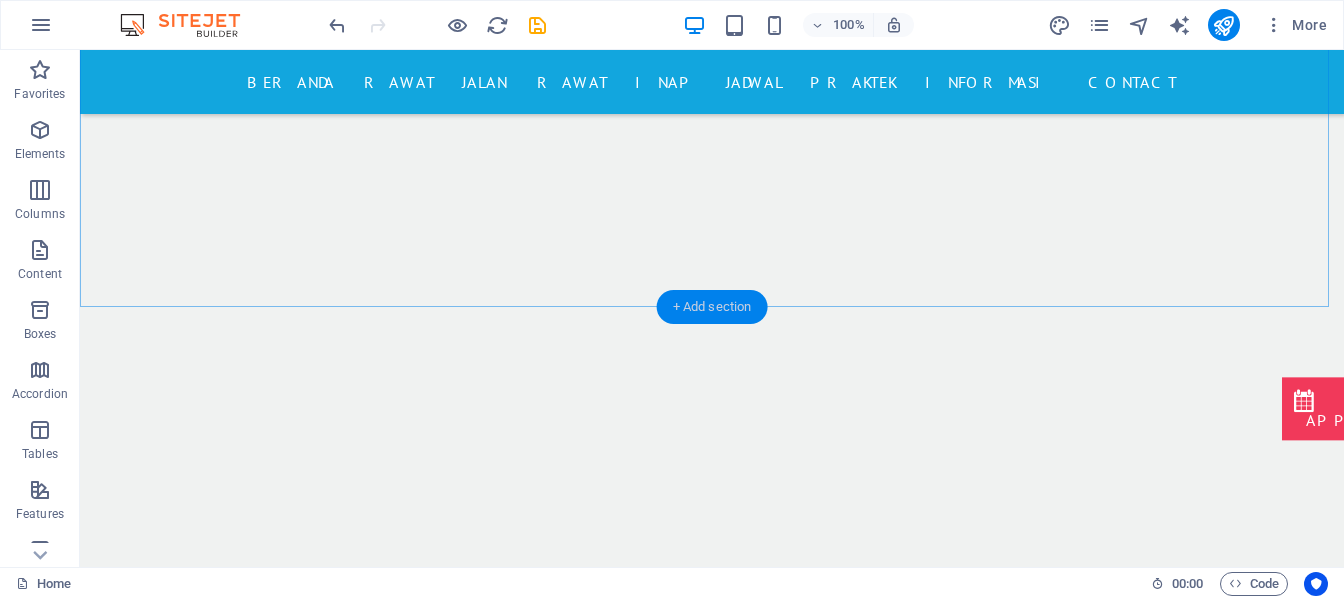 click on "+ Add section" at bounding box center [712, 307] 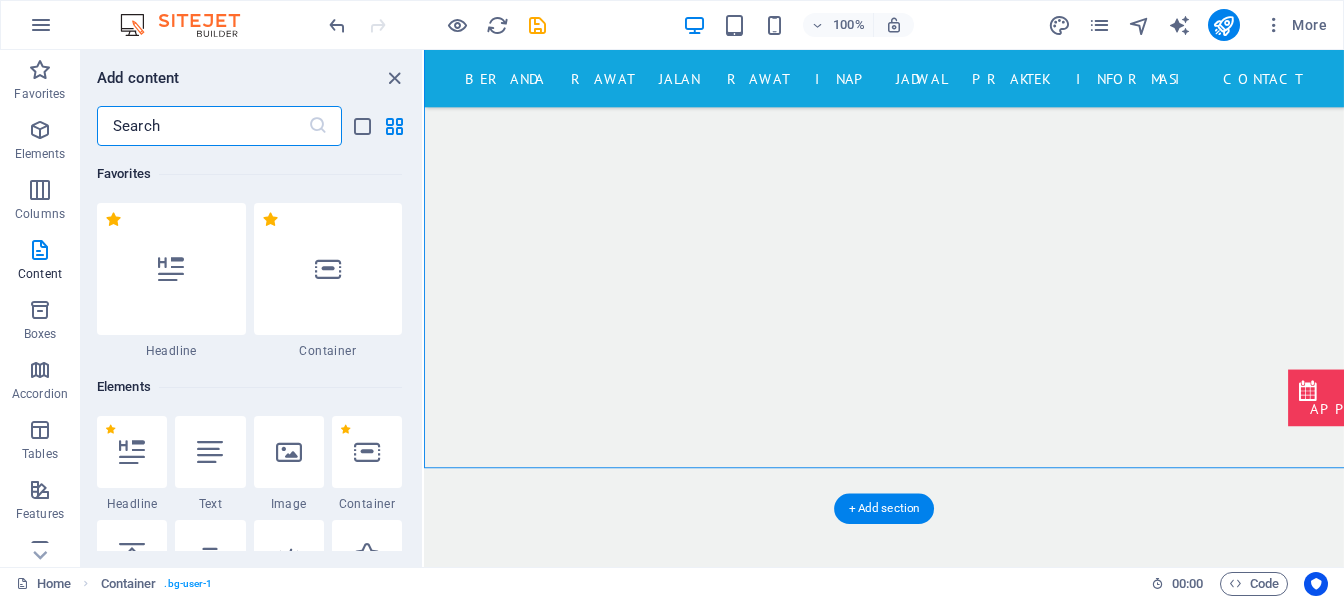 scroll, scrollTop: 7392, scrollLeft: 0, axis: vertical 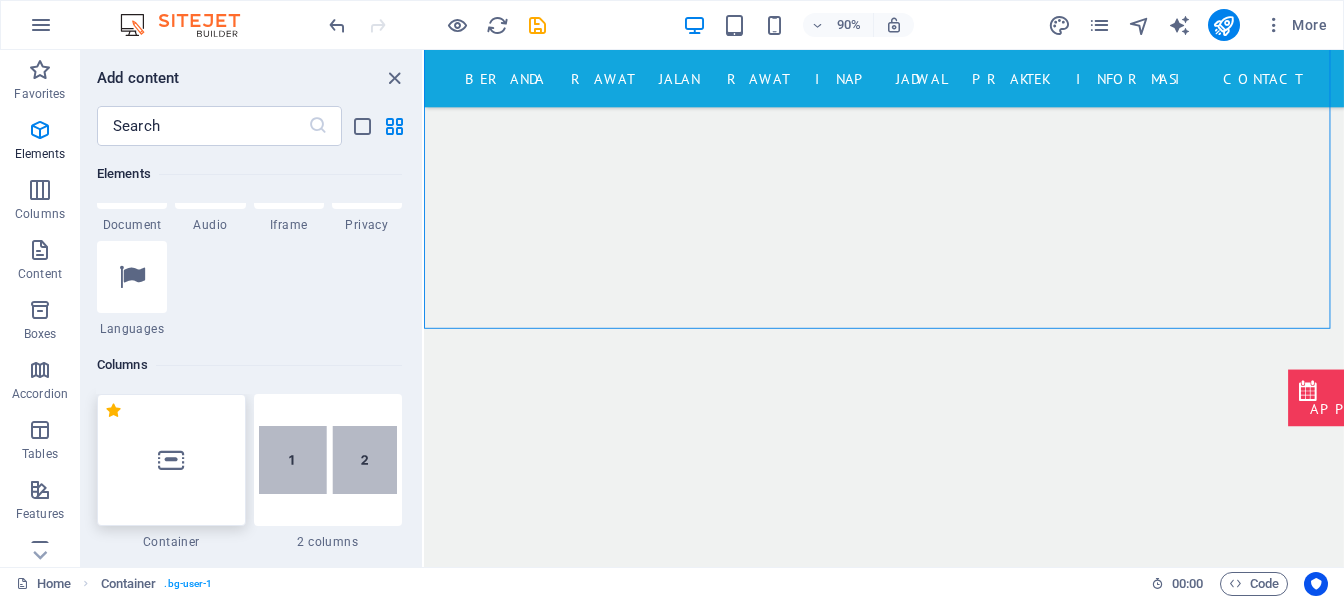 click at bounding box center [171, 460] 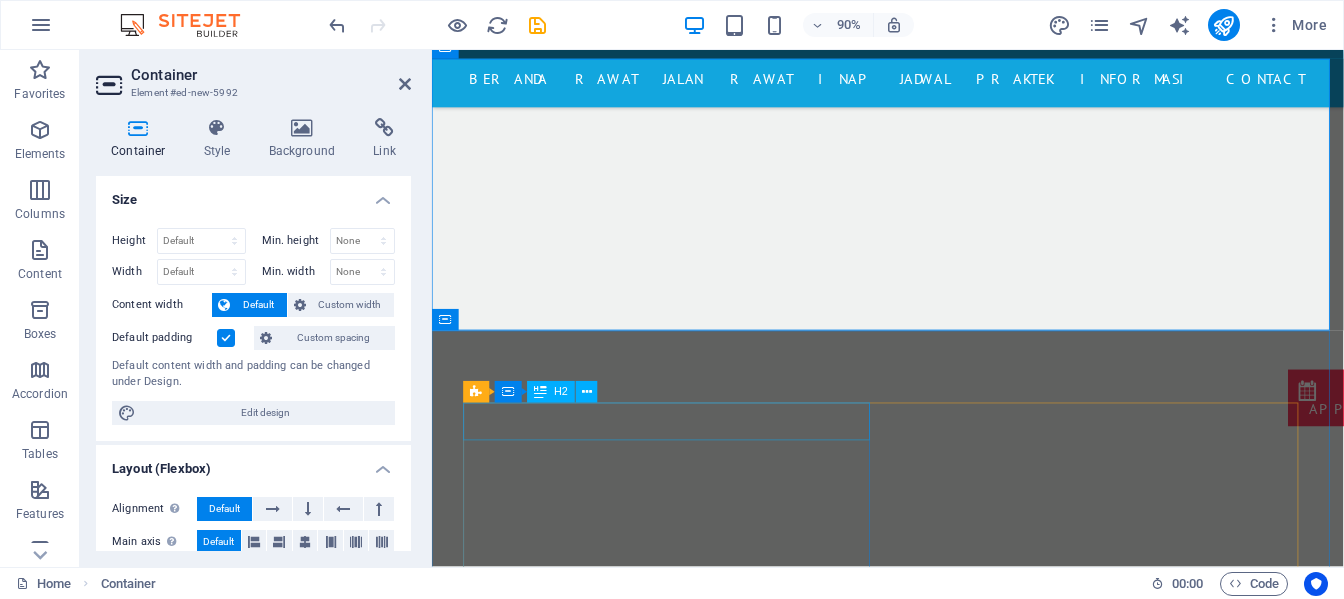 scroll, scrollTop: 7792, scrollLeft: 0, axis: vertical 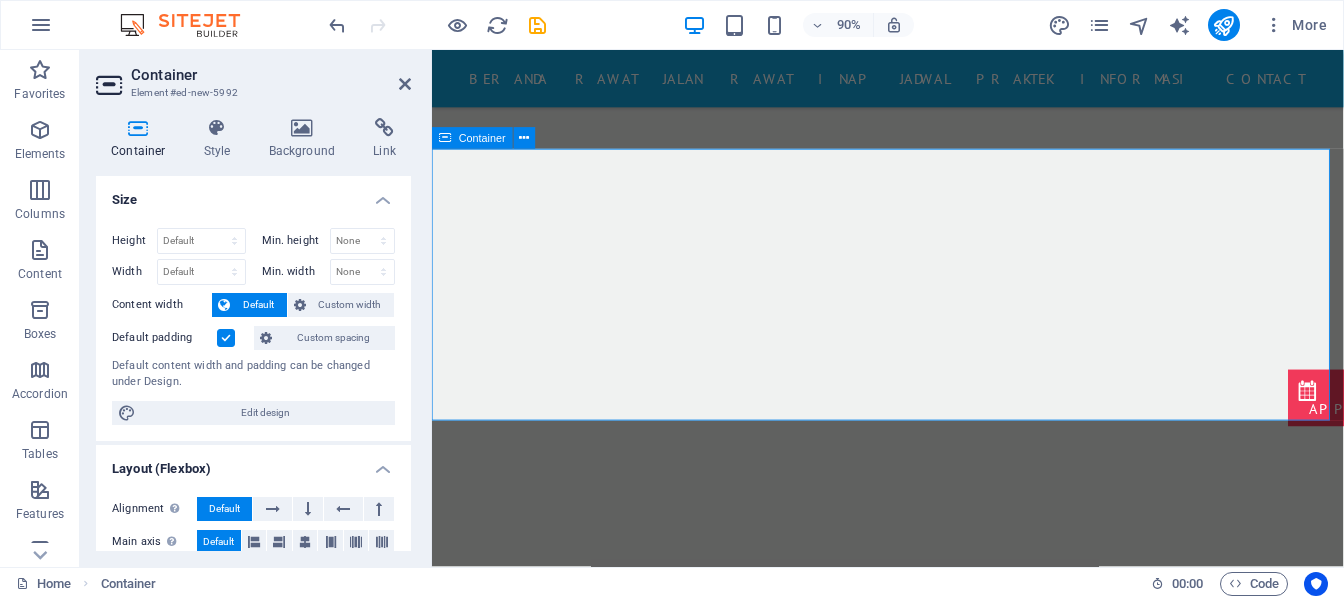click on "Add elements" at bounding box center (879, 6780) 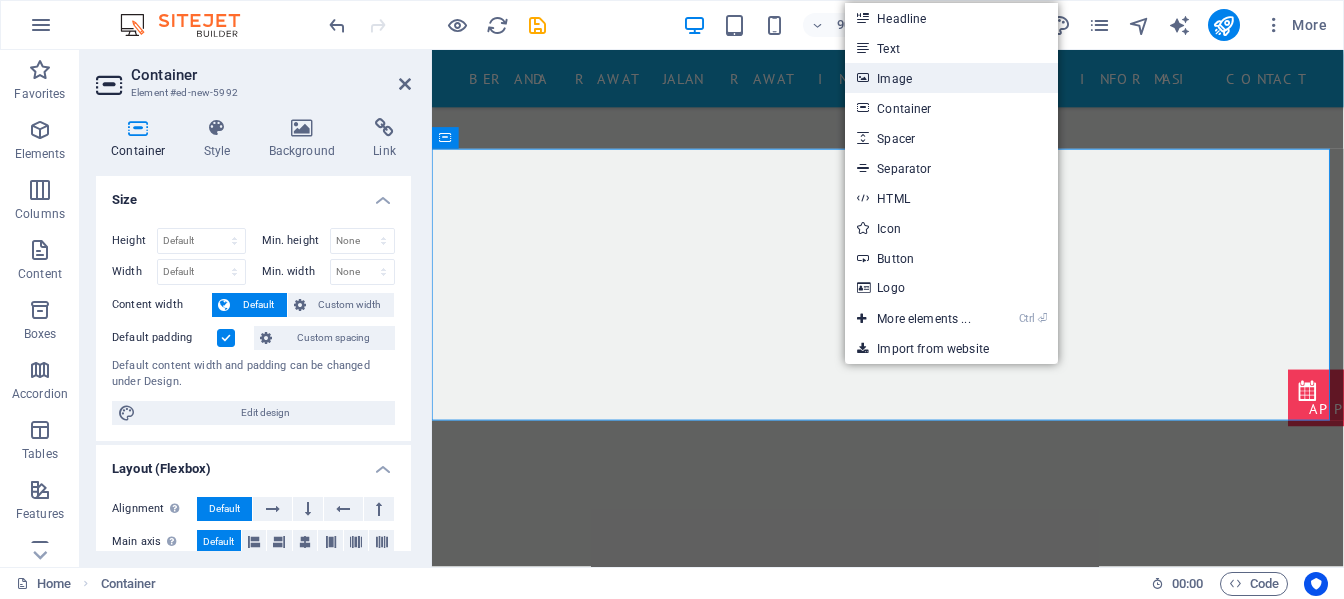 click on "Image" at bounding box center [951, 78] 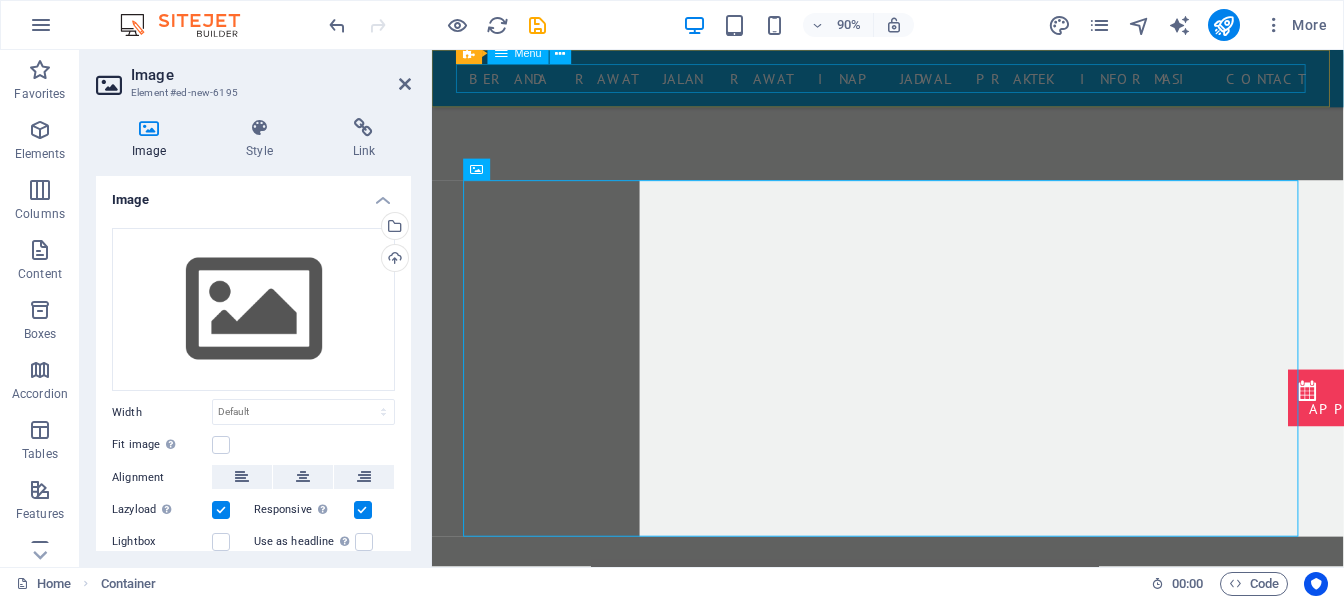 scroll, scrollTop: 7837, scrollLeft: 0, axis: vertical 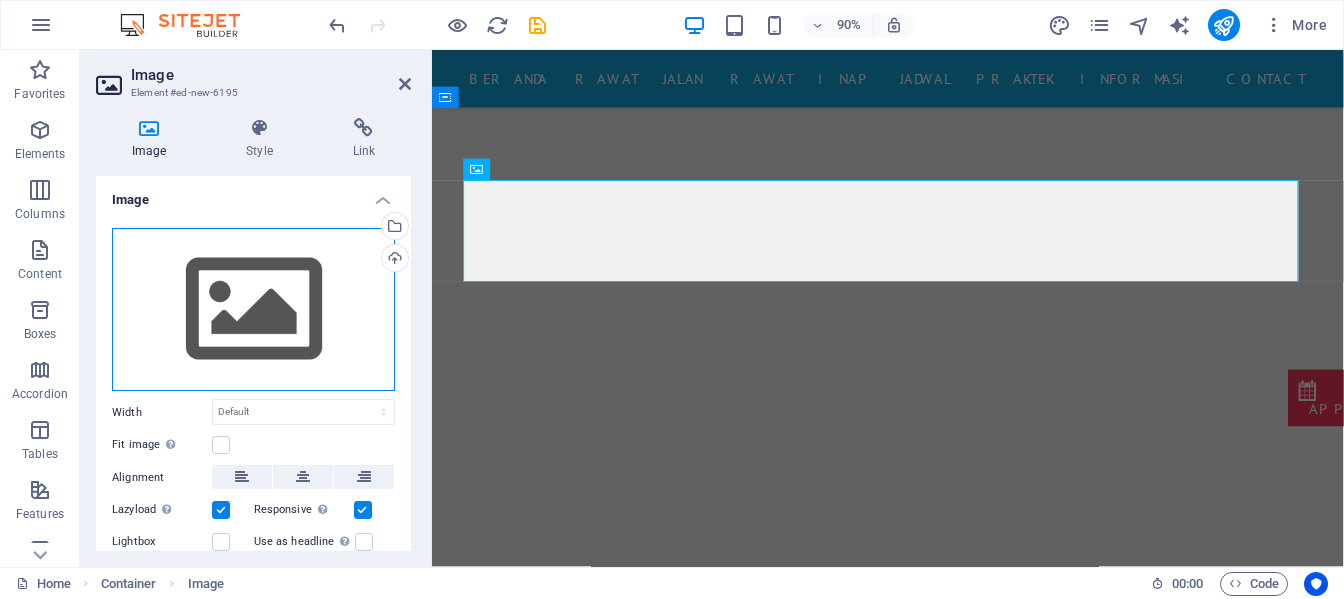 click on "Drag files here, click to choose files or select files from Files or our free stock photos & videos" at bounding box center (253, 310) 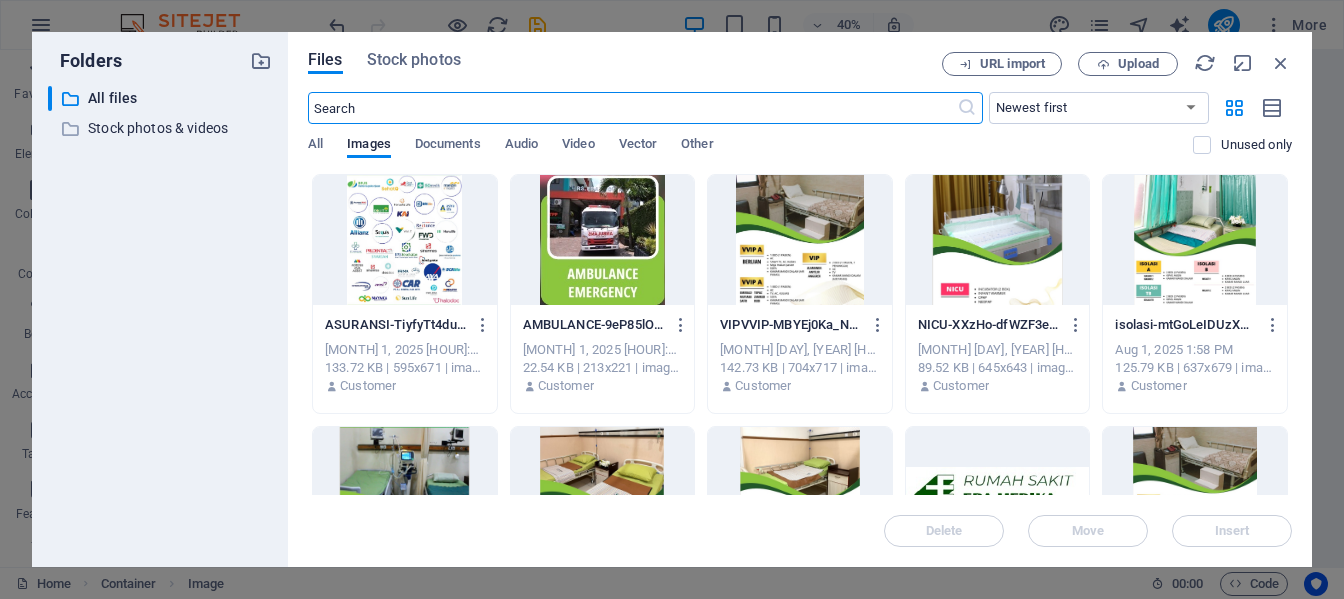 scroll, scrollTop: 8412, scrollLeft: 0, axis: vertical 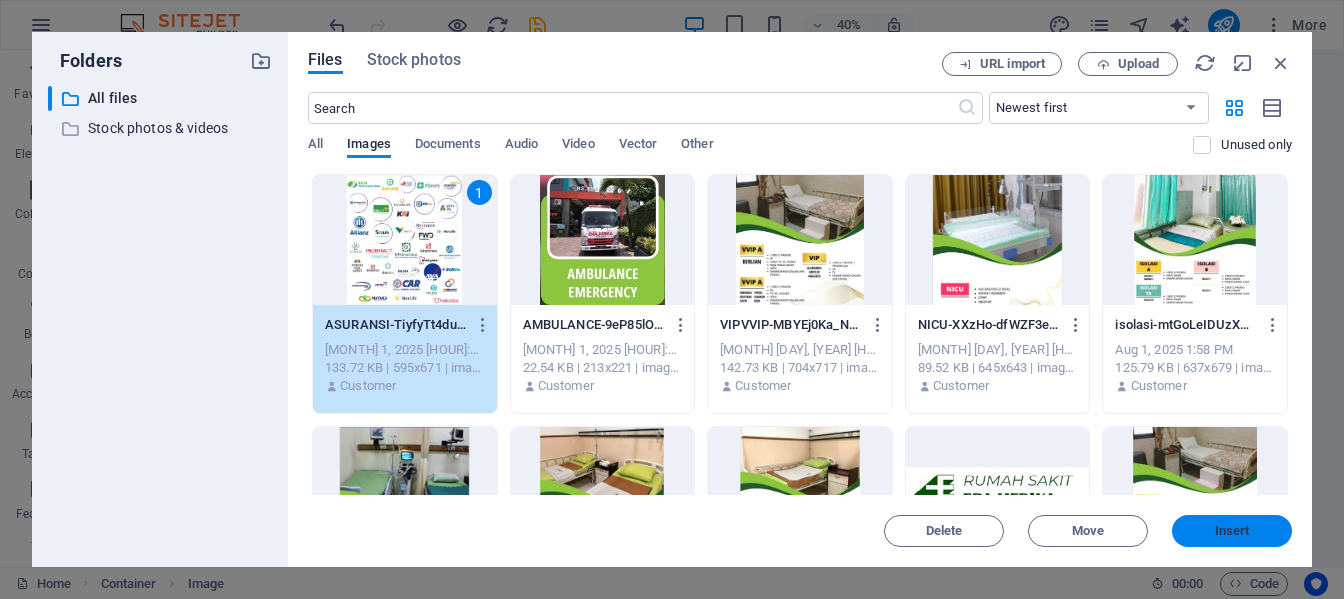 drag, startPoint x: 1224, startPoint y: 530, endPoint x: 877, endPoint y: 533, distance: 347.01297 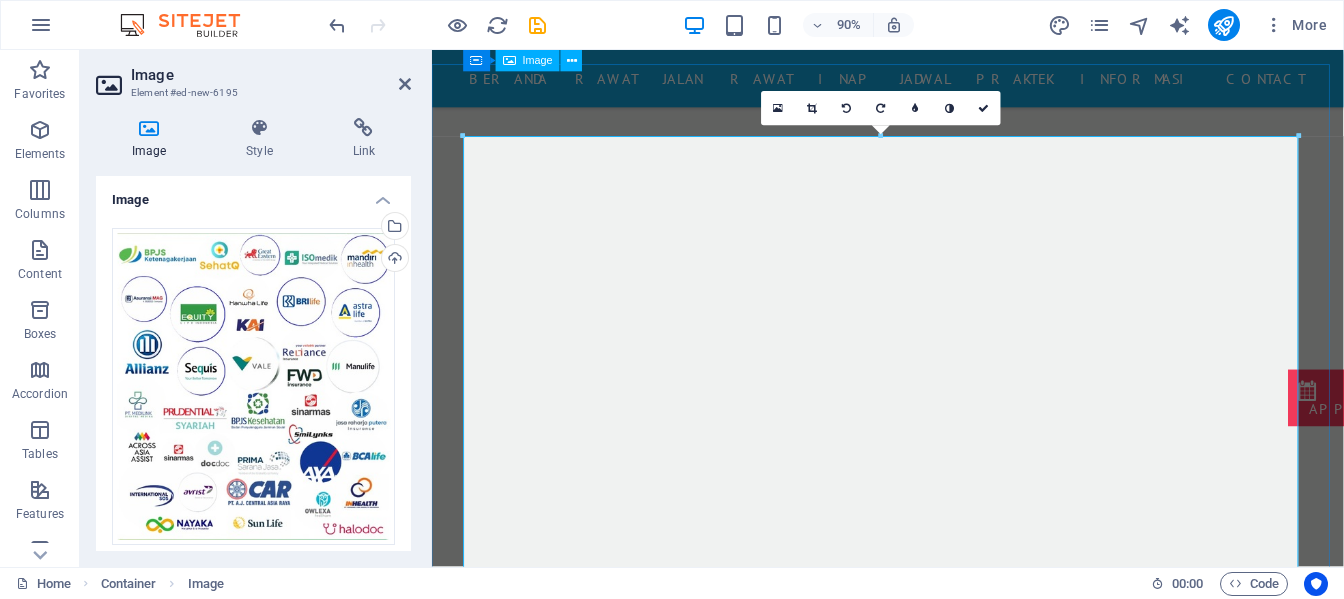 scroll, scrollTop: 7737, scrollLeft: 0, axis: vertical 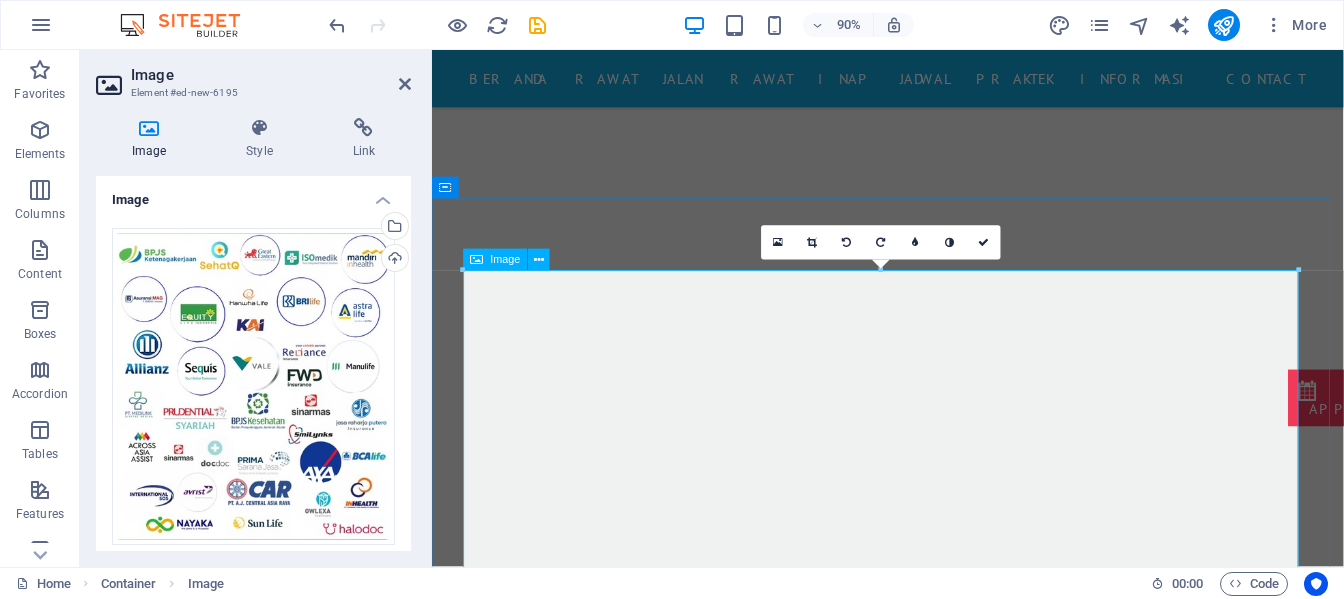 click at bounding box center [939, 7305] 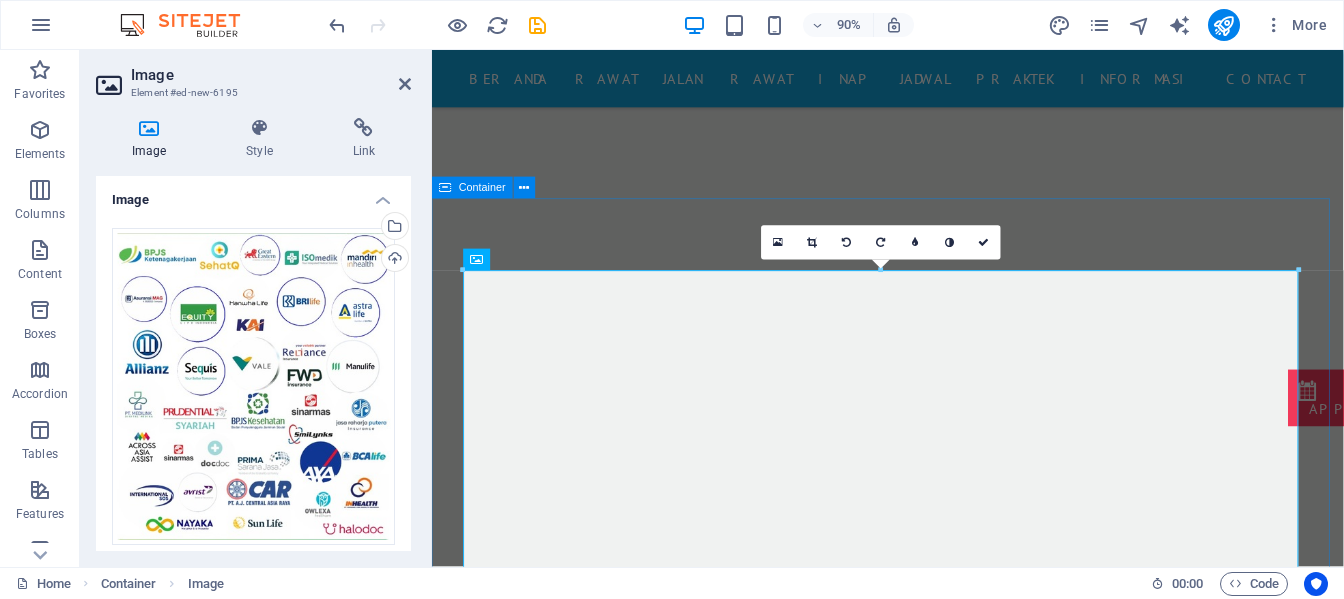 click at bounding box center (938, 7305) 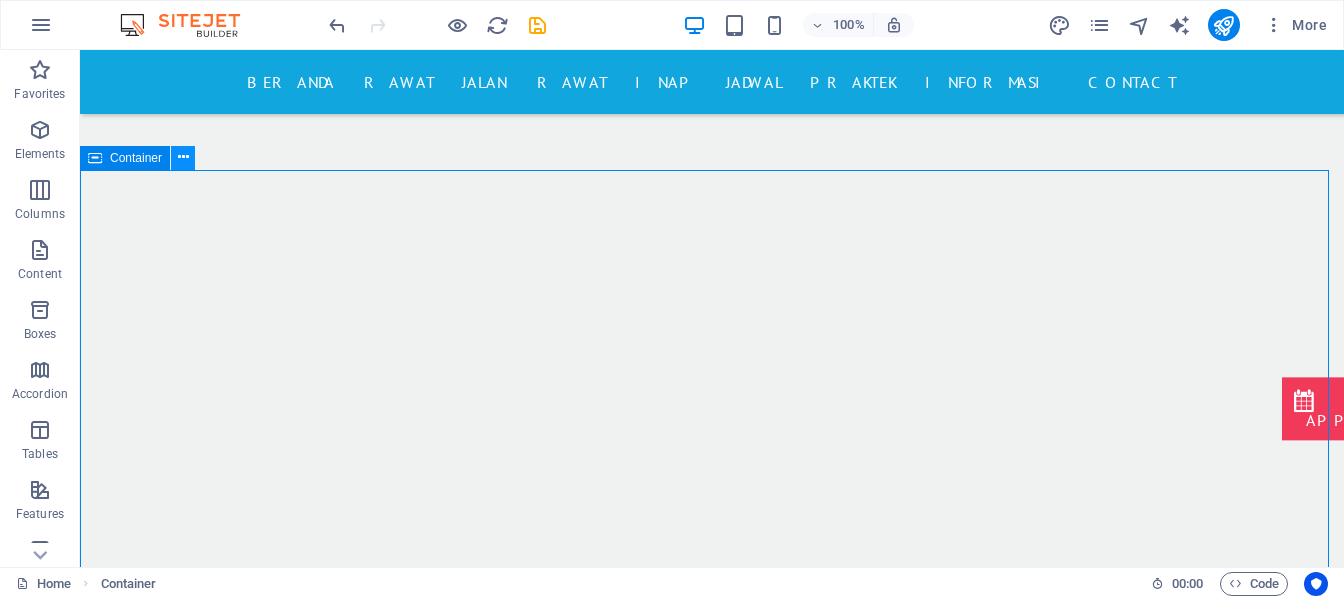 click at bounding box center [183, 157] 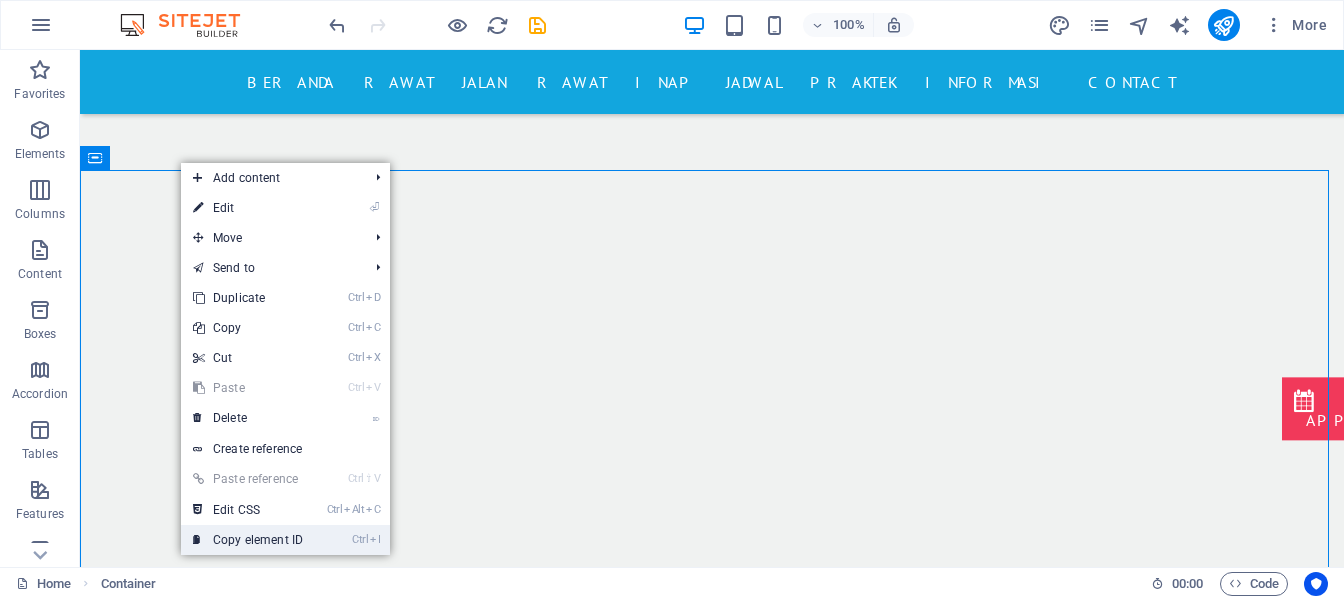 click on "Ctrl I  Copy element ID" at bounding box center (248, 540) 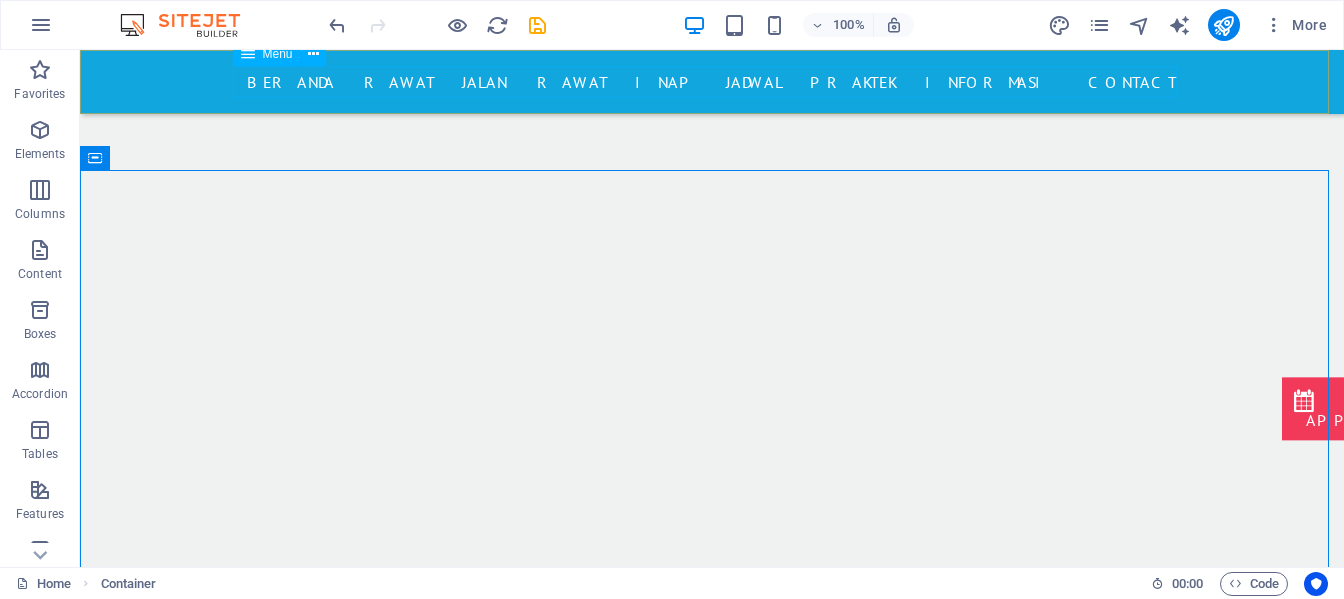 click on "Beranda RAWAT JALAN RAWAT INAP JADWAL PRAKTEK INFORMASI Contact" at bounding box center [712, 82] 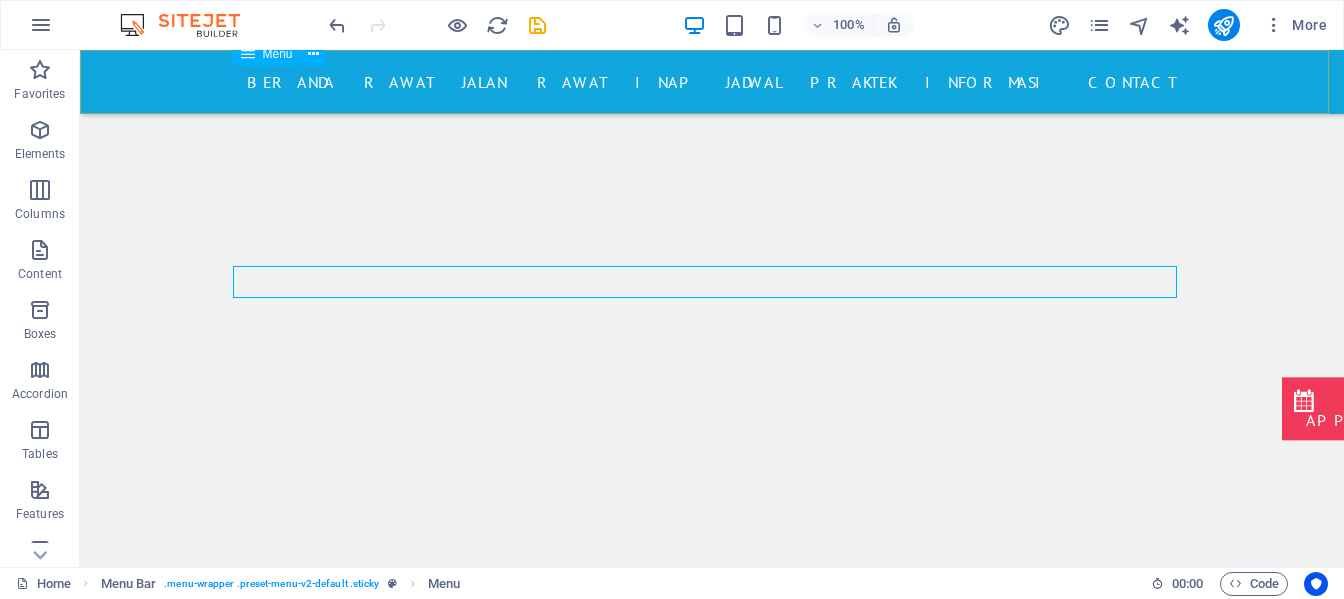 scroll, scrollTop: 7337, scrollLeft: 0, axis: vertical 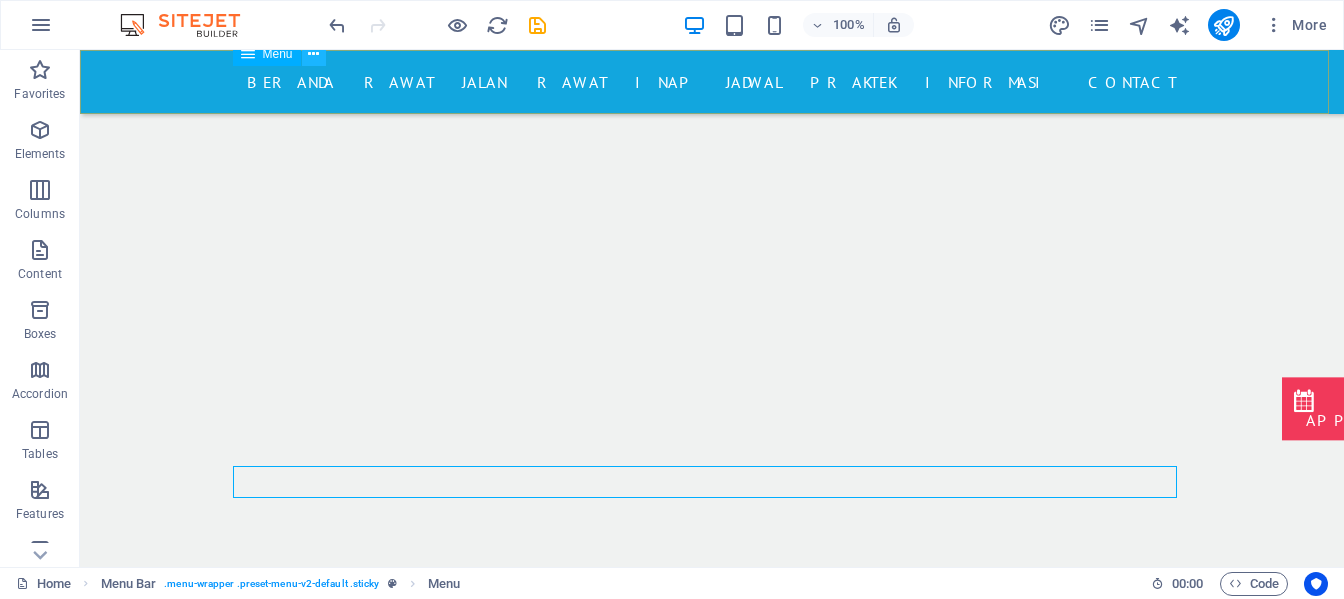 click at bounding box center [313, 54] 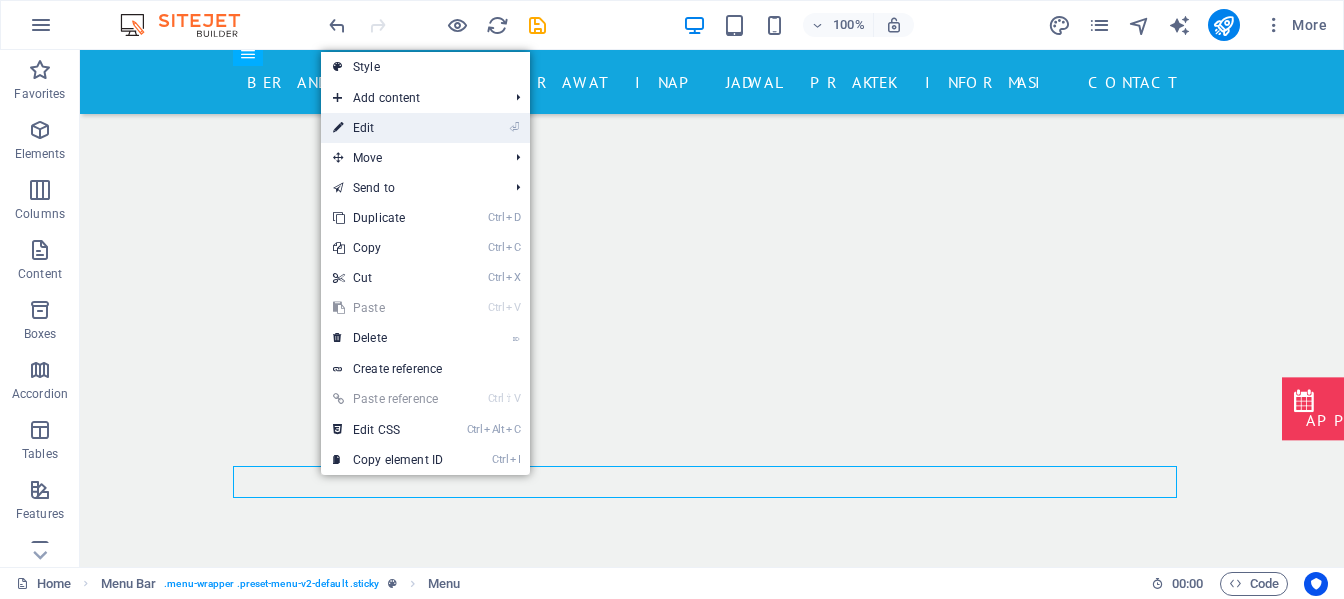 click on "⏎  Edit" at bounding box center [388, 128] 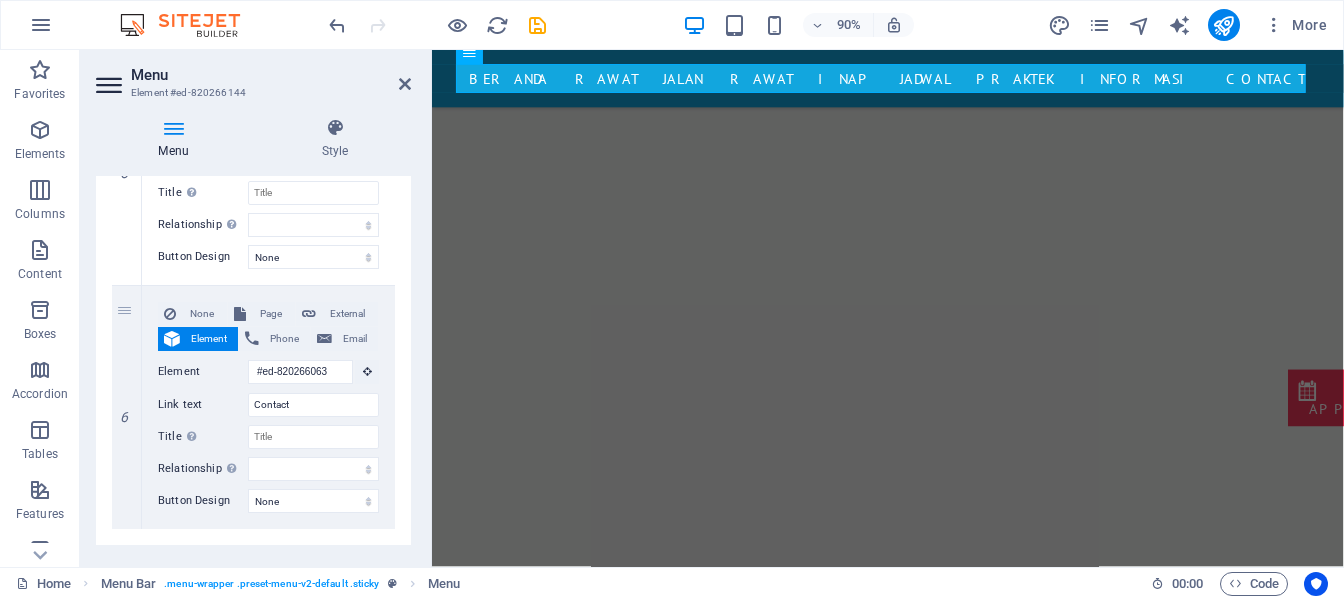 scroll, scrollTop: 1334, scrollLeft: 0, axis: vertical 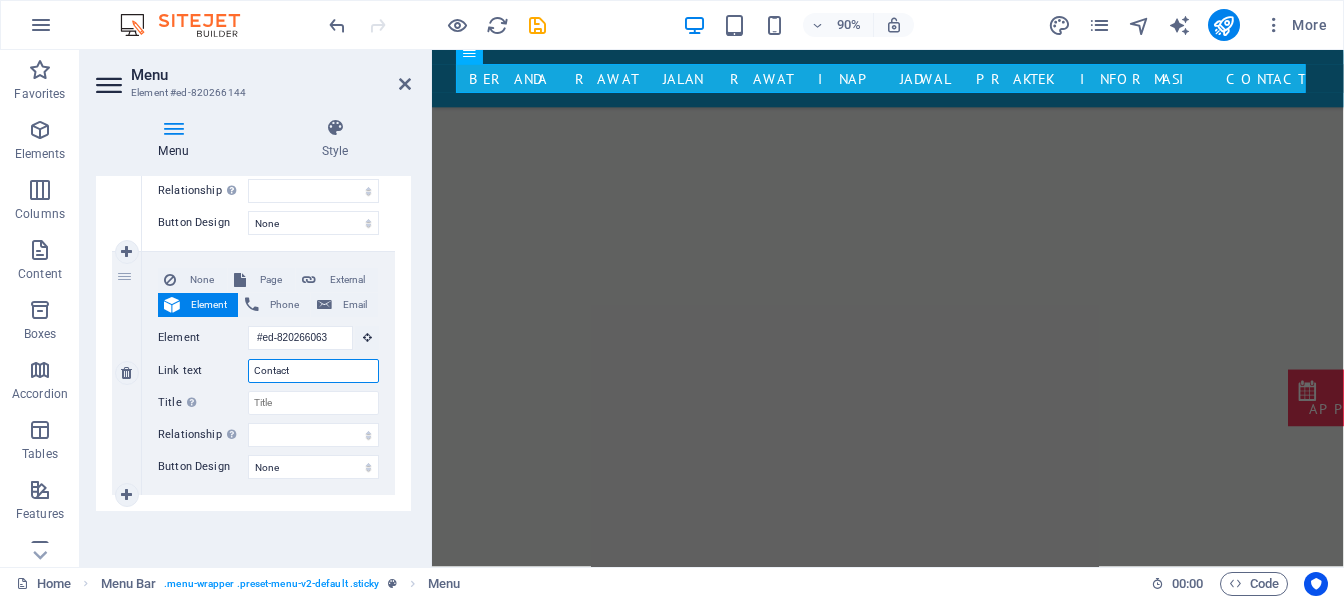 click on "Contact" at bounding box center [313, 371] 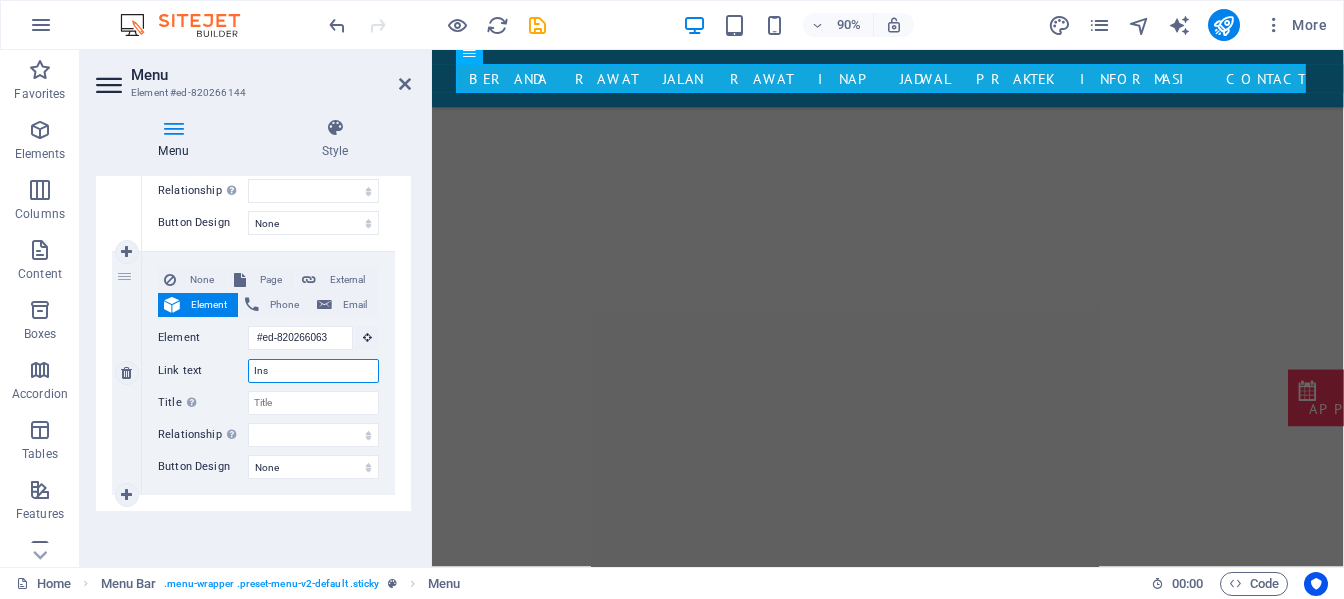 type on "Insu" 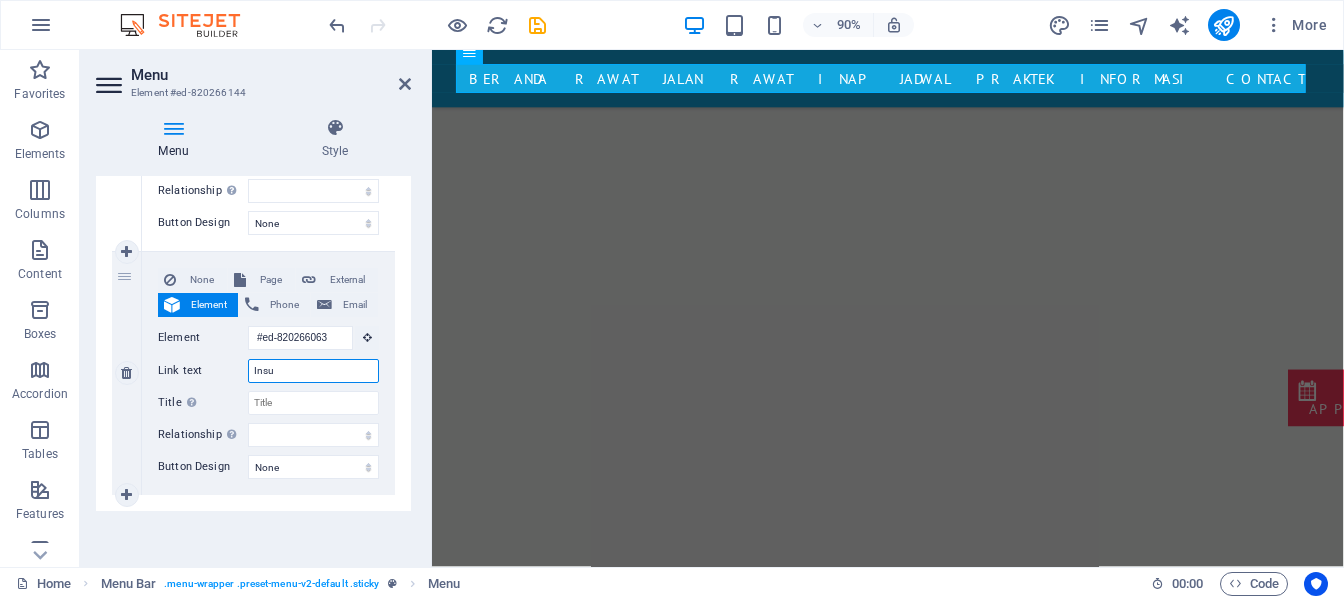 select 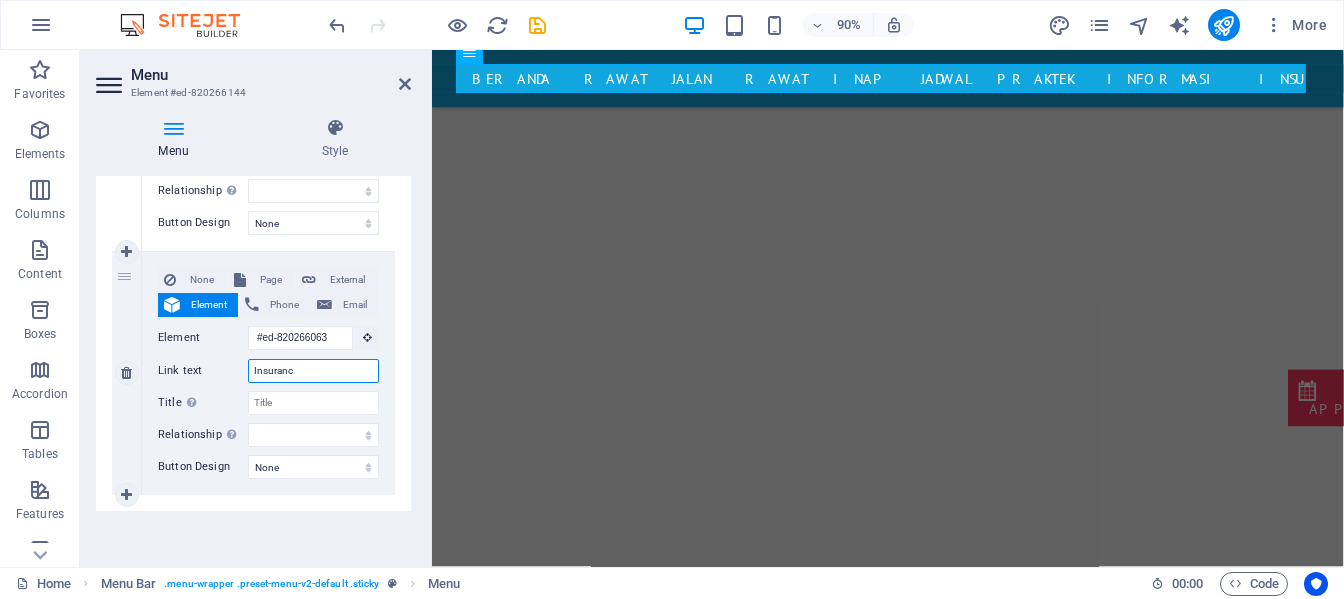 type on "Insurance" 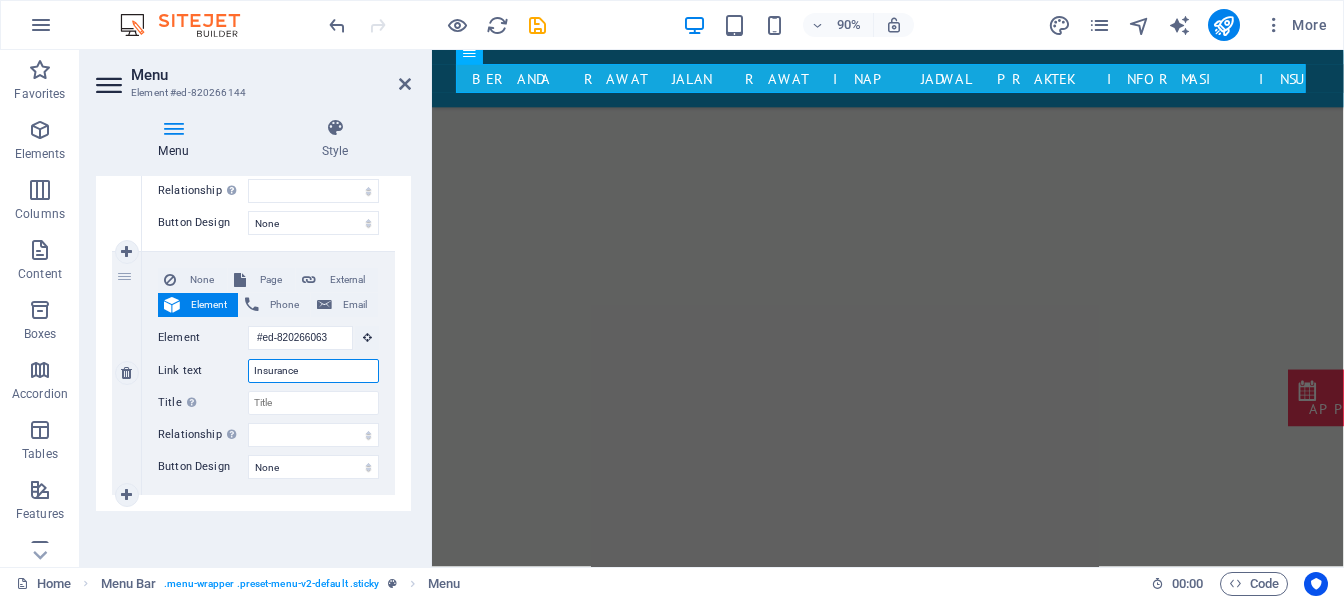 select 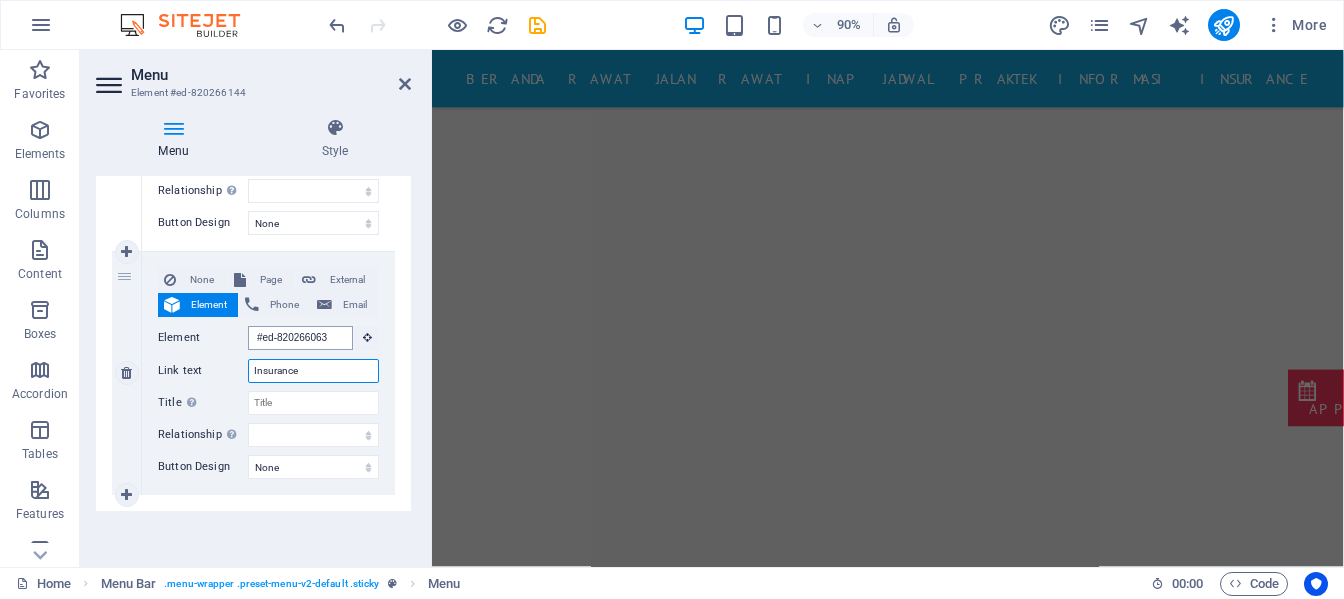 scroll, scrollTop: 2040, scrollLeft: 0, axis: vertical 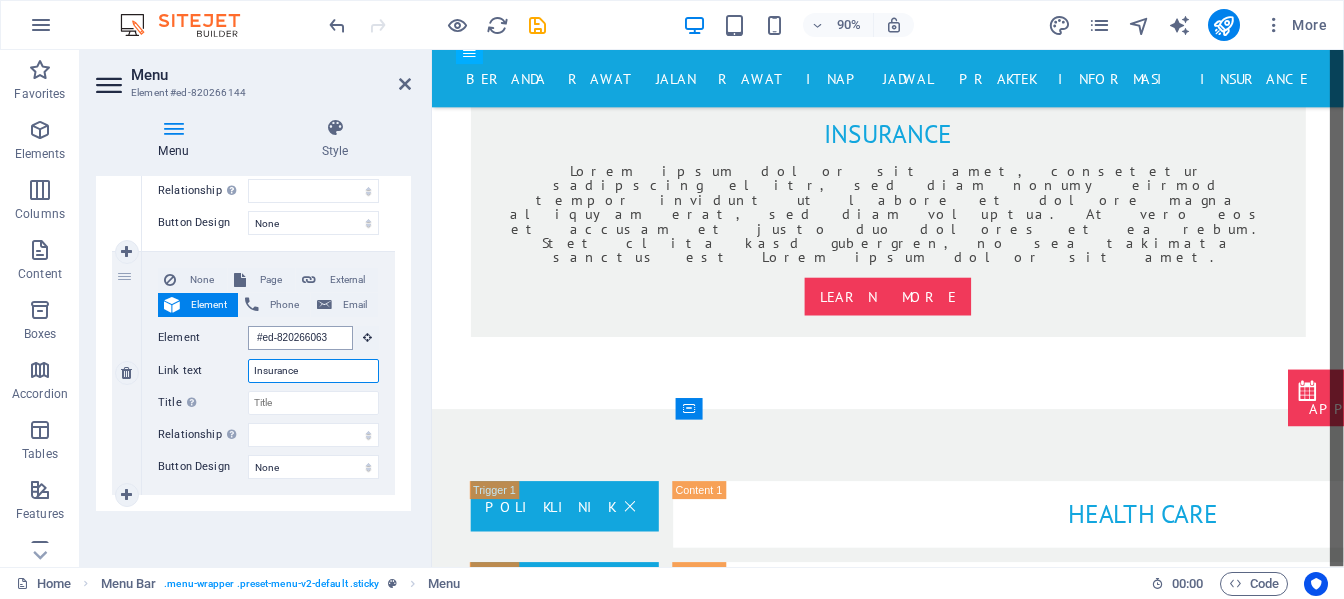 type on "Insurance" 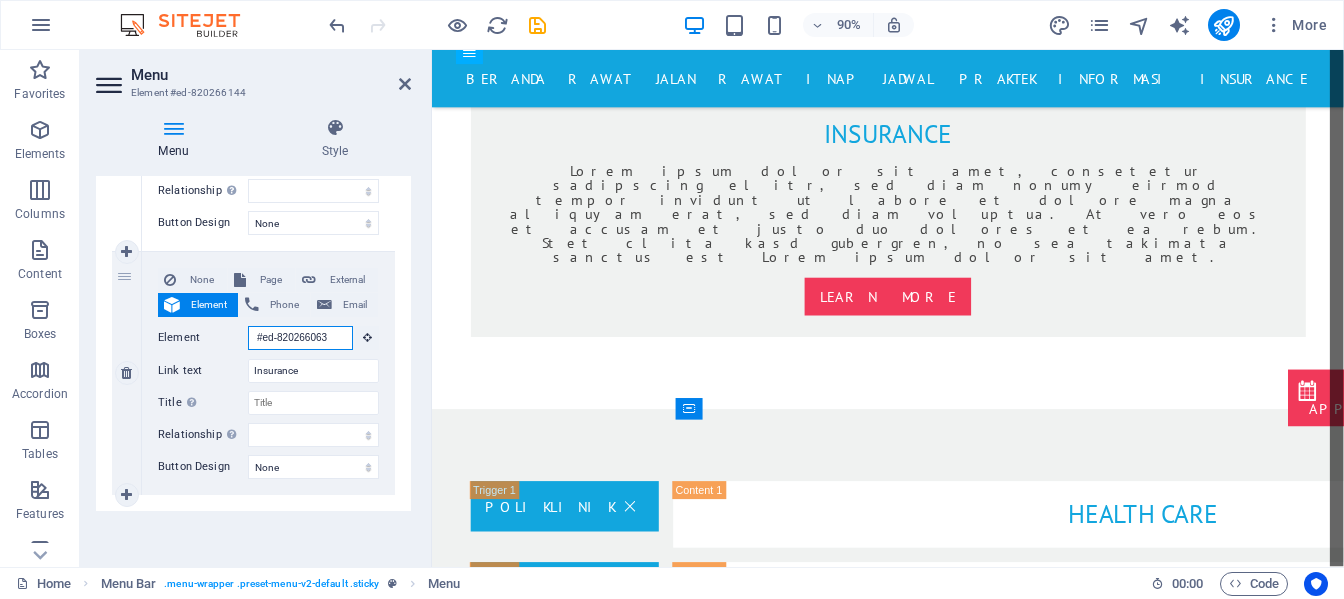 click on "#ed-820266063" at bounding box center [300, 338] 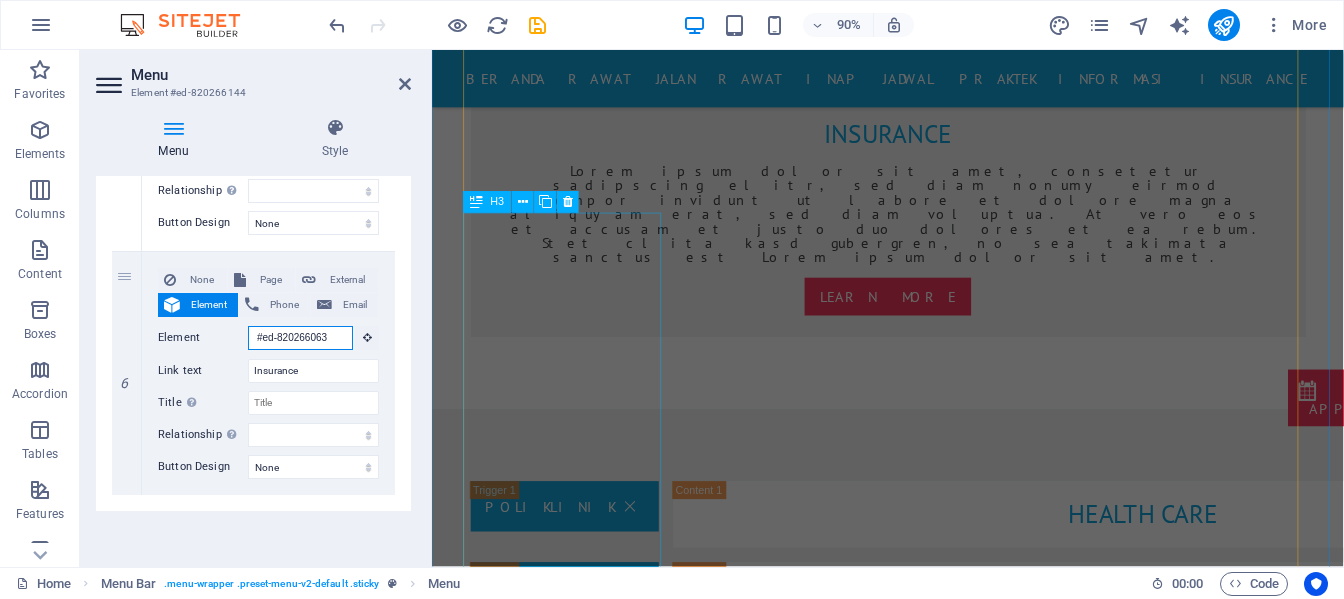 scroll, scrollTop: 7273, scrollLeft: 0, axis: vertical 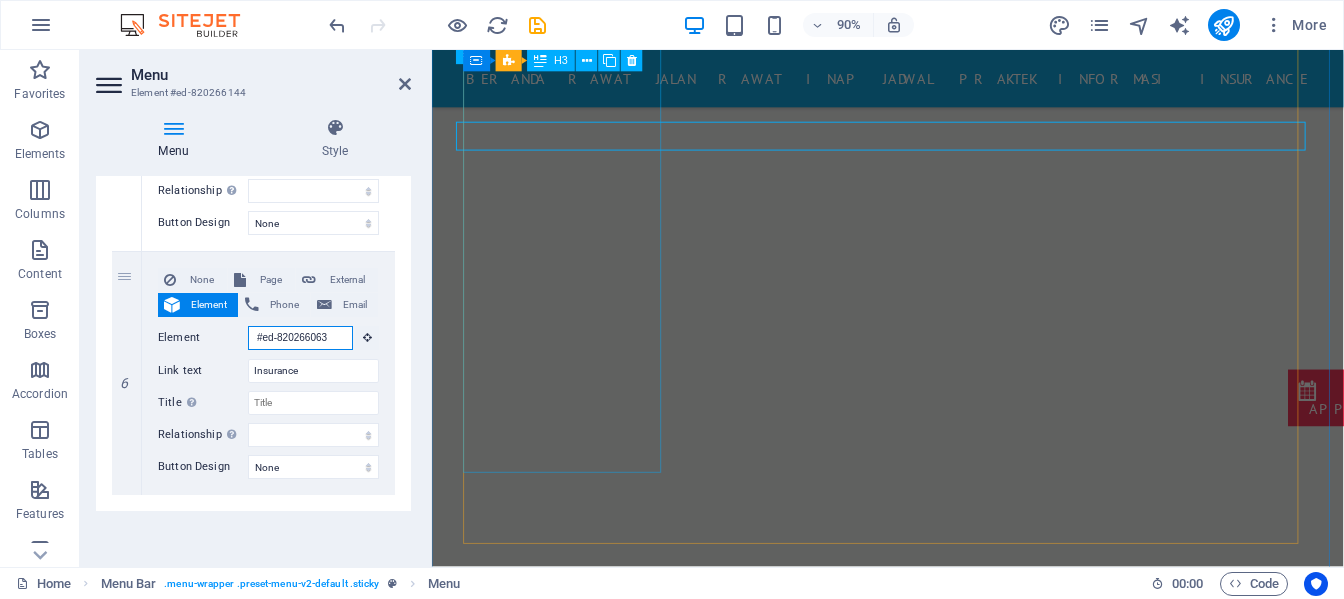 paste on "new-5992" 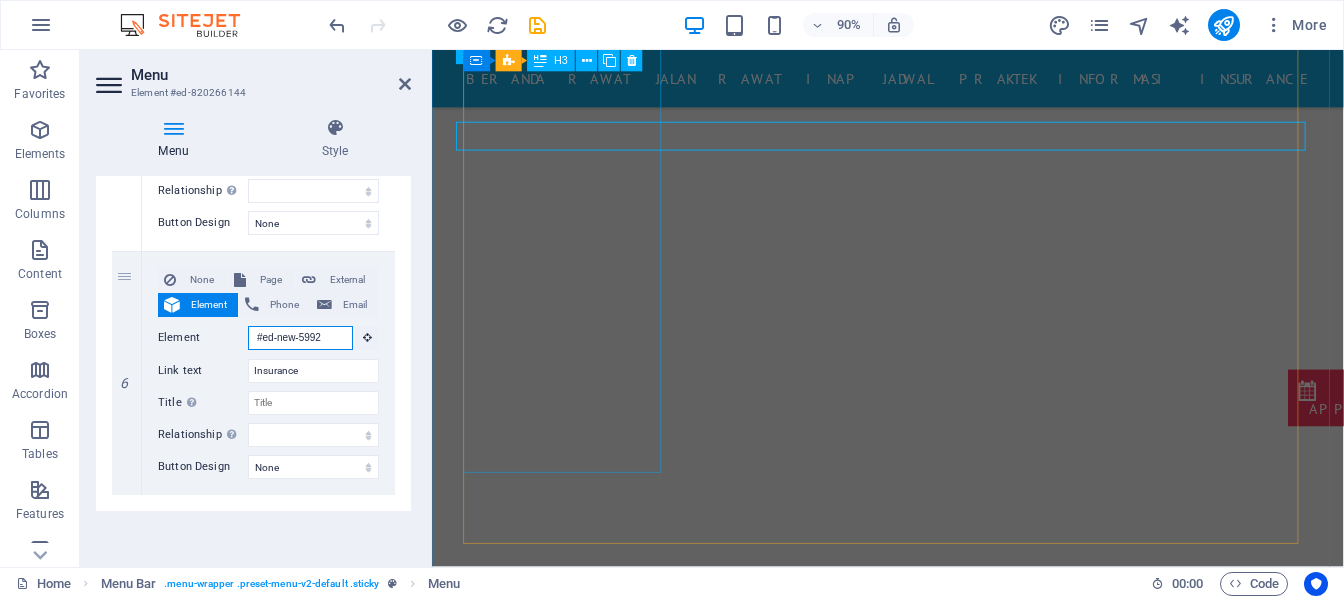 select 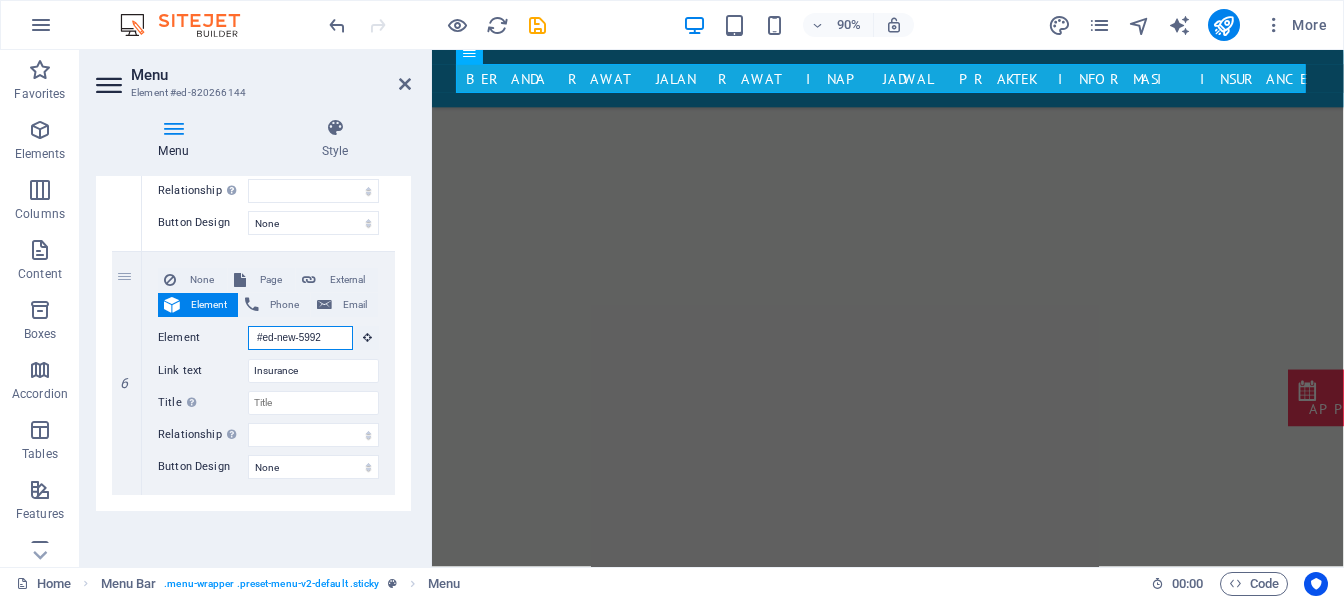 type on "#ed-new-5992" 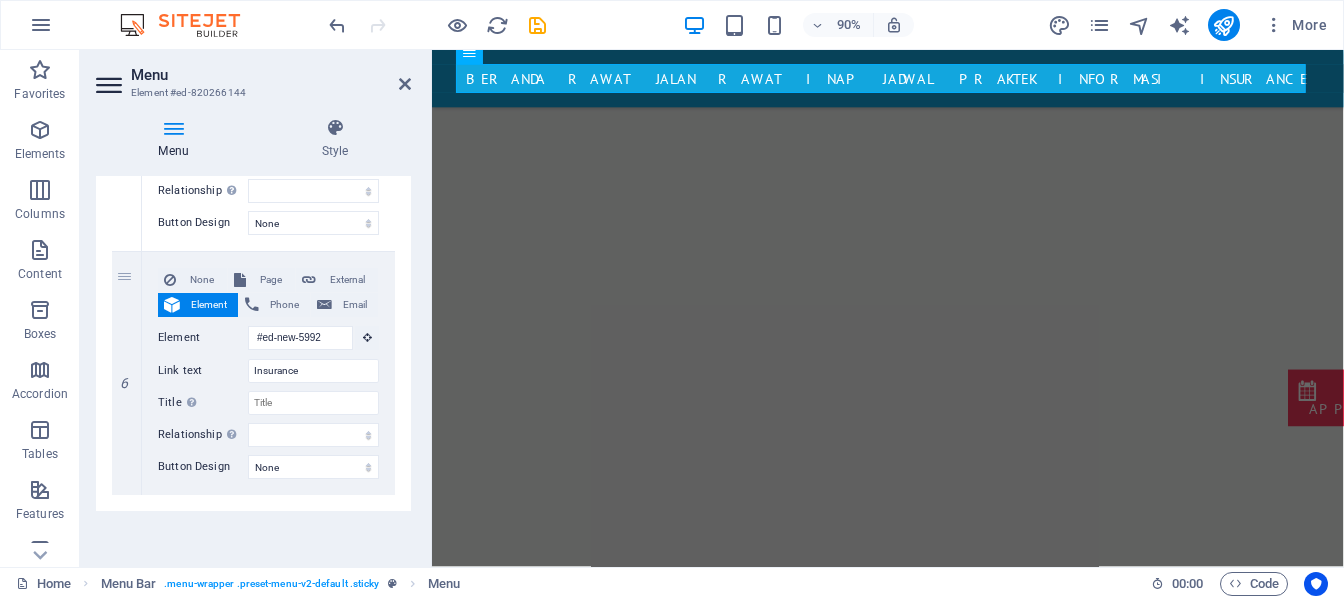 click on "Menu Style Menu Auto Custom Create custom menu items for this menu. Recommended for one-page websites. Manage pages Menu items 1 None Page External Element Phone Email Page Home Legal Notice Privacy FASILITAS Element #[ID]
URL Phone Email Link text Beranda Link target New tab Same tab Overlay Title Additional link description, should not be the same as the link text. The title is most often shown as a tooltip text when the mouse moves over the element. Leave empty if uncertain. Relationship Sets the  relationship of this link to the link target . For example, the value "nofollow" instructs search engines not to follow the link. Can be left empty. alternate author bookmark external help license next nofollow noreferrer noopener prev search tag Button Design None Default Primary Secondary 2 None Page External Element Phone Email Page Home Legal Notice Privacy FASILITAS Element #[ID]
URL Phone Email Link text RAWAT JALAN Link target New tab Same tab" at bounding box center [253, 334] 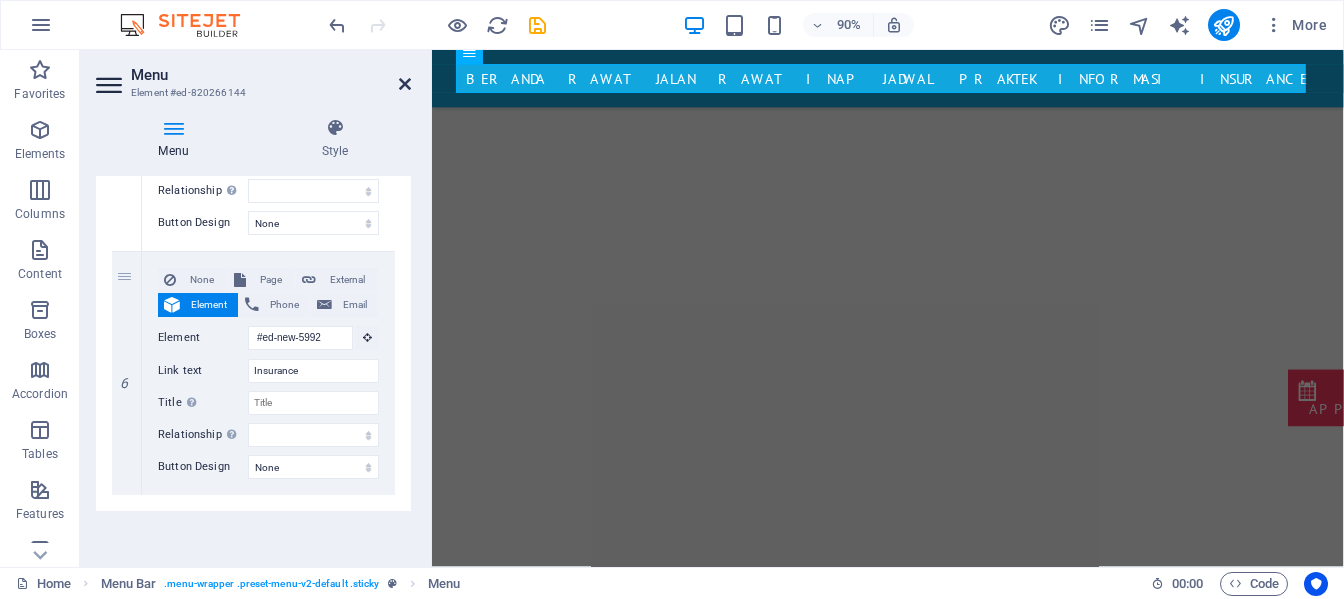 click at bounding box center (405, 84) 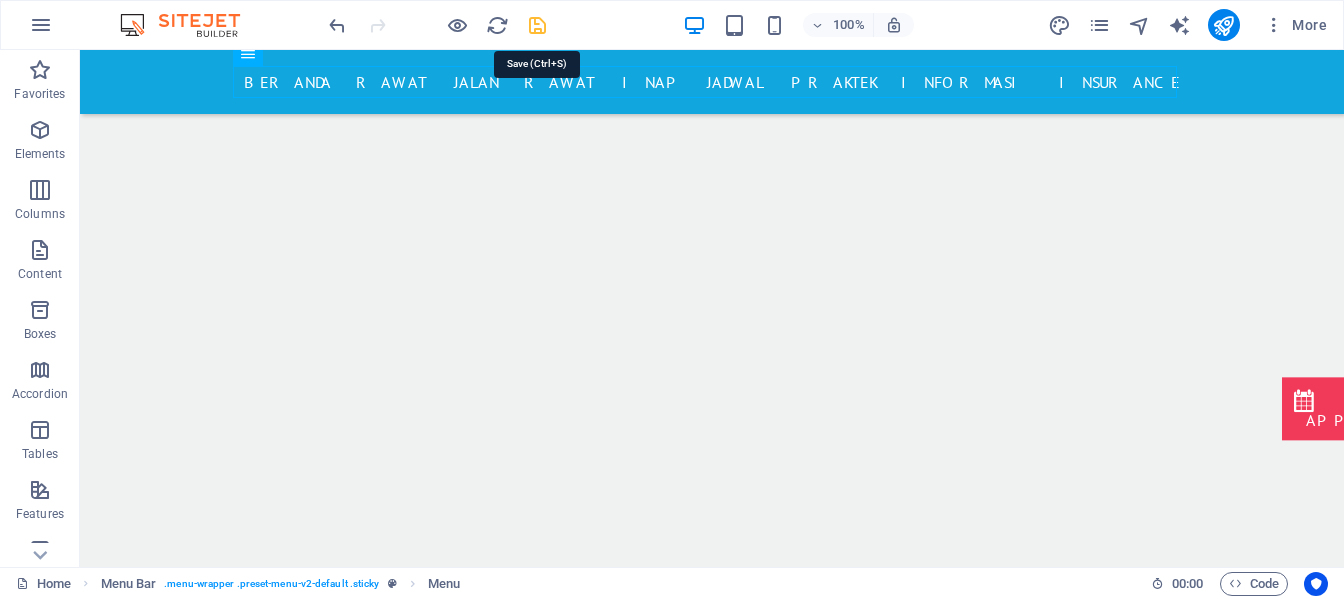 click at bounding box center [537, 25] 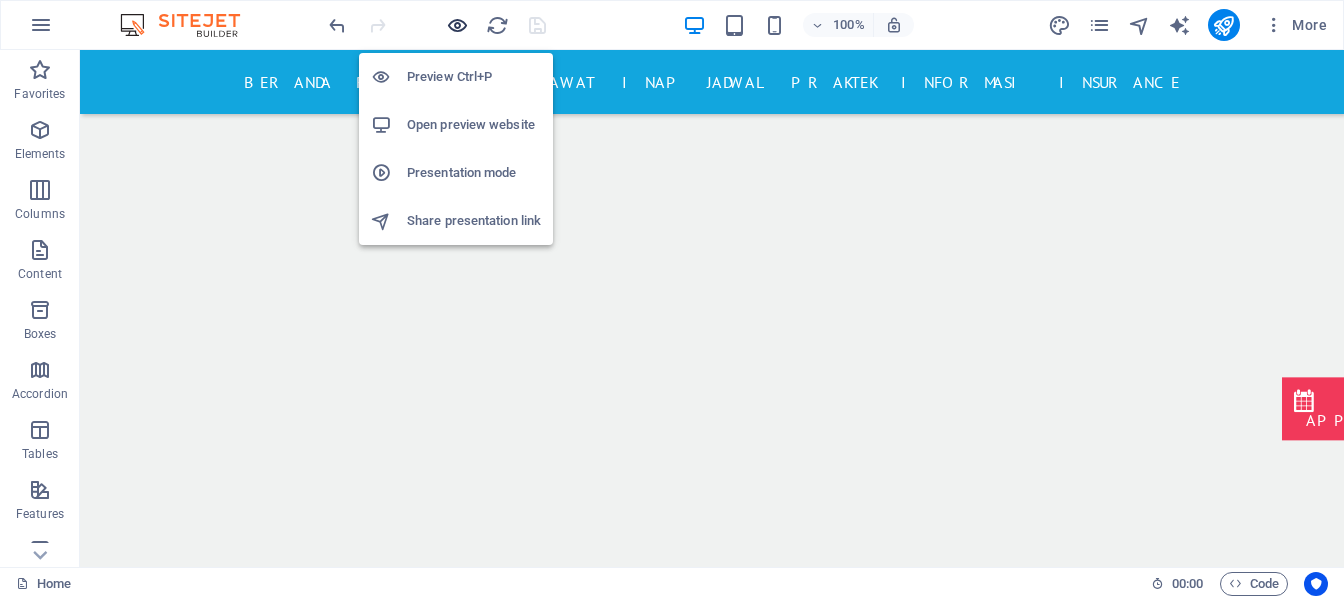 click at bounding box center (457, 25) 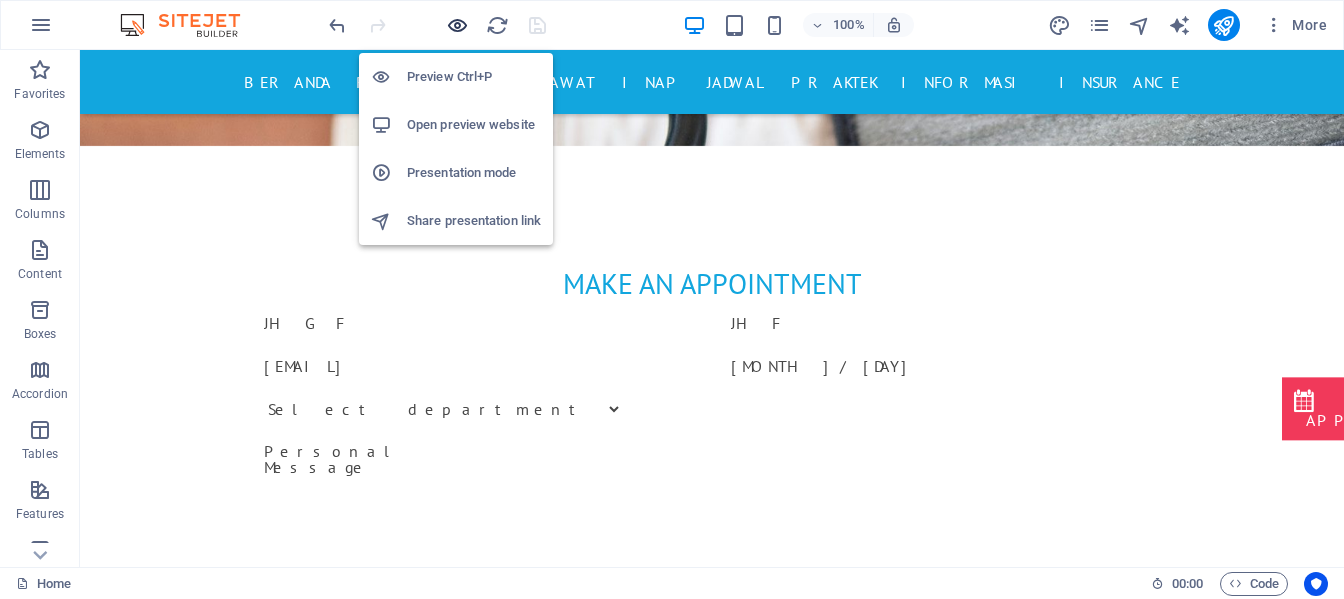 scroll, scrollTop: 5345, scrollLeft: 0, axis: vertical 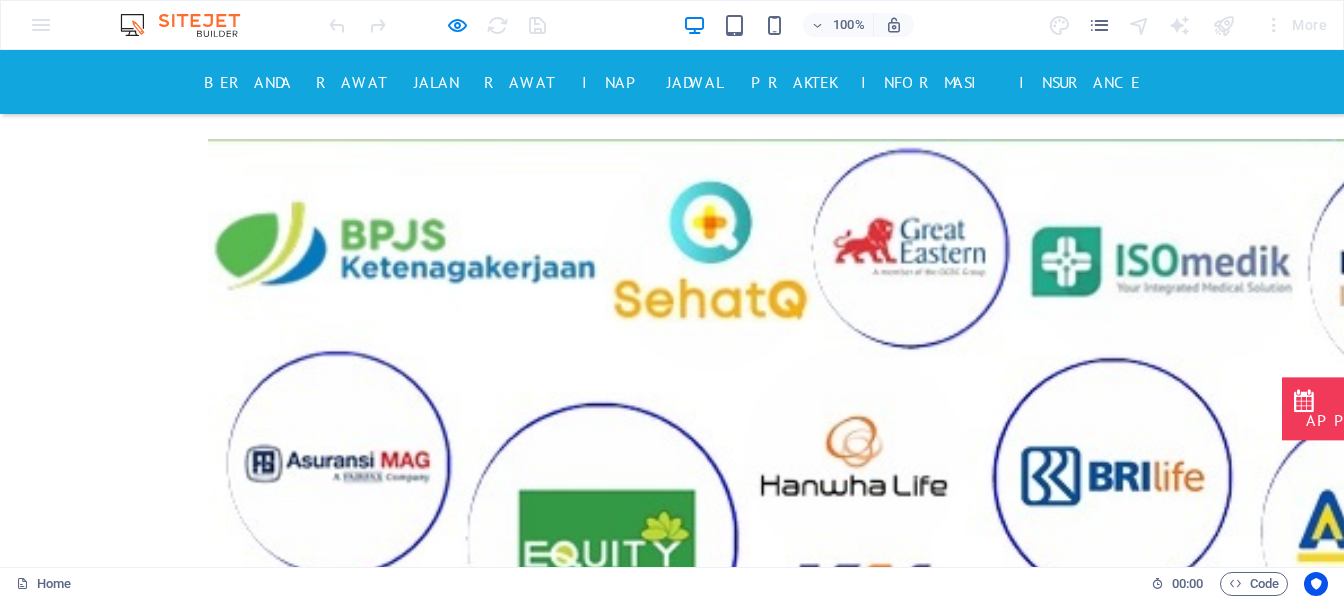 click on "Insurance" at bounding box center [1079, 82] 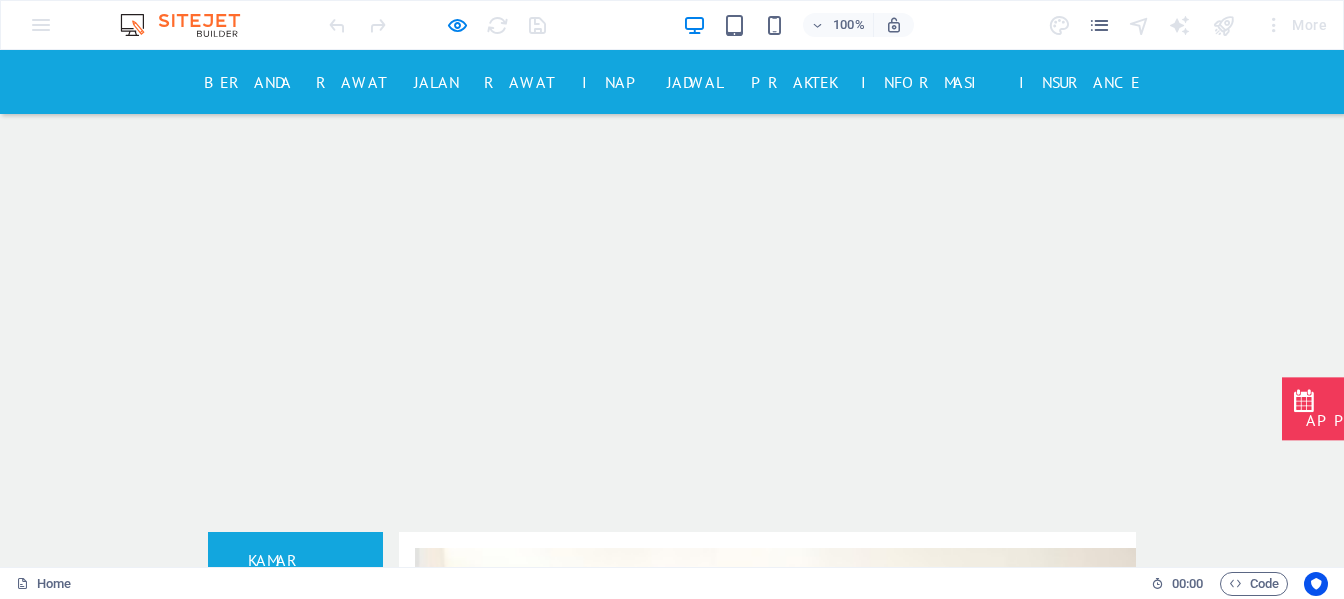 scroll, scrollTop: 3265, scrollLeft: 0, axis: vertical 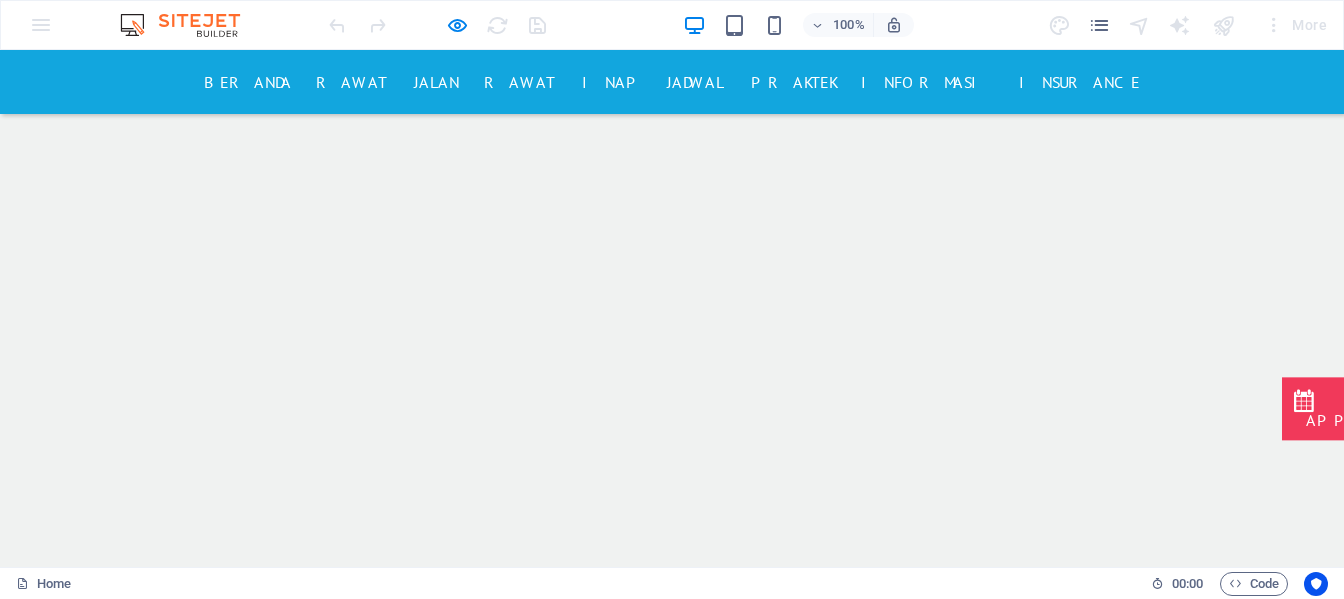 click on "Beranda" at bounding box center (248, 82) 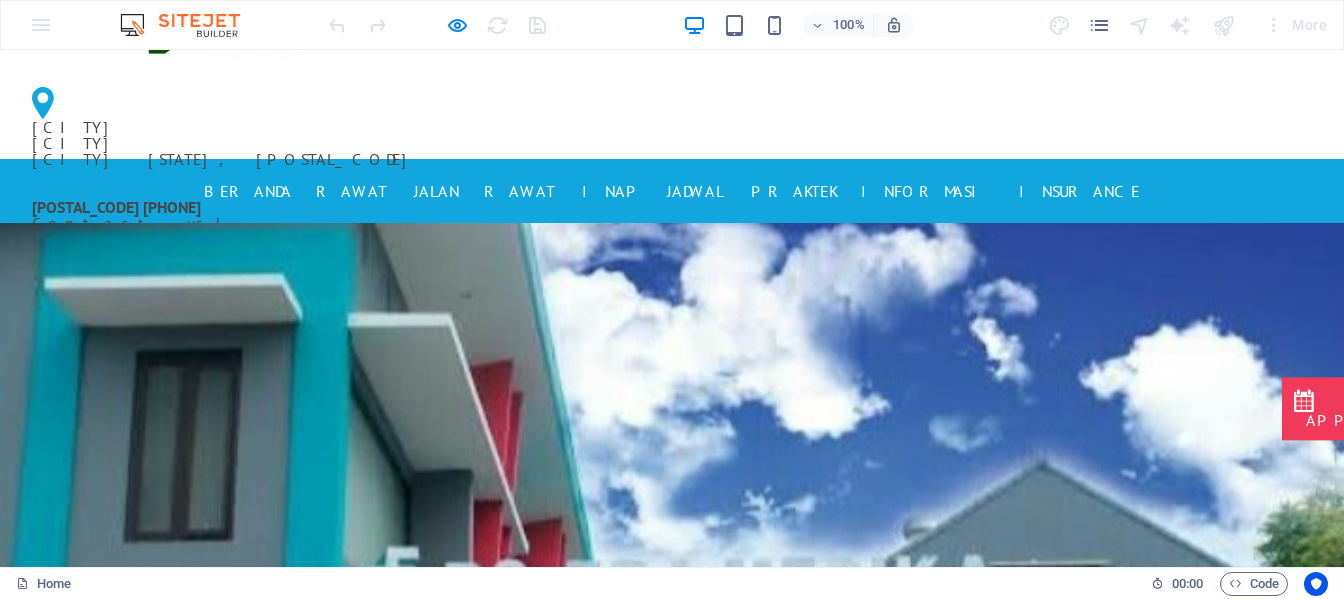 scroll, scrollTop: 100, scrollLeft: 0, axis: vertical 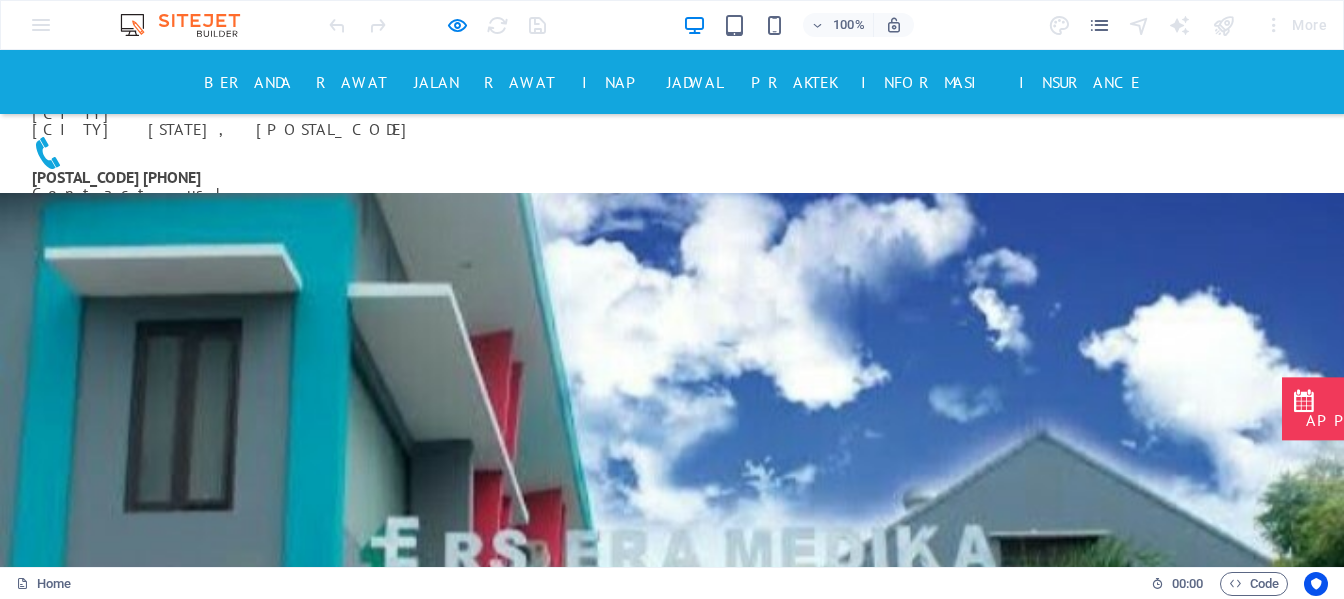 click on "RAWAT JALAN" at bounding box center [387, 82] 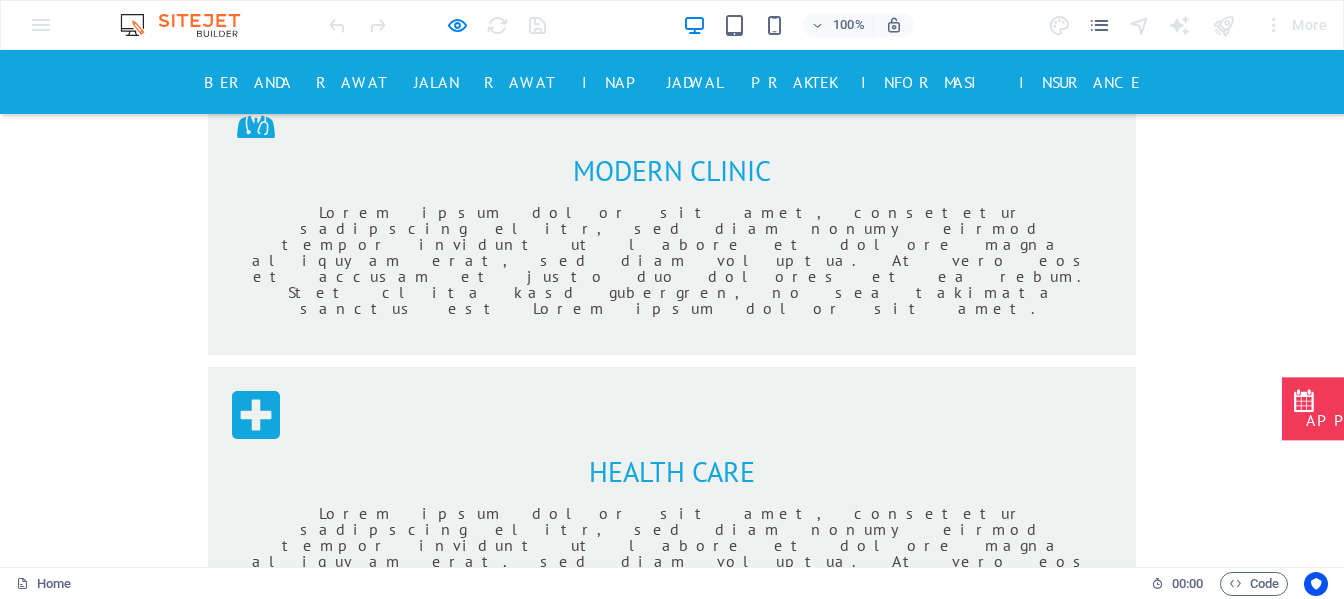 scroll, scrollTop: 1350, scrollLeft: 0, axis: vertical 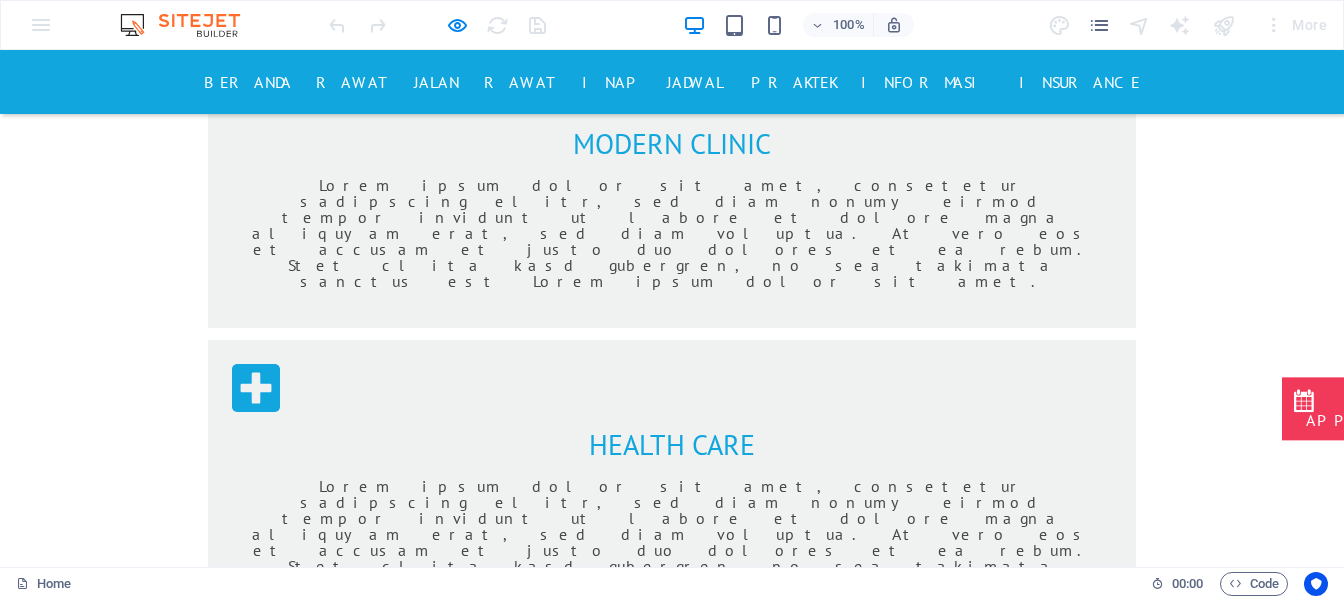 click on "RAWAT INAP" at bounding box center (563, 82) 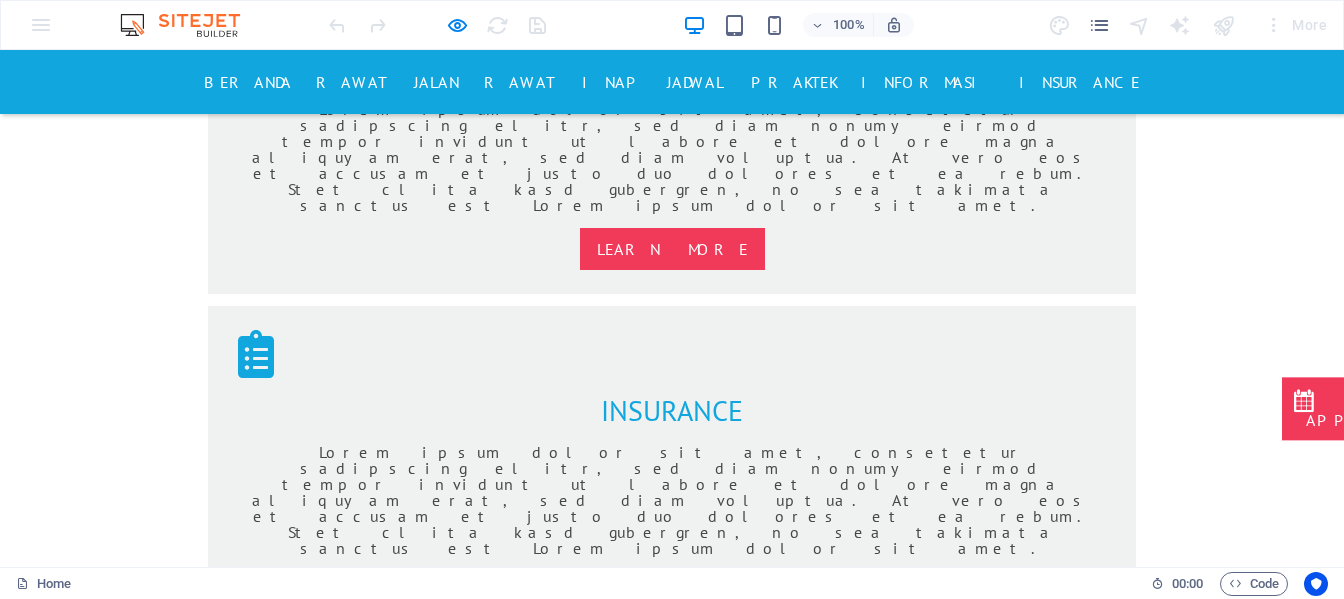 scroll, scrollTop: 1742, scrollLeft: 0, axis: vertical 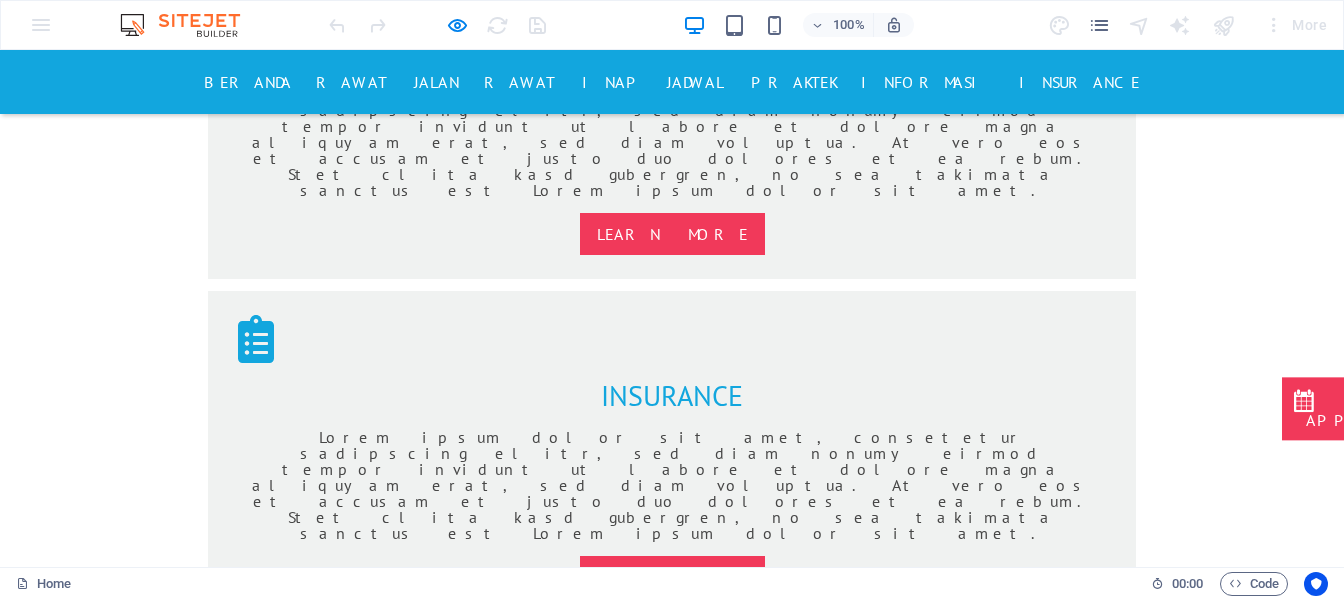 click on "RAWAT JALAN" at bounding box center [387, 82] 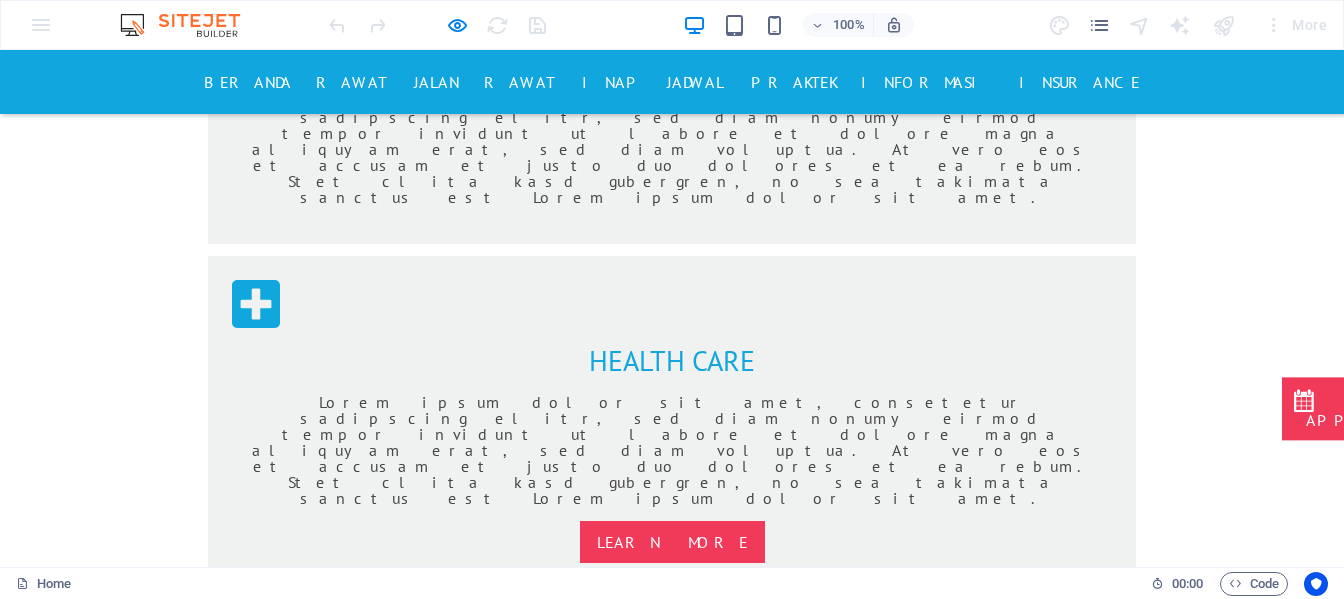 scroll, scrollTop: 1350, scrollLeft: 0, axis: vertical 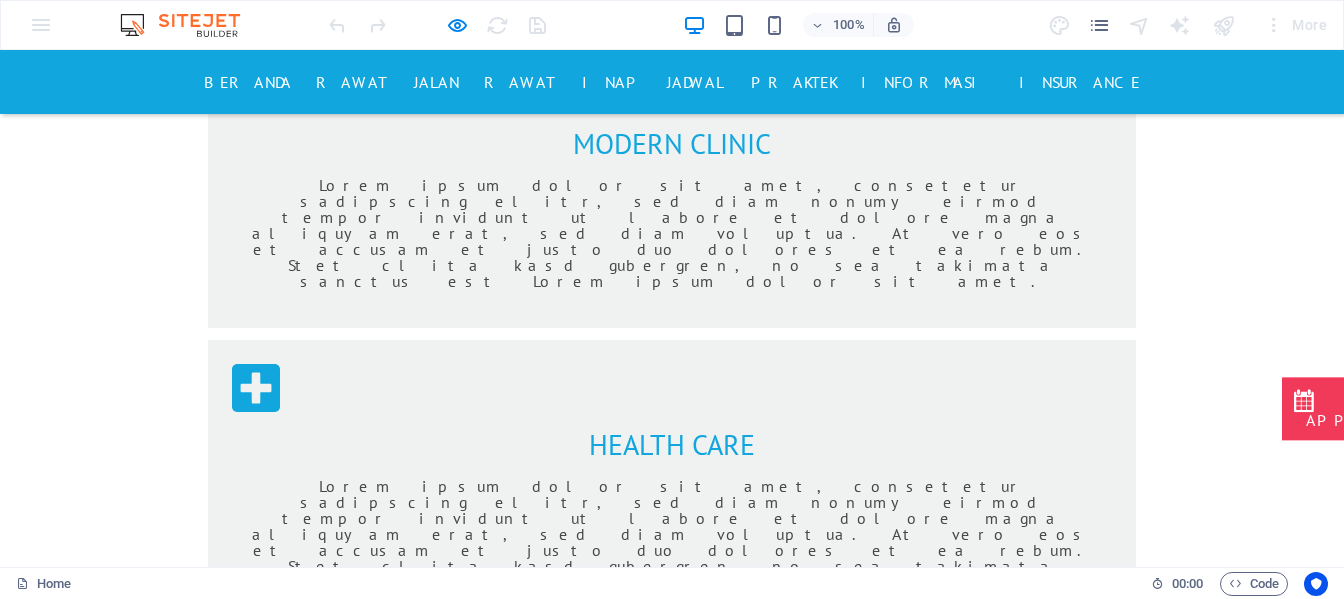 click on "RAWAT INAP" at bounding box center (563, 82) 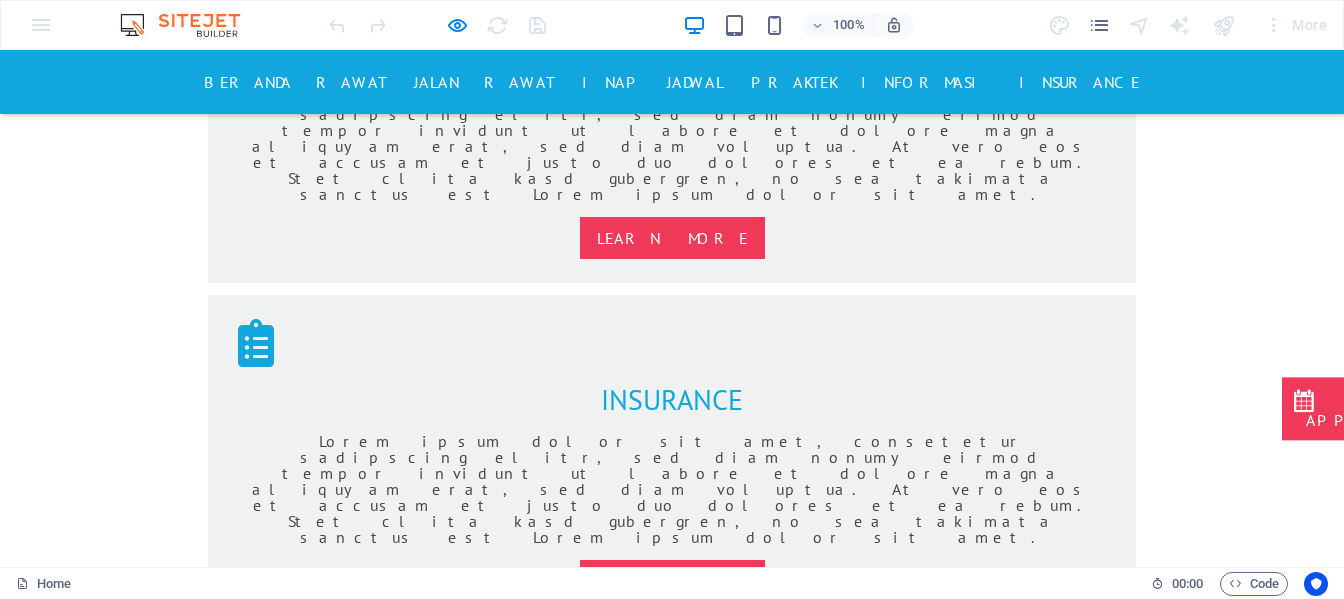 scroll, scrollTop: 1742, scrollLeft: 0, axis: vertical 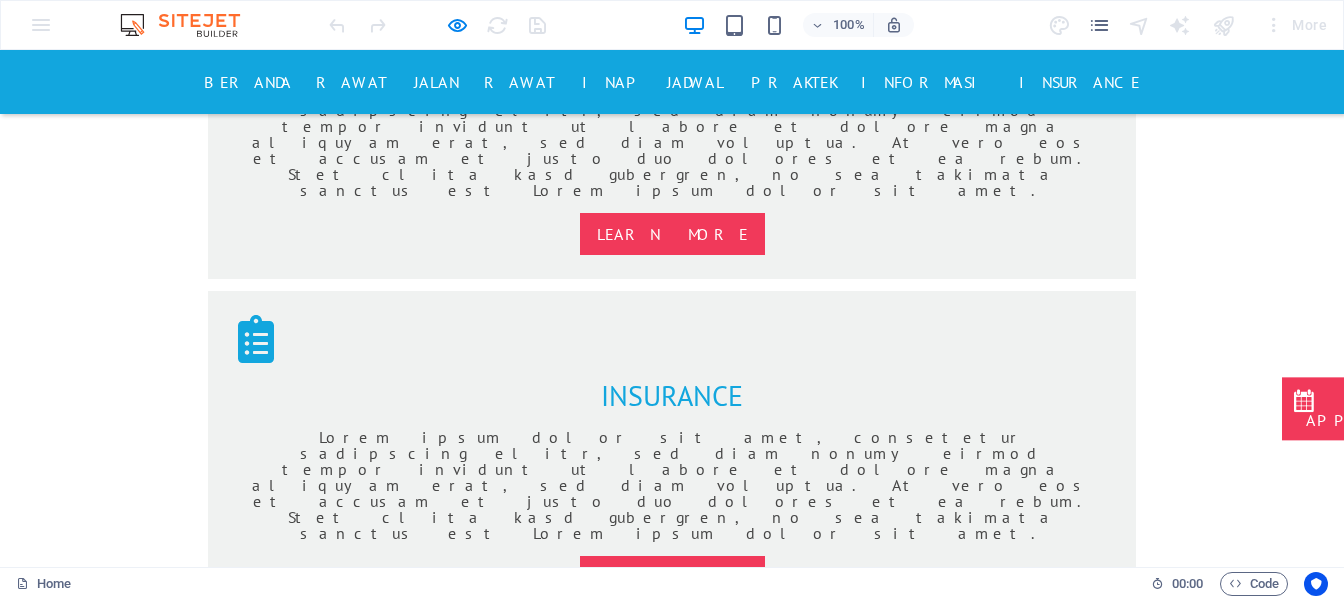 click on "RAWAT JALAN" at bounding box center (387, 82) 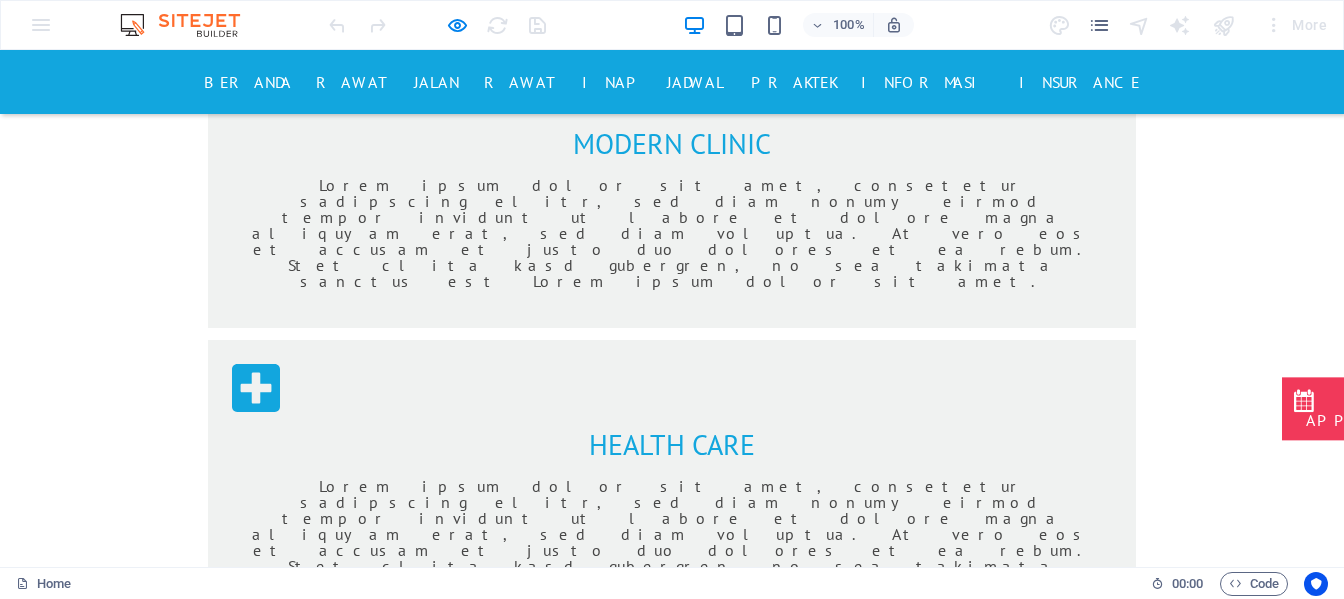 scroll, scrollTop: 1250, scrollLeft: 0, axis: vertical 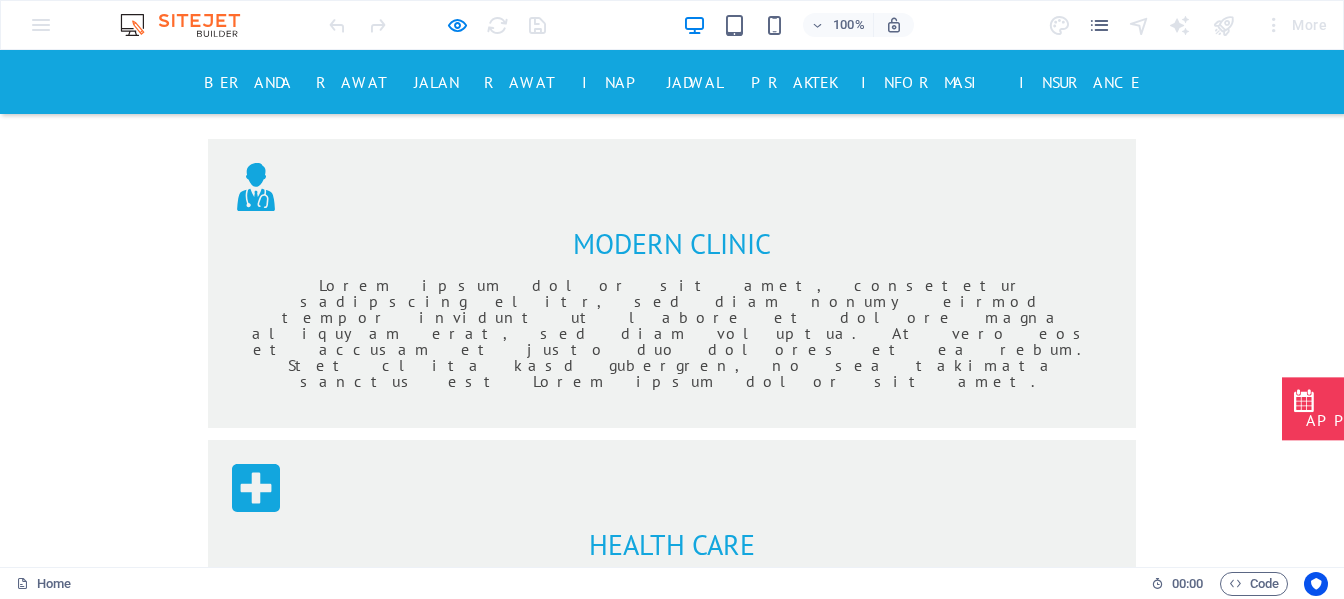 click on "RAWAT INAP" at bounding box center (563, 82) 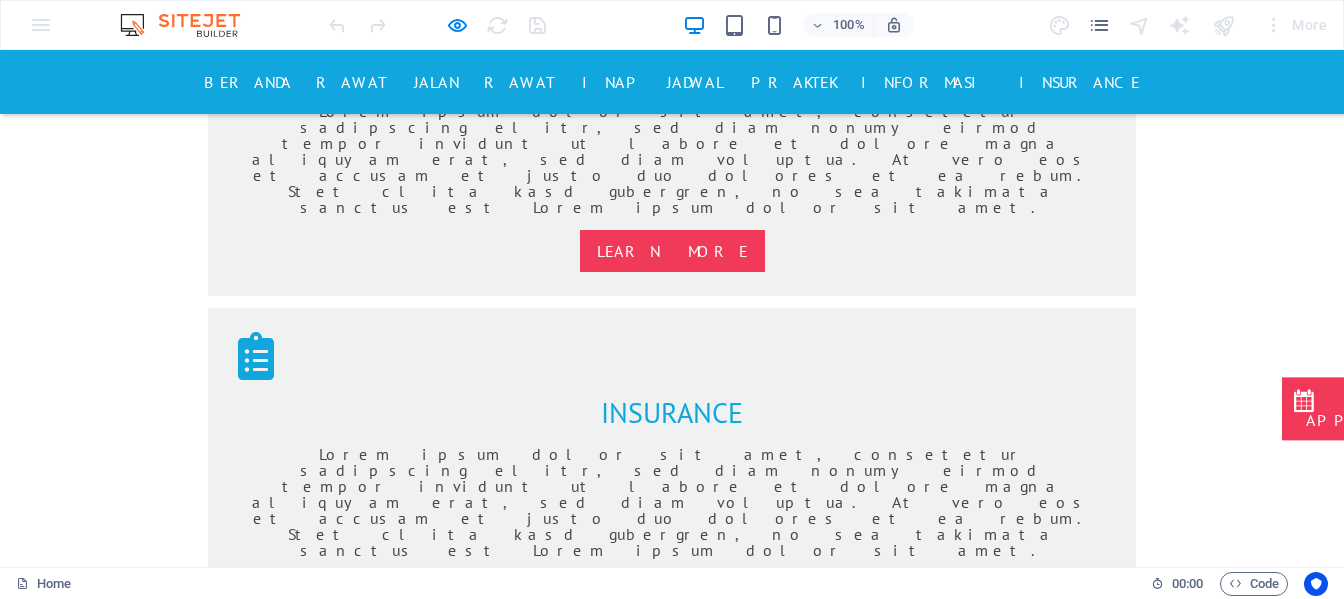 scroll, scrollTop: 1742, scrollLeft: 0, axis: vertical 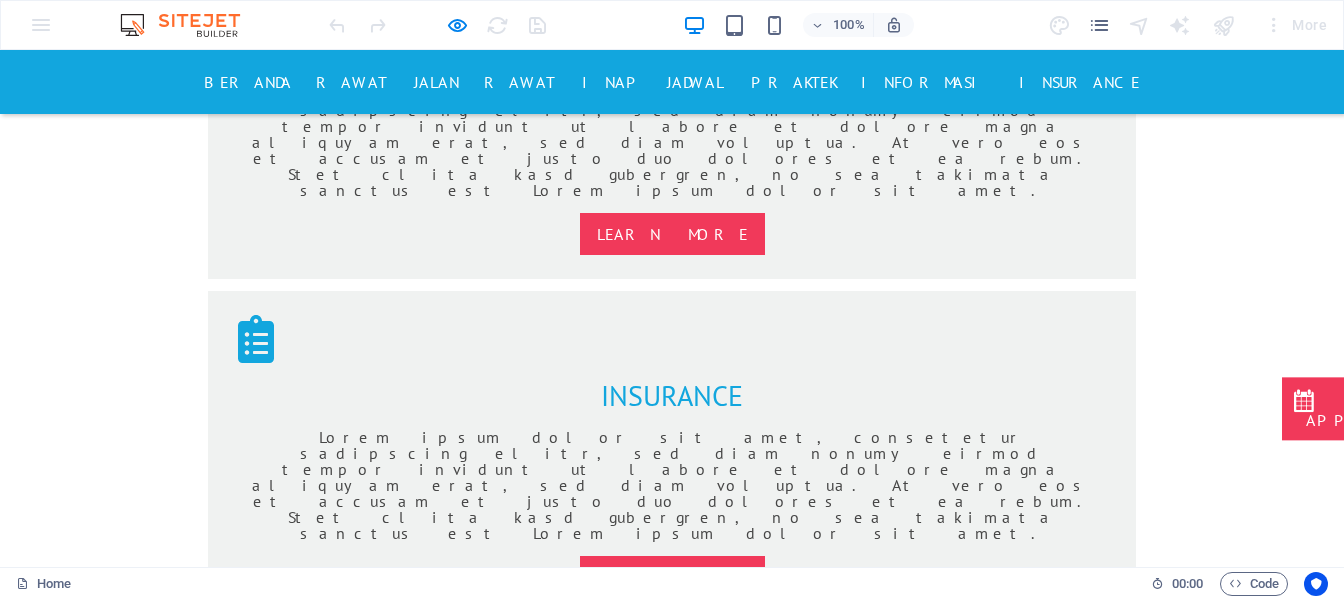 click on "JADWAL PRAKTEK" at bounding box center (752, 82) 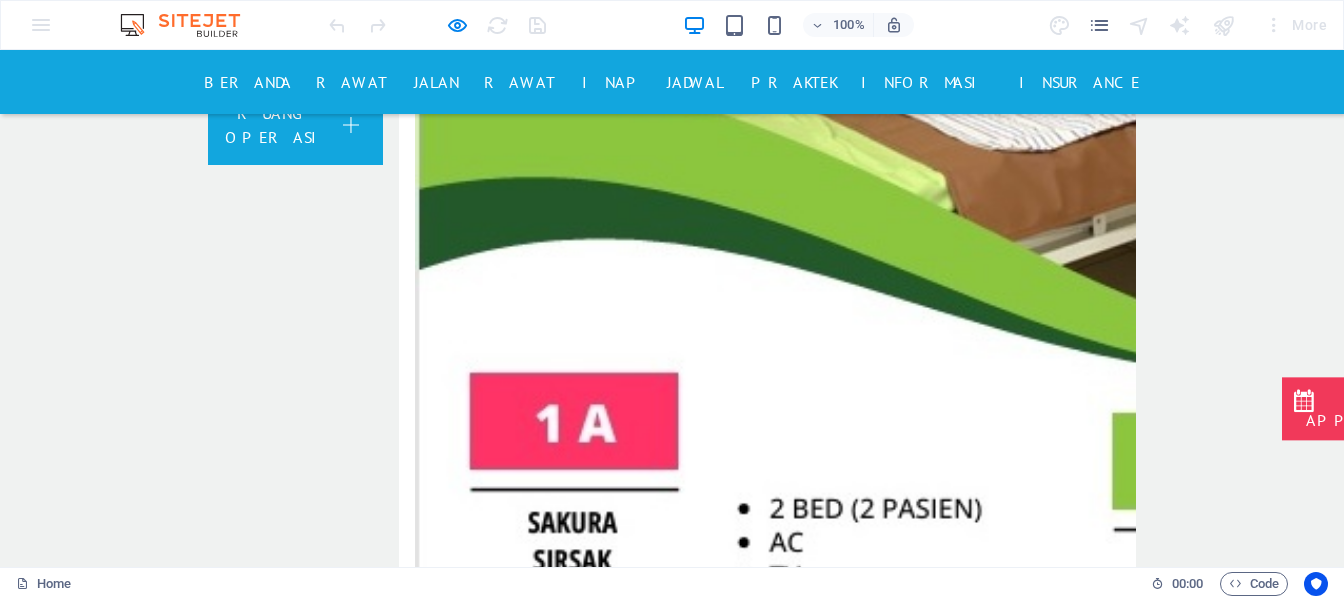 scroll, scrollTop: 4463, scrollLeft: 0, axis: vertical 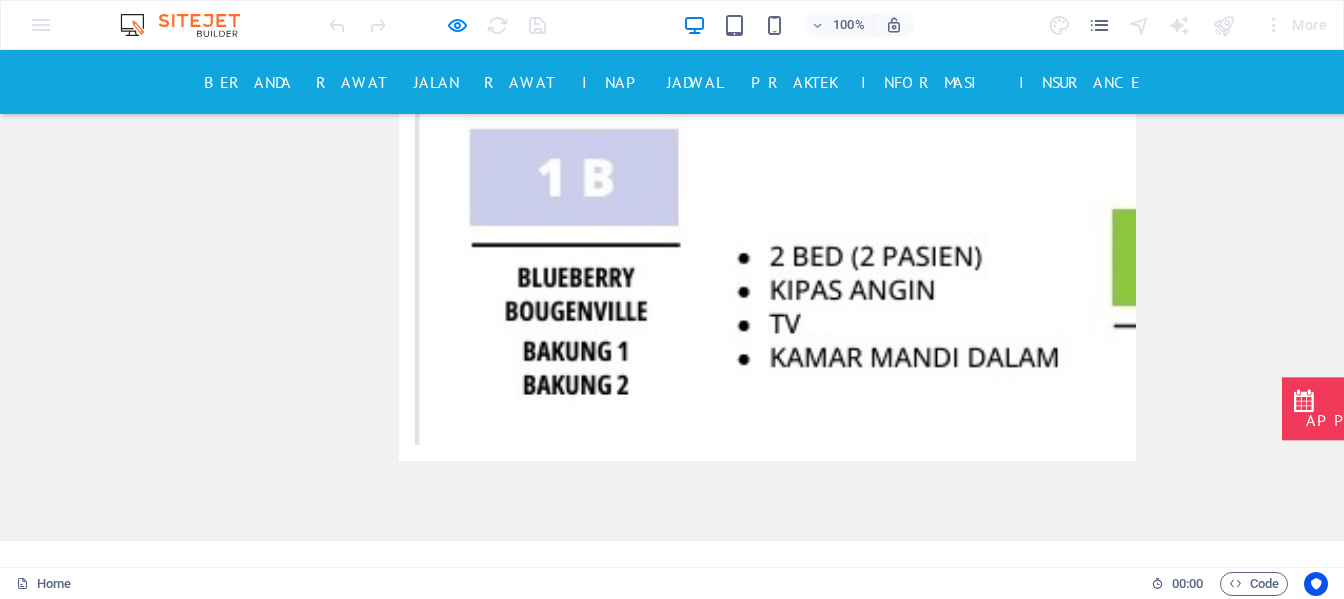 click on "INFORMASI" at bounding box center [927, 82] 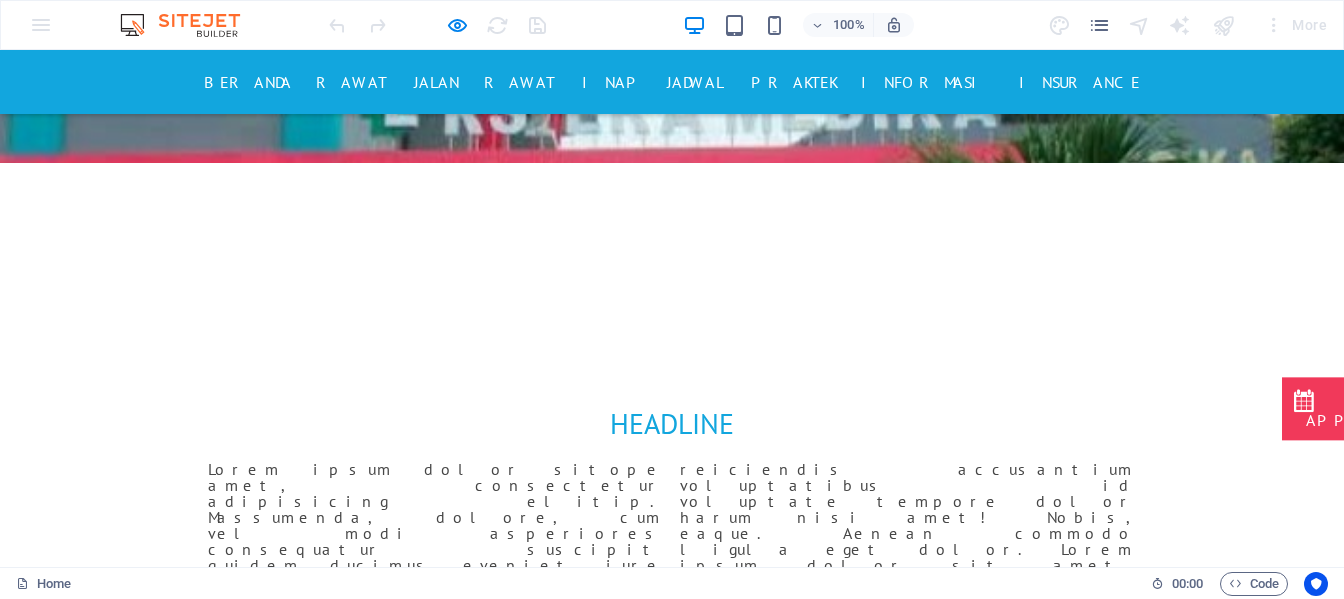scroll, scrollTop: 449, scrollLeft: 0, axis: vertical 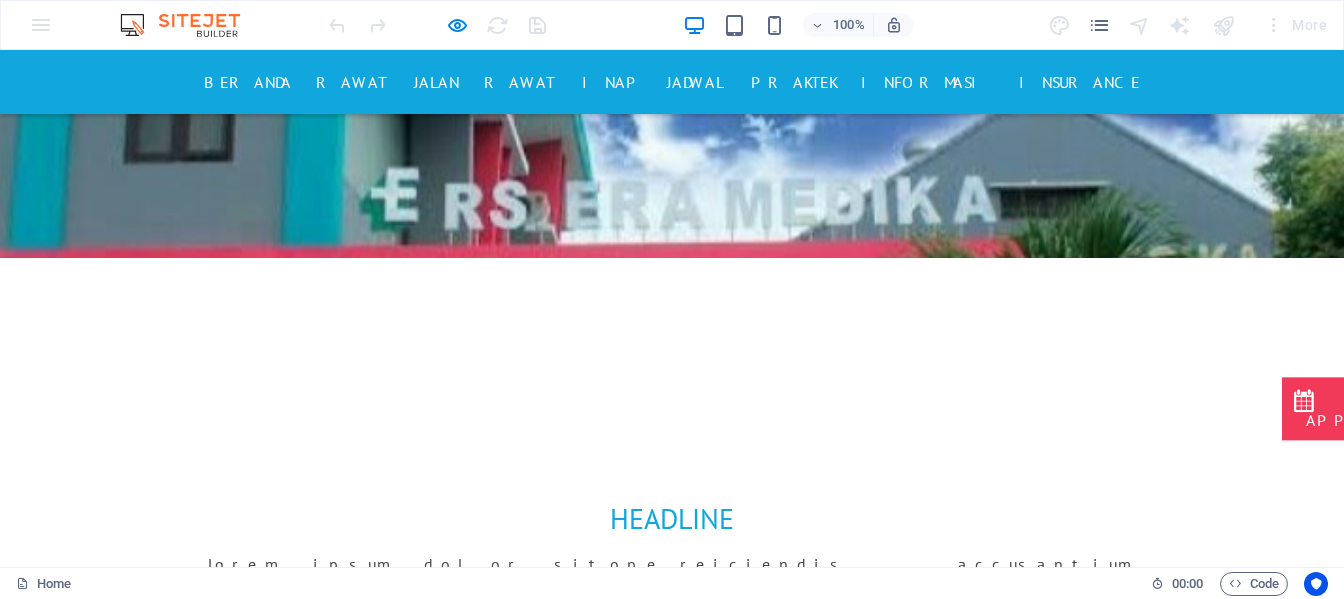 click on "Insurance" at bounding box center [1079, 82] 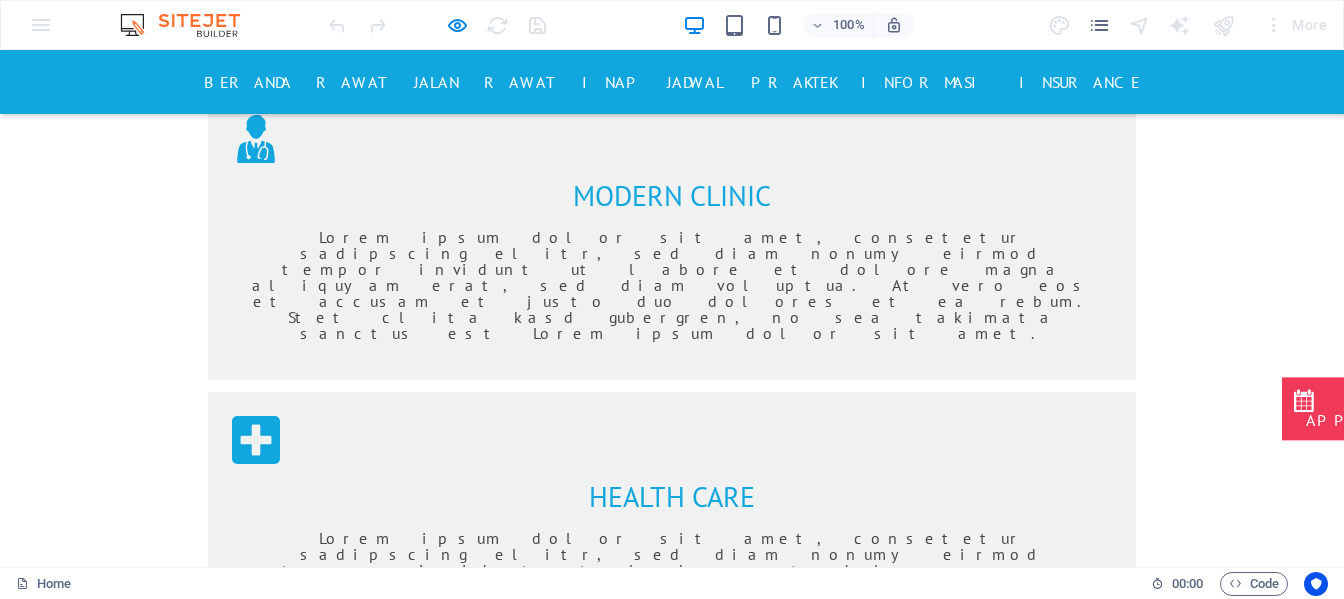 scroll, scrollTop: 1265, scrollLeft: 0, axis: vertical 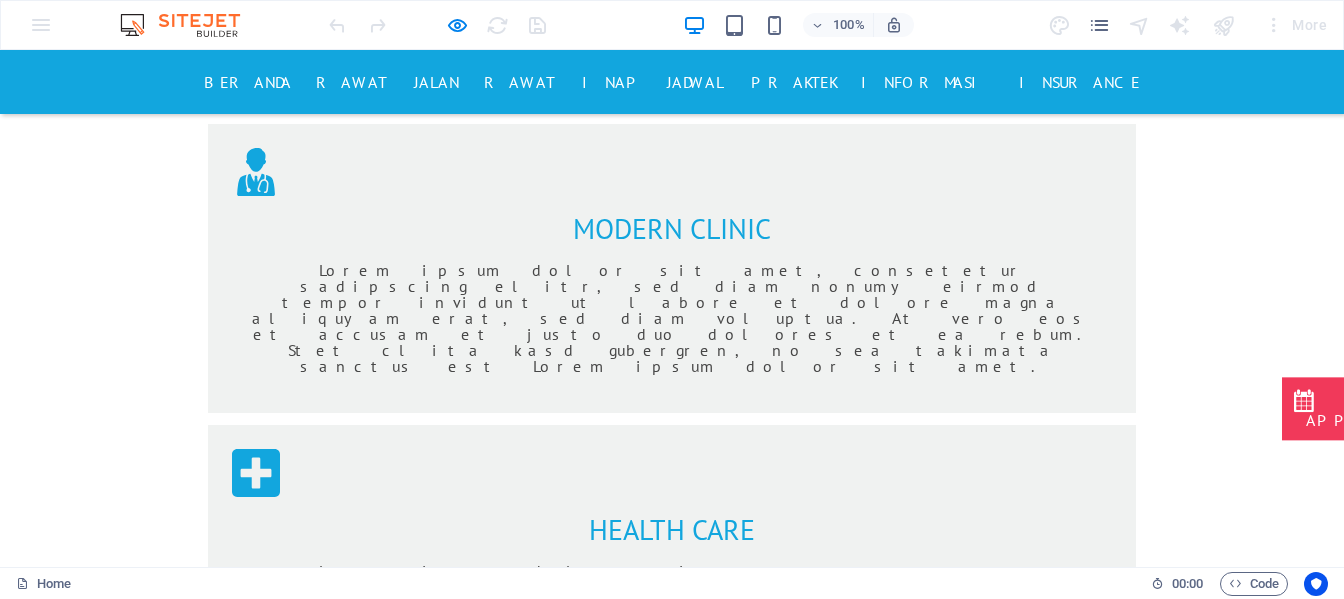 click on "IGD 24 JAM" at bounding box center (318, 1363) 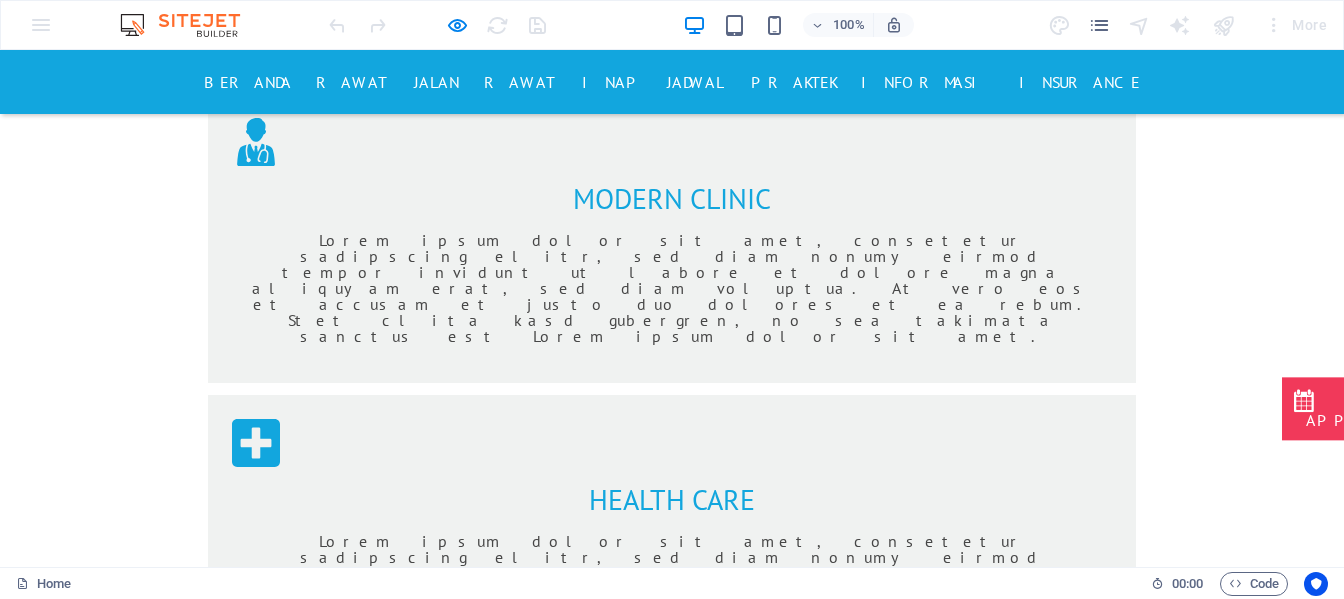 scroll, scrollTop: 1265, scrollLeft: 0, axis: vertical 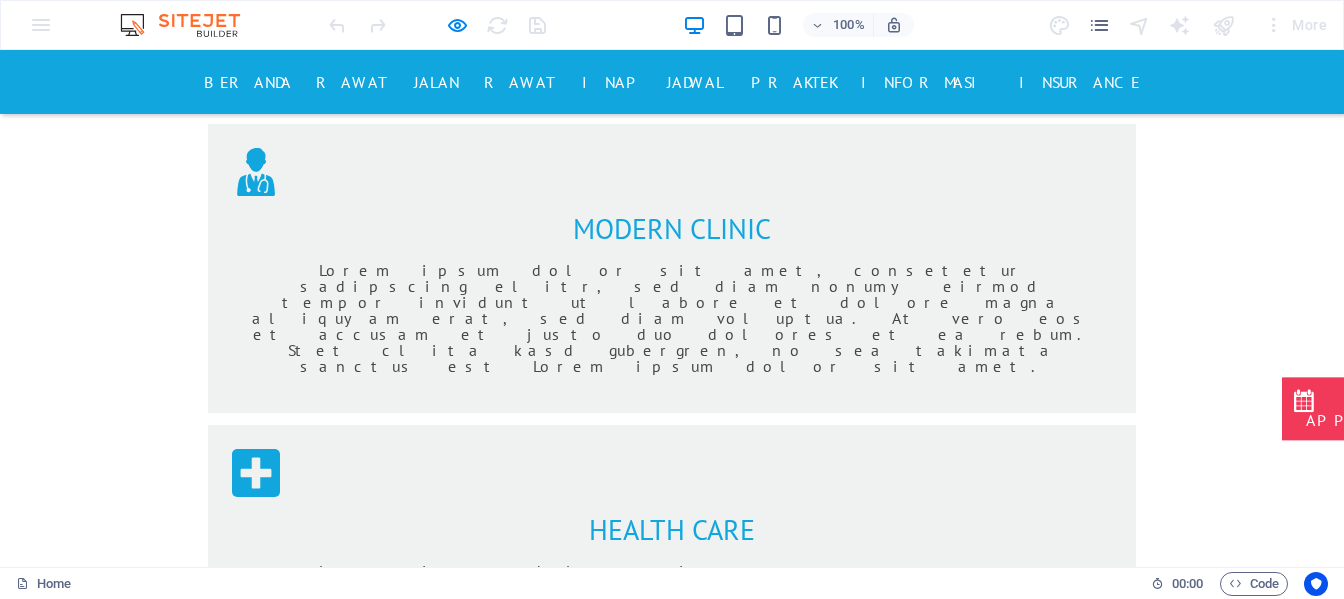 click on "POLIKLINIK" at bounding box center (312, 1287) 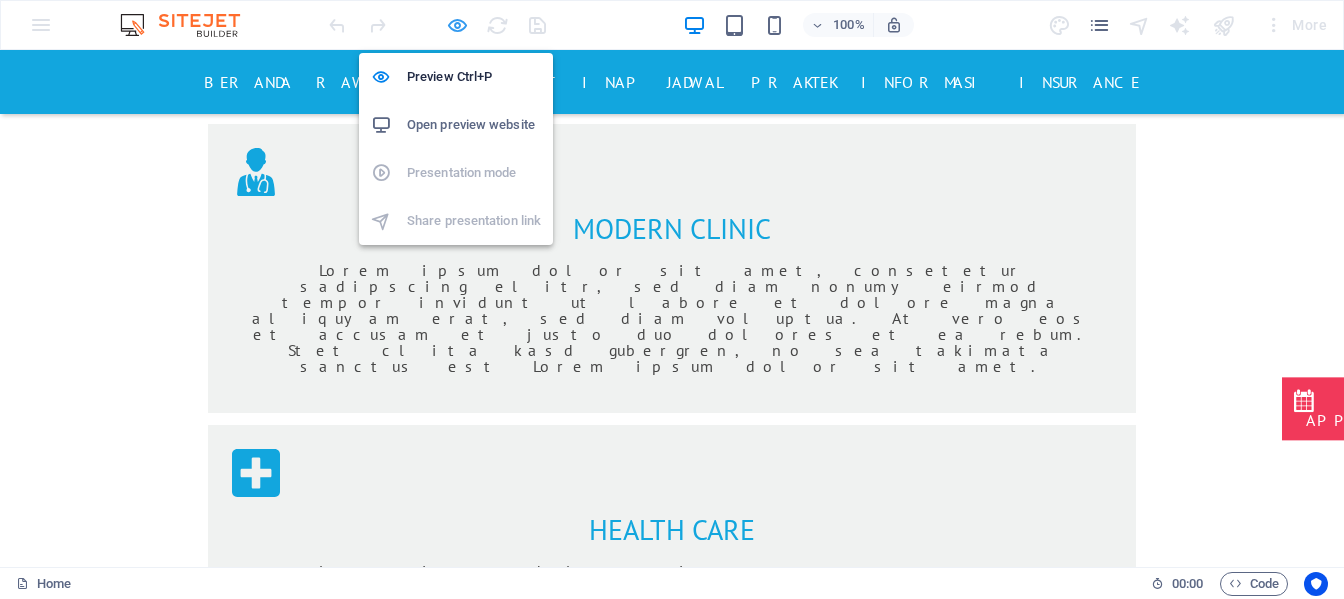 click at bounding box center [457, 25] 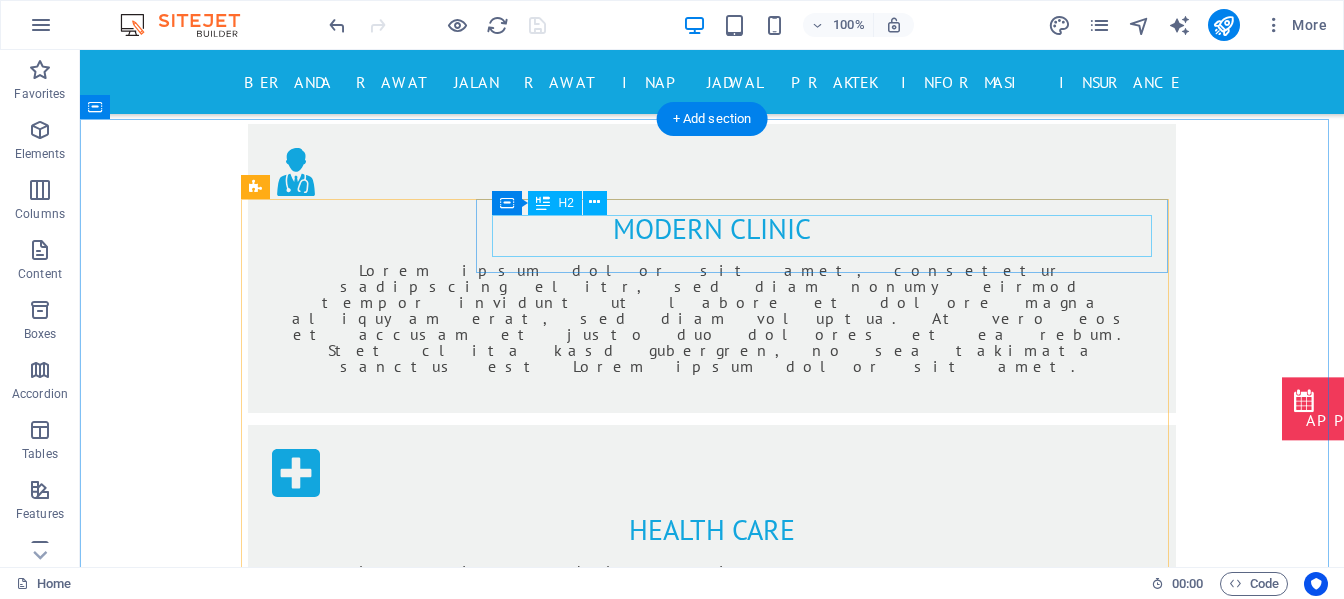 click on "Health Care" at bounding box center [1121, 1296] 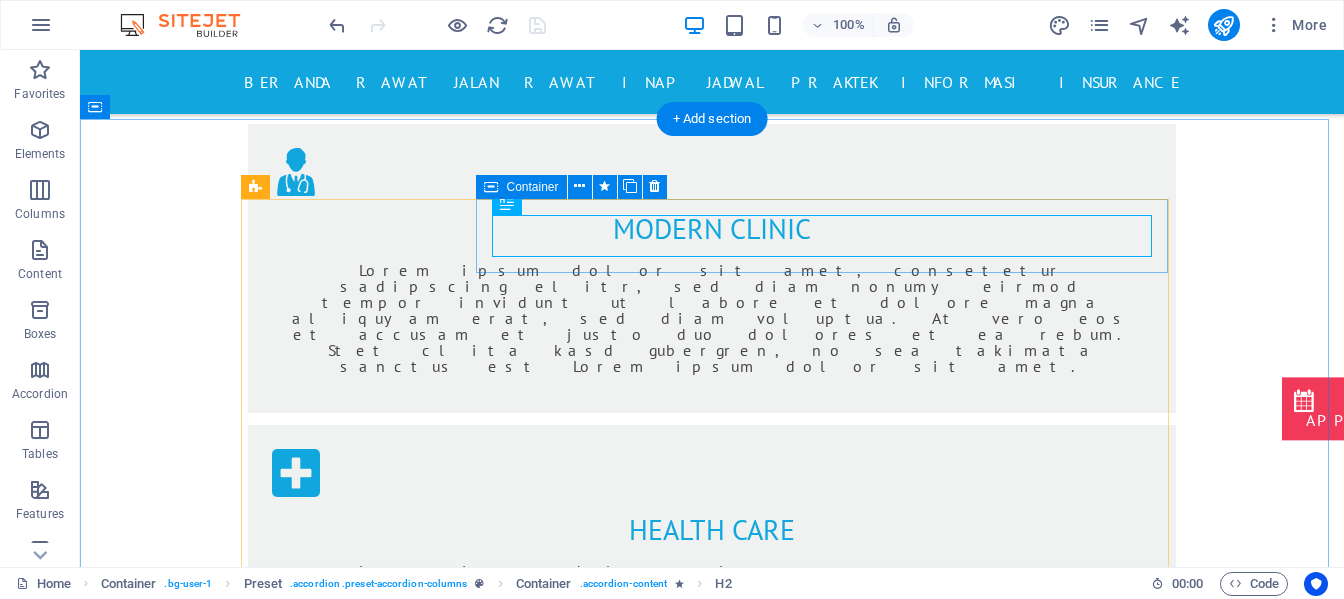 click on "Health Care" at bounding box center [1121, 1296] 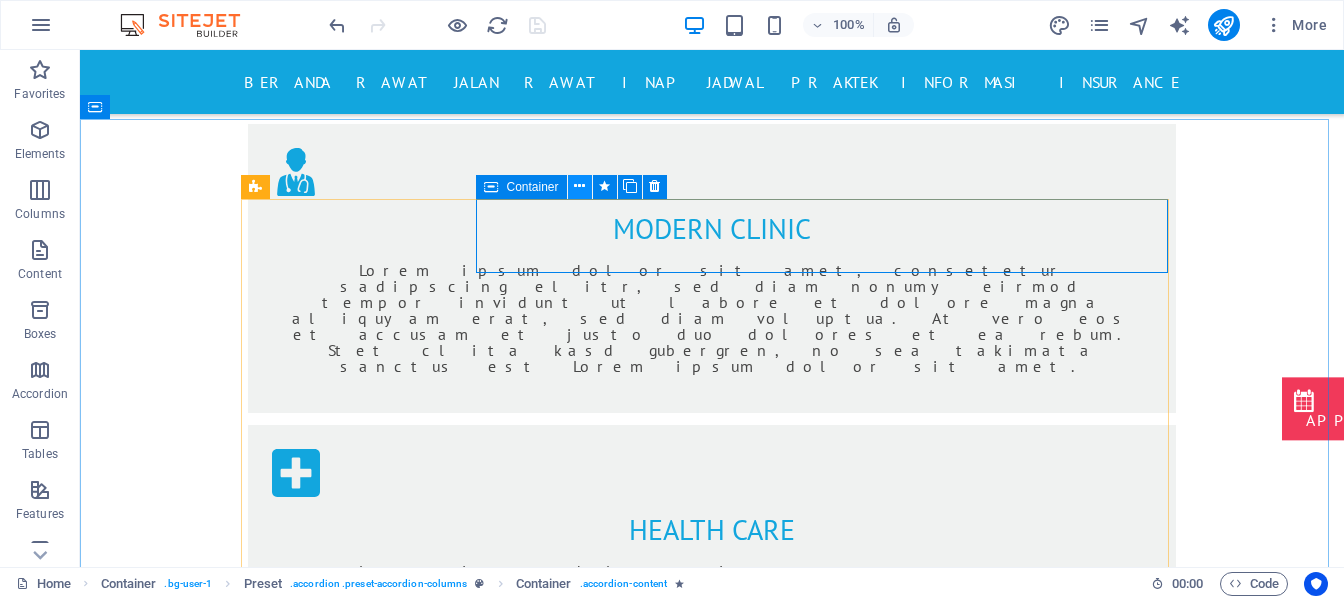 click at bounding box center [579, 186] 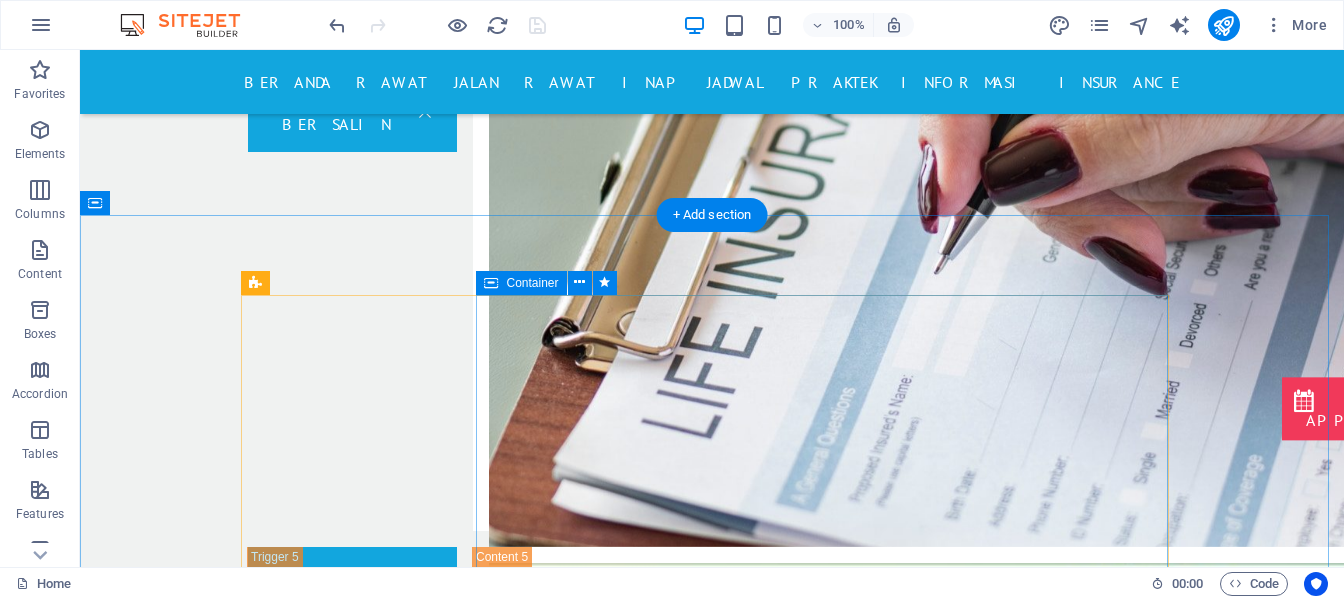 scroll, scrollTop: 3165, scrollLeft: 0, axis: vertical 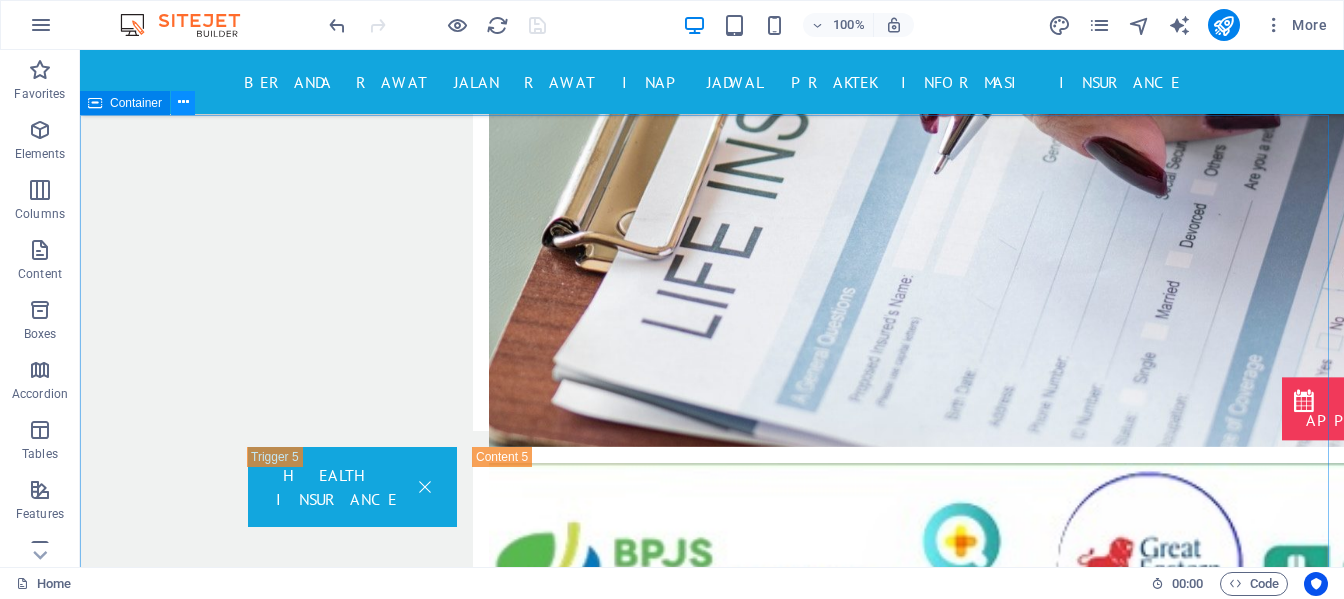 click at bounding box center (183, 103) 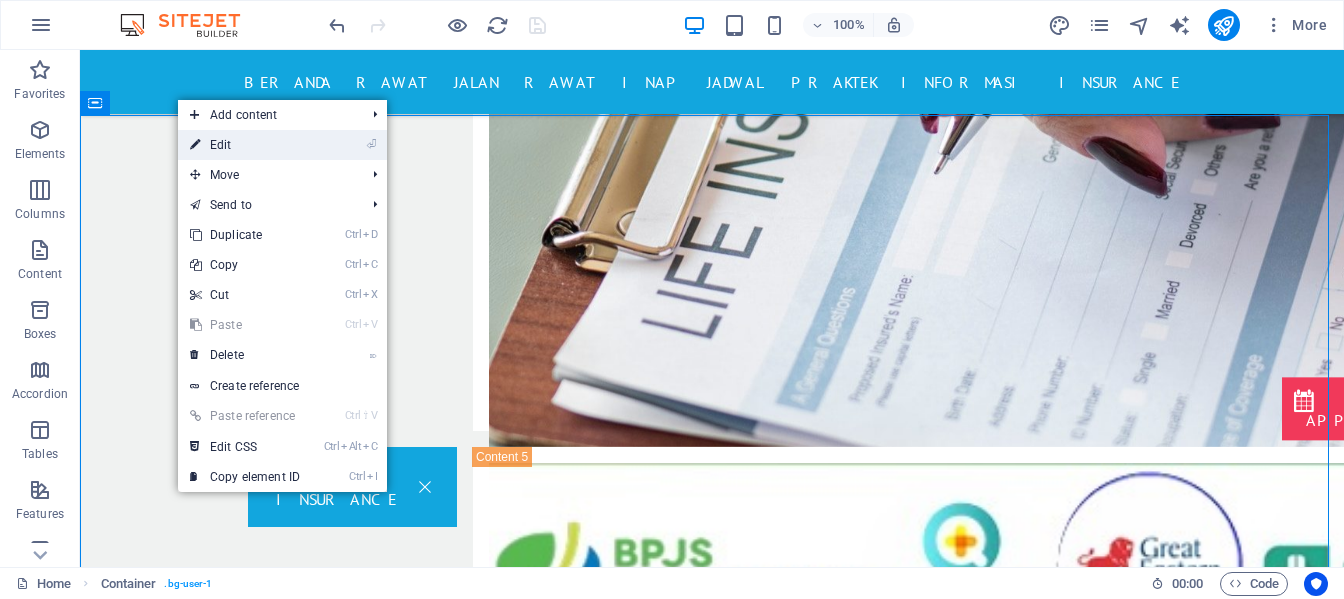 click on "⏎  Edit" at bounding box center [245, 145] 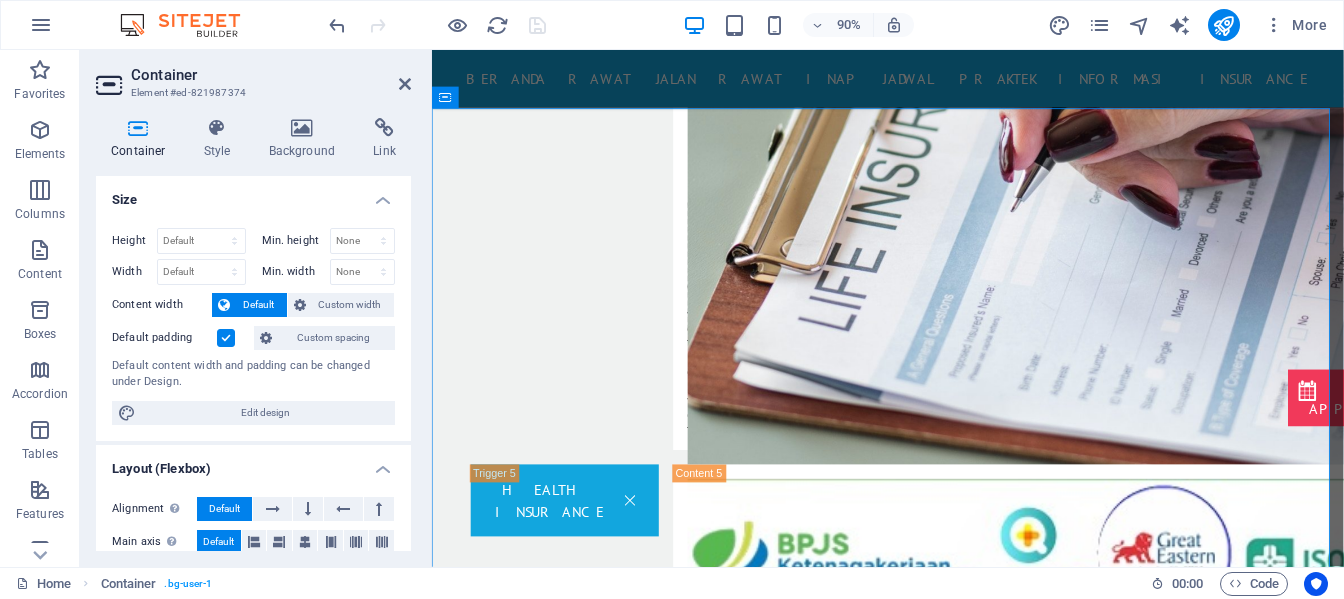 scroll, scrollTop: 3210, scrollLeft: 0, axis: vertical 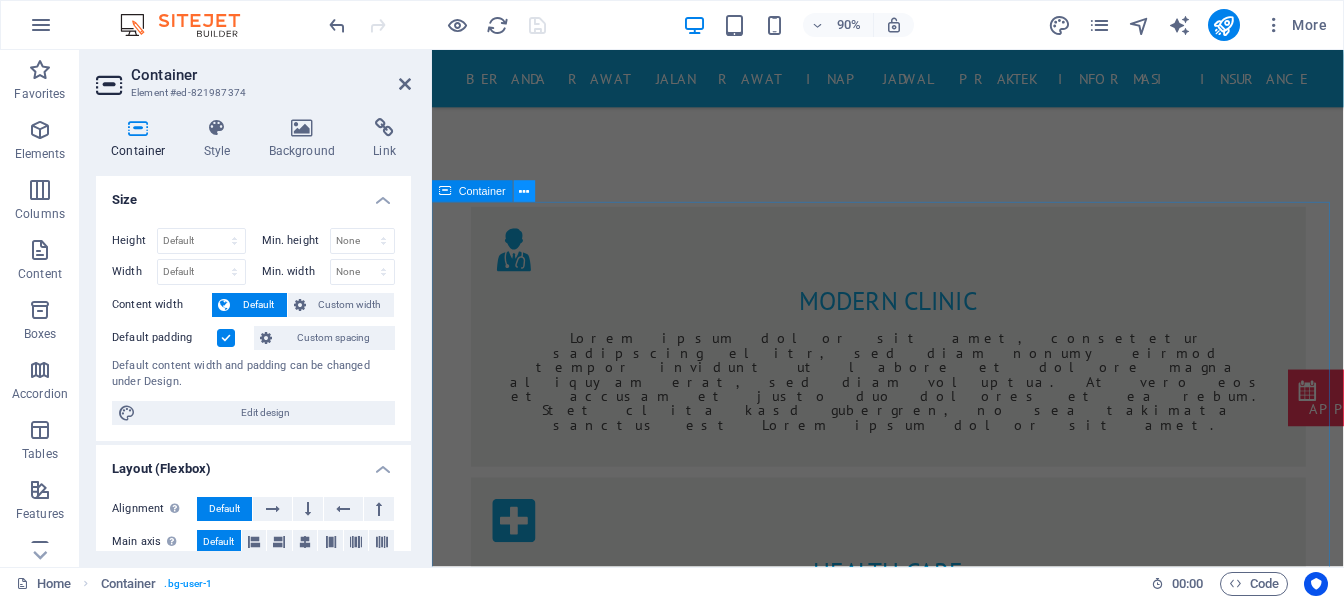 click at bounding box center (525, 191) 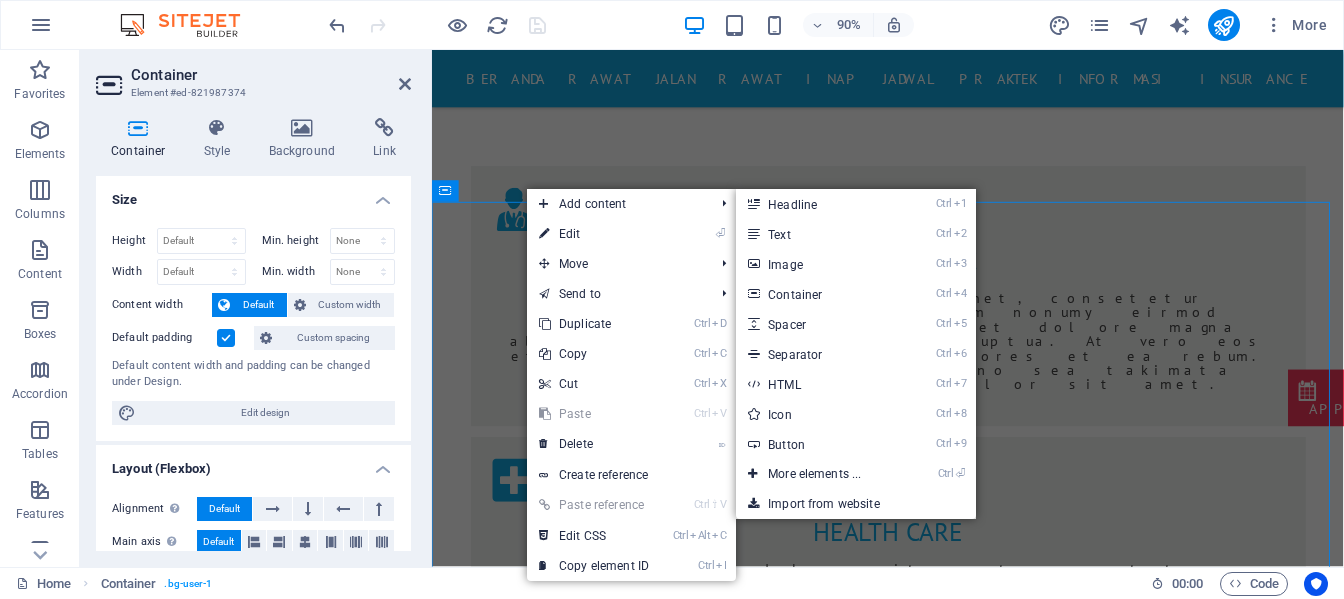 scroll, scrollTop: 1165, scrollLeft: 0, axis: vertical 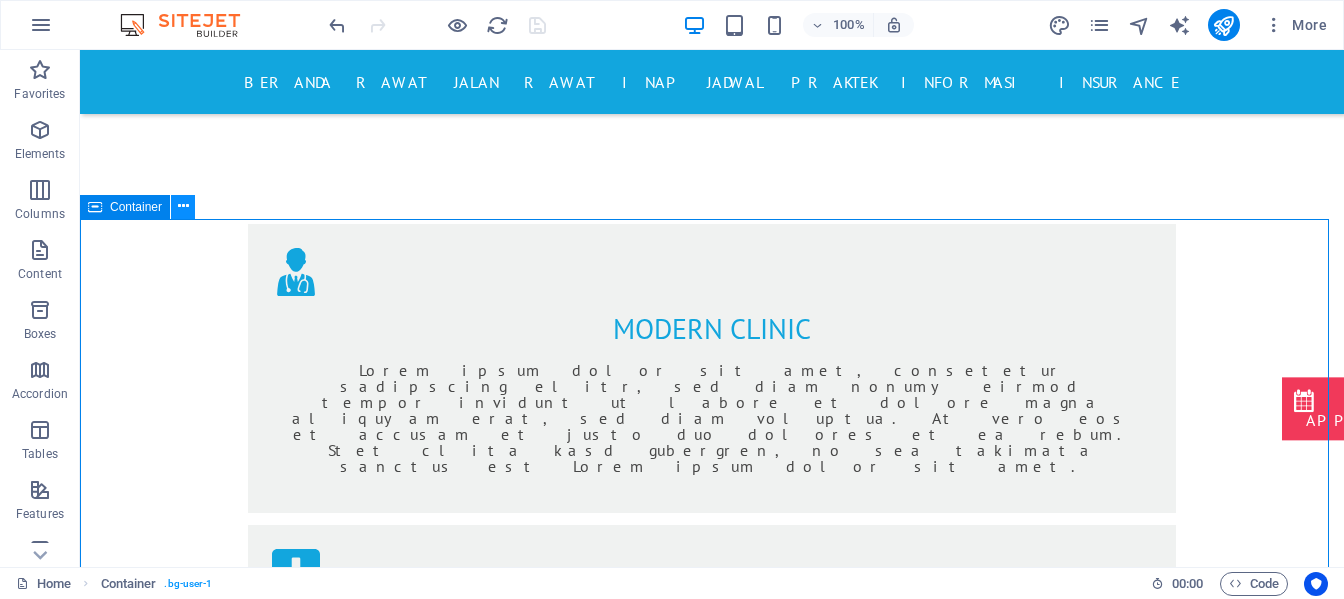 click at bounding box center [183, 206] 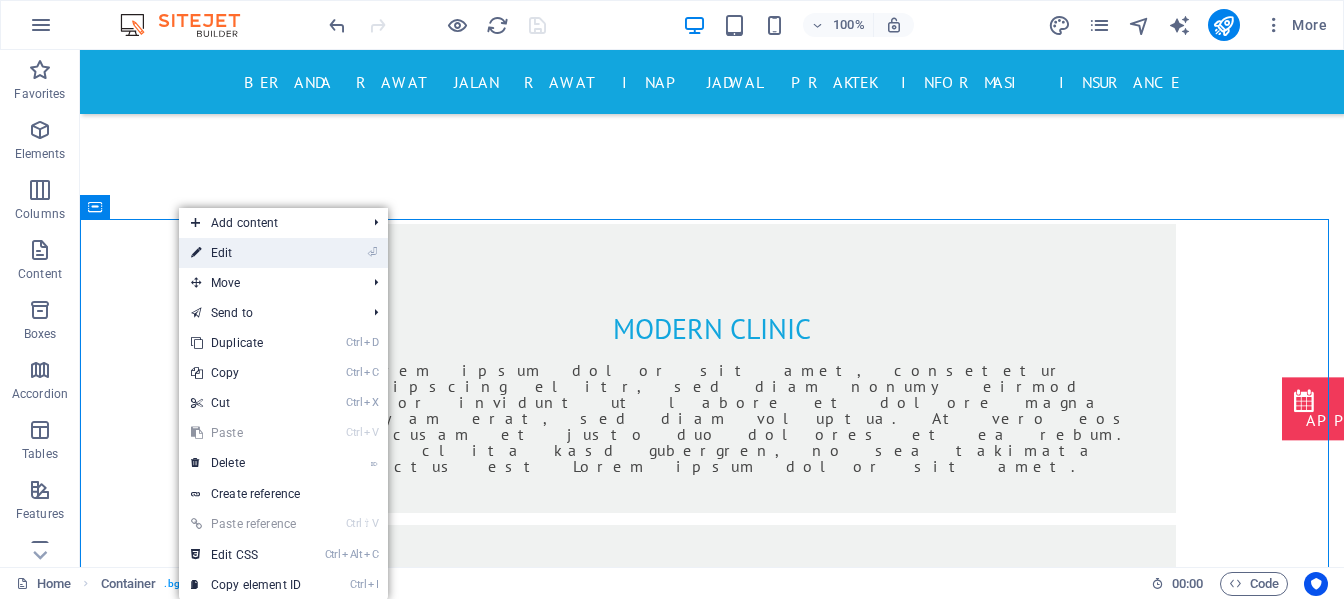 drag, startPoint x: 221, startPoint y: 248, endPoint x: 17, endPoint y: 245, distance: 204.02206 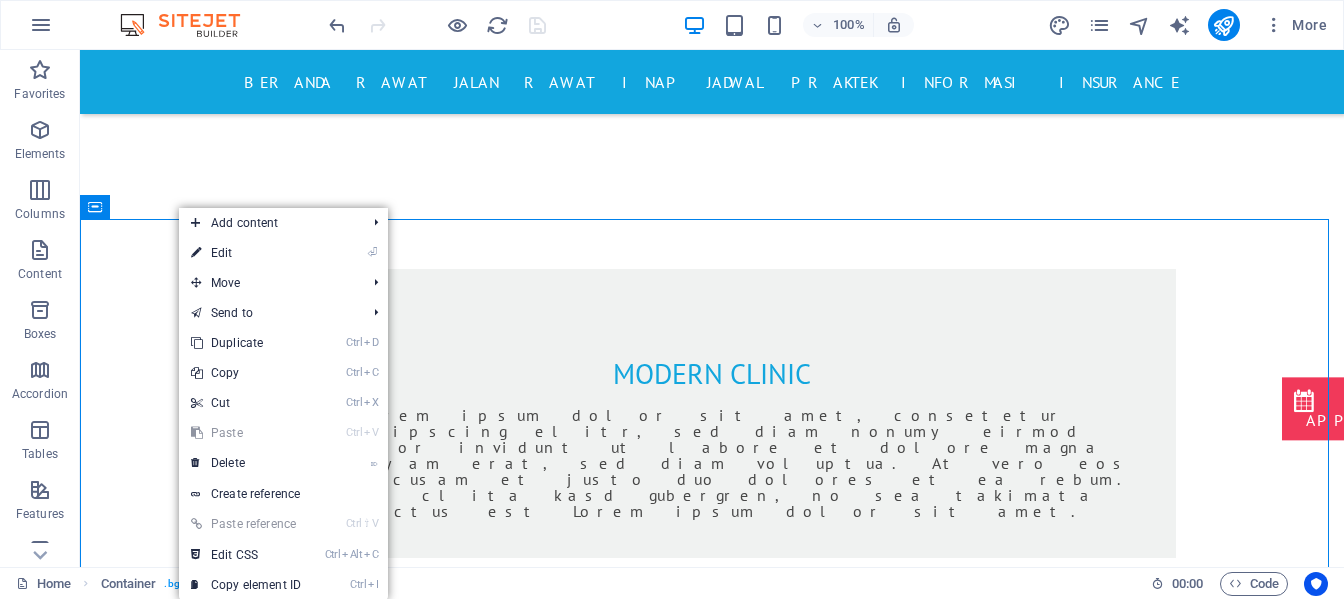 scroll, scrollTop: 1210, scrollLeft: 0, axis: vertical 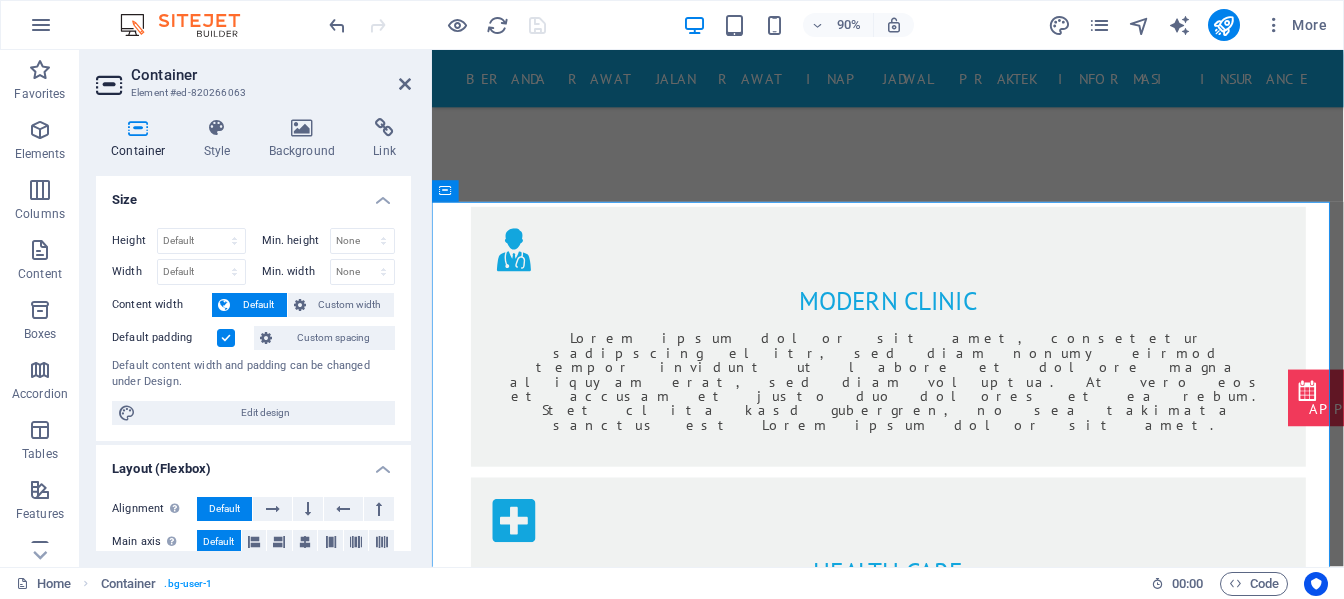 click on "Size" at bounding box center (253, 194) 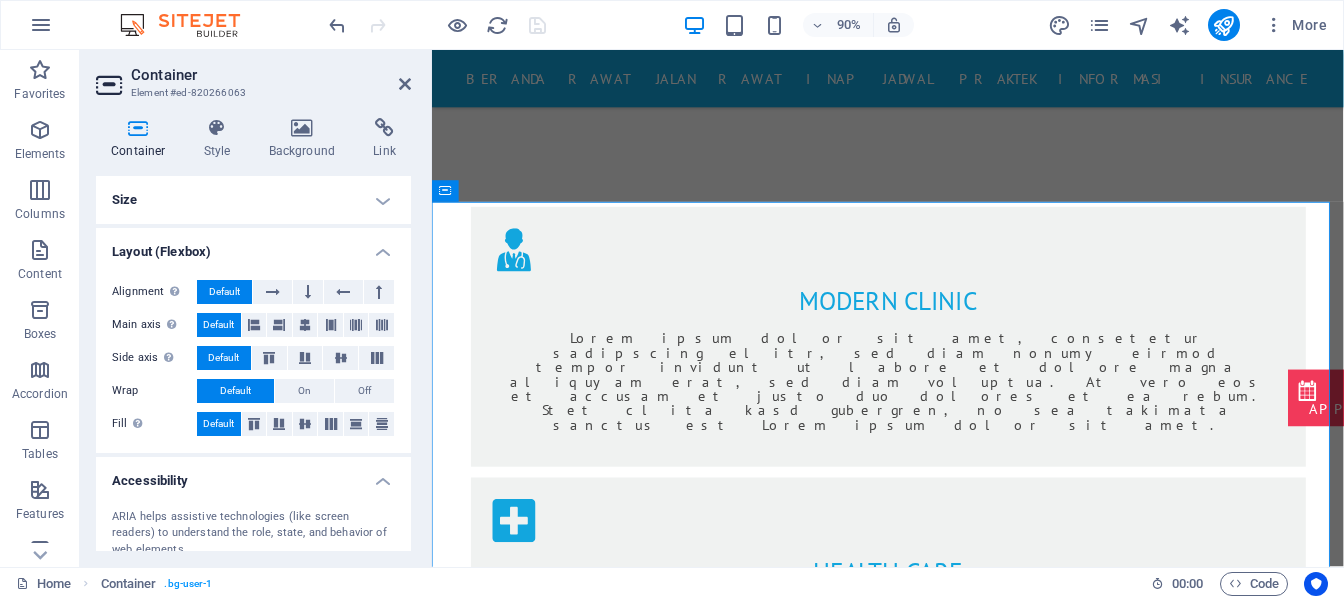 scroll, scrollTop: 183, scrollLeft: 0, axis: vertical 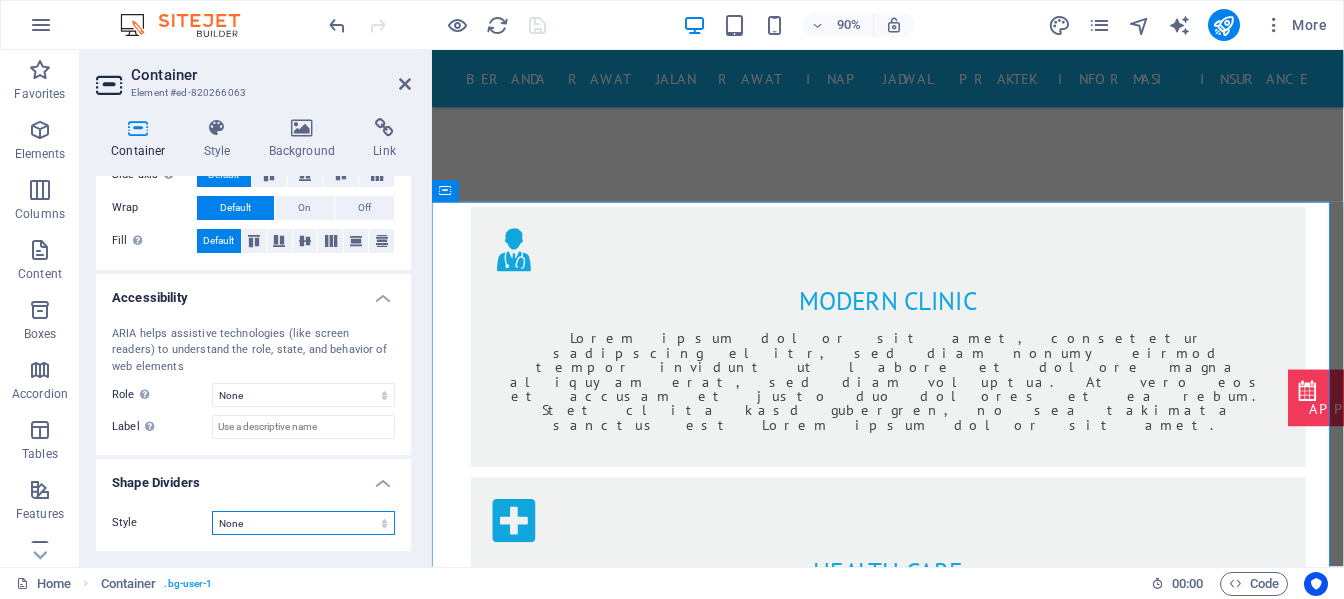 click on "None Triangle Square Diagonal Polygon 1 Polygon 2 Zigzag Multiple Zigzags Waves Multiple Waves Half Circle Circle Circle Shadow Blocks Hexagons Clouds Multiple Clouds Fan Pyramids Book Paint Drip Fire Shredded Paper Arrow" at bounding box center (303, 523) 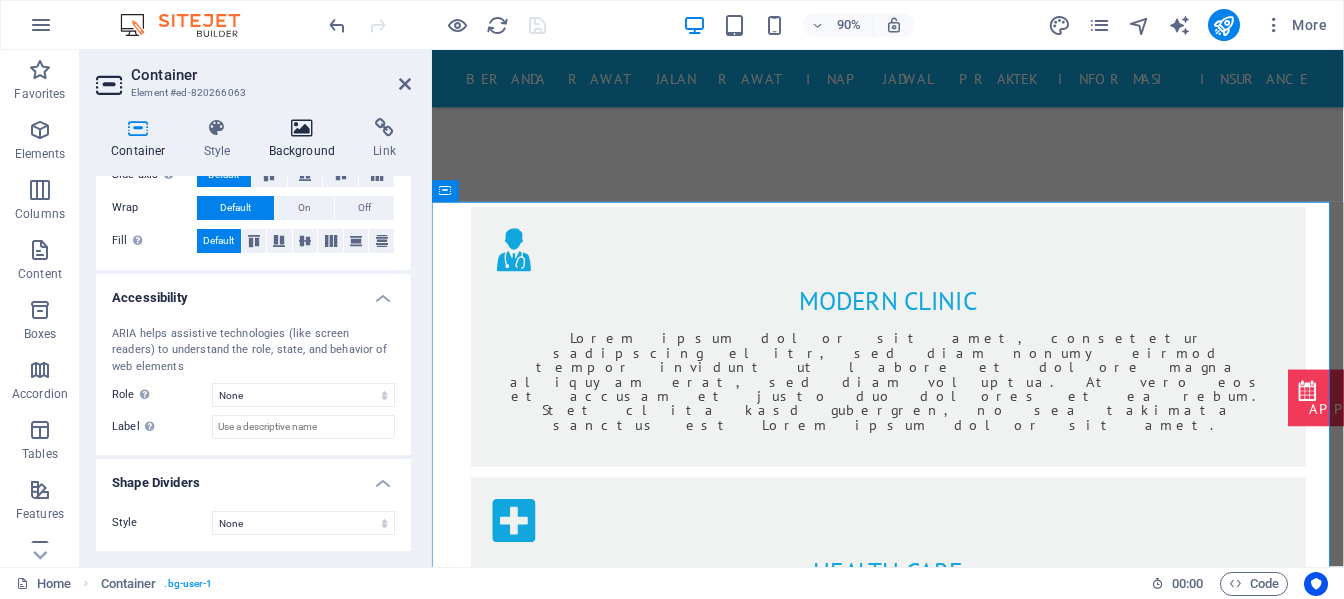 click at bounding box center (302, 128) 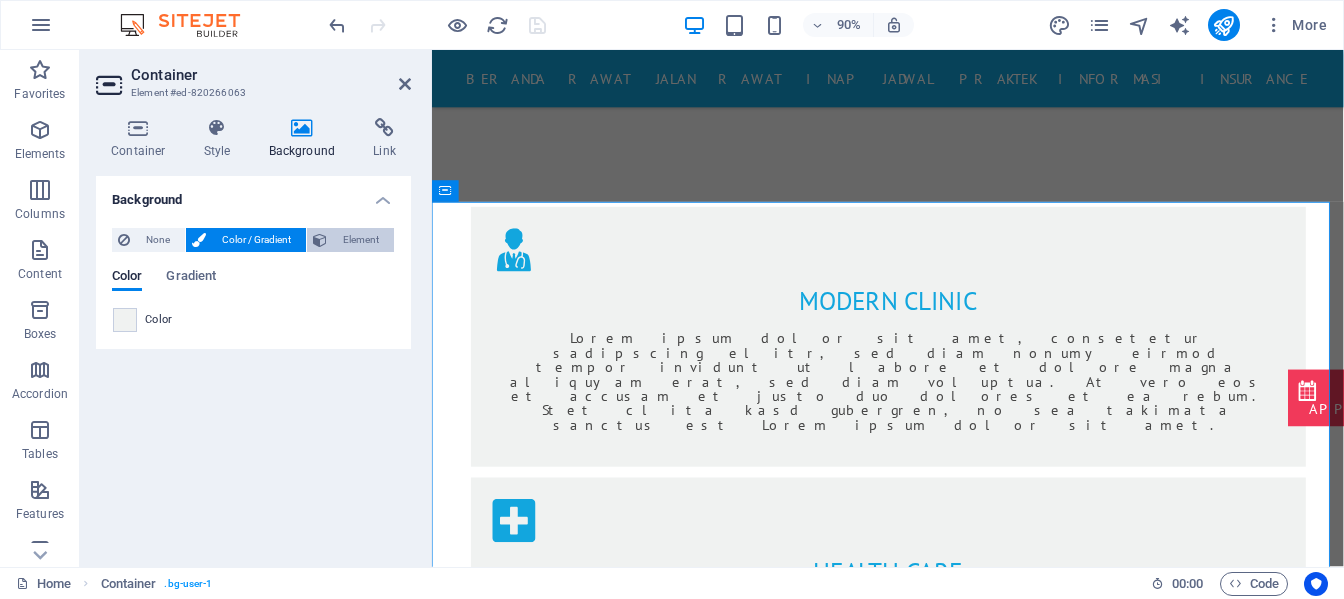 click on "Element" at bounding box center (360, 240) 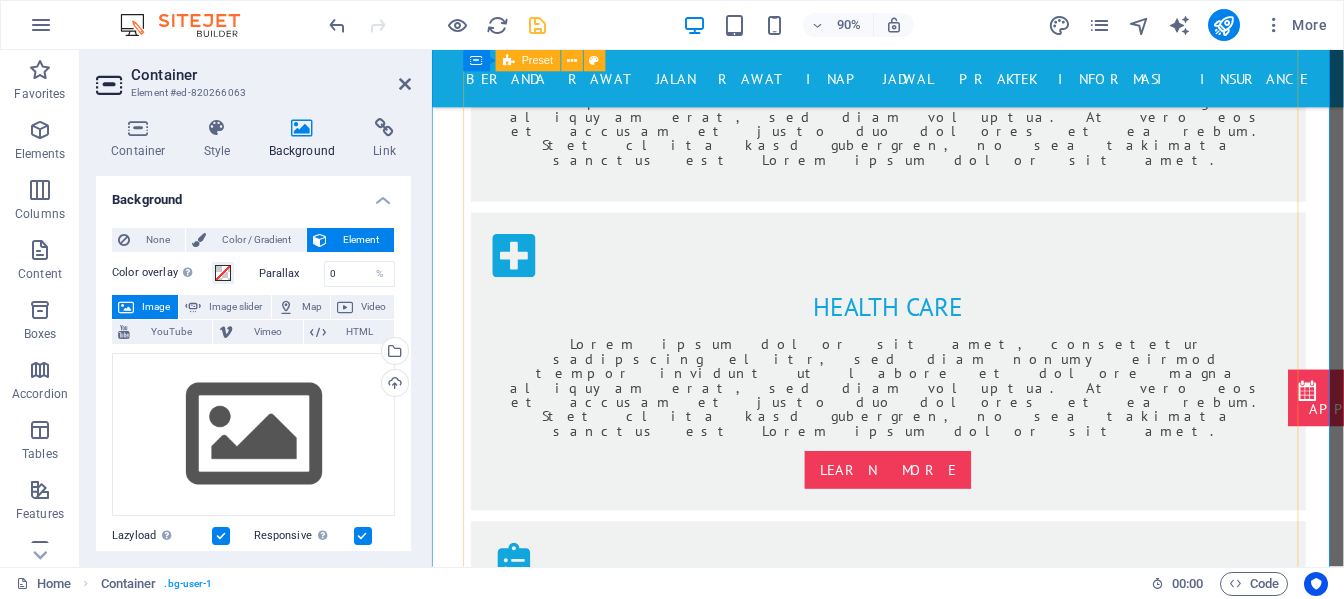 scroll, scrollTop: 1510, scrollLeft: 0, axis: vertical 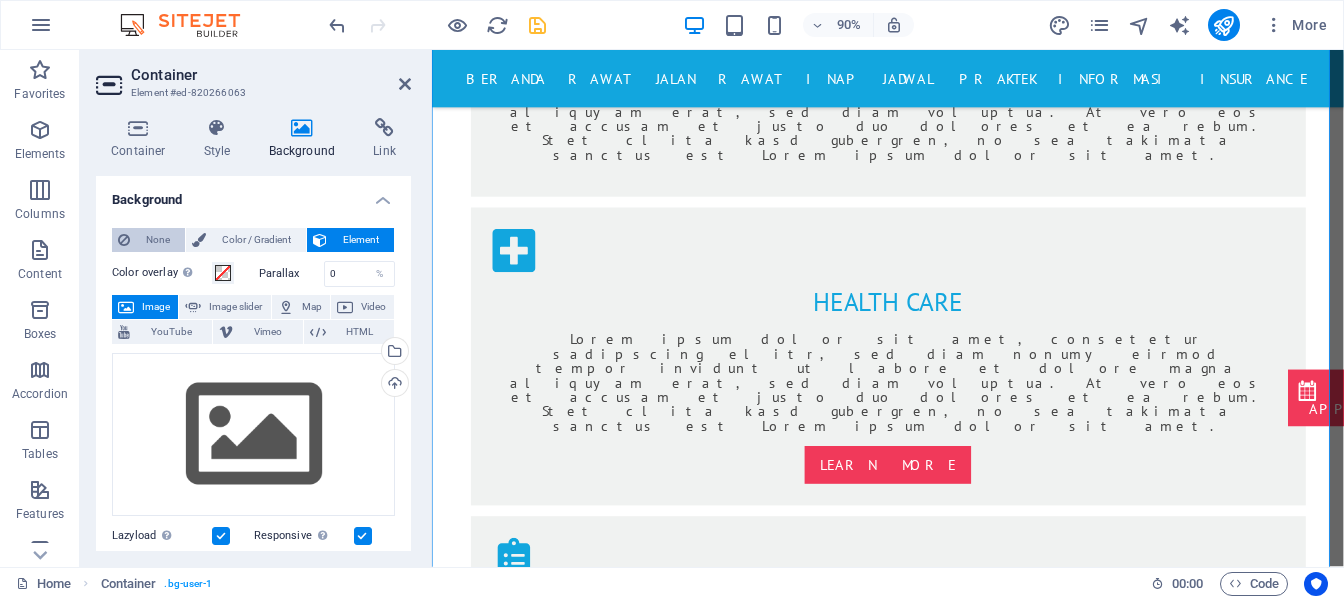 click on "None" at bounding box center [157, 240] 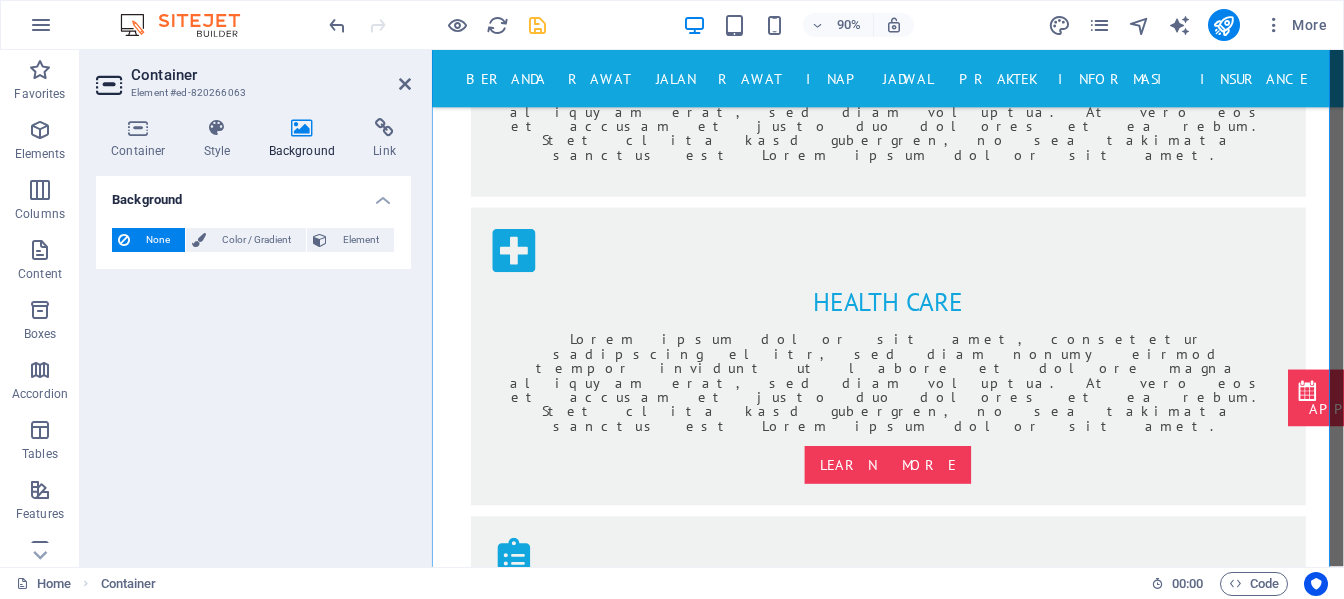 click on "None Color / Gradient Element Stretch background to full-width Color overlay Places an overlay over the background to colorize it Parallax 0 % Image Image slider Map Video YouTube Vimeo HTML Drag files here, click to choose files or select files from Files or our free stock photos & videos Select files from the file manager, stock photos, or upload file(s) Upload Lazyload Loading images after the page loads improves page speed. Responsive Automatically load retina image and smartphone optimized sizes. Optimized Images are compressed to improve page speed. Size Default Cover Contain Original Repeat Default Position Direction Custom X offset 50 px rem % vh vw Y offset 50 px rem % vh vw Alternative text The alternative text is used by devices that cannot display images (e.g. image search engines) and should be added to every image to improve website accessibility. Image caption Paragraph Format Normal Heading 1 Heading 2 Heading 3 Heading 4 Heading 5 Heading 6 Code Font Family Arial Georgia Impact Tahoma Verdana" at bounding box center (253, 240) 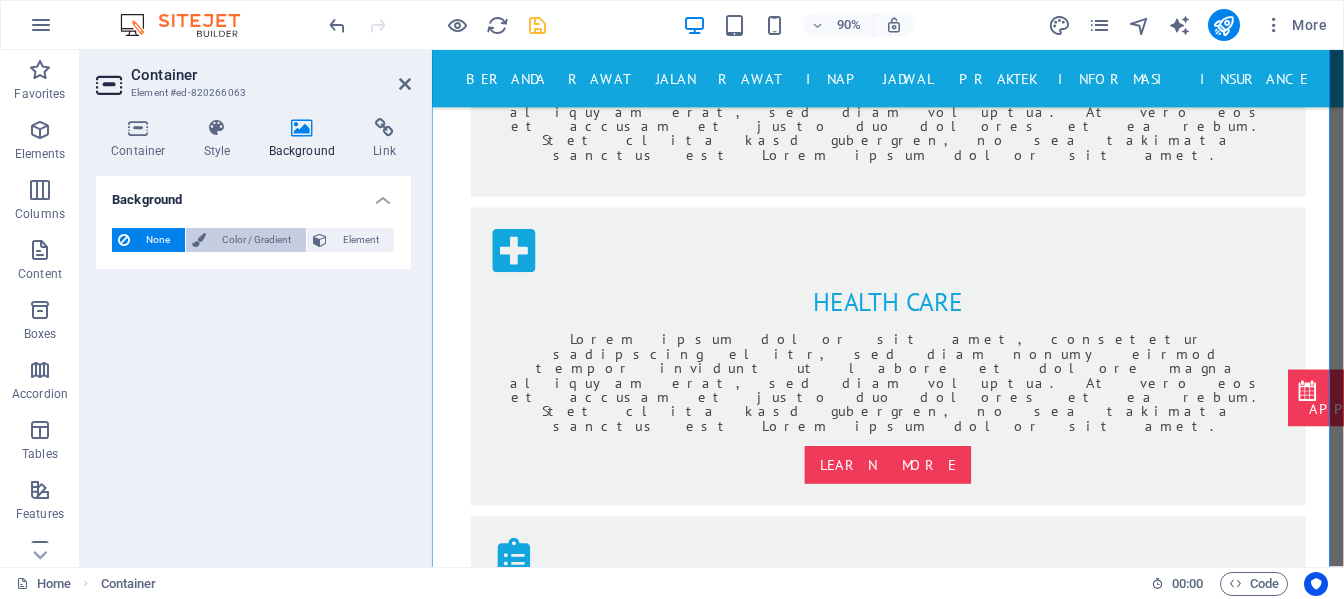 click on "Color / Gradient" at bounding box center [256, 240] 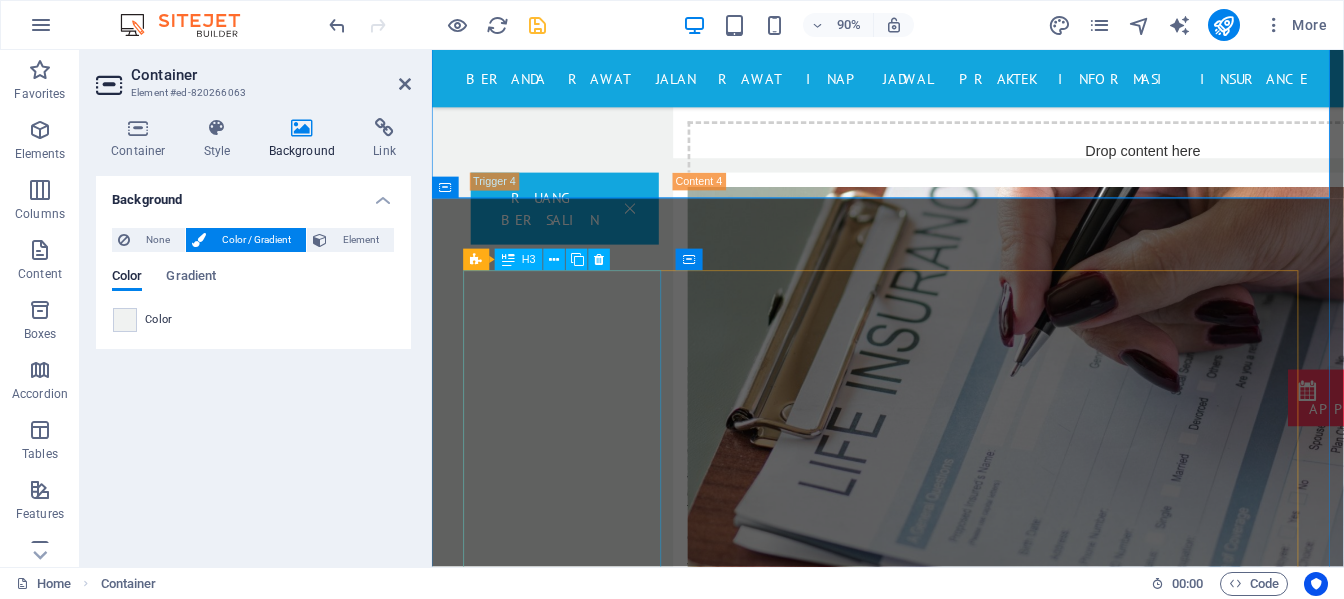 scroll, scrollTop: 3010, scrollLeft: 0, axis: vertical 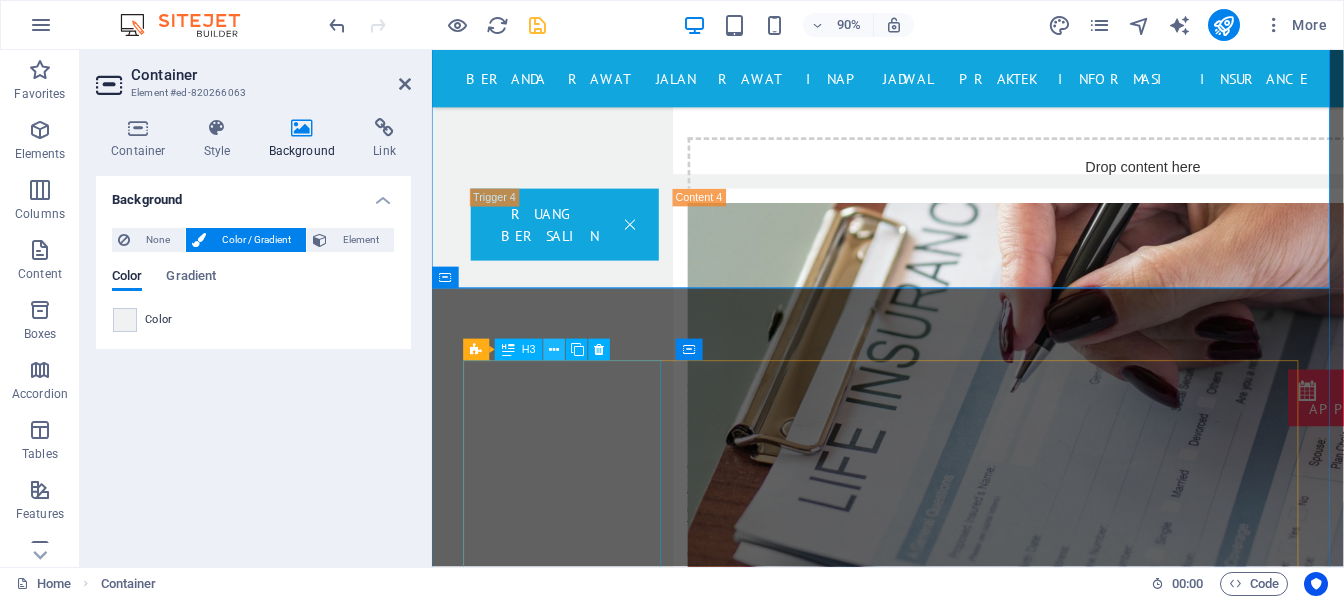 click at bounding box center (555, 349) 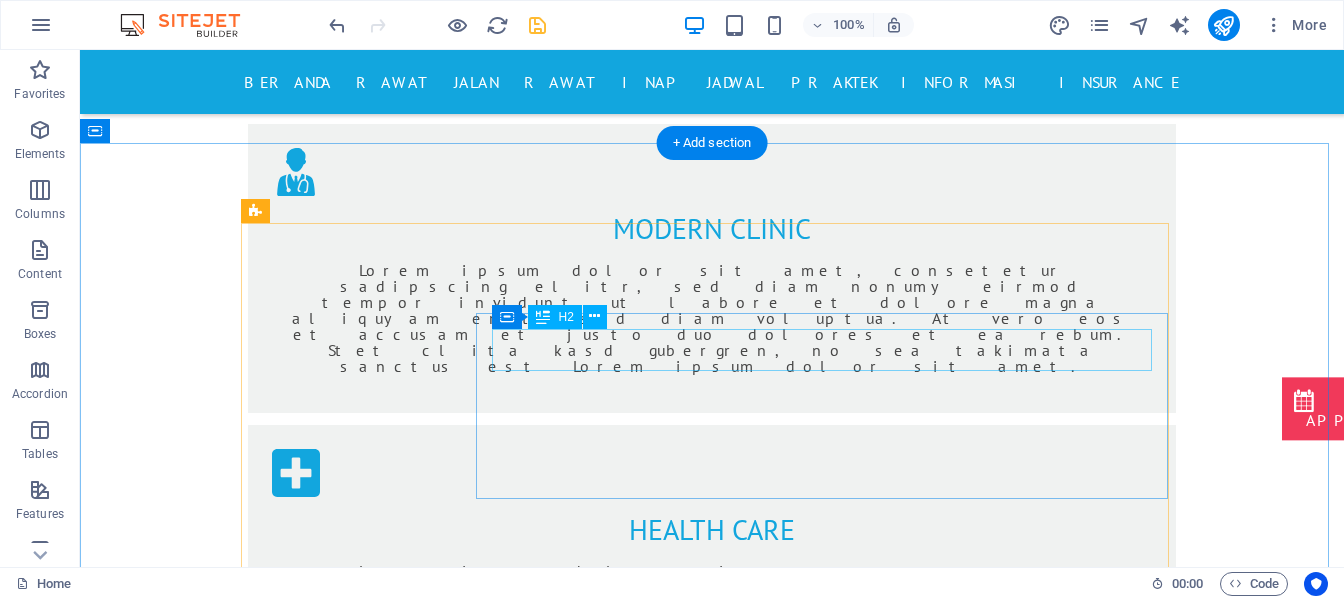 scroll, scrollTop: 1165, scrollLeft: 0, axis: vertical 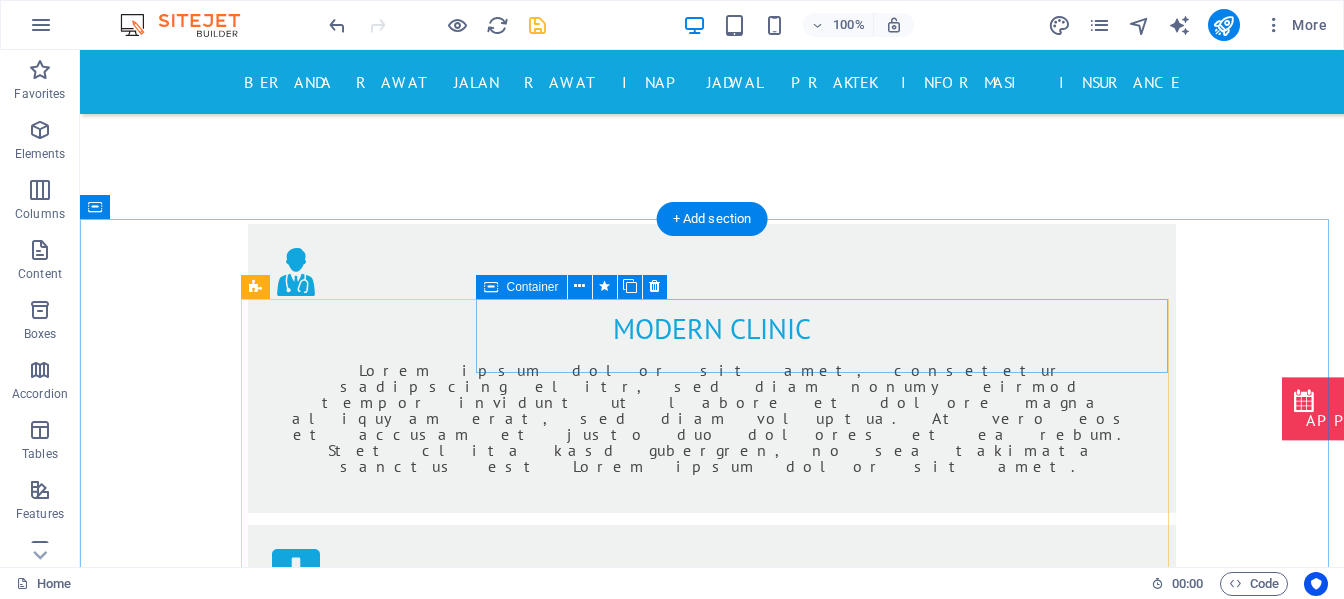 click on "Health Care" at bounding box center [1121, 1396] 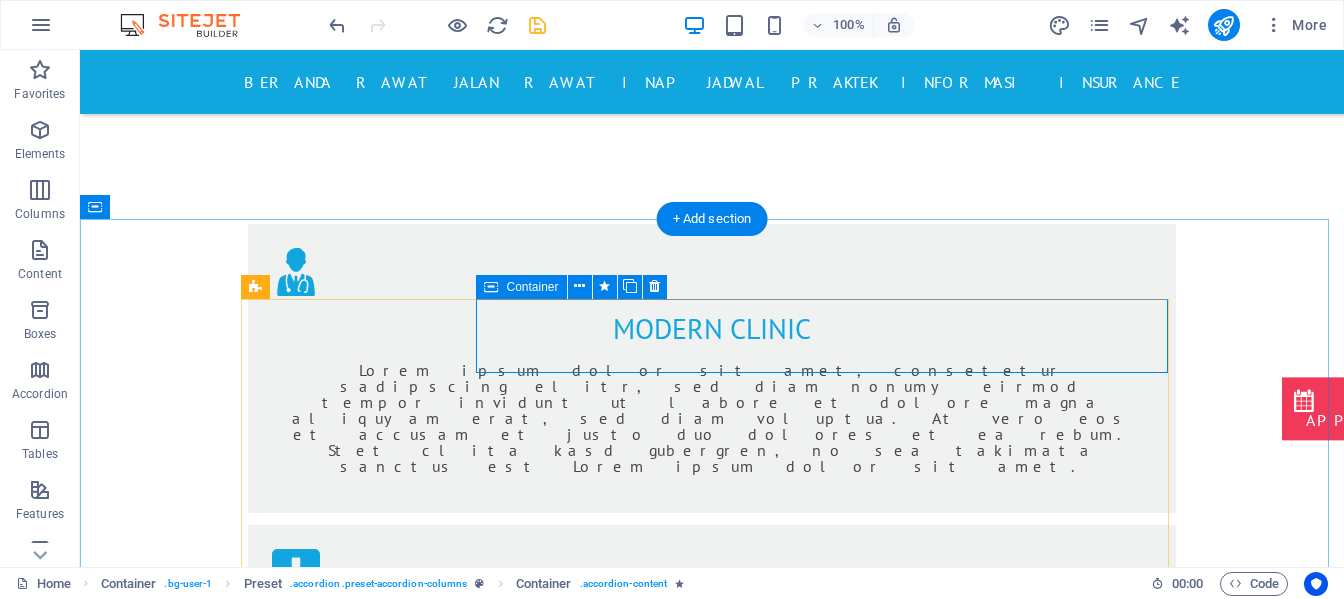 click on "Health Care" at bounding box center [1121, 1396] 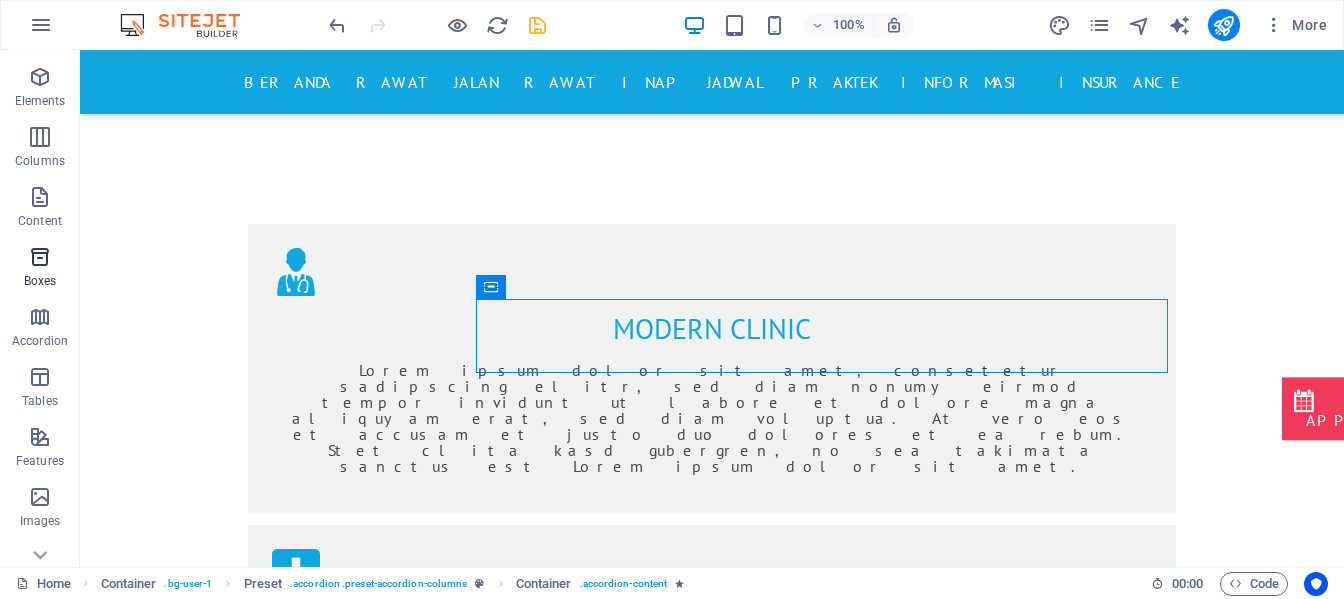 scroll, scrollTop: 100, scrollLeft: 0, axis: vertical 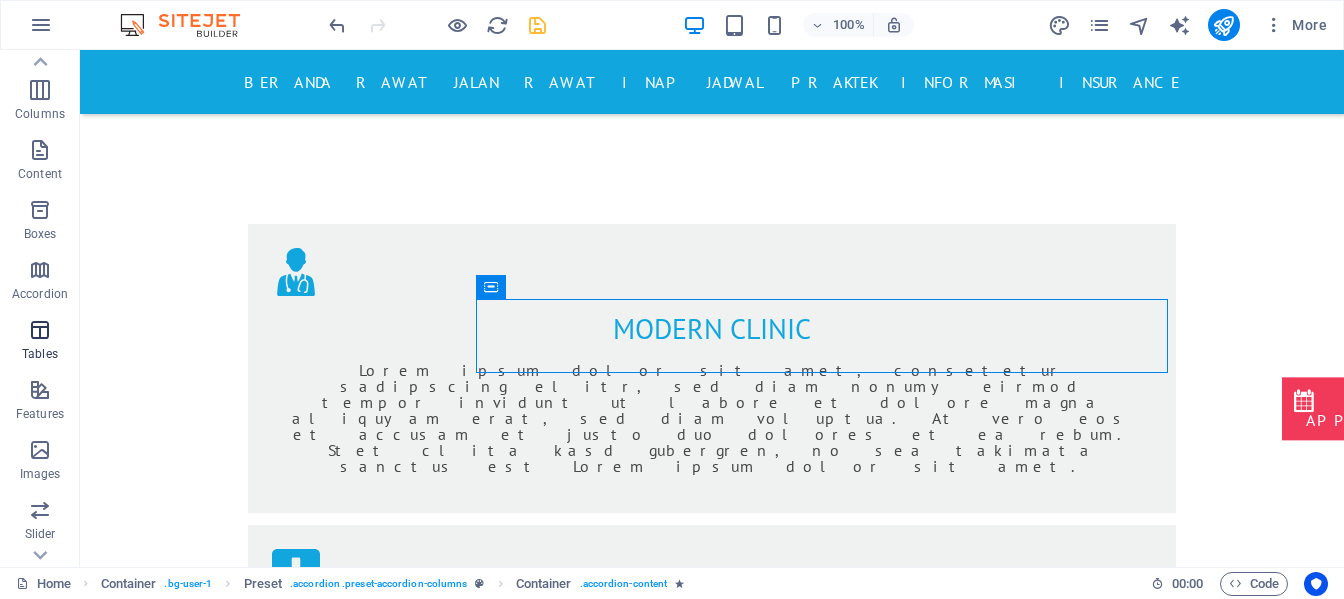 click on "Tables" at bounding box center (40, 342) 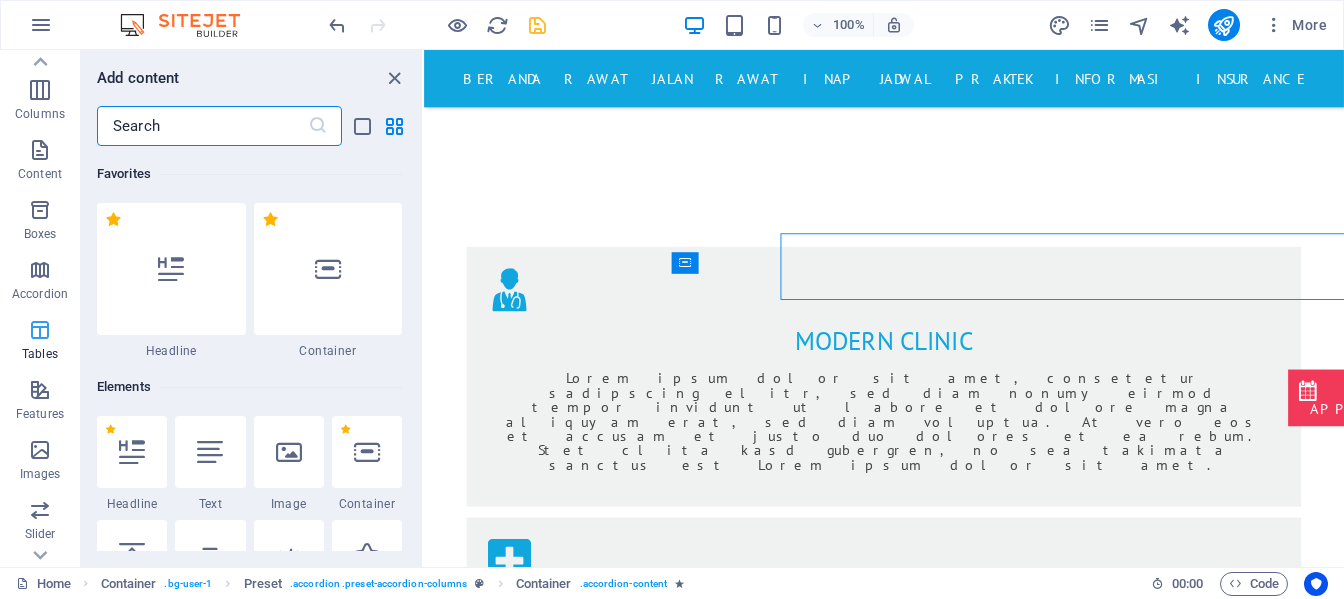 scroll, scrollTop: 1210, scrollLeft: 0, axis: vertical 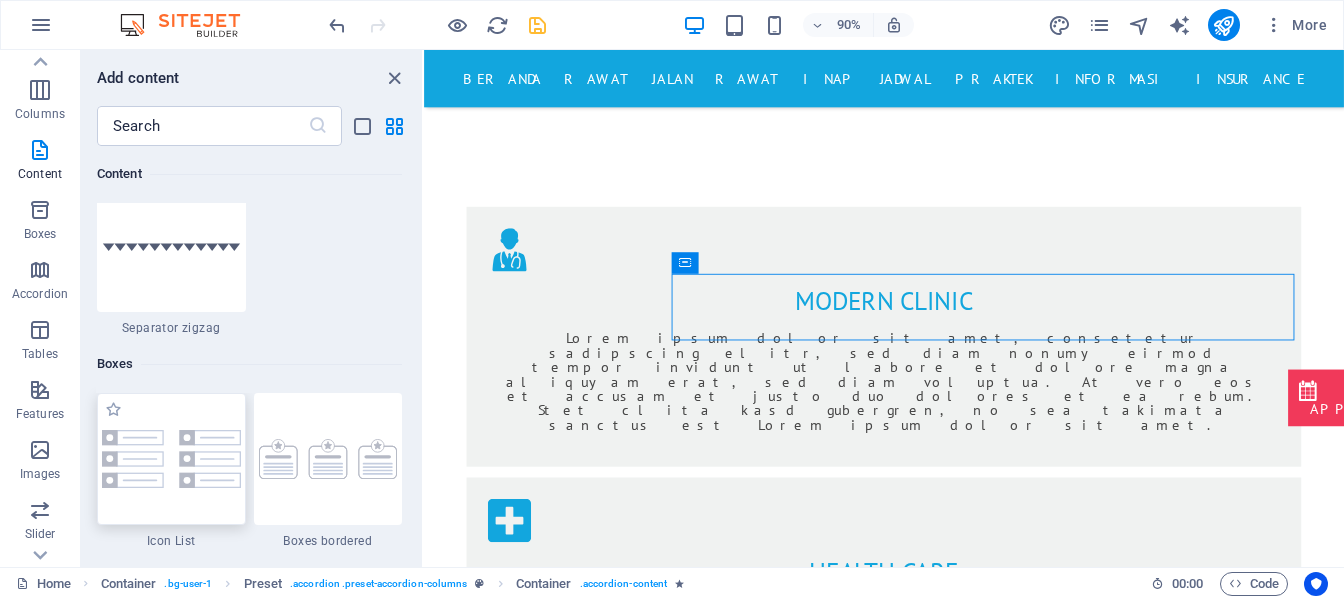 click at bounding box center [171, 459] 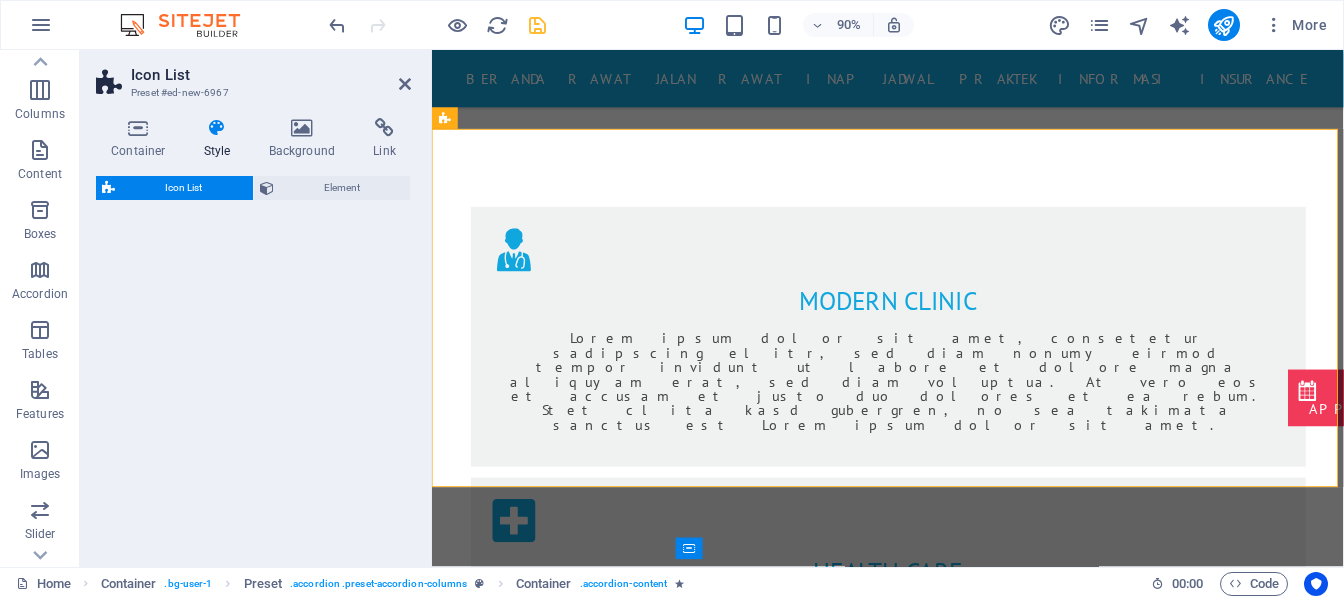 select on "rem" 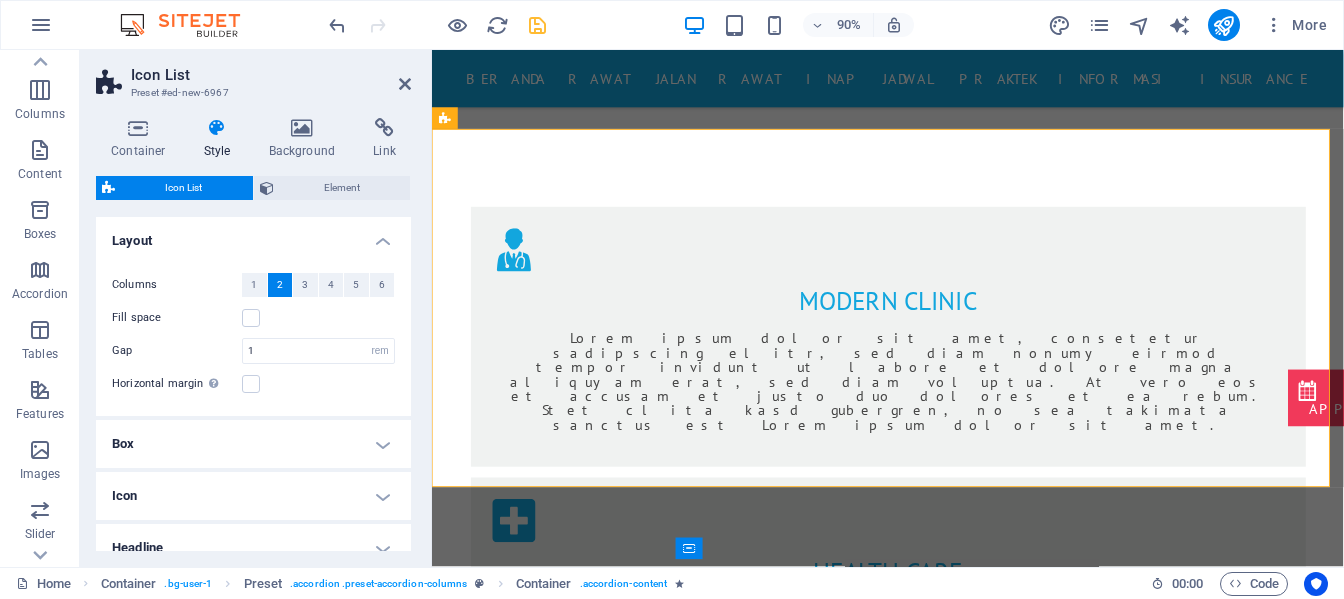 scroll, scrollTop: 3187, scrollLeft: 0, axis: vertical 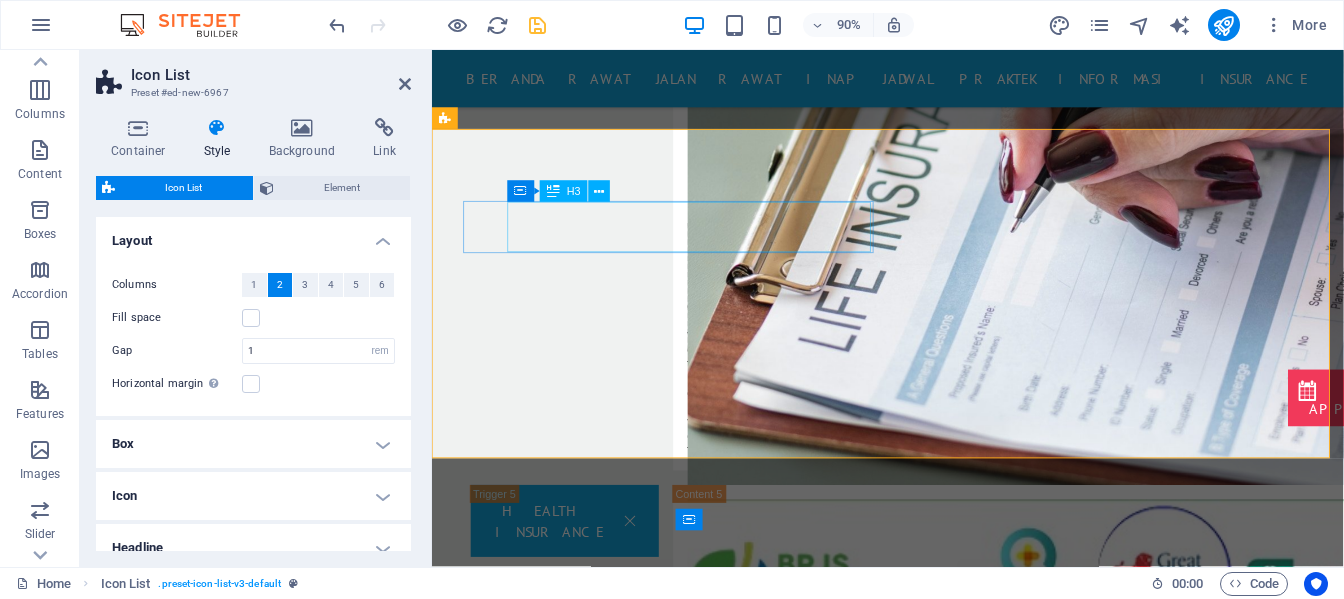click on "Headline" at bounding box center (659, 1515) 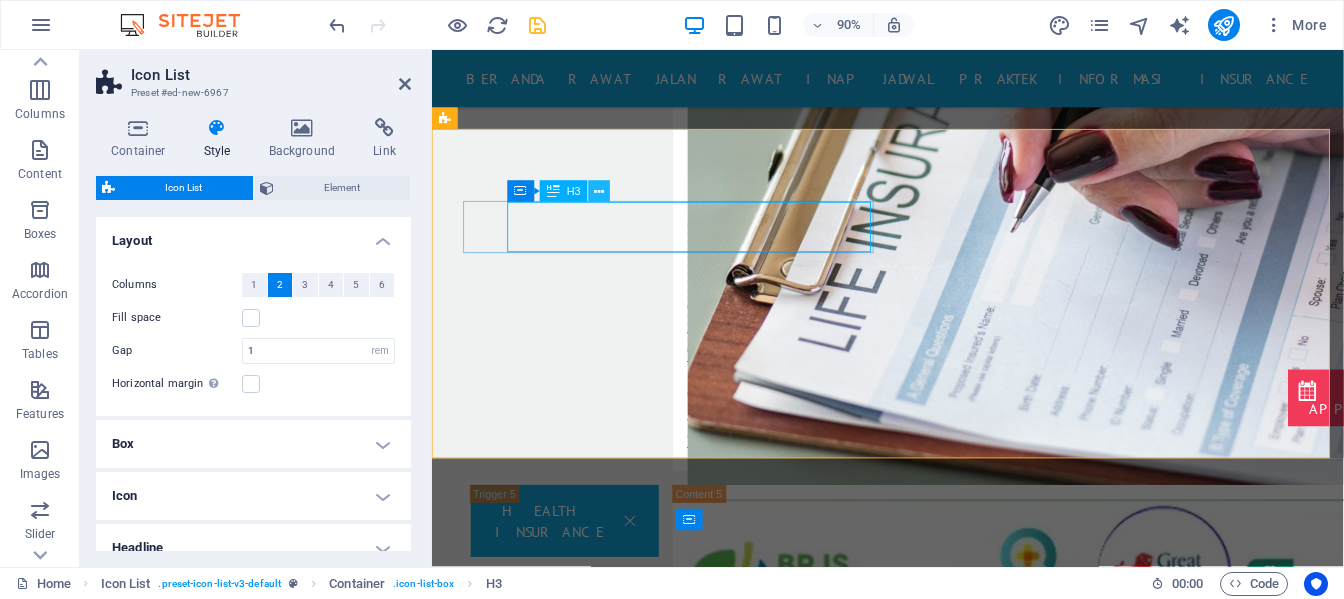 click at bounding box center [600, 191] 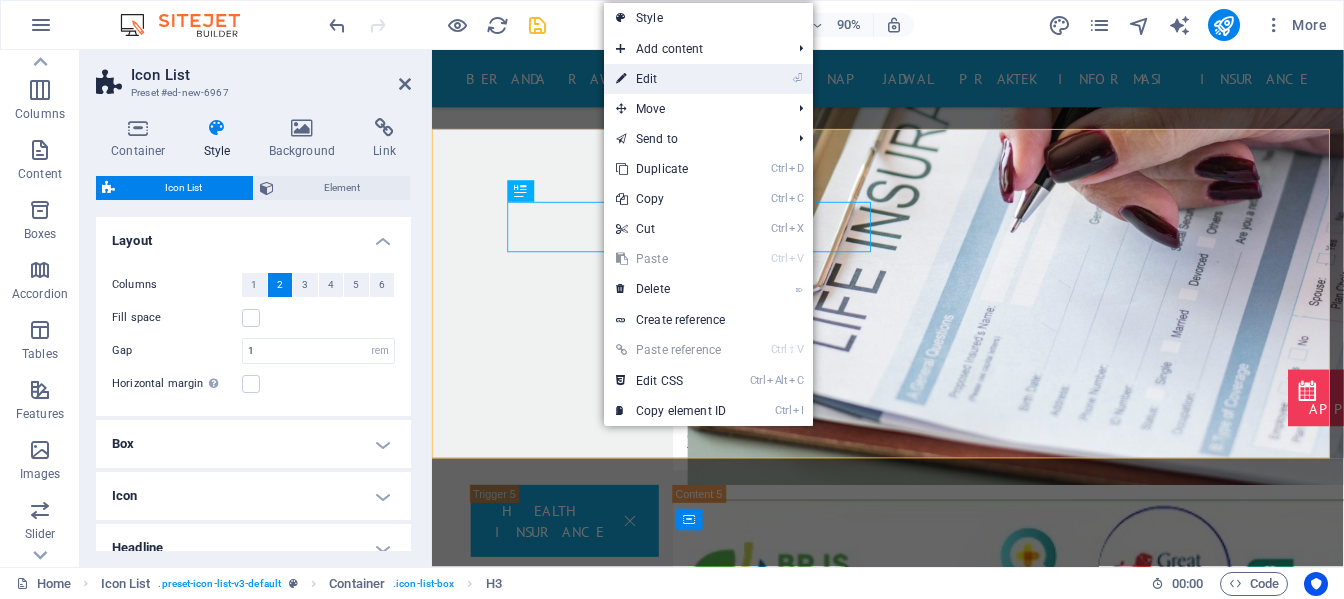 click on "⏎  Edit" at bounding box center [671, 79] 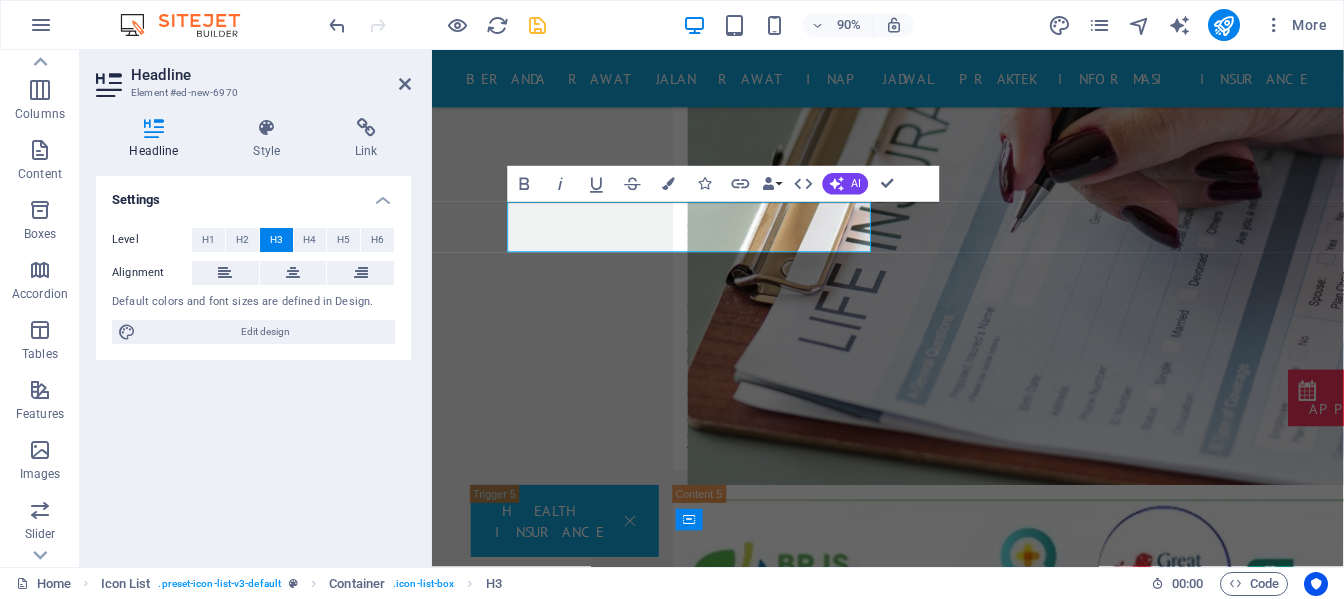 type 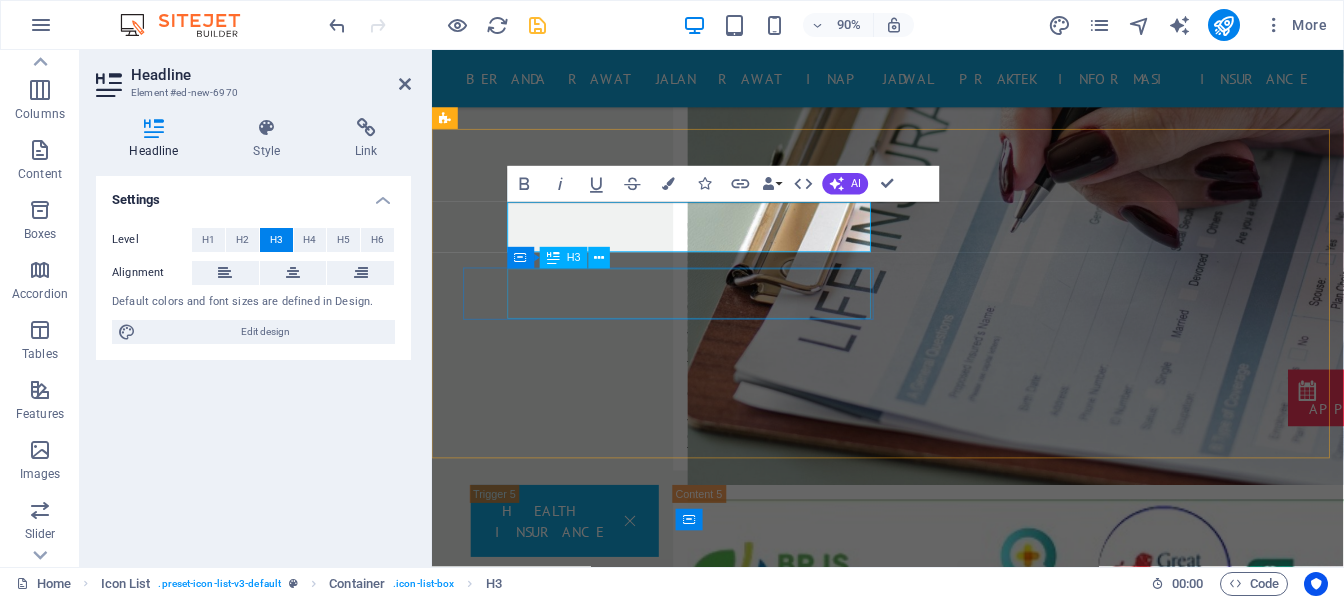 click on "Headline" at bounding box center (659, 1743) 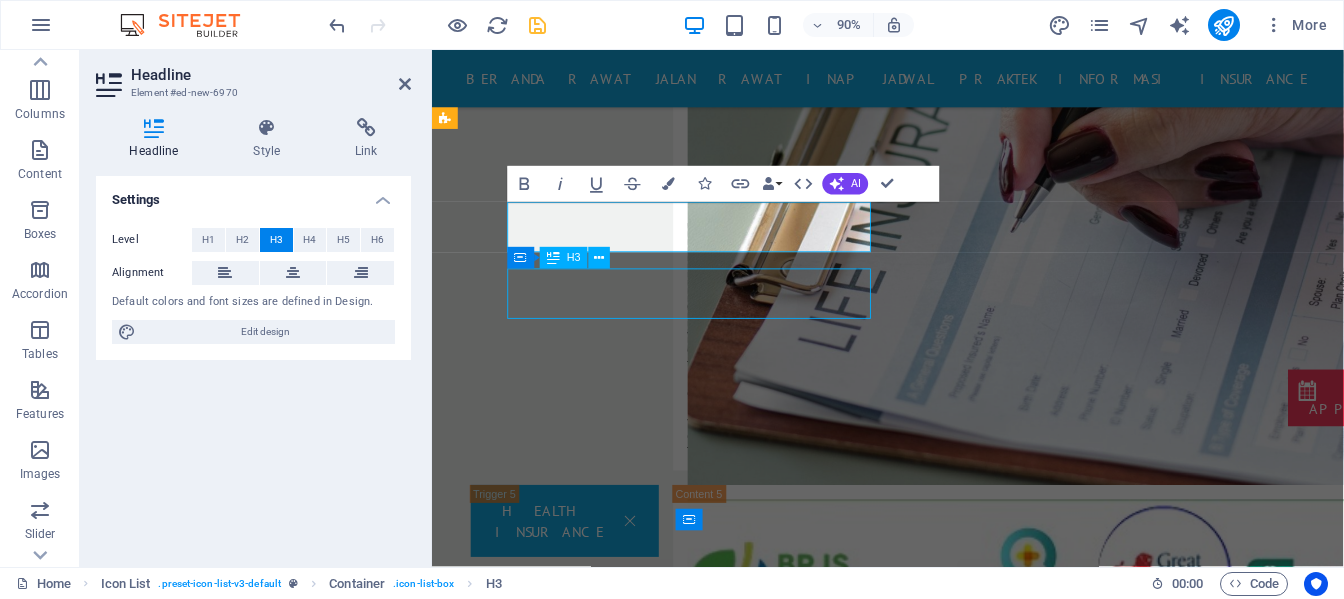 click on "Headline" at bounding box center [659, 1743] 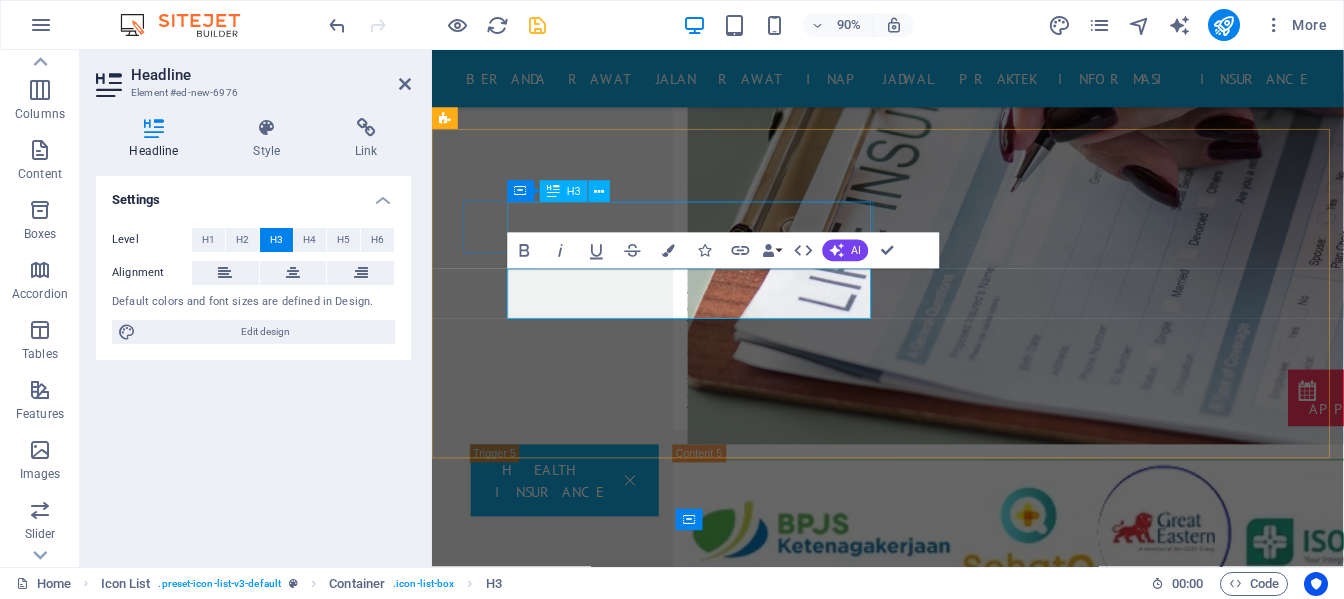 type 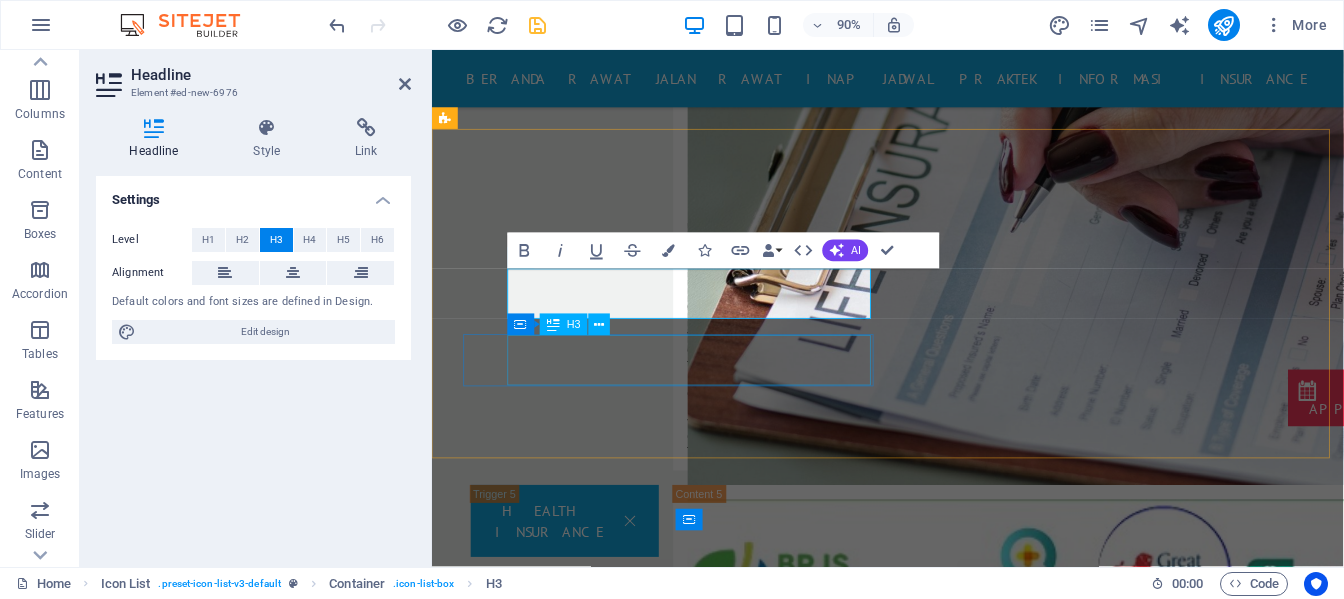 click on "Headline" at bounding box center [659, 1971] 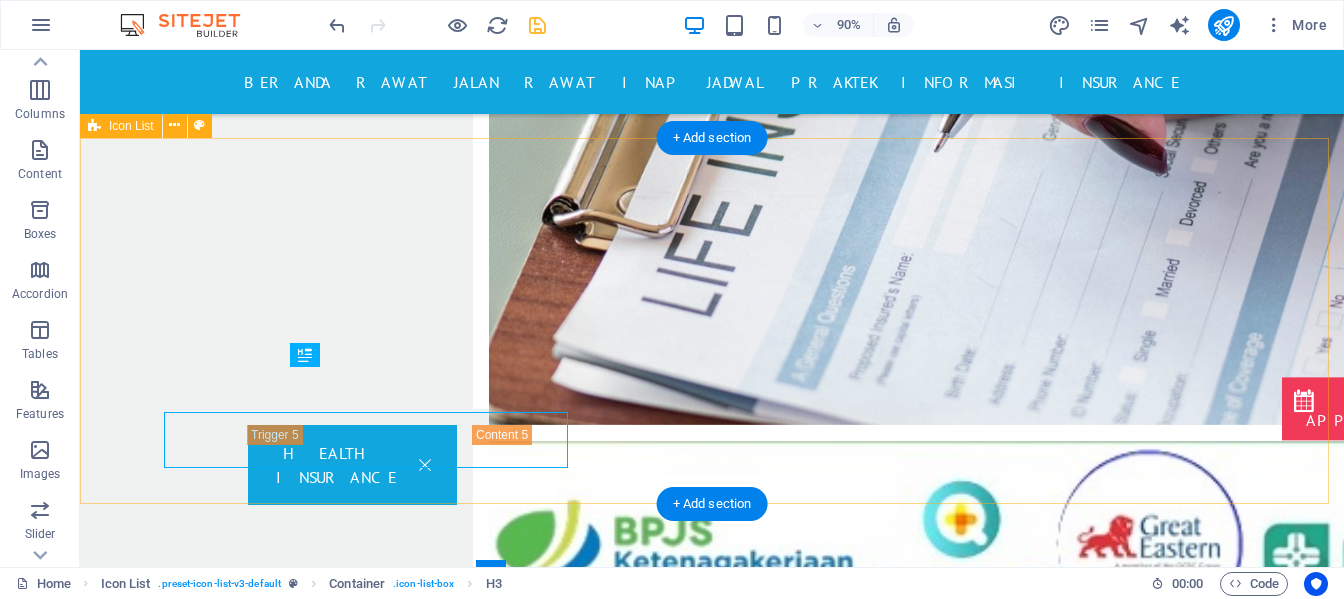 scroll, scrollTop: 3142, scrollLeft: 0, axis: vertical 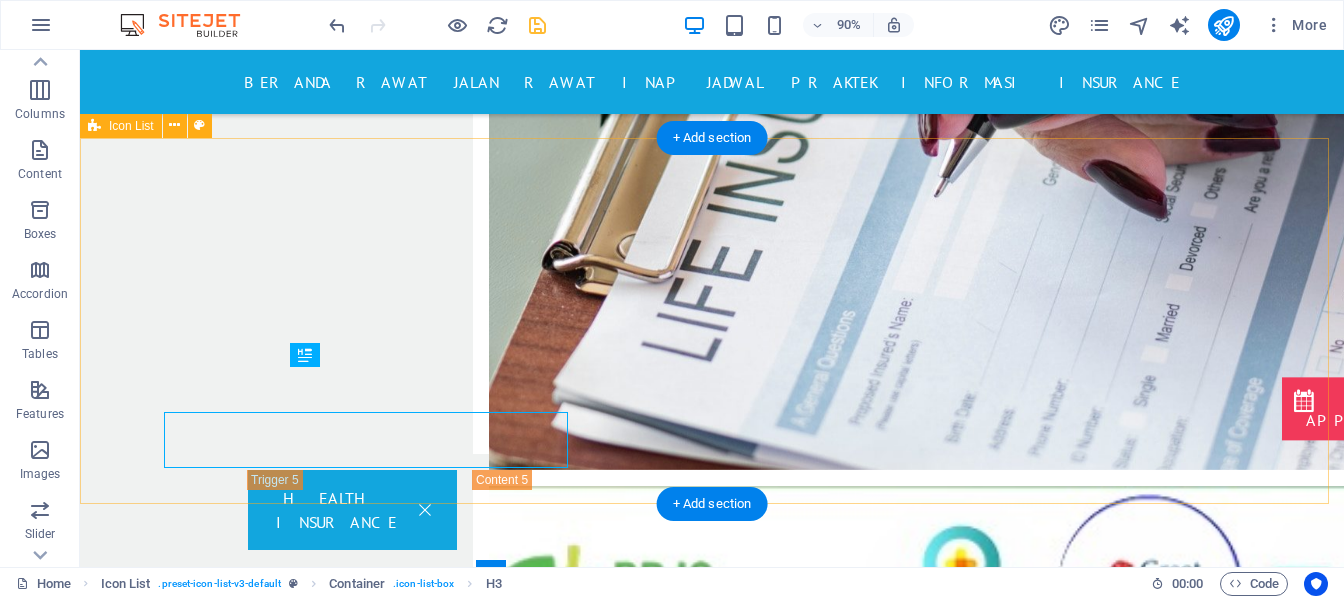 click on "POLIKLINIK ANAK Headline POLIKLINIK PENYAKIT DALAM Headline Headline Headline" at bounding box center (712, 1712) 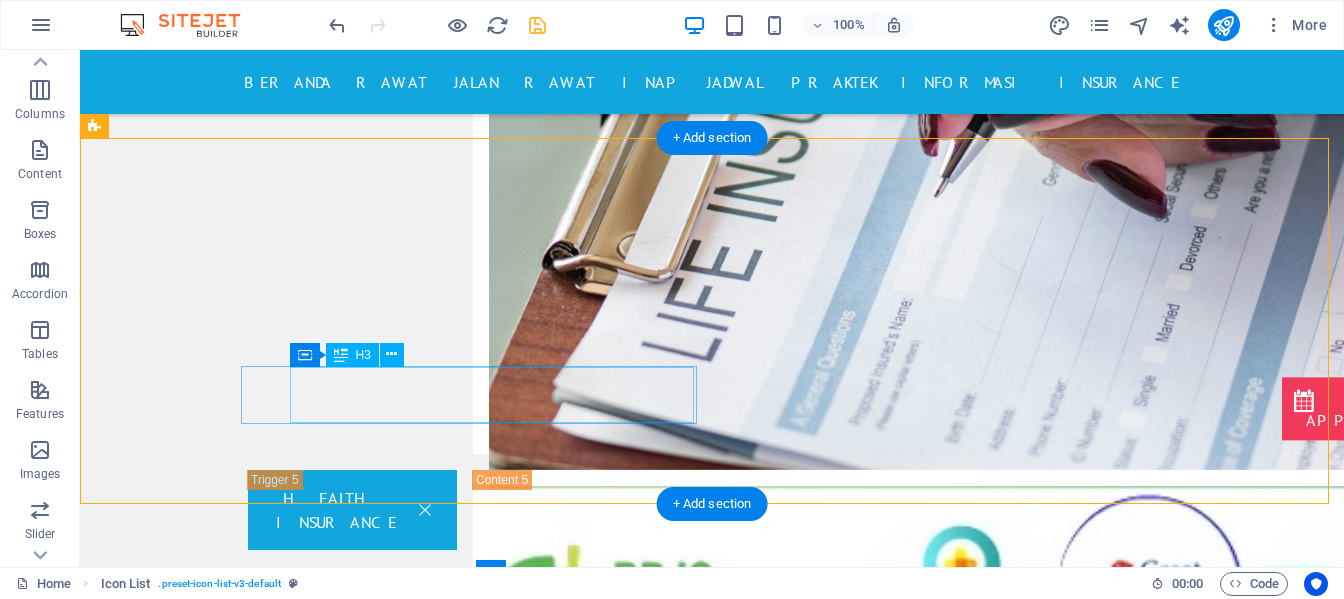 click on "Headline" at bounding box center (307, 1907) 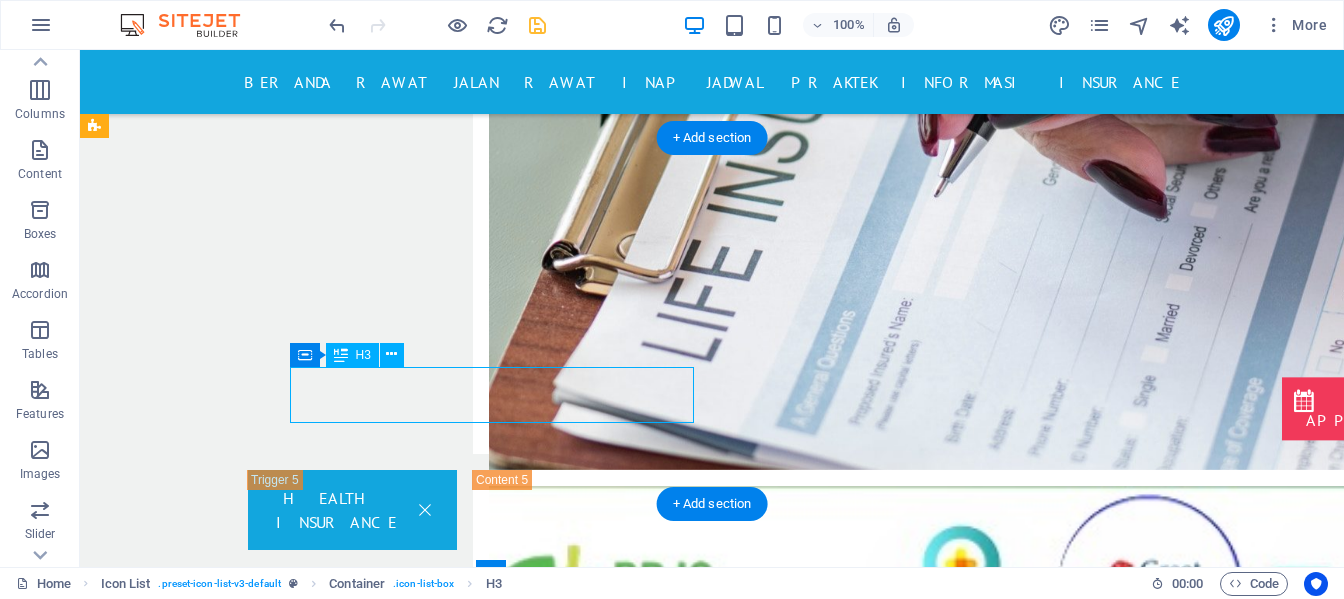 click on "Headline" at bounding box center (307, 1907) 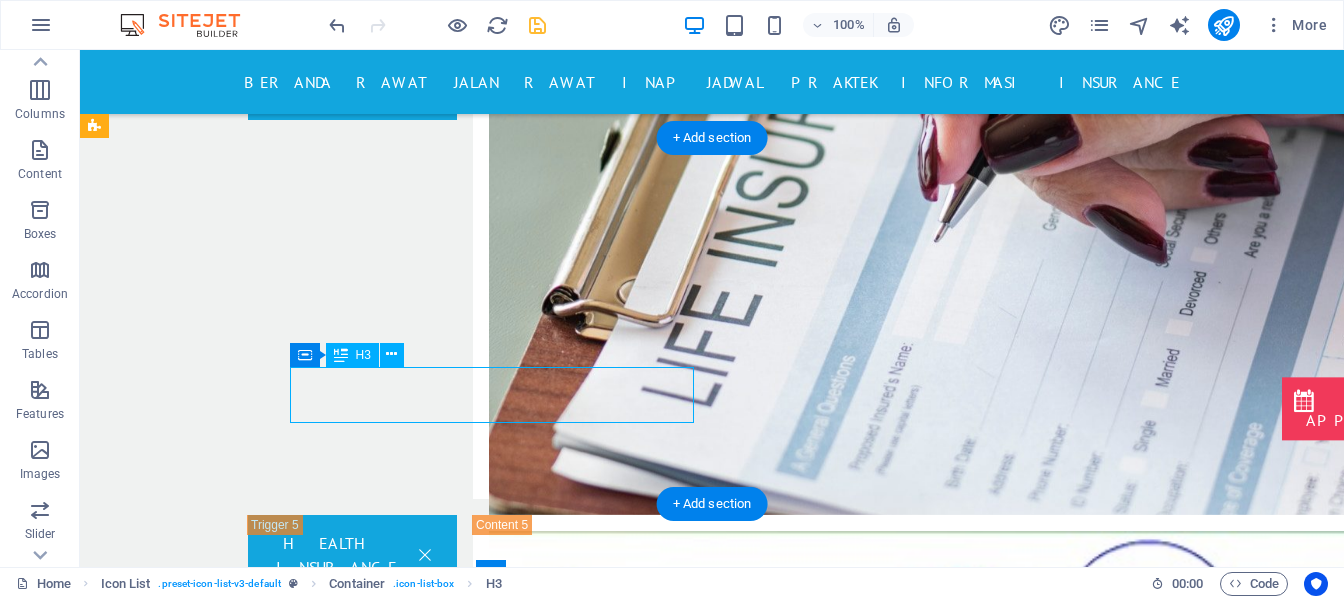 scroll, scrollTop: 3187, scrollLeft: 0, axis: vertical 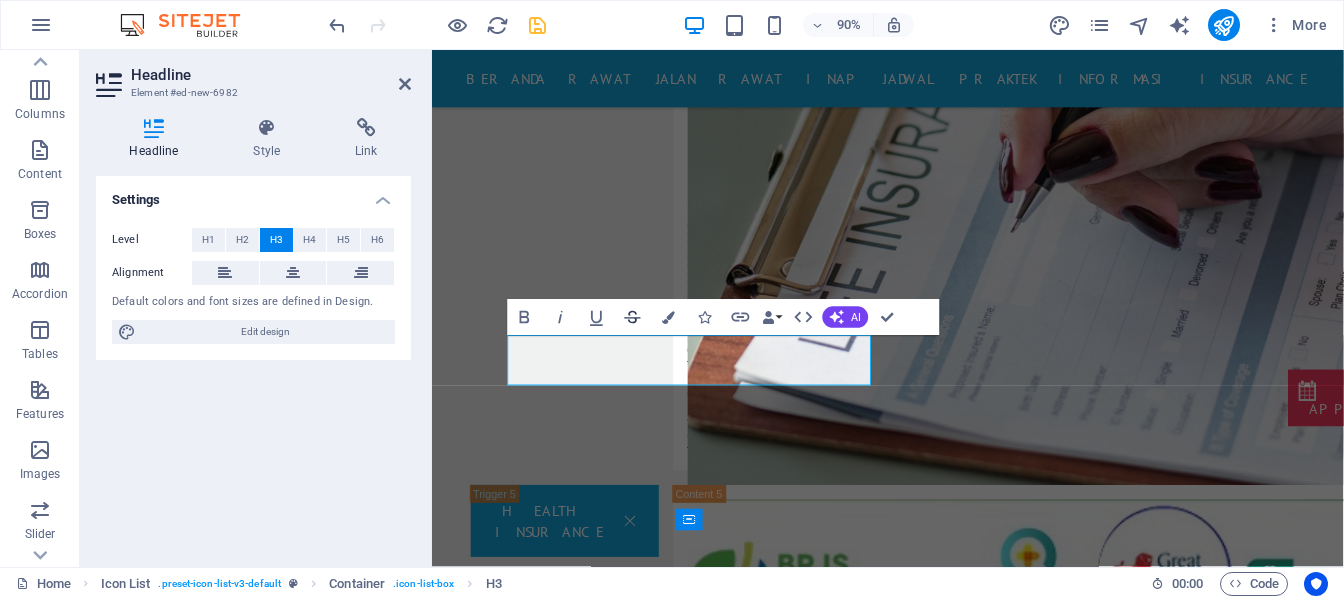 type 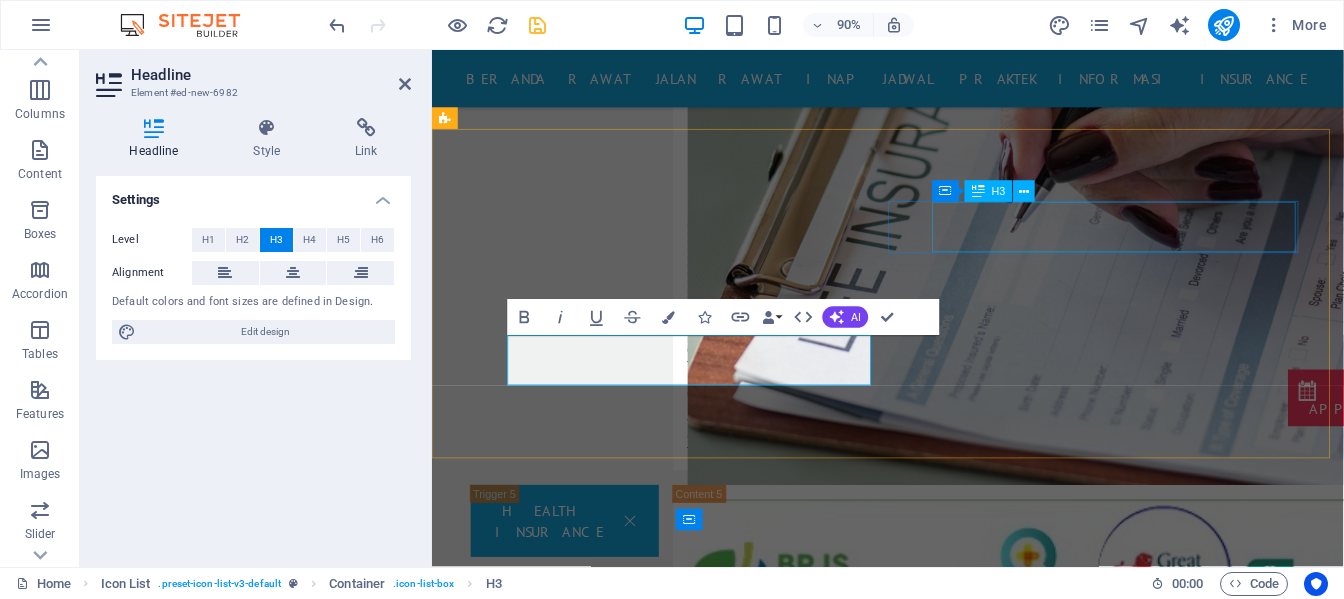 click on "Headline" at bounding box center (659, 1629) 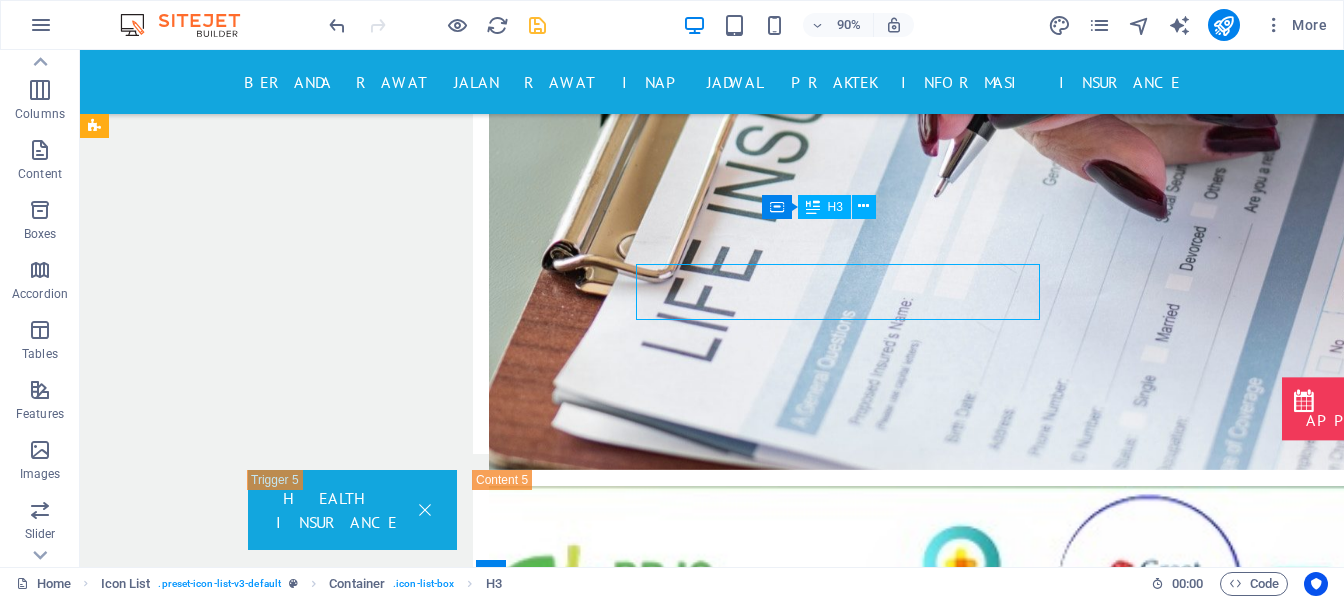 scroll, scrollTop: 3142, scrollLeft: 0, axis: vertical 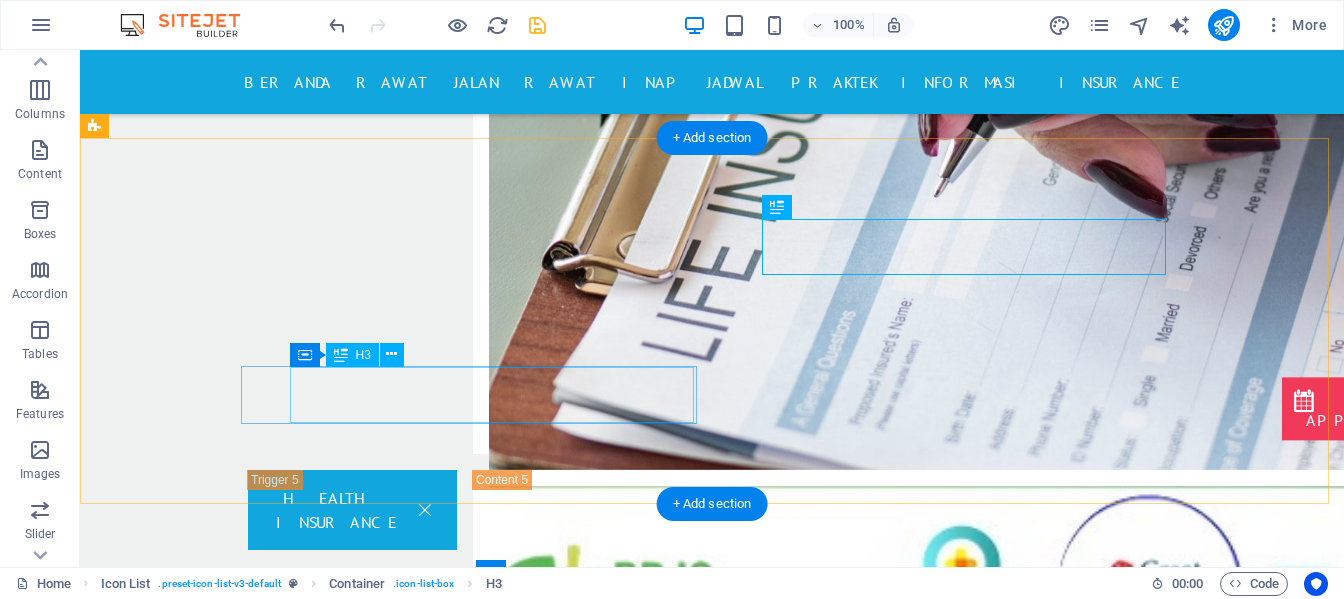 click on "POLIKLINIK SARAF" at bounding box center (307, 1907) 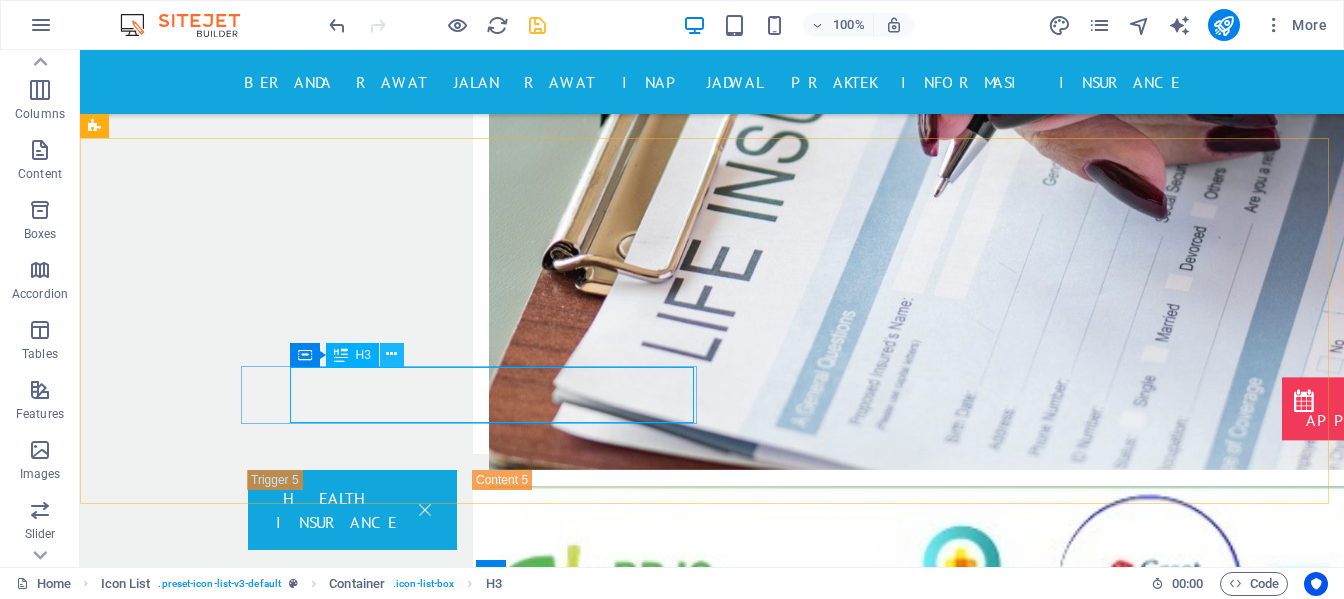 click at bounding box center [391, 354] 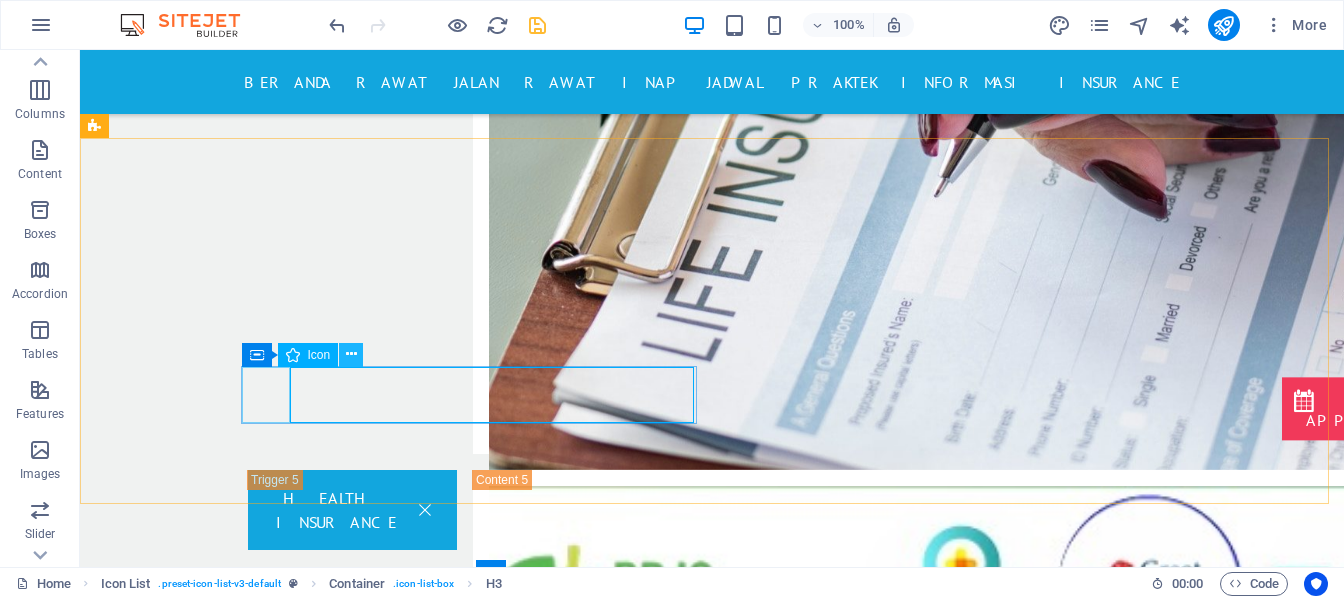click at bounding box center (351, 355) 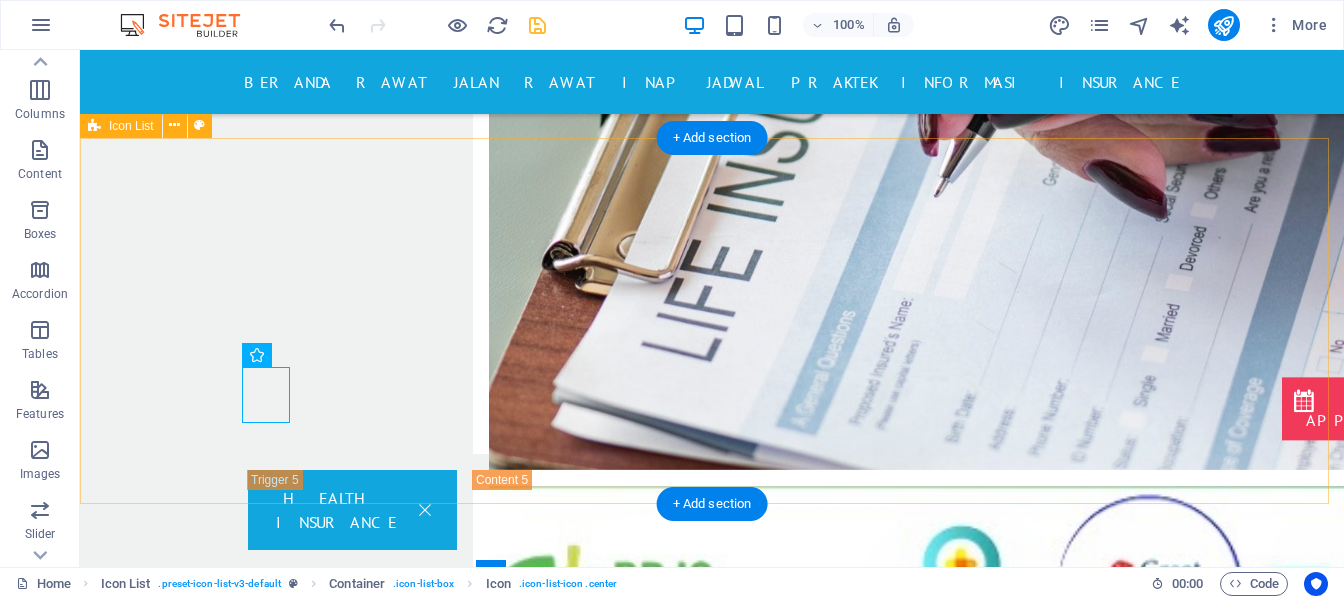 click on "POLIKLINIK ANAK Headline POLIKLINIK PENYAKIT DALAM Headline POLIKLINIK SARAF Headline" at bounding box center [712, 1712] 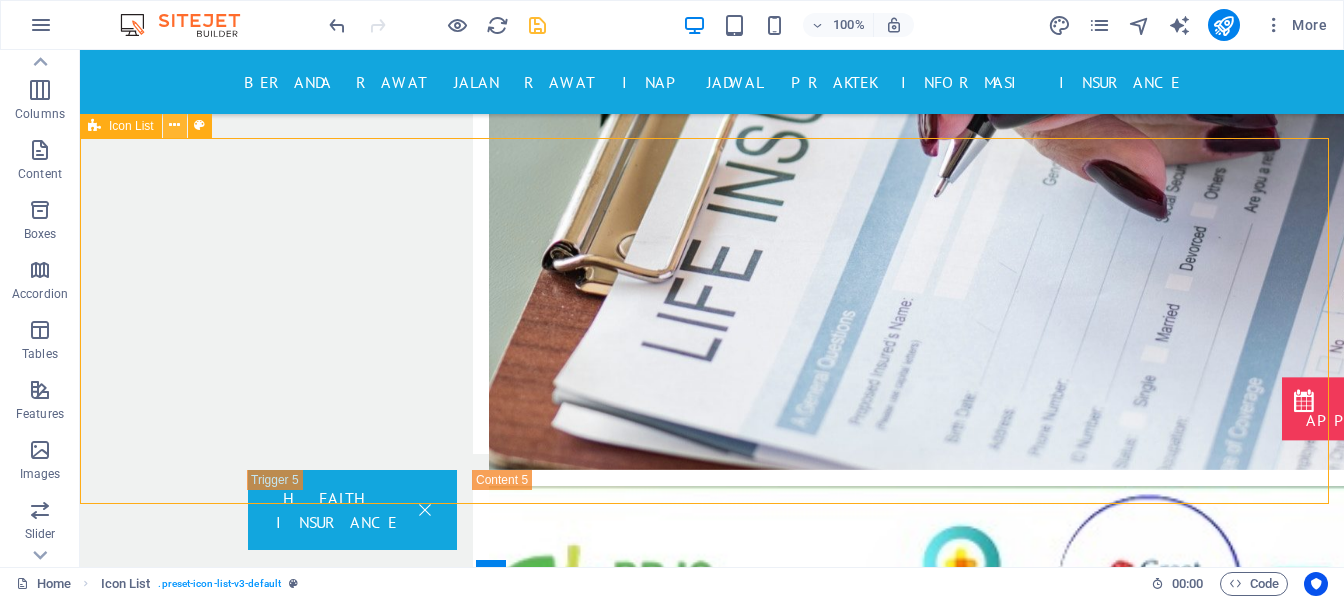 click at bounding box center [174, 125] 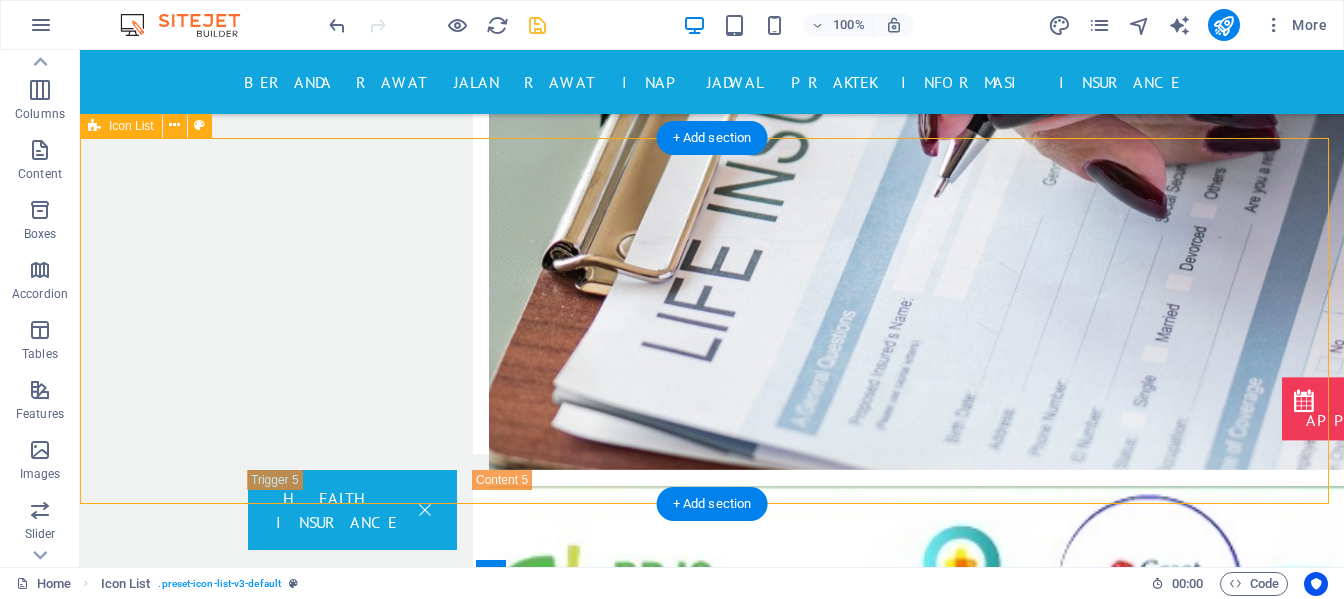 click on "POLIKLINIK ANAK Headline POLIKLINIK PENYAKIT DALAM Headline POLIKLINIK SARAF Headline" at bounding box center (712, 1712) 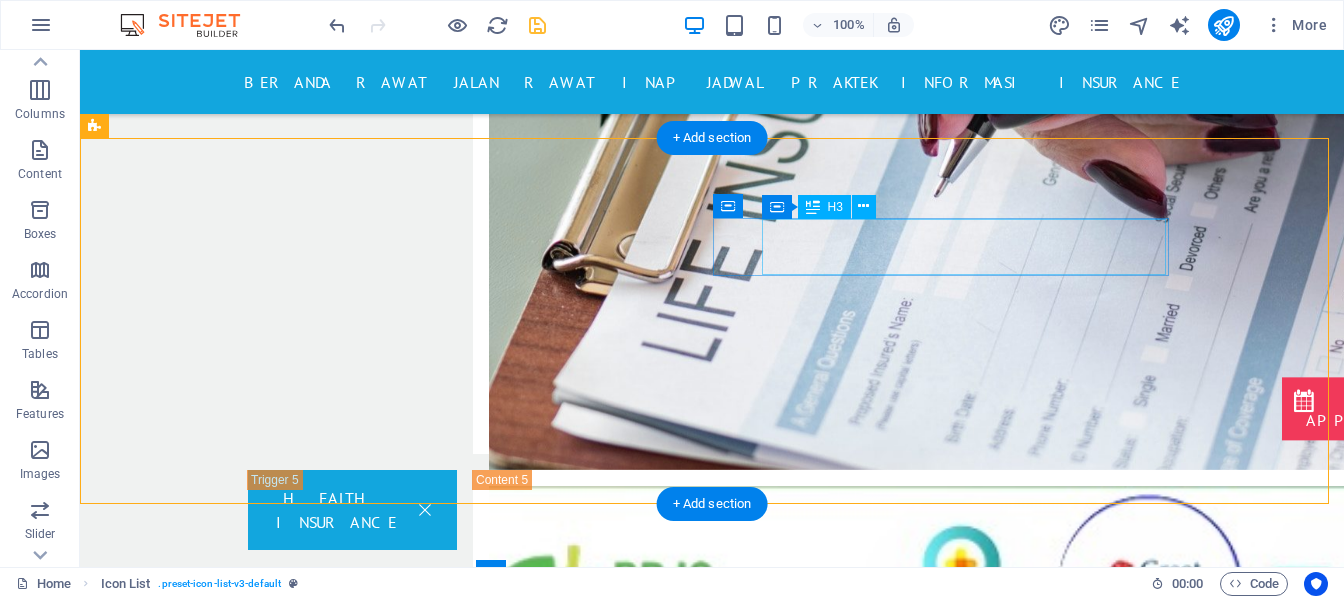 click on "Headline" at bounding box center (307, 1565) 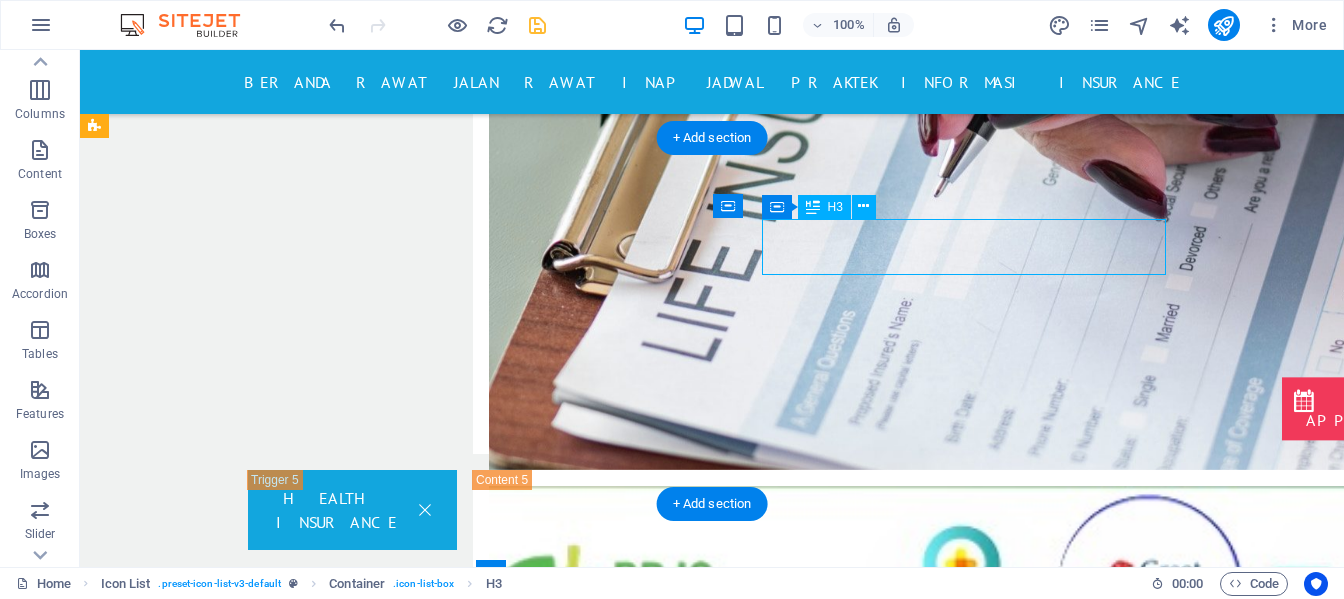 click on "Headline" at bounding box center (307, 1565) 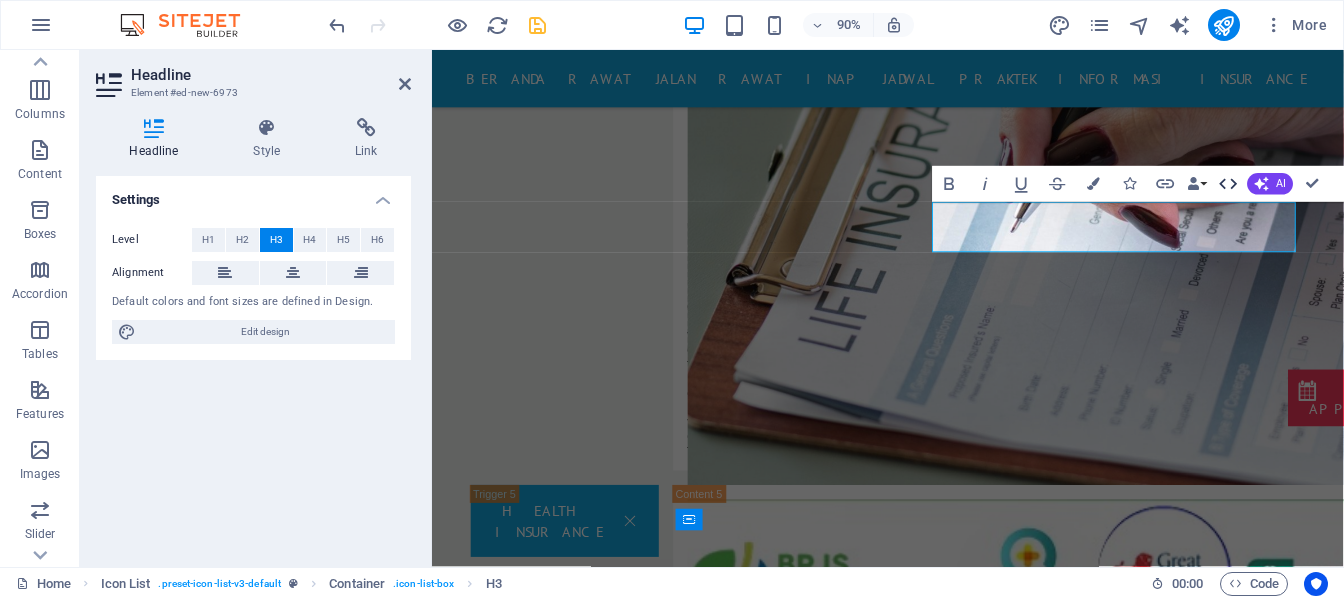 type 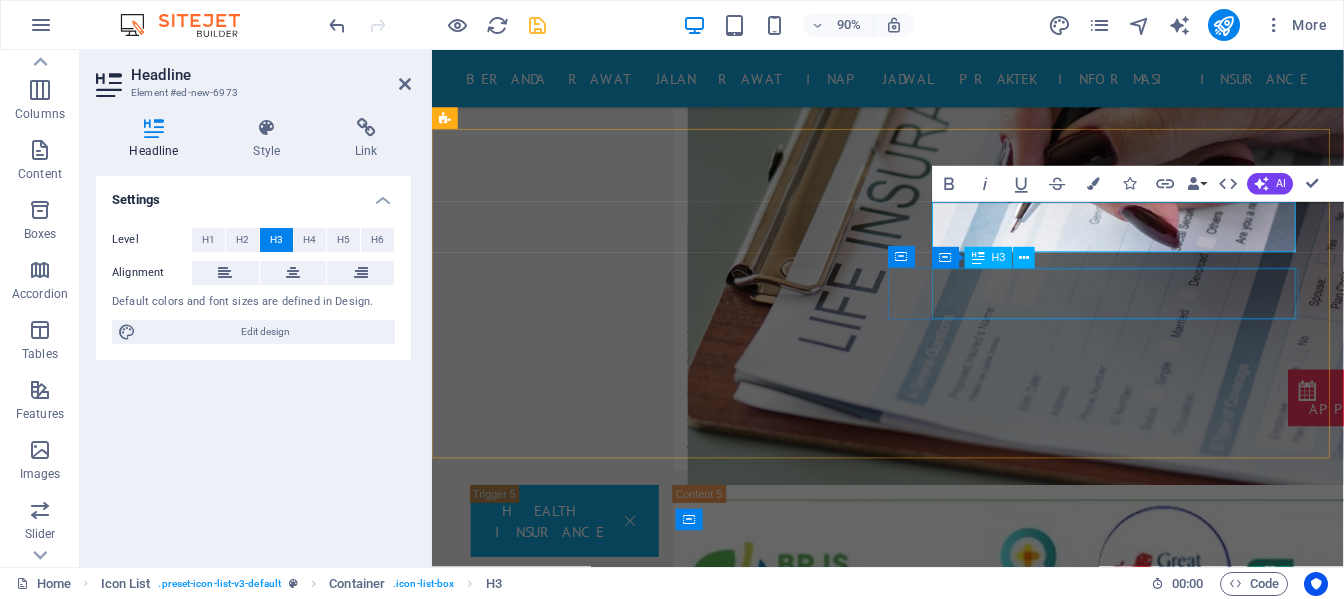 click on "Headline" at bounding box center (659, 1857) 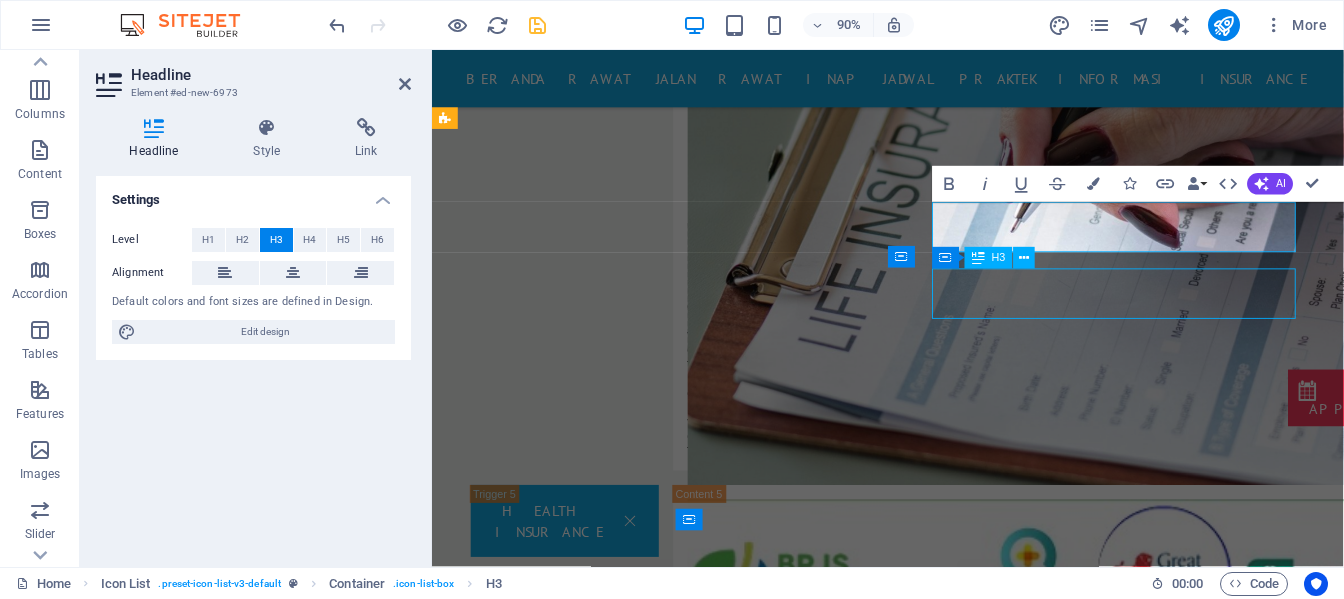 click on "Headline" at bounding box center [659, 1857] 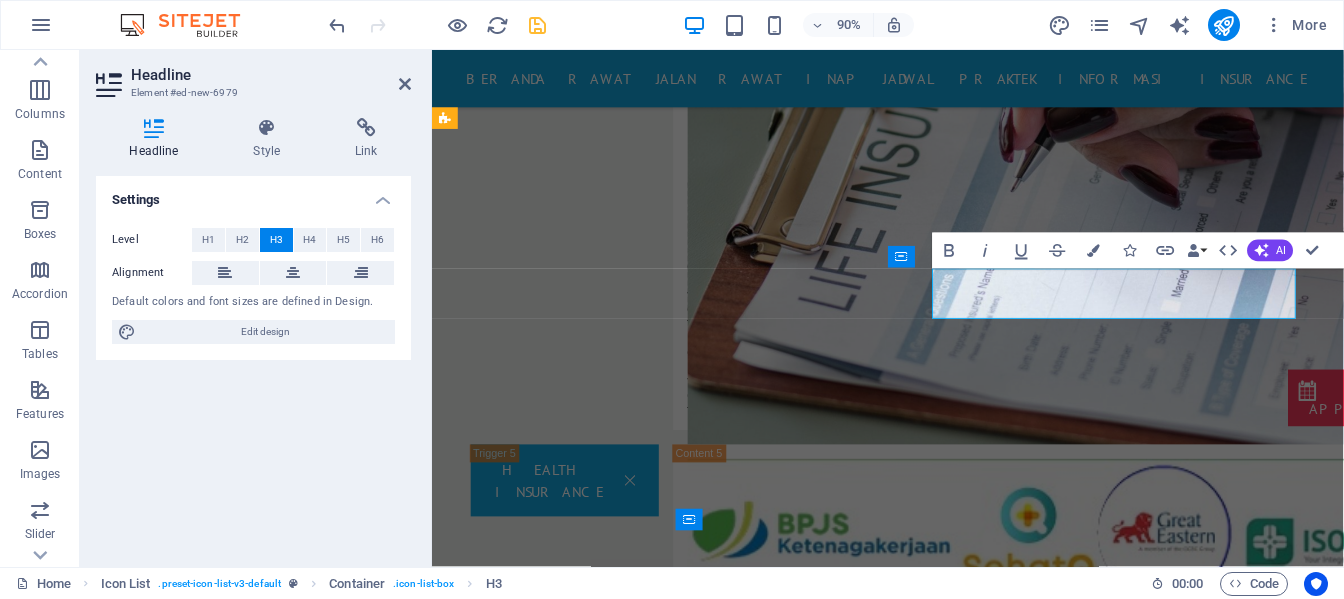type 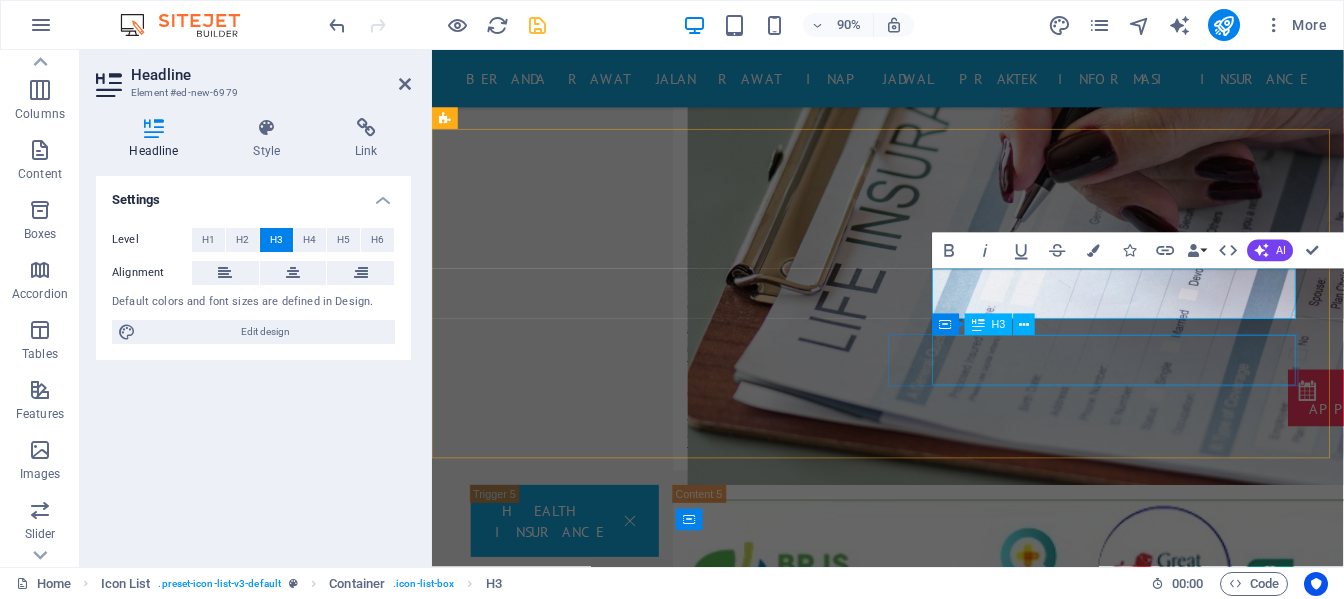 click on "Headline" at bounding box center (659, 2085) 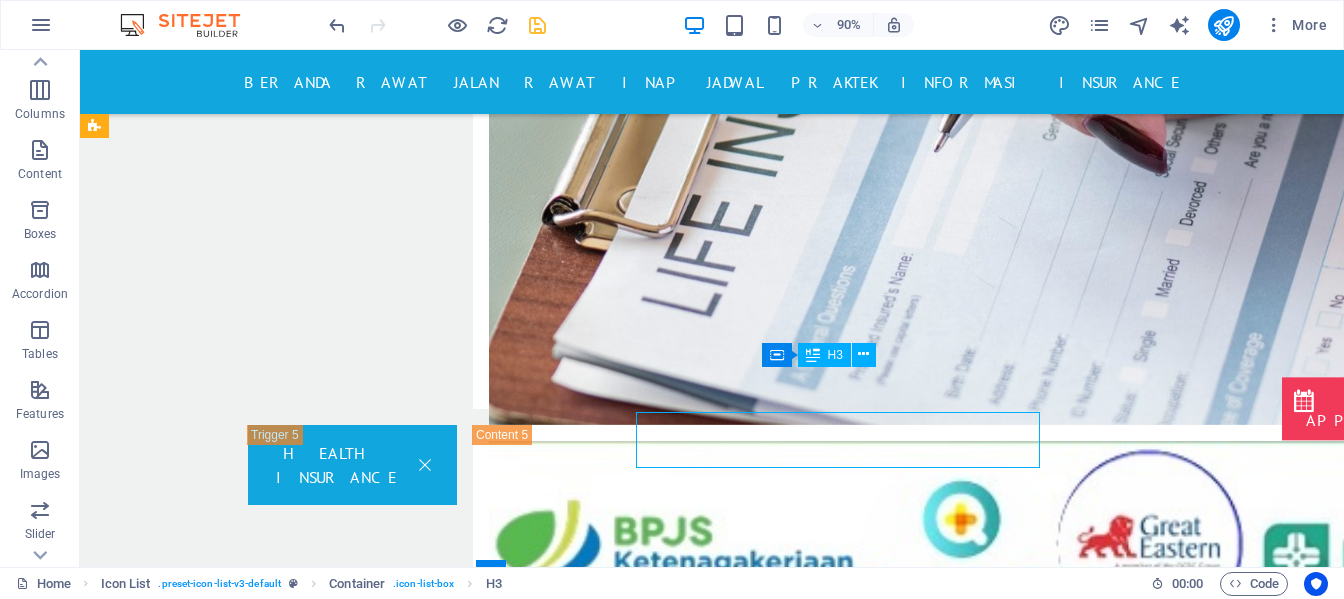 scroll, scrollTop: 3142, scrollLeft: 0, axis: vertical 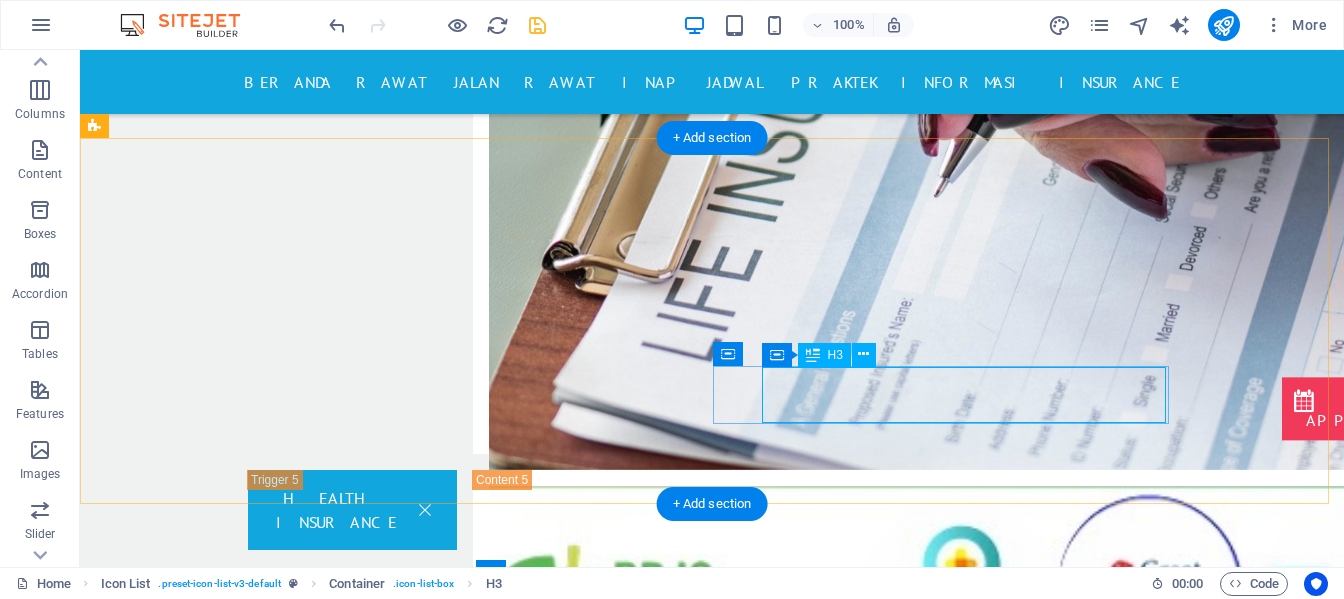 click on "Headline" at bounding box center [307, 2021] 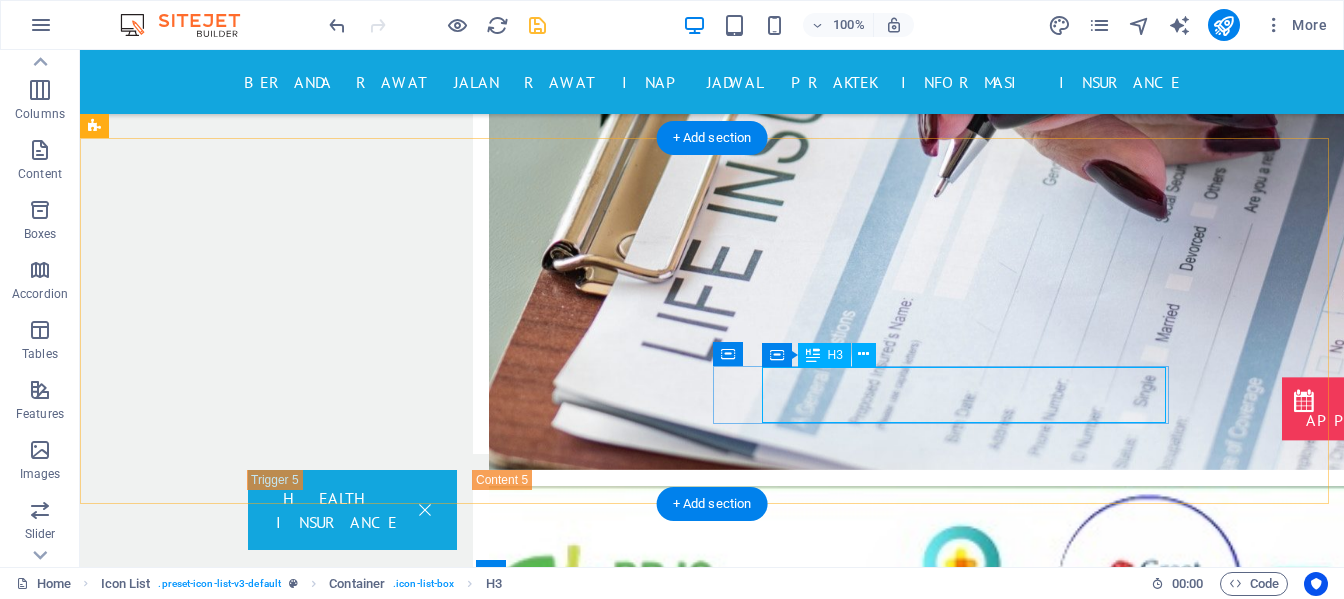 scroll, scrollTop: 3187, scrollLeft: 0, axis: vertical 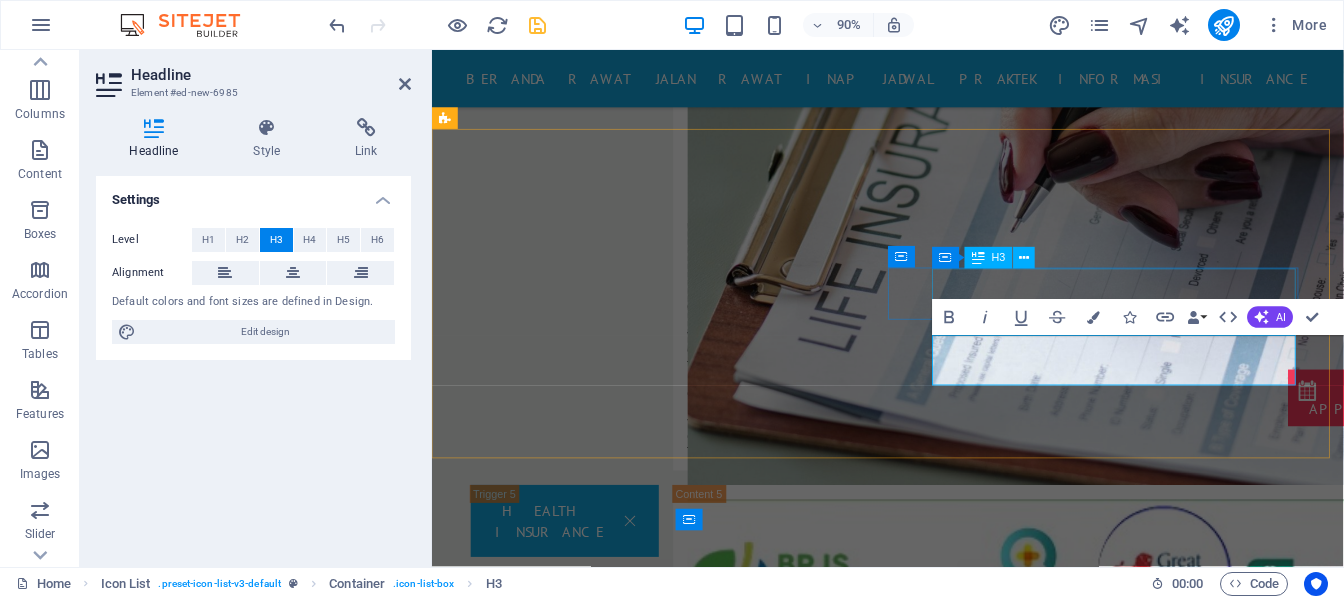type 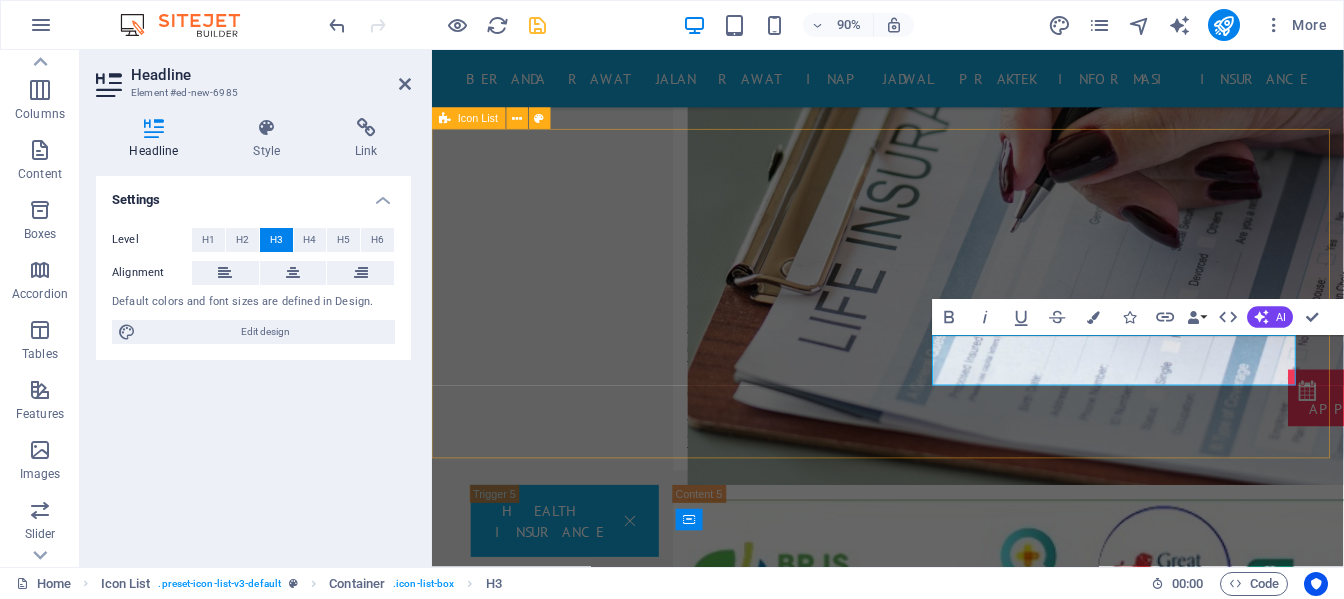 click on "POLIKLINIK ANAK POLIKLINIK JANTUNG POLIKLINIK PENYAKIT DALAM POLIKLINIK MATA POLIKLINIK SARAF POLIKLINIK BEDAH UMUM" at bounding box center (938, 1776) 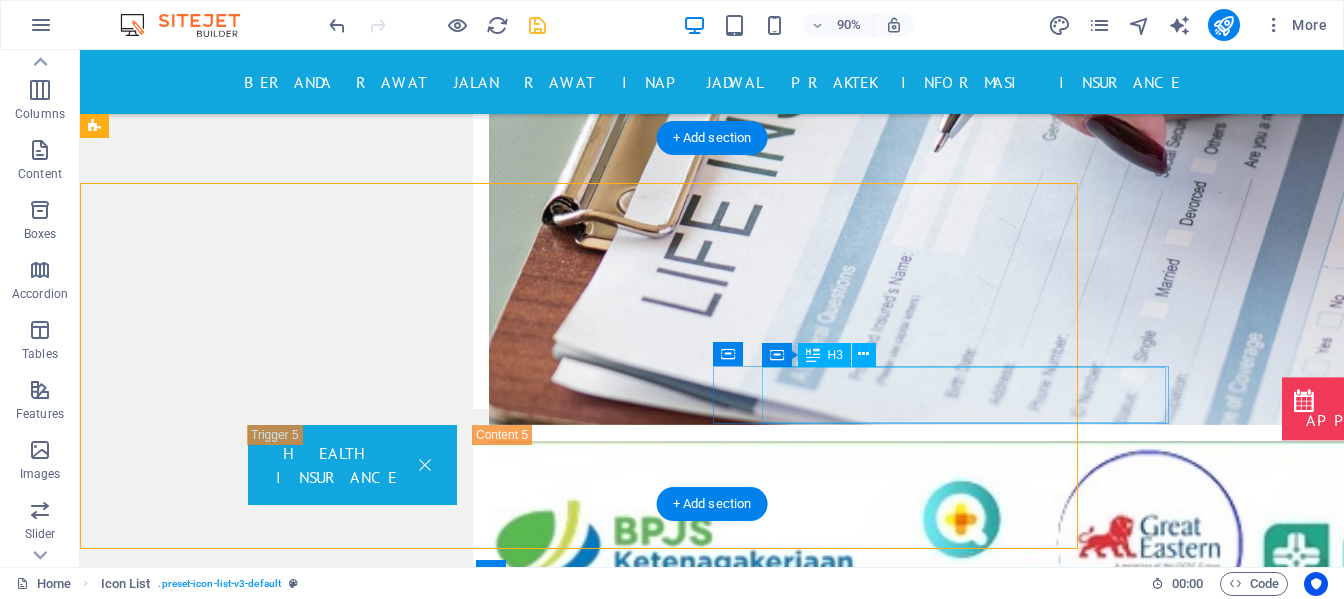 scroll, scrollTop: 3142, scrollLeft: 0, axis: vertical 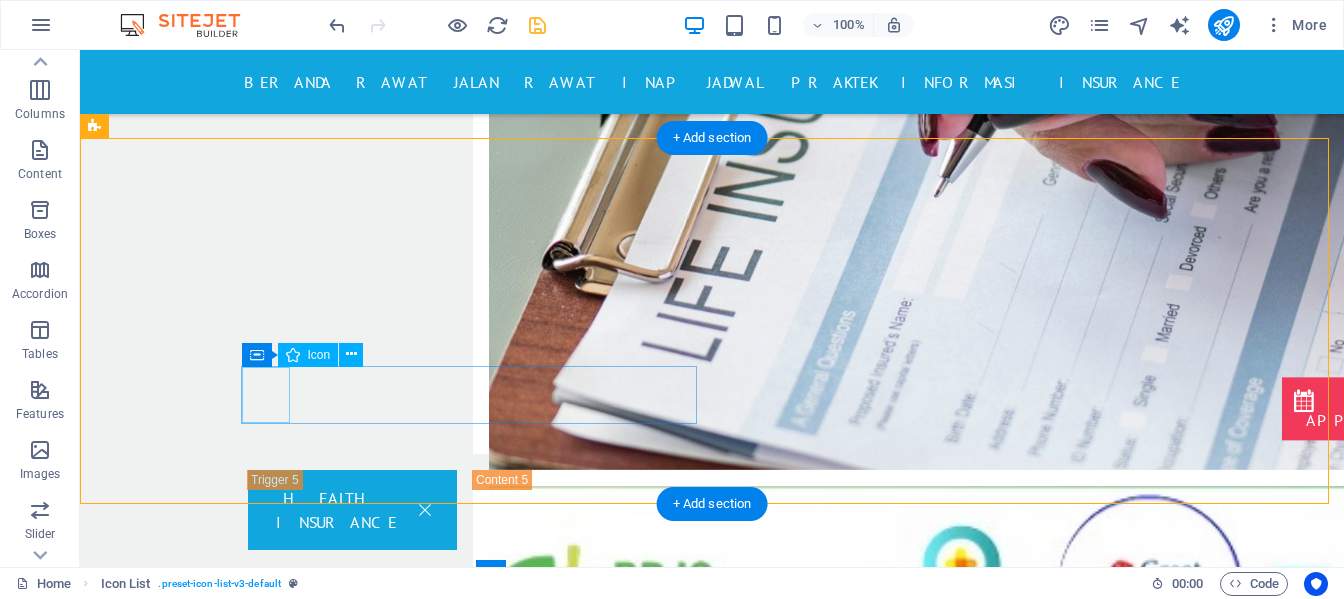 click at bounding box center (332, 1855) 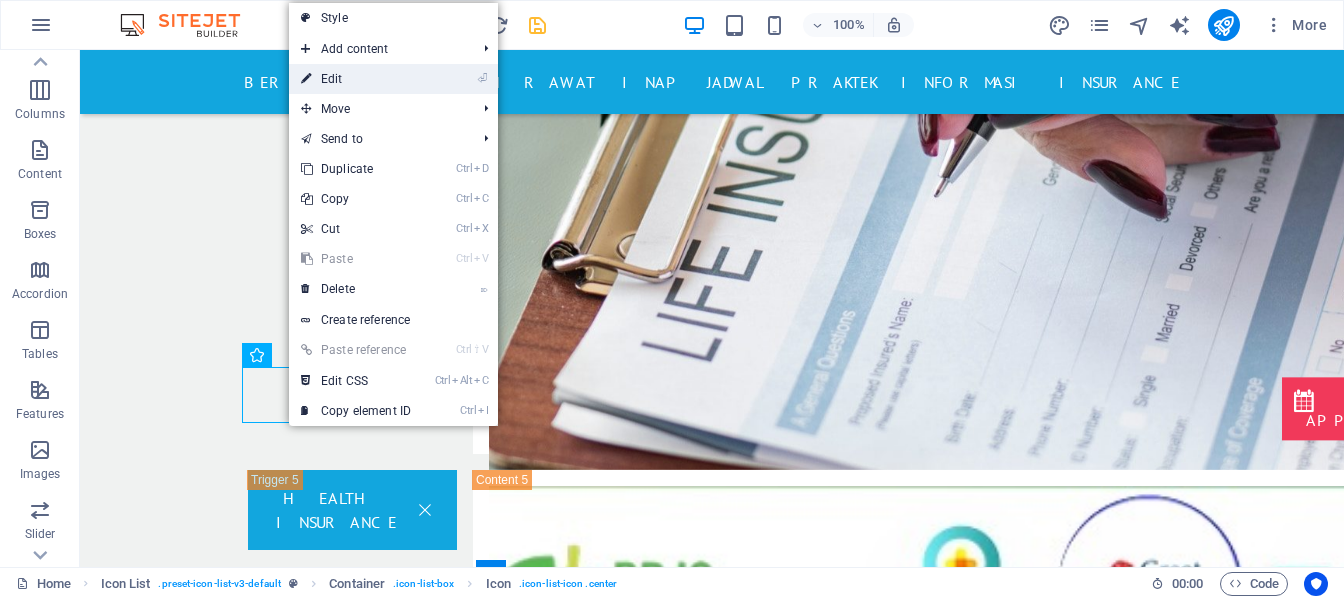 click on "⏎  Edit" at bounding box center [356, 79] 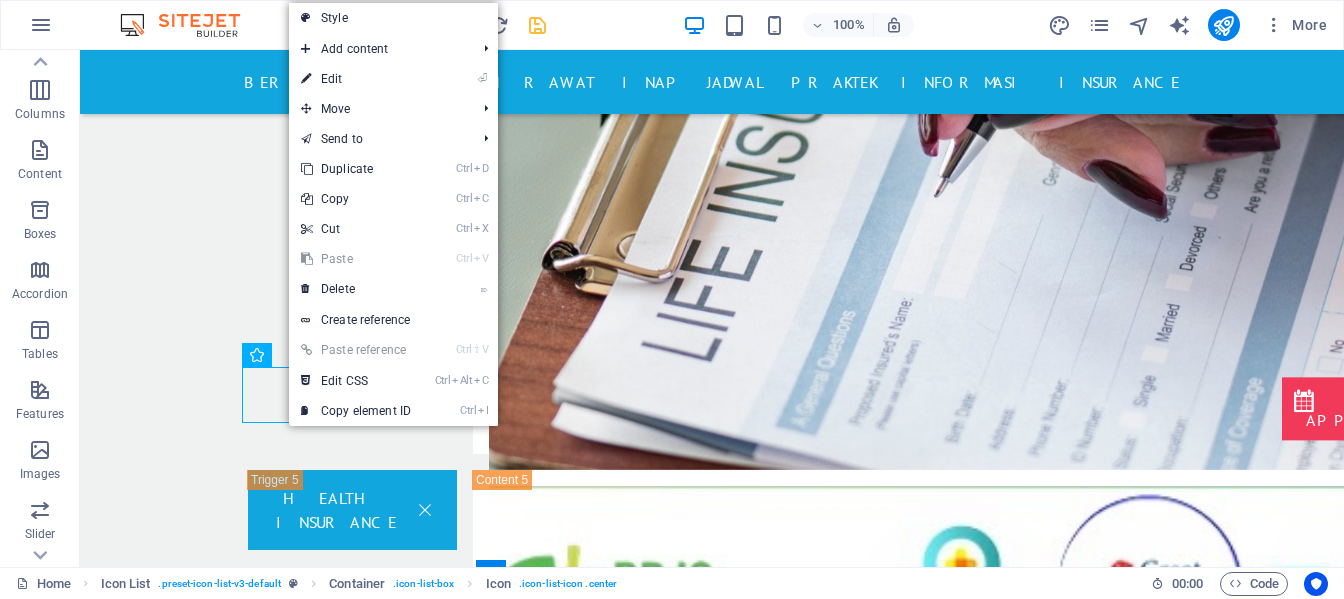 scroll, scrollTop: 3187, scrollLeft: 0, axis: vertical 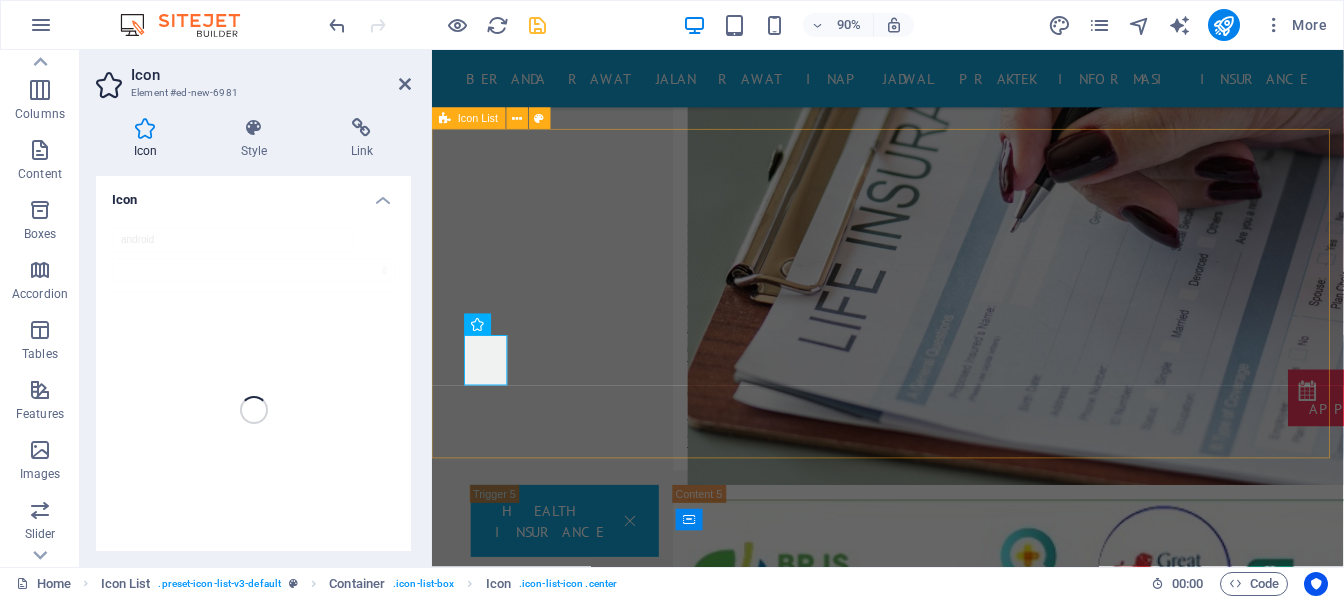 click on "POLIKLINIK ANAK POLIKLINIK JANTUNG POLIKLINIK PENYAKIT DALAM POLIKLINIK MATA POLIKLINIK SARAF POLIKLINIK BEDAH UMUM" at bounding box center (938, 1776) 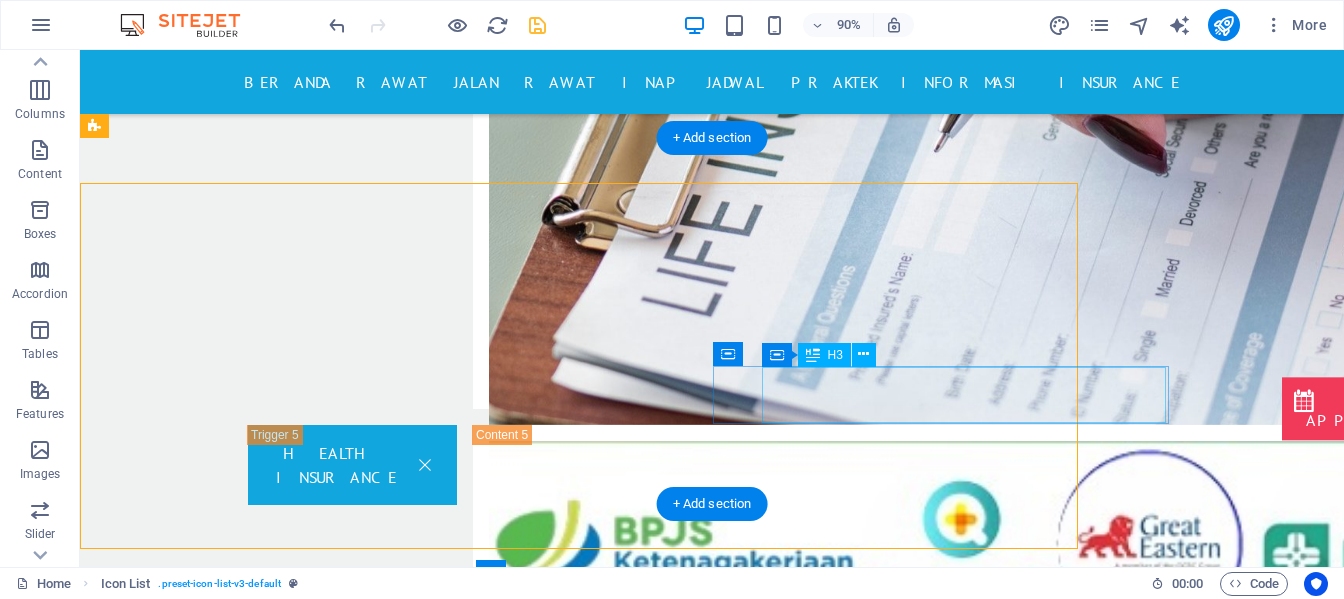 scroll, scrollTop: 3142, scrollLeft: 0, axis: vertical 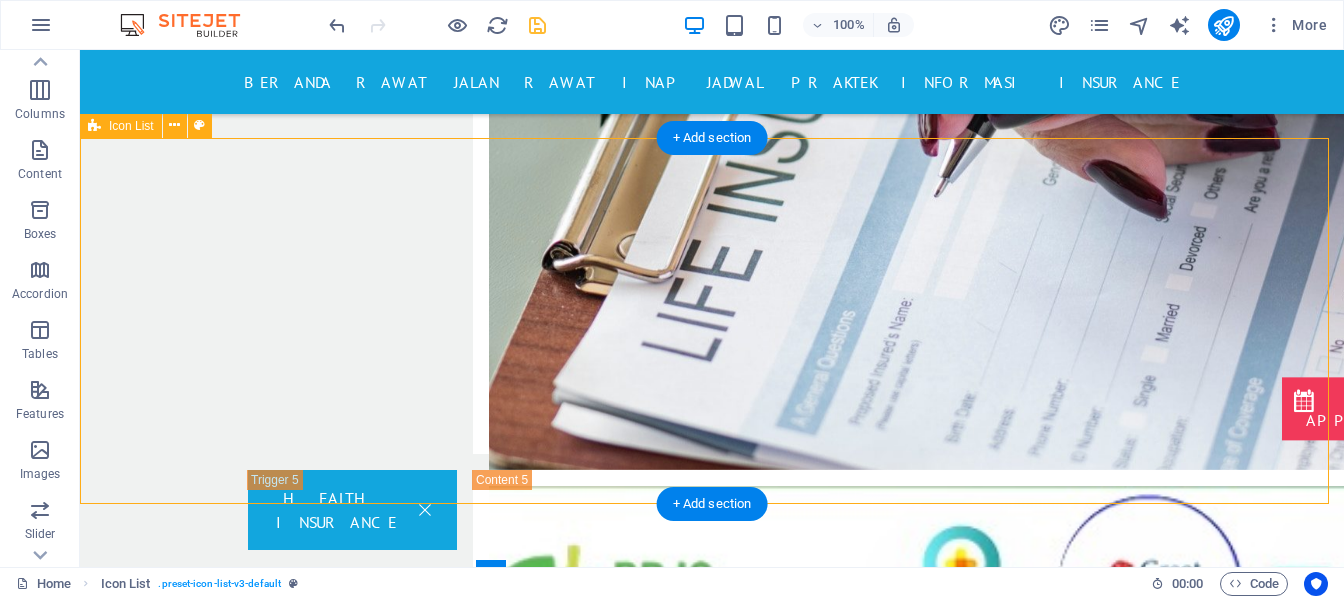 click on "POLIKLINIK ANAK POLIKLINIK JANTUNG POLIKLINIK PENYAKIT DALAM POLIKLINIK MATA POLIKLINIK SARAF POLIKLINIK BEDAH UMUM" at bounding box center [712, 1712] 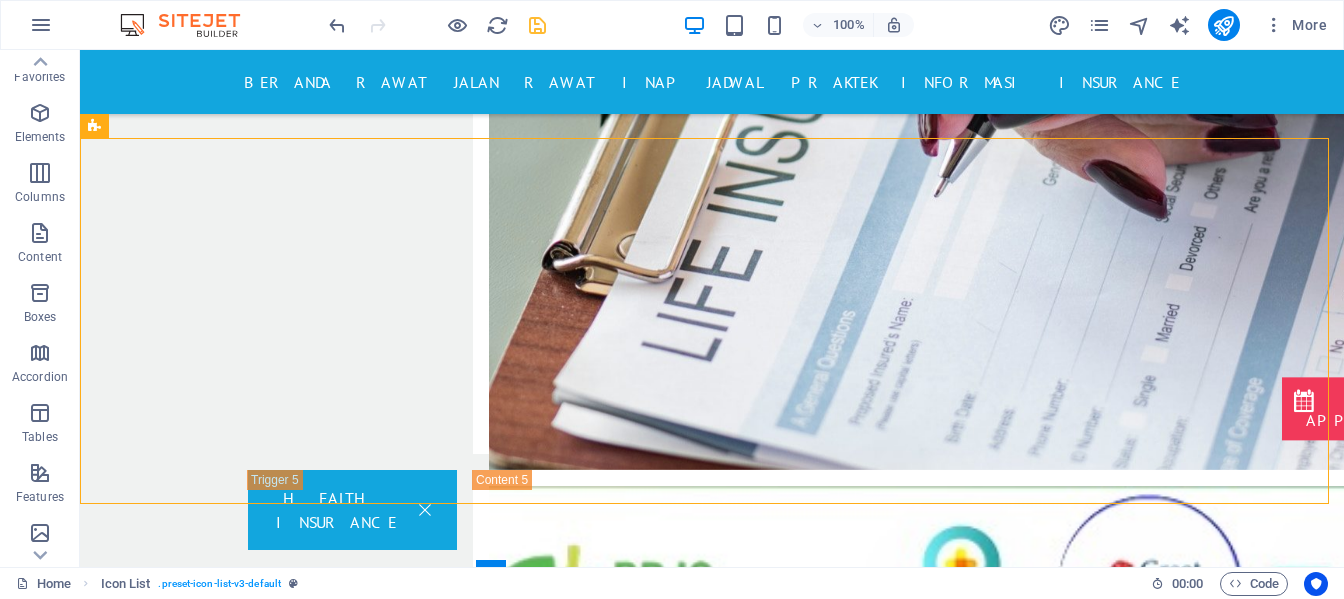 scroll, scrollTop: 0, scrollLeft: 0, axis: both 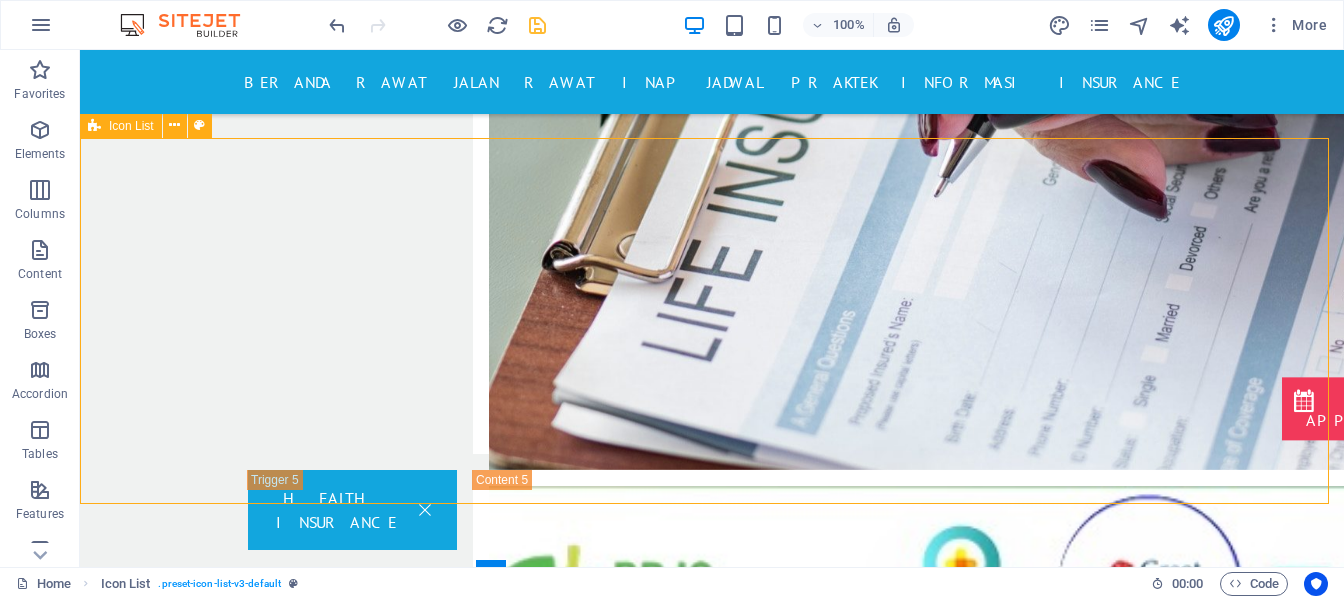 click on "Icon List" at bounding box center [131, 126] 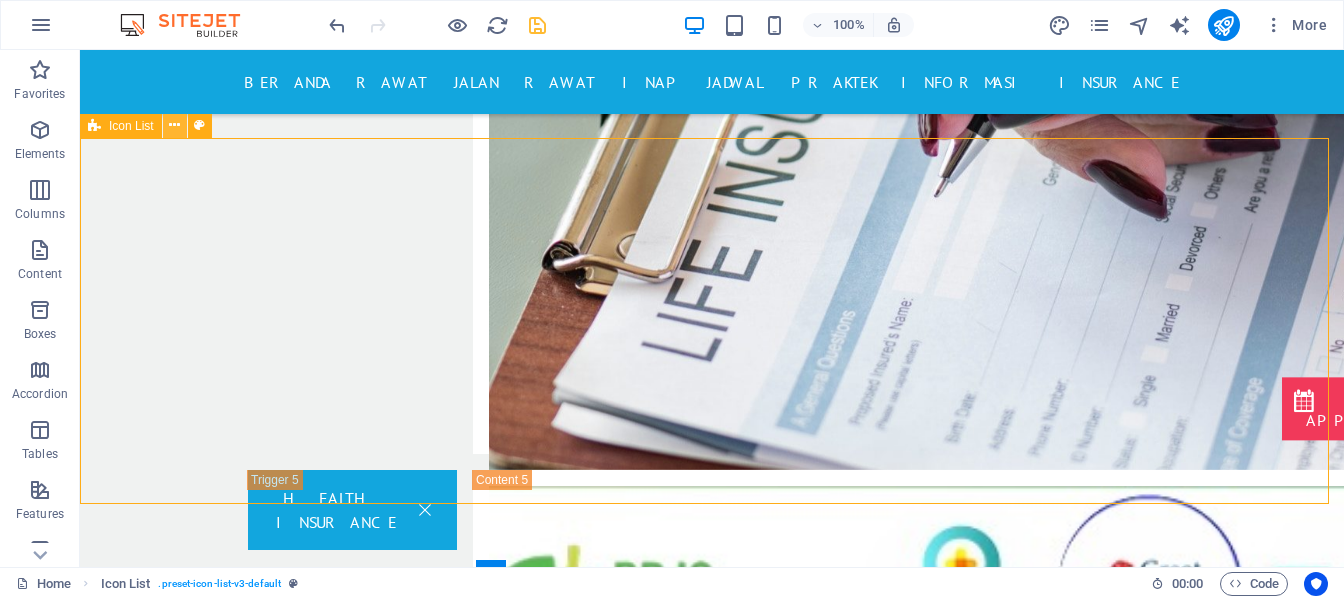 click at bounding box center [174, 125] 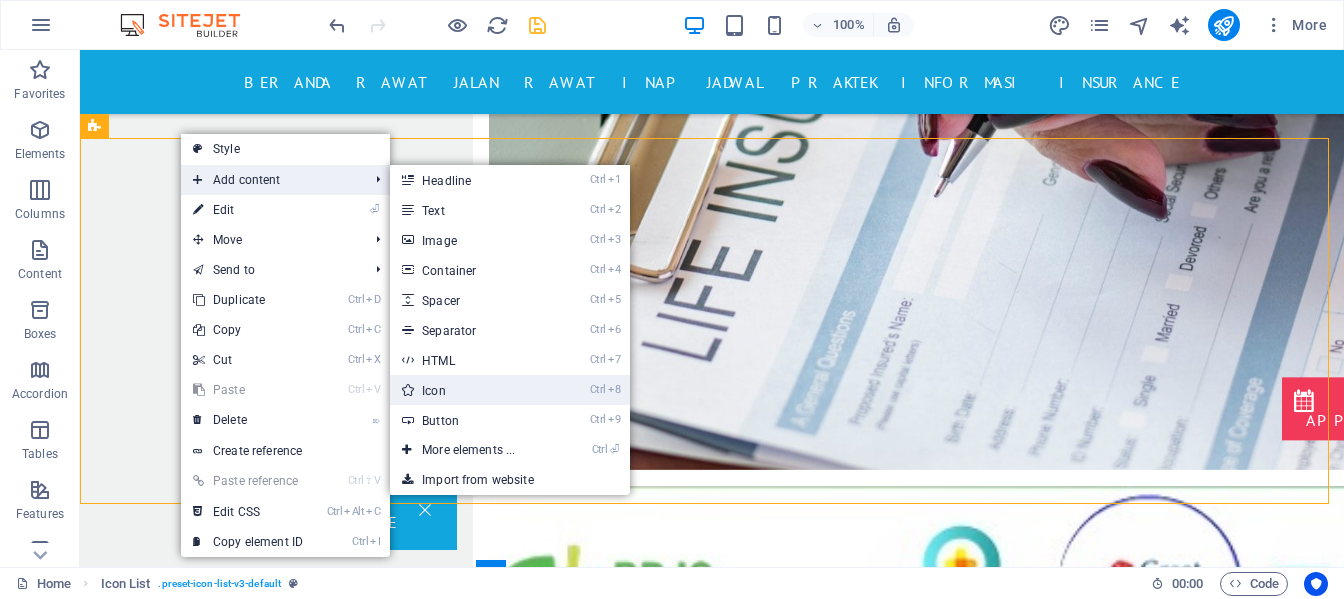 click on "Ctrl 8  Icon" at bounding box center [472, 390] 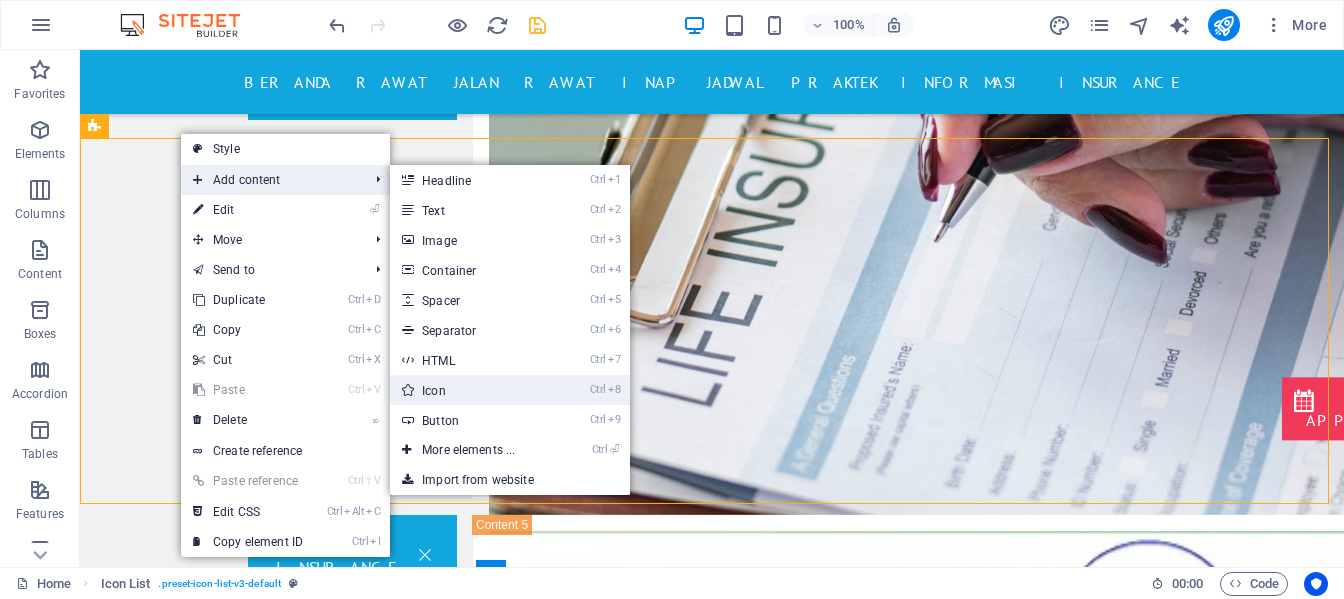 select on "xMidYMid" 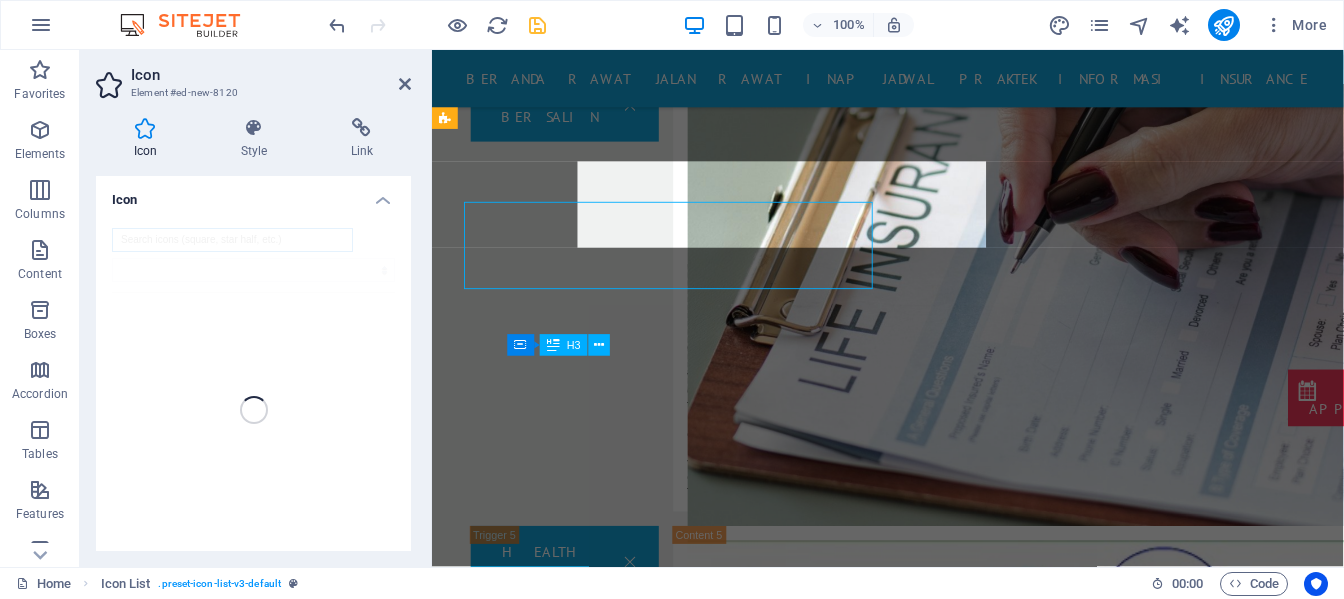 scroll, scrollTop: 3187, scrollLeft: 0, axis: vertical 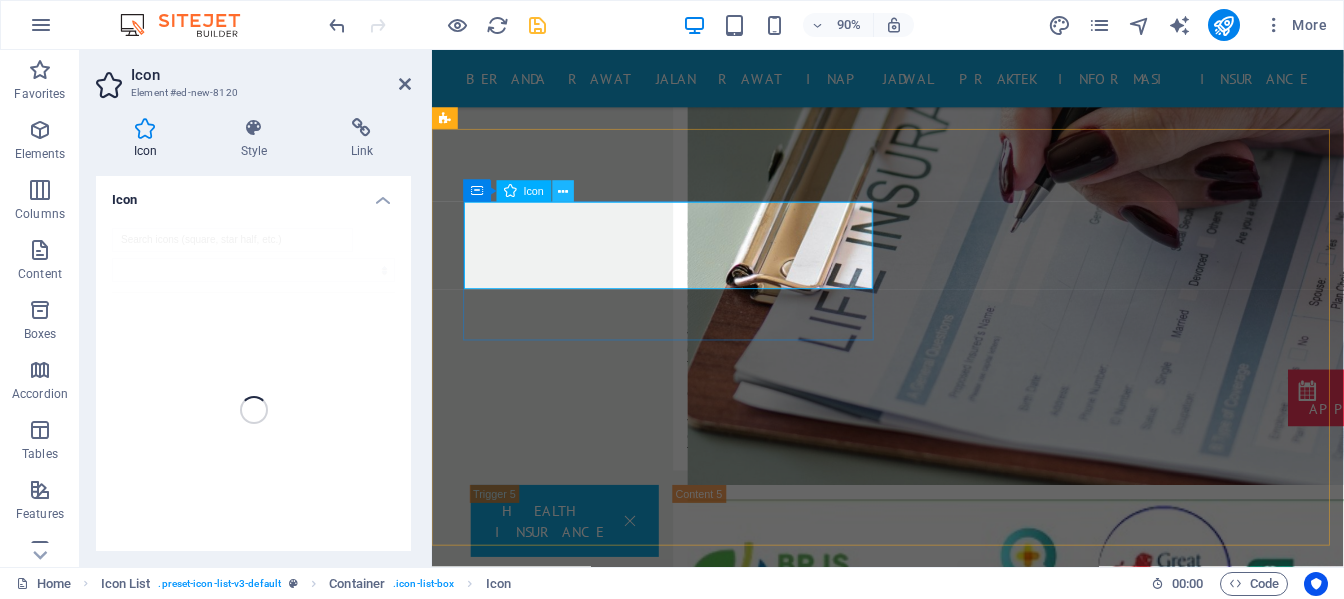 click at bounding box center (563, 191) 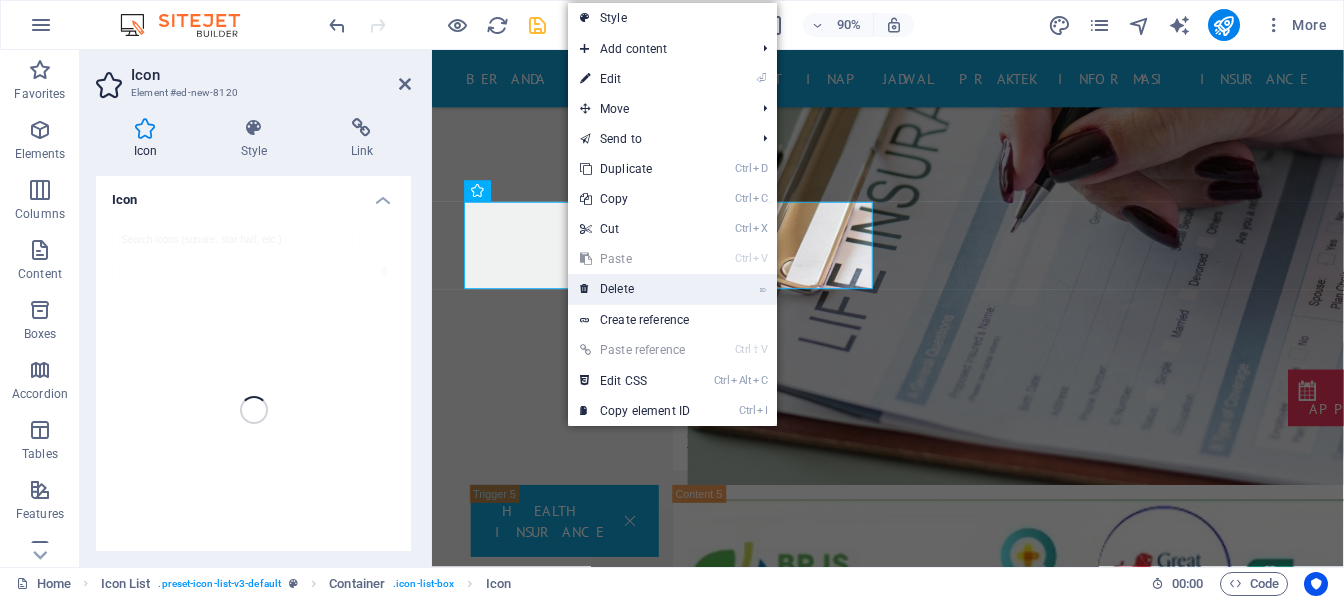 click on "⌦  Delete" at bounding box center (635, 289) 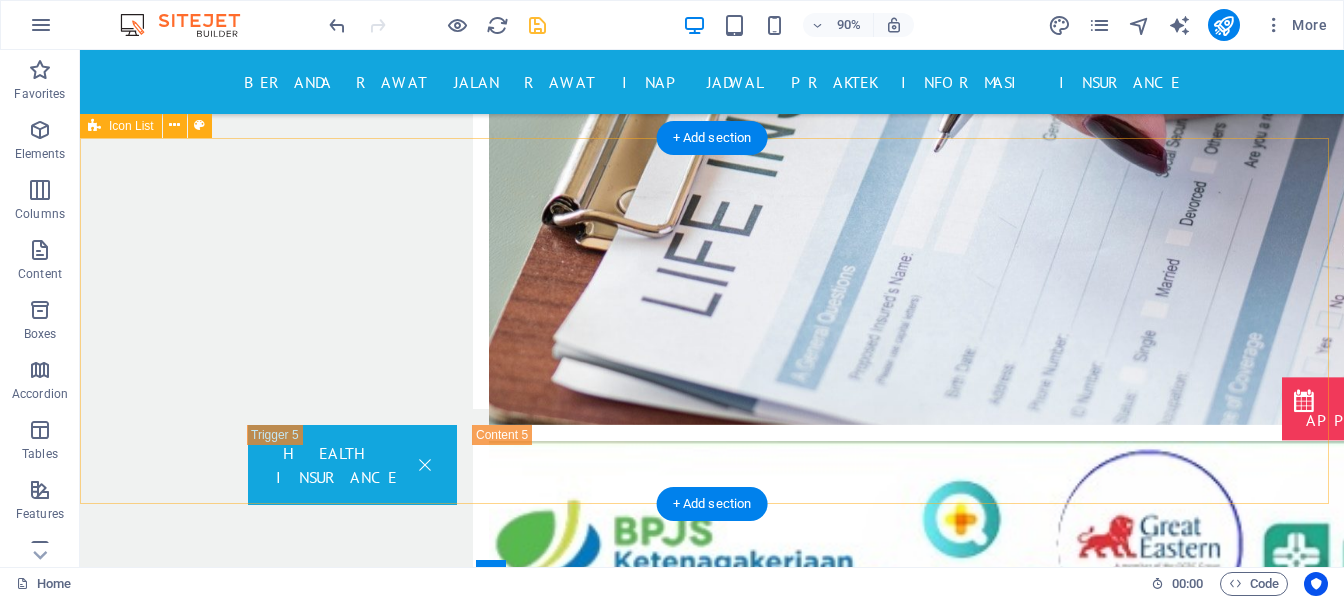 scroll, scrollTop: 3142, scrollLeft: 0, axis: vertical 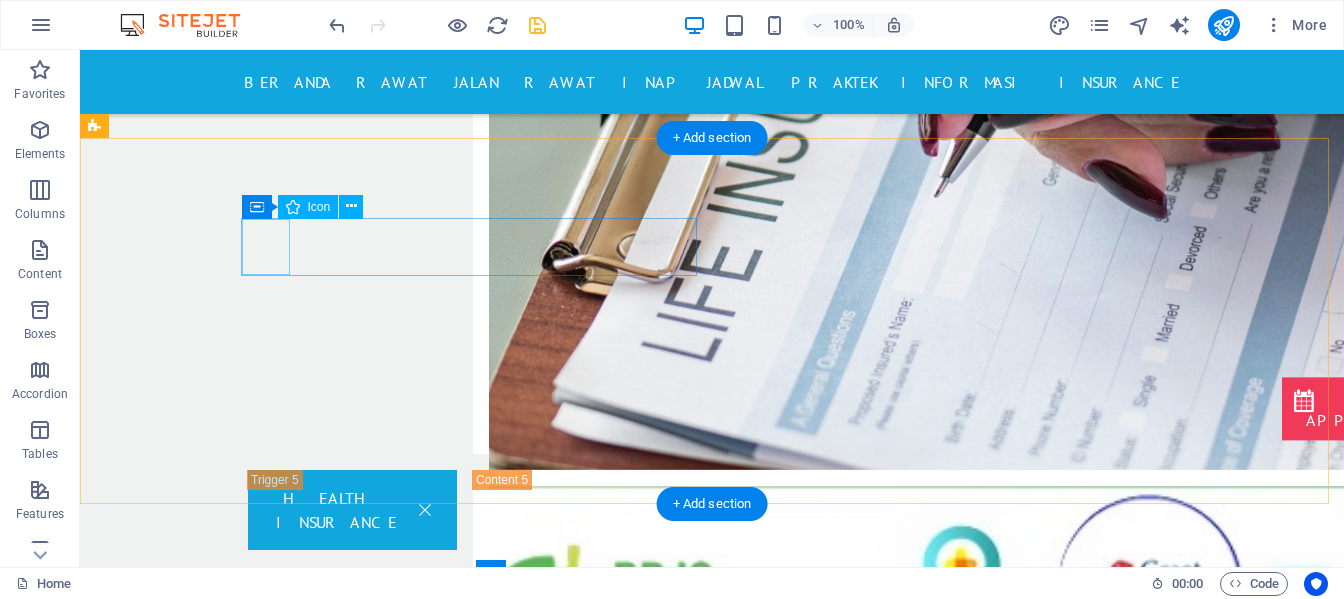 click at bounding box center [332, 1399] 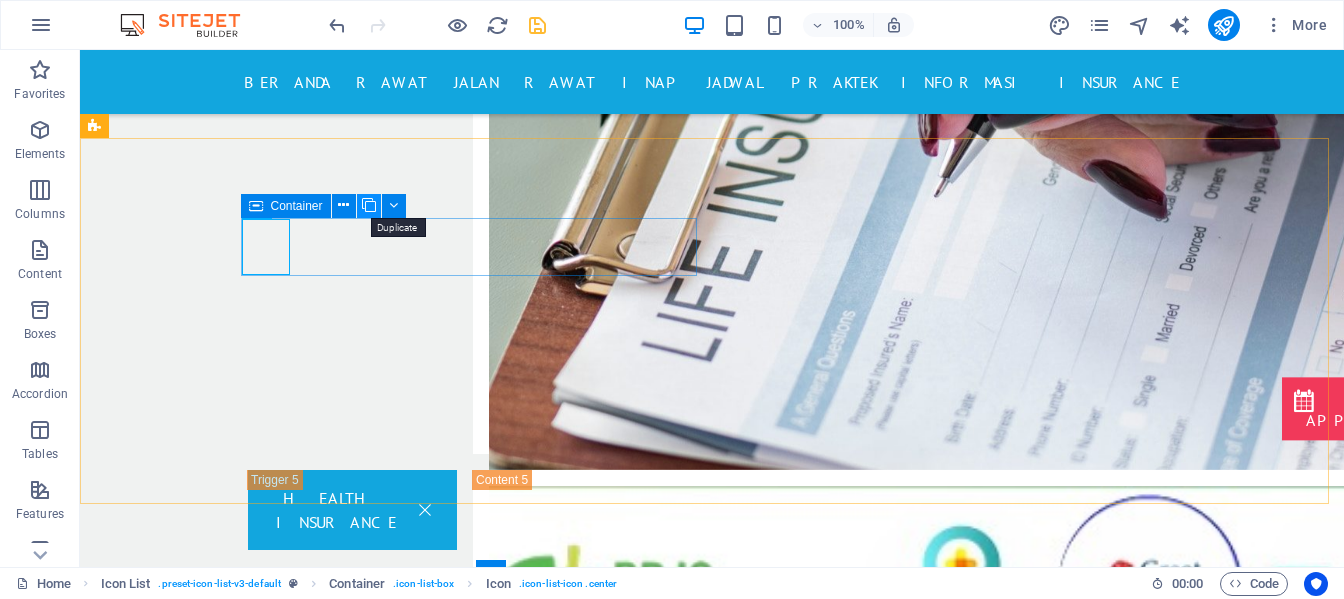 click at bounding box center [369, 205] 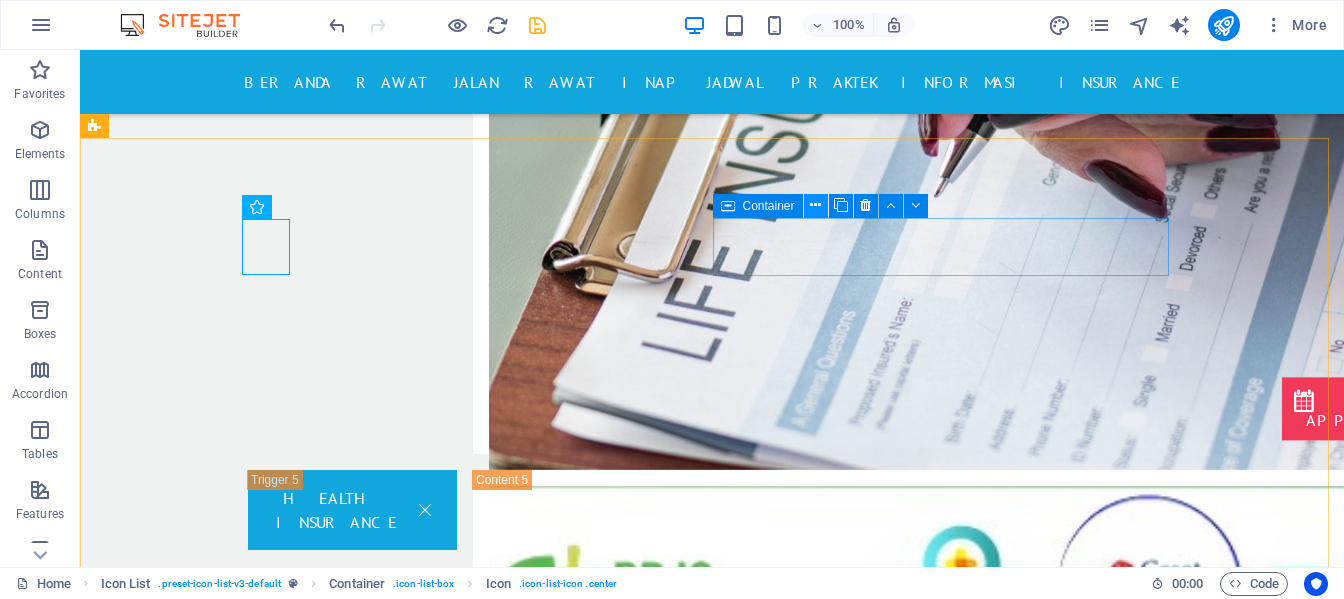 click at bounding box center (815, 205) 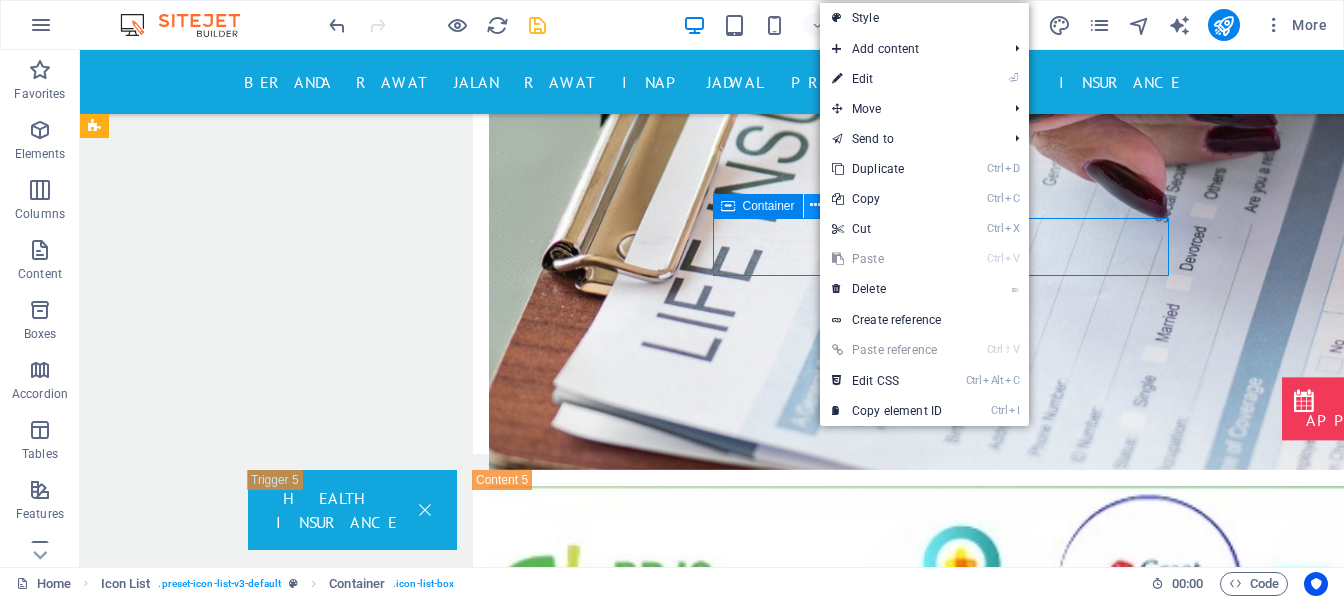 click at bounding box center [815, 205] 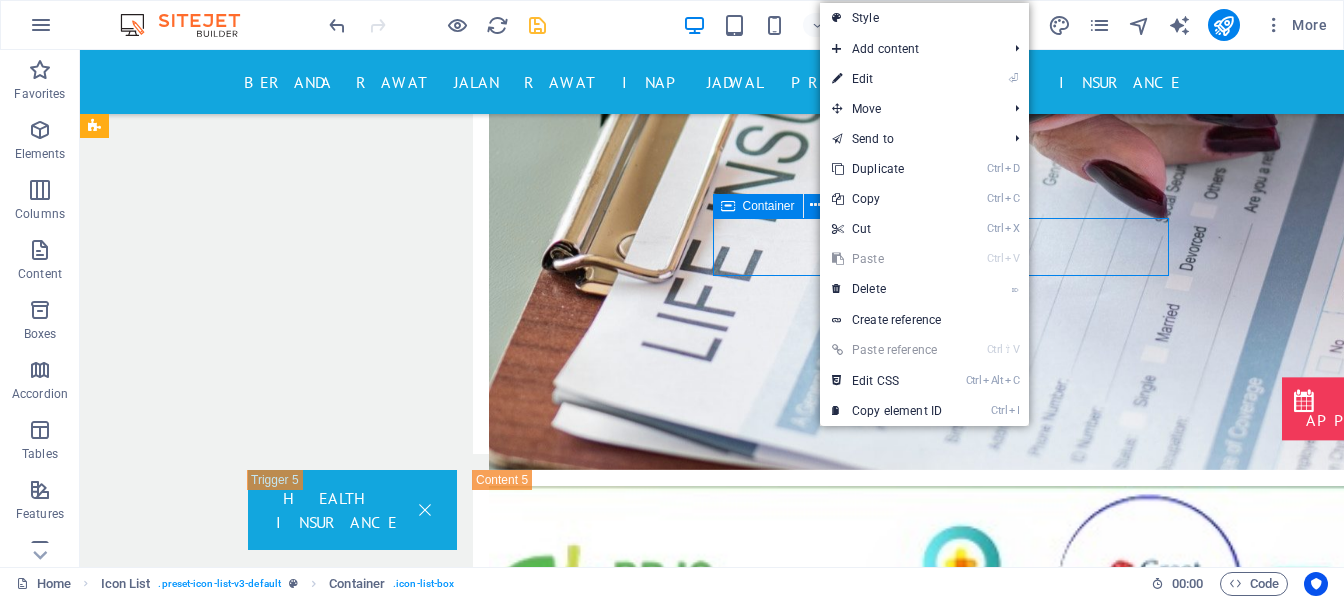 click on "Container" at bounding box center (769, 206) 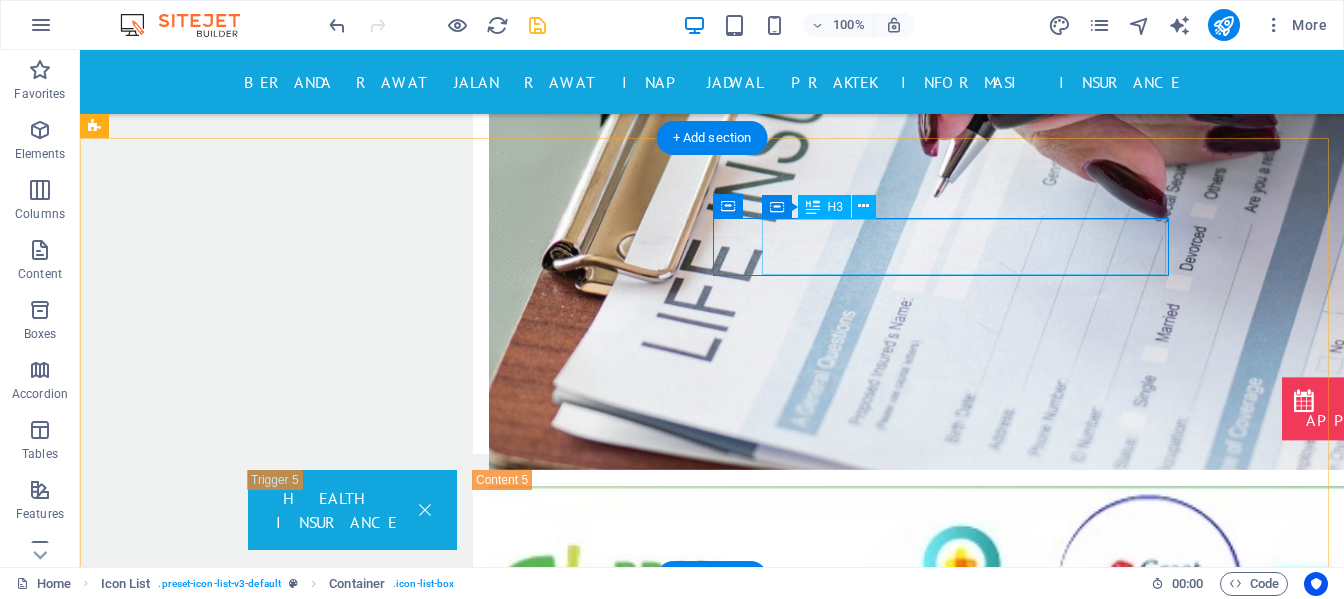 click on "POLIKLINIK ANAK" at bounding box center [307, 1565] 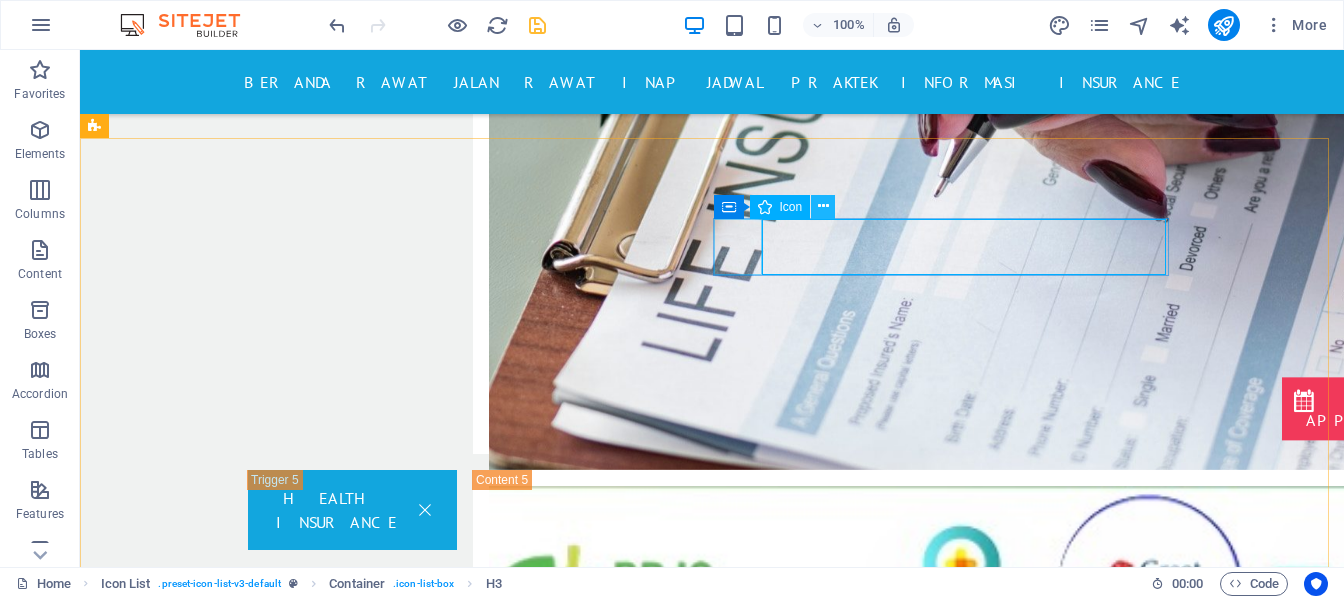 click at bounding box center [823, 206] 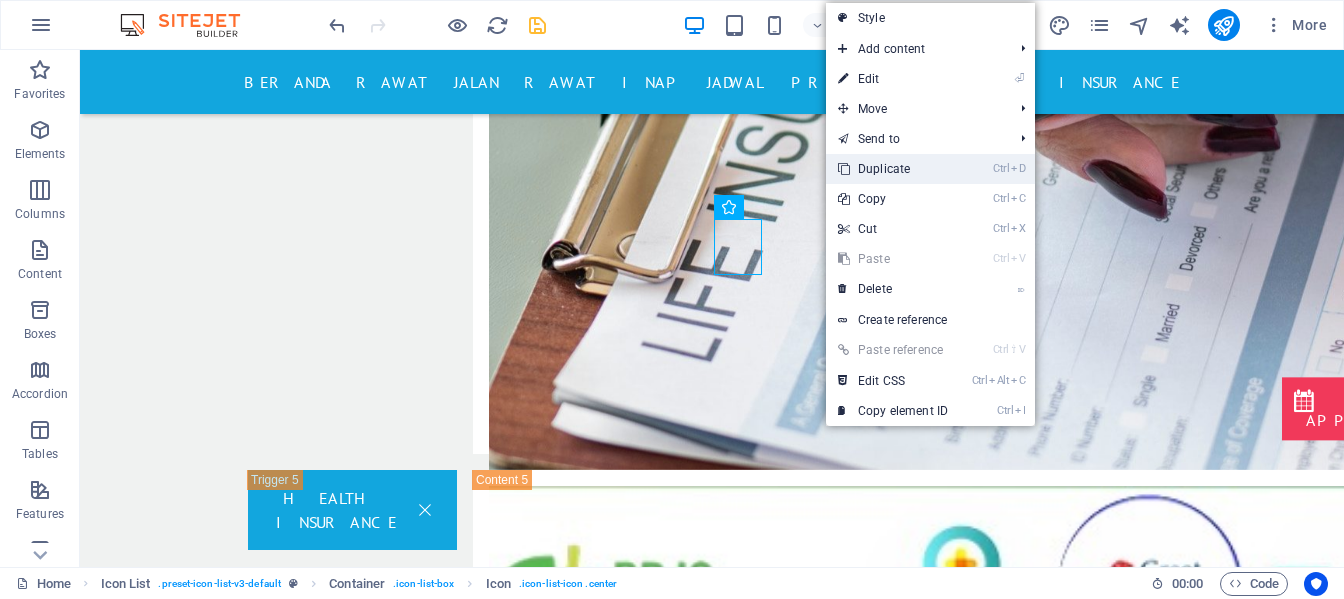 click on "Ctrl D  Duplicate" at bounding box center (893, 169) 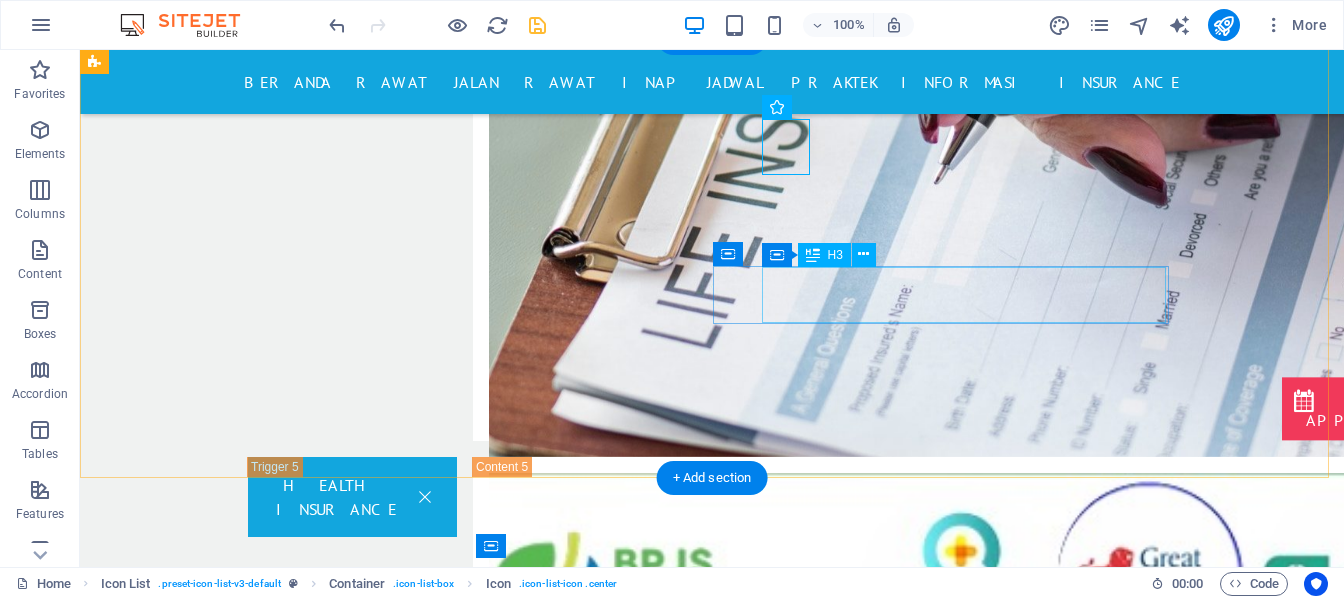 scroll, scrollTop: 3142, scrollLeft: 0, axis: vertical 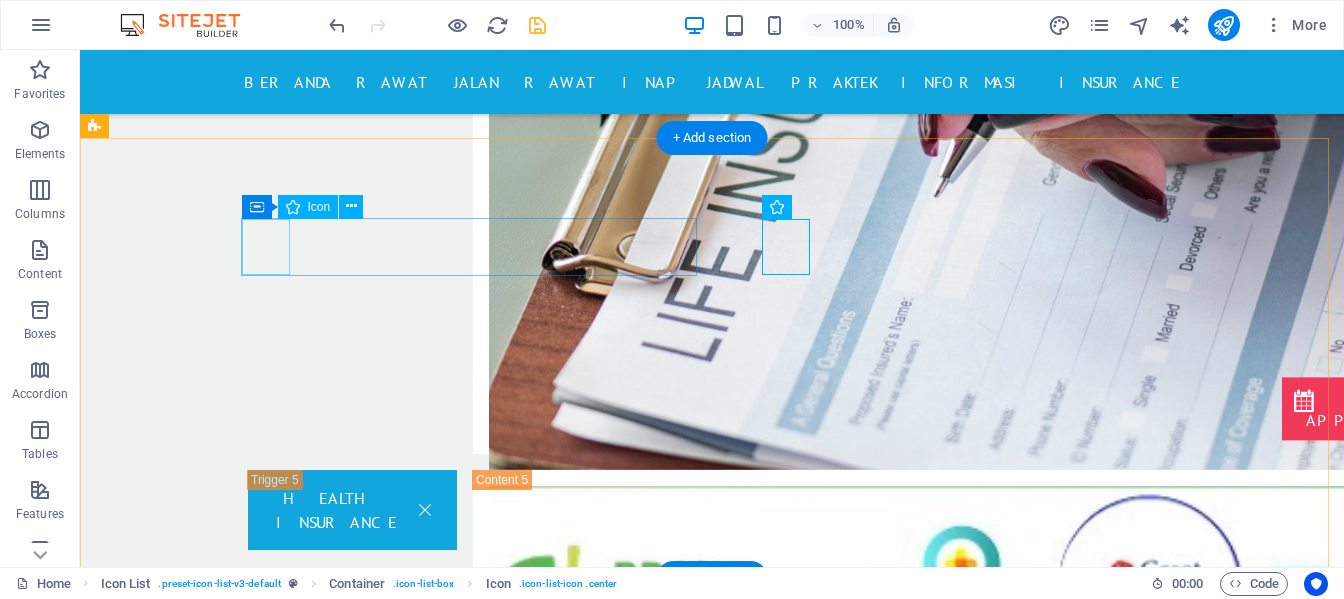 click at bounding box center (332, 1399) 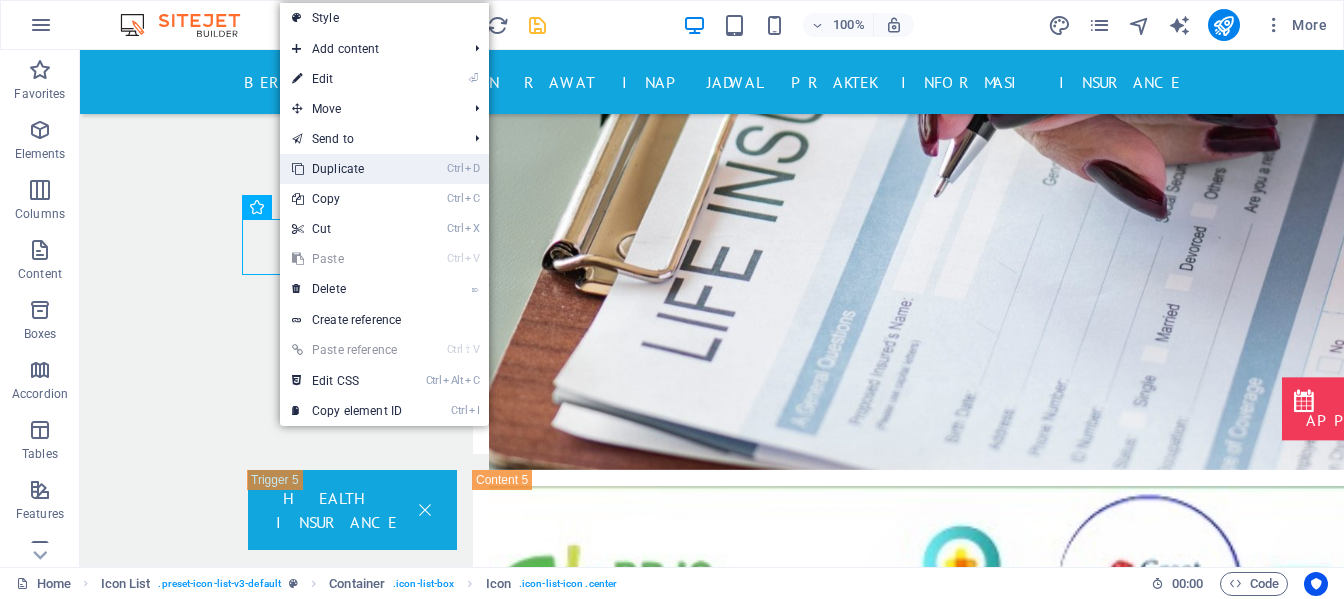 click on "Ctrl D  Duplicate" at bounding box center [347, 169] 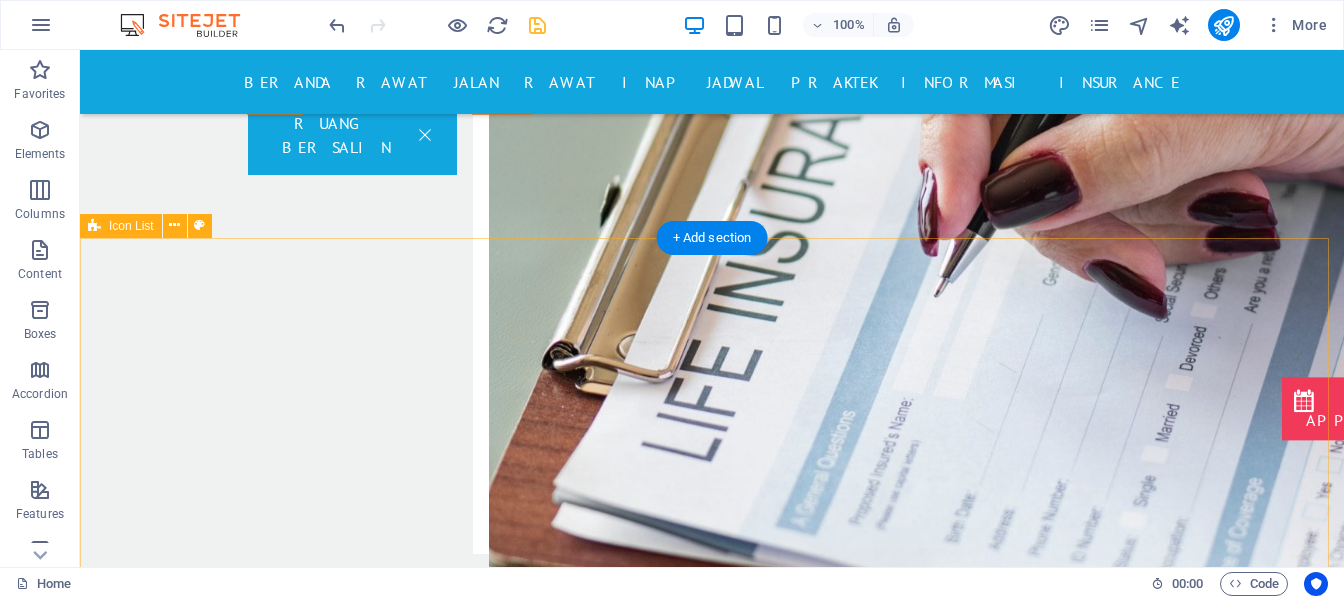 scroll, scrollTop: 3142, scrollLeft: 0, axis: vertical 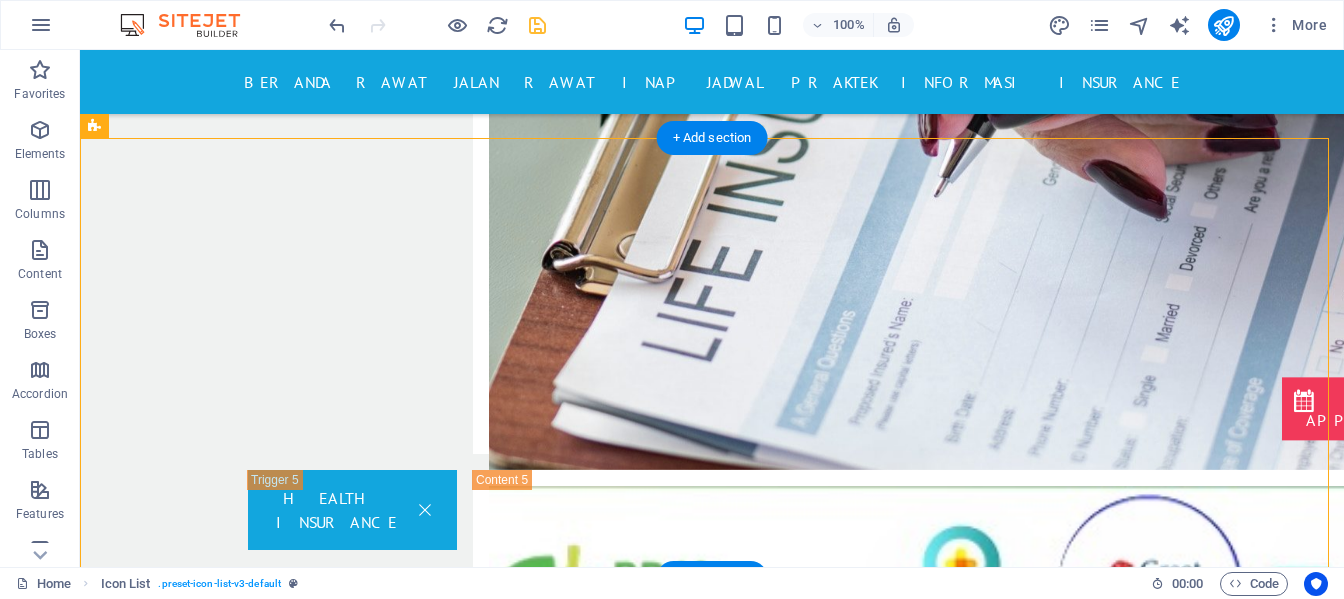 drag, startPoint x: 317, startPoint y: 249, endPoint x: 752, endPoint y: 471, distance: 488.37384 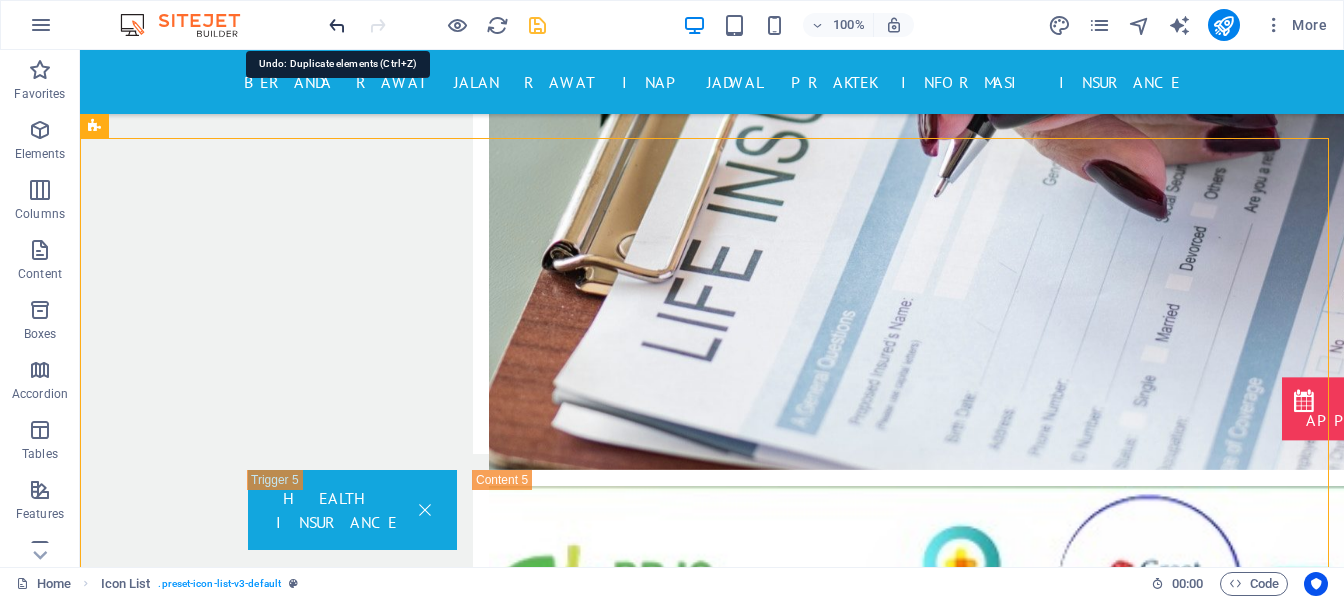 click at bounding box center [337, 25] 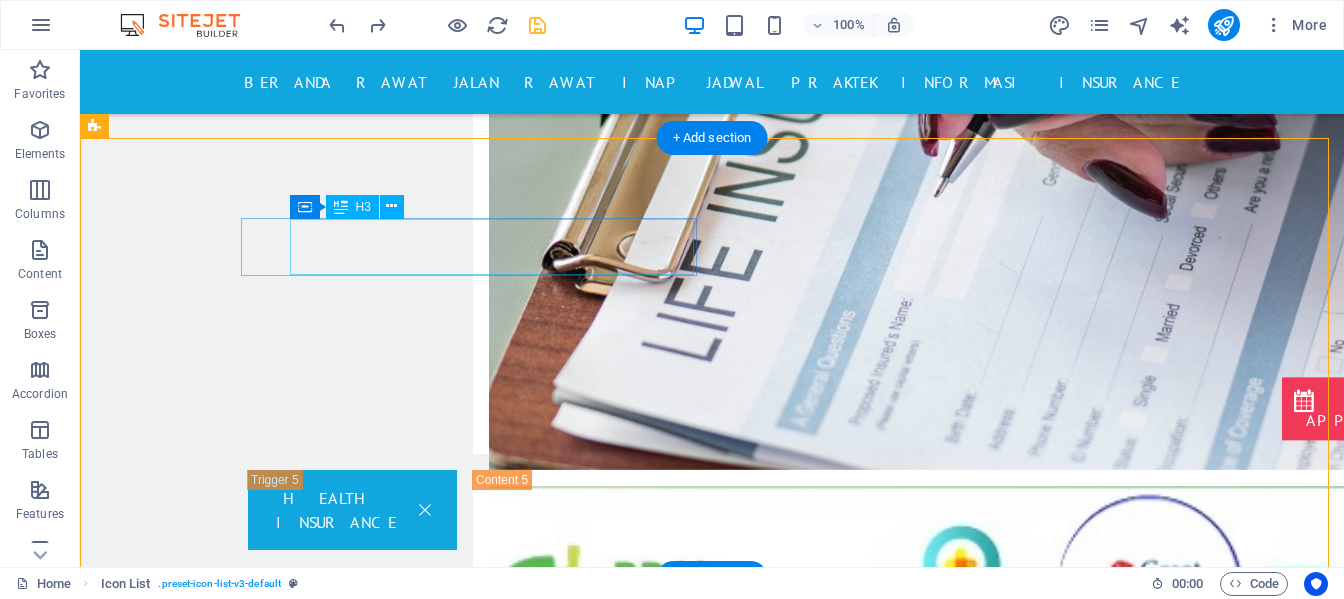 click on "POLIKLINIK ANAK" at bounding box center [307, 1451] 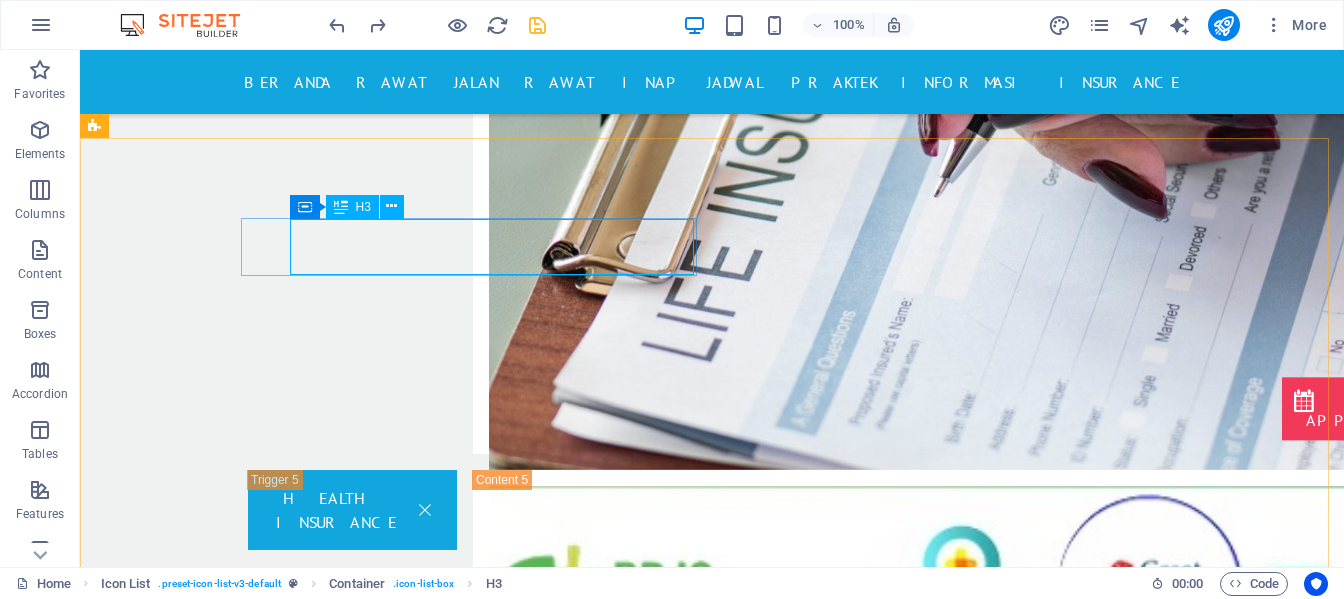 click on "Container   H3" at bounding box center [353, 207] 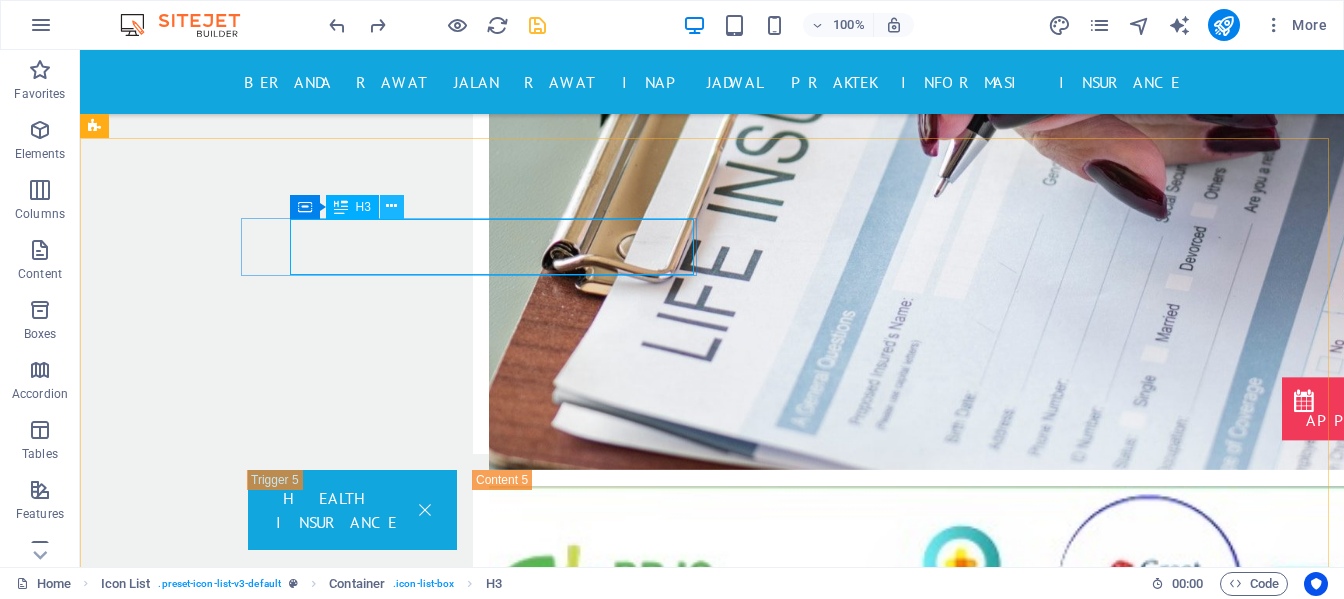 click at bounding box center [391, 206] 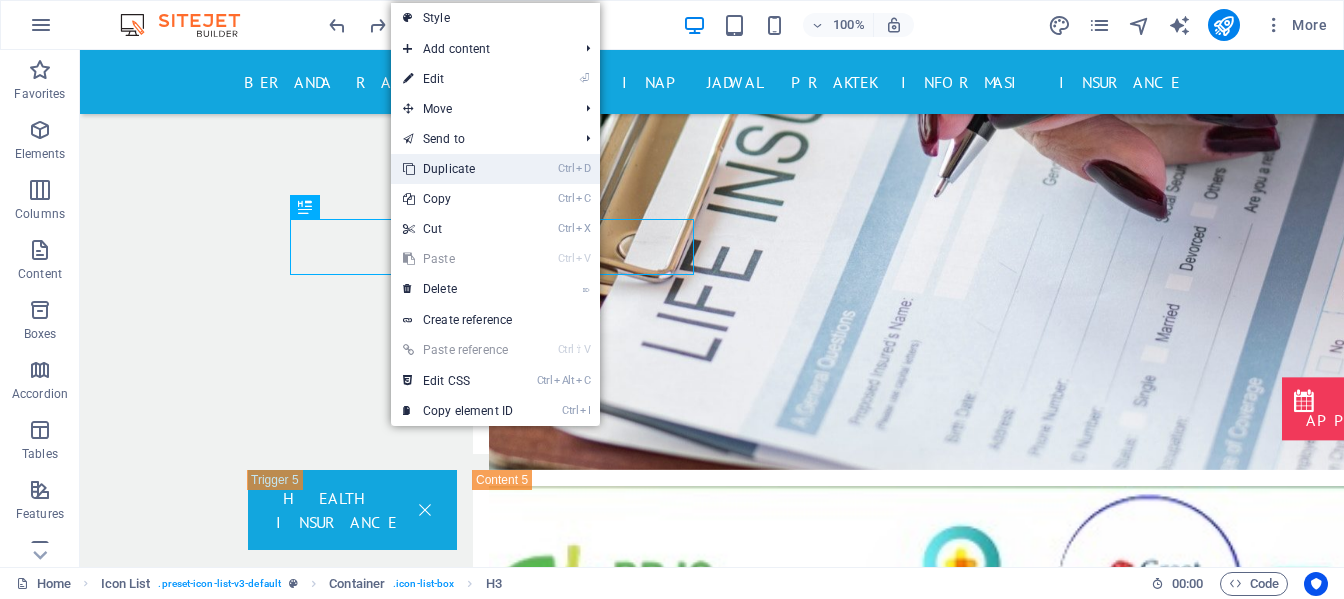click on "Ctrl D  Duplicate" at bounding box center [458, 169] 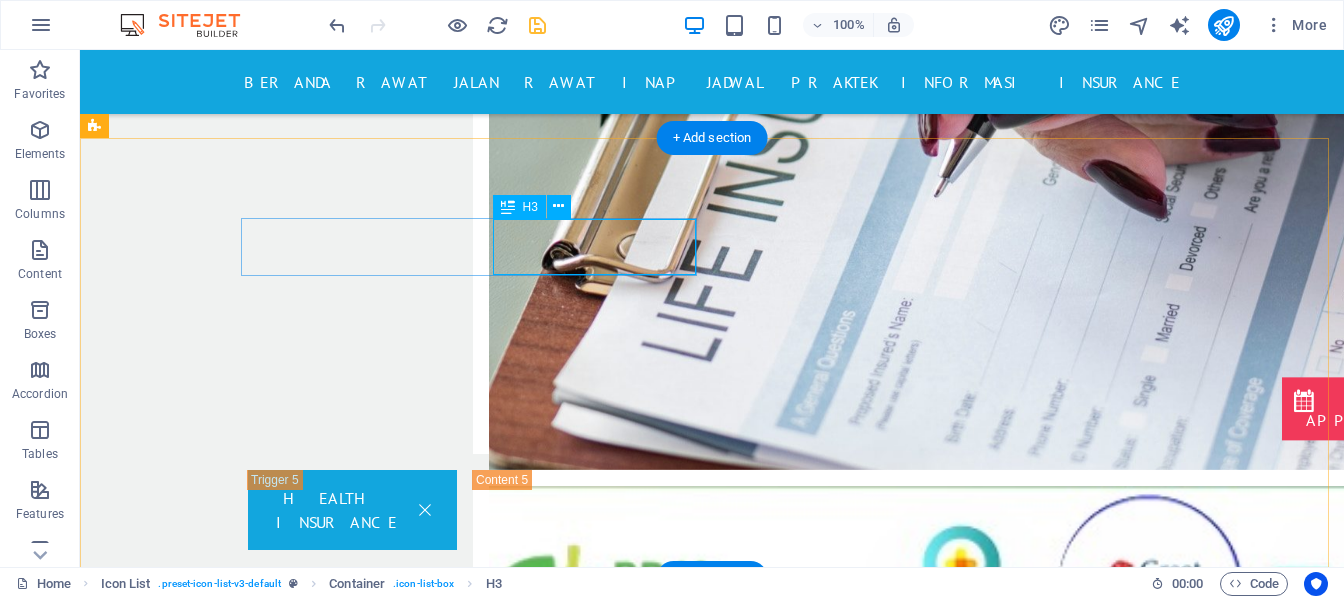click on "POLIKLINIK ANAK" at bounding box center (307, 1507) 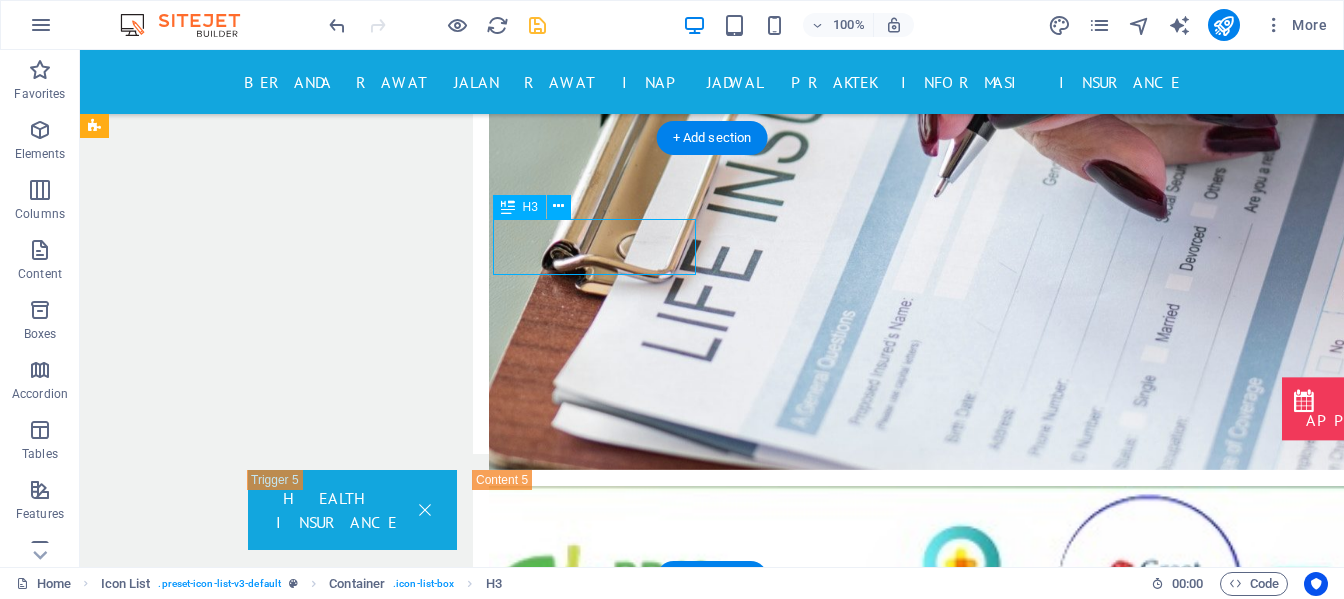 drag, startPoint x: 557, startPoint y: 223, endPoint x: 597, endPoint y: 267, distance: 59.464275 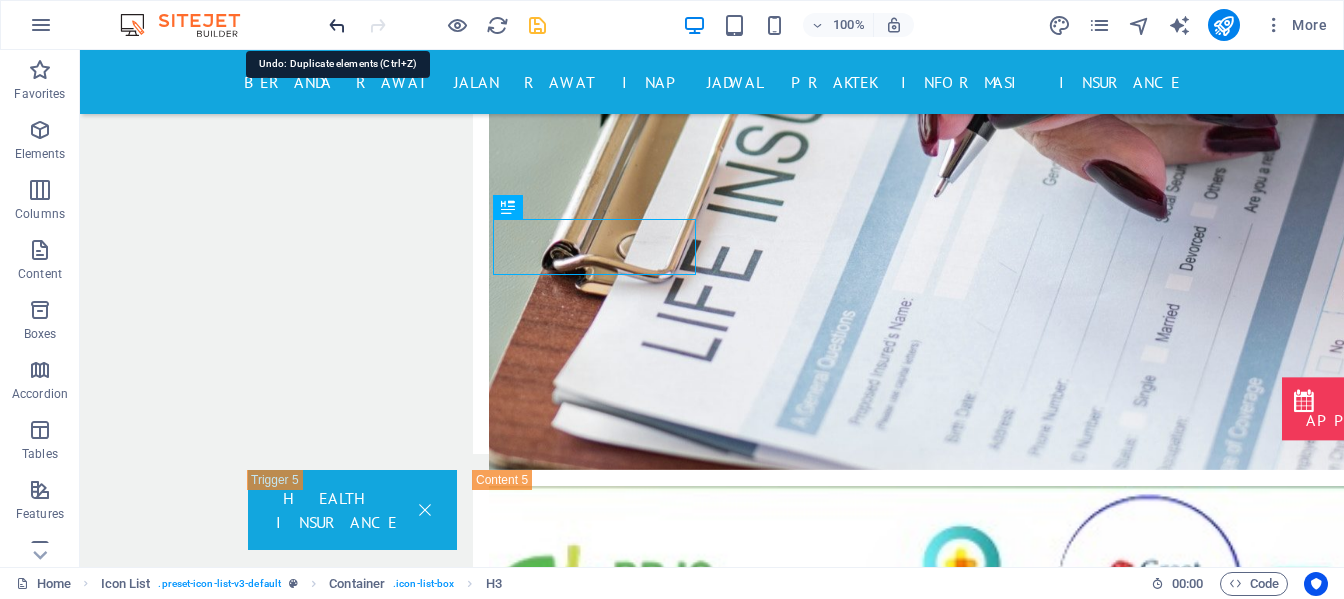 click at bounding box center (337, 25) 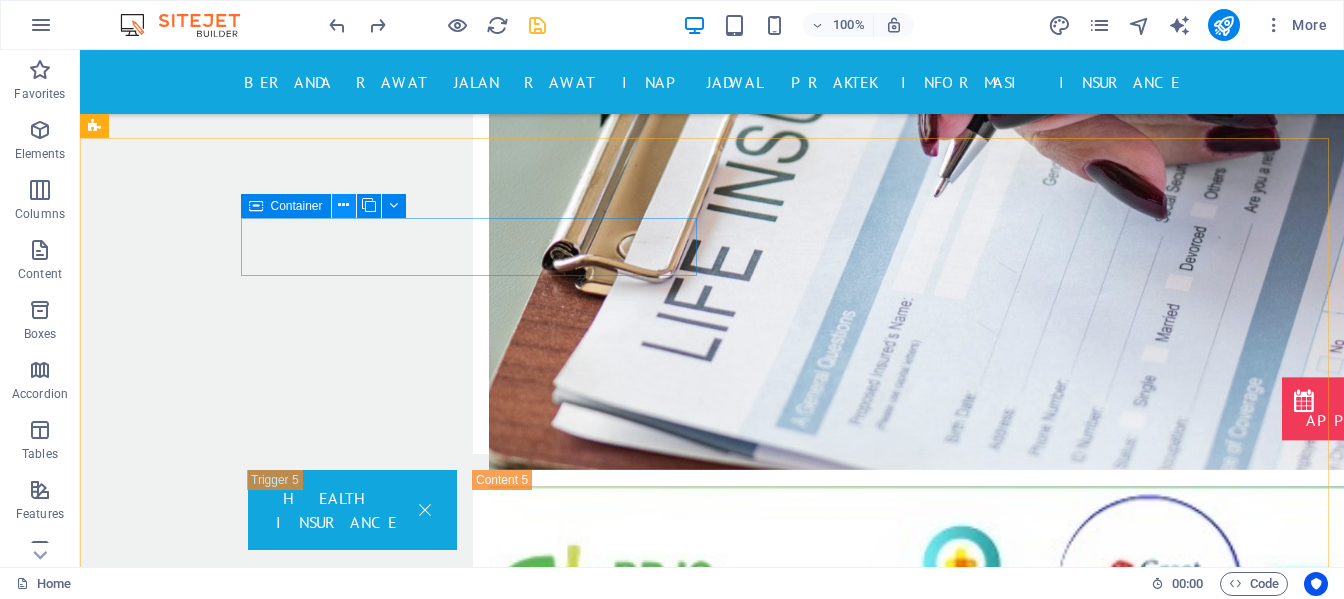 click at bounding box center (344, 206) 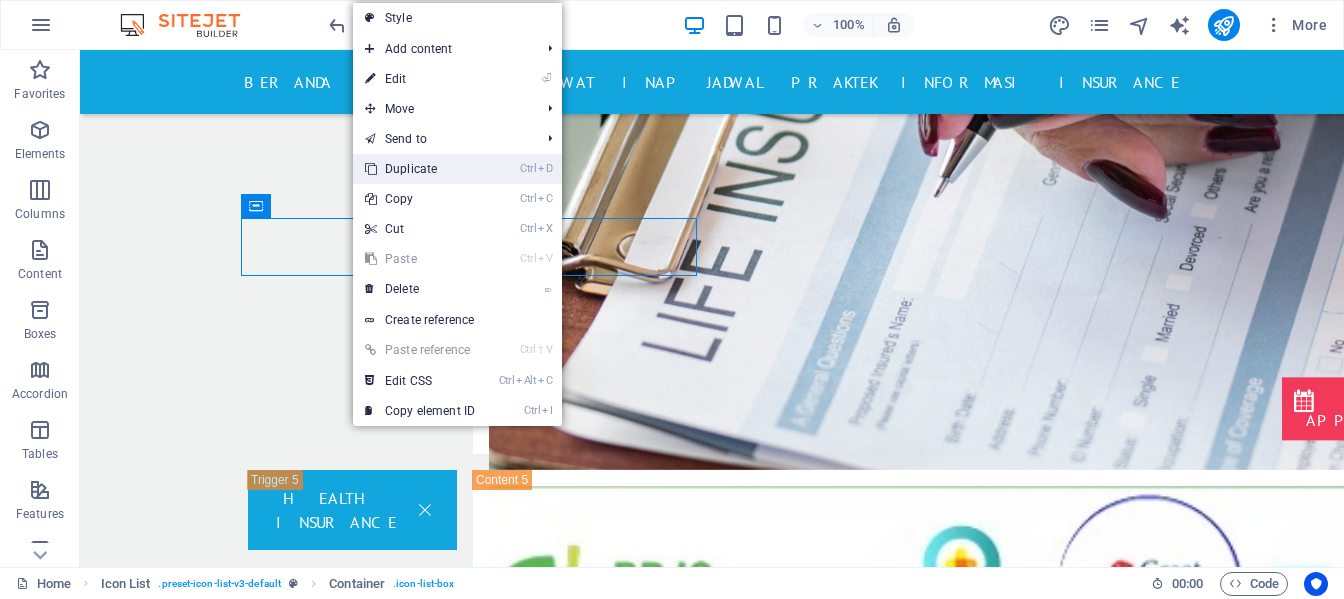 click on "Ctrl D  Duplicate" at bounding box center (420, 169) 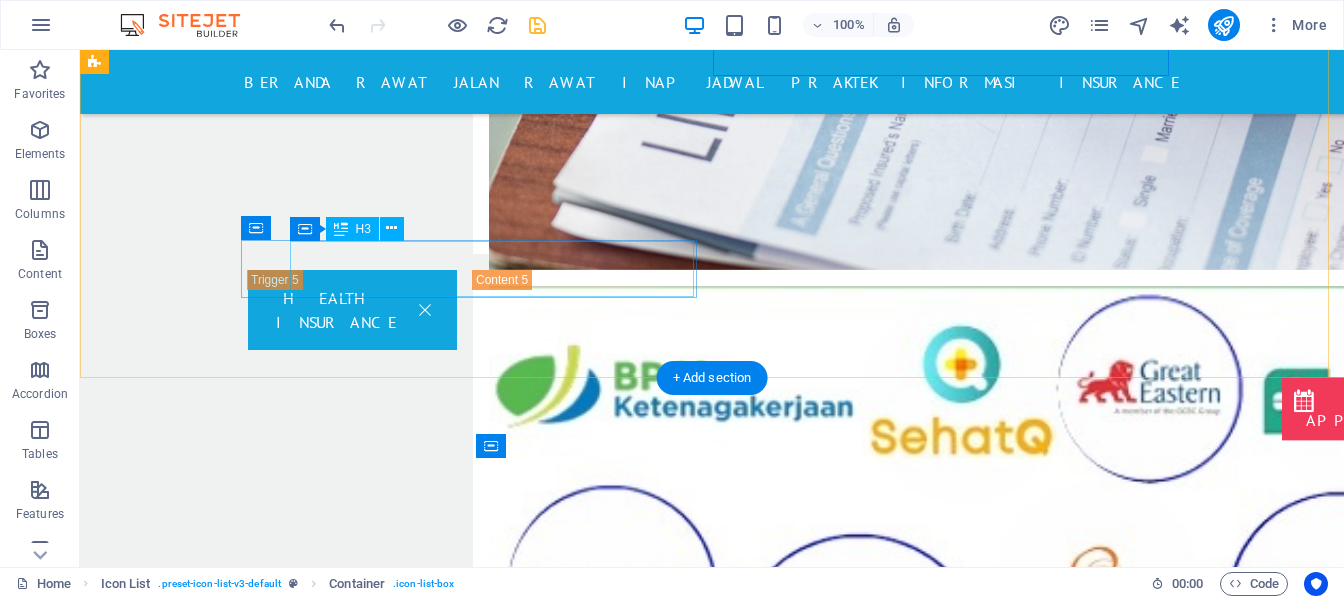 scroll, scrollTop: 3142, scrollLeft: 0, axis: vertical 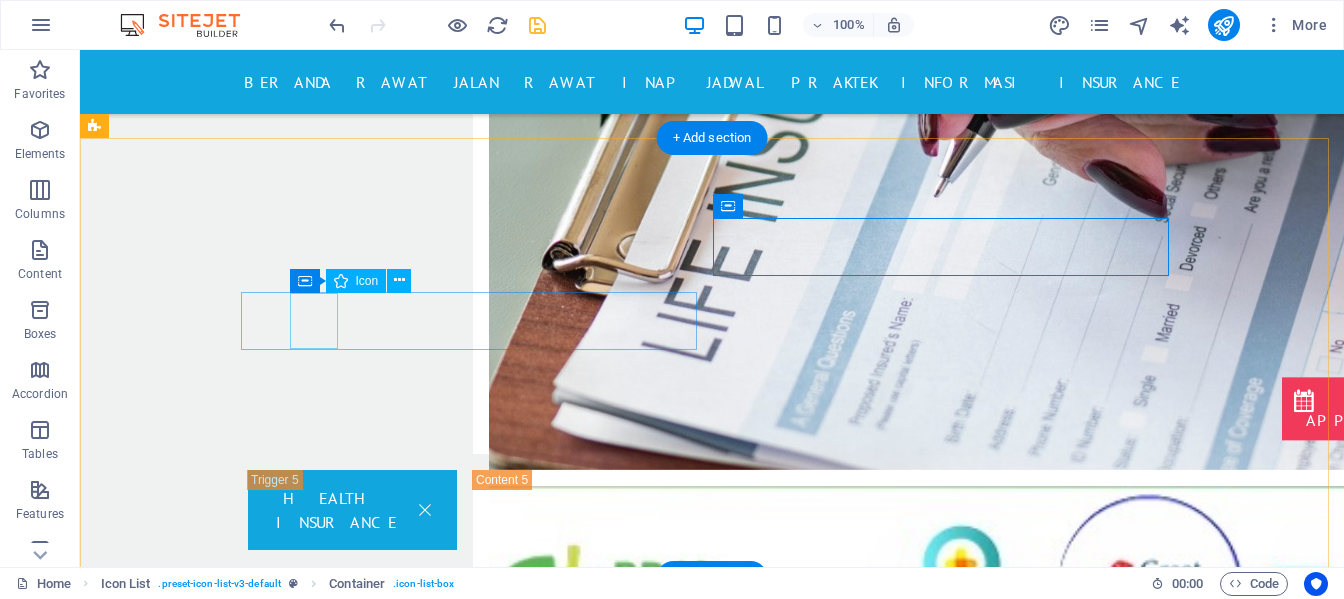 click at bounding box center [332, 1675] 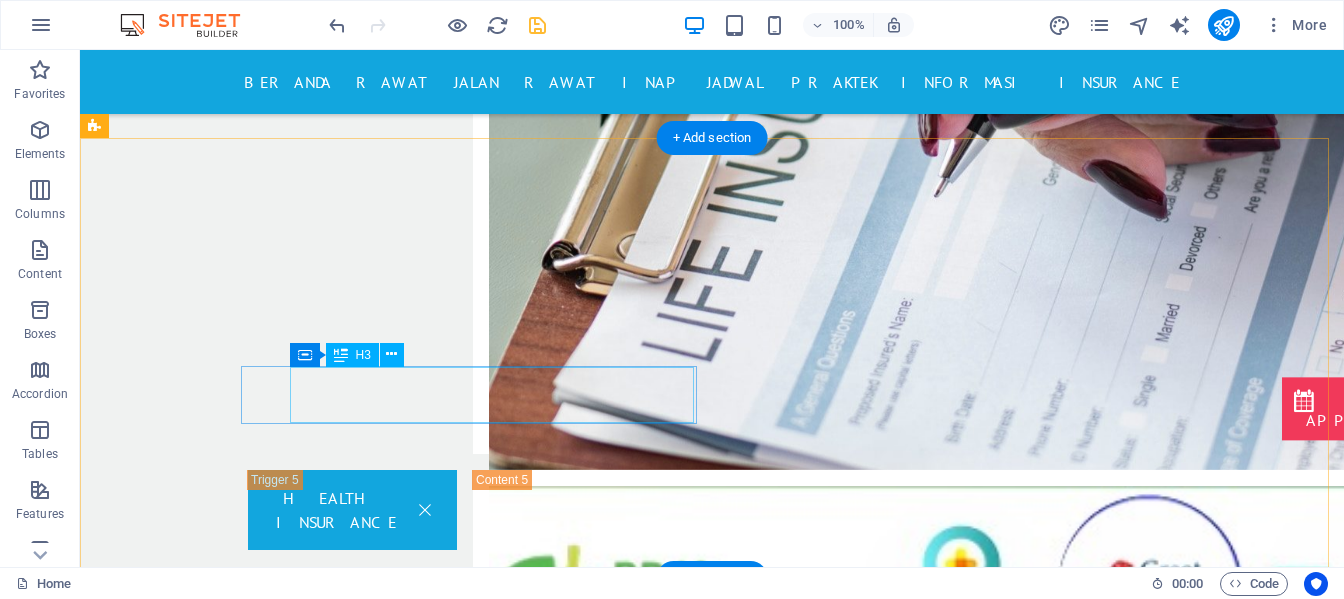 click on "POLIKLINIK PENYAKIT DALAM" at bounding box center [307, 1907] 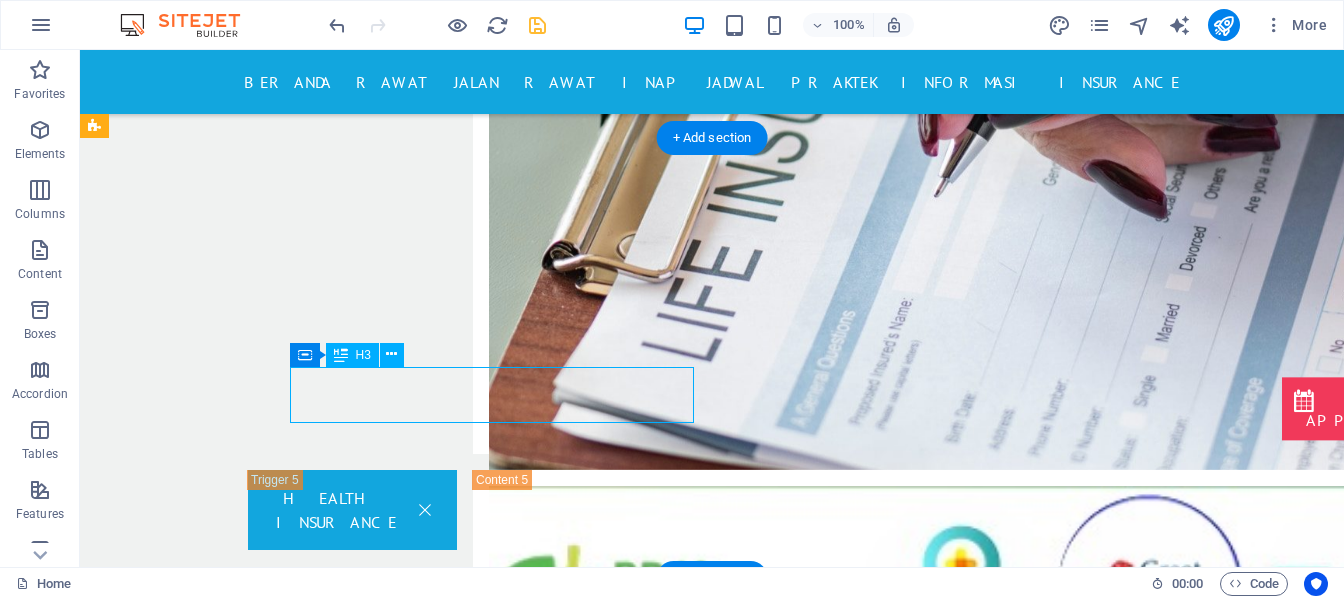 drag, startPoint x: 524, startPoint y: 395, endPoint x: 182, endPoint y: 434, distance: 344.2165 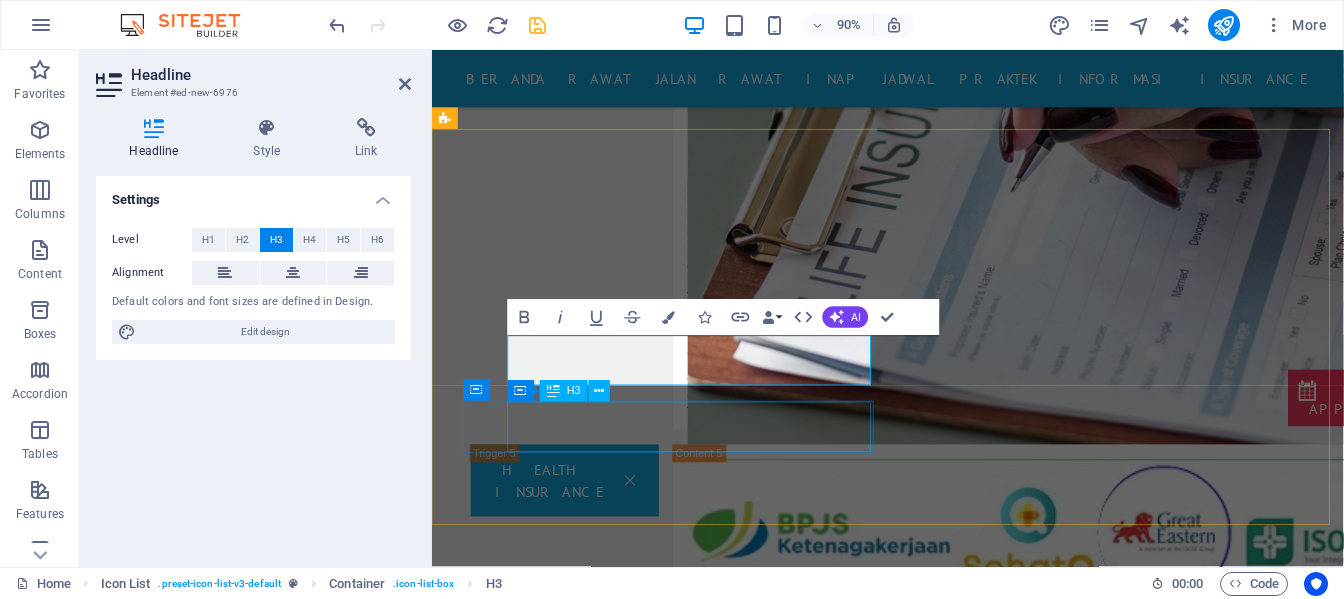 scroll, scrollTop: 3142, scrollLeft: 0, axis: vertical 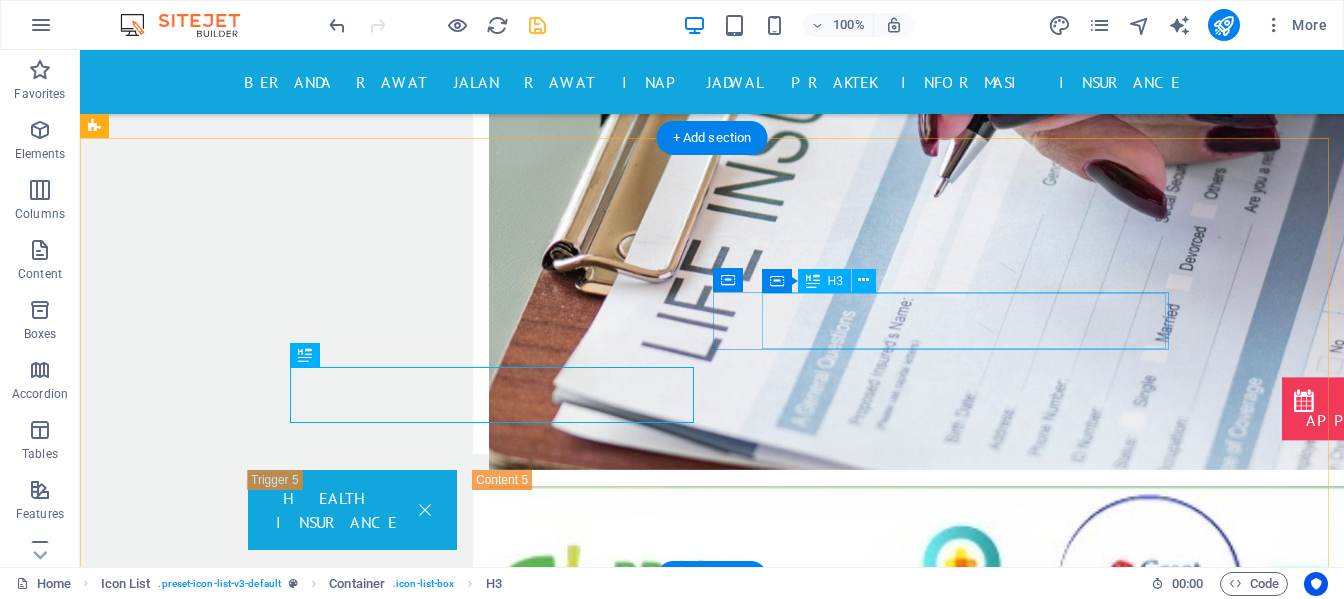 click on "POLIKLINIK JANTUNG" at bounding box center [307, 1793] 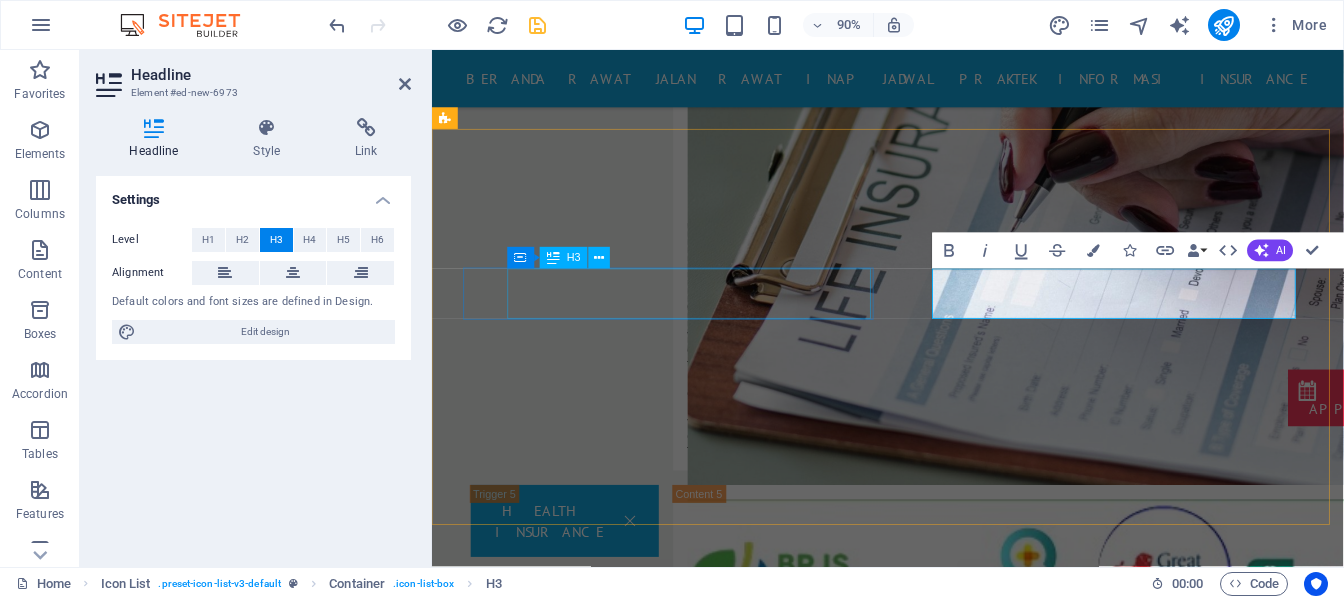 click on "POLIKLINIK ANAK" at bounding box center [659, 1743] 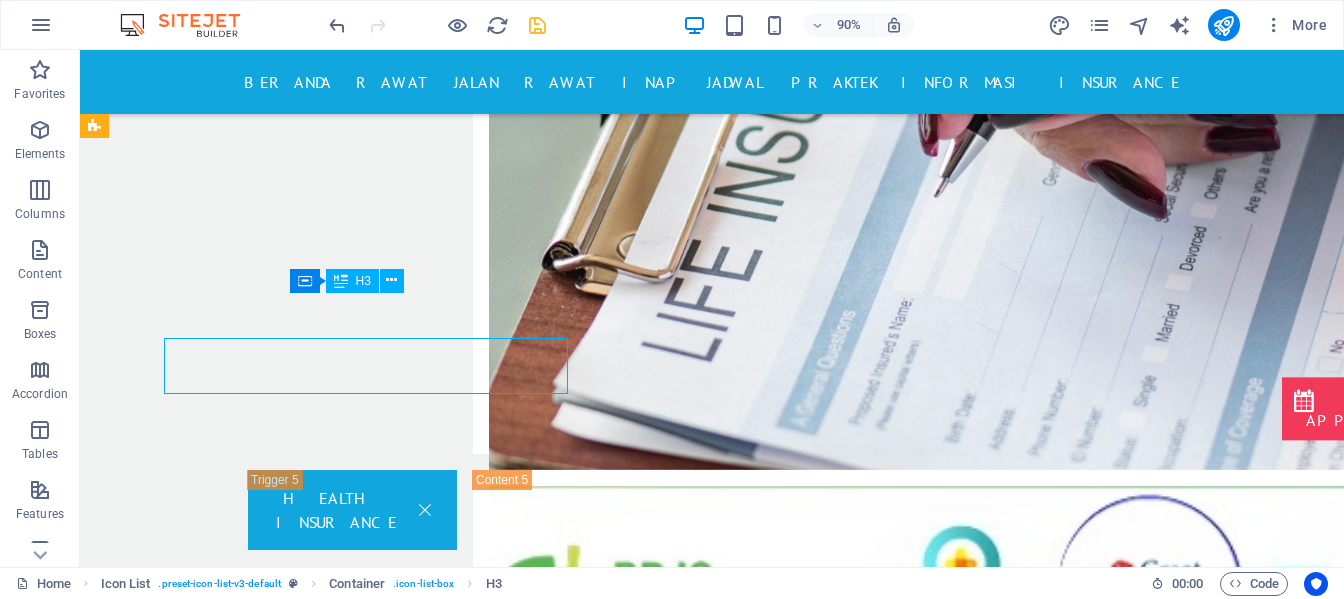 click on "POLIKLINIK ANAK" at bounding box center (307, 1679) 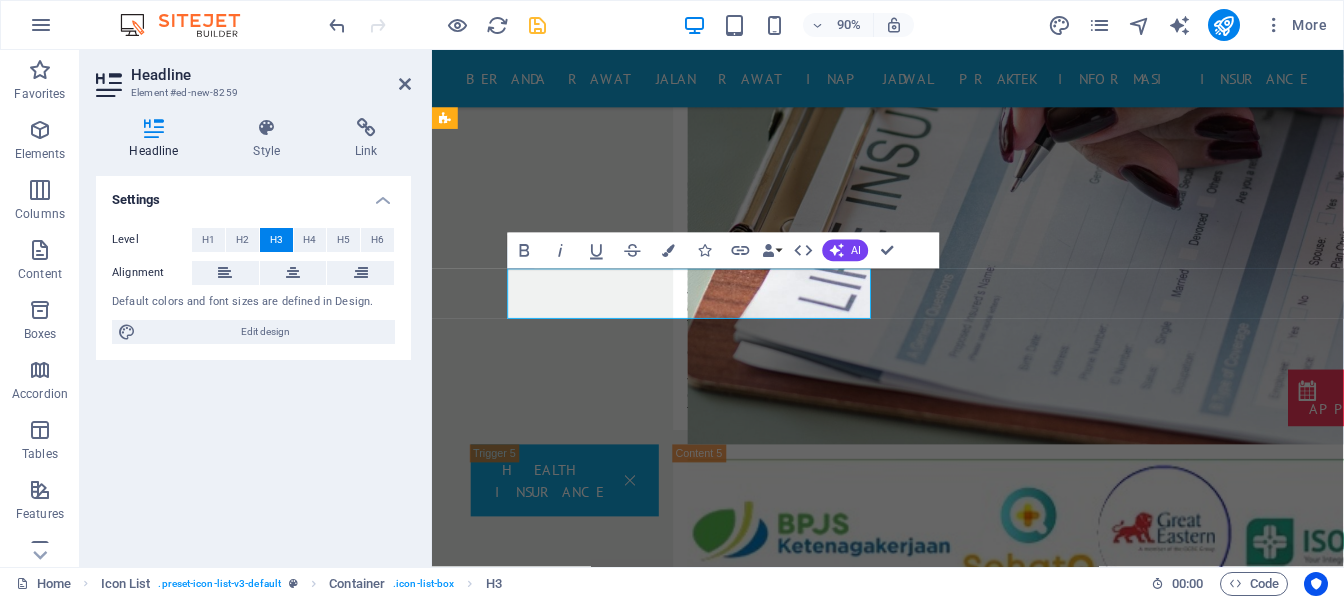 click on "POLIKLINIK ANAK" at bounding box center [659, 1698] 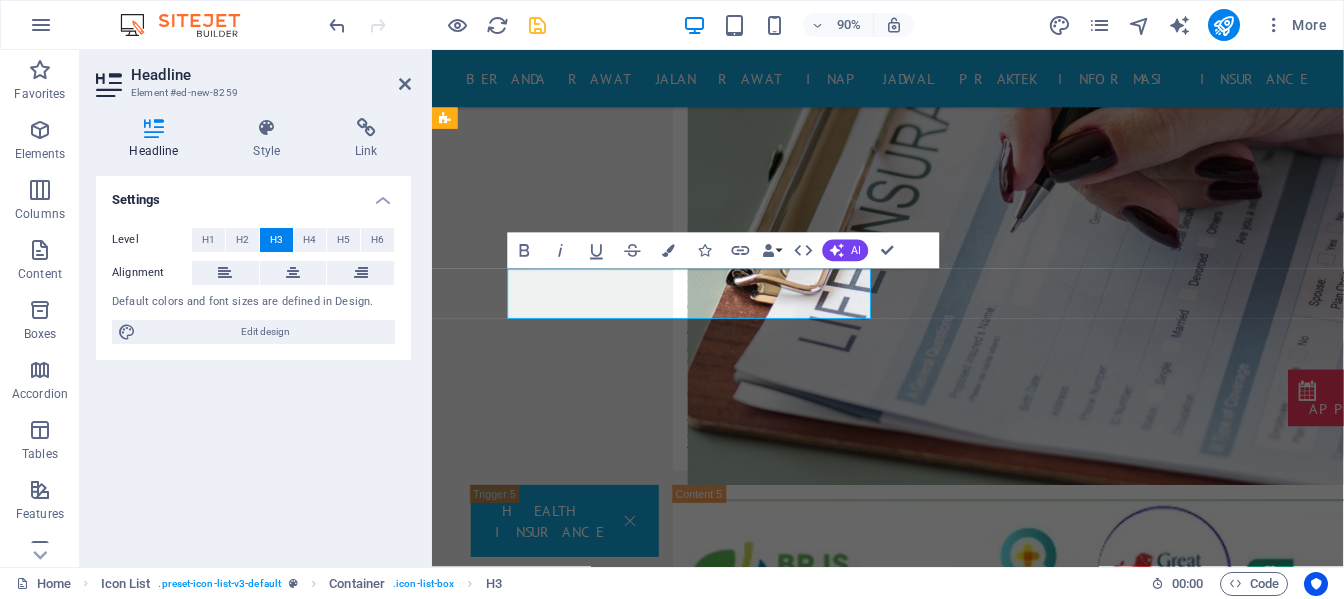 type 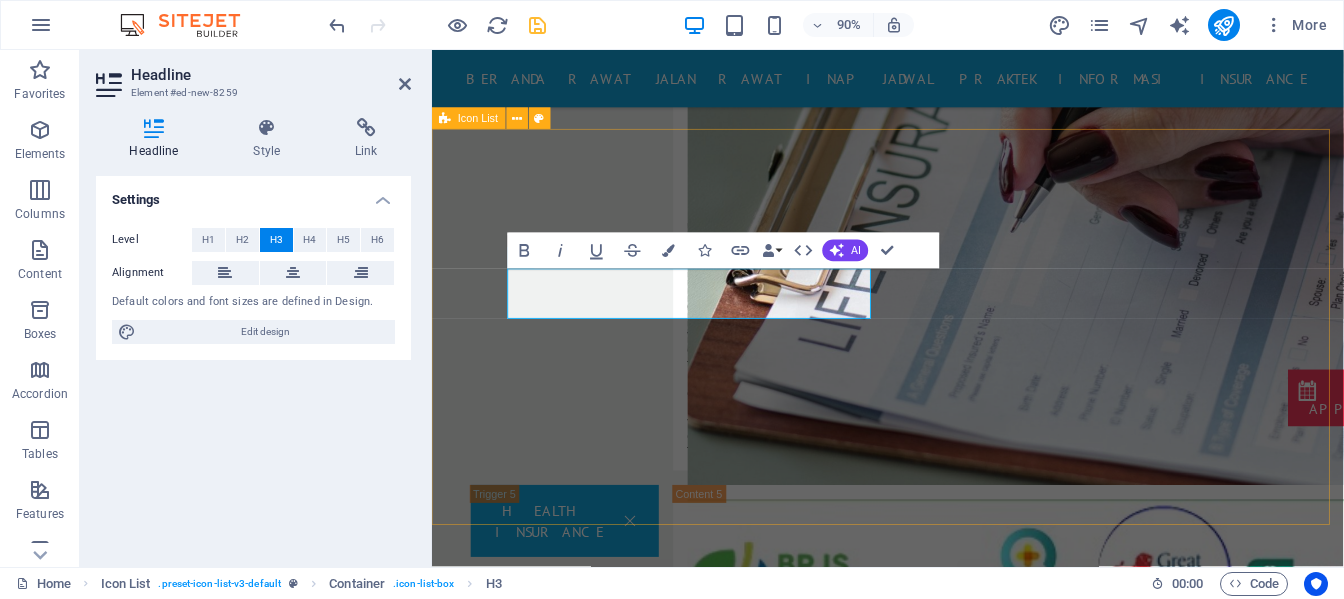 click on "POLIKLINIK ANAK POLIKLINIK ANAK POLIKLINIK JANTUNG POLIKLINIK JANTUNG POLIKLINIK PENYAKIT DALAM POLIKLINIK MATA POLIKLINIK SARAF POLIKLINIK BEDAH UMUM" at bounding box center [938, 1890] 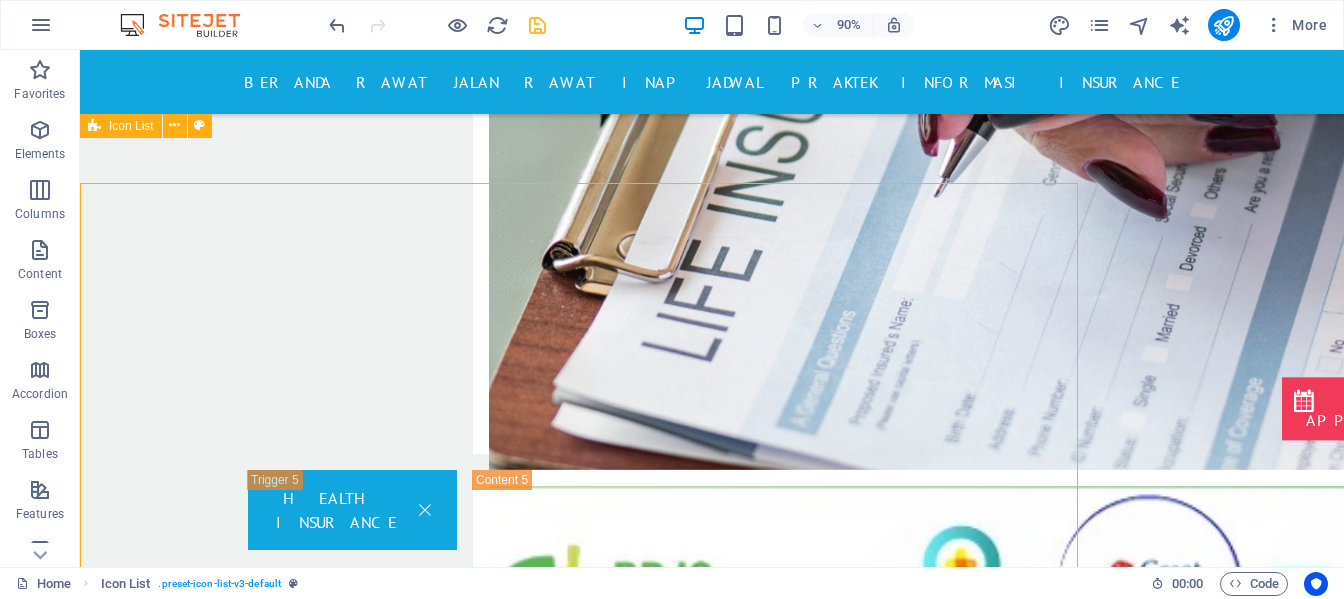 scroll, scrollTop: 3142, scrollLeft: 0, axis: vertical 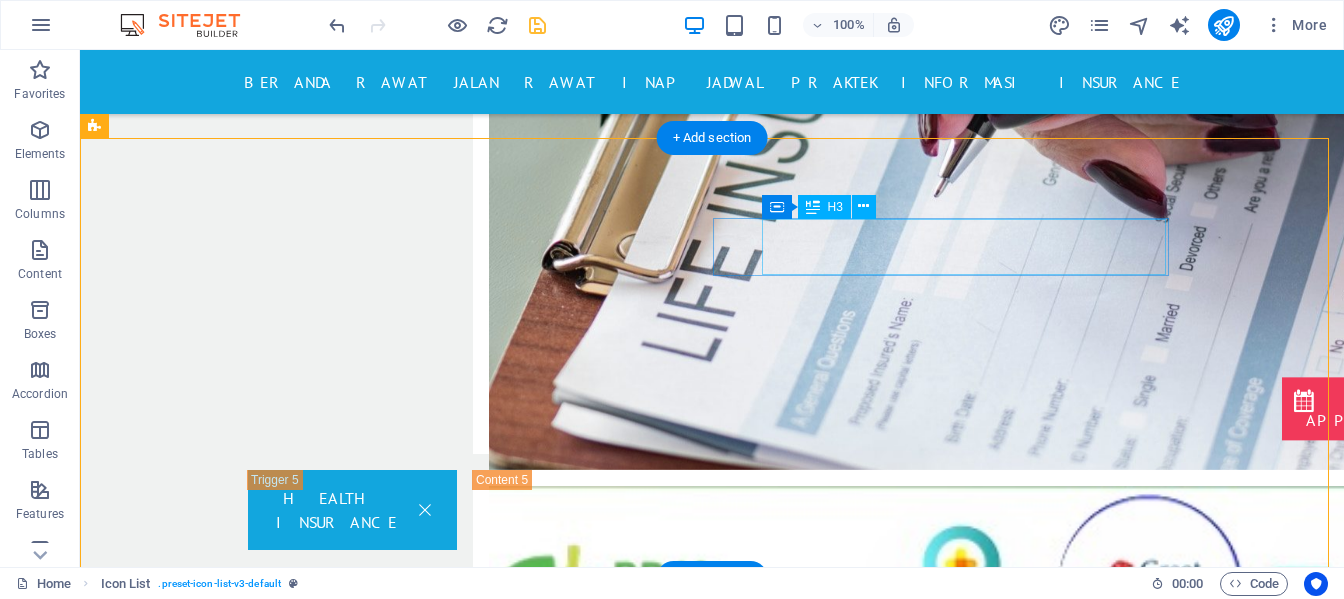 click on "POLIKLINIK ANAK" at bounding box center (307, 1565) 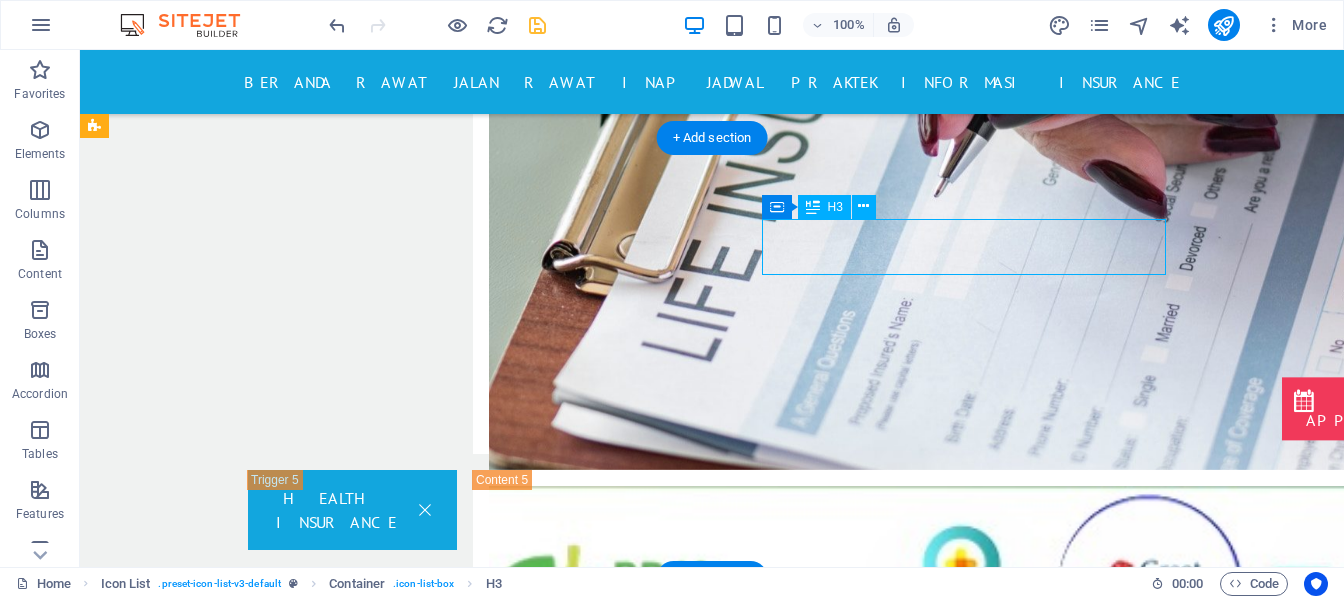 click on "POLIKLINIK ANAK" at bounding box center (307, 1565) 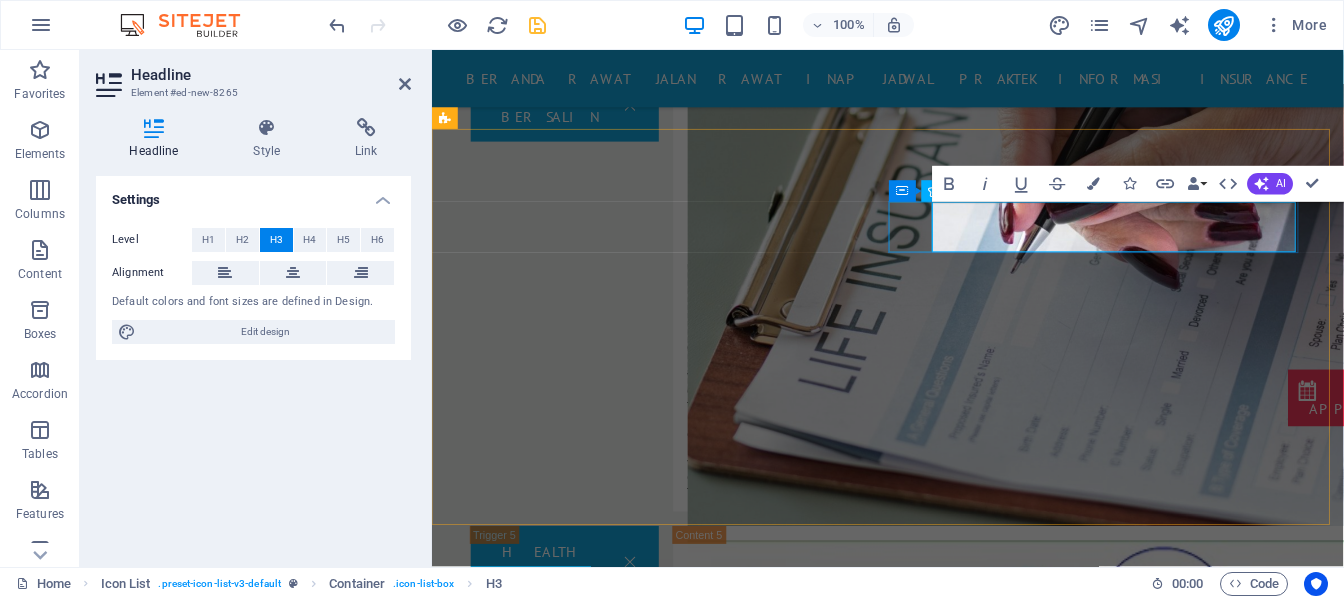 scroll, scrollTop: 3187, scrollLeft: 0, axis: vertical 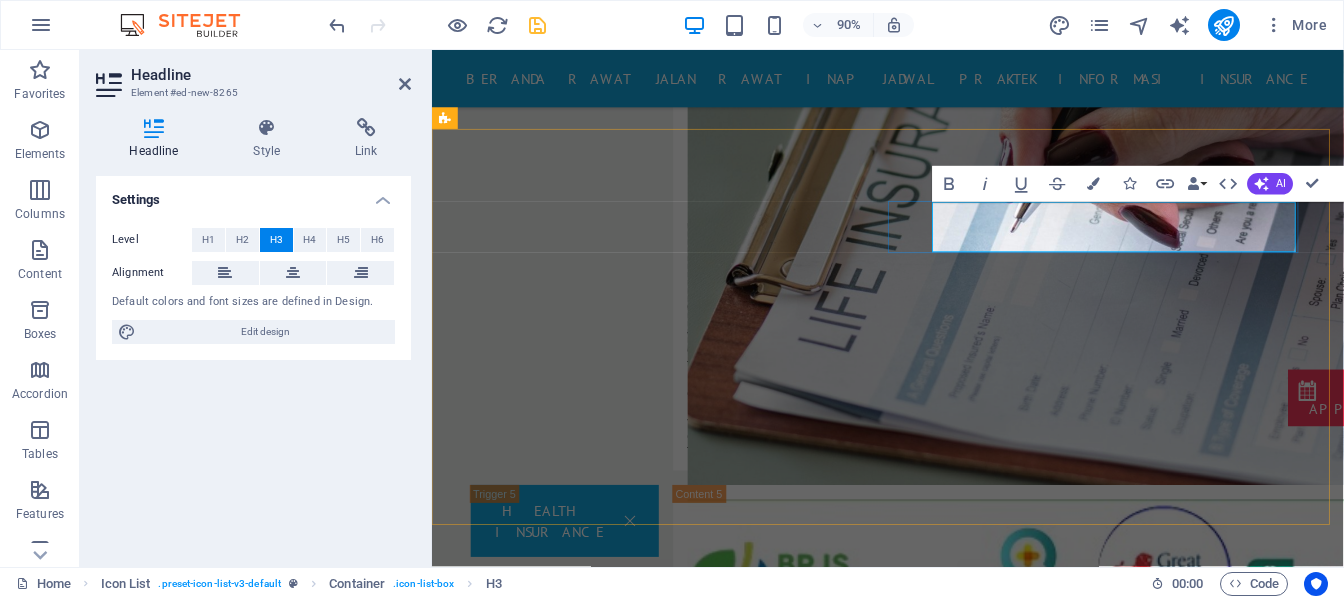 click on "POLIKLINIK ANAK" at bounding box center [659, 1629] 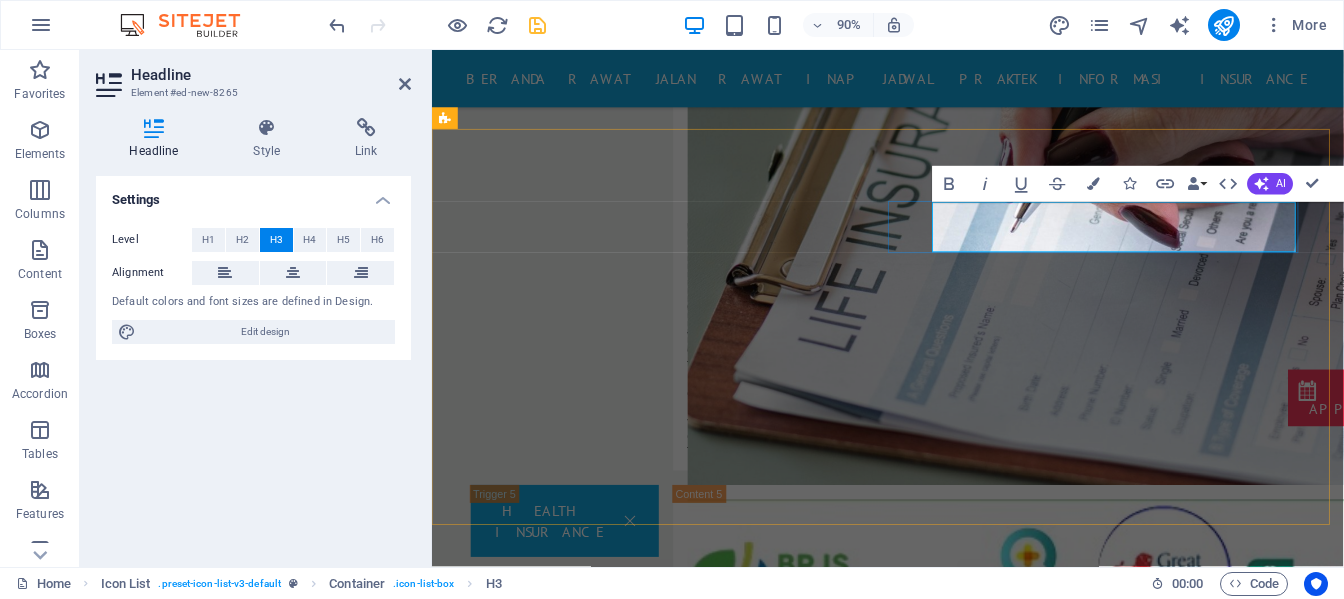 click on "POLIKLINIK ANAK" at bounding box center [659, 1629] 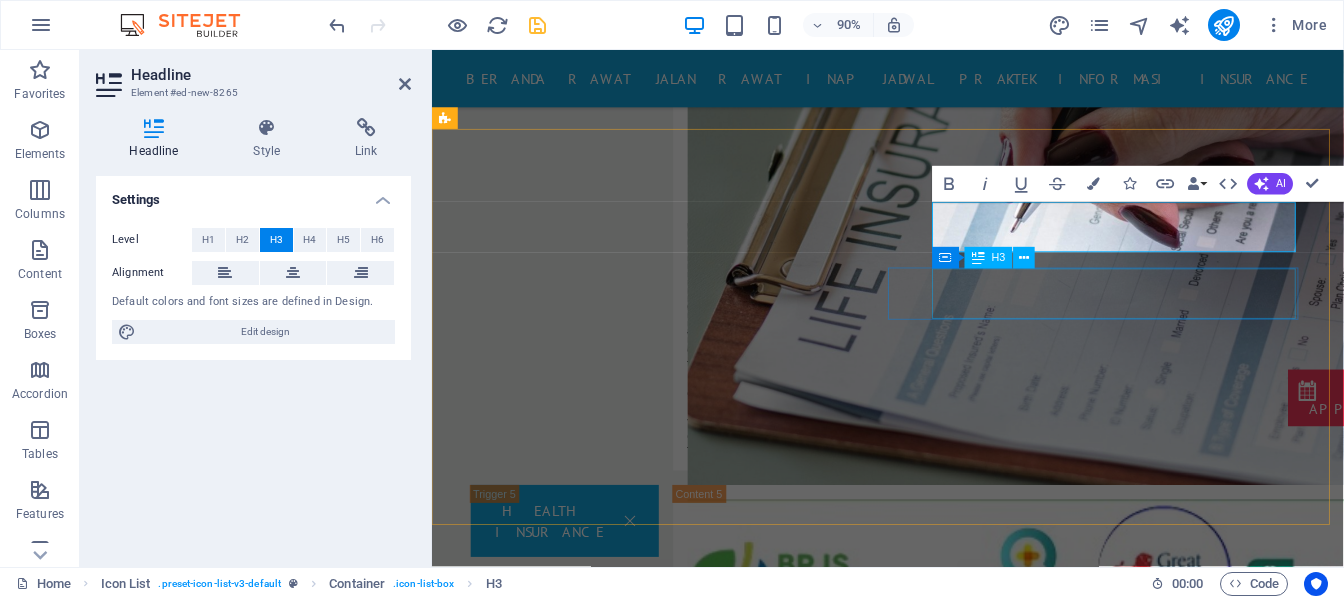 click on "POLIKLINIK JANTUNG" at bounding box center [659, 1857] 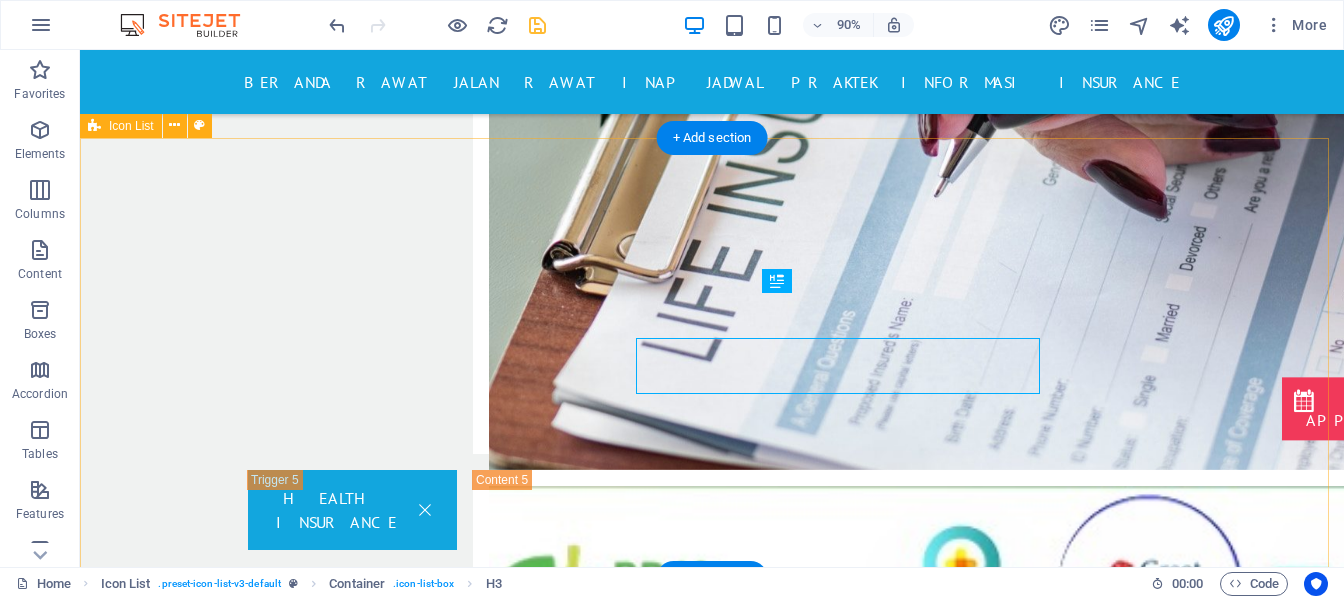 scroll, scrollTop: 3142, scrollLeft: 0, axis: vertical 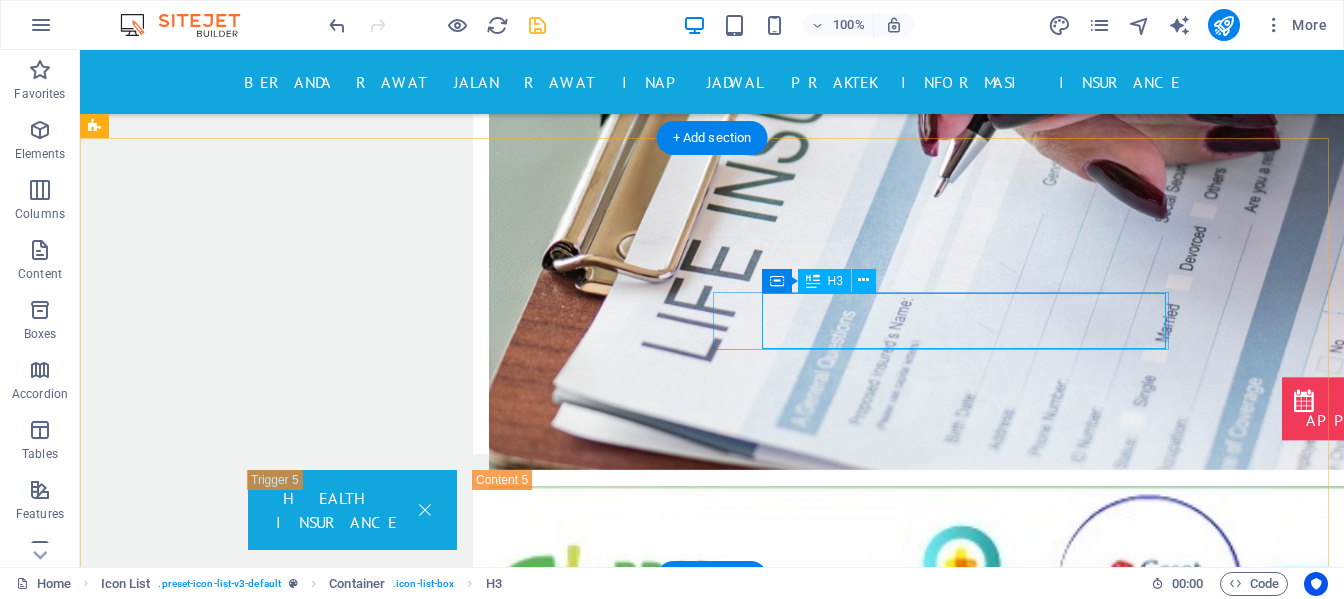 click on "POLIKLINIK JANTUNG" at bounding box center [307, 1793] 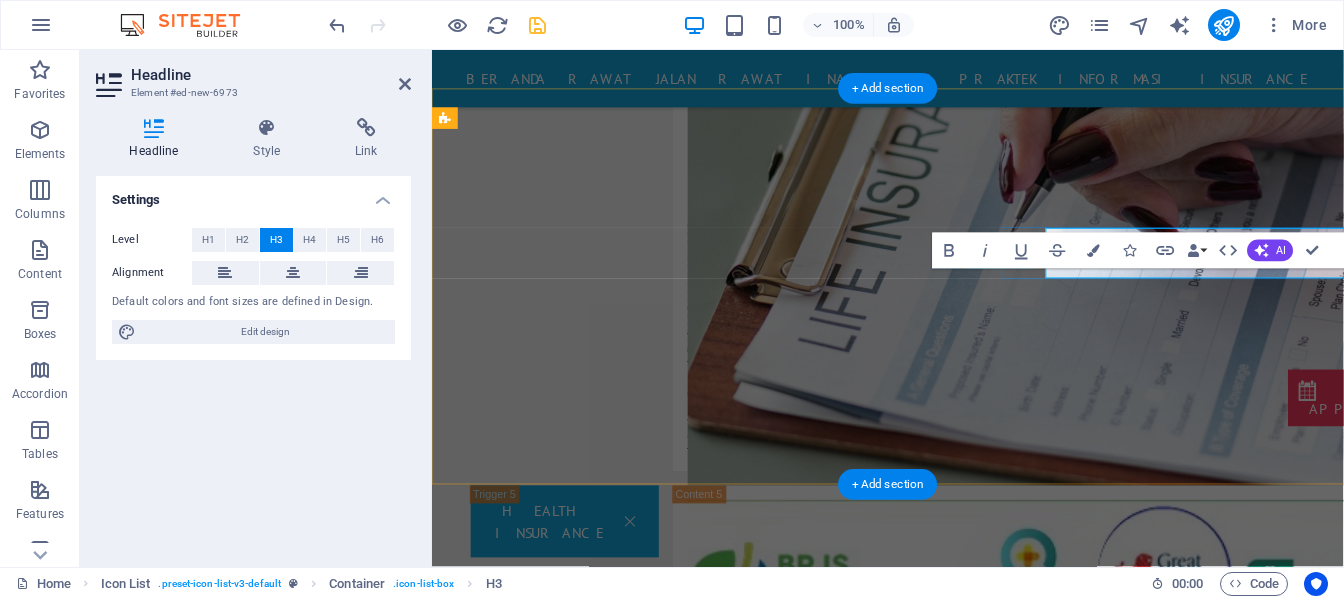 scroll, scrollTop: 3187, scrollLeft: 0, axis: vertical 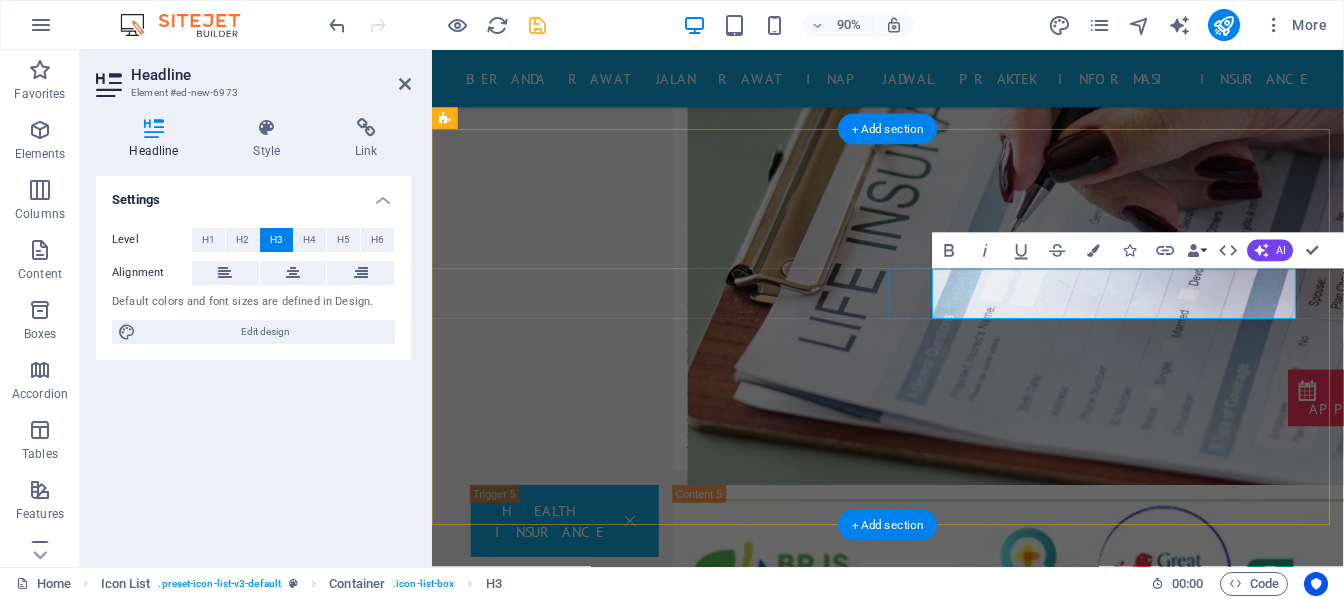 click on "POLIKLINIK JANTUNG" at bounding box center (659, 1857) 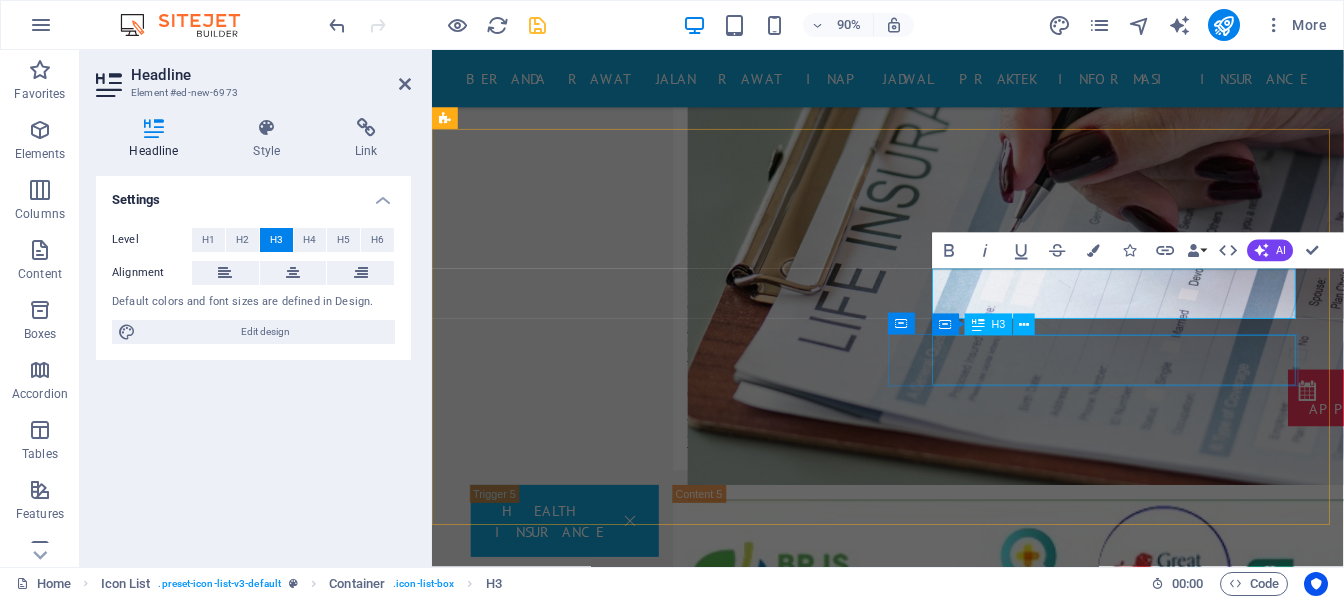 click on "POLIKLINIK MATA" at bounding box center (659, 2085) 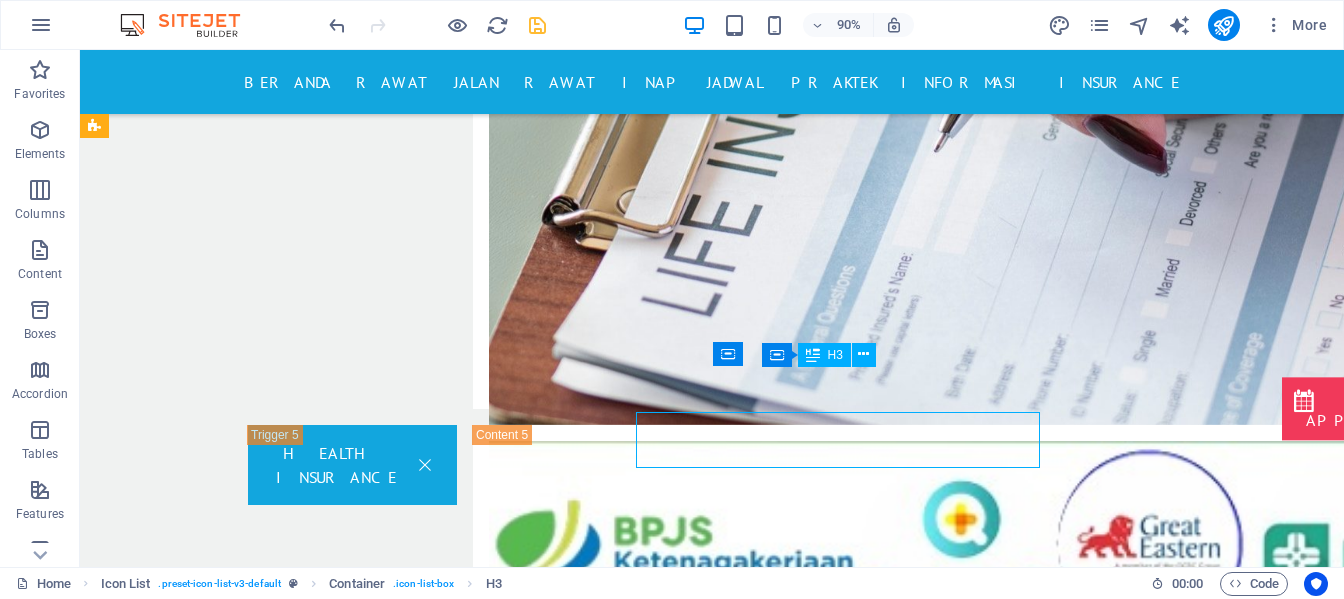 scroll, scrollTop: 3142, scrollLeft: 0, axis: vertical 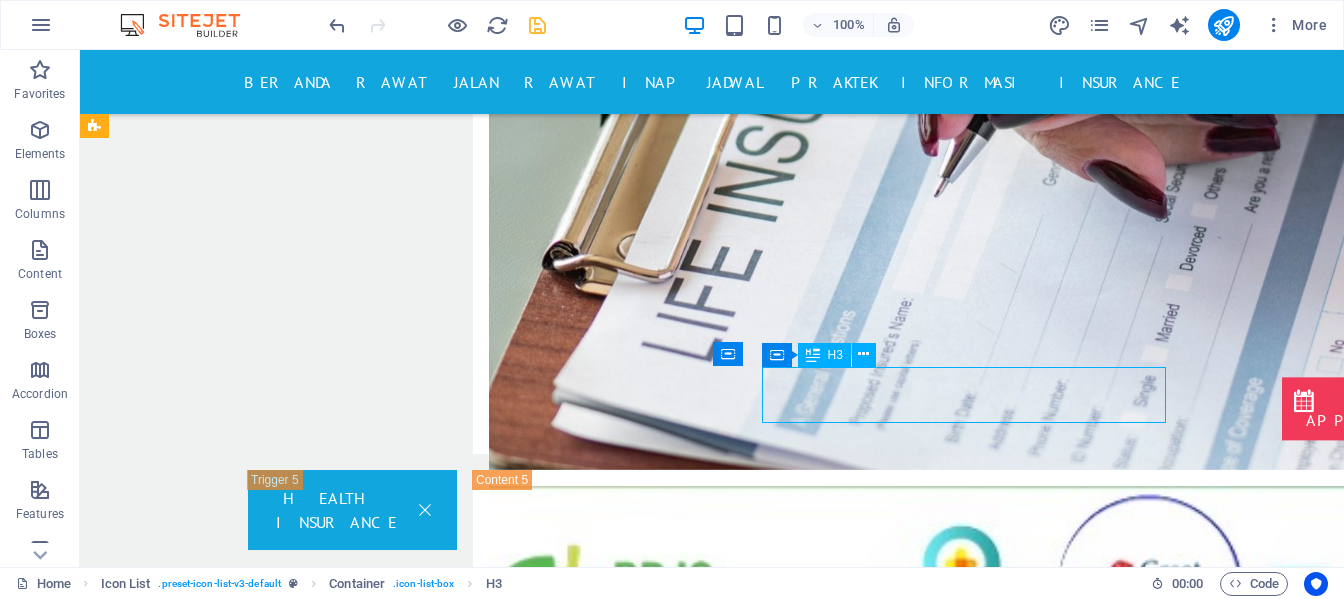 click on "POLIKLINIK MATA" at bounding box center [307, 2021] 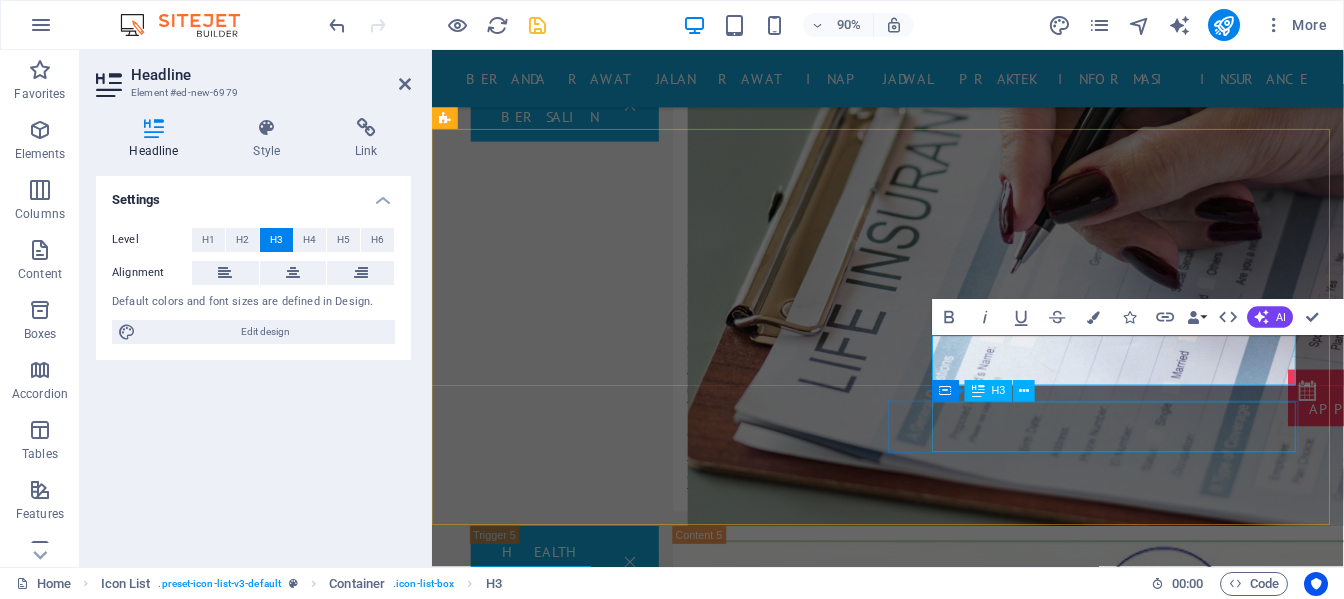 scroll, scrollTop: 3187, scrollLeft: 0, axis: vertical 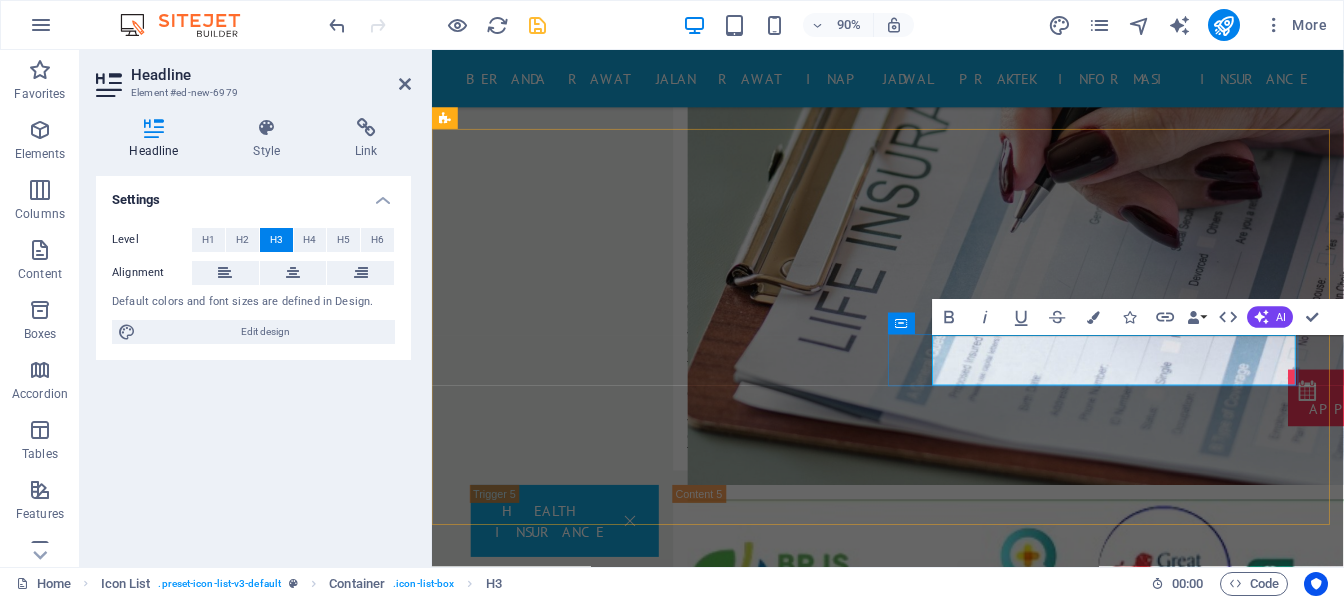 click on "POLIKLINIK MATA" at bounding box center [659, 2085] 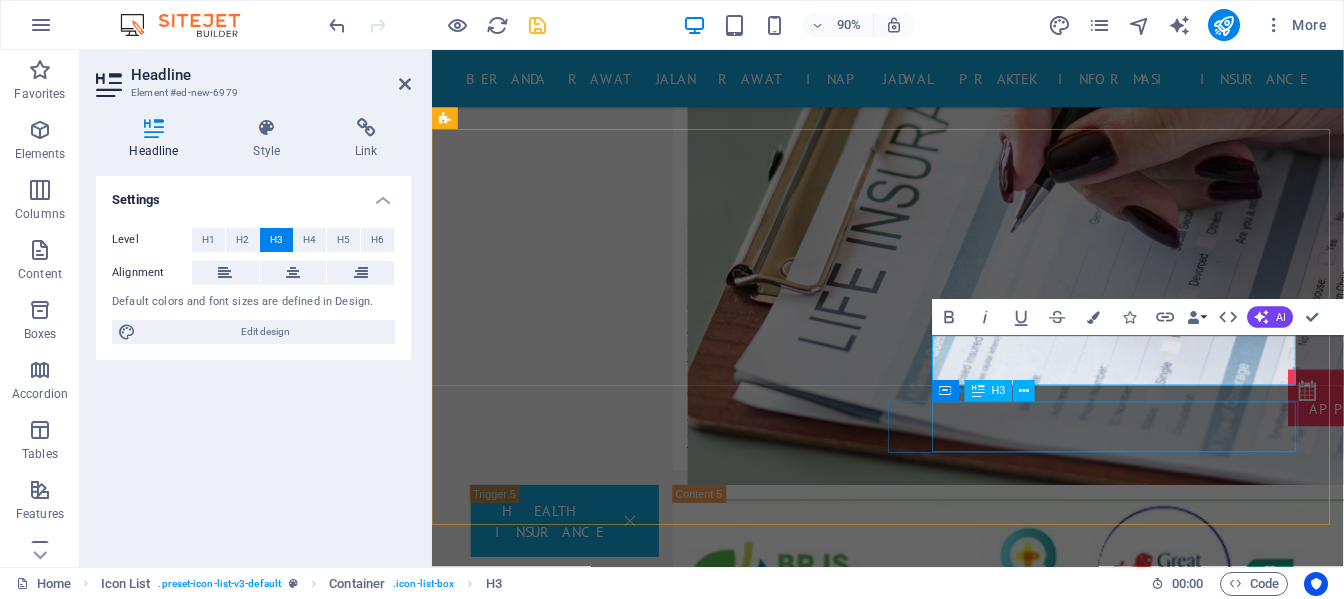 click on "POLIKLINIK BEDAH UMUM" at bounding box center [659, 2313] 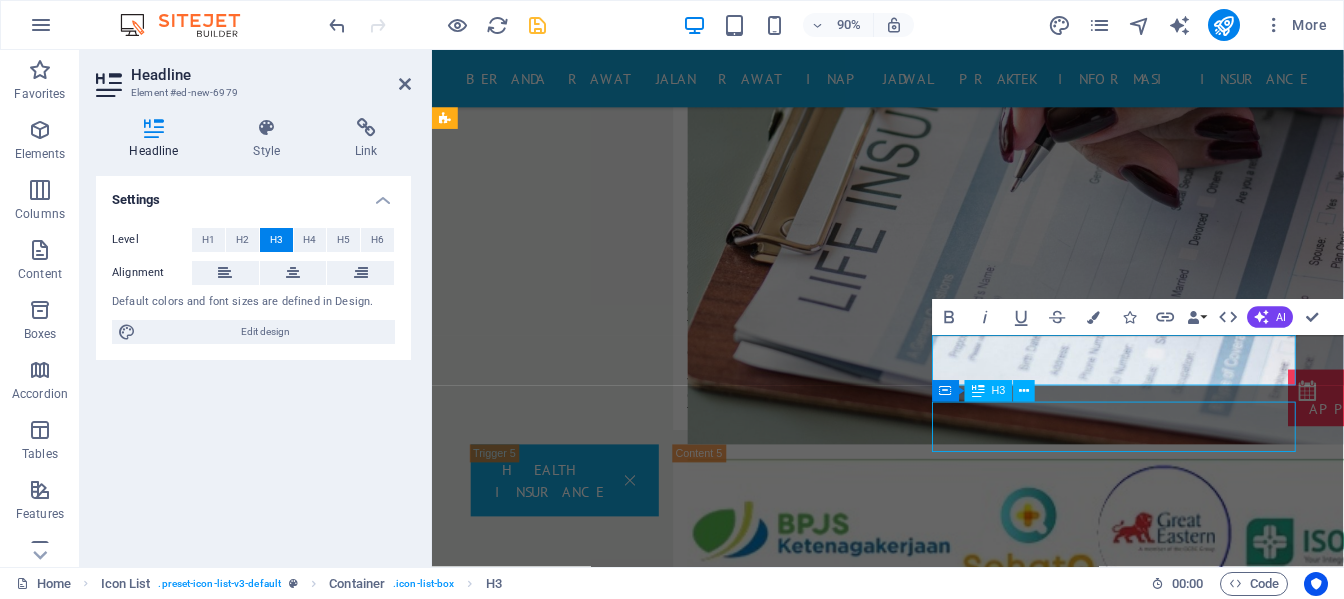 scroll, scrollTop: 3142, scrollLeft: 0, axis: vertical 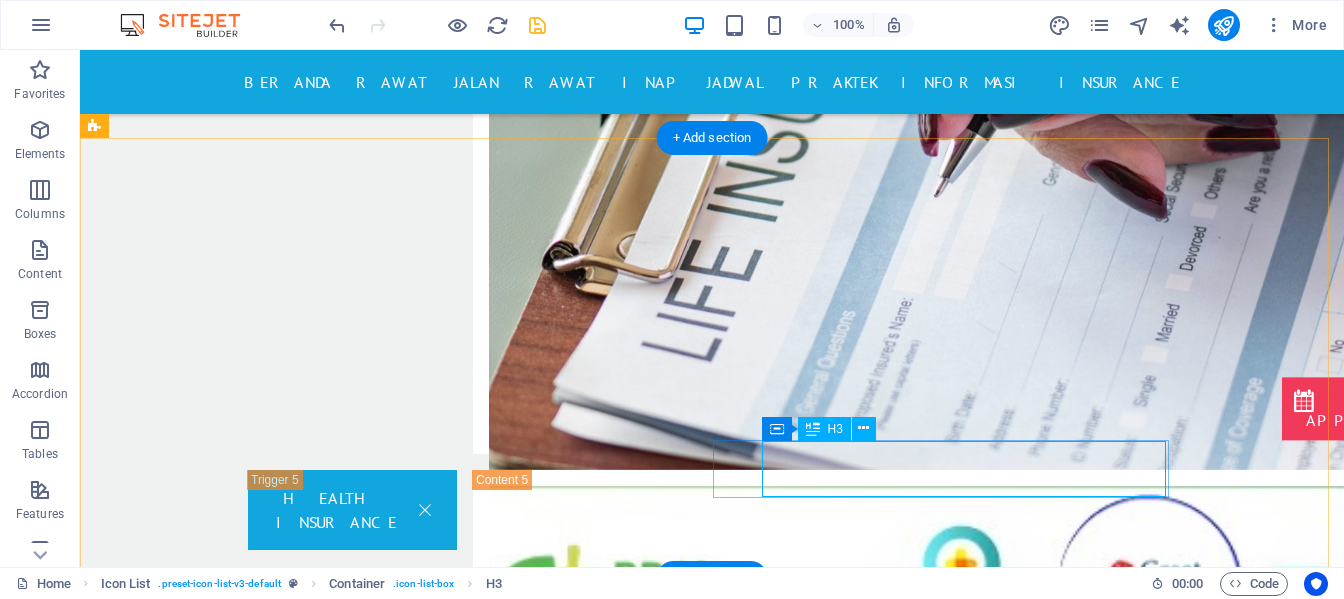 click on "POLIKLINIK BEDAH UMUM" at bounding box center [307, 2249] 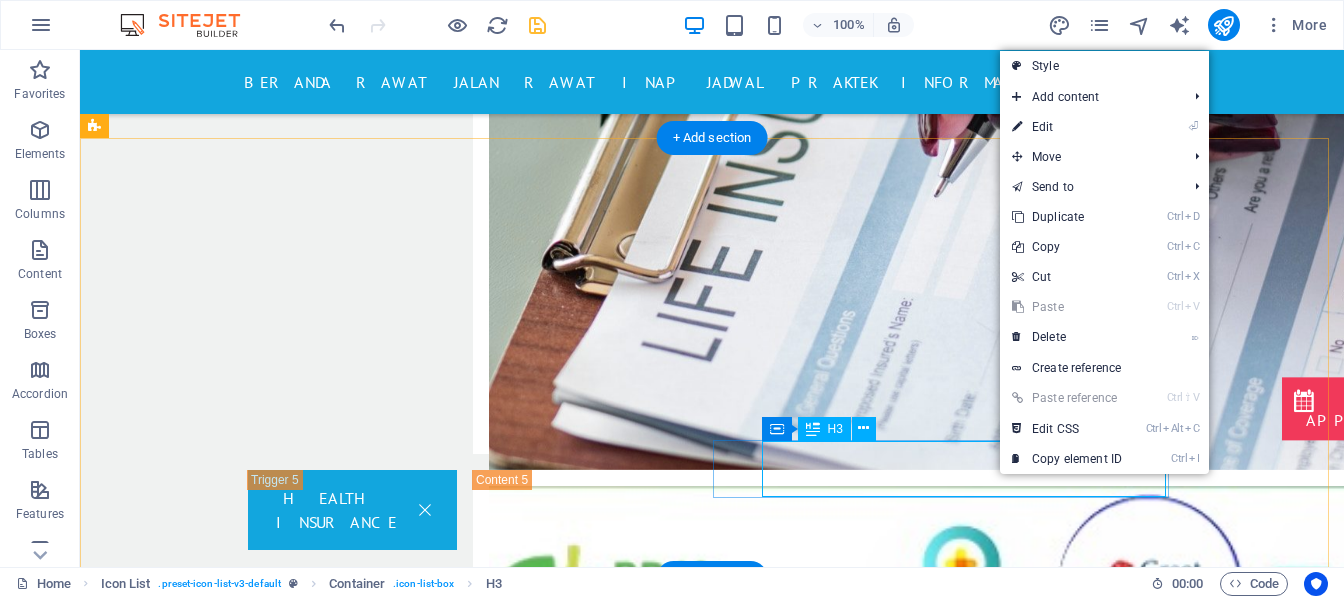click on "POLIKLINIK BEDAH UMUM" at bounding box center (307, 2249) 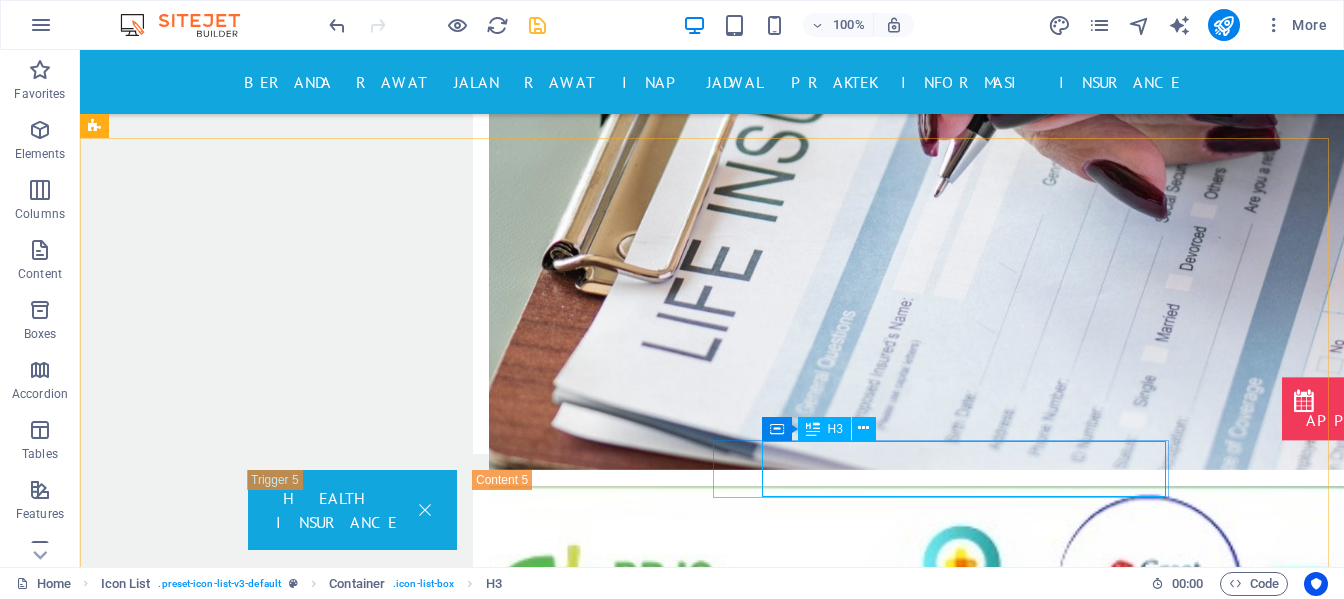 drag, startPoint x: 883, startPoint y: 440, endPoint x: 755, endPoint y: 404, distance: 132.96616 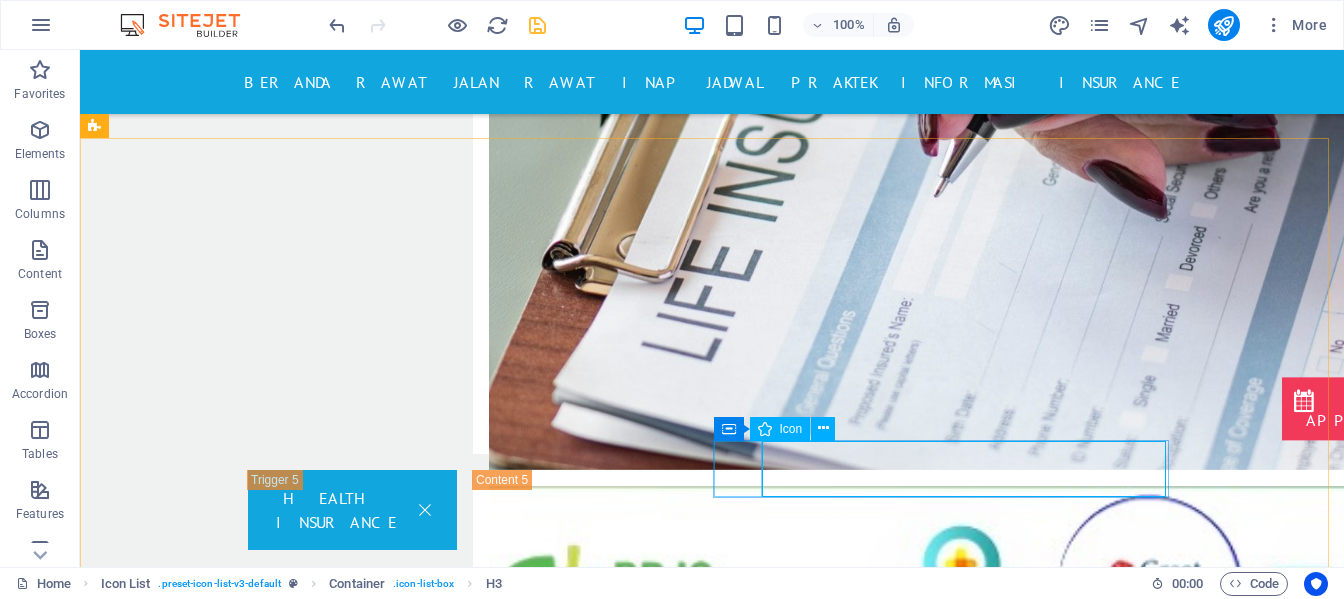 click on "Icon" at bounding box center (780, 429) 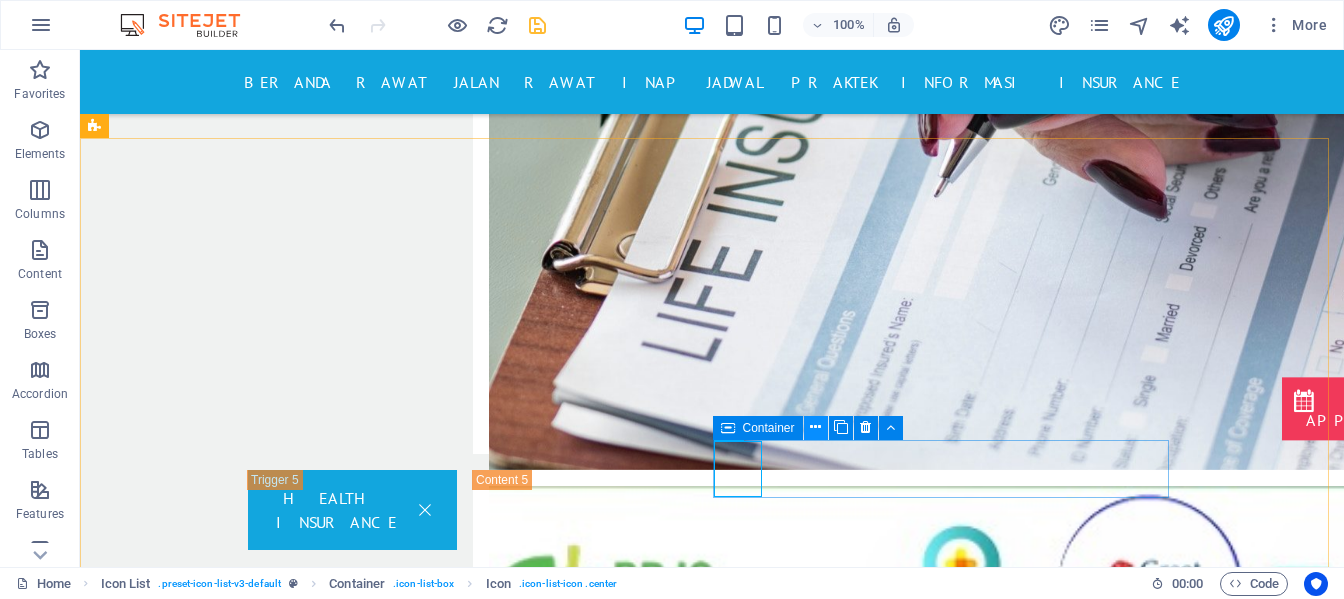 click at bounding box center (815, 427) 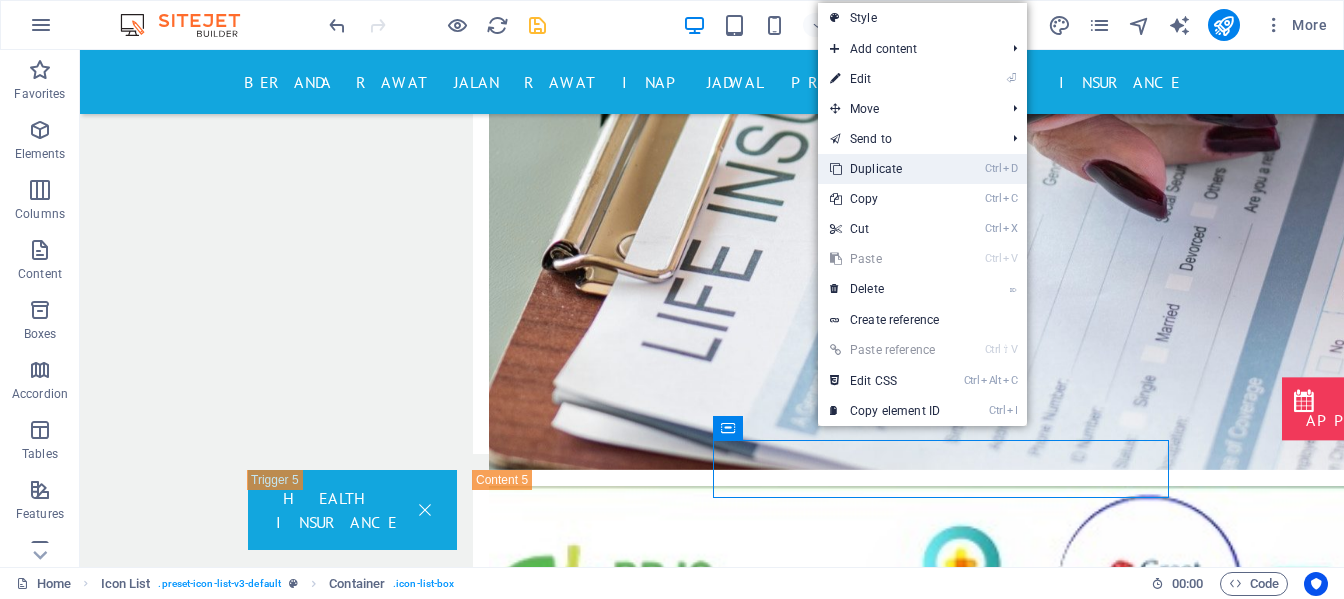 click on "Ctrl D  Duplicate" at bounding box center [885, 169] 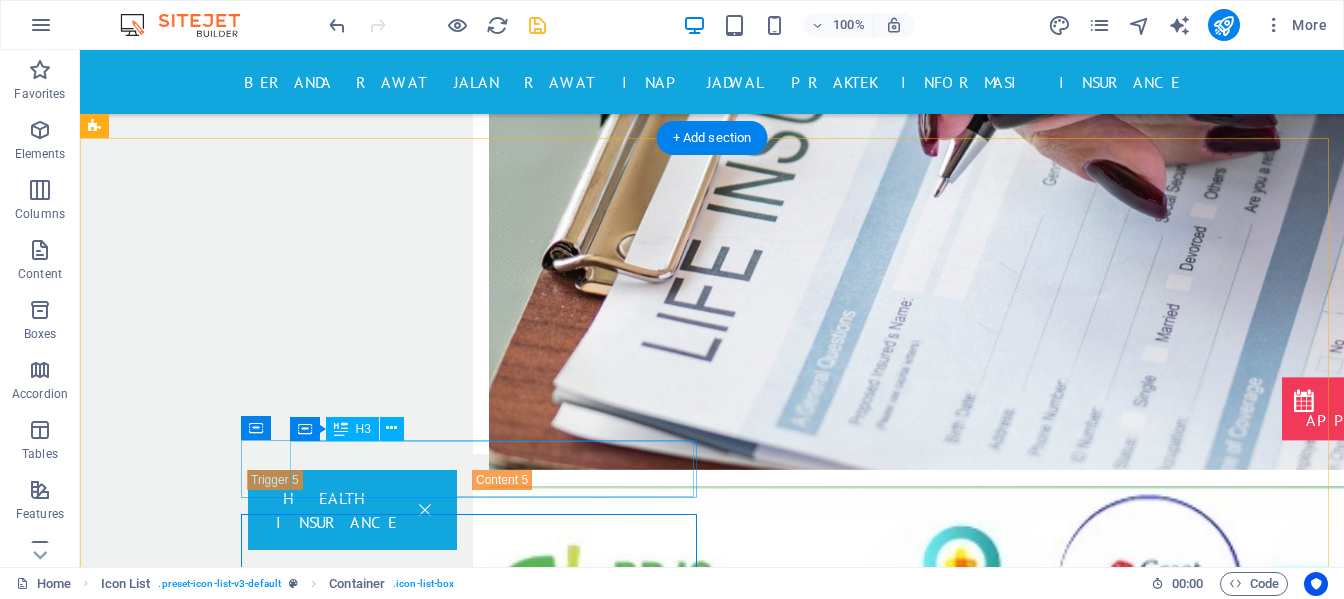 scroll, scrollTop: 3242, scrollLeft: 0, axis: vertical 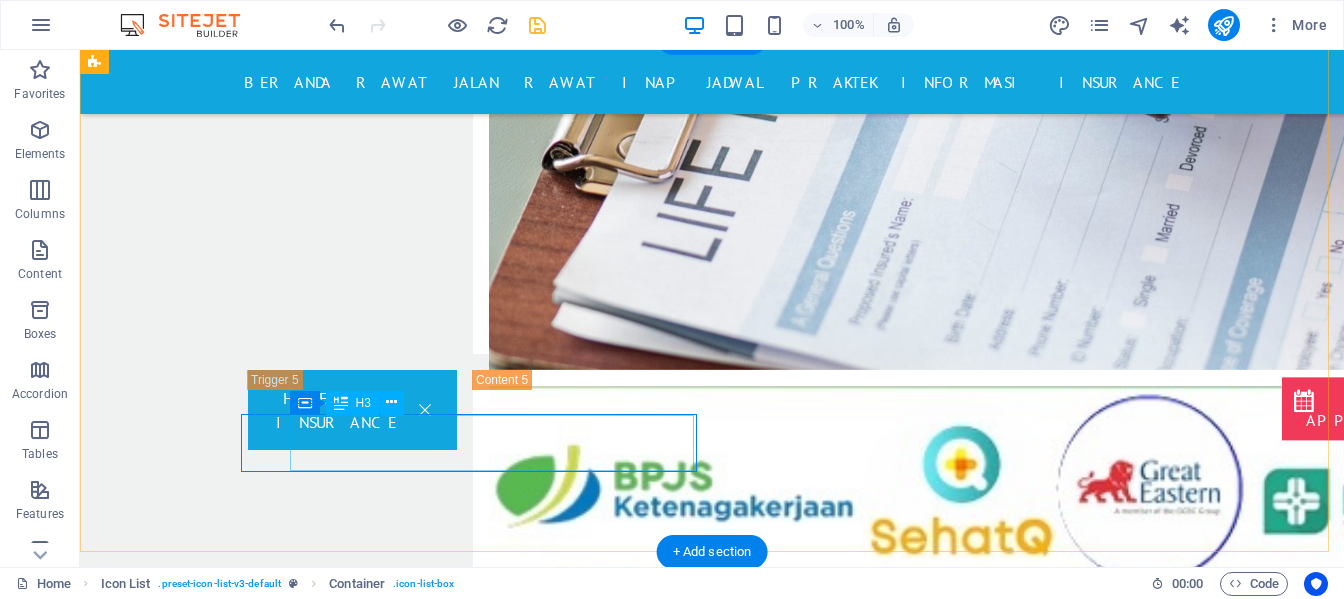 click on "POLIKLINIK BEDAH UMUM" at bounding box center [307, 2263] 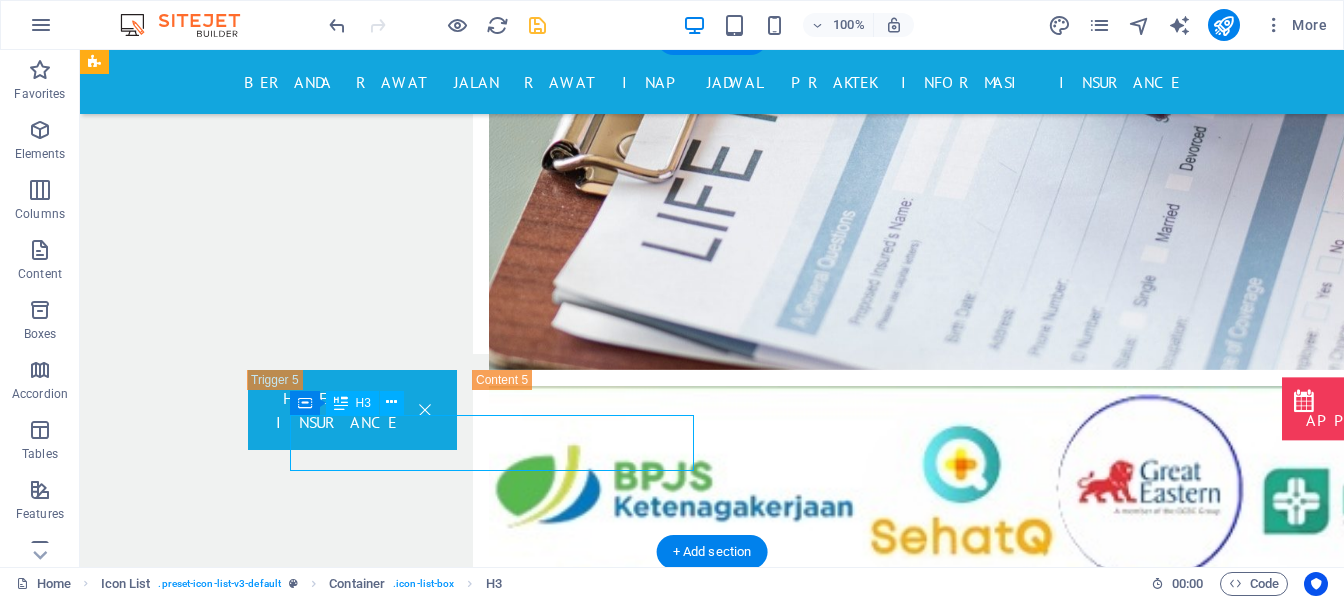 click on "POLIKLINIK BEDAH UMUM" at bounding box center [307, 2263] 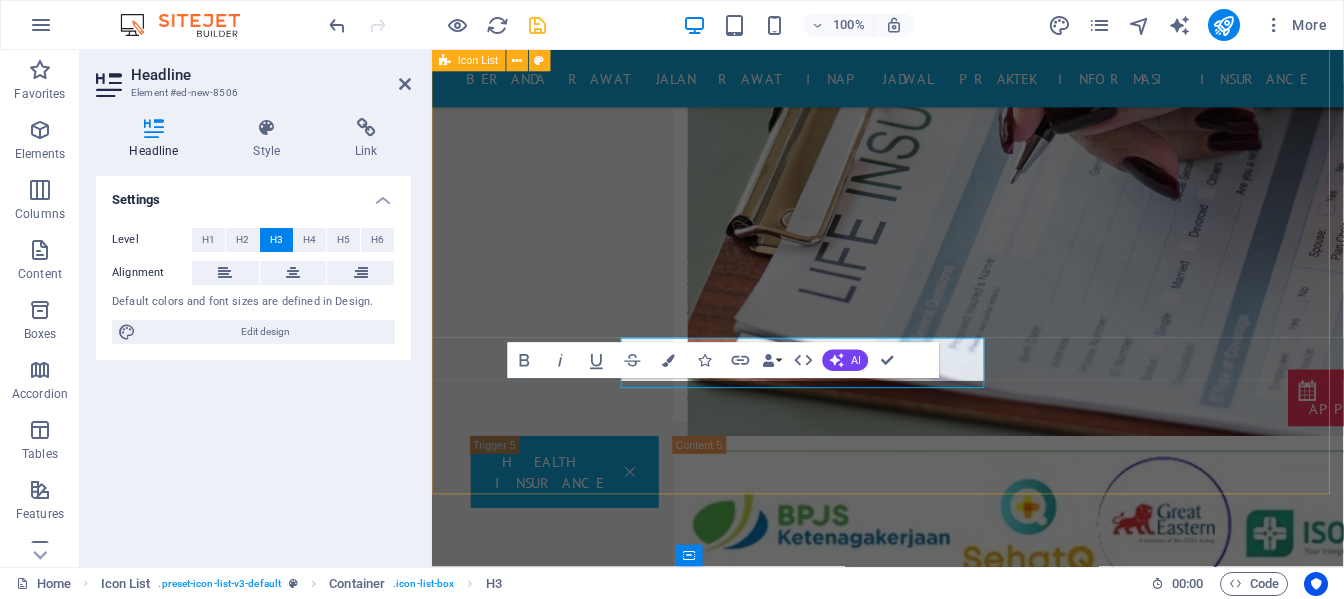 scroll, scrollTop: 3287, scrollLeft: 0, axis: vertical 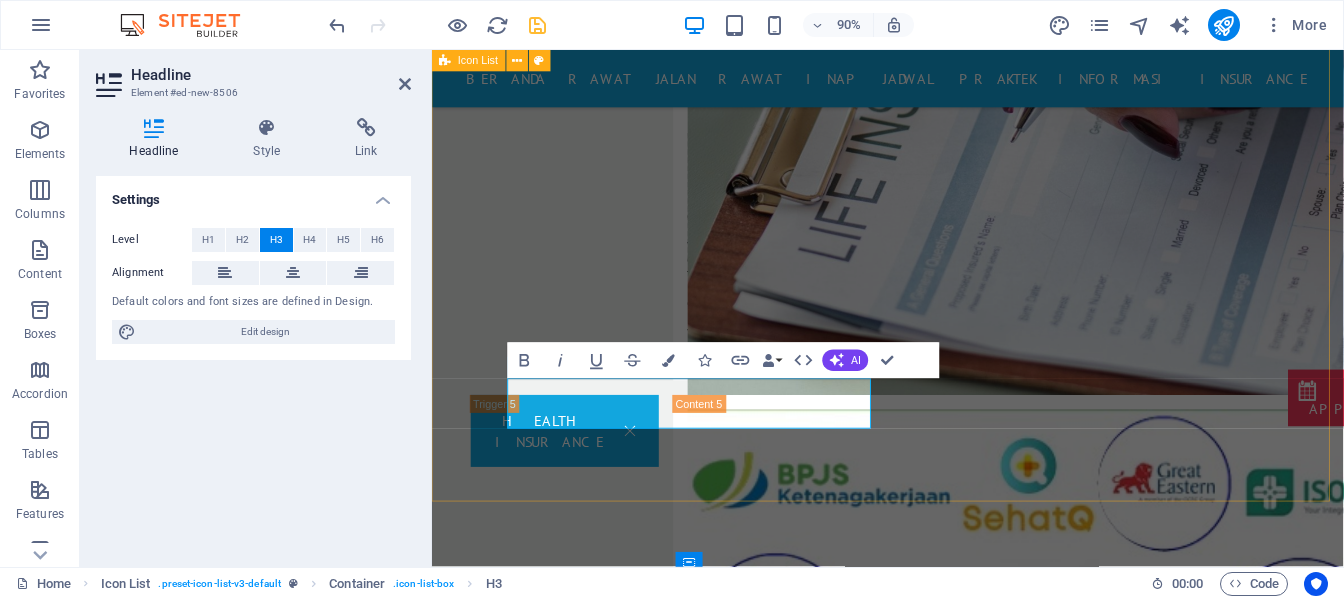 type 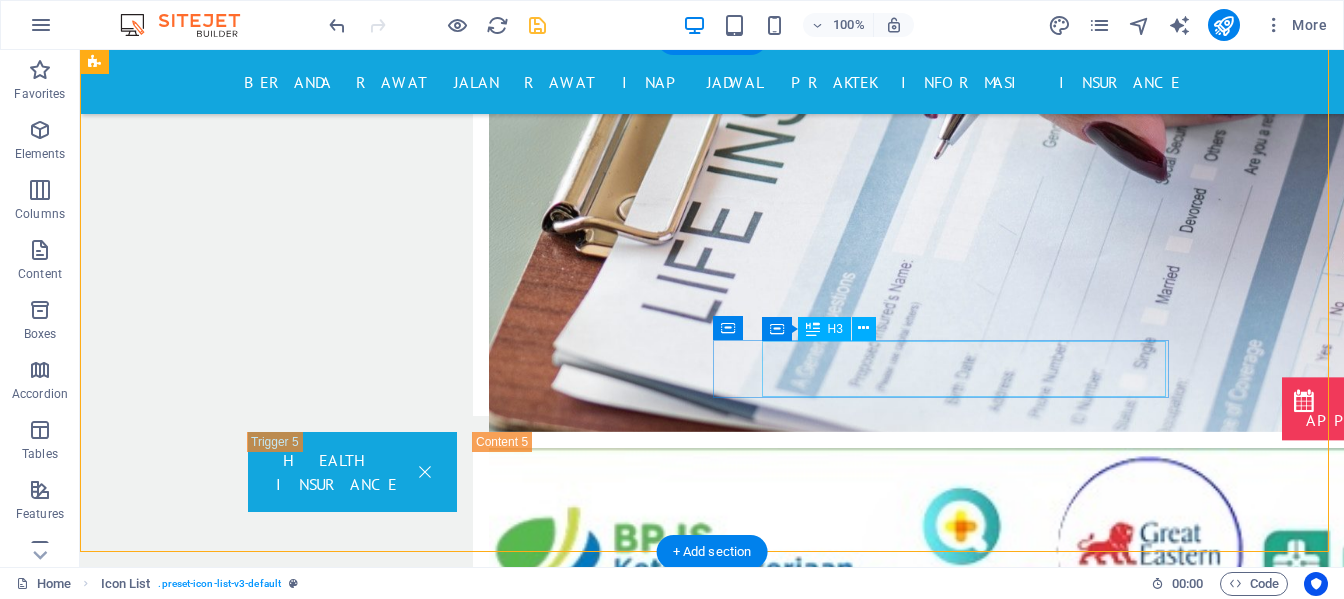 scroll, scrollTop: 3042, scrollLeft: 0, axis: vertical 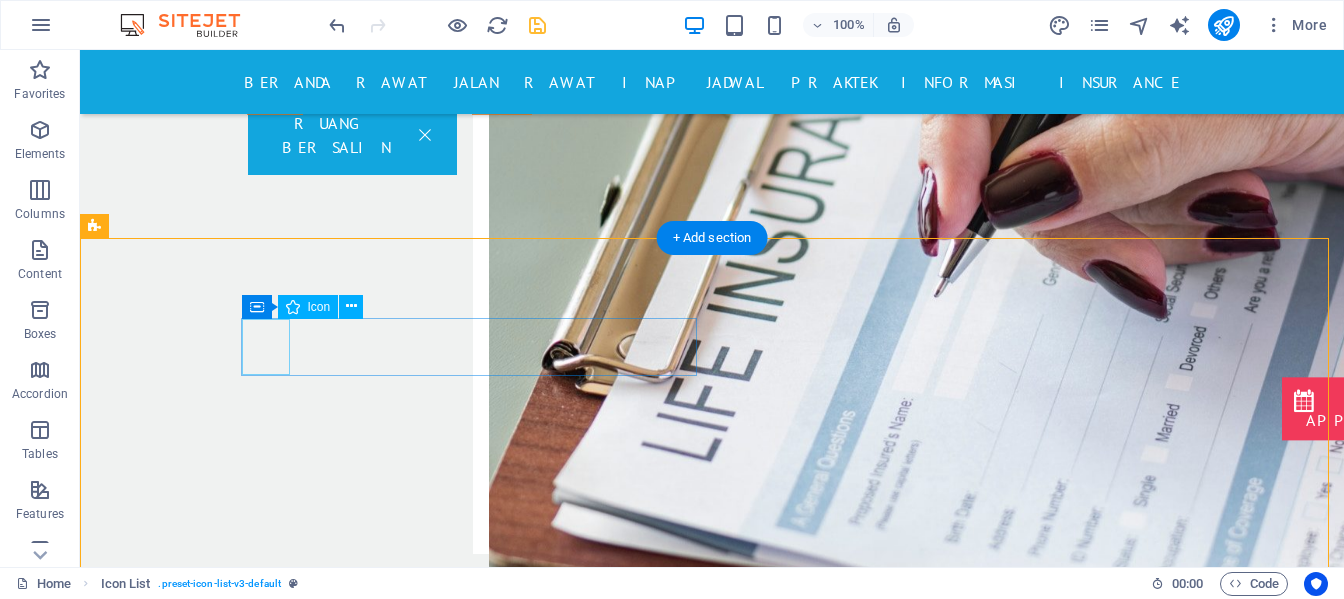 click at bounding box center (332, 1499) 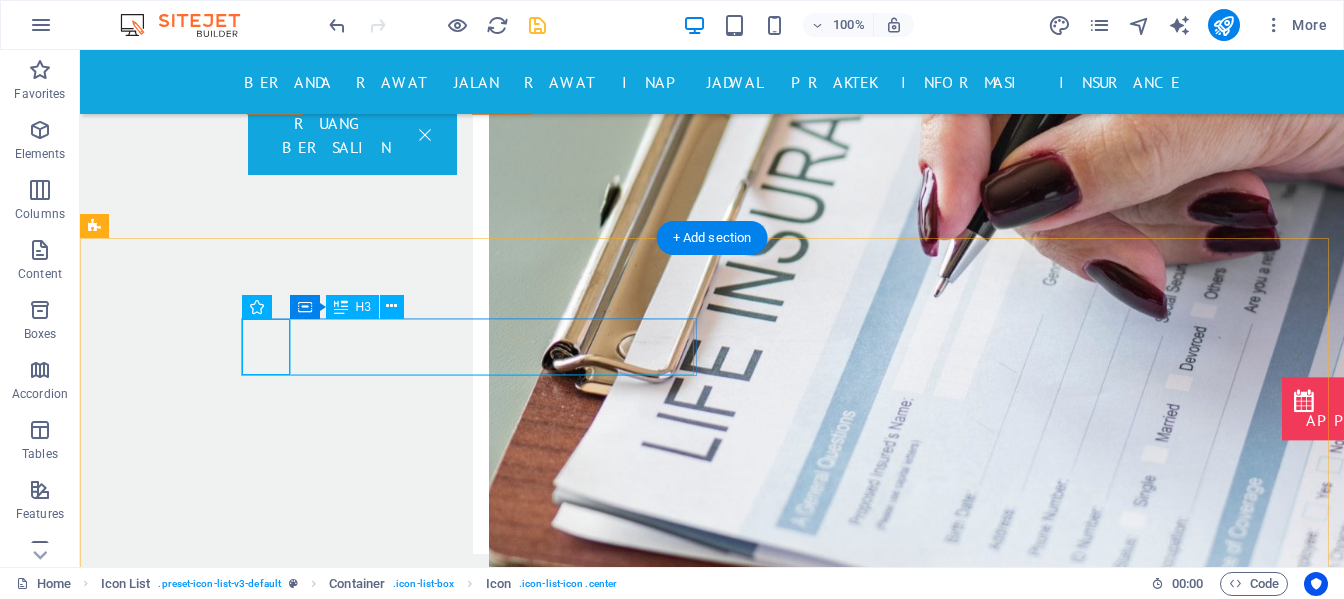 click on "POLIKLINIK ANAK" at bounding box center (307, 1551) 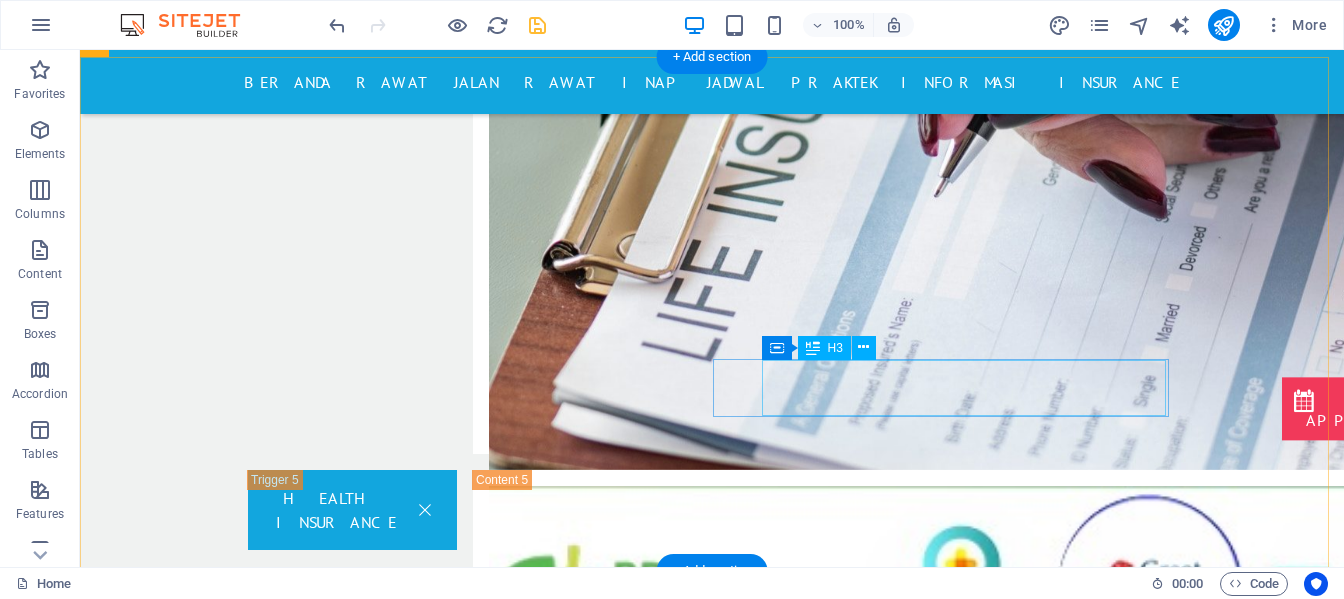 scroll, scrollTop: 3242, scrollLeft: 0, axis: vertical 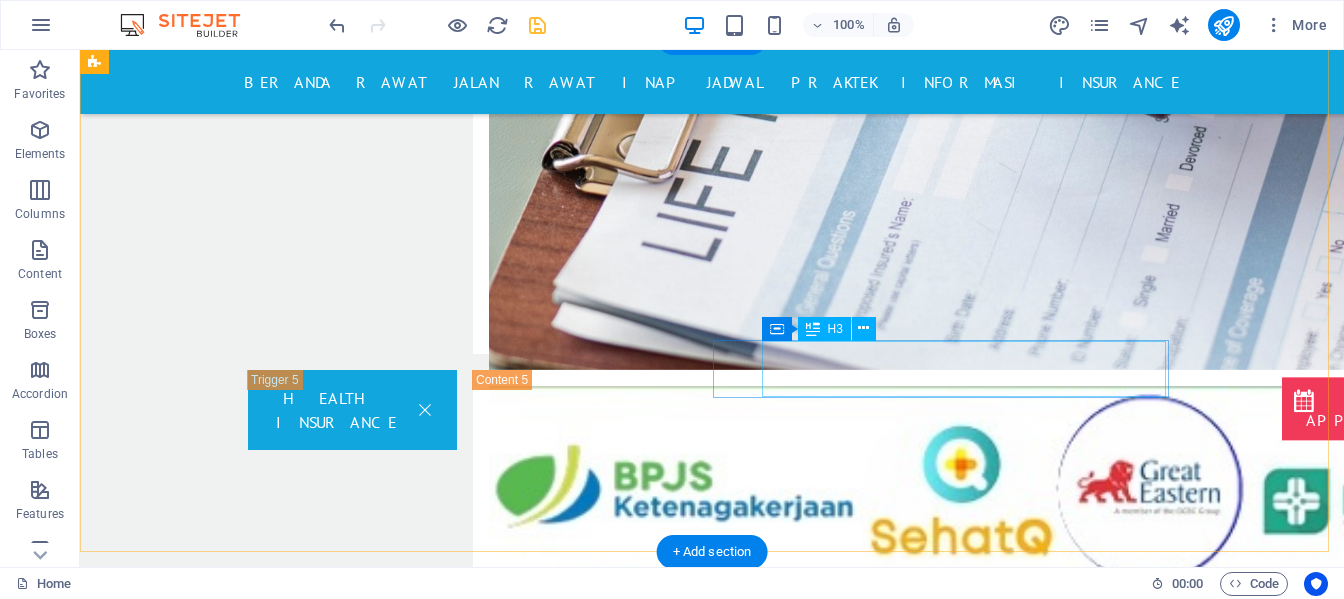 click on "POLIKLINIK BEDAH UMUM" at bounding box center (307, 2149) 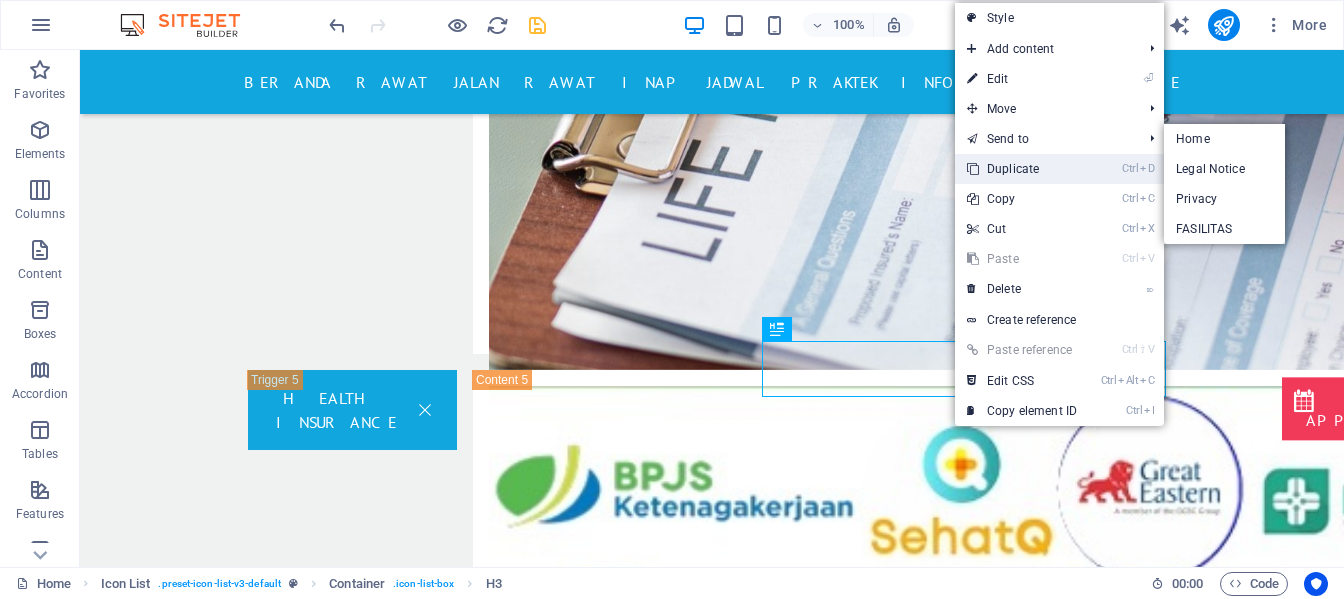 click on "Ctrl D  Duplicate" at bounding box center (1022, 169) 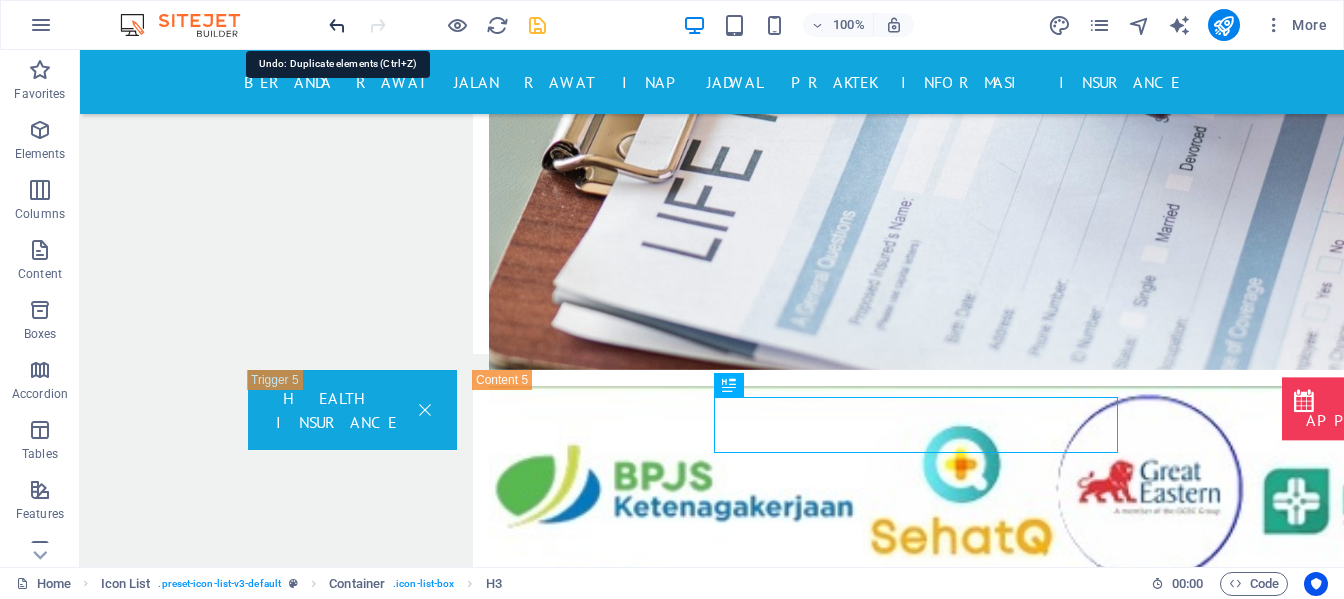 click at bounding box center [337, 25] 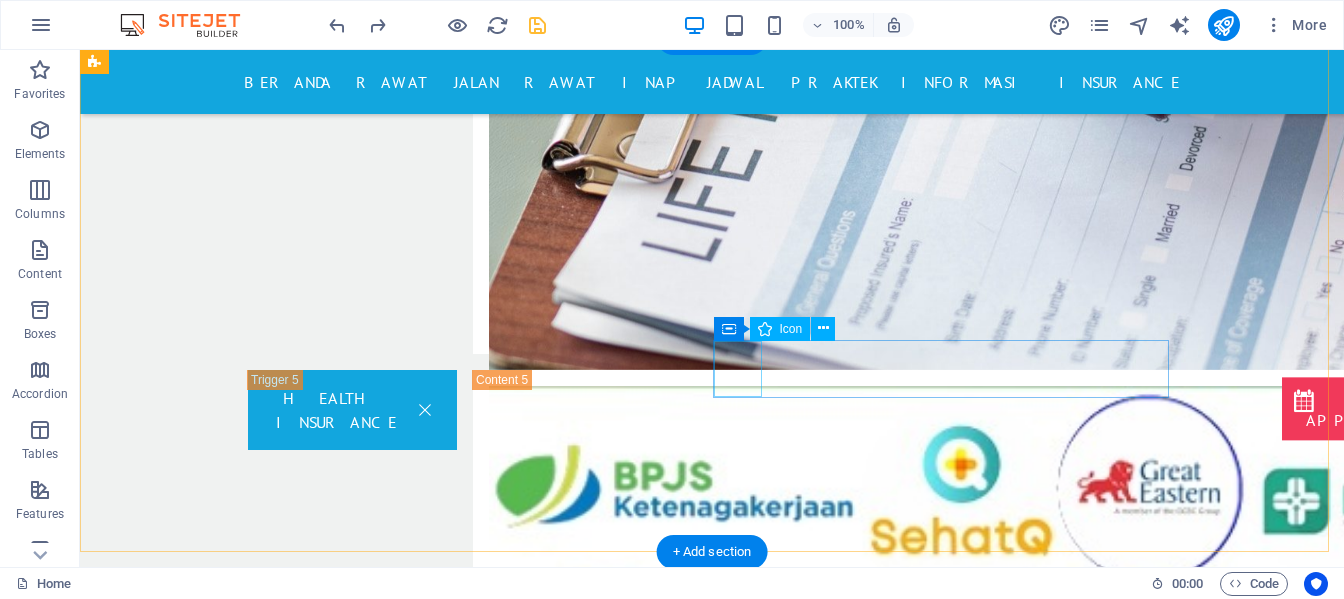 click at bounding box center [332, 2097] 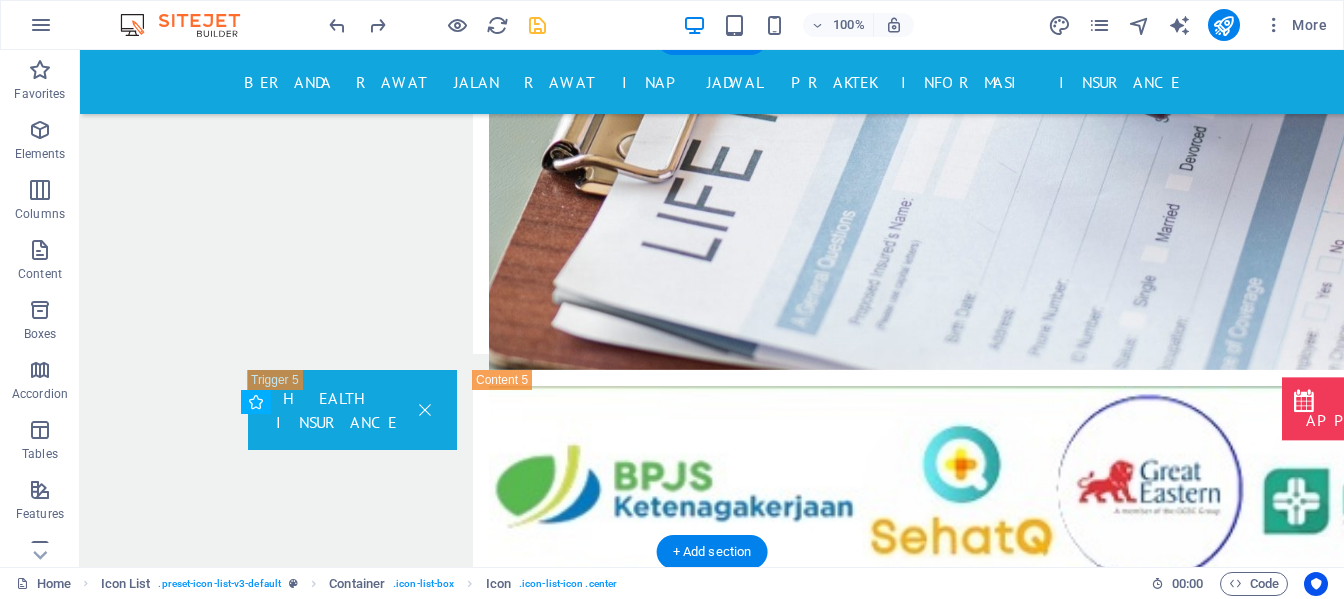 drag, startPoint x: 269, startPoint y: 442, endPoint x: 321, endPoint y: 451, distance: 52.773098 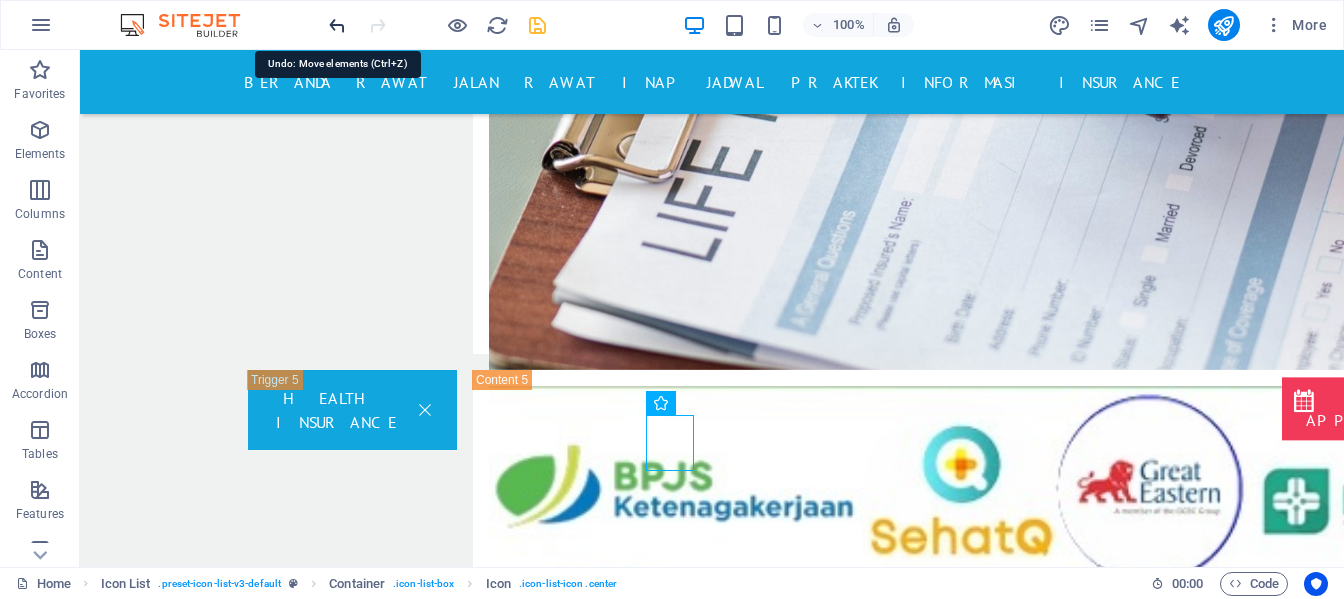 click at bounding box center [337, 25] 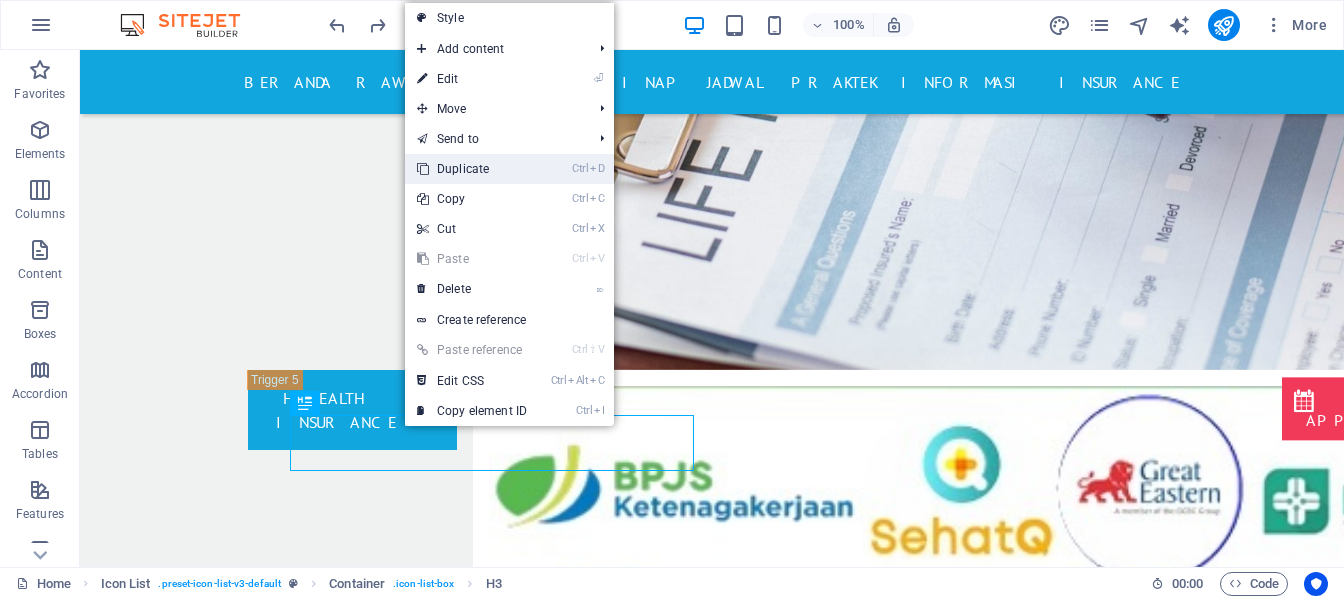 click on "Ctrl D  Duplicate" at bounding box center [472, 169] 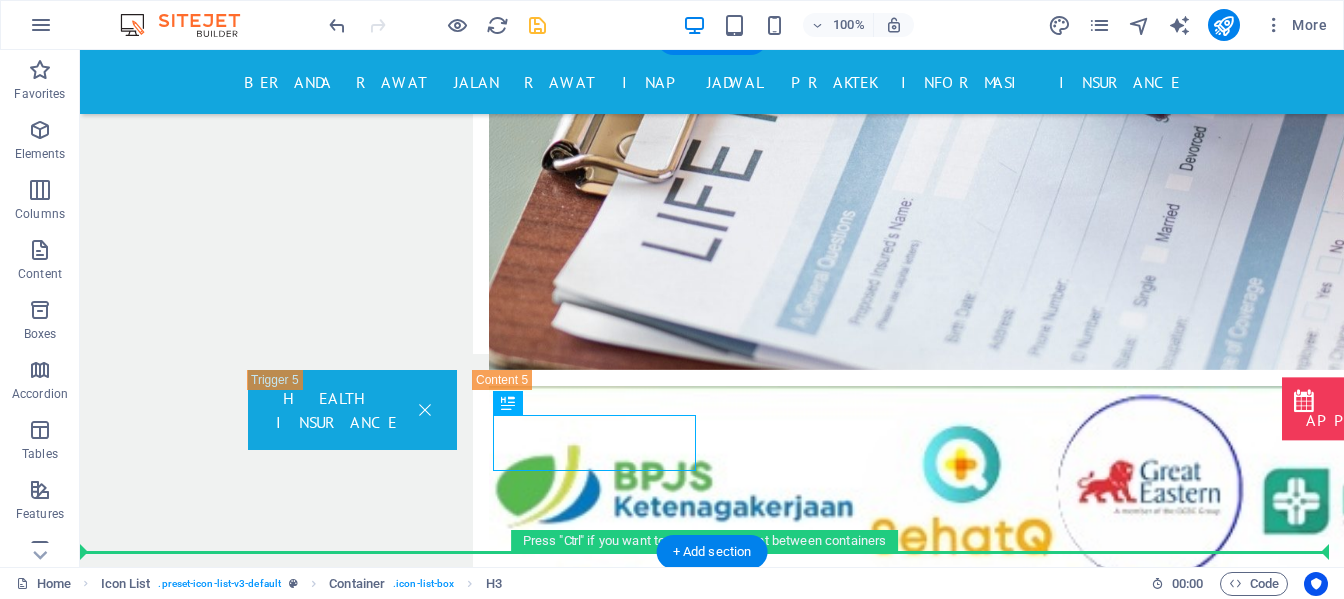 drag, startPoint x: 552, startPoint y: 456, endPoint x: 827, endPoint y: 433, distance: 275.96014 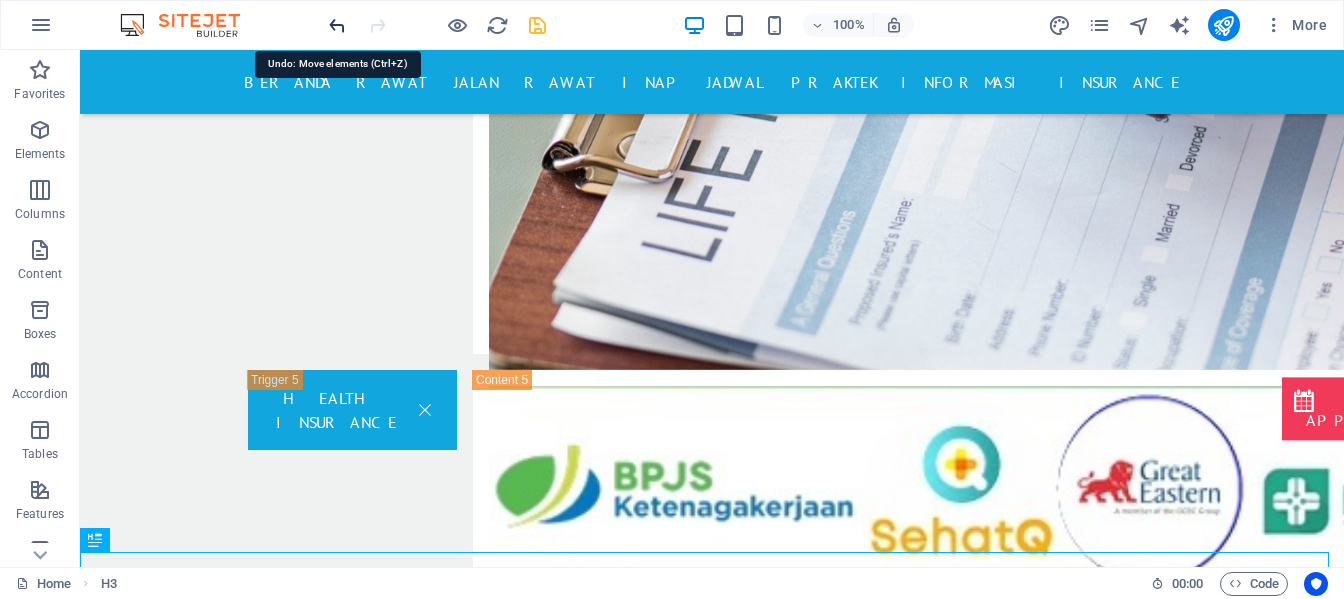 click at bounding box center (337, 25) 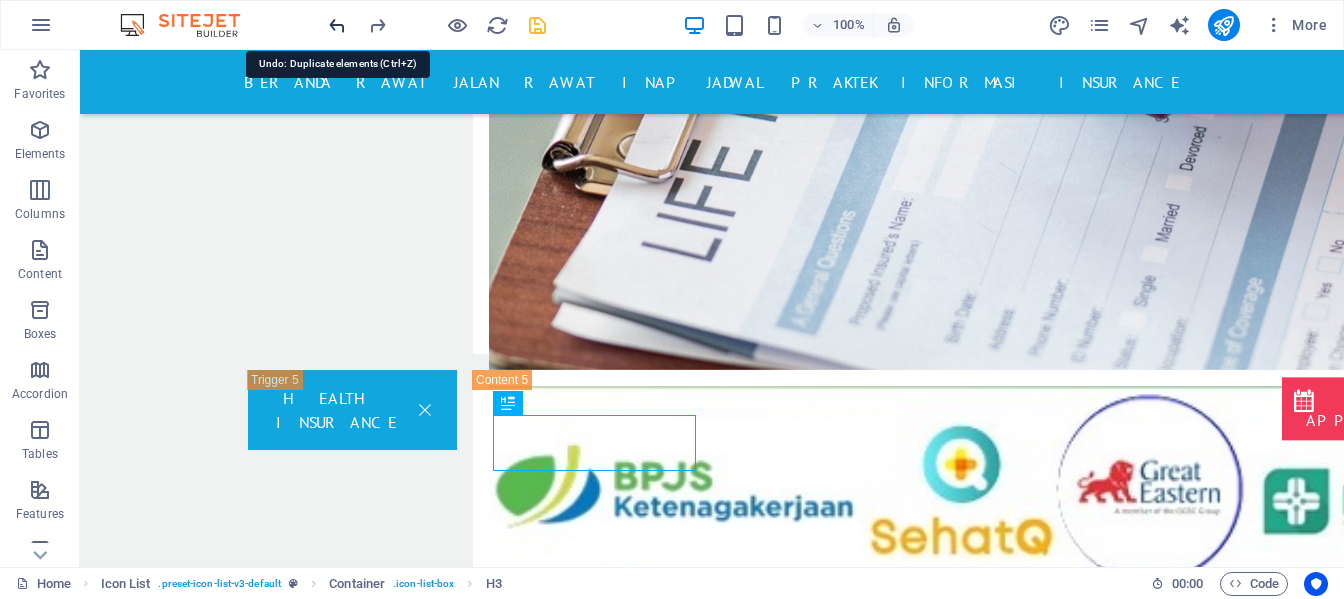 click at bounding box center [337, 25] 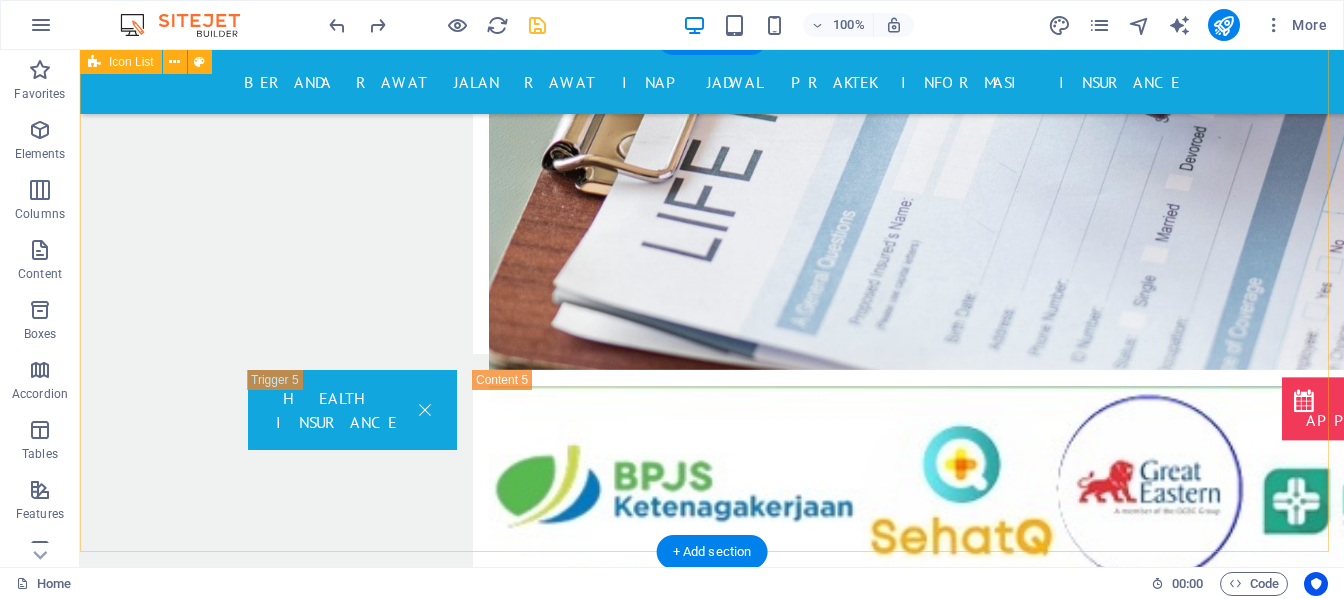 click on "POLIKLINIK ANAK POLIKLINIK THT POLIKLINIK JANTUNG POLIKLINIK MATA POLIKLINIK PENYAKIT DALAM POLIKLINIK ORTHOPEDI POLIKLINIK SARAF POLIKLINIK BEDAH UMUM POLIKLINIK PARU" at bounding box center (712, 1783) 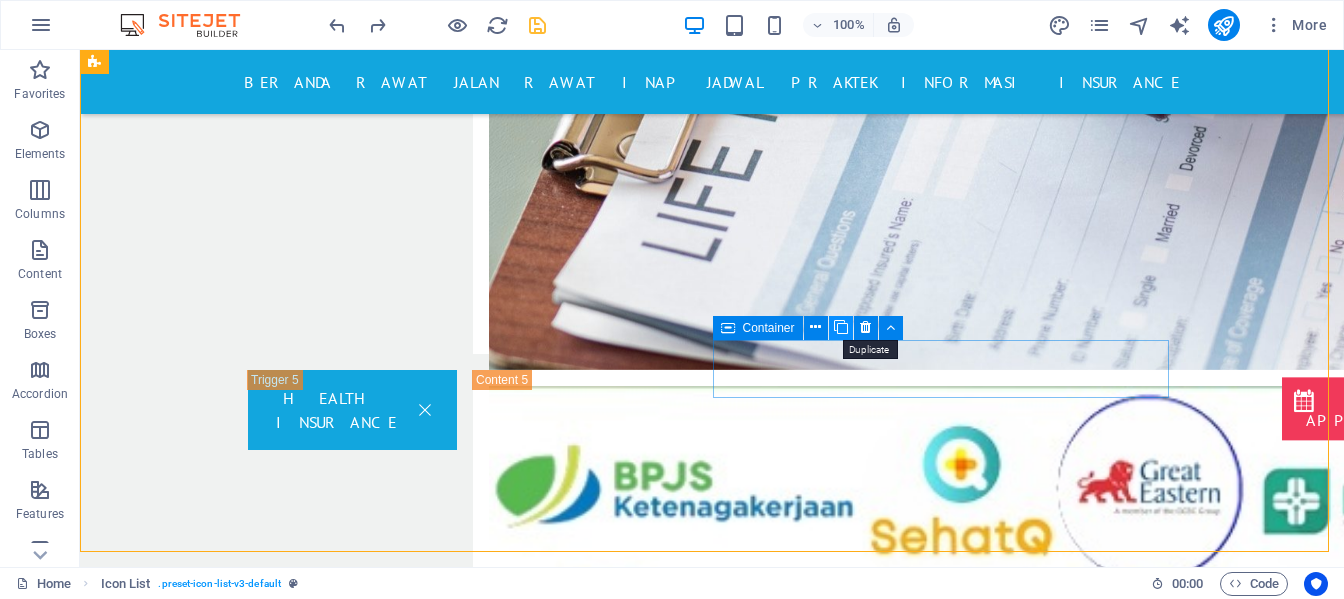 click at bounding box center [841, 328] 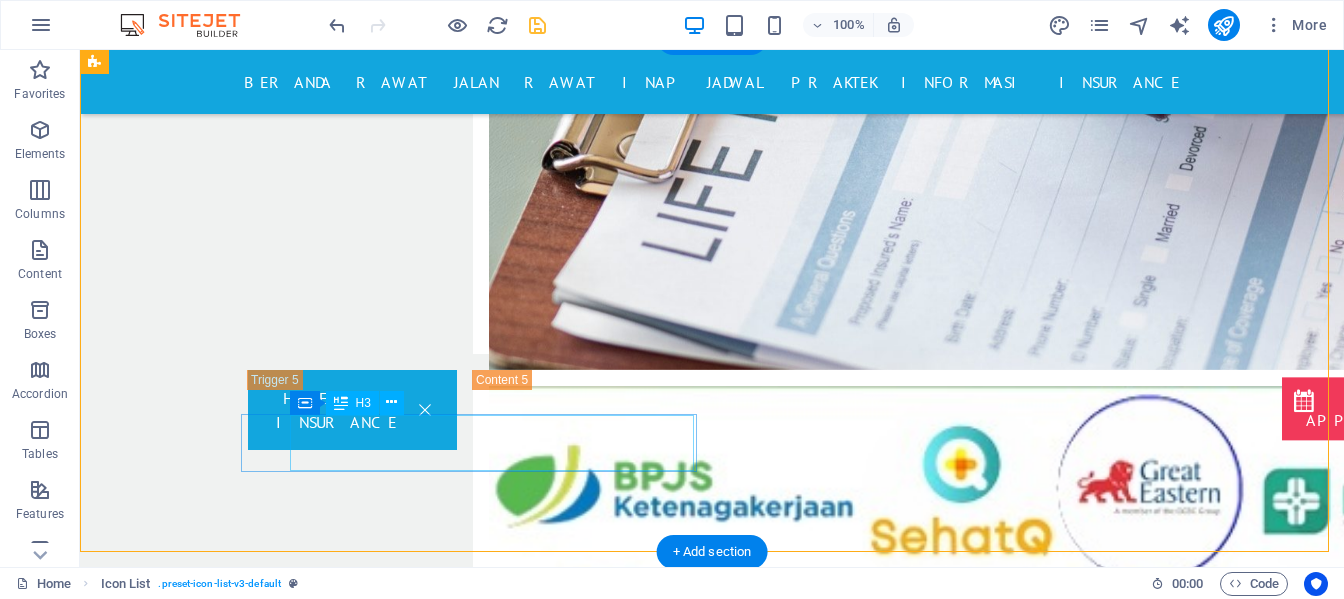 click on "POLIKLINIK BEDAH UMUM" at bounding box center (307, 2263) 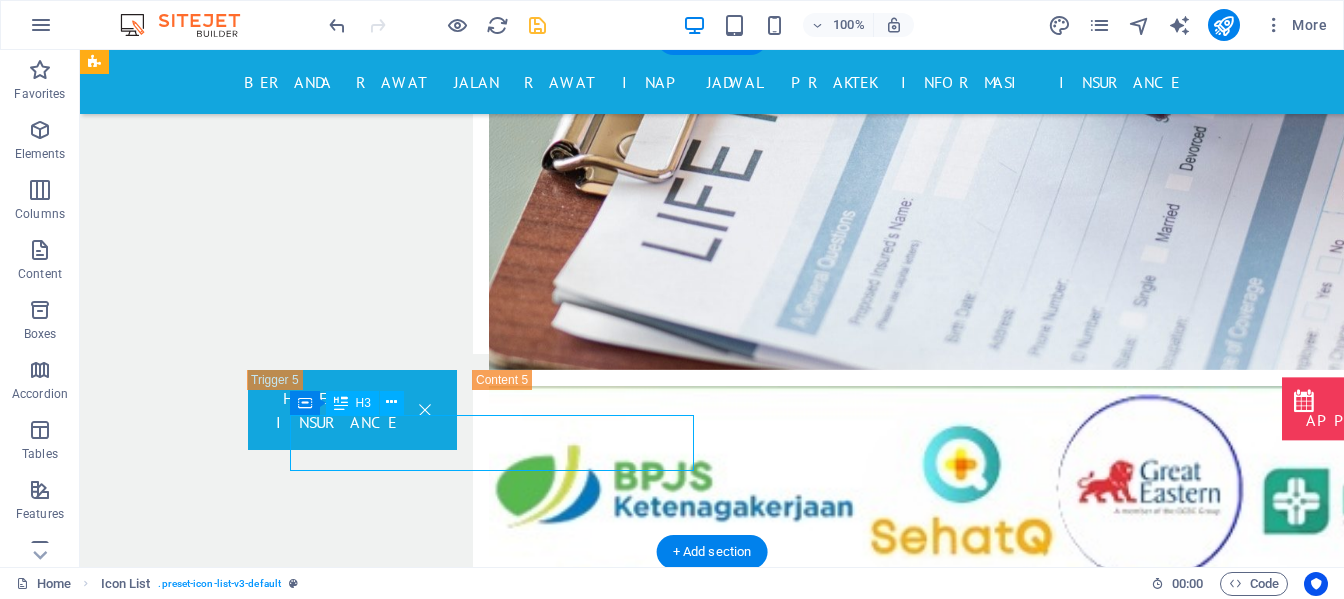click on "POLIKLINIK BEDAH UMUM" at bounding box center [307, 2263] 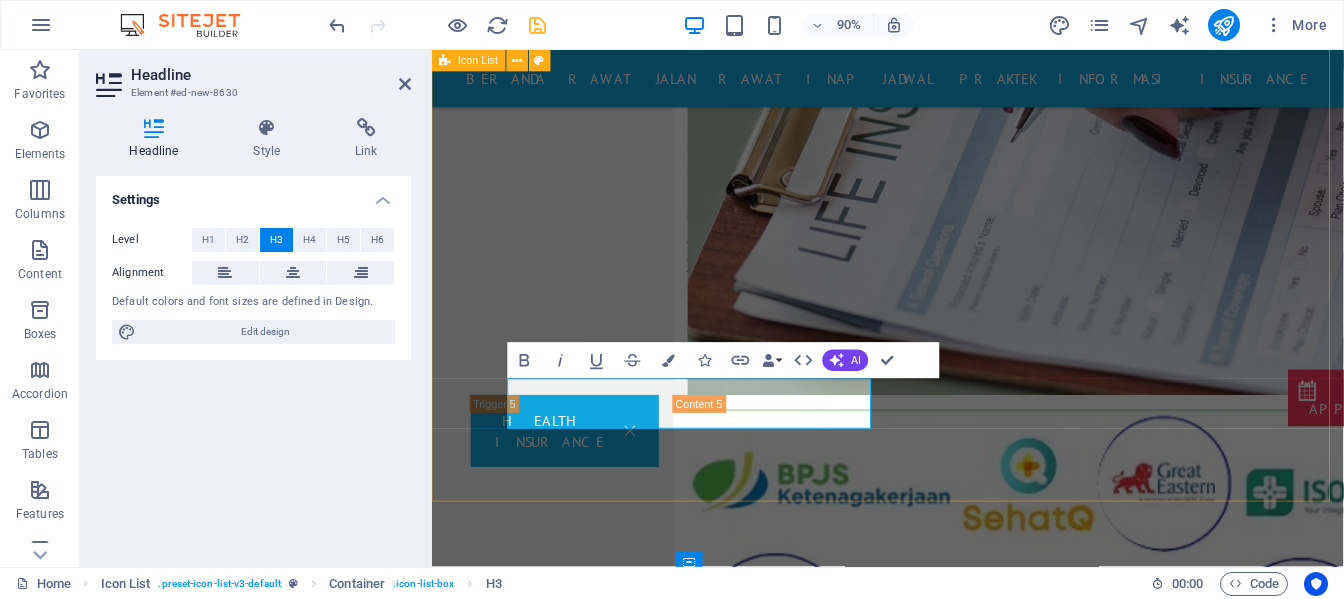 type 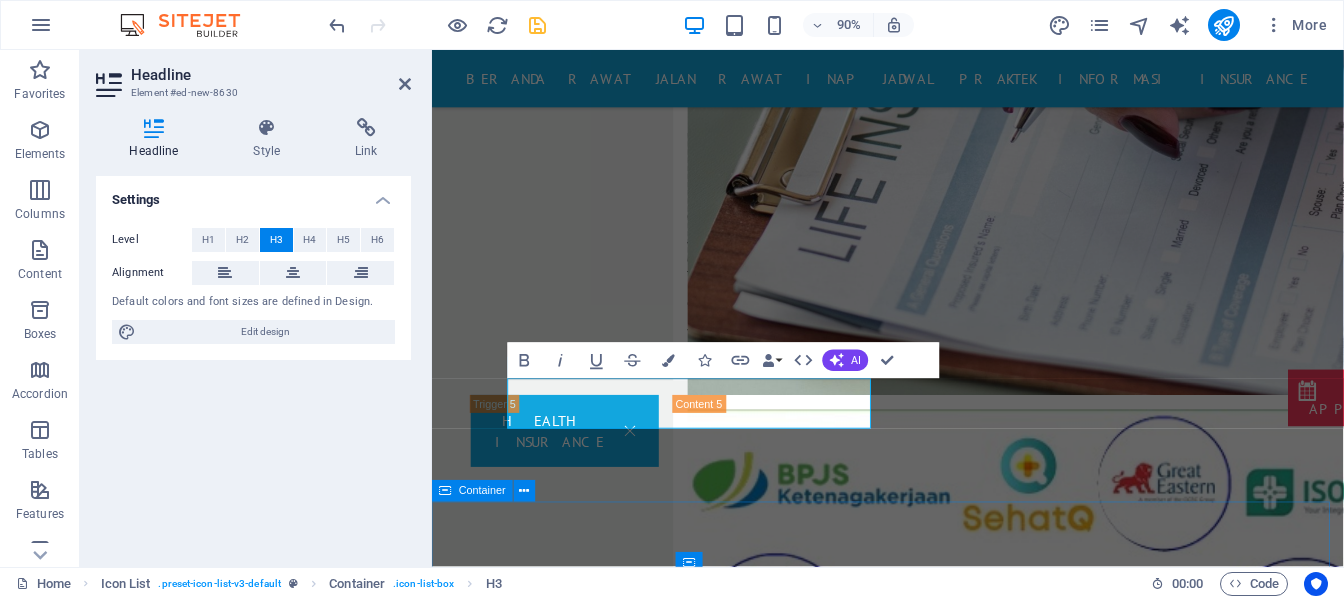 click on "KAMAR VVIP DAN VIP KELAS 1 DAN 2 KRIS DAN NON KRIS INTENSIVE CARE UNIT NICU ISOLASI RUANG OPERASI" at bounding box center (938, 7473) 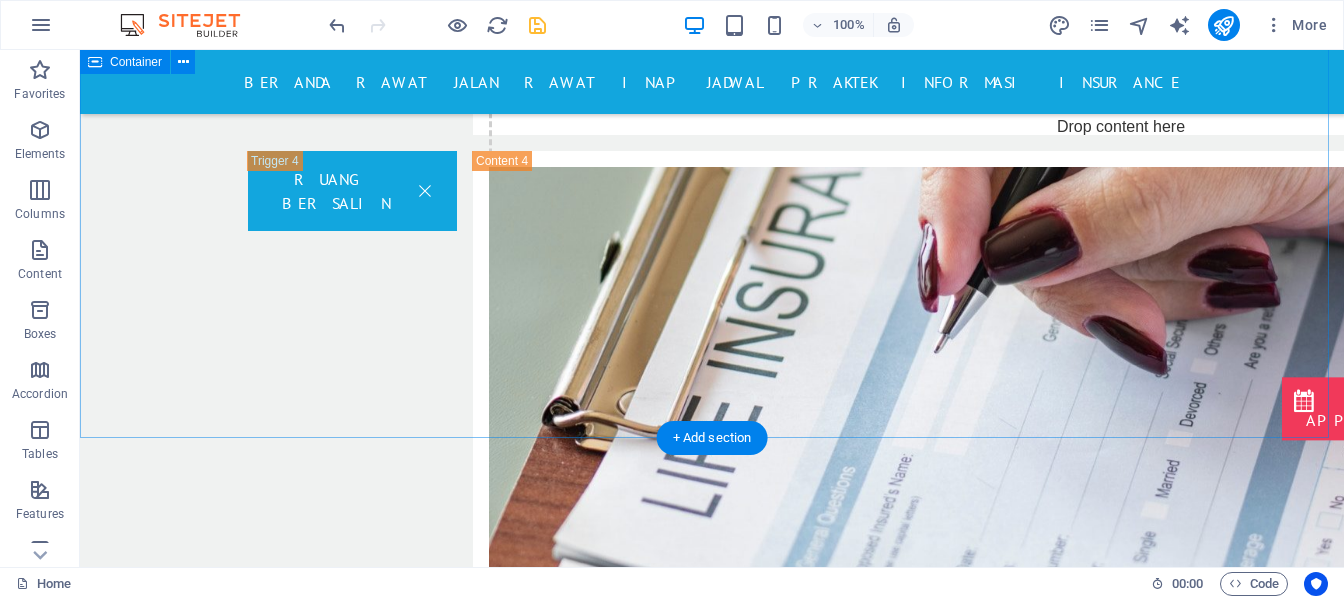 scroll, scrollTop: 3042, scrollLeft: 0, axis: vertical 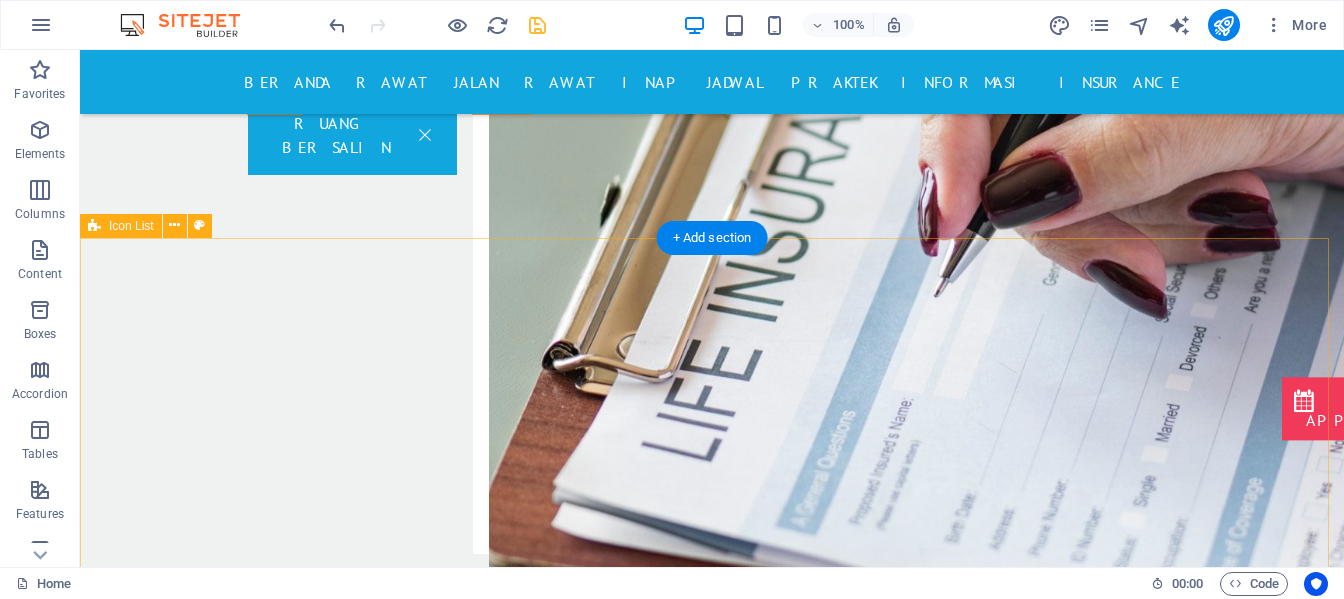 click on "POLIKLINIK ANAK POLIKLINIK THT POLIKLINIK JANTUNG POLIKLINIK MATA POLIKLINIK PENYAKIT DALAM POLIKLINIK ORTHOPEDI POLIKLINIK SARAF POLIKLINIK BEDAH UMUM POLIKLINIK GIGI POLIKLINIK PARU" at bounding box center (712, 2040) 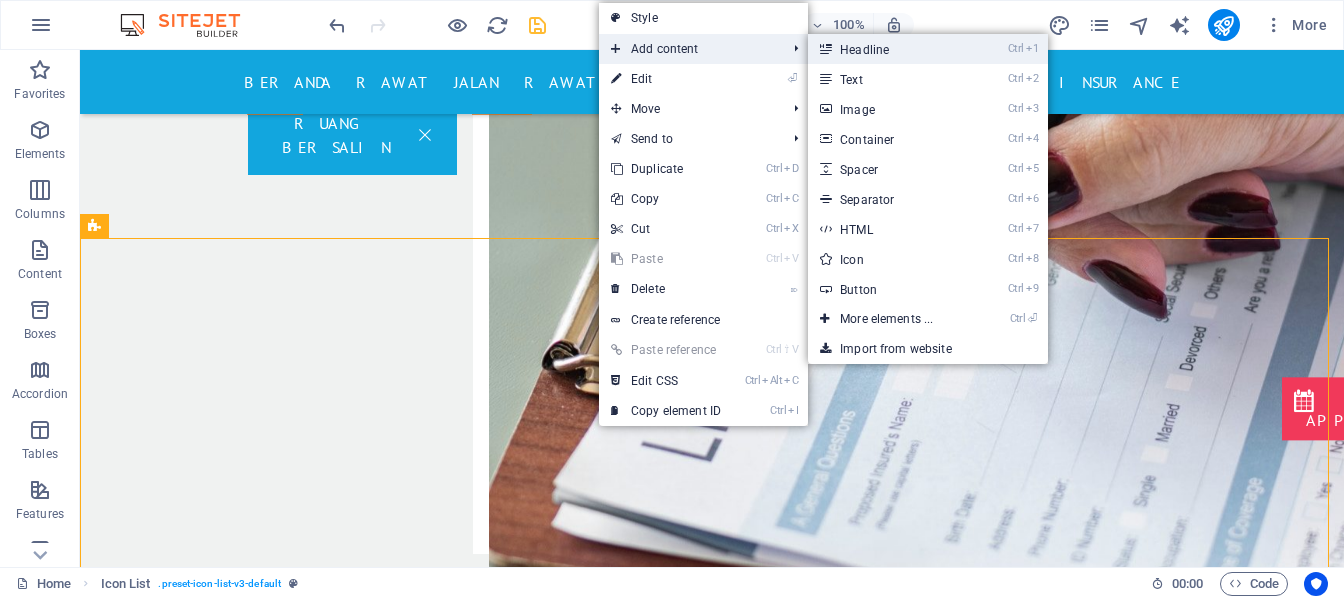 click on "Ctrl 1  Headline" at bounding box center (890, 49) 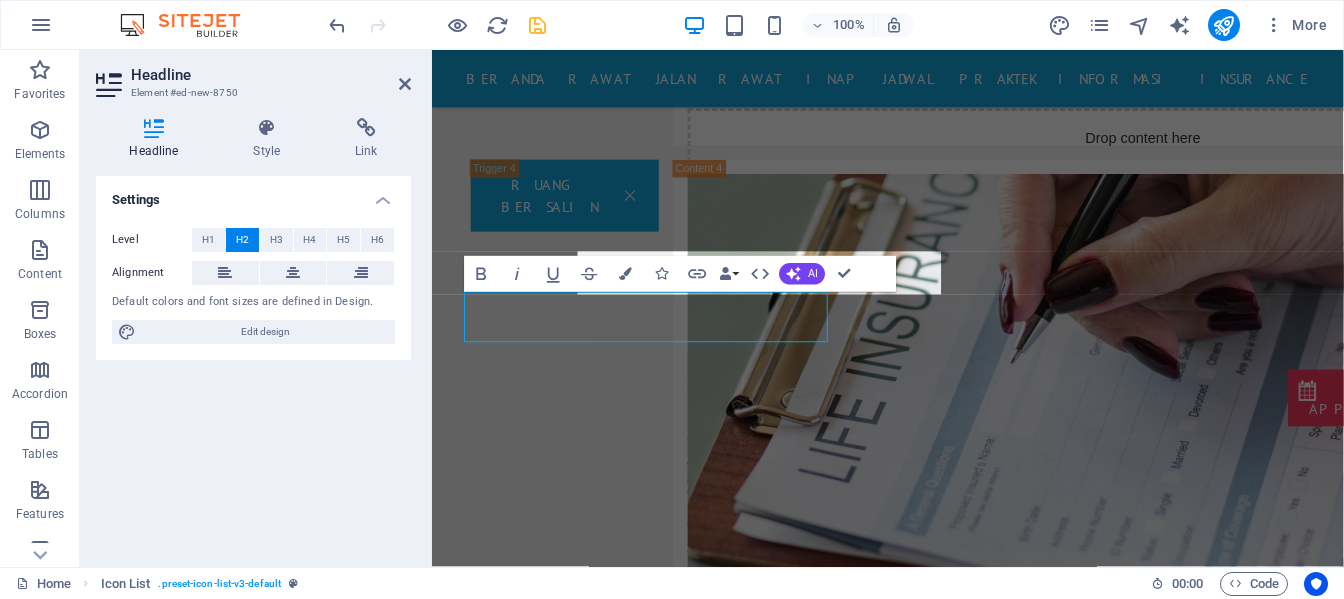 scroll, scrollTop: 3087, scrollLeft: 0, axis: vertical 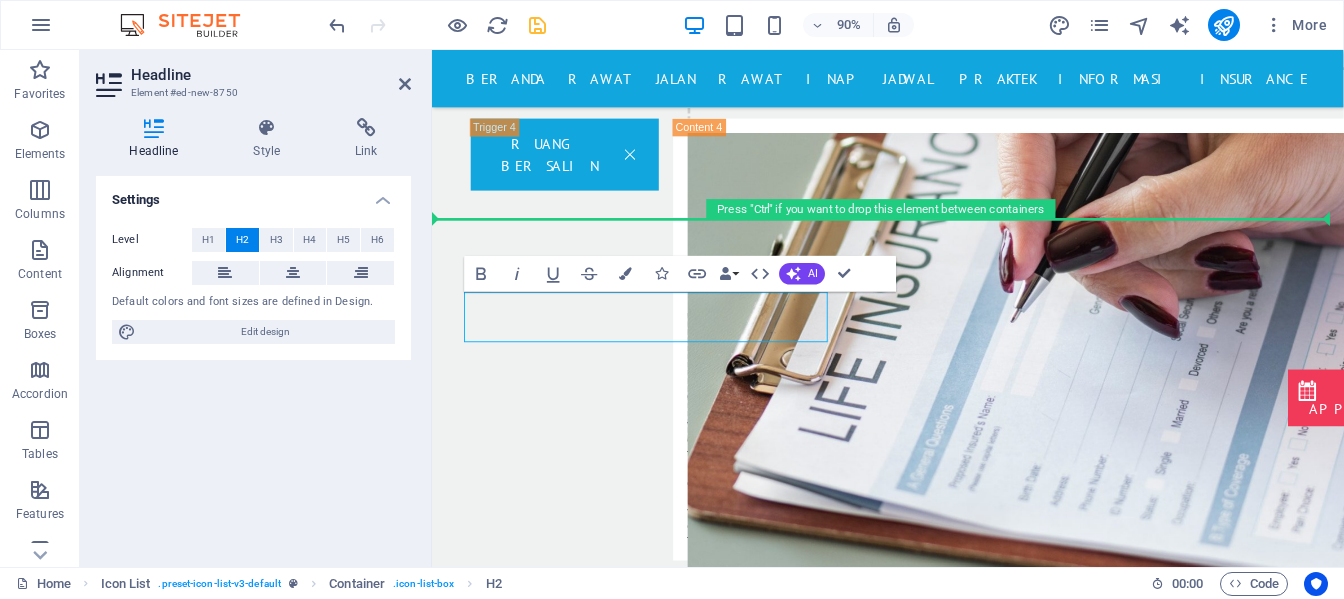 drag, startPoint x: 588, startPoint y: 365, endPoint x: 656, endPoint y: 291, distance: 100.49876 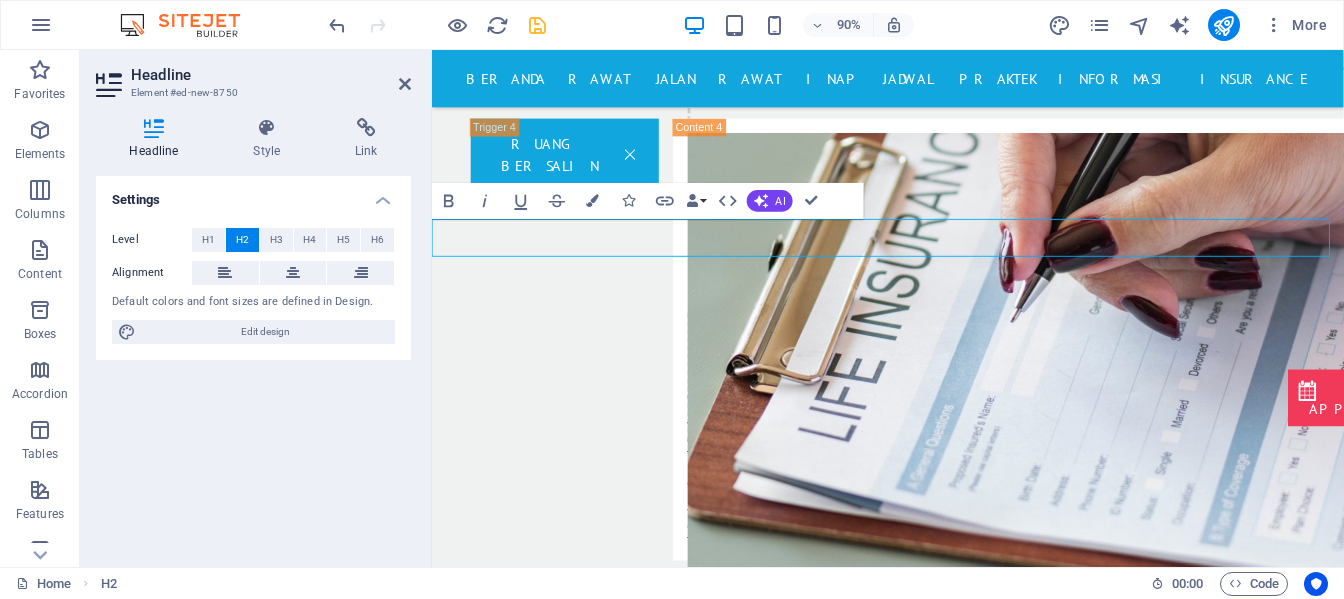 click on "New headline" at bounding box center (938, 1479) 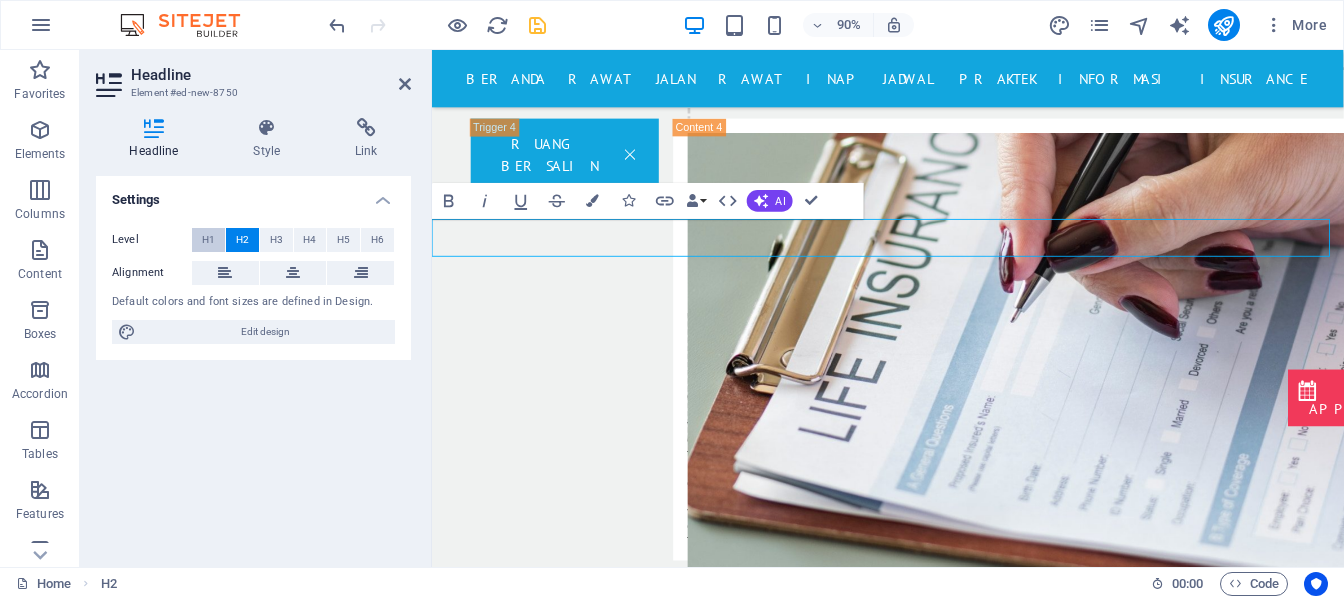 click on "H1" at bounding box center (208, 240) 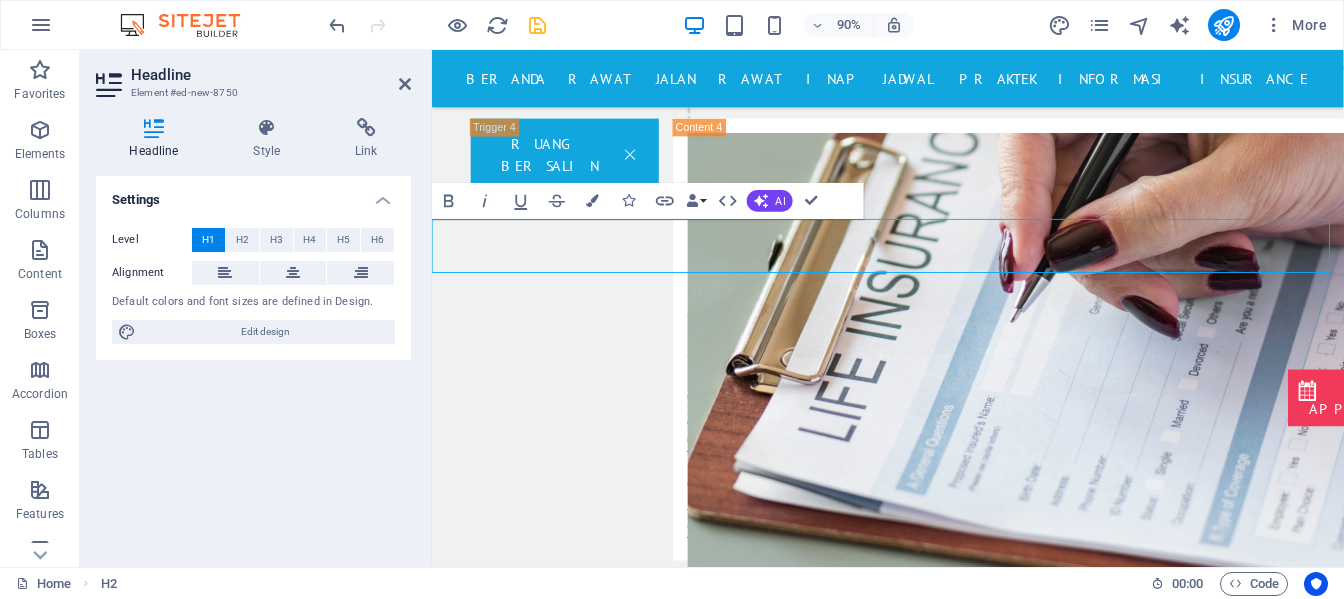 click on "H1" at bounding box center [208, 240] 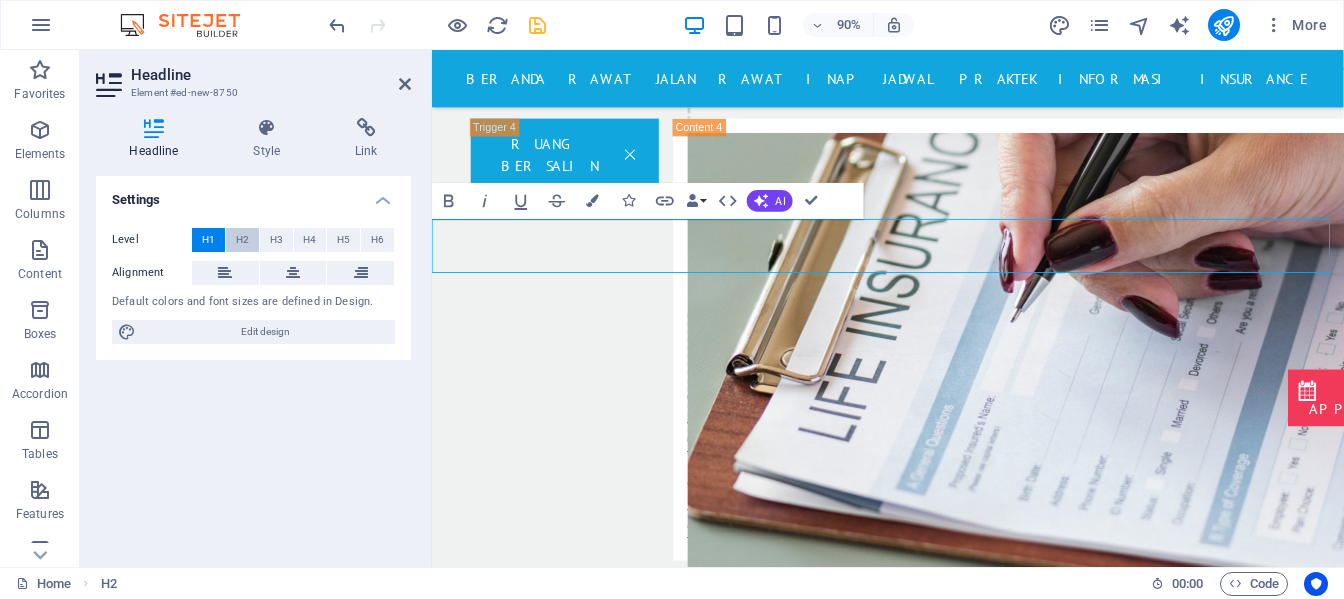 click on "H2" at bounding box center (242, 240) 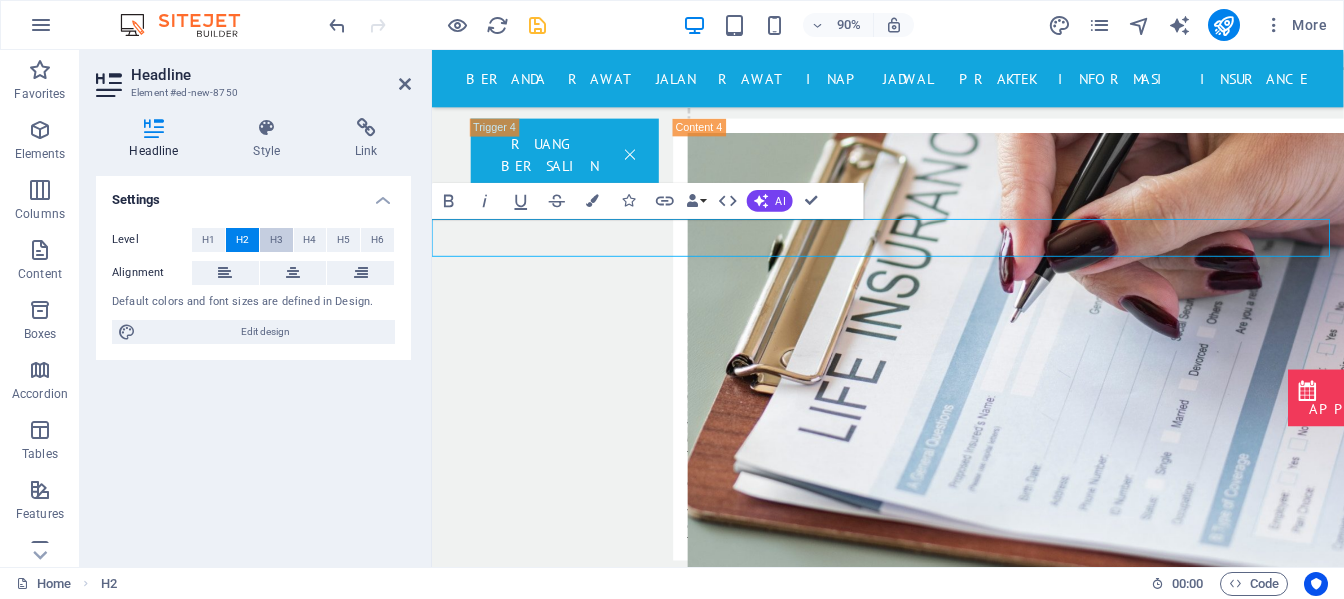 click on "H3" at bounding box center [276, 240] 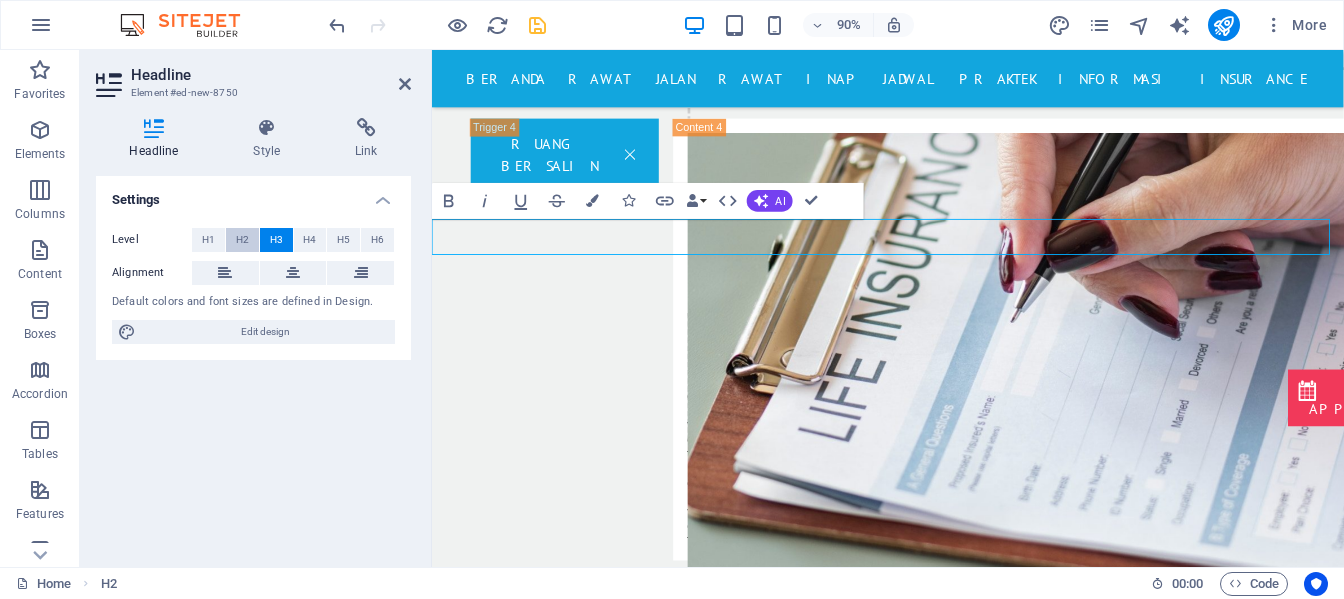 click on "H2" at bounding box center [242, 240] 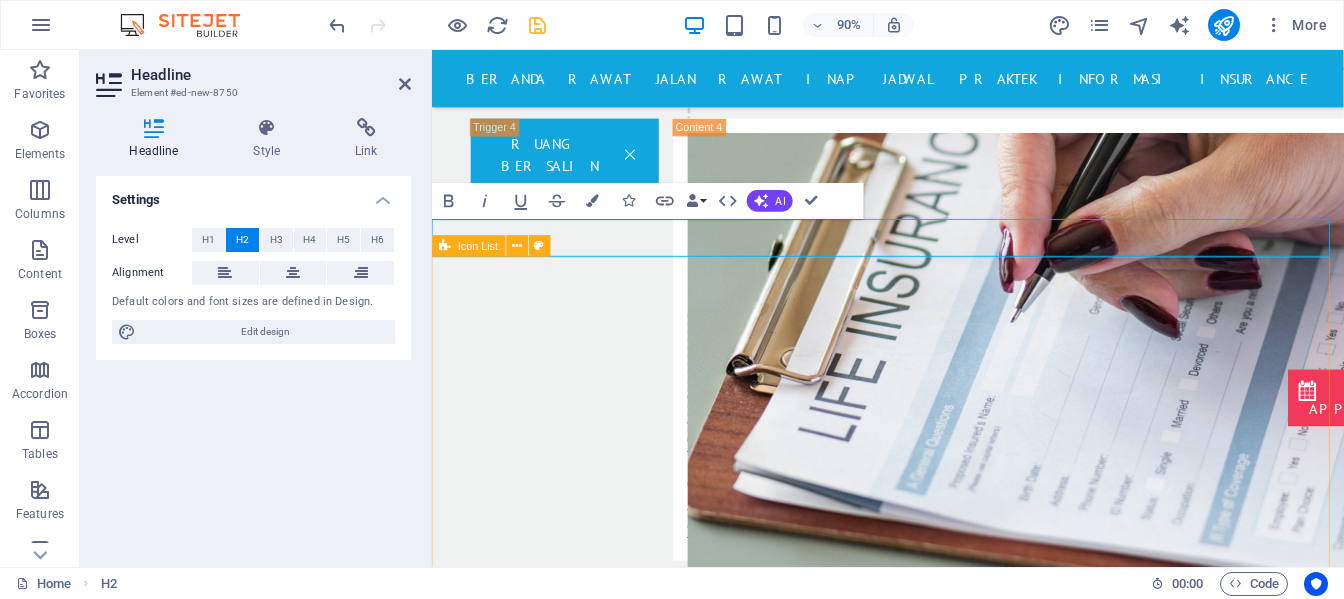 click on "POLIKLINIK ANAK POLIKLINIK THT POLIKLINIK JANTUNG POLIKLINIK MATA POLIKLINIK PENYAKIT DALAM POLIKLINIK ORTHOPEDI POLIKLINIK SARAF POLIKLINIK BEDAH UMUM POLIKLINIK GIGI POLIKLINIK PARU" at bounding box center (938, 2146) 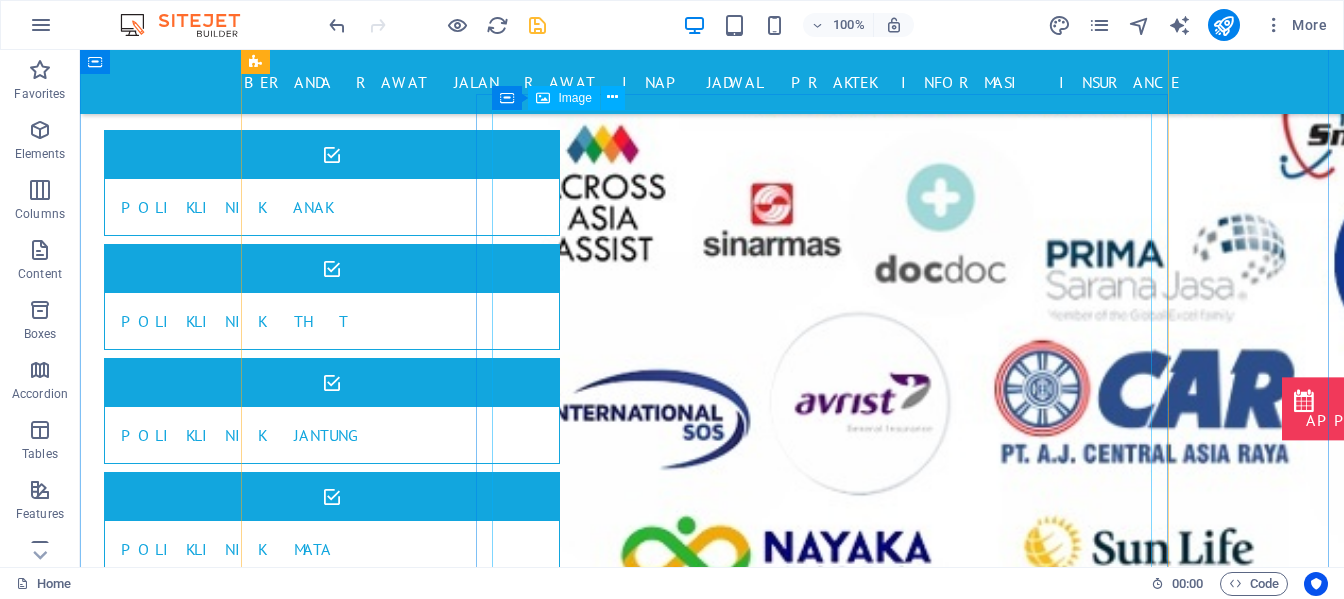 scroll, scrollTop: 4342, scrollLeft: 0, axis: vertical 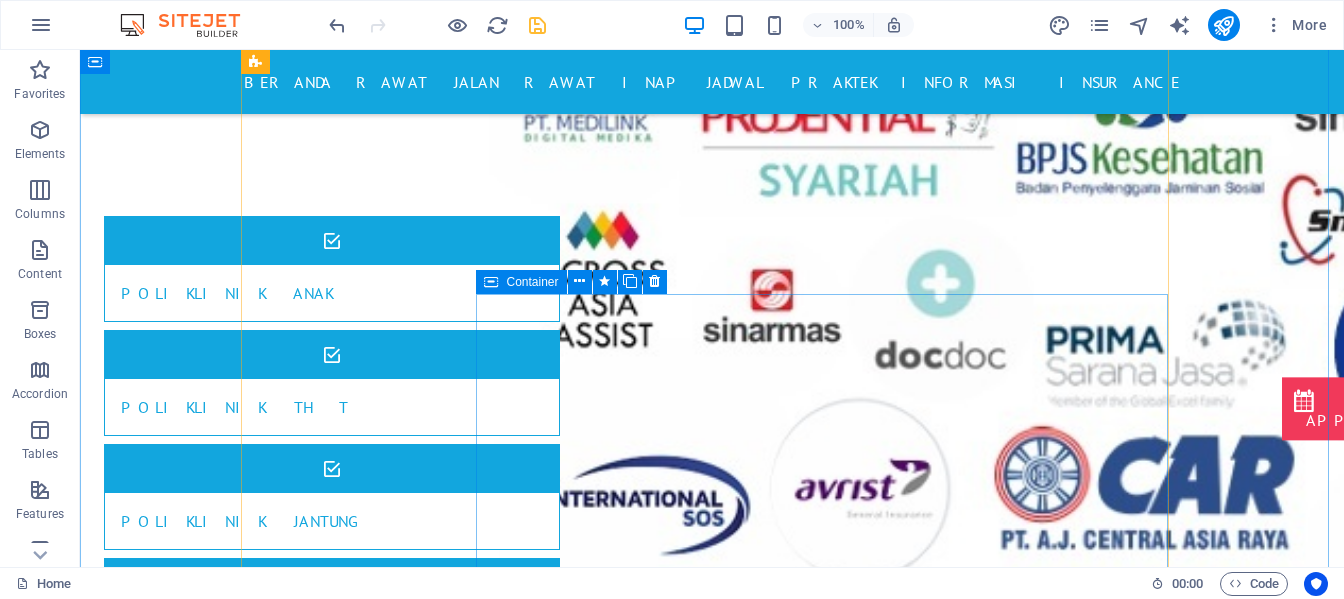 click at bounding box center (1087, 8012) 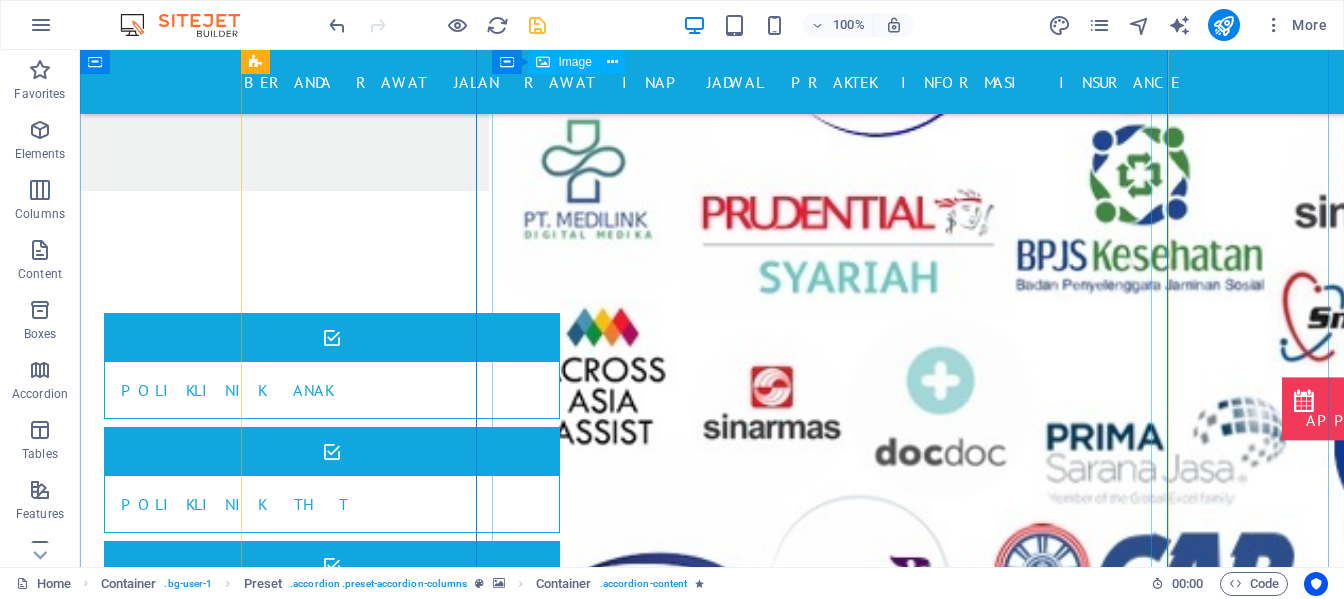 scroll, scrollTop: 4242, scrollLeft: 0, axis: vertical 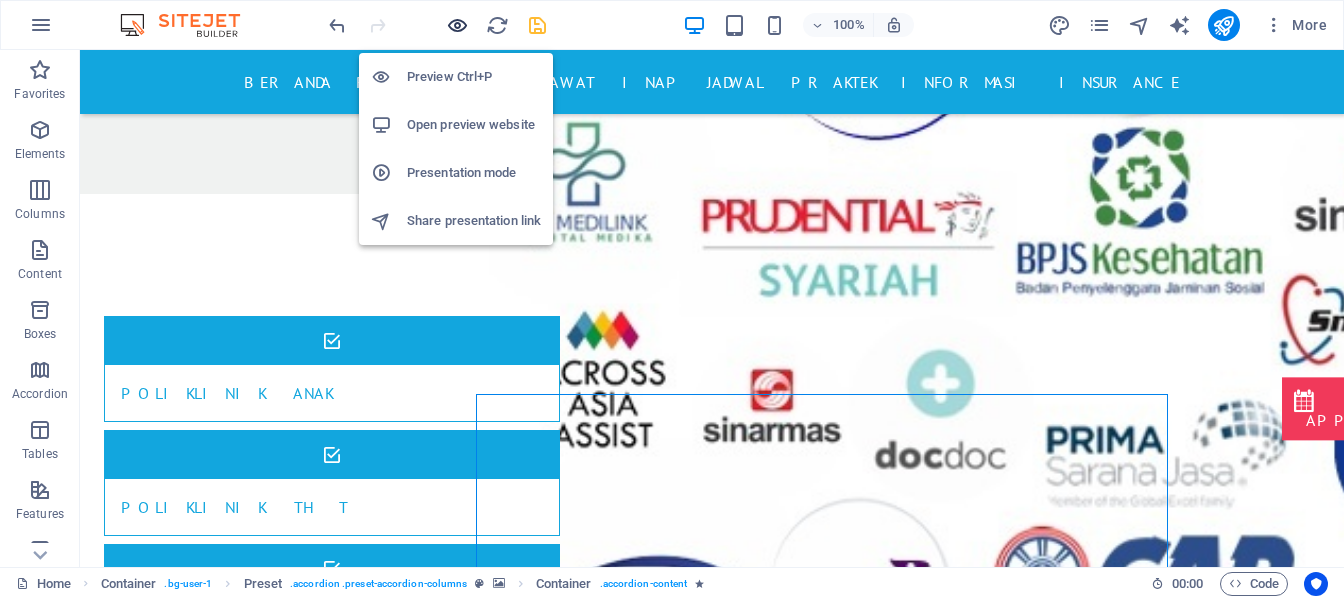 click at bounding box center (457, 25) 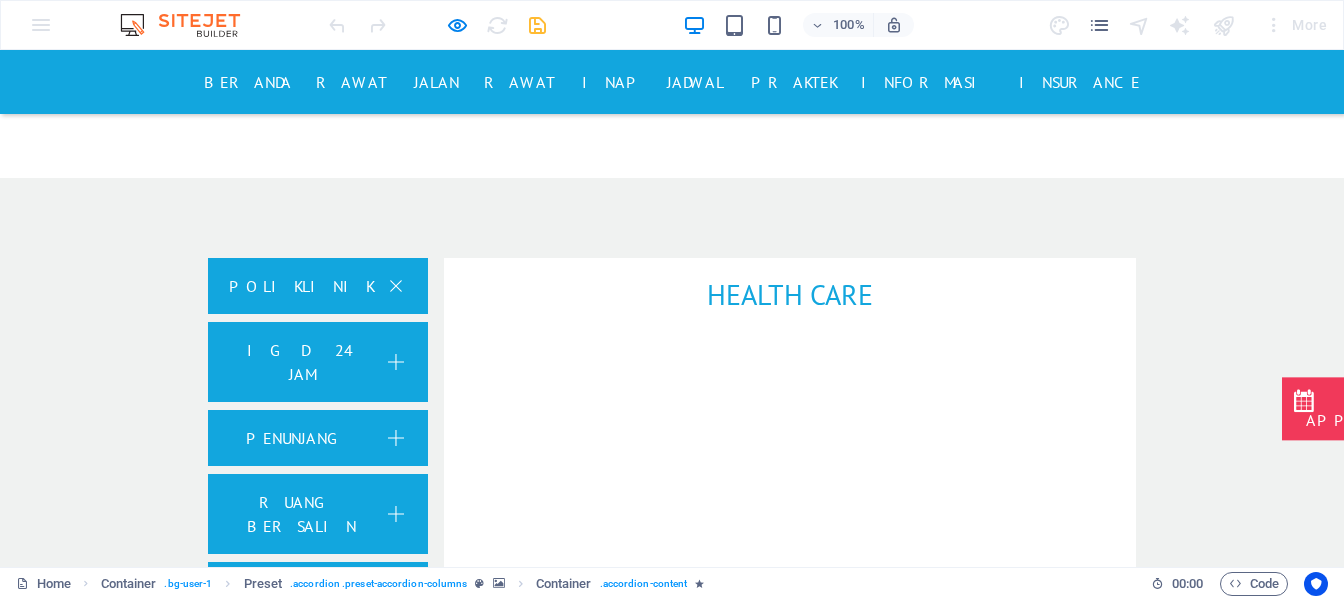 scroll, scrollTop: 2258, scrollLeft: 0, axis: vertical 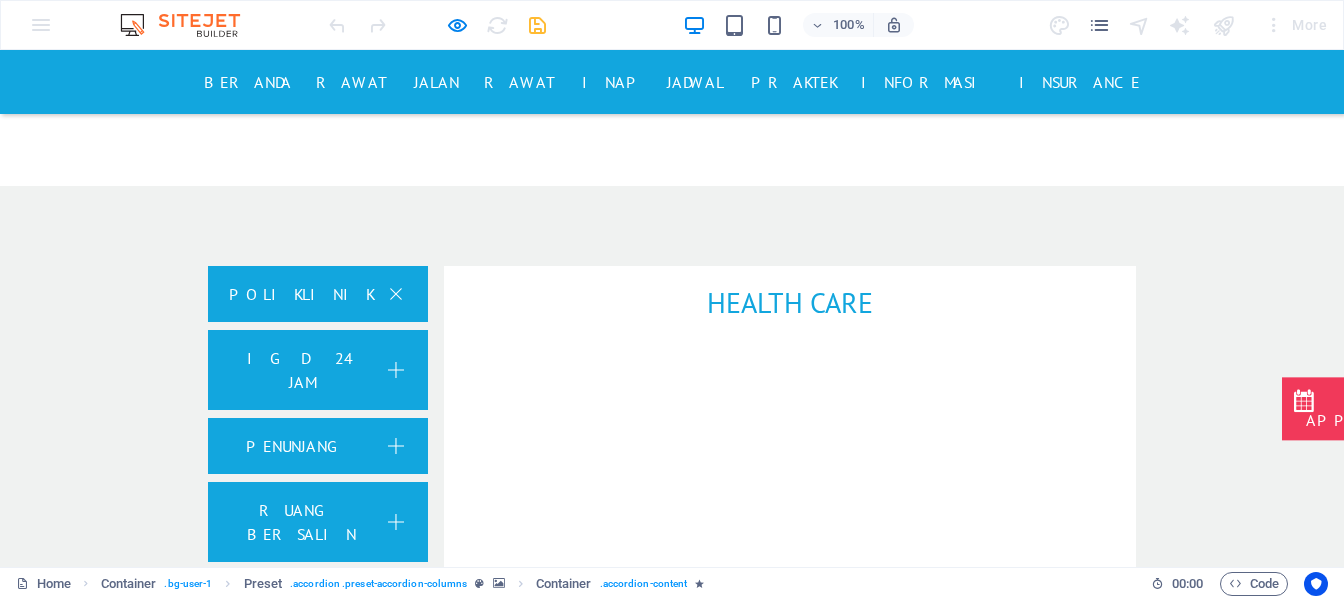 click on "KELAS 1 DAN 2" at bounding box center (295, 3060) 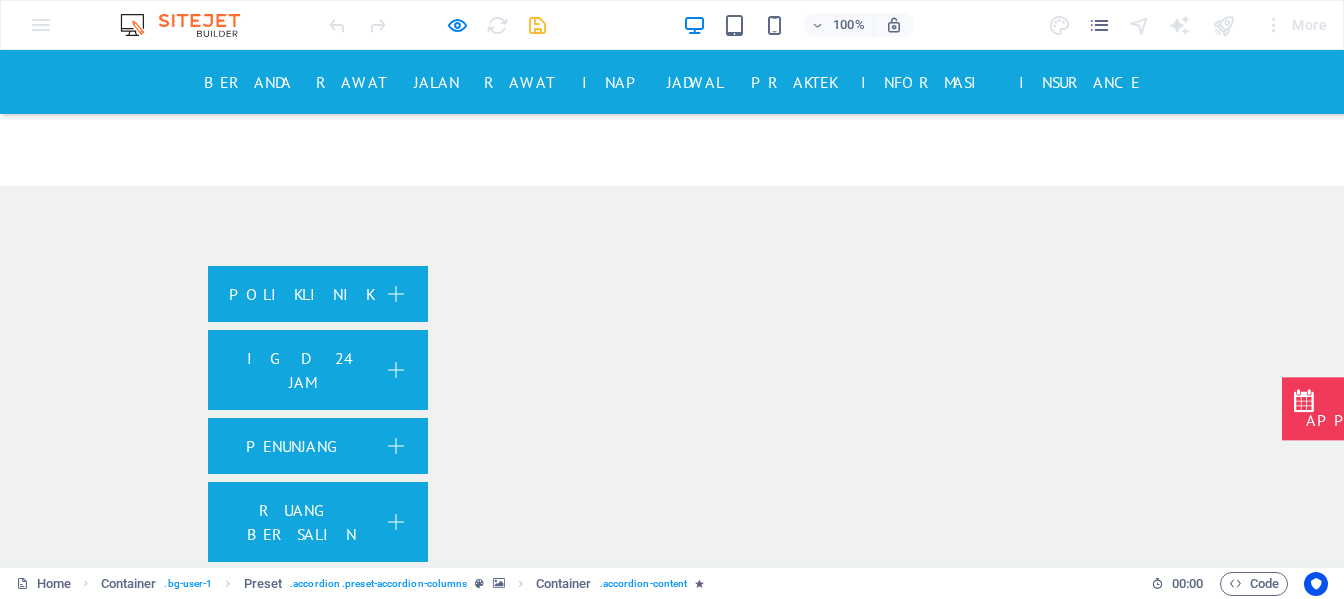 click on "KAMAR VVIP DAN VIP" at bounding box center (318, 2639) 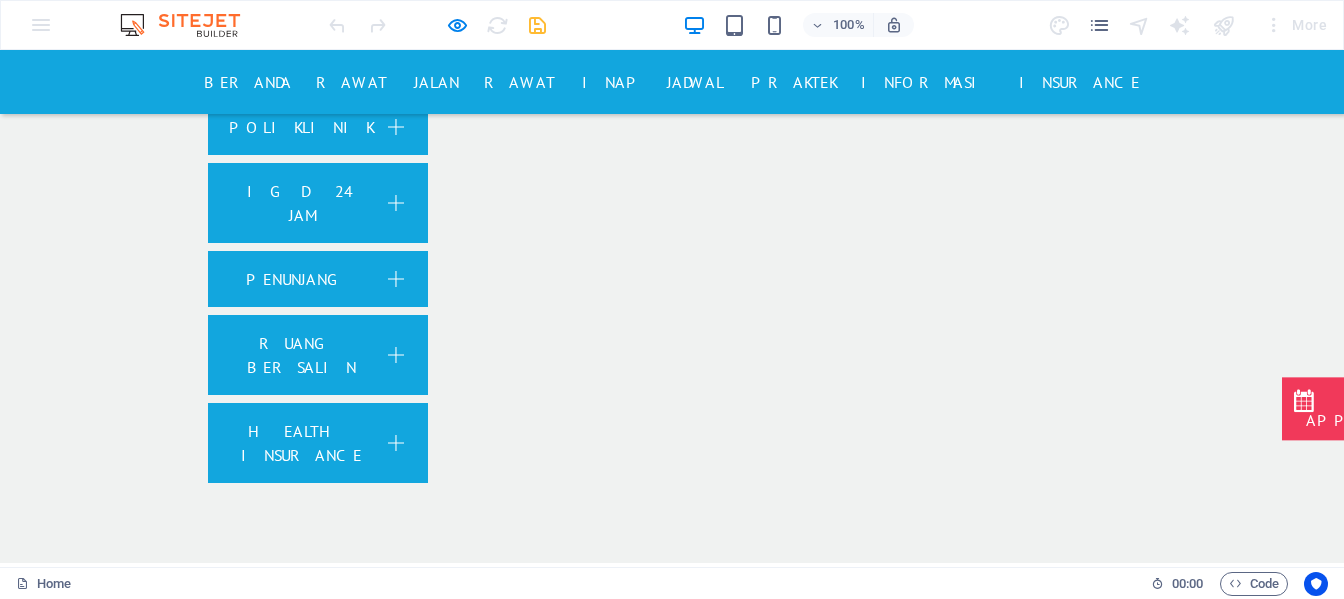 scroll, scrollTop: 2358, scrollLeft: 0, axis: vertical 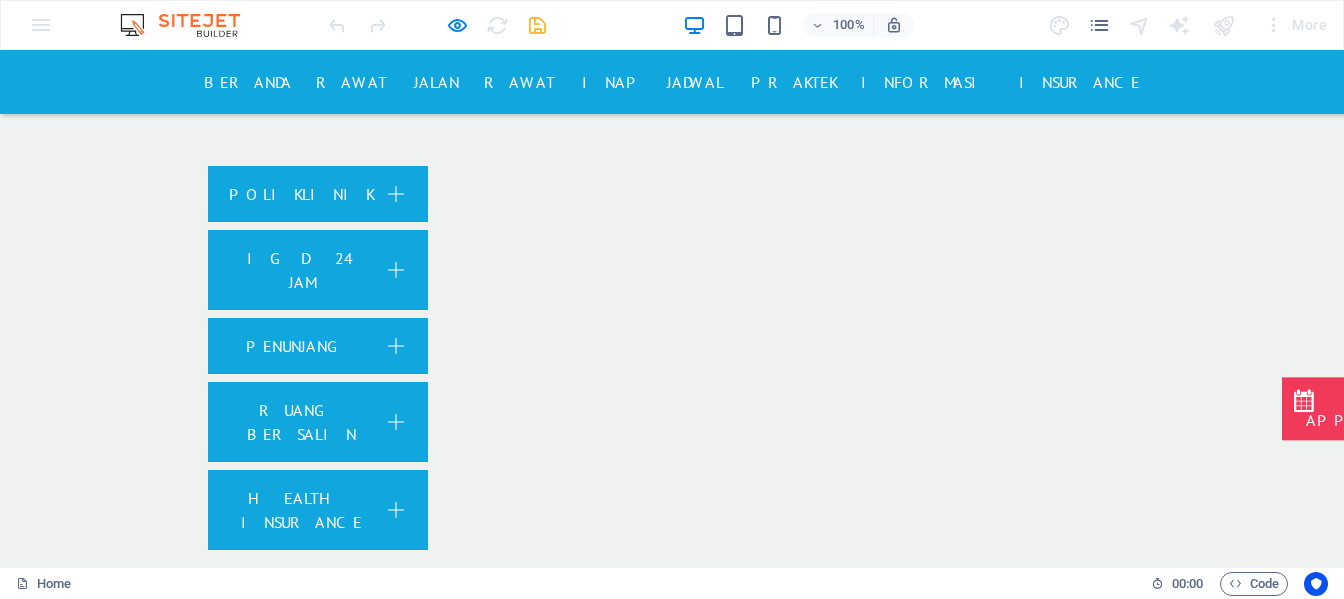 click on "KELAS 1 DAN 2" at bounding box center [295, 2915] 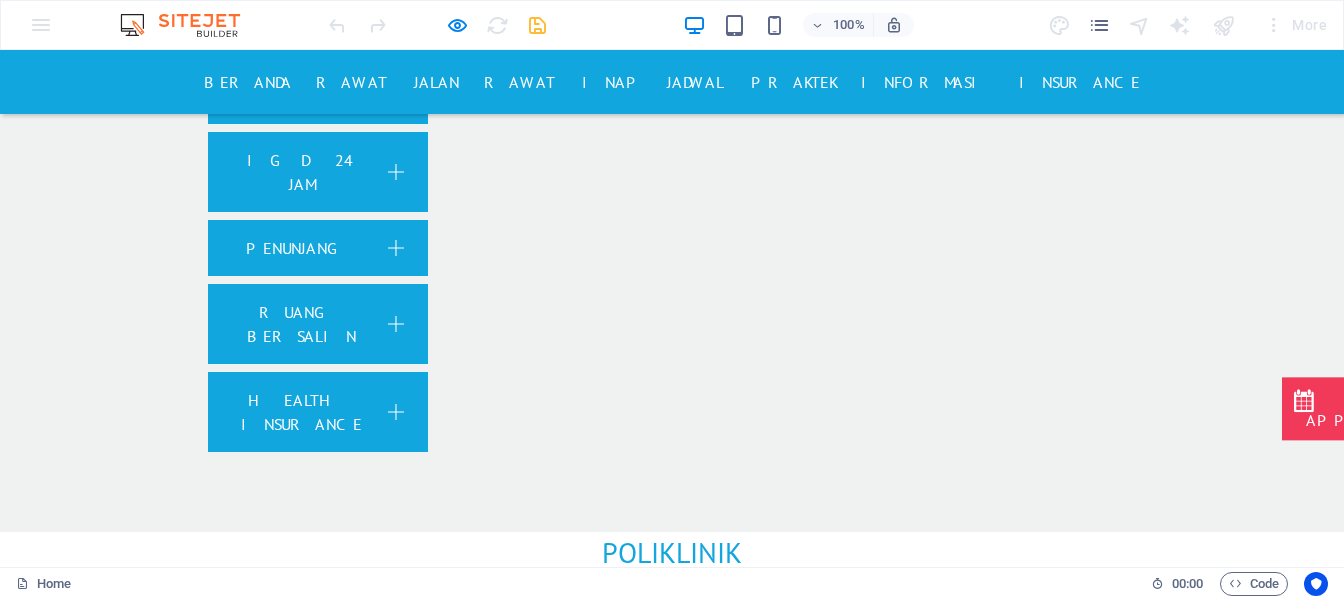 scroll, scrollTop: 2358, scrollLeft: 0, axis: vertical 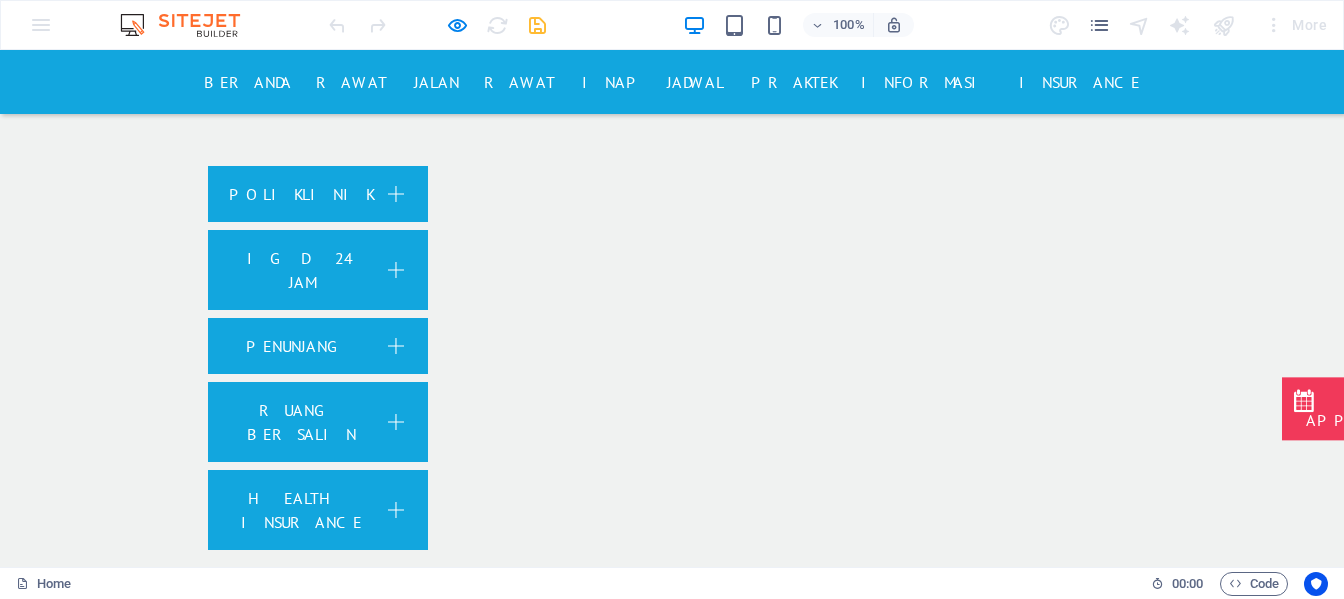 click on "INTENSIVE CARE UNIT" at bounding box center (295, 3172) 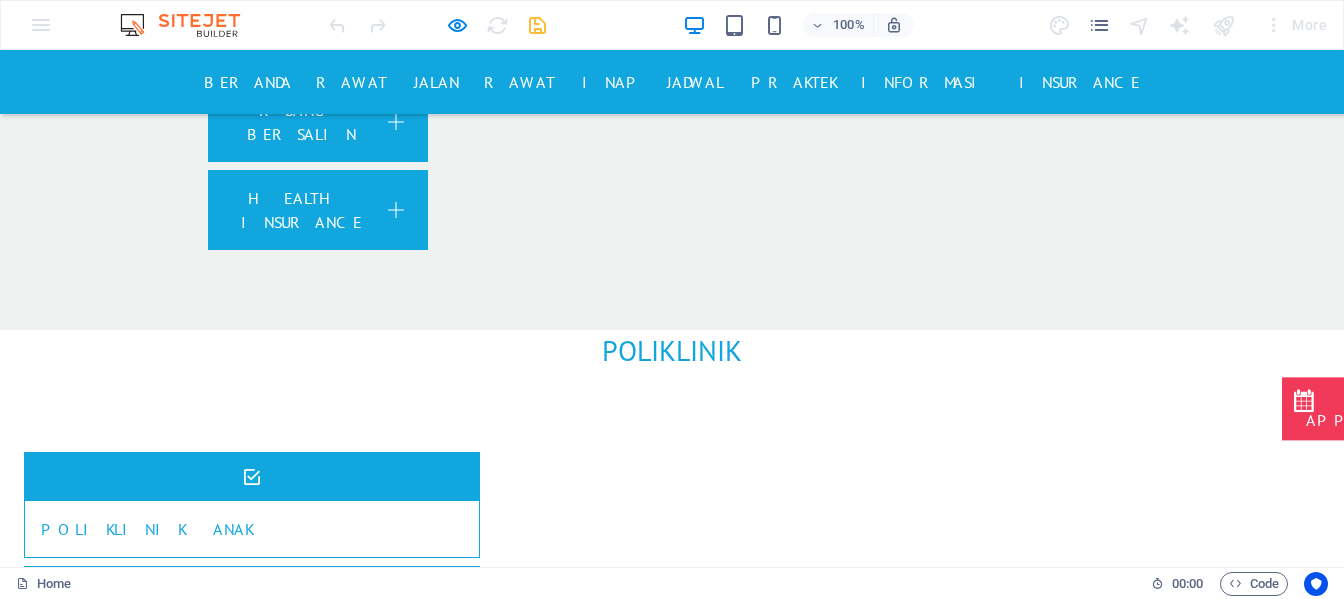 scroll, scrollTop: 2558, scrollLeft: 0, axis: vertical 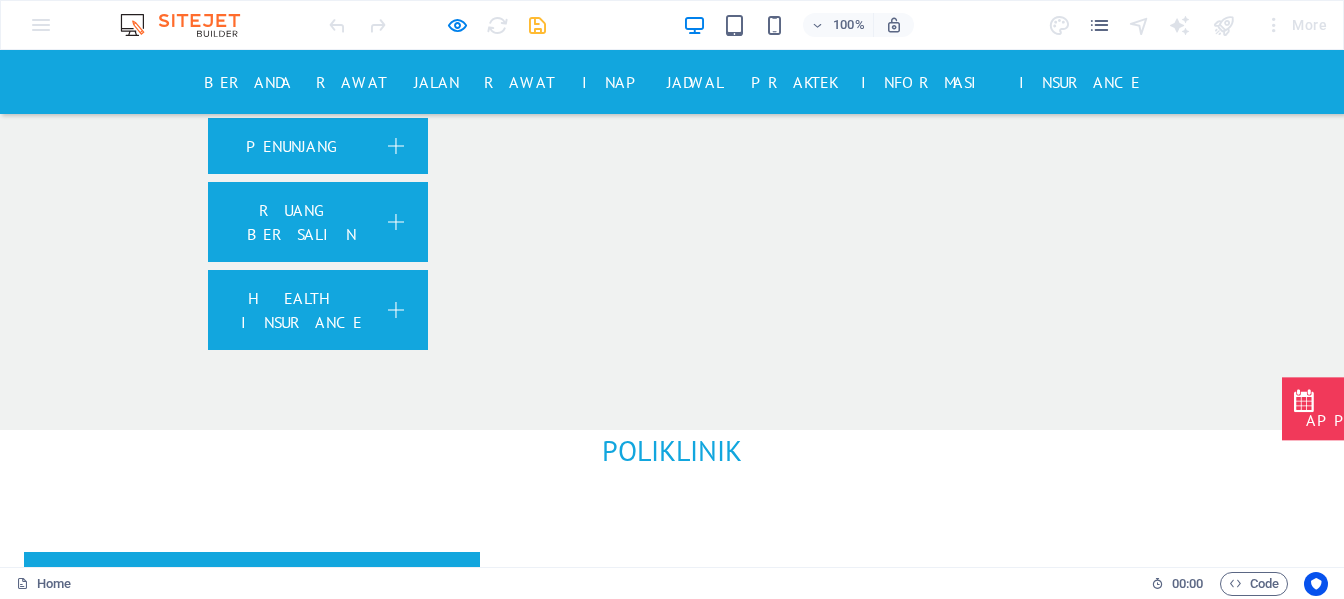 click on "NICU" at bounding box center [295, 2981] 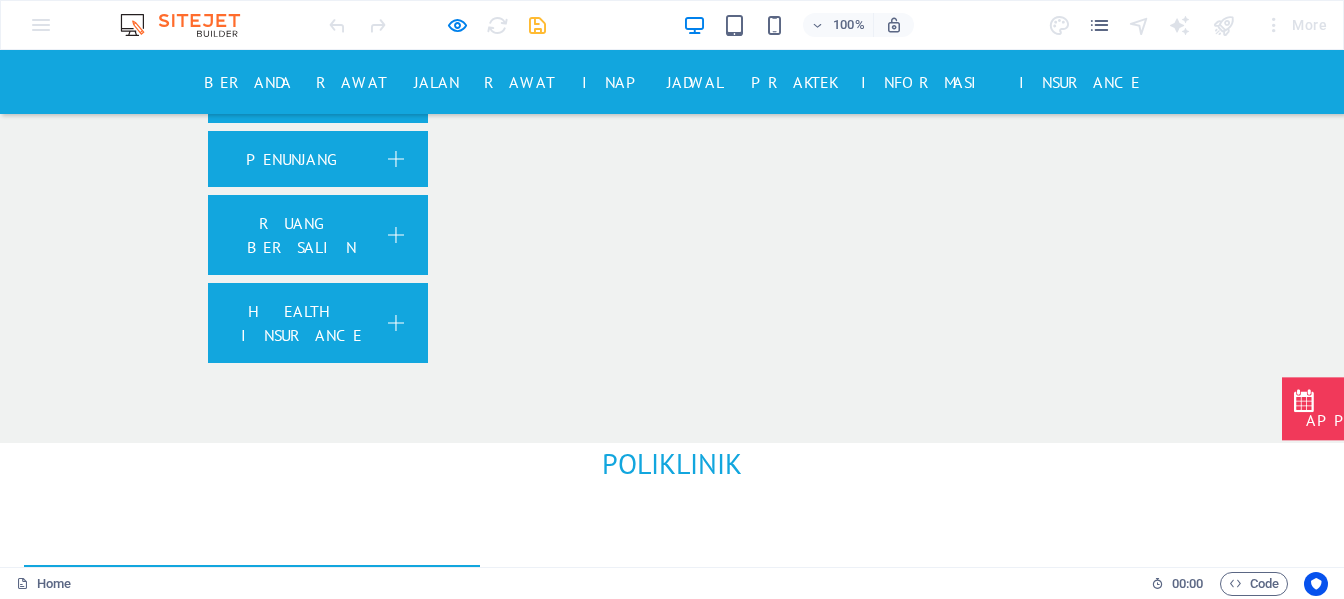 scroll, scrollTop: 2578, scrollLeft: 0, axis: vertical 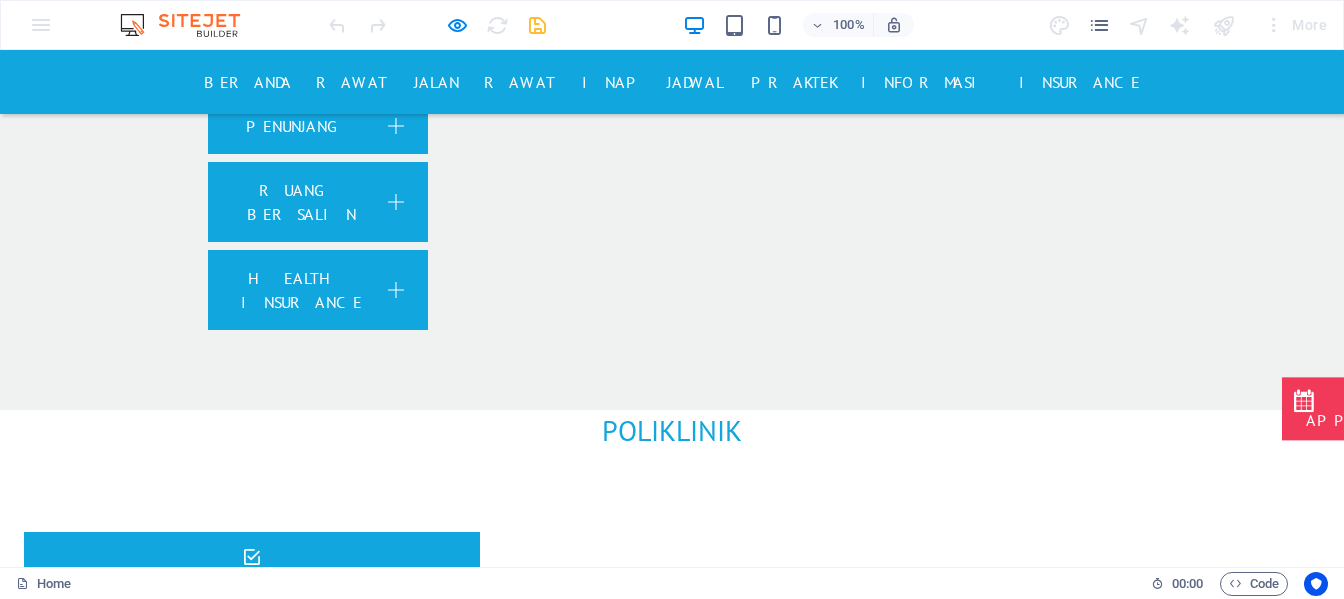 click on "ISOLASI" at bounding box center (295, 3025) 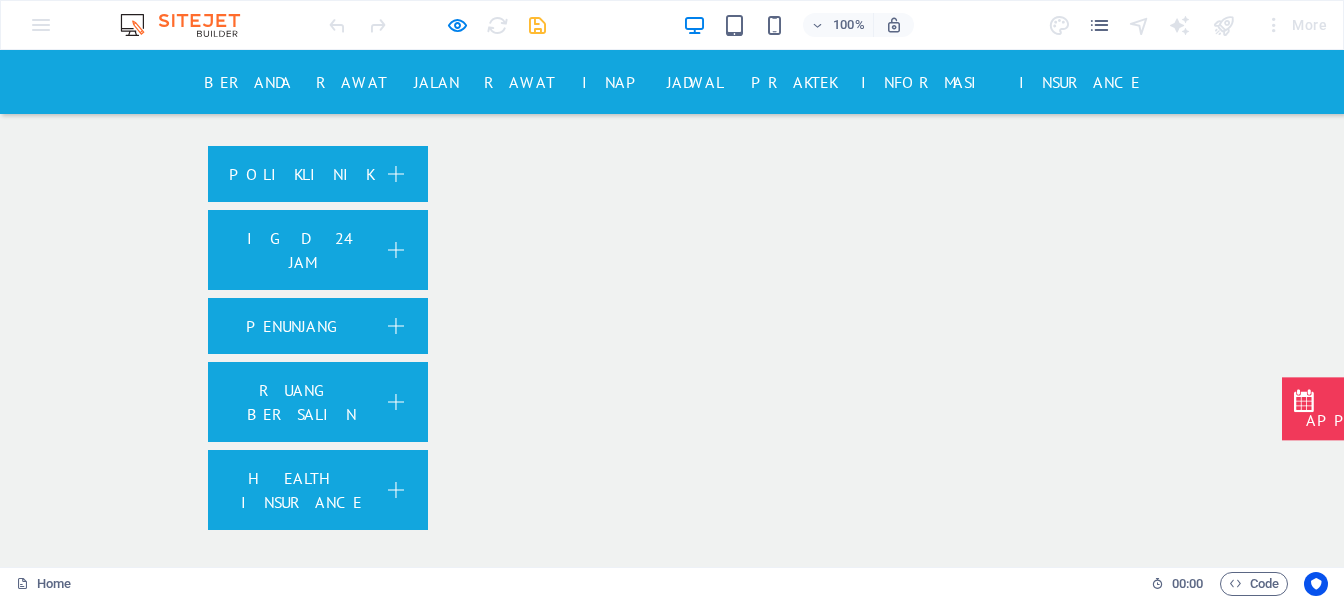scroll, scrollTop: 2478, scrollLeft: 0, axis: vertical 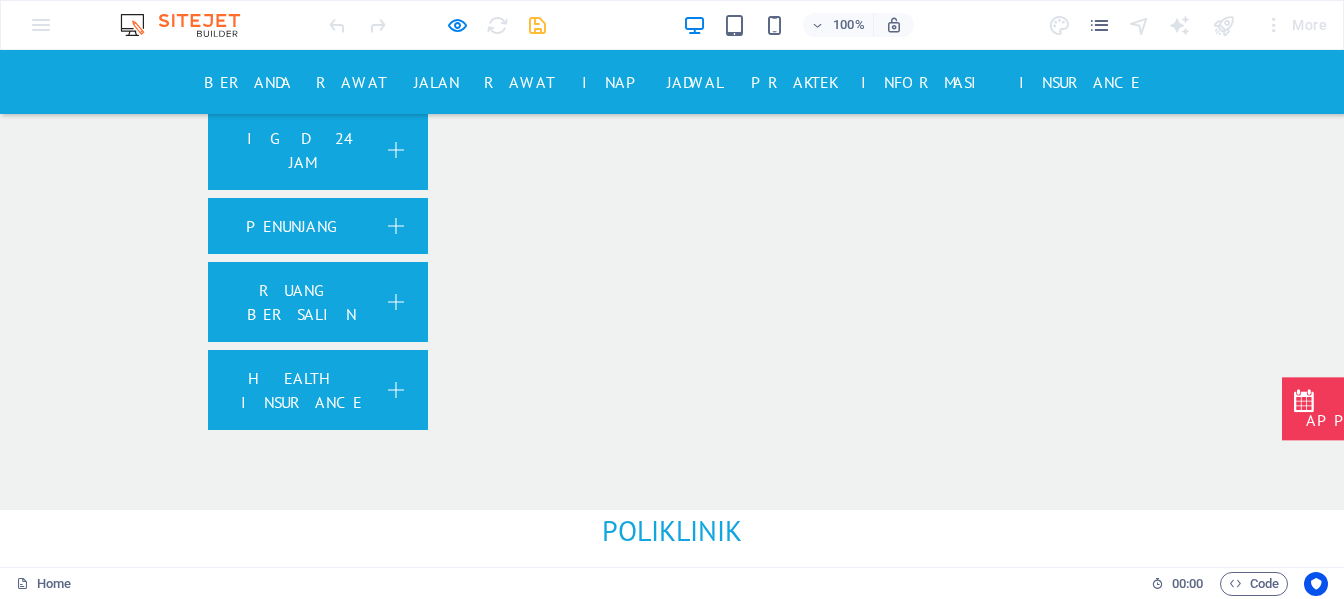 click on "RUANG OPERASI" at bounding box center [295, 3313] 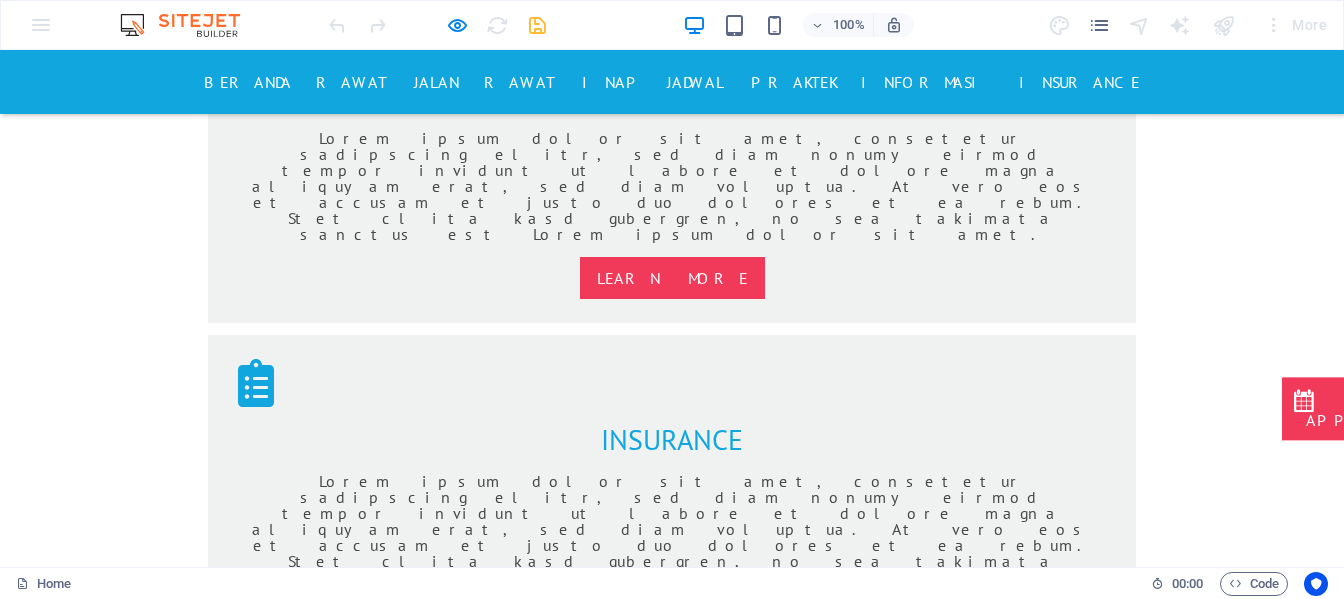 scroll, scrollTop: 1678, scrollLeft: 0, axis: vertical 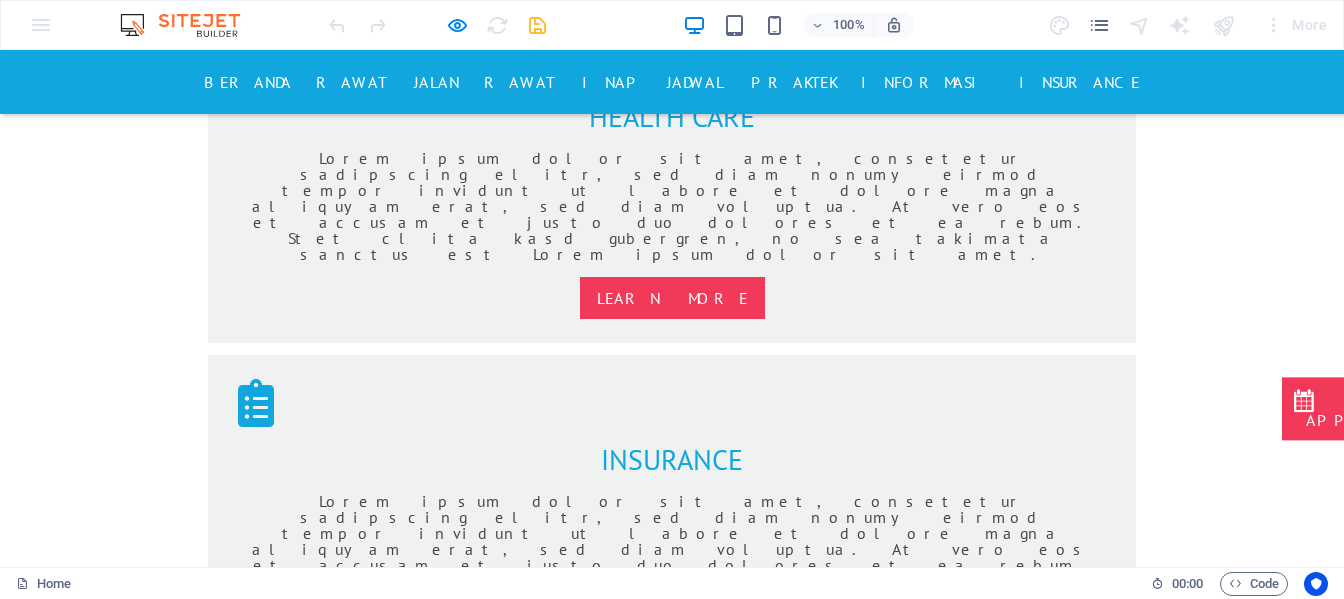 click on "POLIKLINIK ANAK" at bounding box center [227, 1509] 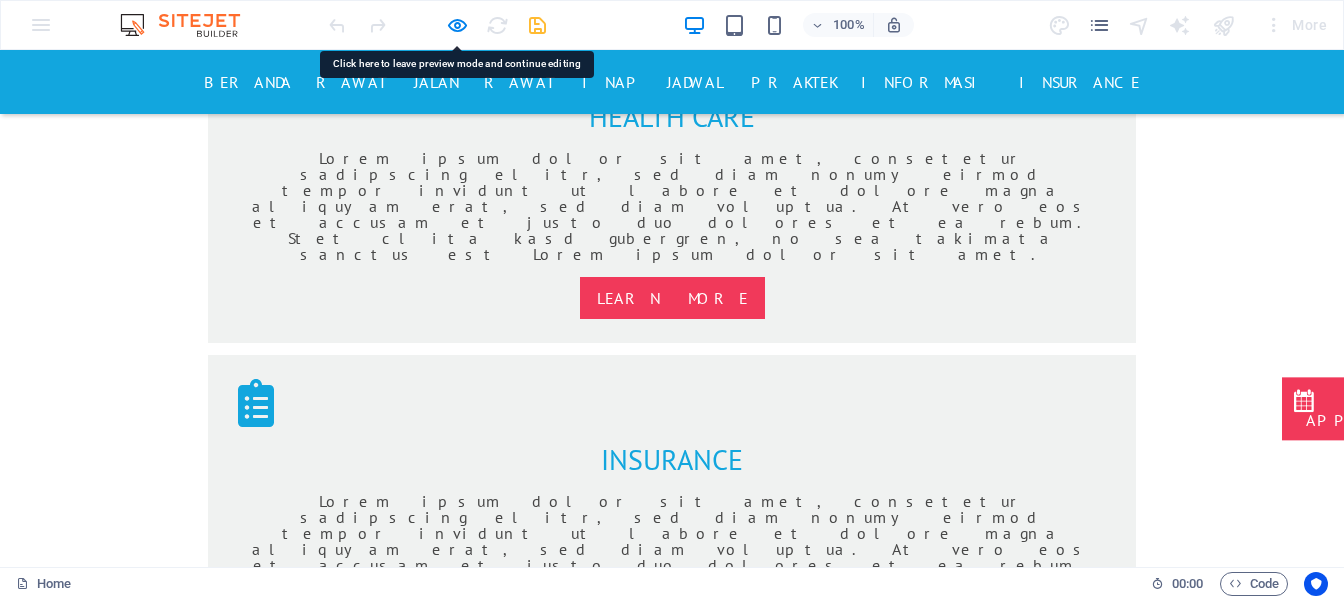 click on "POLIKLINIK ANAK" at bounding box center (227, 1509) 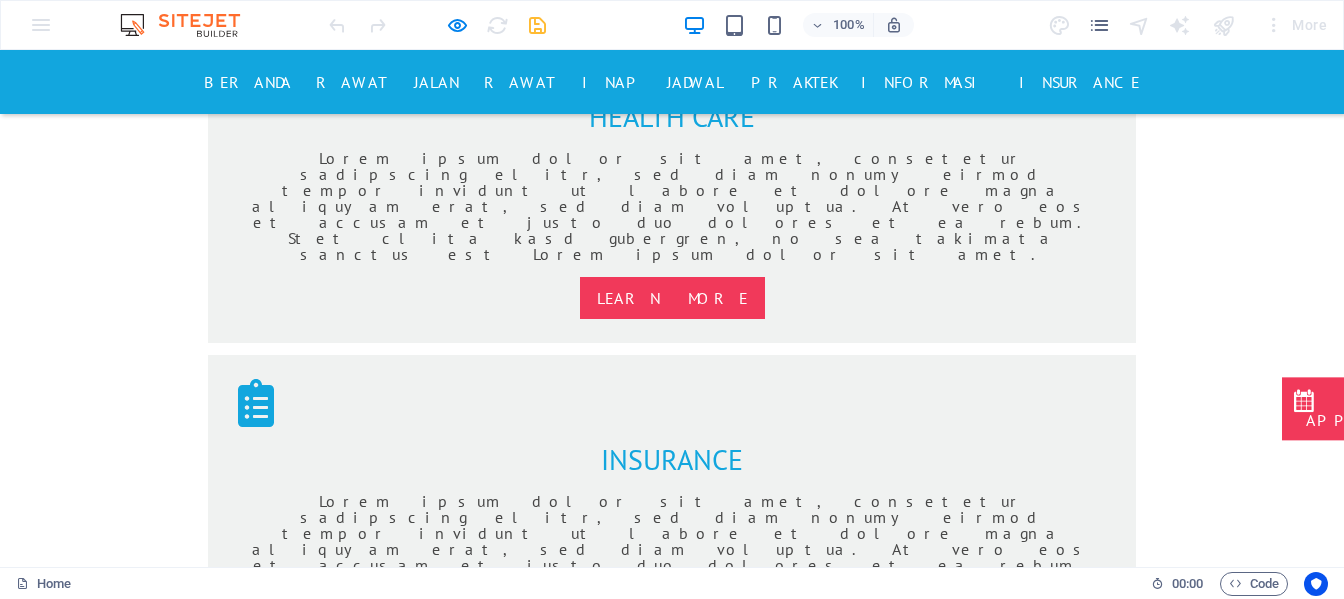 click on "POLIKLINIK ANAK POLIKLINIK THT POLIKLINIK JANTUNG POLIKLINIK MATA POLIKLINIK PENYAKIT DALAM POLIKLINIK ORTHOPEDI POLIKLINIK SARAF POLIKLINIK BEDAH UMUM POLIKLINIK GIGI POLIKLINIK PARU" at bounding box center (672, 1998) 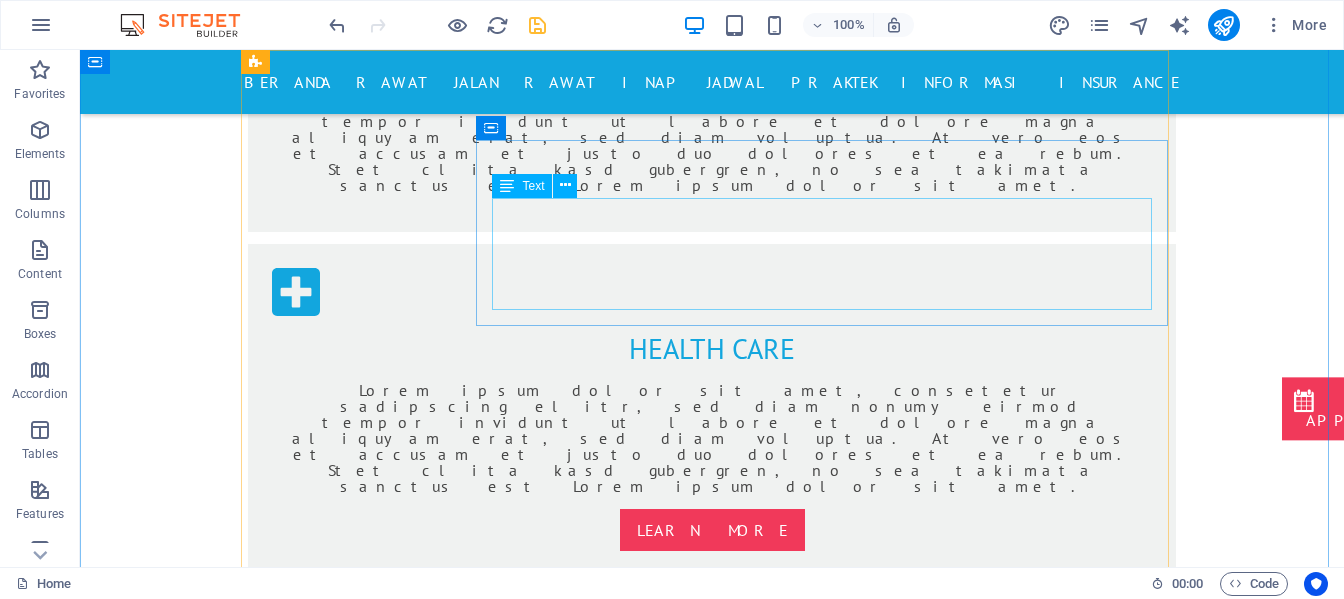 scroll, scrollTop: 1414, scrollLeft: 0, axis: vertical 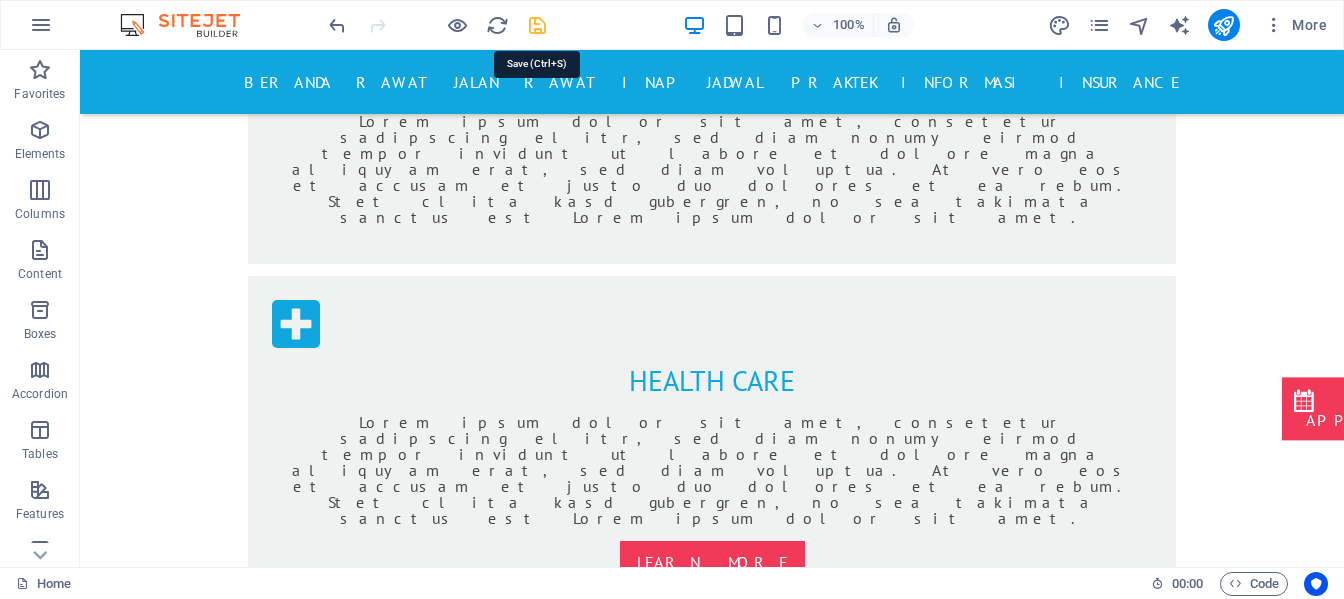 click at bounding box center [537, 25] 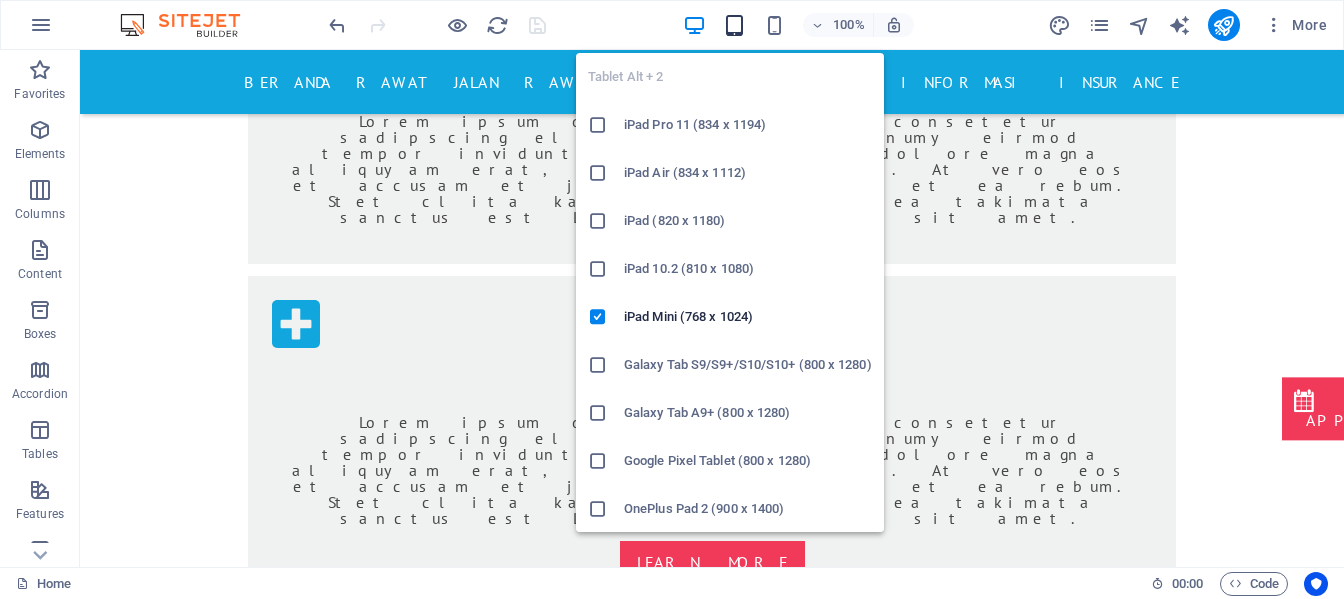 click at bounding box center (734, 25) 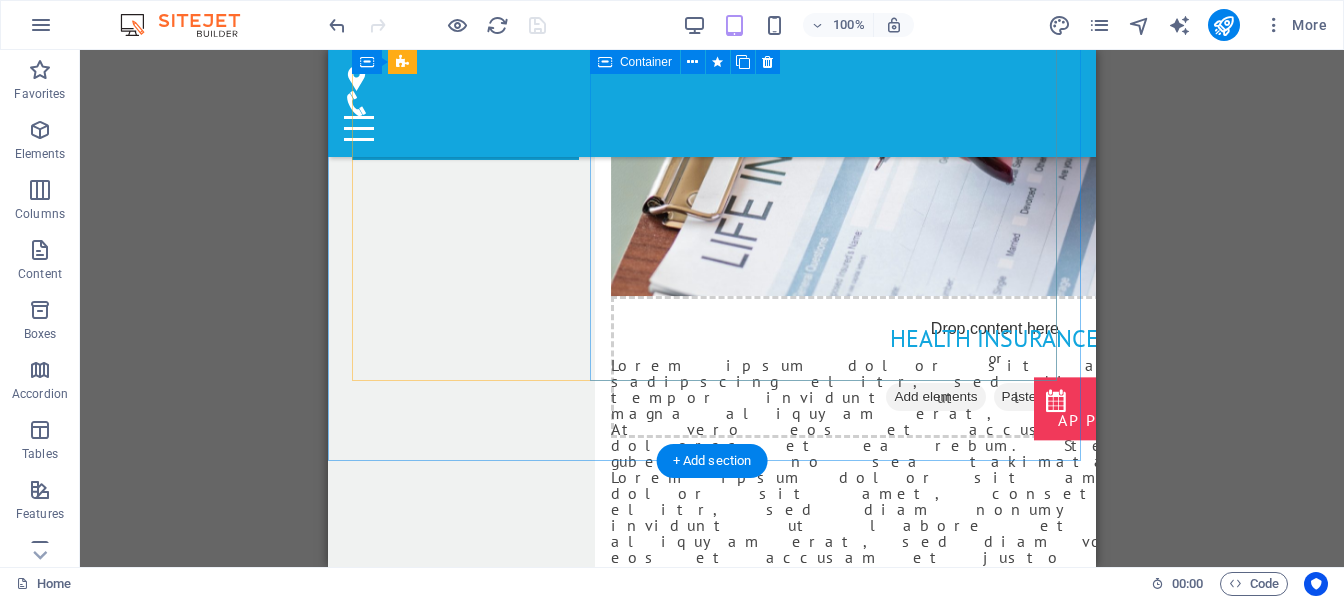 scroll, scrollTop: 3318, scrollLeft: 0, axis: vertical 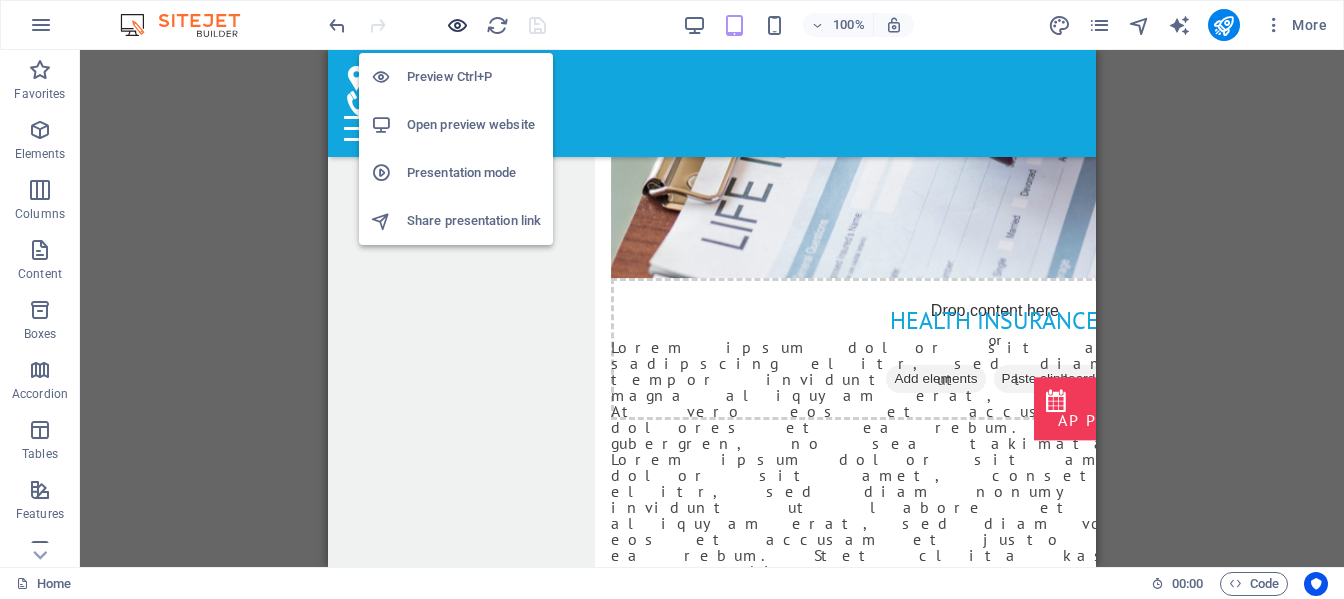 click at bounding box center [457, 25] 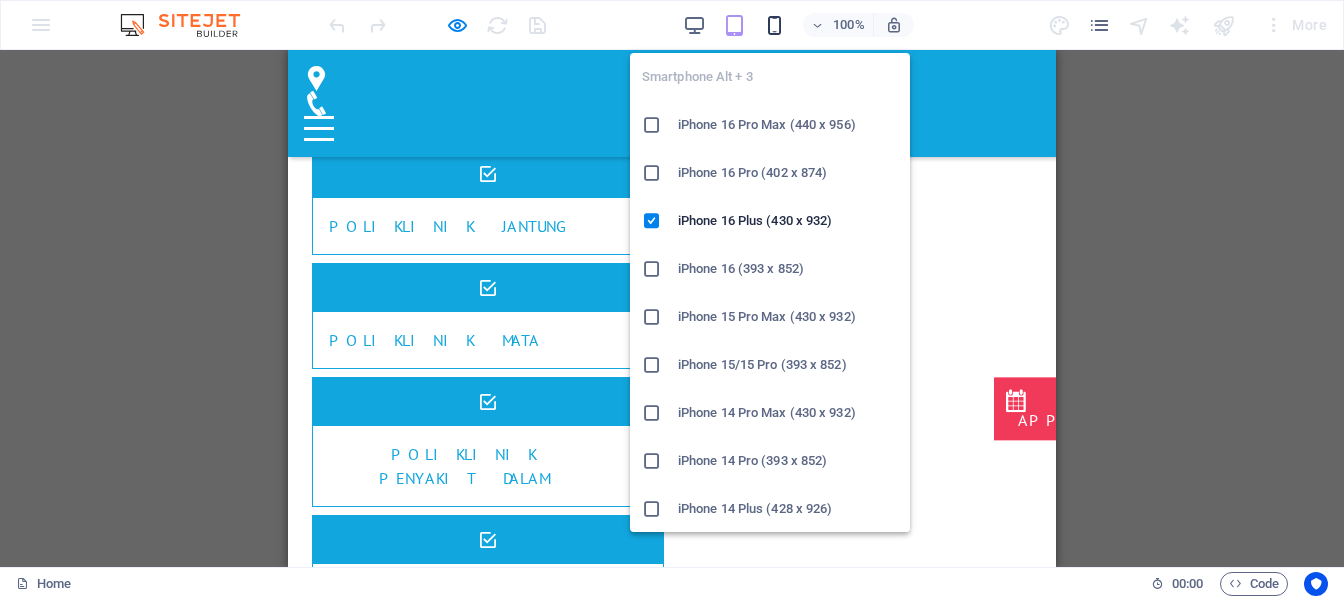 click at bounding box center [774, 25] 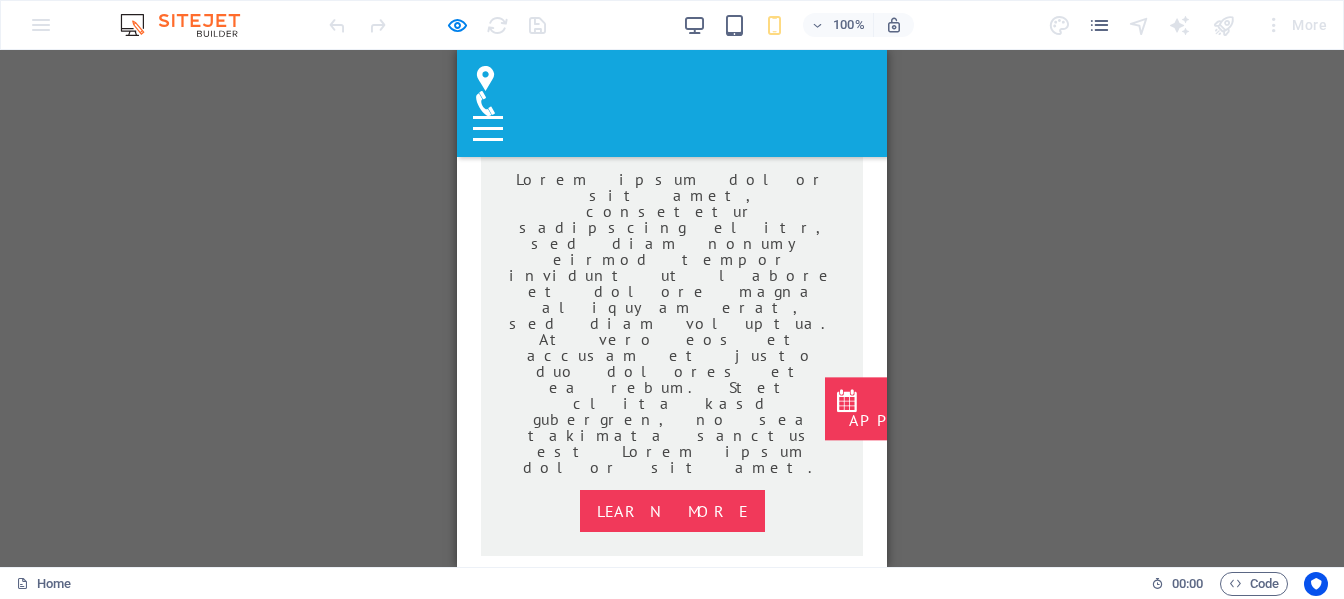 scroll, scrollTop: 2418, scrollLeft: 0, axis: vertical 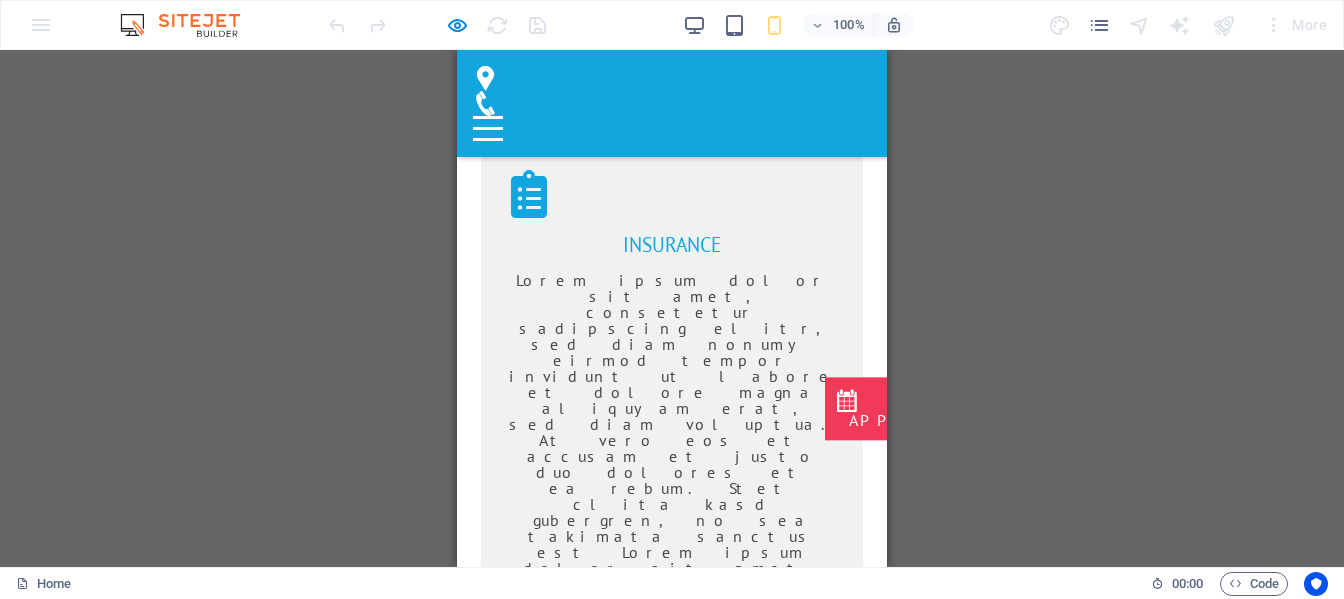 click on "POLIKLINIK ANAK" at bounding box center (604, 1408) 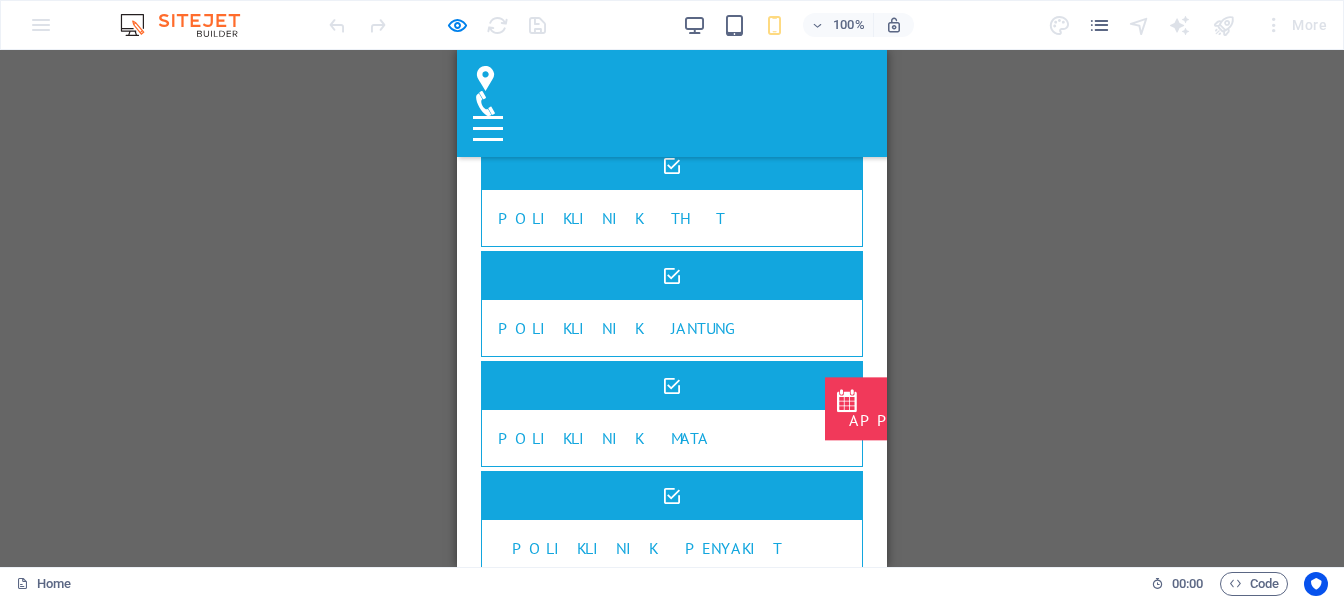 scroll, scrollTop: 4118, scrollLeft: 0, axis: vertical 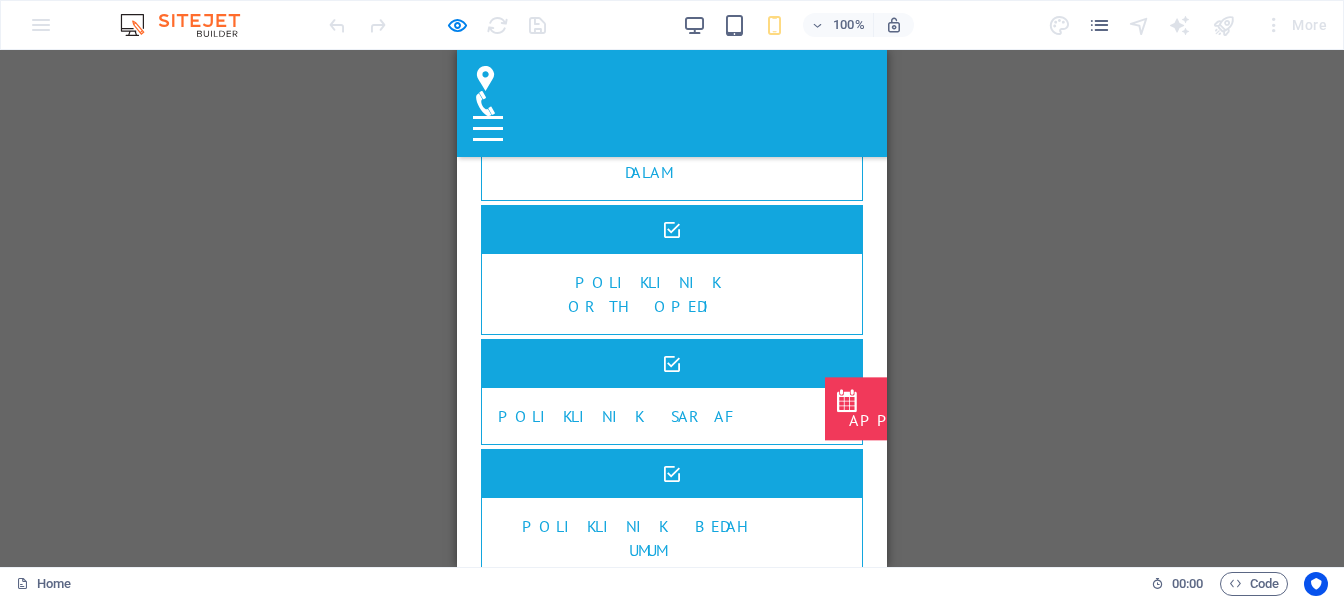 click on "KRIS DAN NON KRIS" at bounding box center [672, 3340] 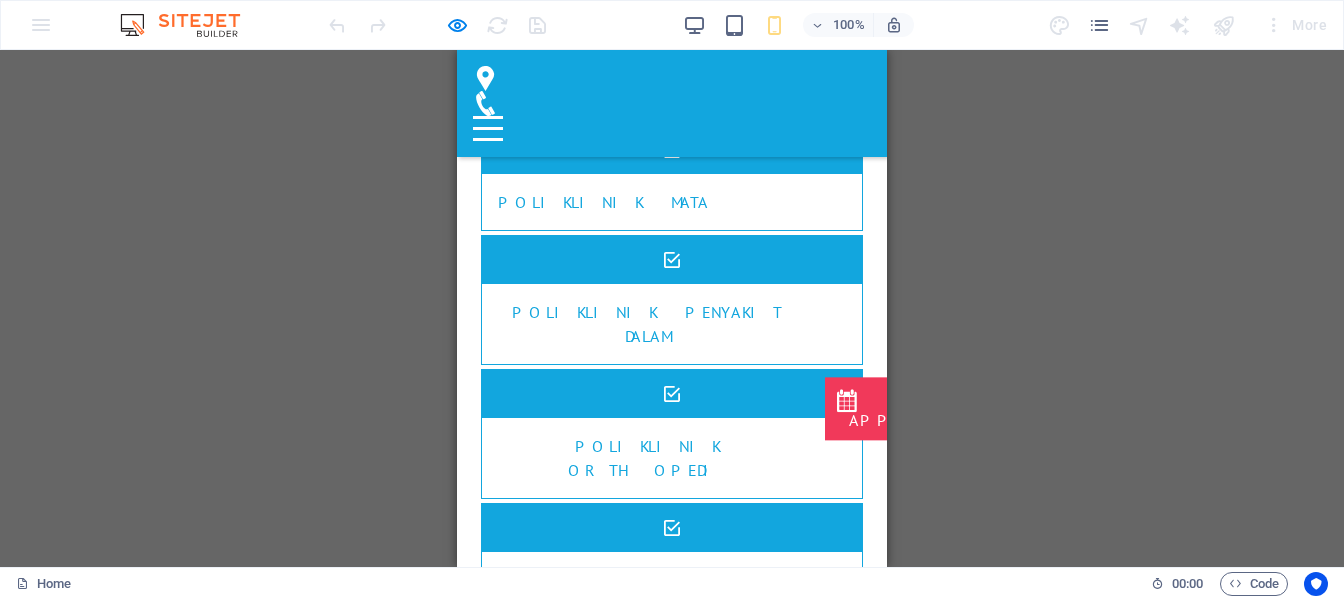 scroll, scrollTop: 3932, scrollLeft: 0, axis: vertical 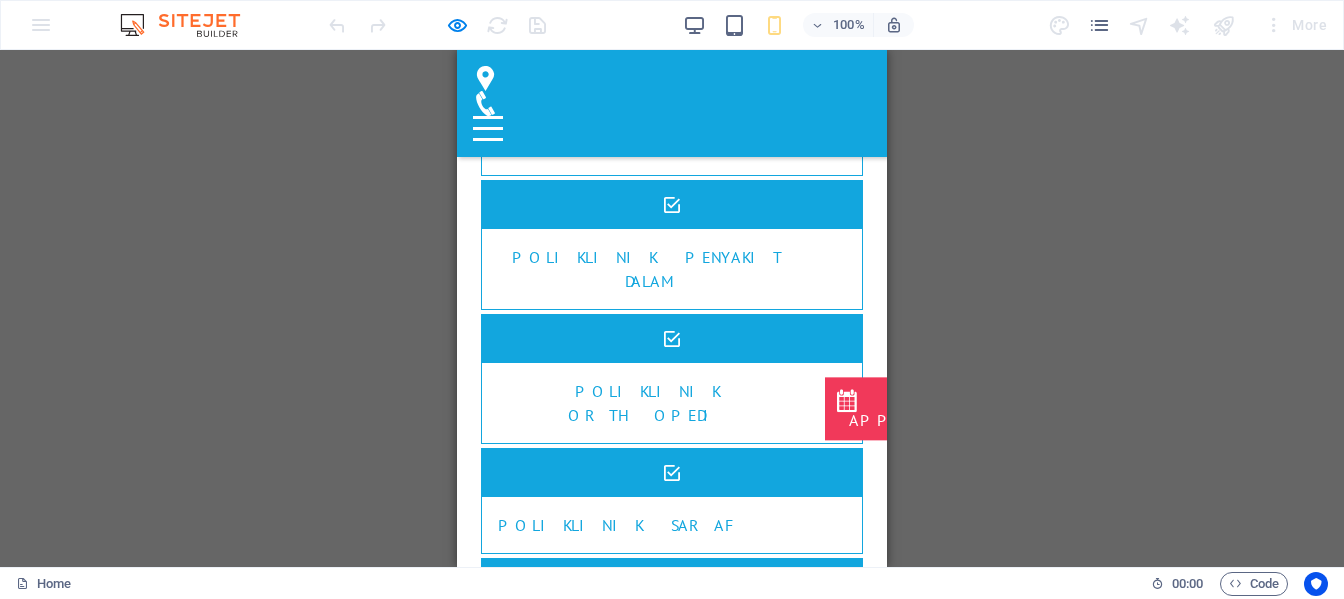 click on "INTENSIVE CARE UNIT" at bounding box center (672, 3193) 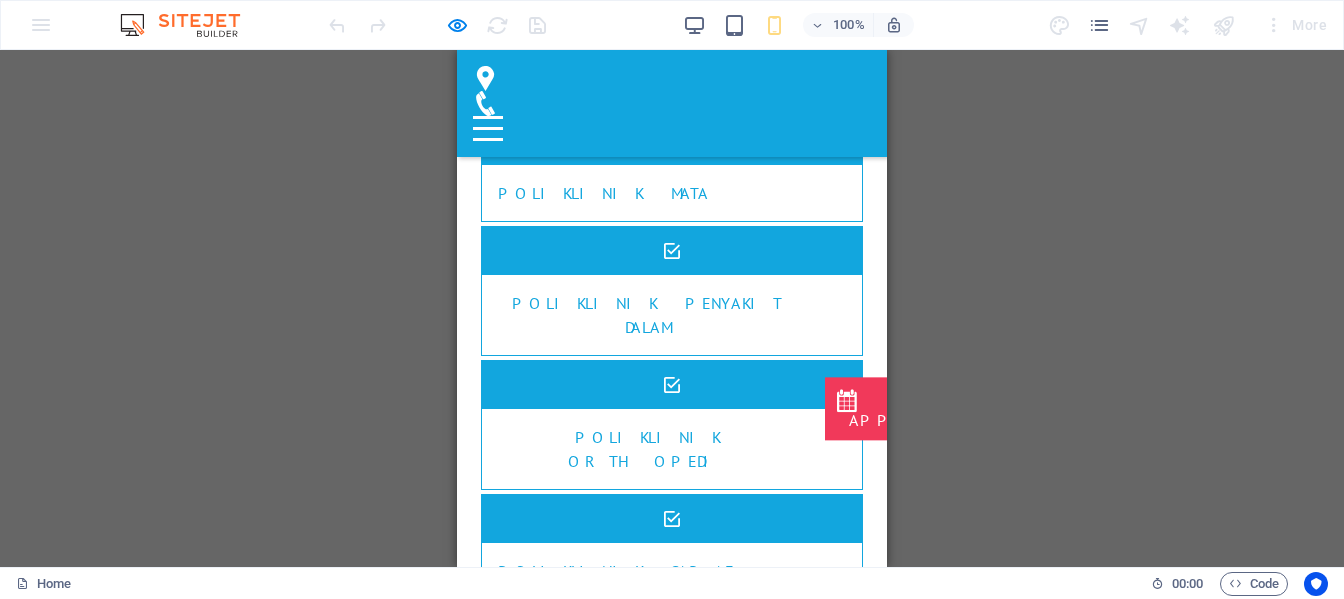 scroll, scrollTop: 3896, scrollLeft: 0, axis: vertical 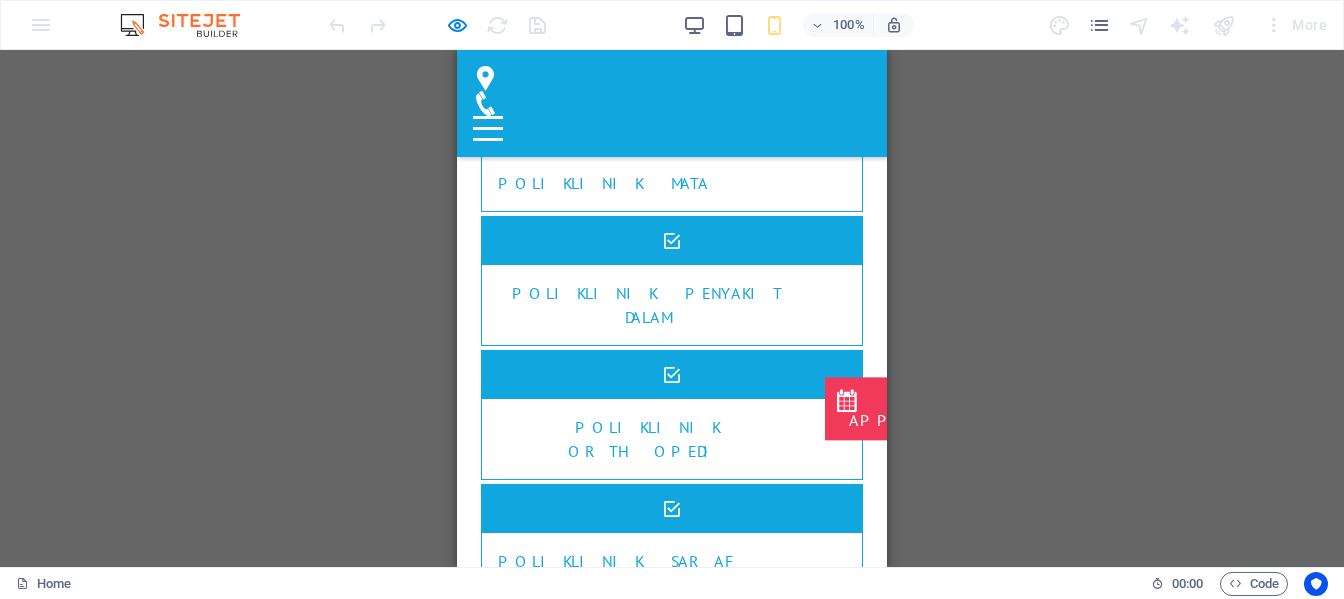 click on "NICU" at bounding box center [672, 3183] 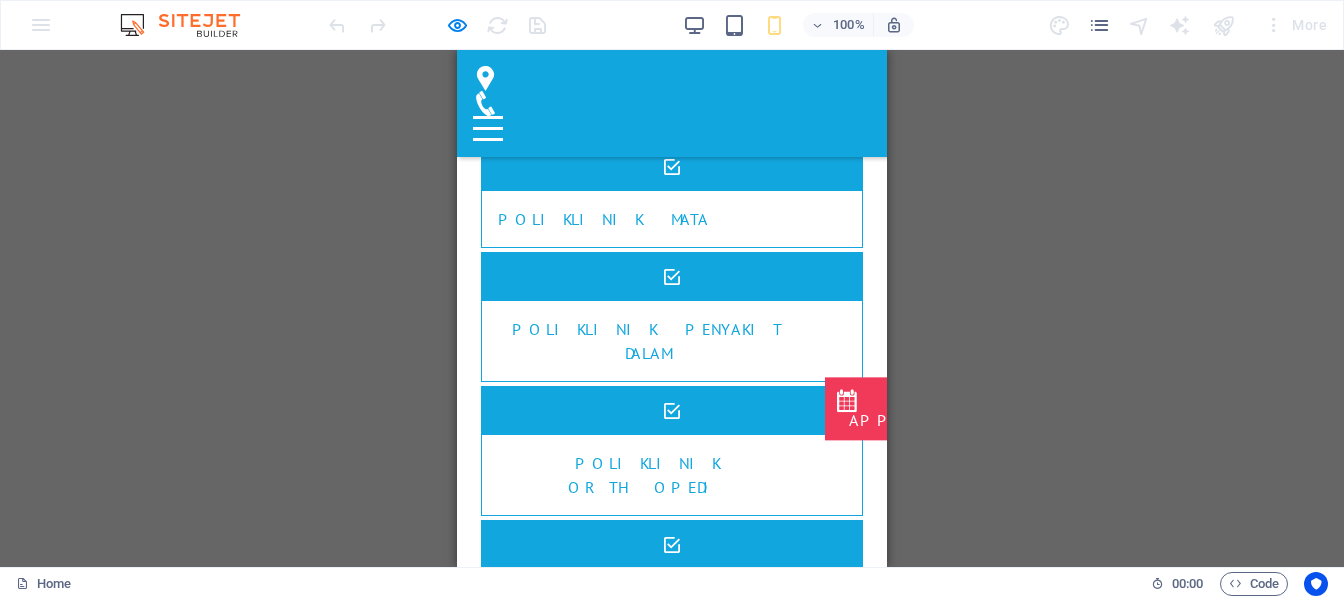 scroll, scrollTop: 3960, scrollLeft: 0, axis: vertical 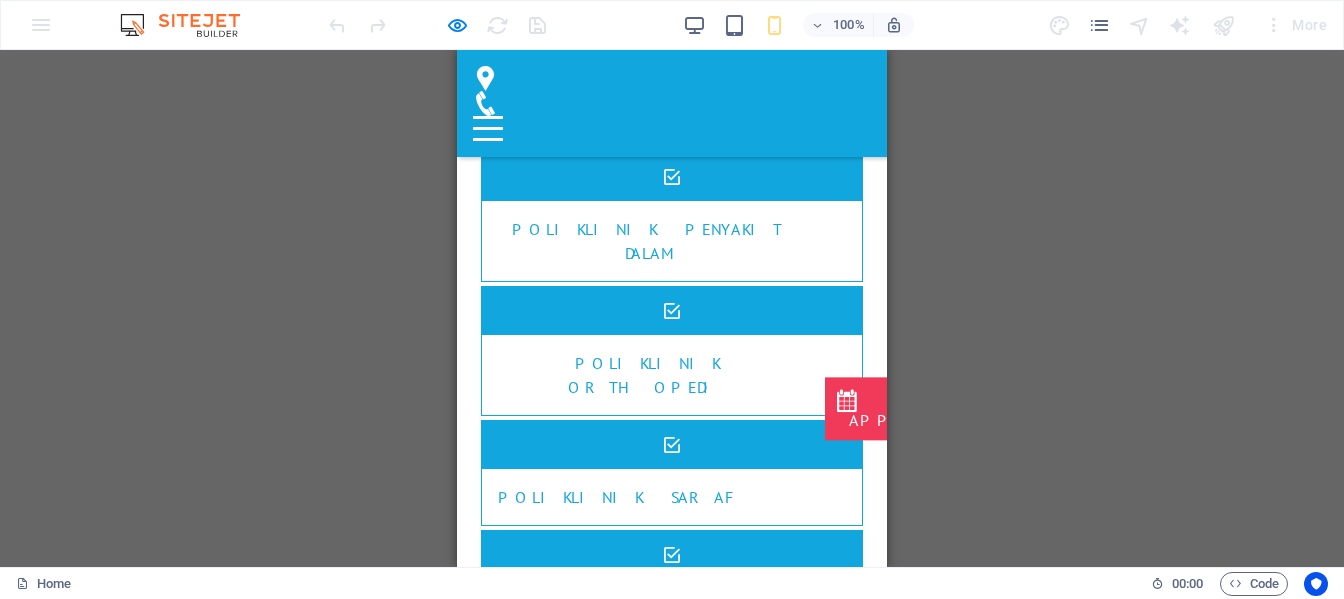 click on "ISOLASI" at bounding box center [672, 3183] 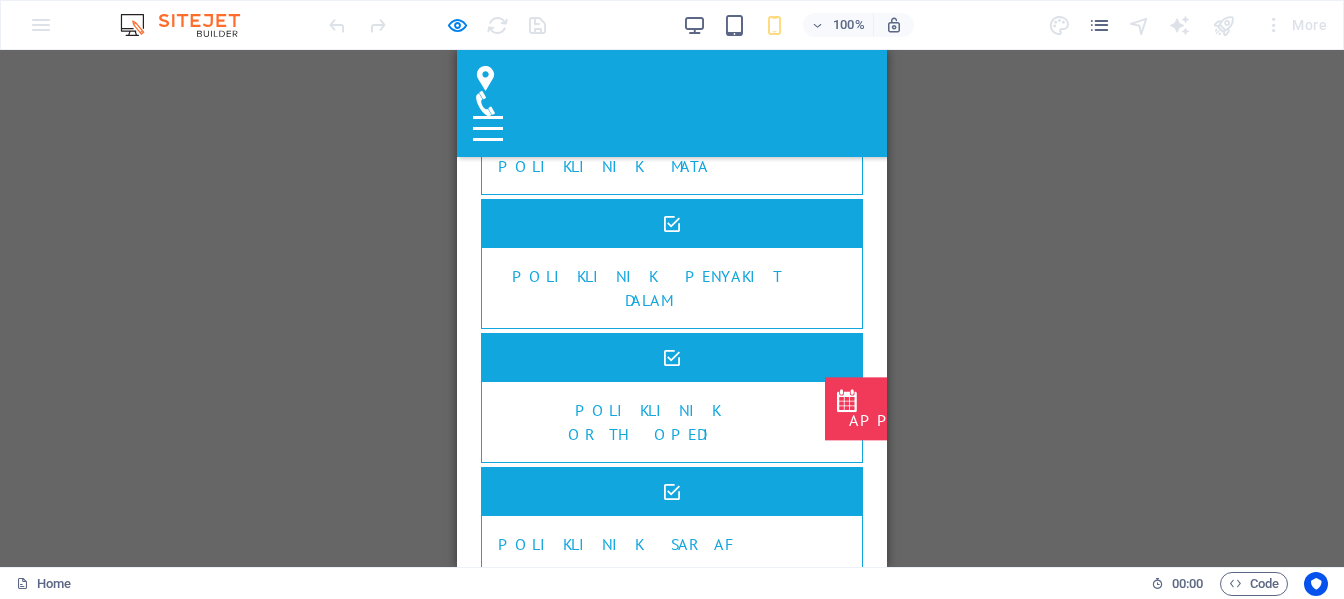 scroll, scrollTop: 4024, scrollLeft: 0, axis: vertical 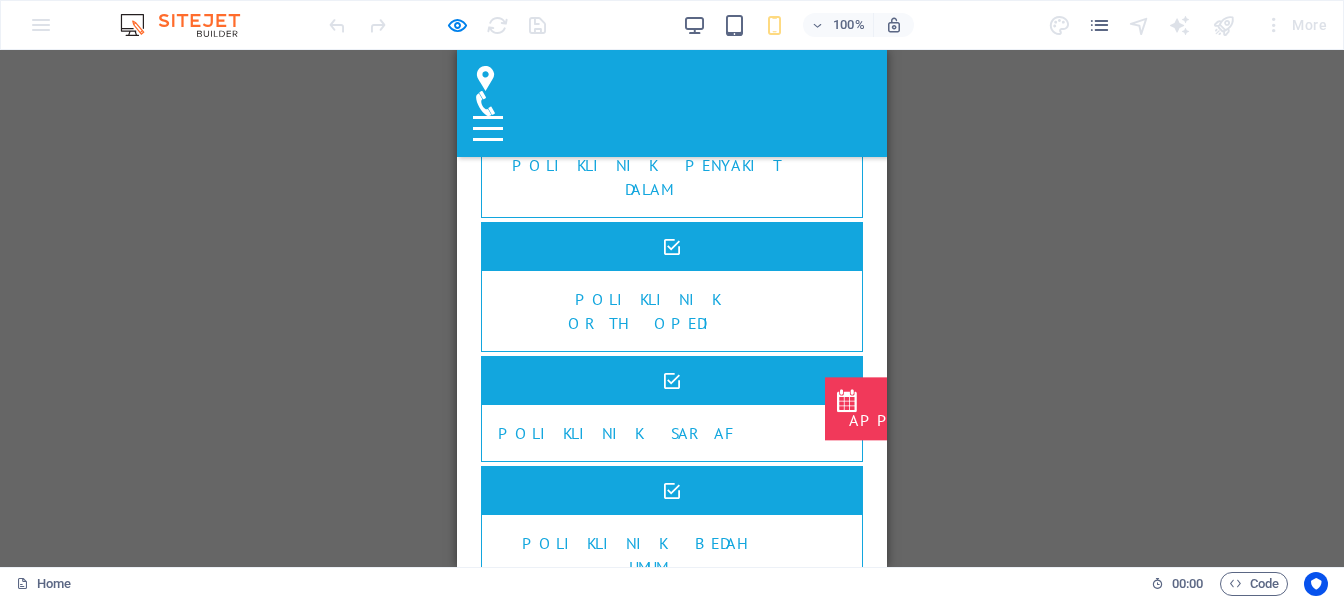 click on "RUANG OPERASI" at bounding box center [672, 3407] 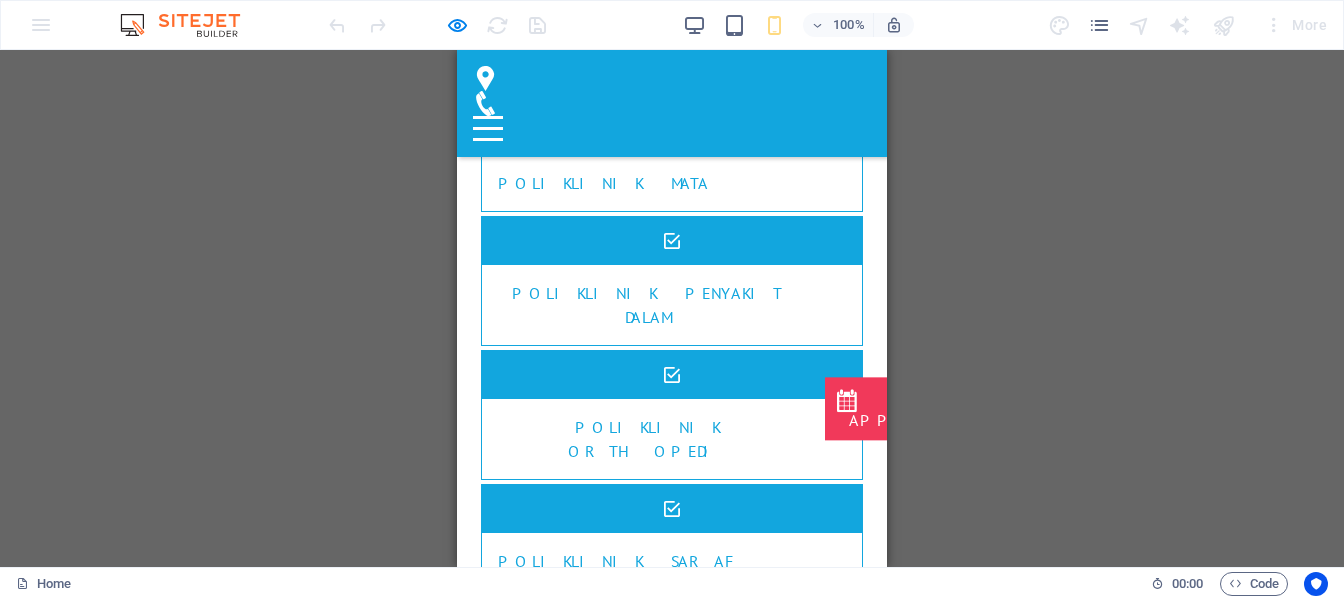 scroll, scrollTop: 4096, scrollLeft: 0, axis: vertical 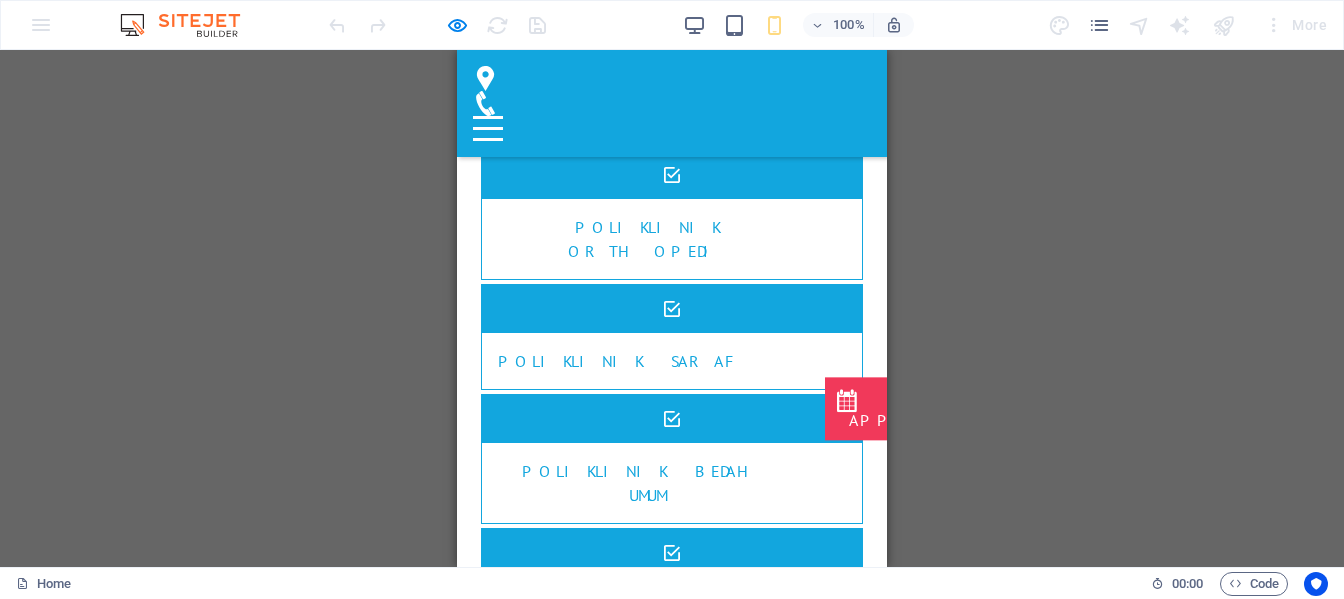click on "JHGF" 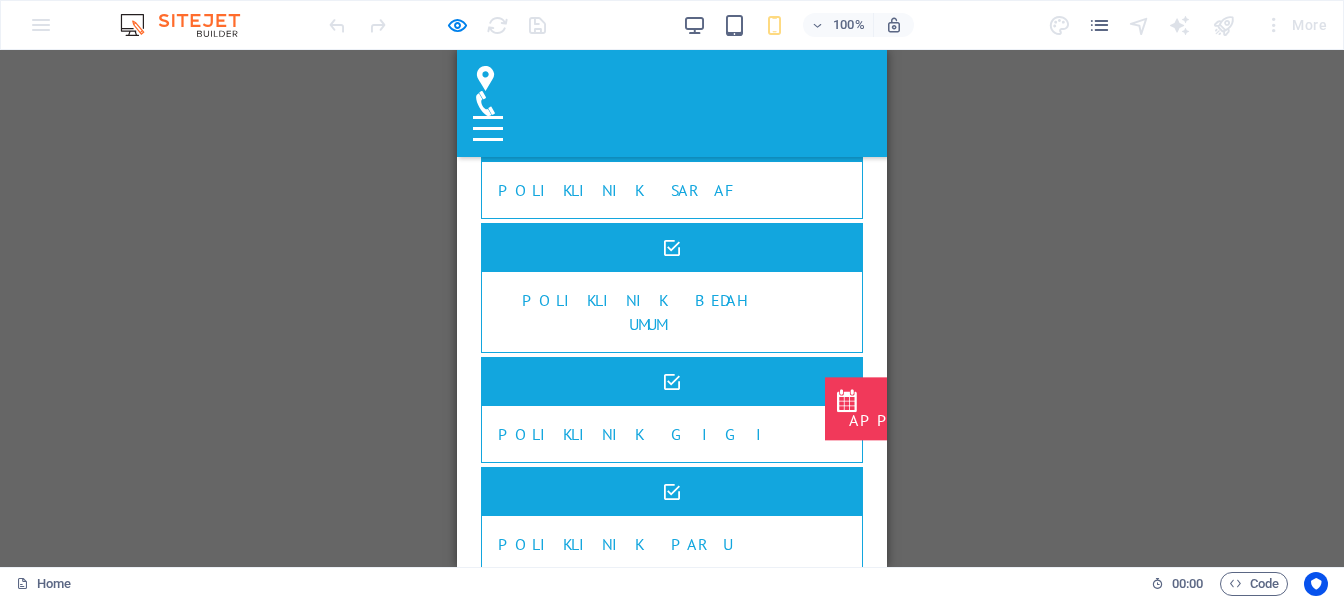 scroll, scrollTop: 4396, scrollLeft: 0, axis: vertical 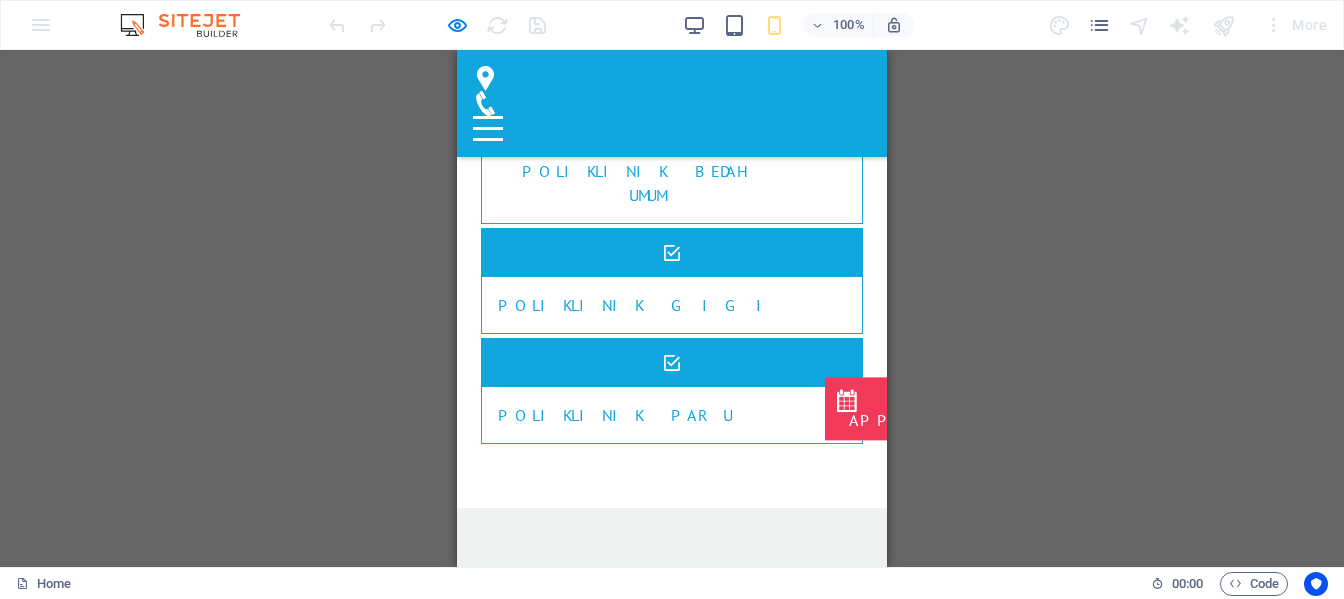 click 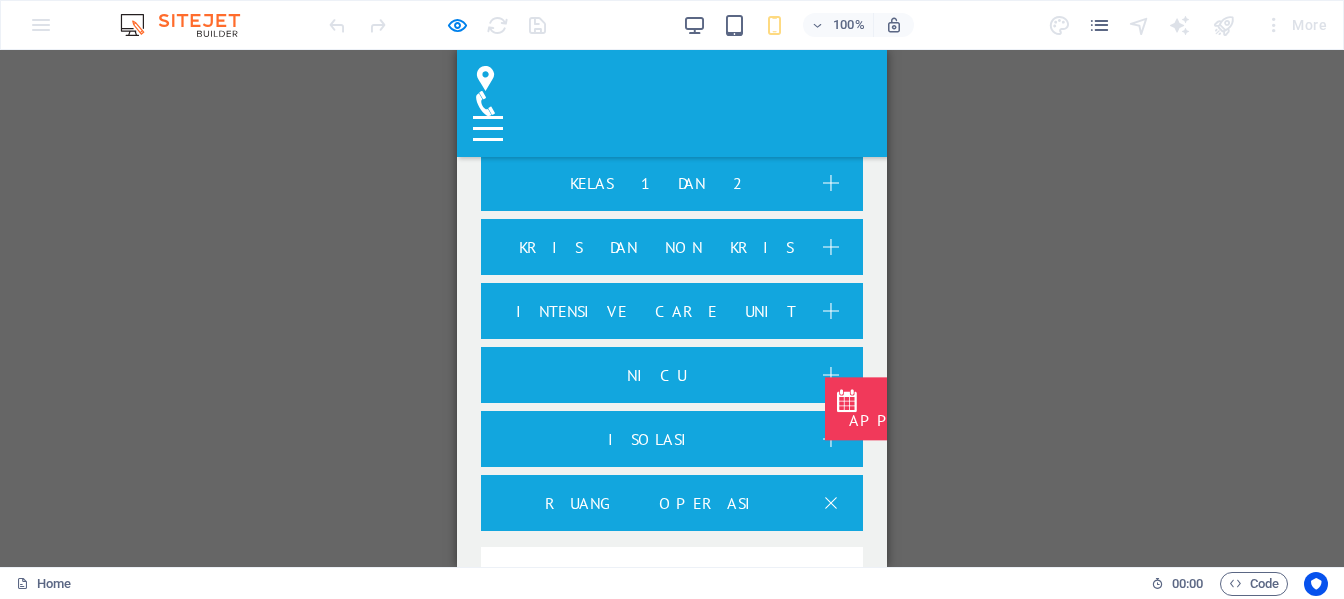 scroll, scrollTop: 5496, scrollLeft: 0, axis: vertical 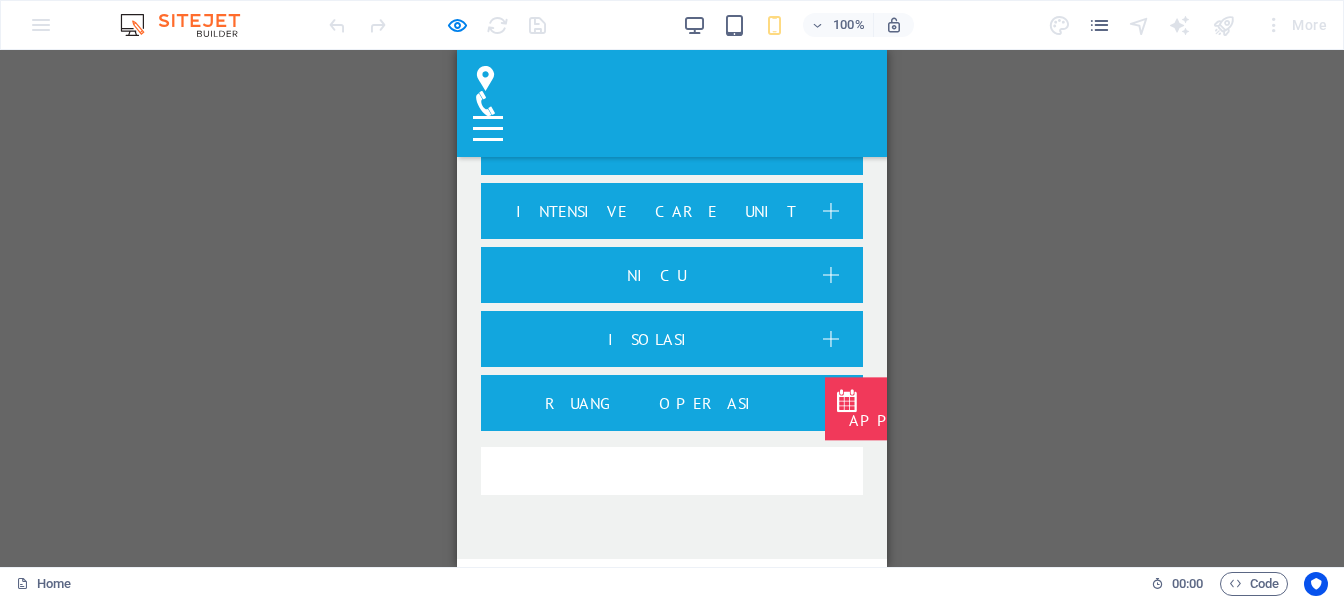 click on "Senin & Rabu" at bounding box center [787, 3384] 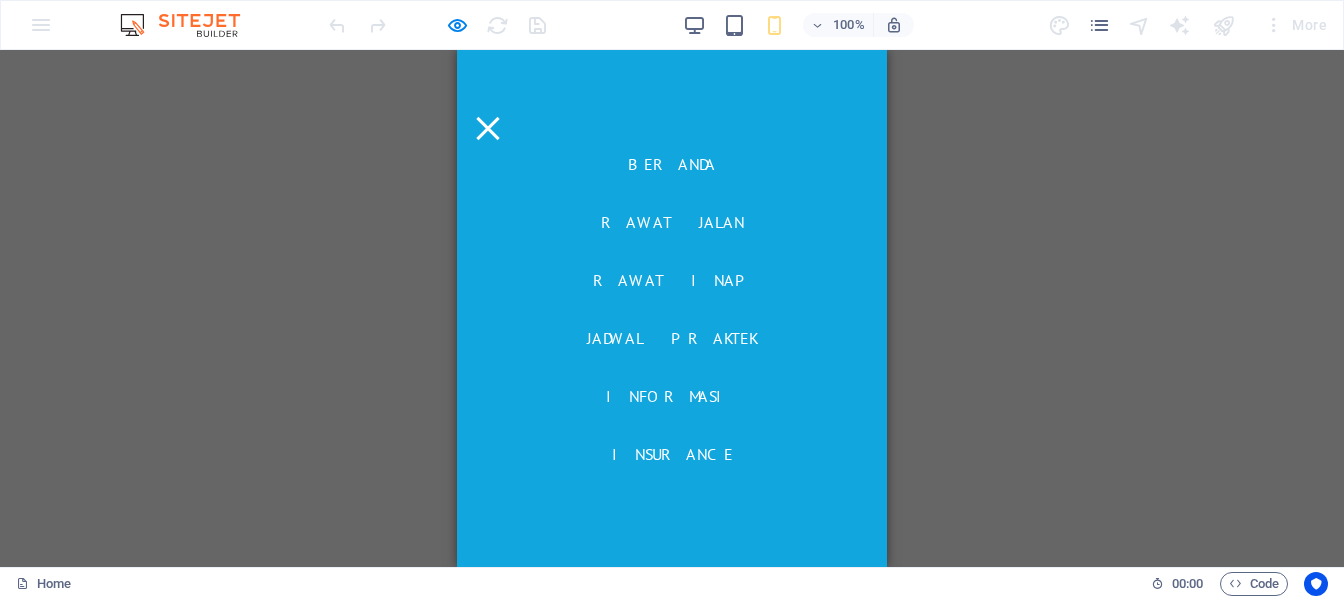 click on "Insurance" at bounding box center [672, 454] 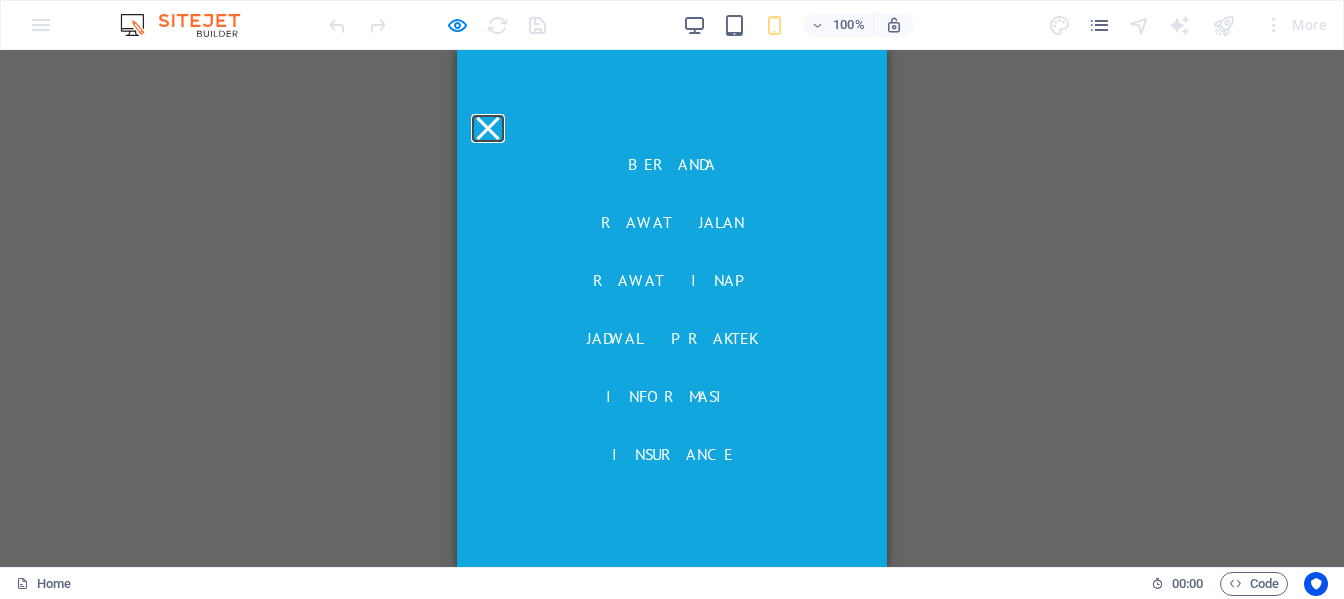 click at bounding box center (487, 128) 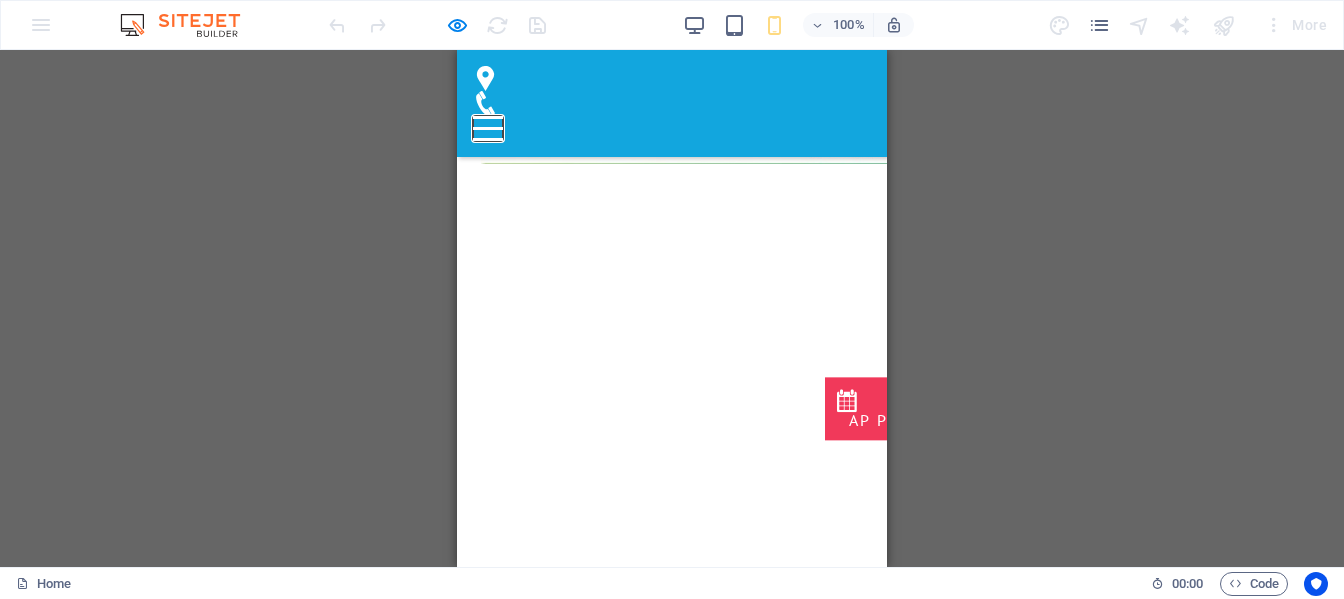 scroll, scrollTop: 6546, scrollLeft: 0, axis: vertical 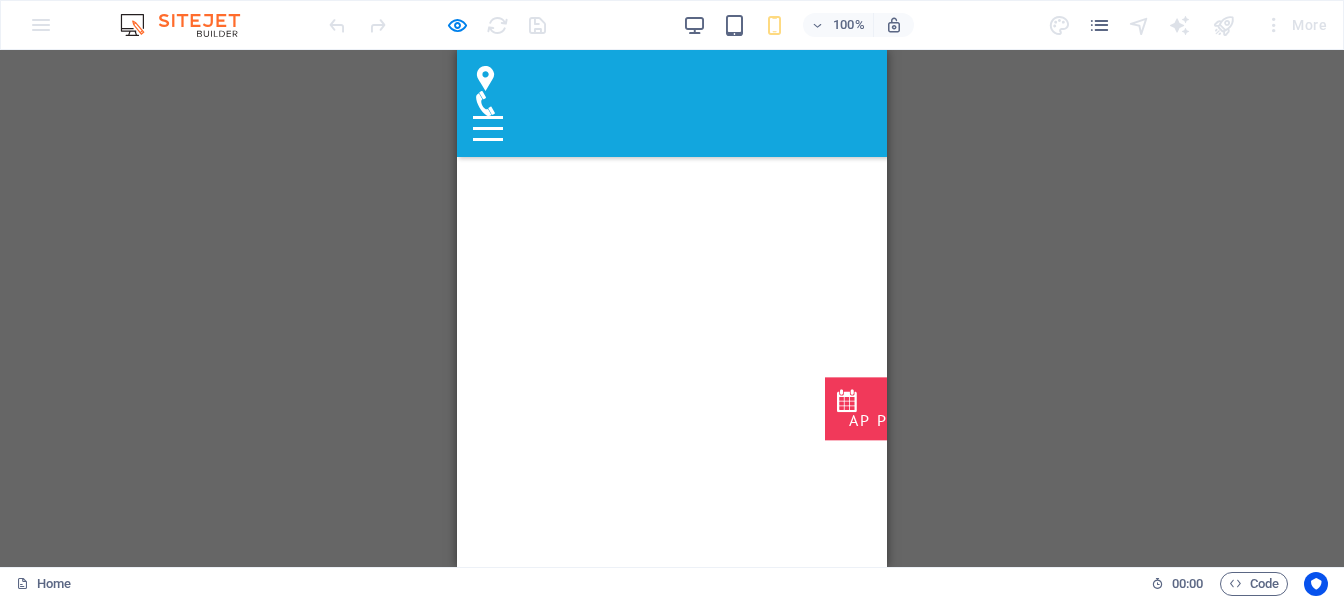 click on "Write us here" at bounding box center [672, 4021] 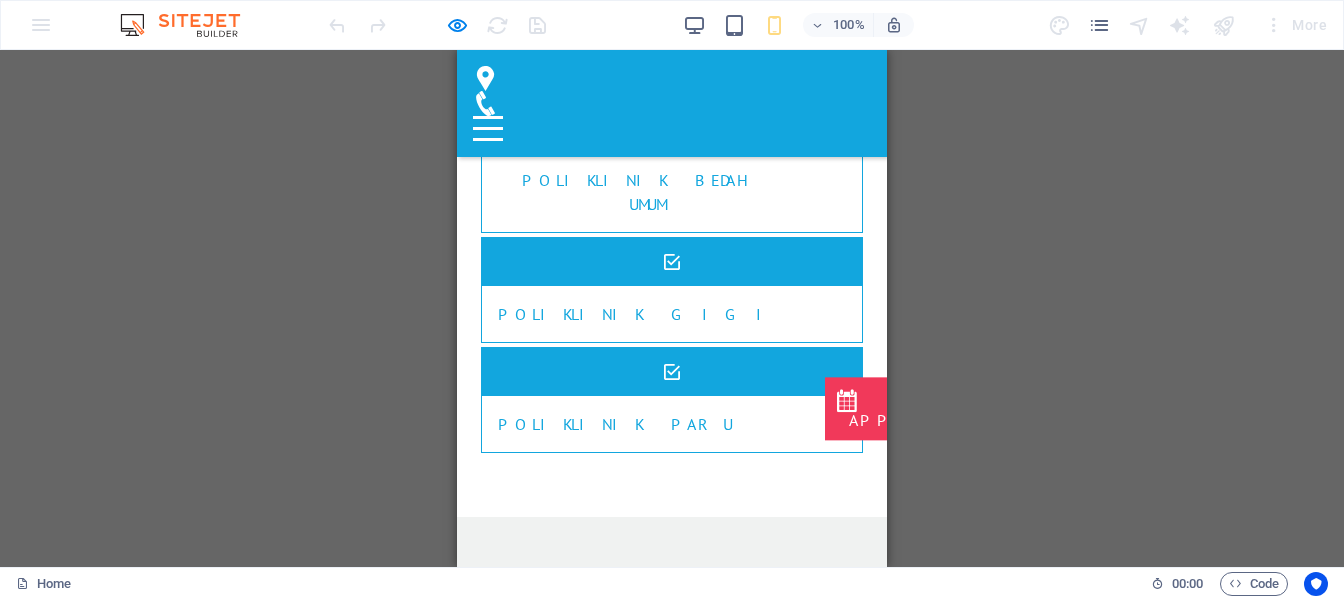 scroll, scrollTop: 4365, scrollLeft: 0, axis: vertical 